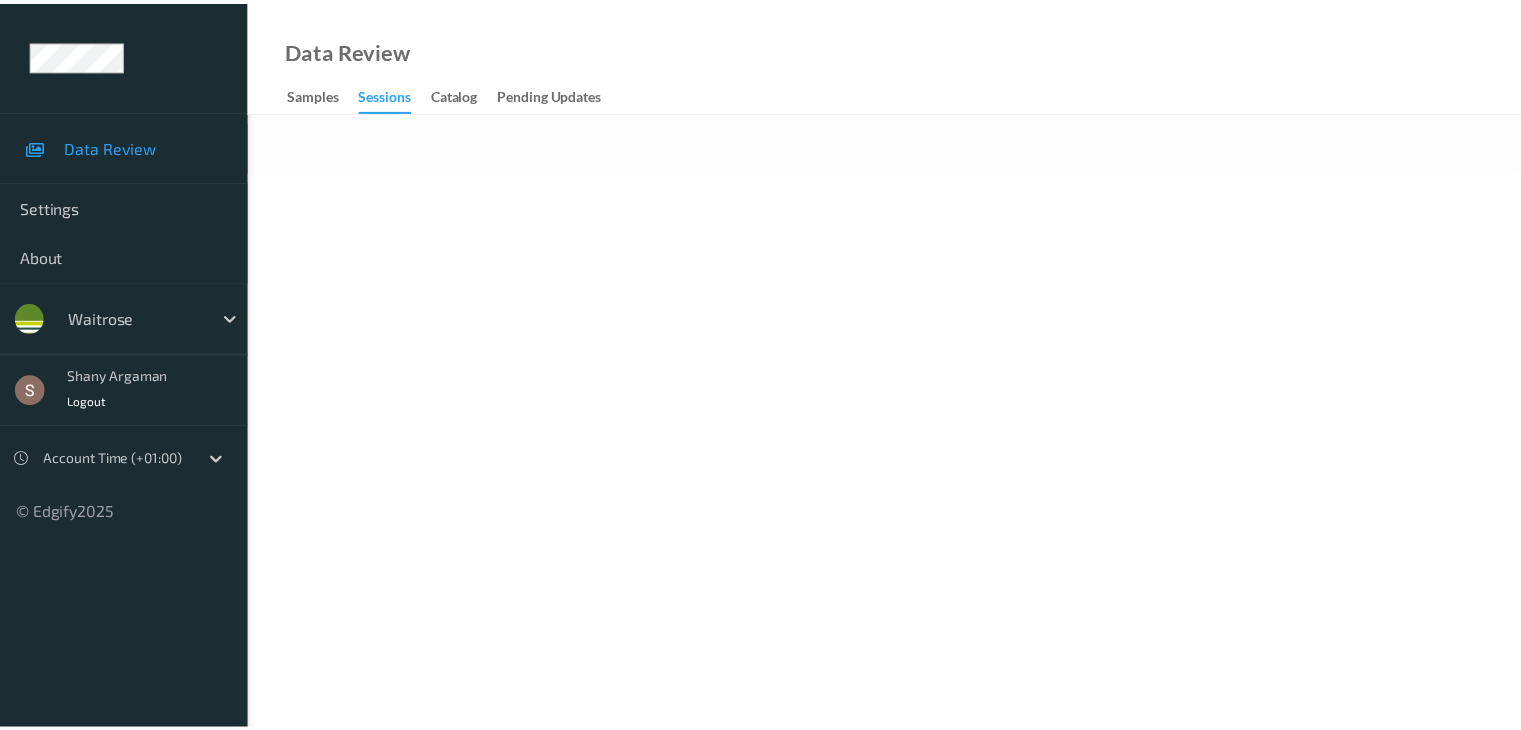 scroll, scrollTop: 0, scrollLeft: 0, axis: both 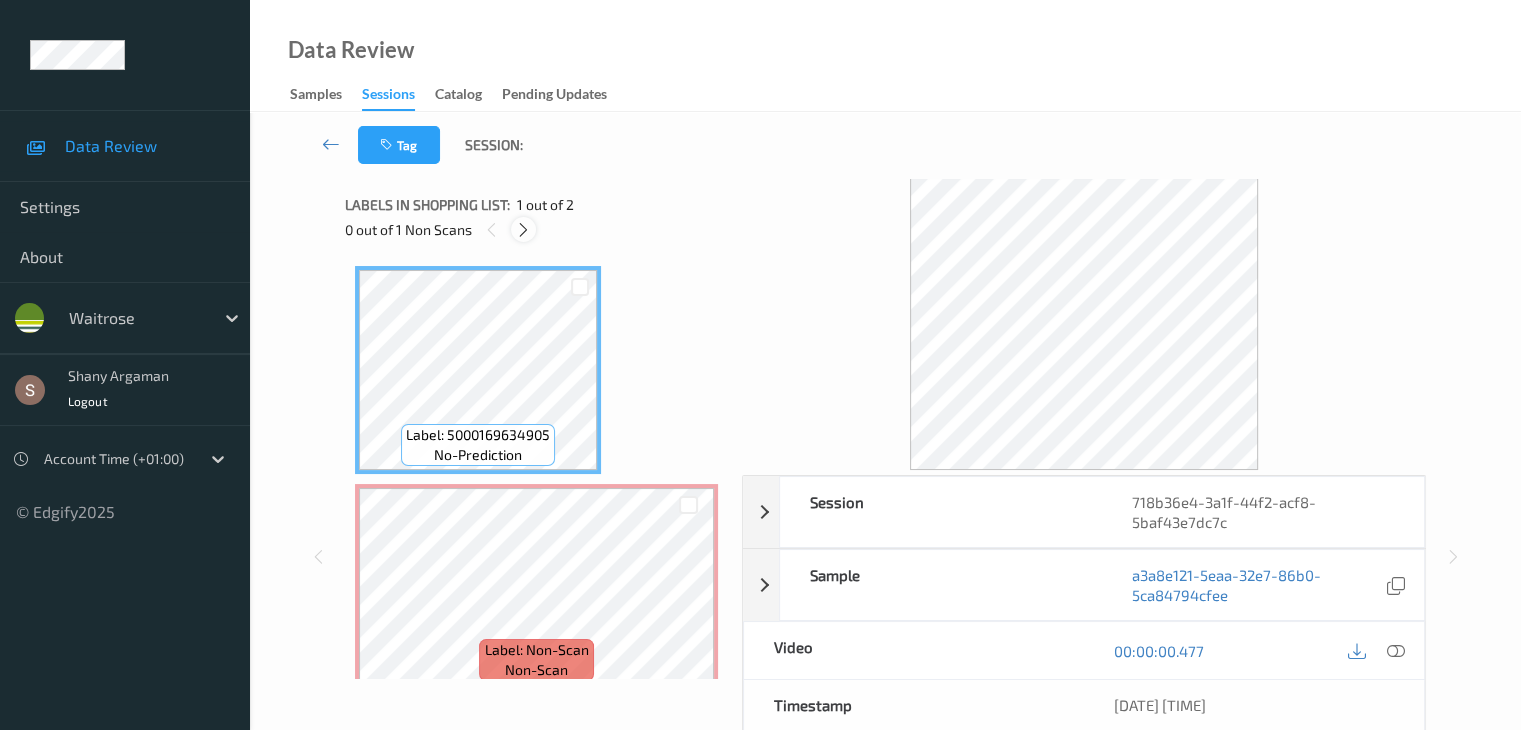 click at bounding box center (523, 230) 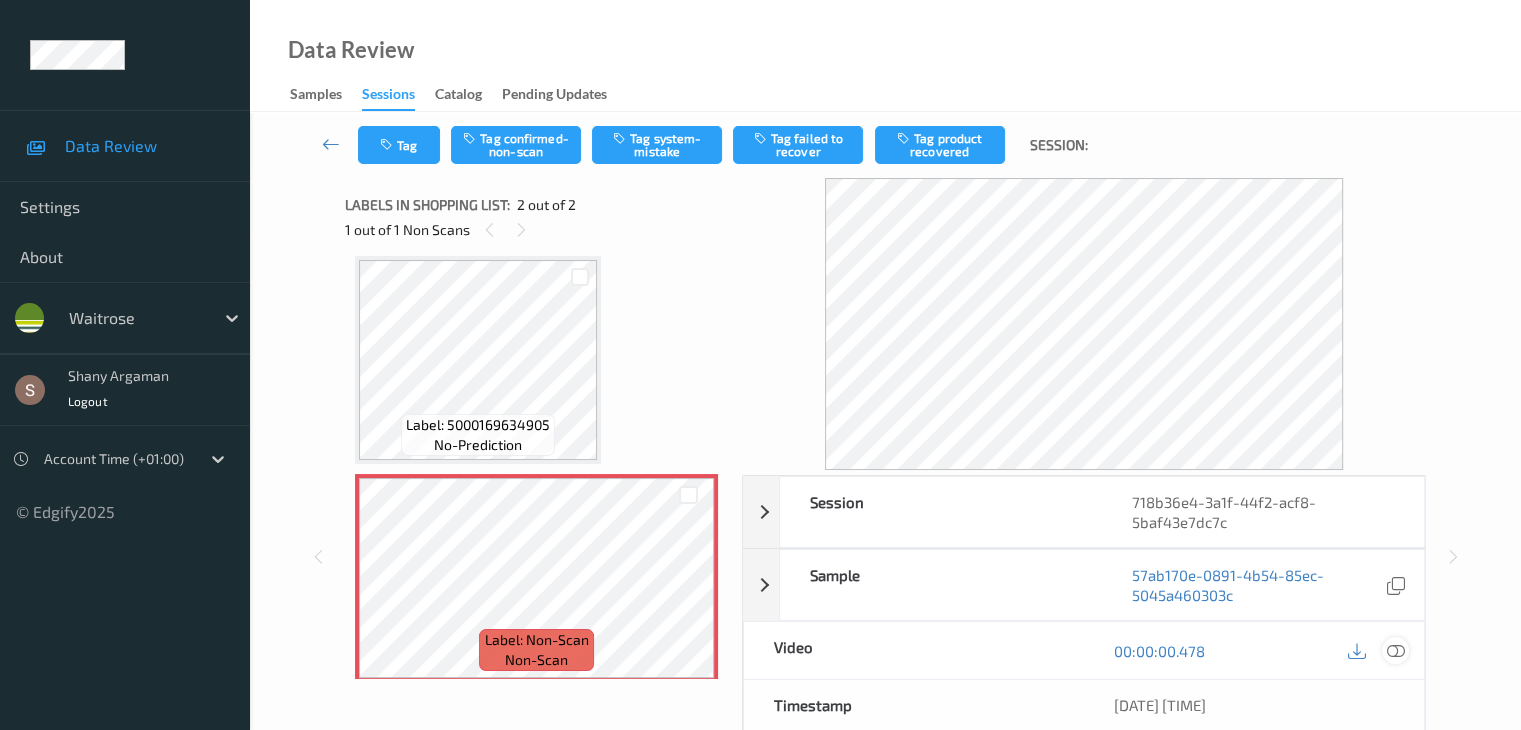 click at bounding box center (1395, 651) 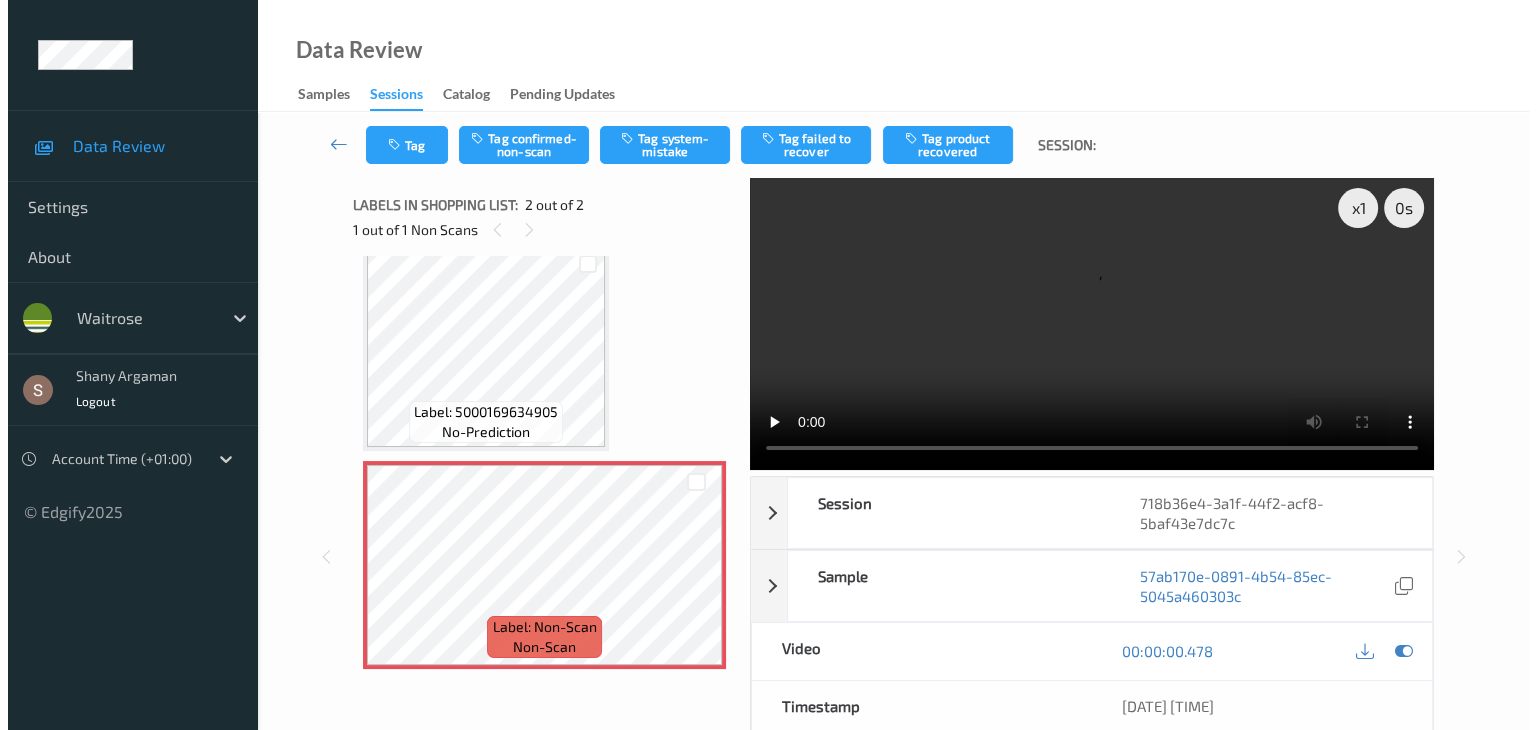 scroll, scrollTop: 0, scrollLeft: 0, axis: both 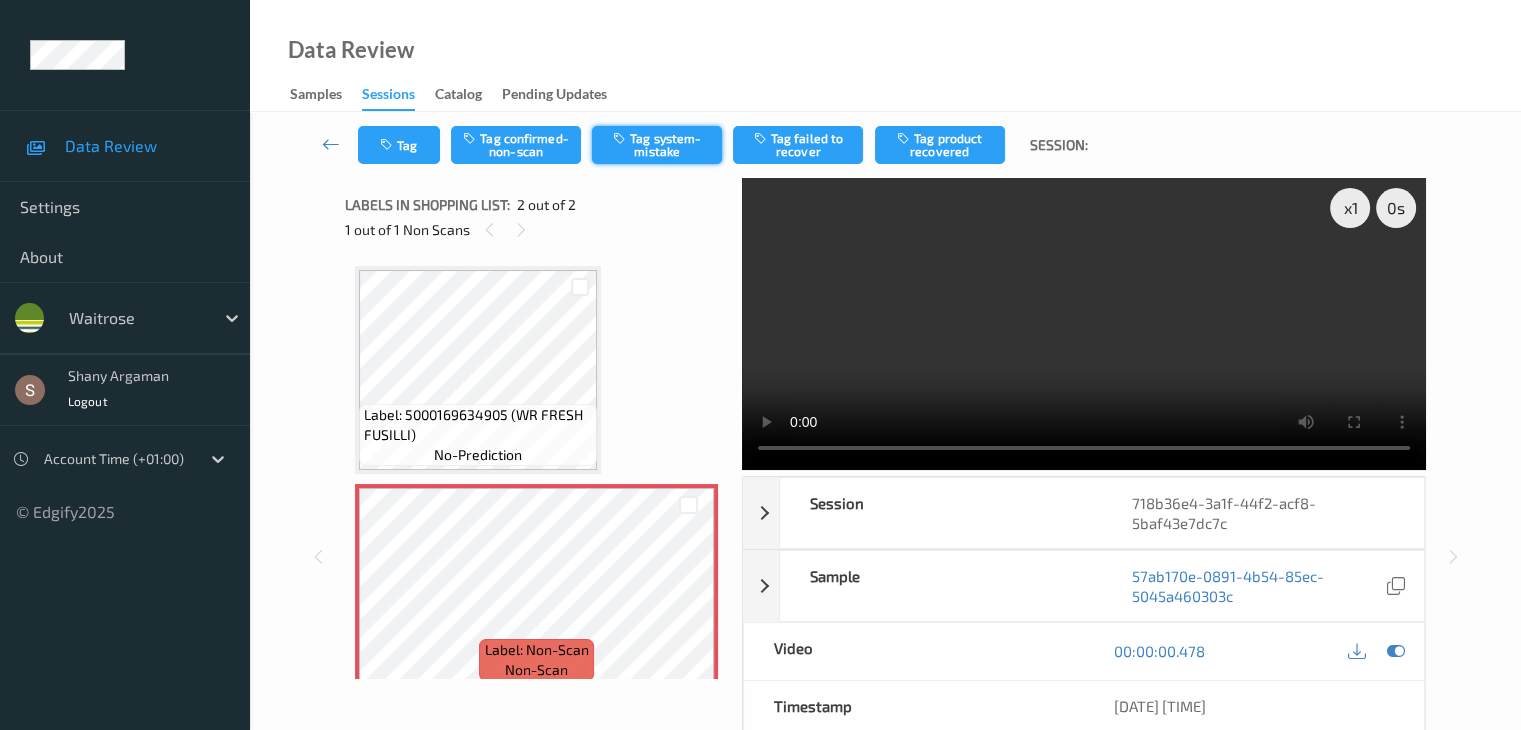 click on "Tag   system-mistake" at bounding box center [657, 145] 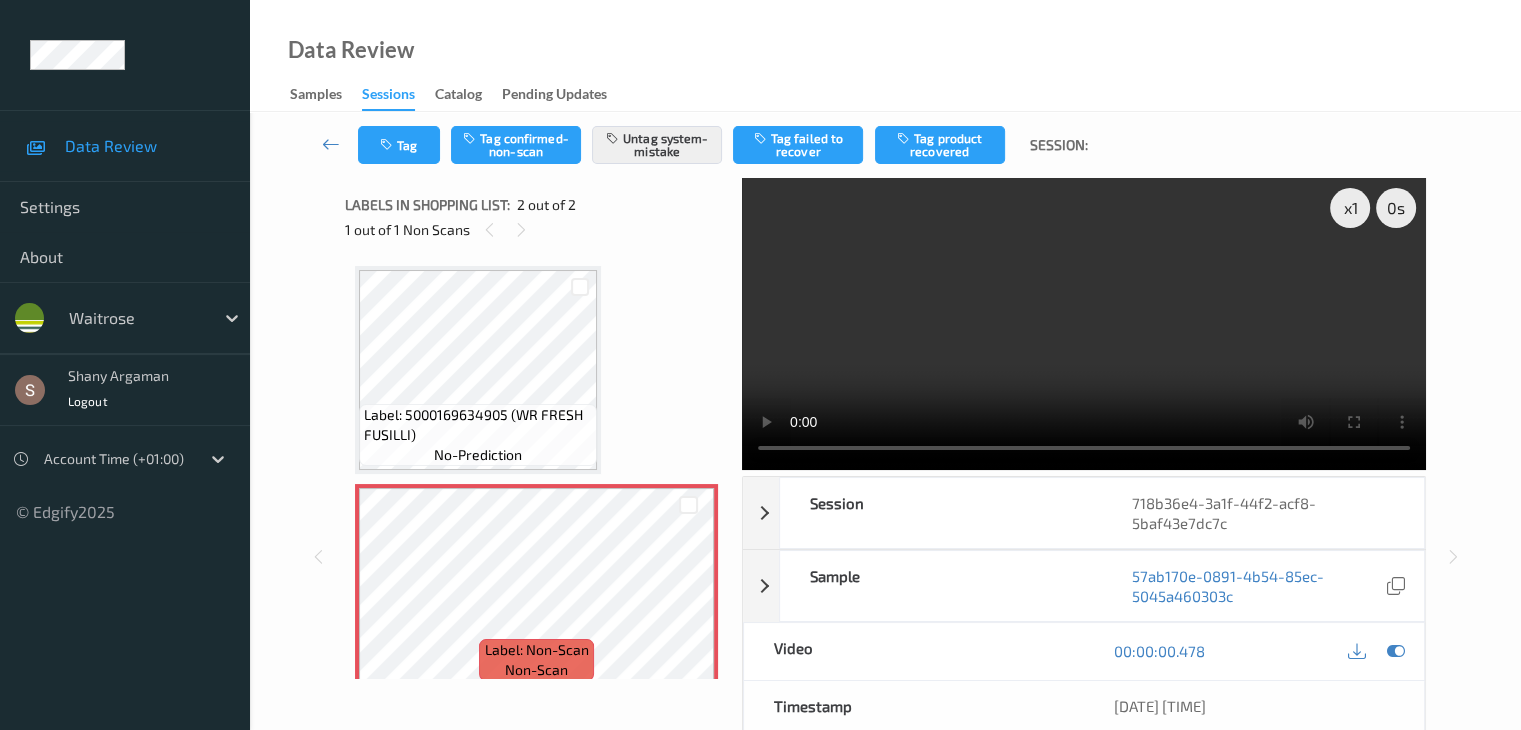 click at bounding box center (1084, 324) 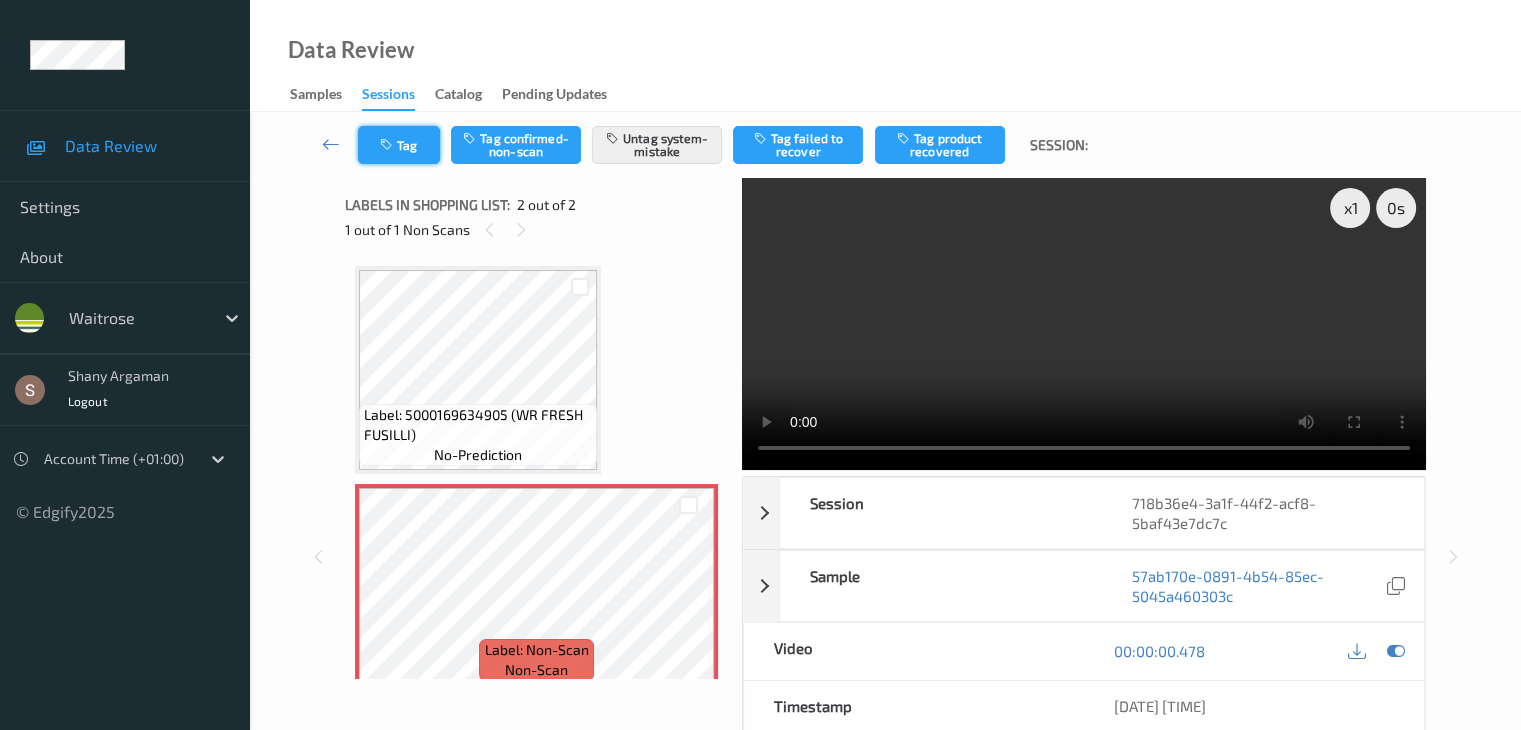 click on "Tag" at bounding box center (399, 145) 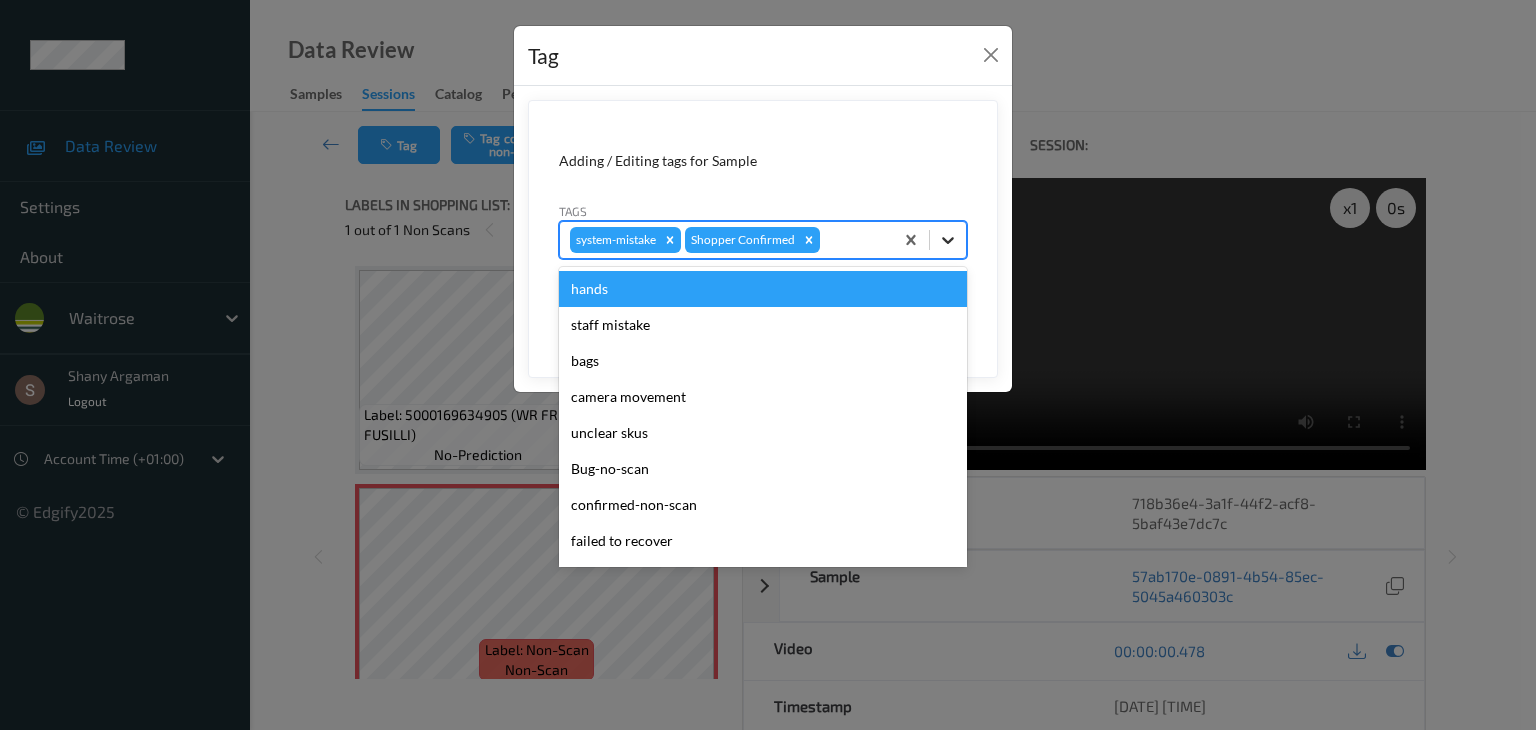 click 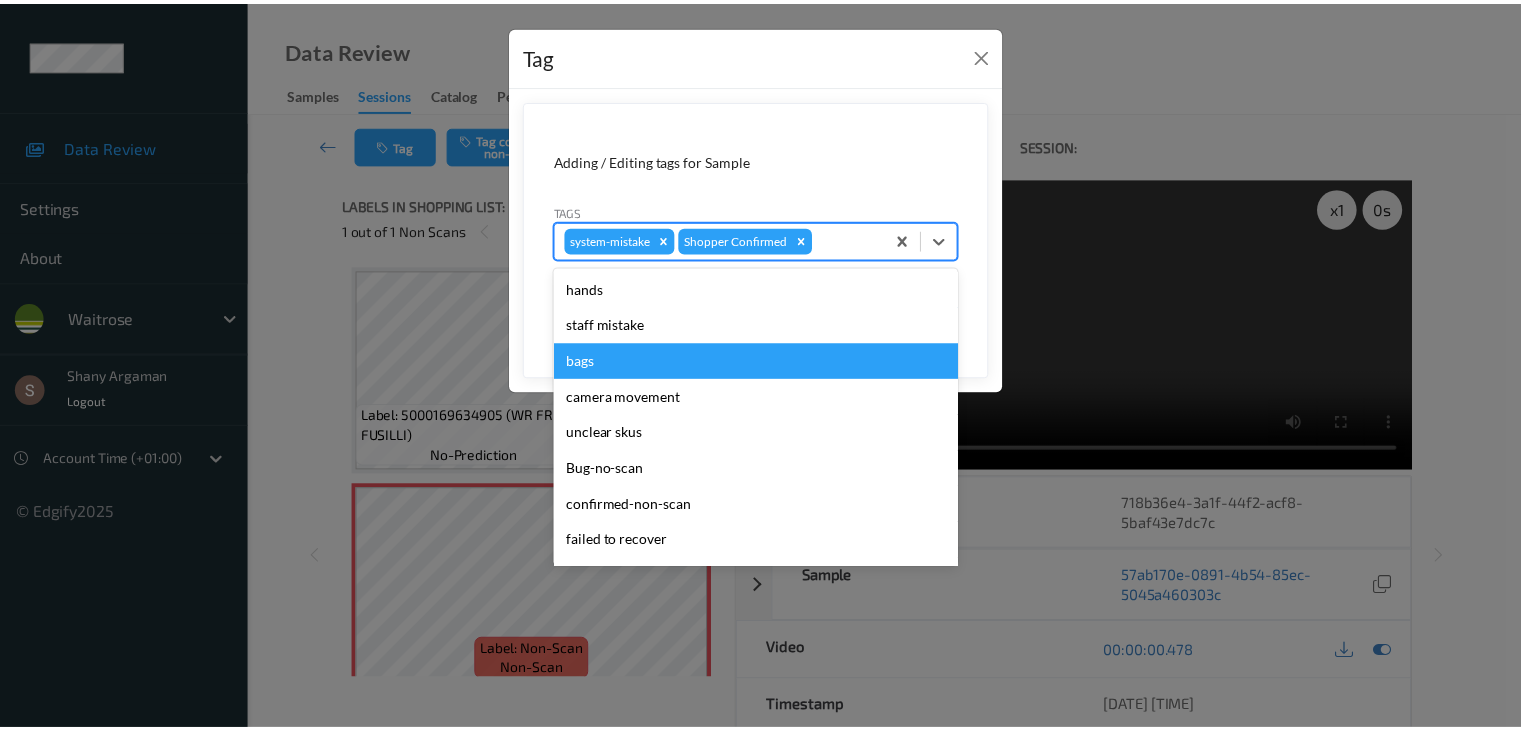 scroll, scrollTop: 320, scrollLeft: 0, axis: vertical 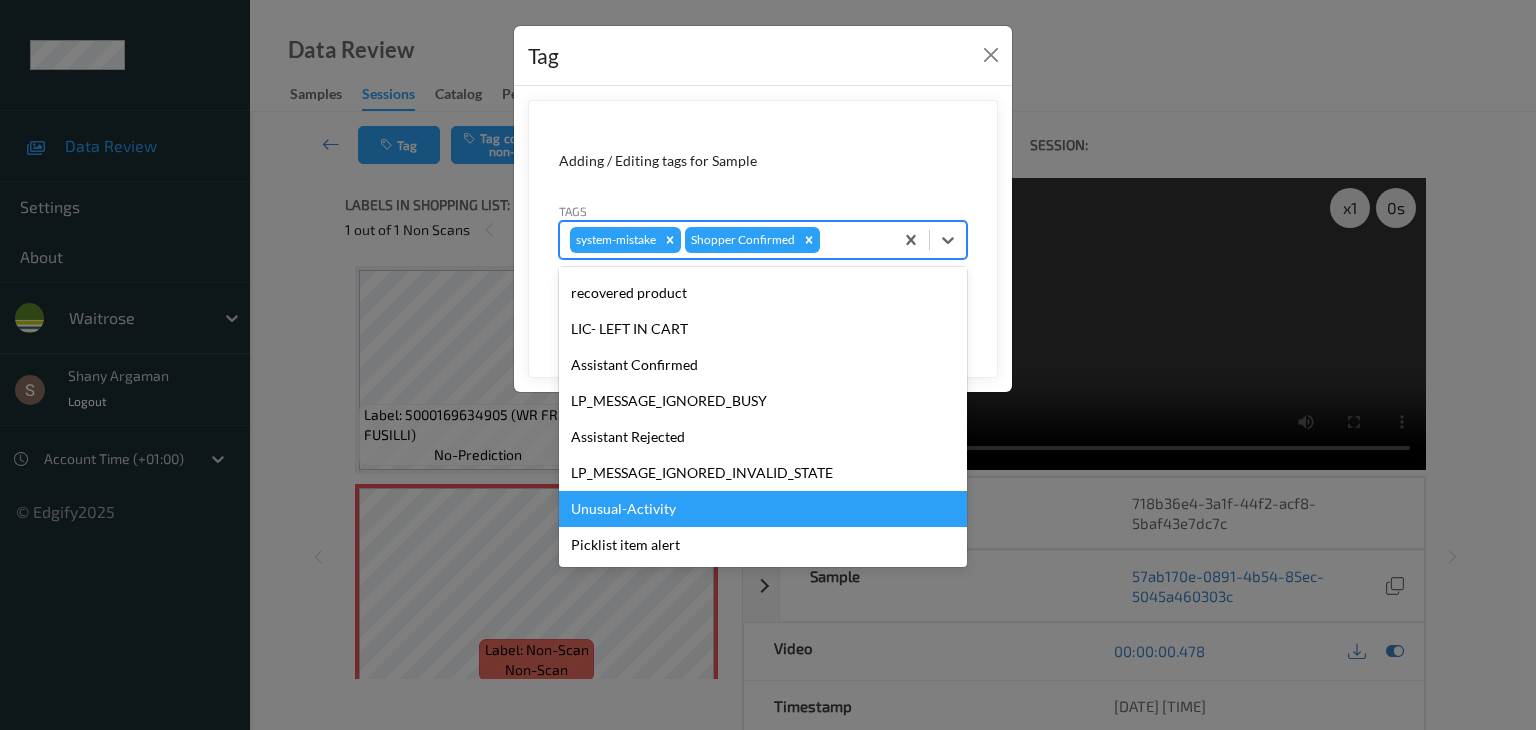 click on "Unusual-Activity" at bounding box center (763, 509) 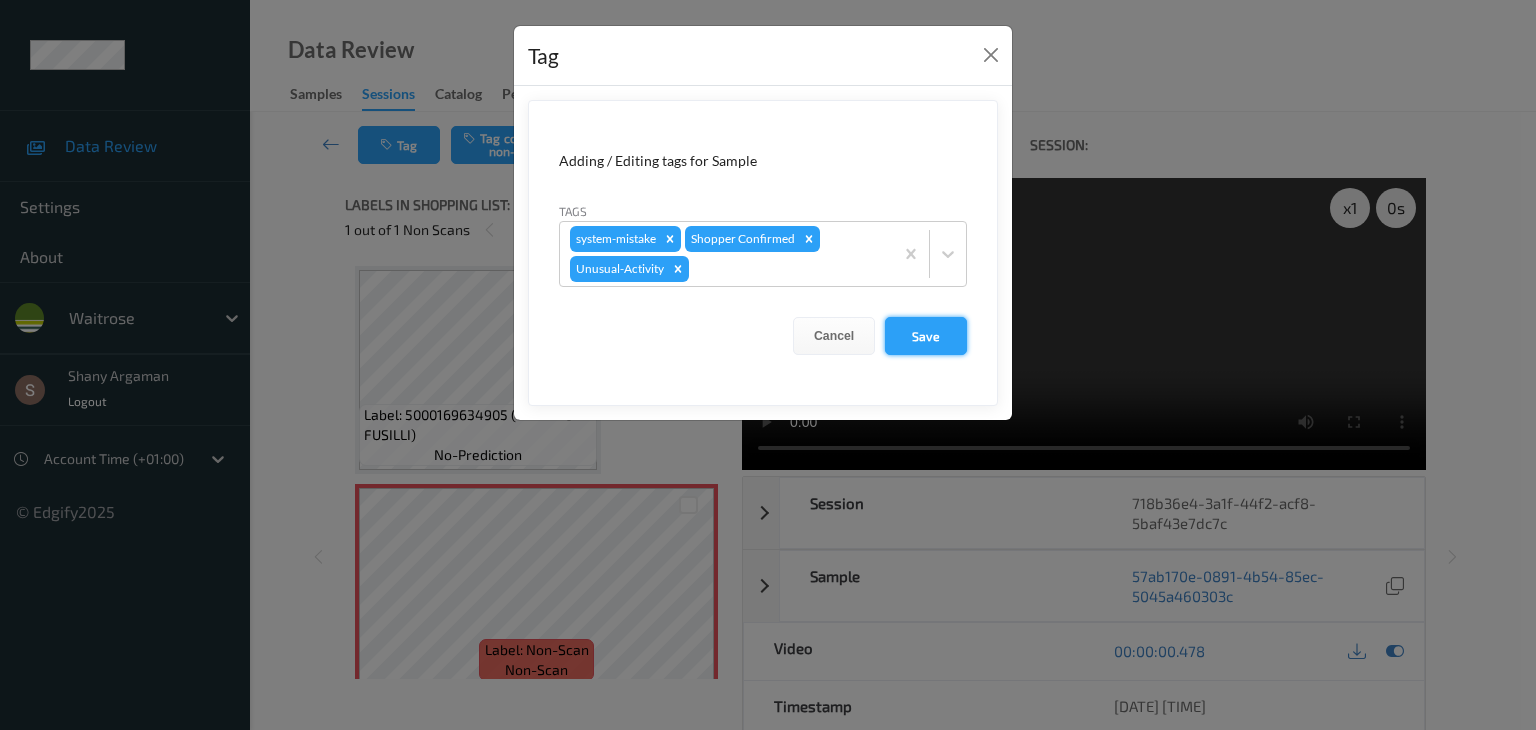 click on "Save" at bounding box center (926, 336) 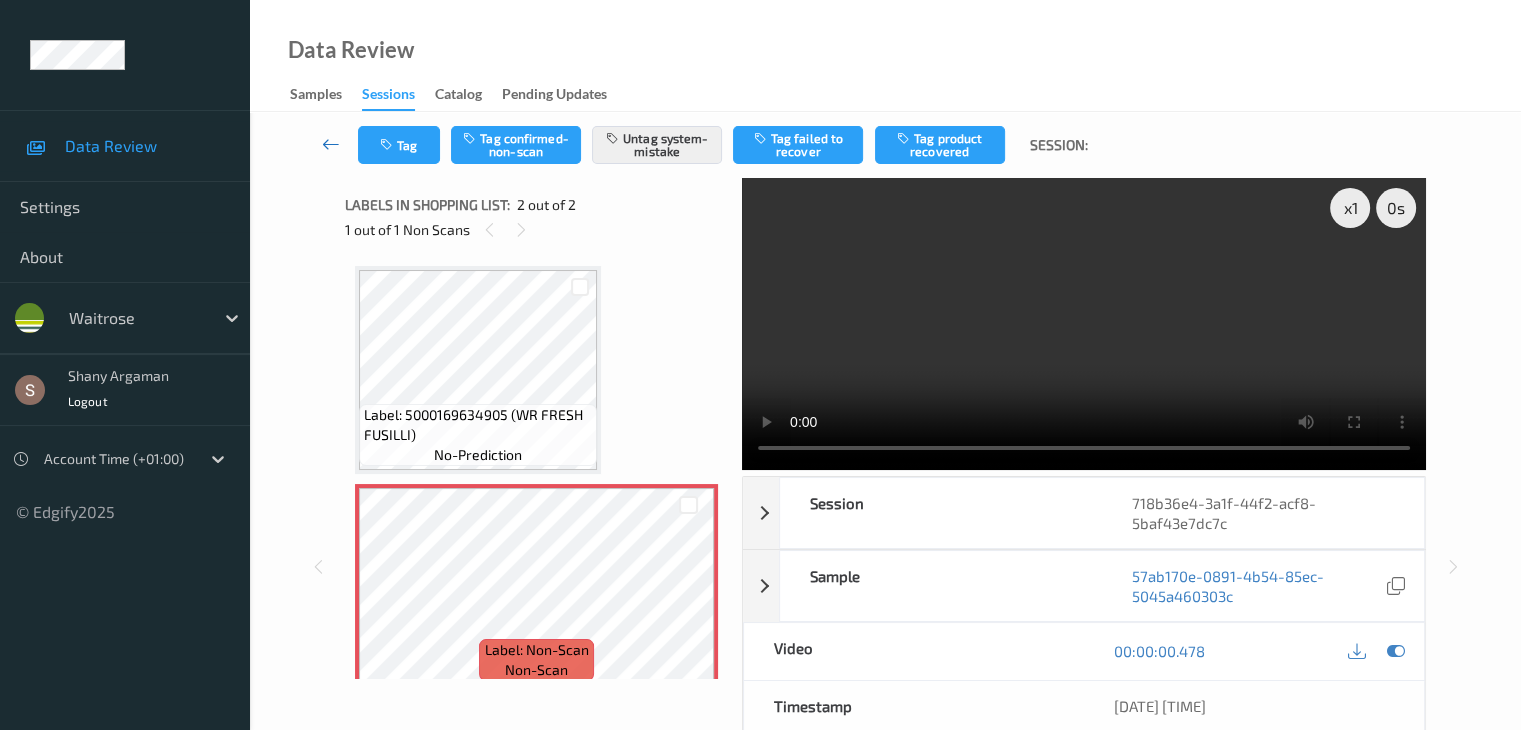 click at bounding box center (331, 144) 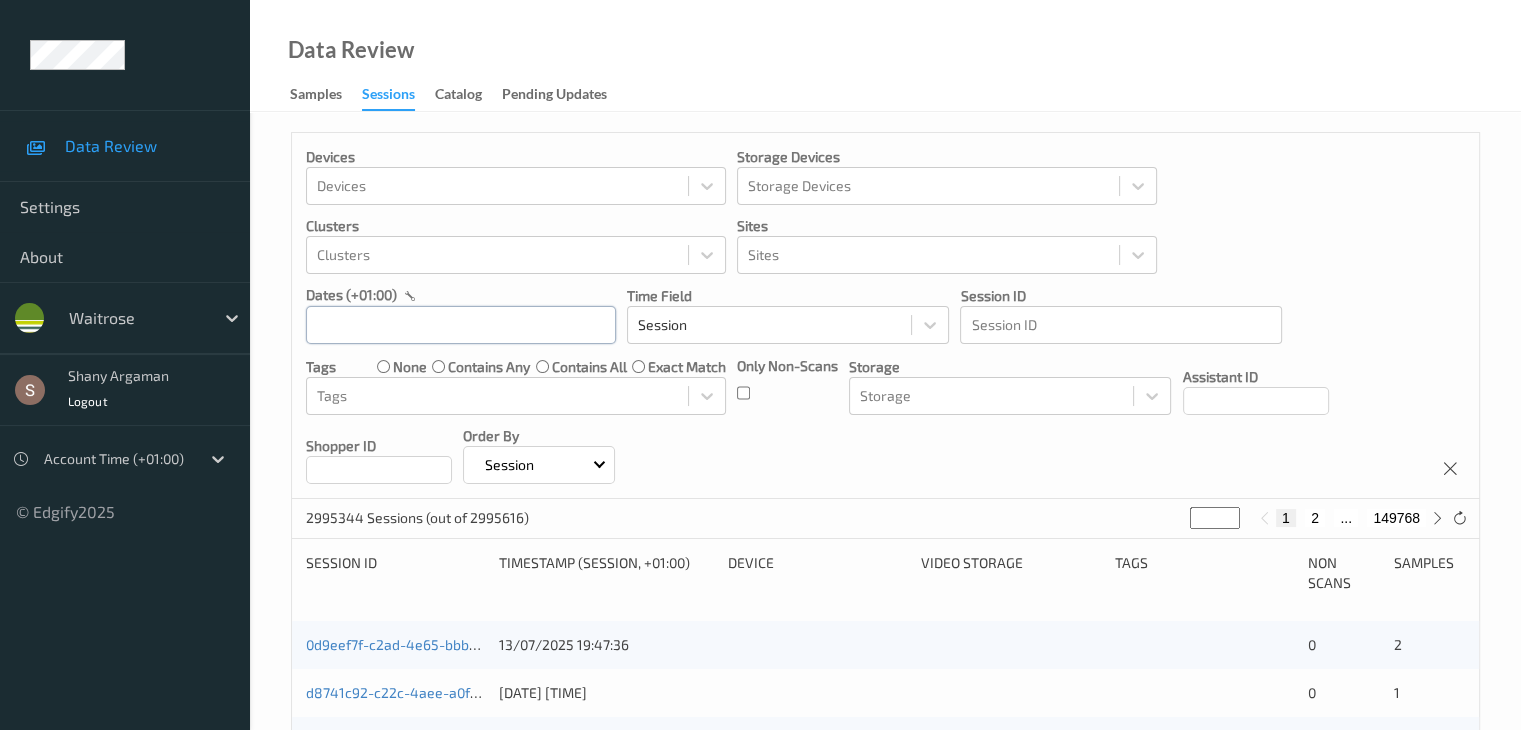 click at bounding box center (461, 325) 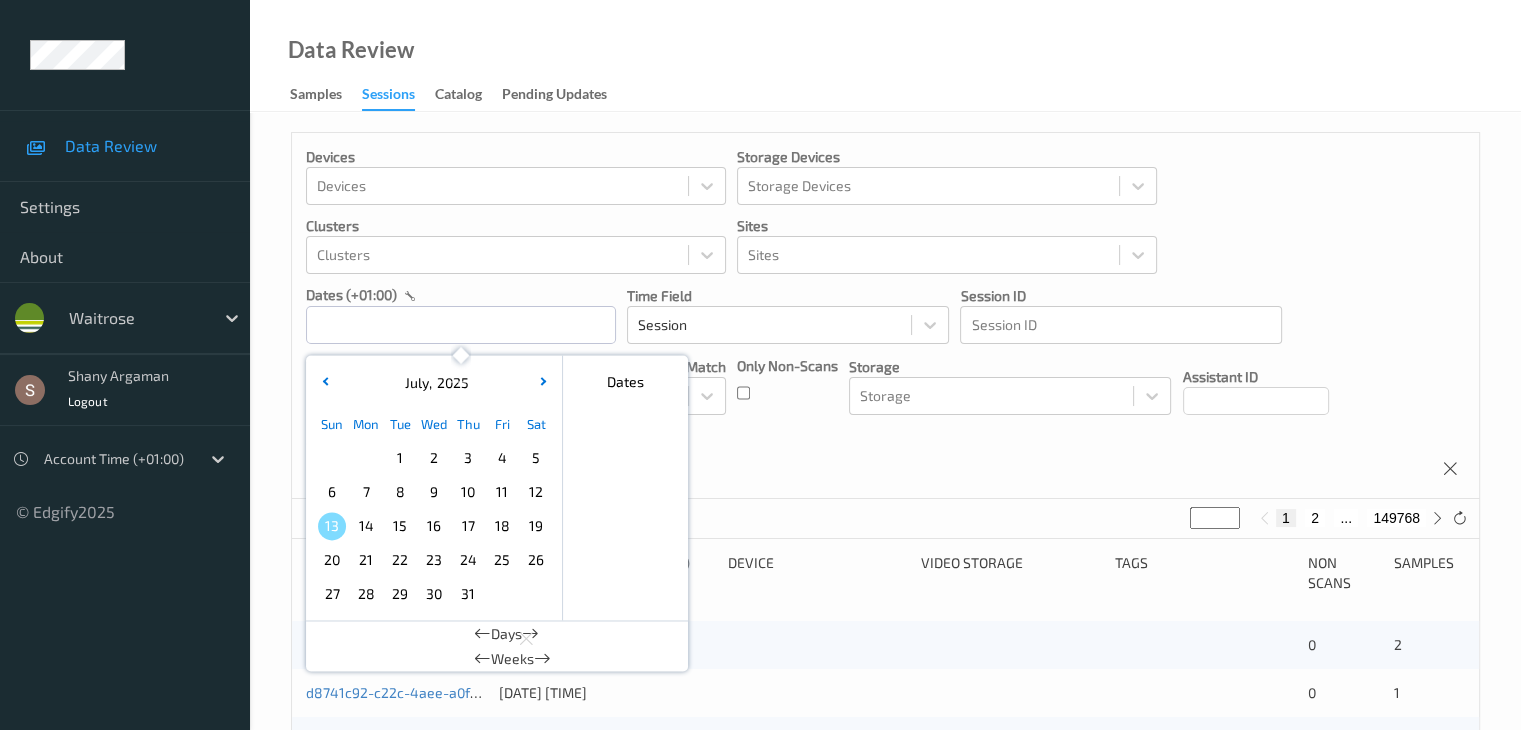 click on "7" at bounding box center [366, 492] 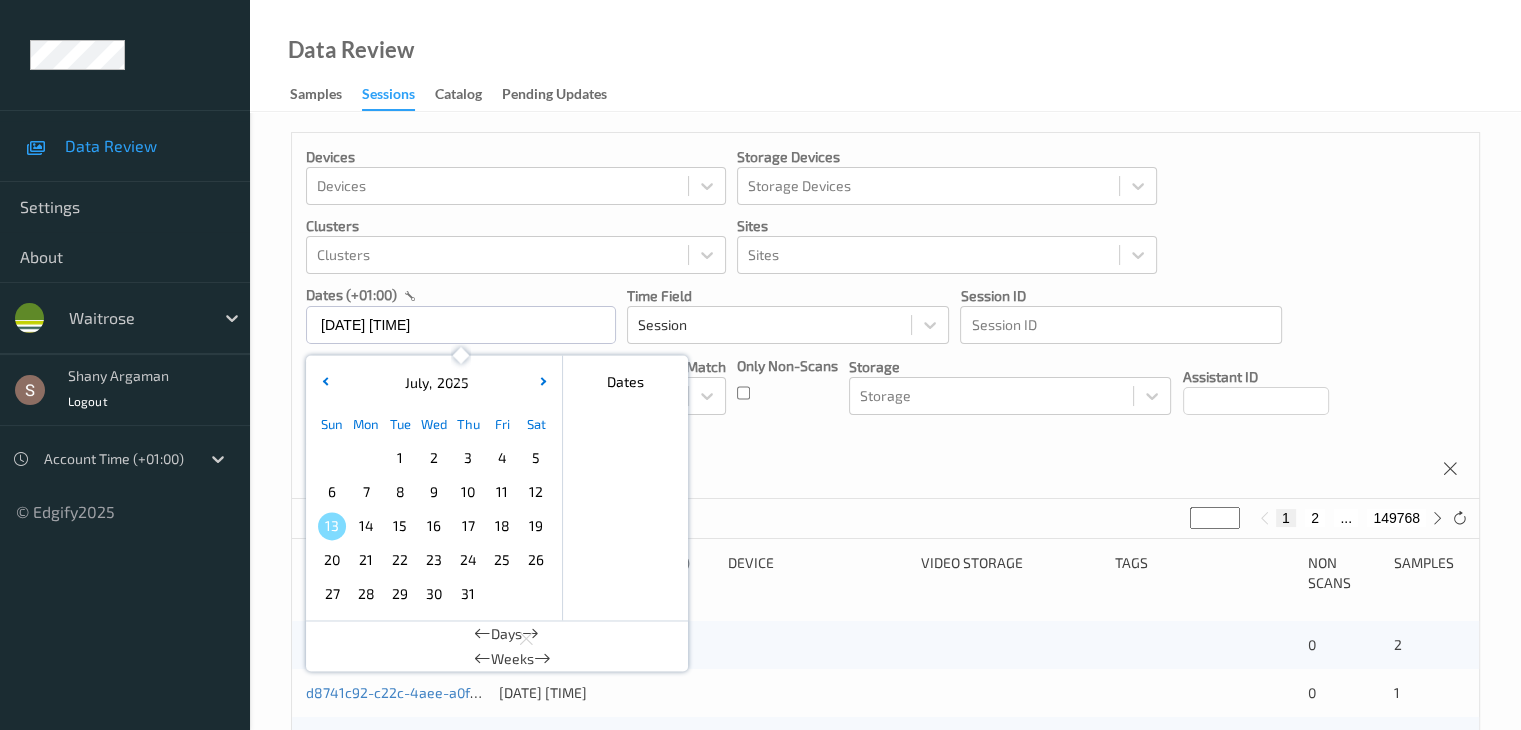 click on "7" at bounding box center [366, 492] 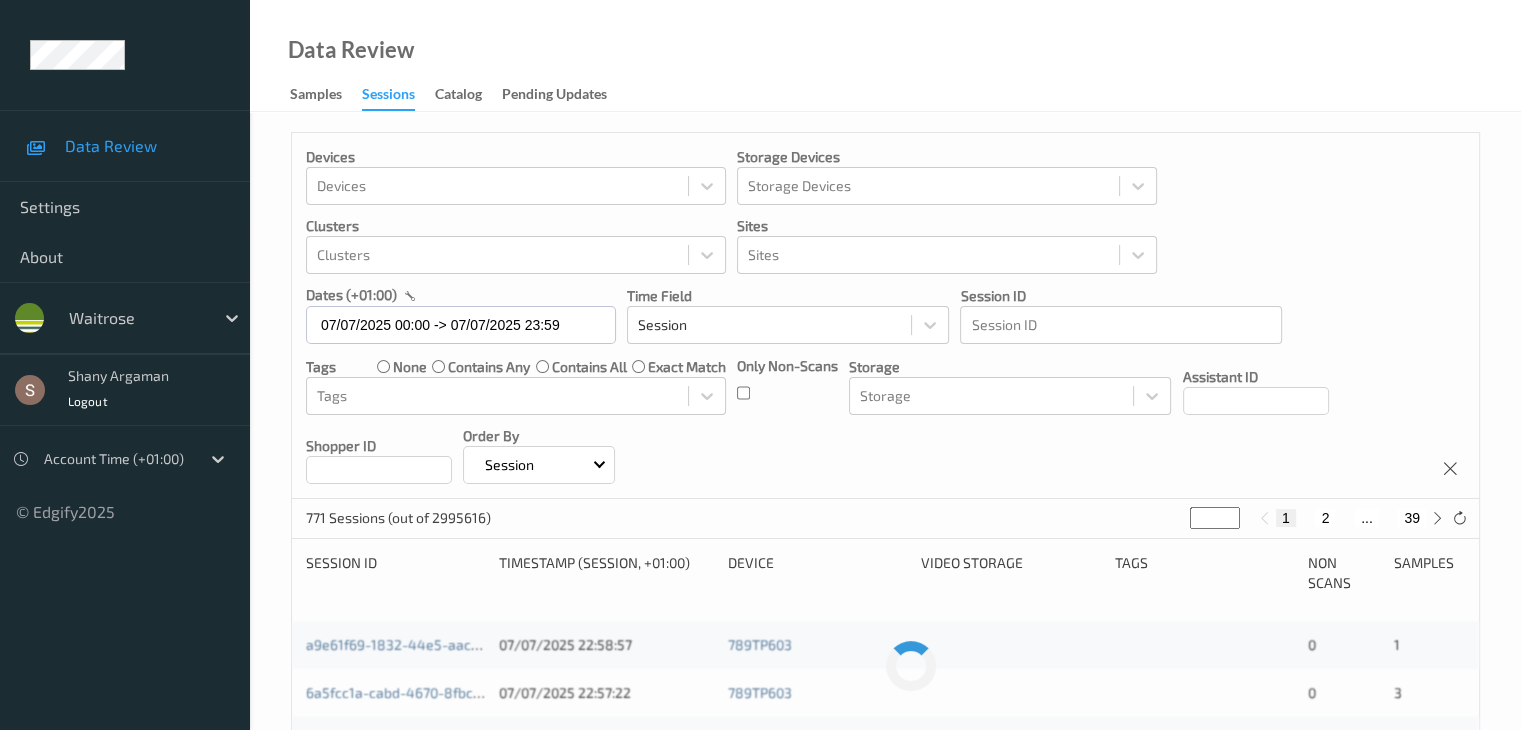 click on "2" at bounding box center (1325, 518) 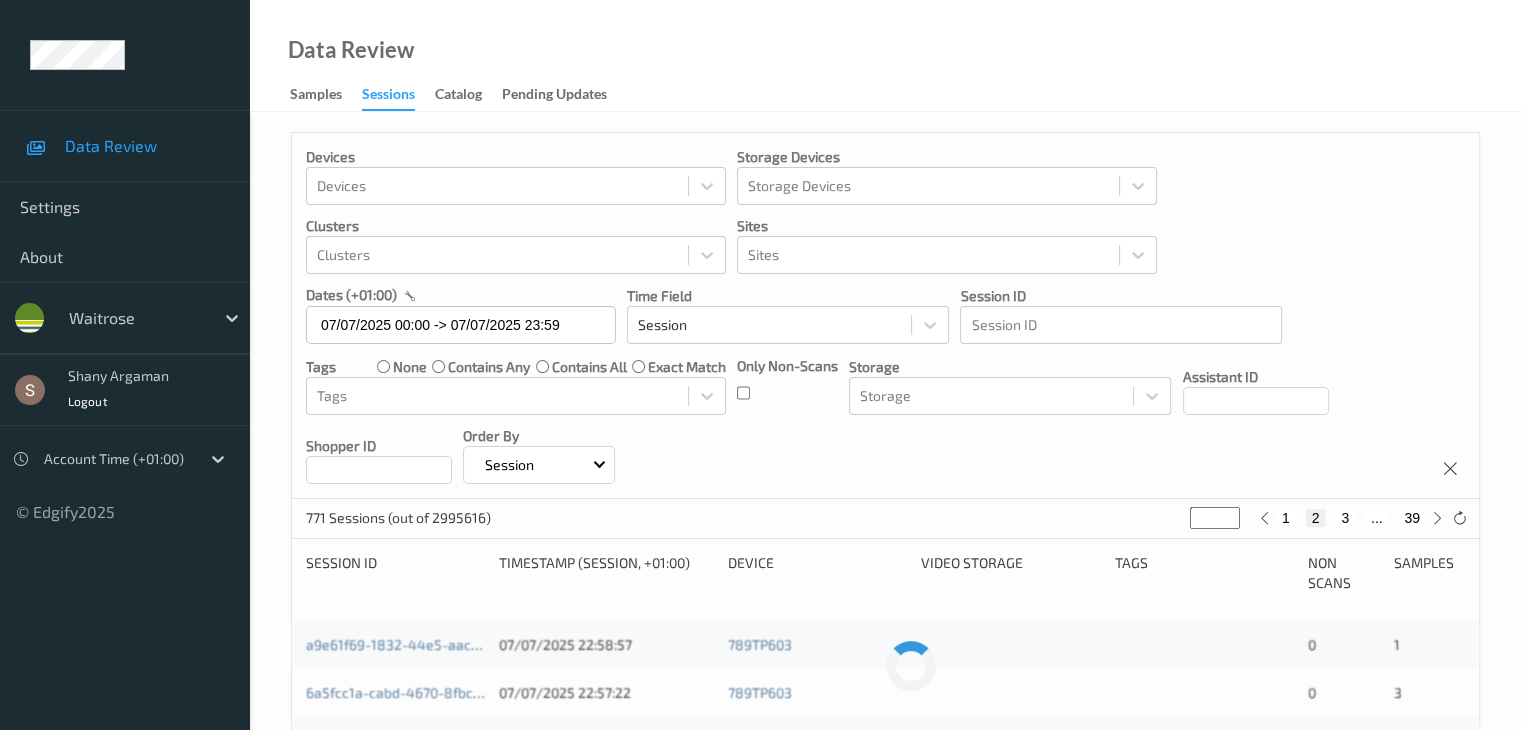 click on "3" at bounding box center (1345, 518) 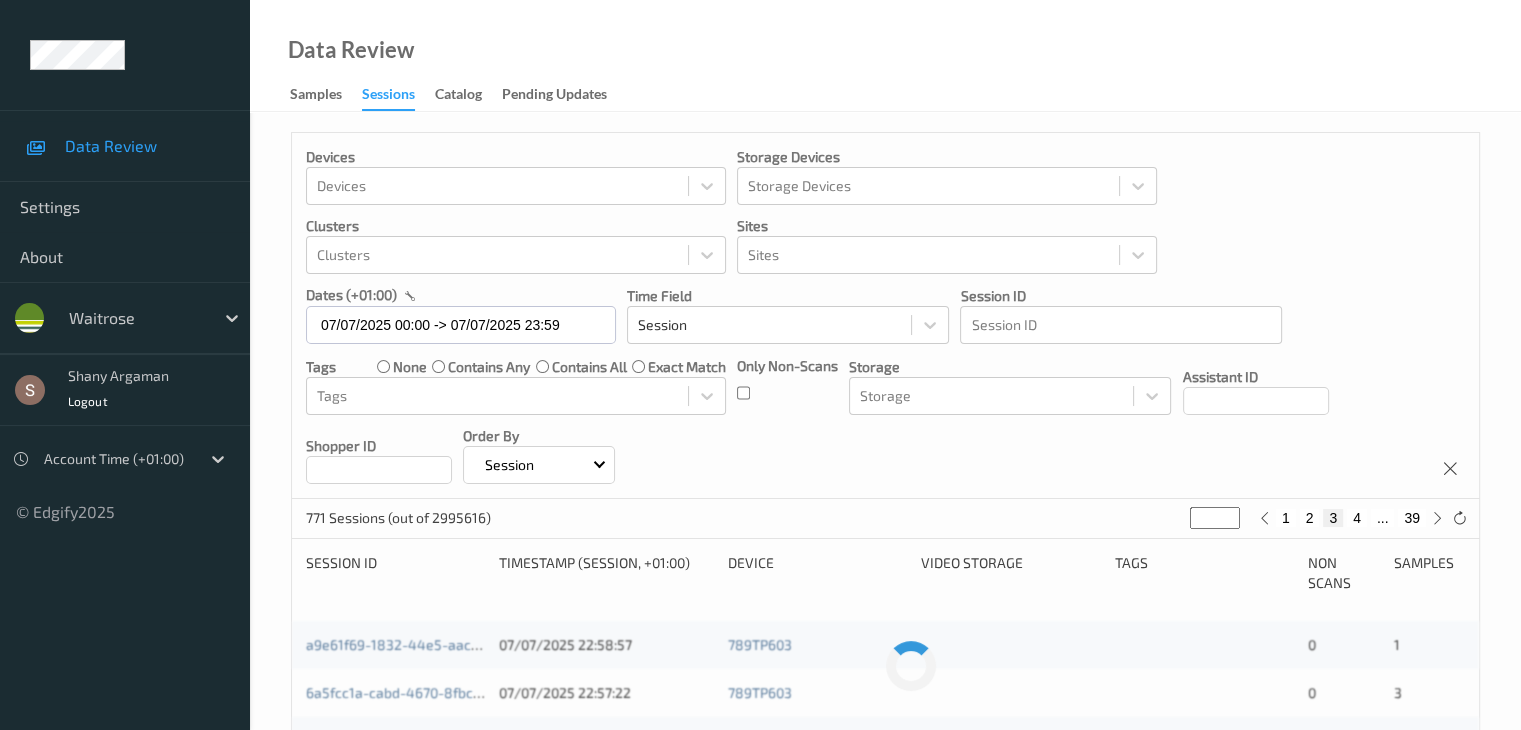 click on "4" at bounding box center [1357, 518] 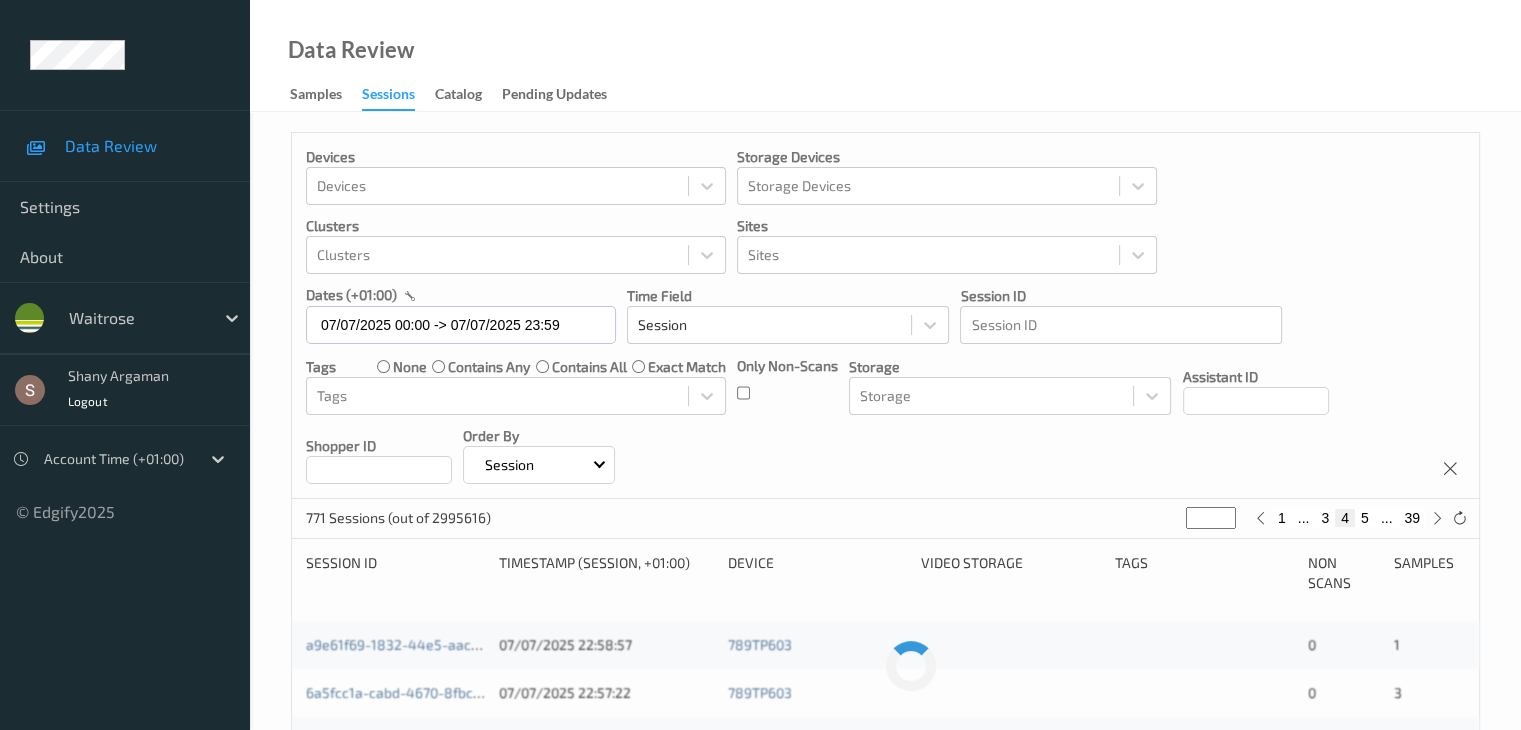 click on "5" at bounding box center (1365, 518) 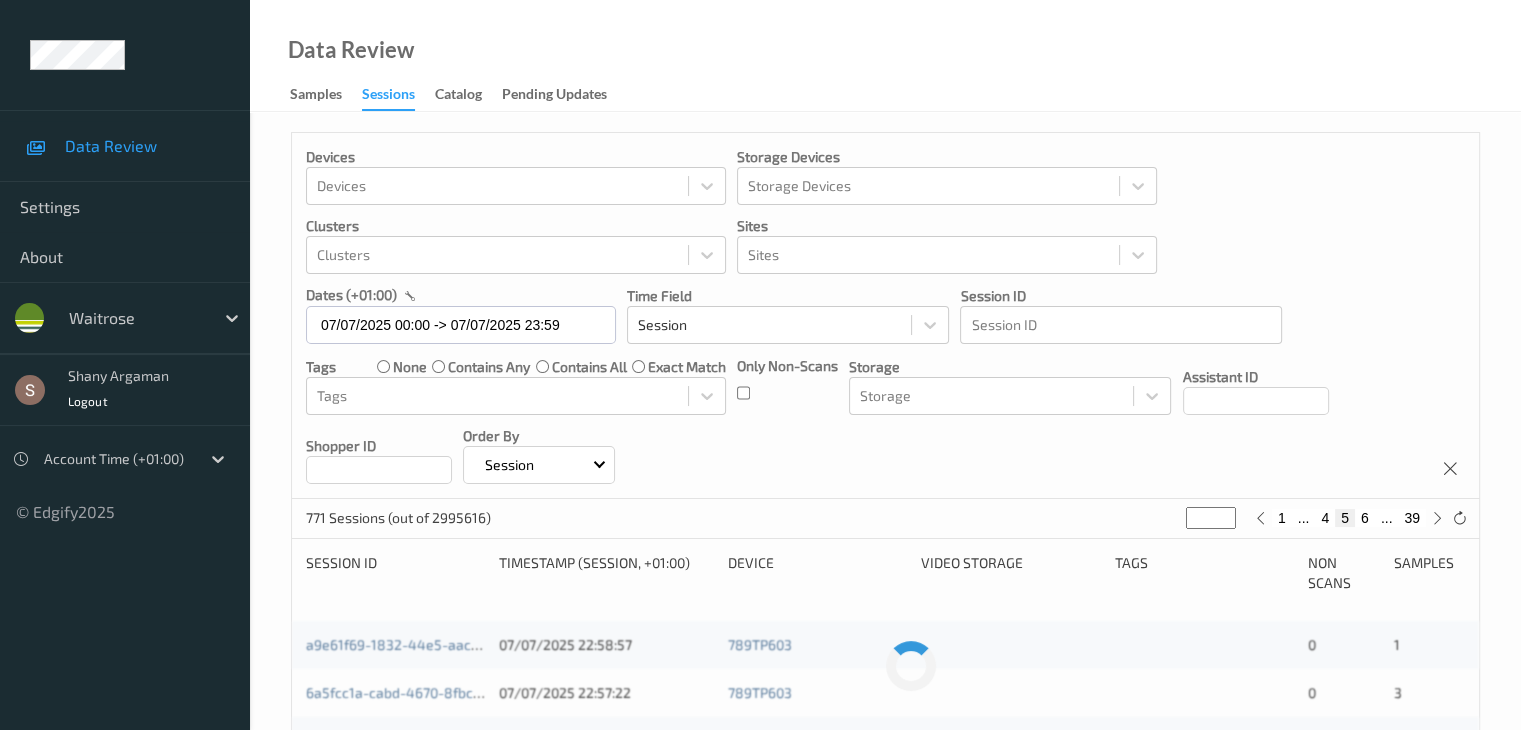 click on "6" at bounding box center [1365, 518] 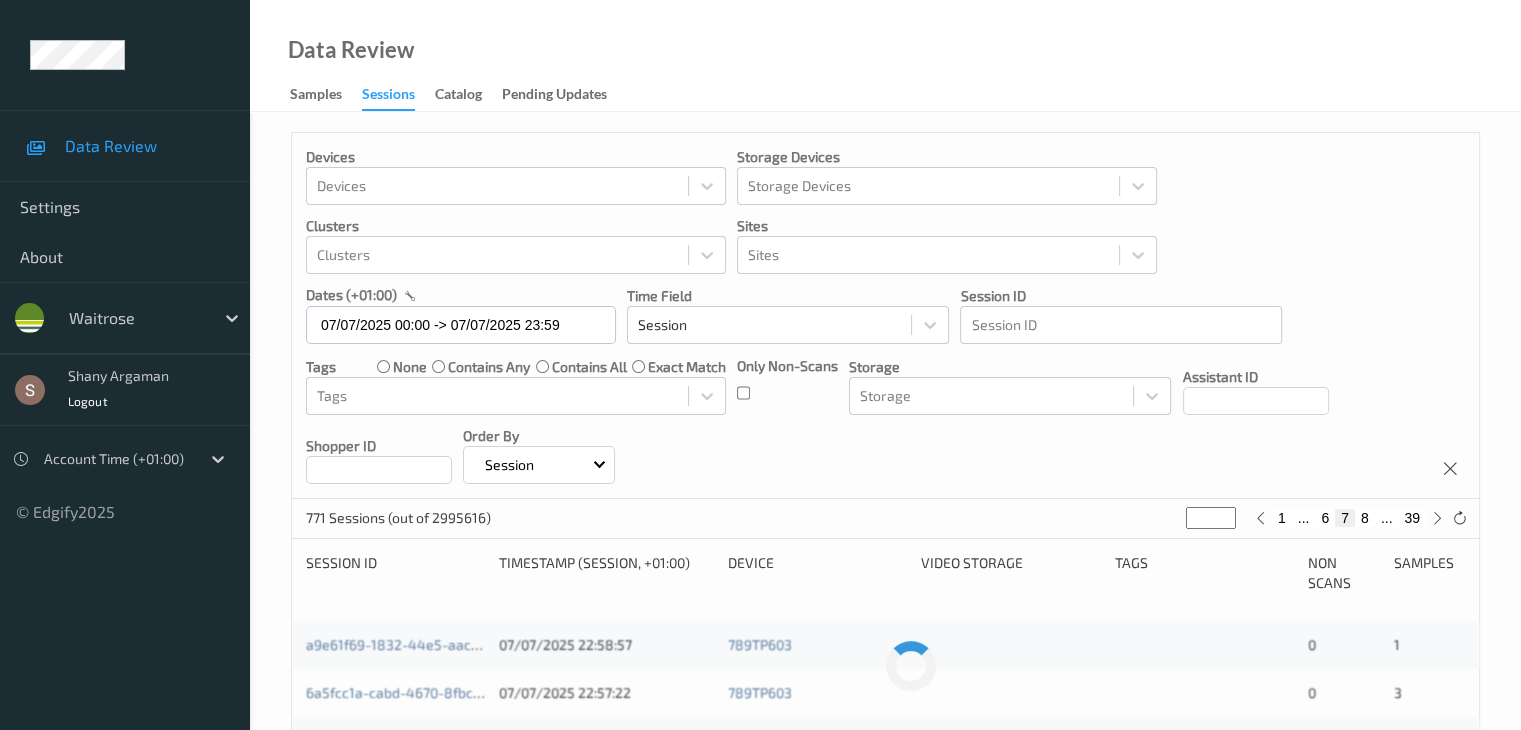click on "8" at bounding box center [1365, 518] 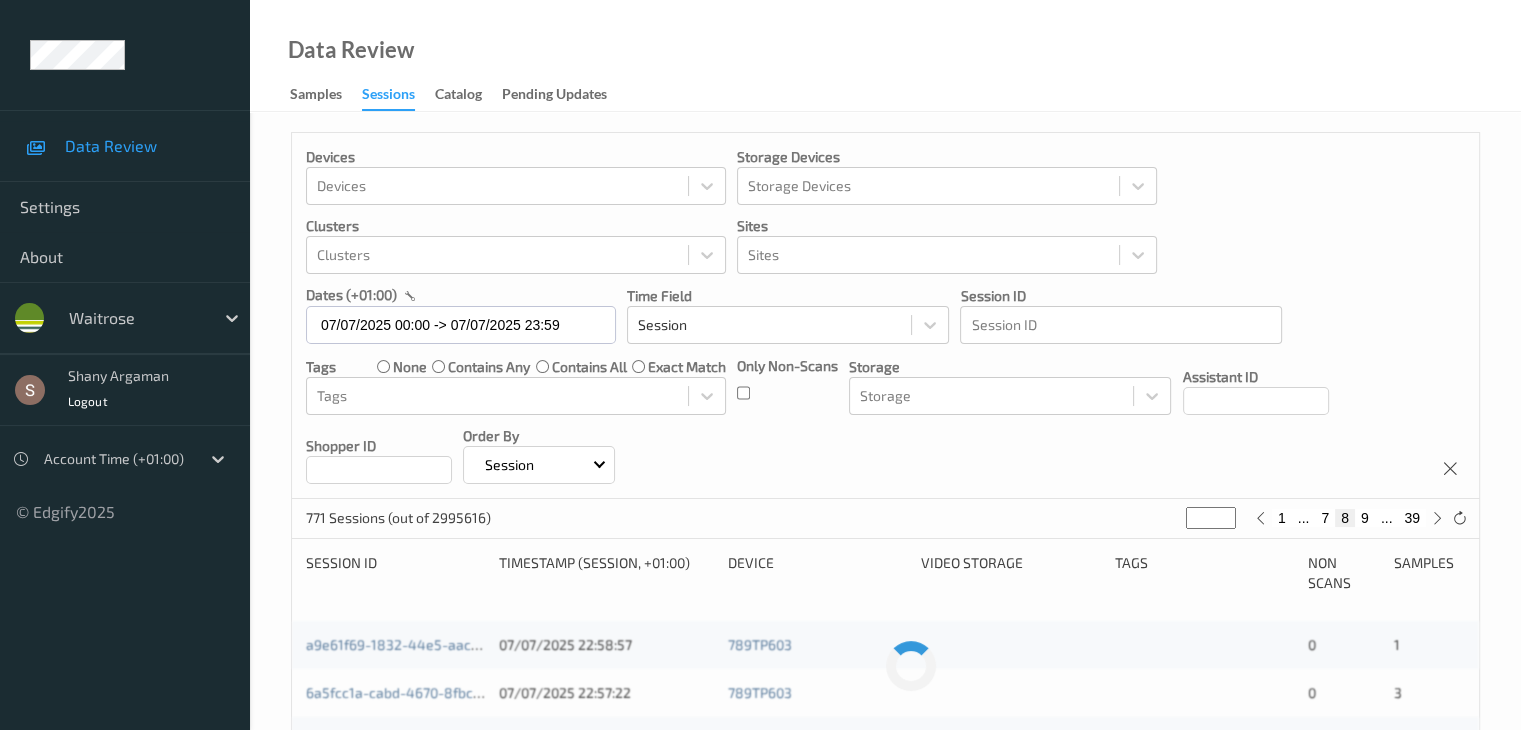 click on "9" at bounding box center (1365, 518) 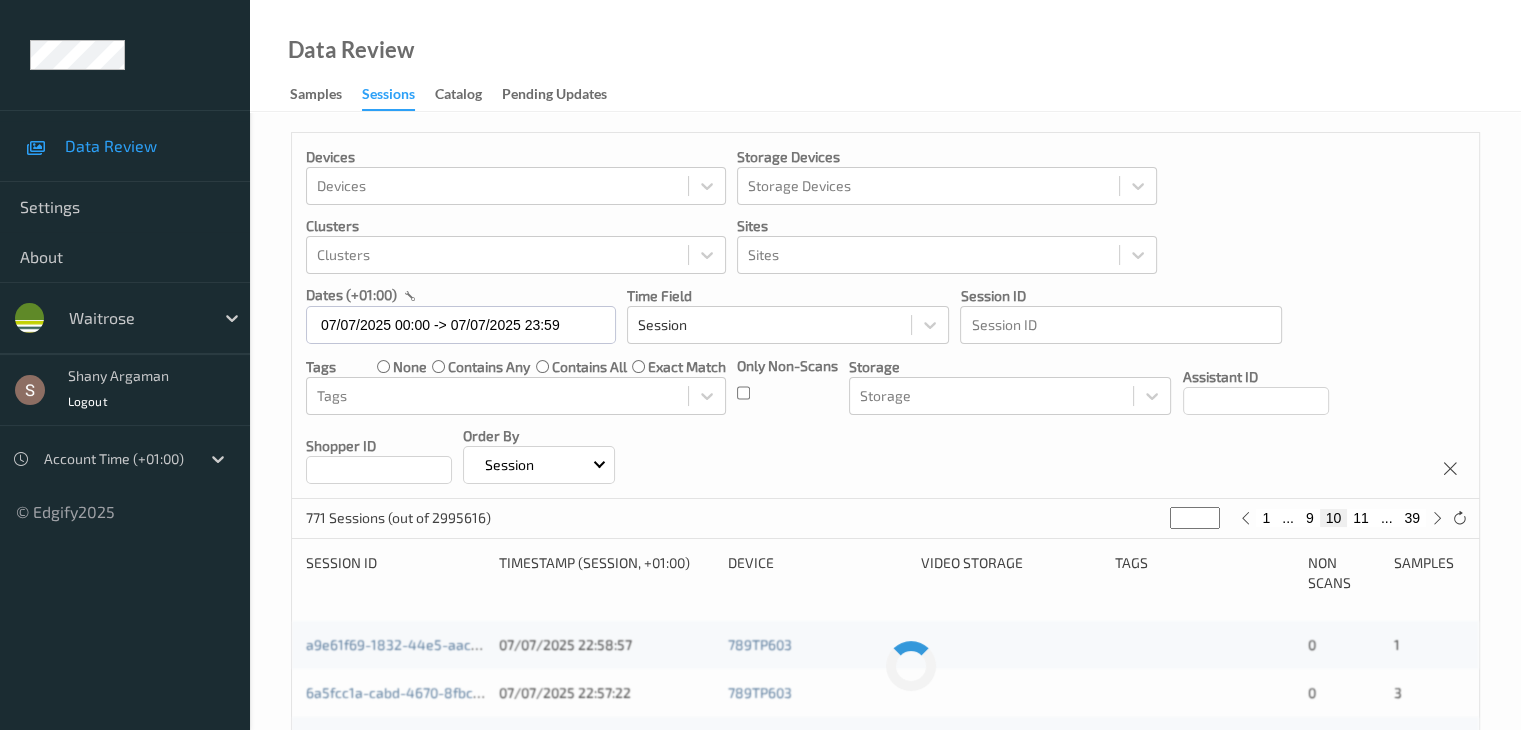 click on "11" at bounding box center (1361, 518) 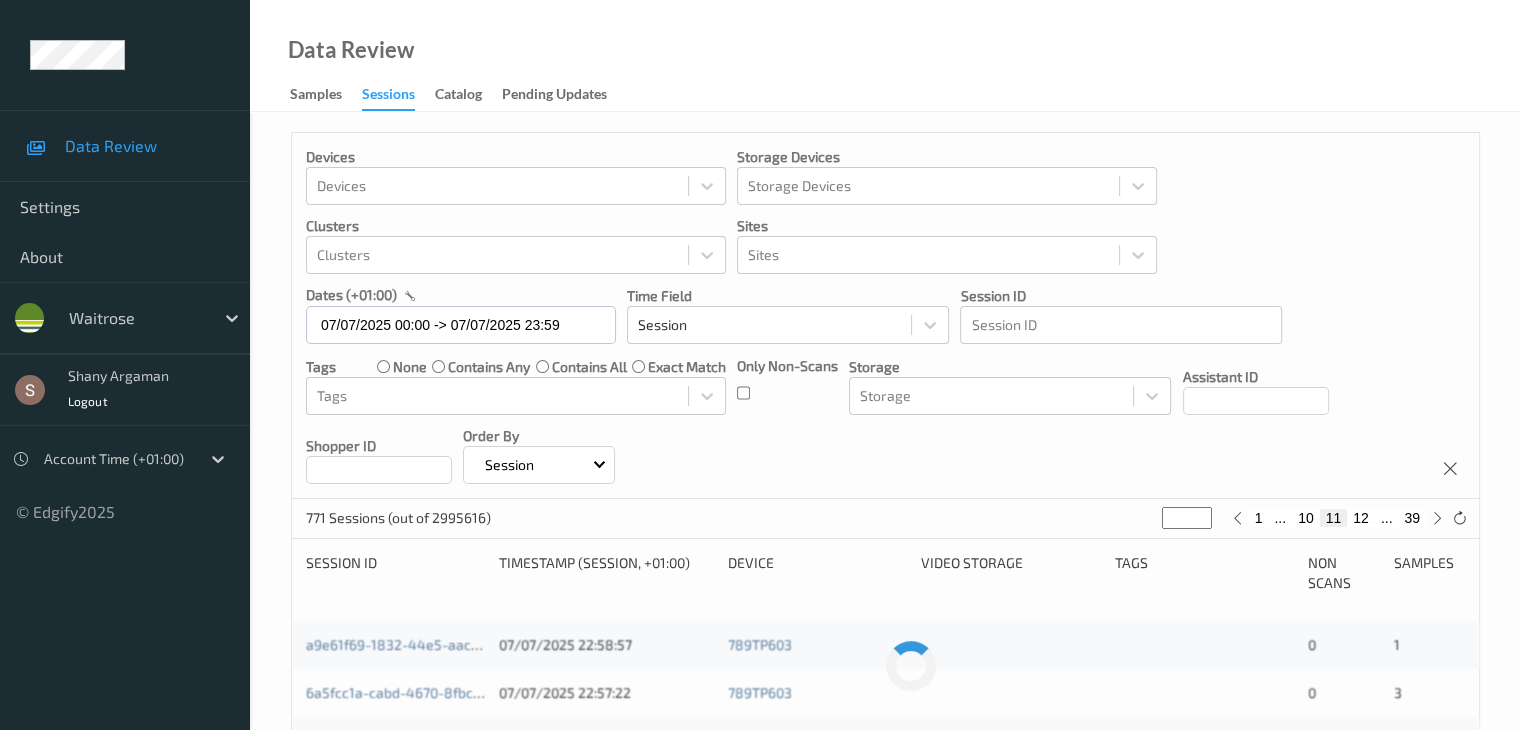 click on "12" at bounding box center [1361, 518] 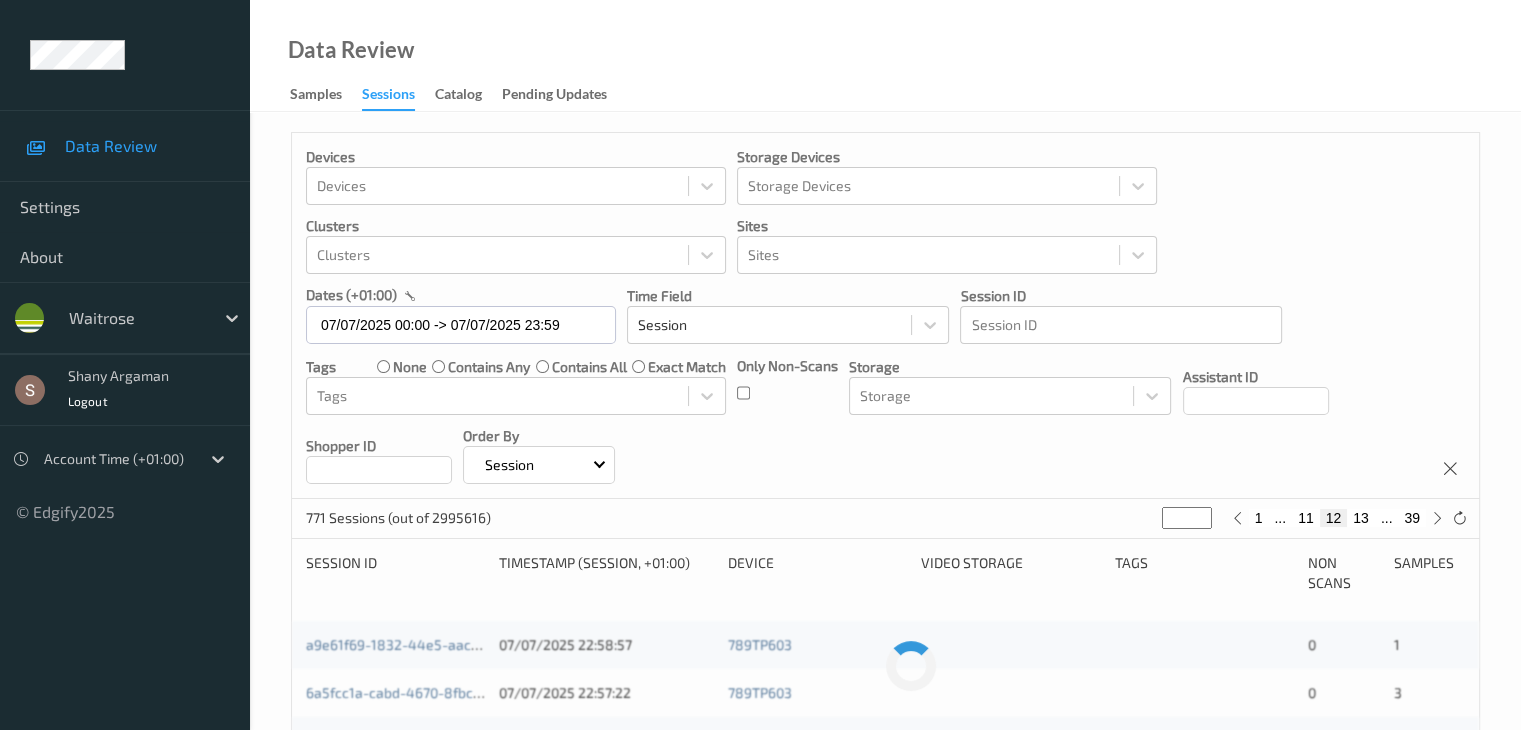 click on "13" at bounding box center (1361, 518) 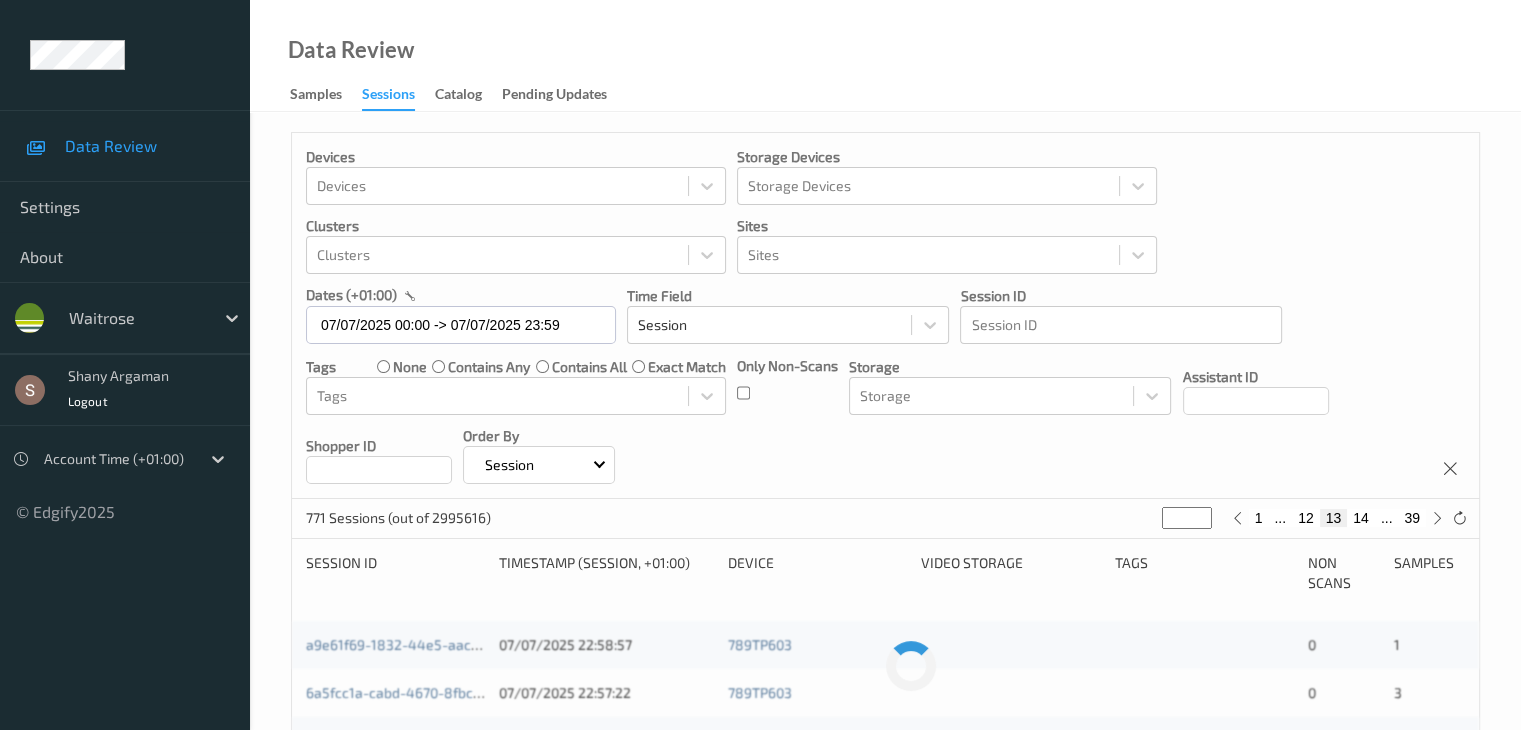 click on "14" at bounding box center (1361, 518) 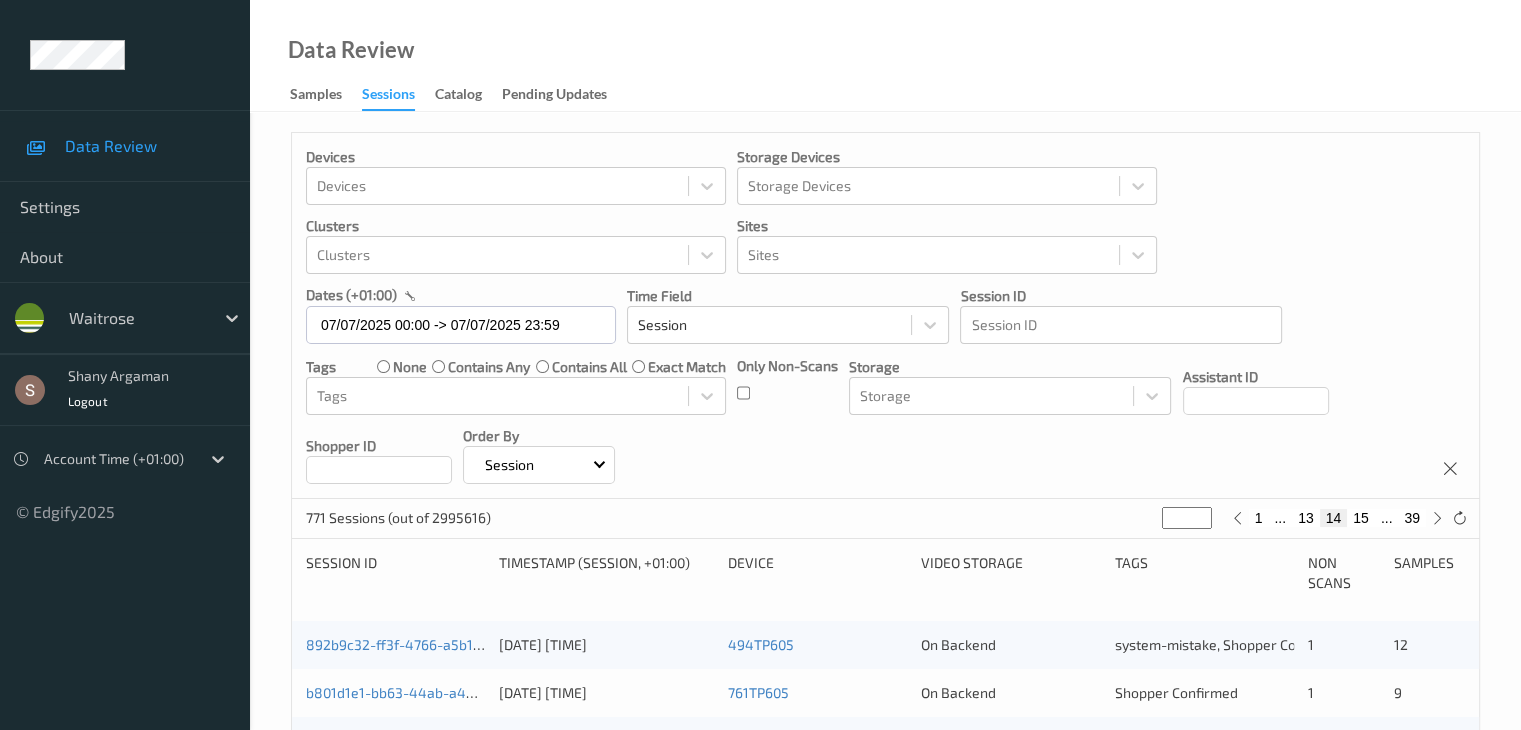 click on "15" at bounding box center (1361, 518) 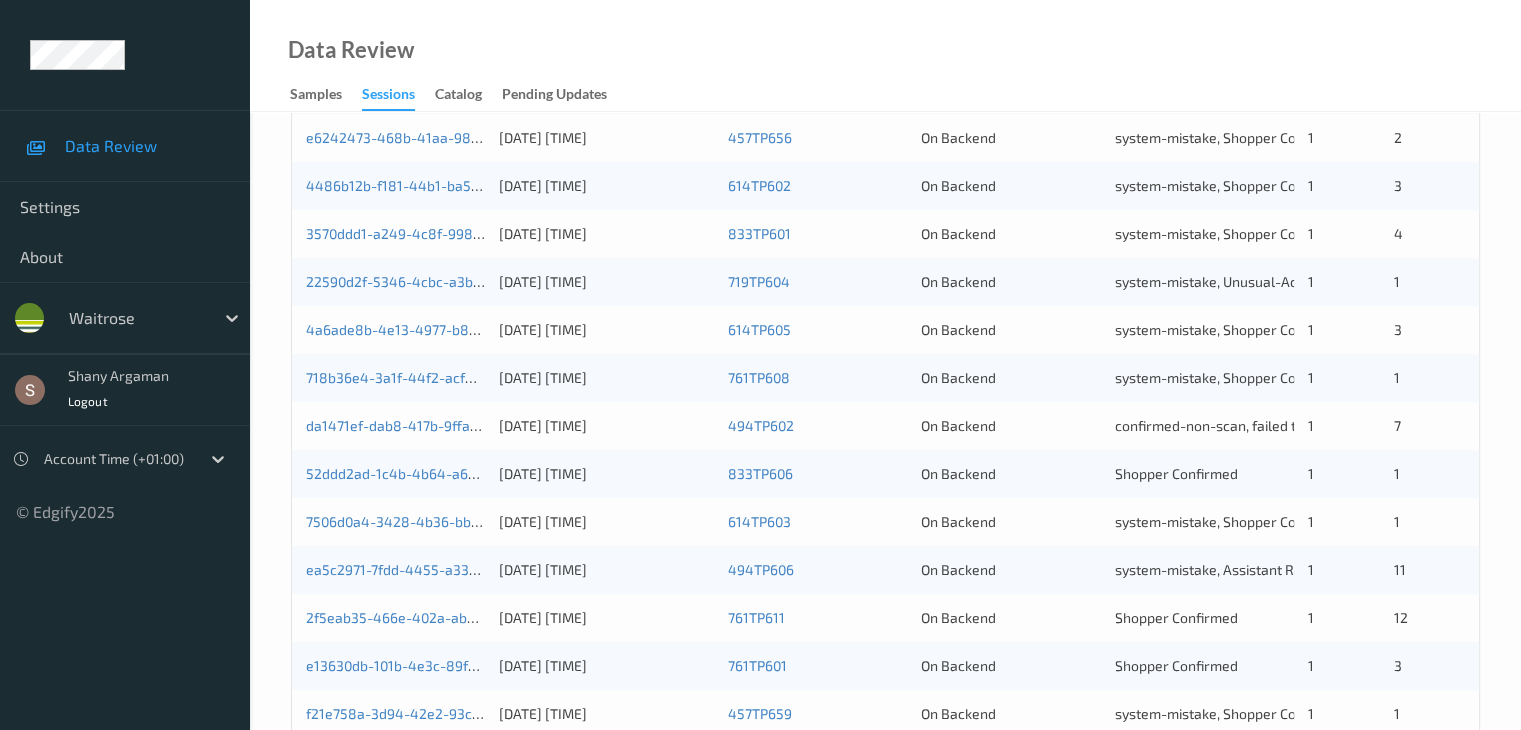 scroll, scrollTop: 564, scrollLeft: 0, axis: vertical 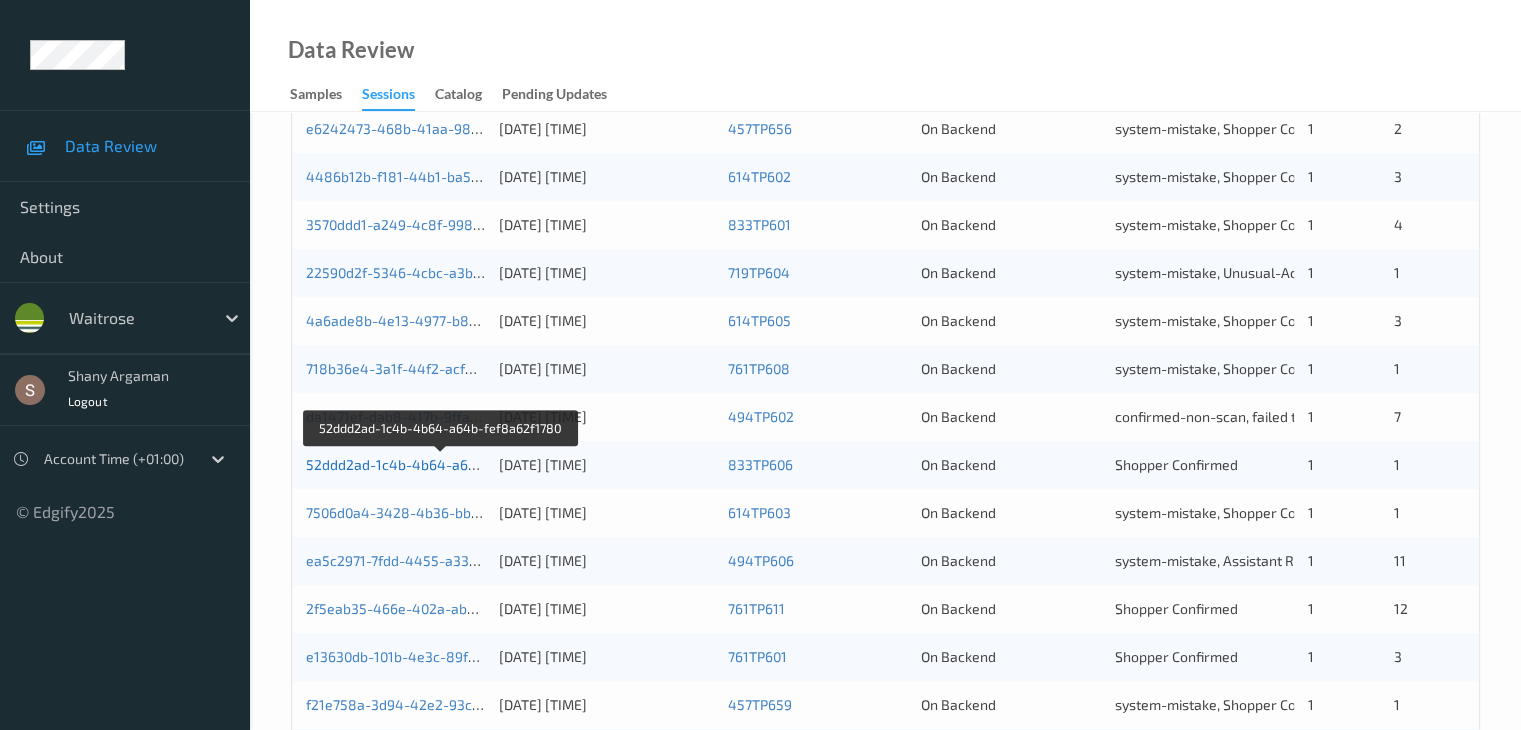 click on "52ddd2ad-1c4b-4b64-a64b-fef8a62f1780" at bounding box center (441, 464) 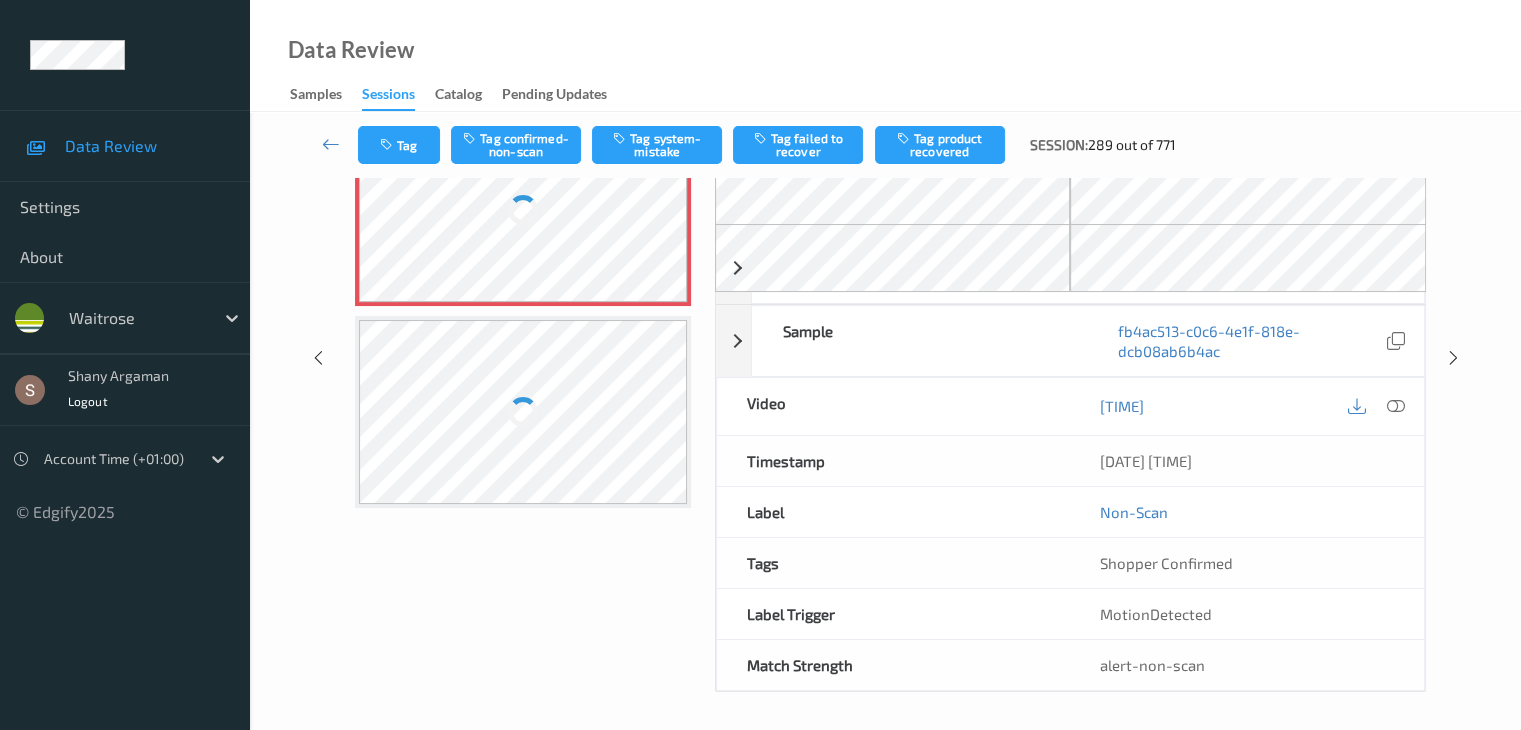 scroll, scrollTop: 0, scrollLeft: 0, axis: both 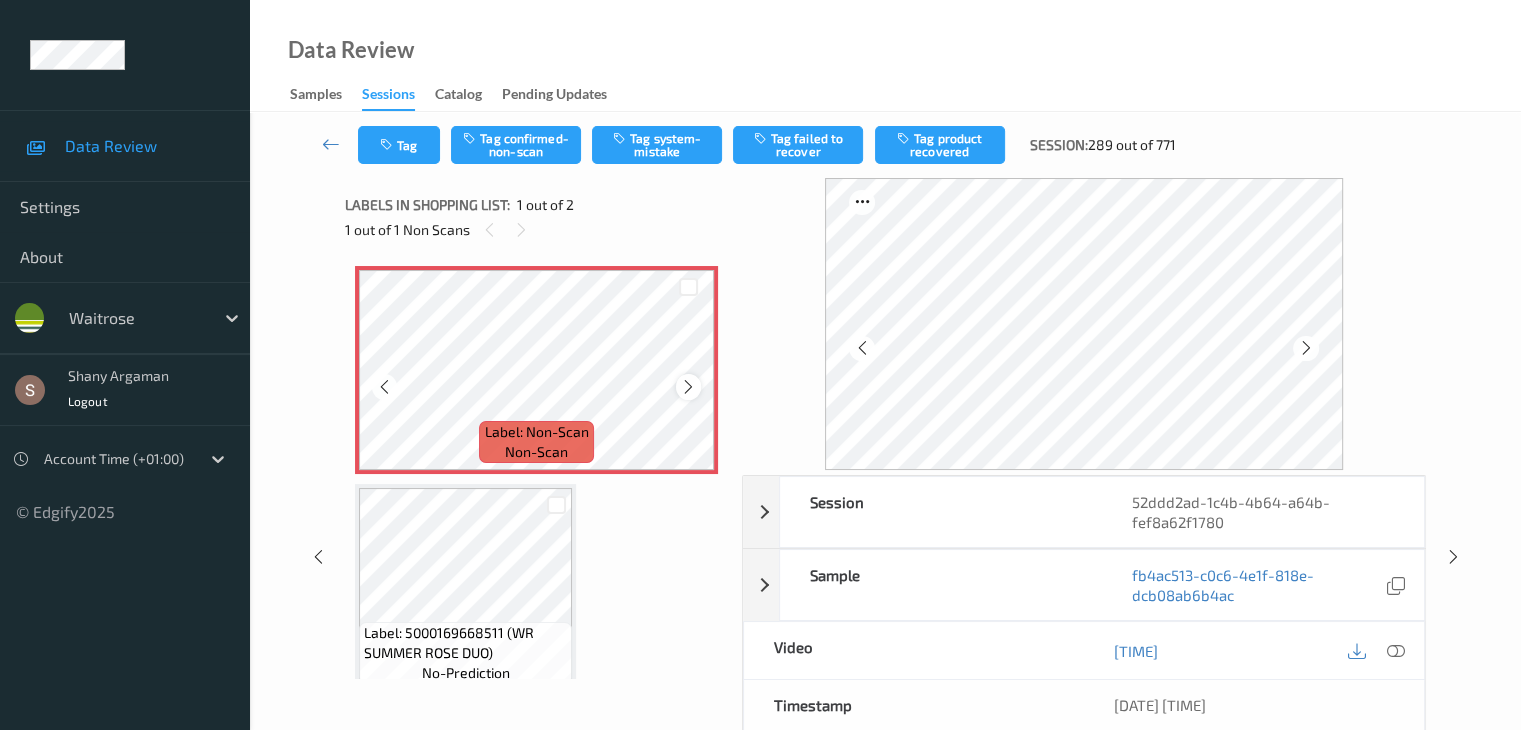 click at bounding box center (688, 387) 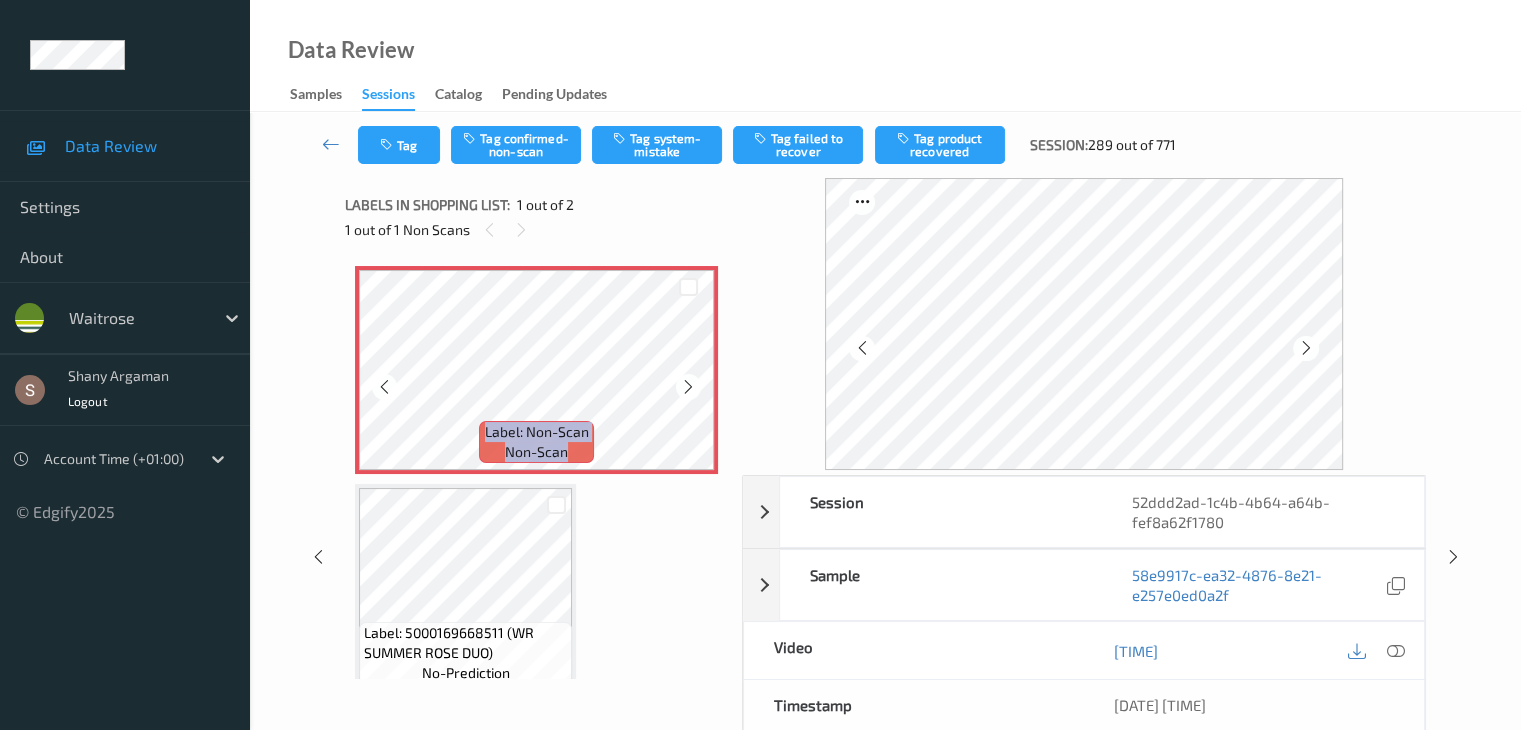 click at bounding box center [688, 387] 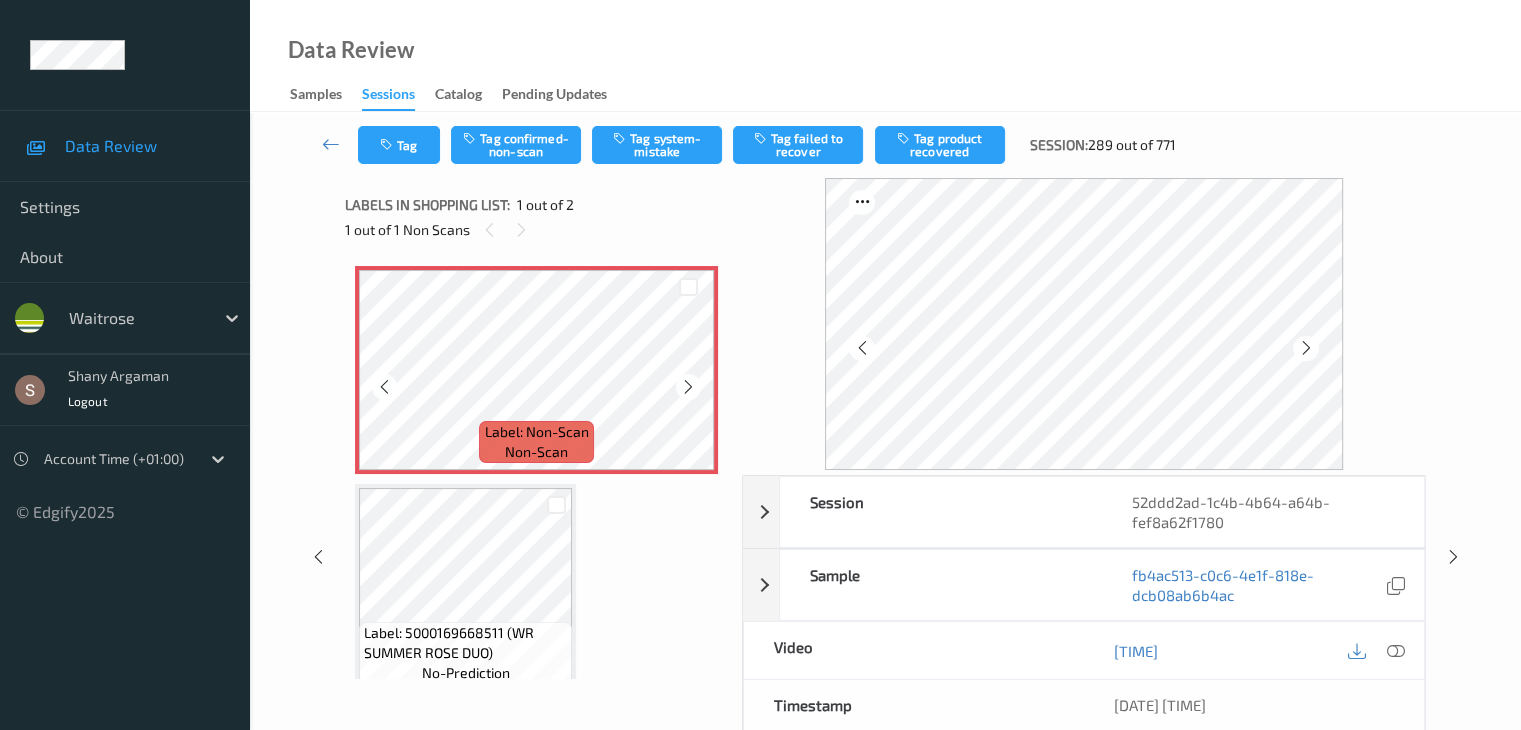 click at bounding box center (688, 387) 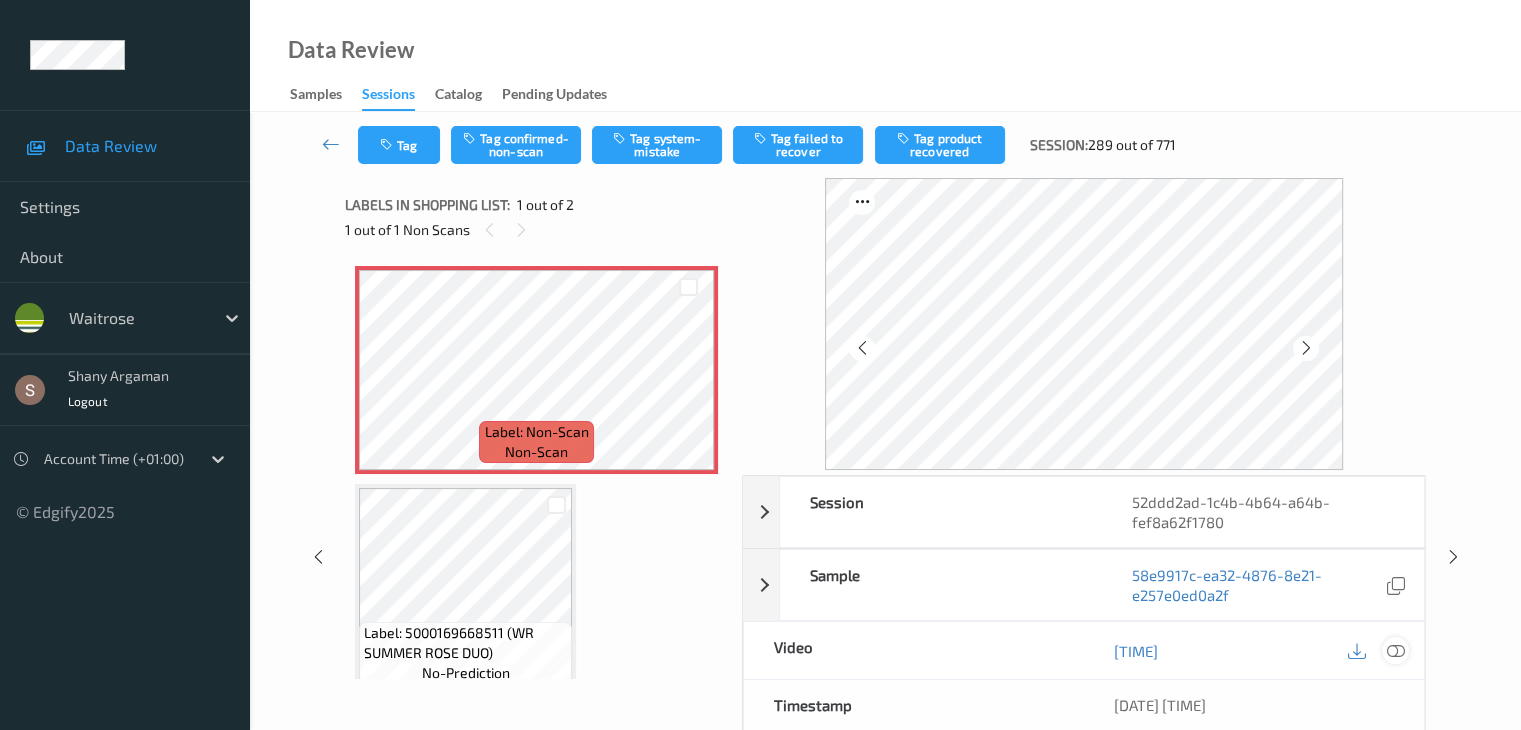 click at bounding box center [1395, 651] 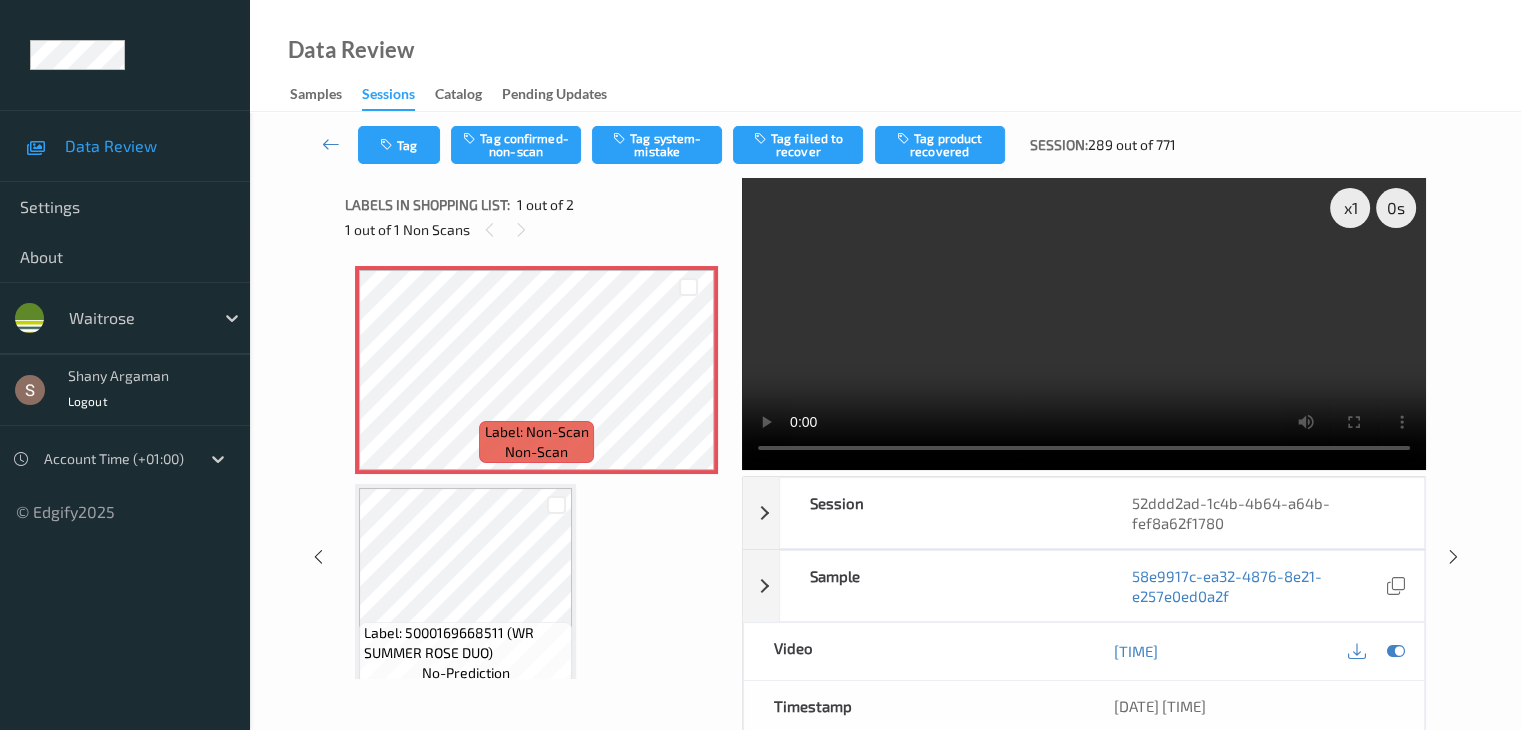 click at bounding box center (1084, 324) 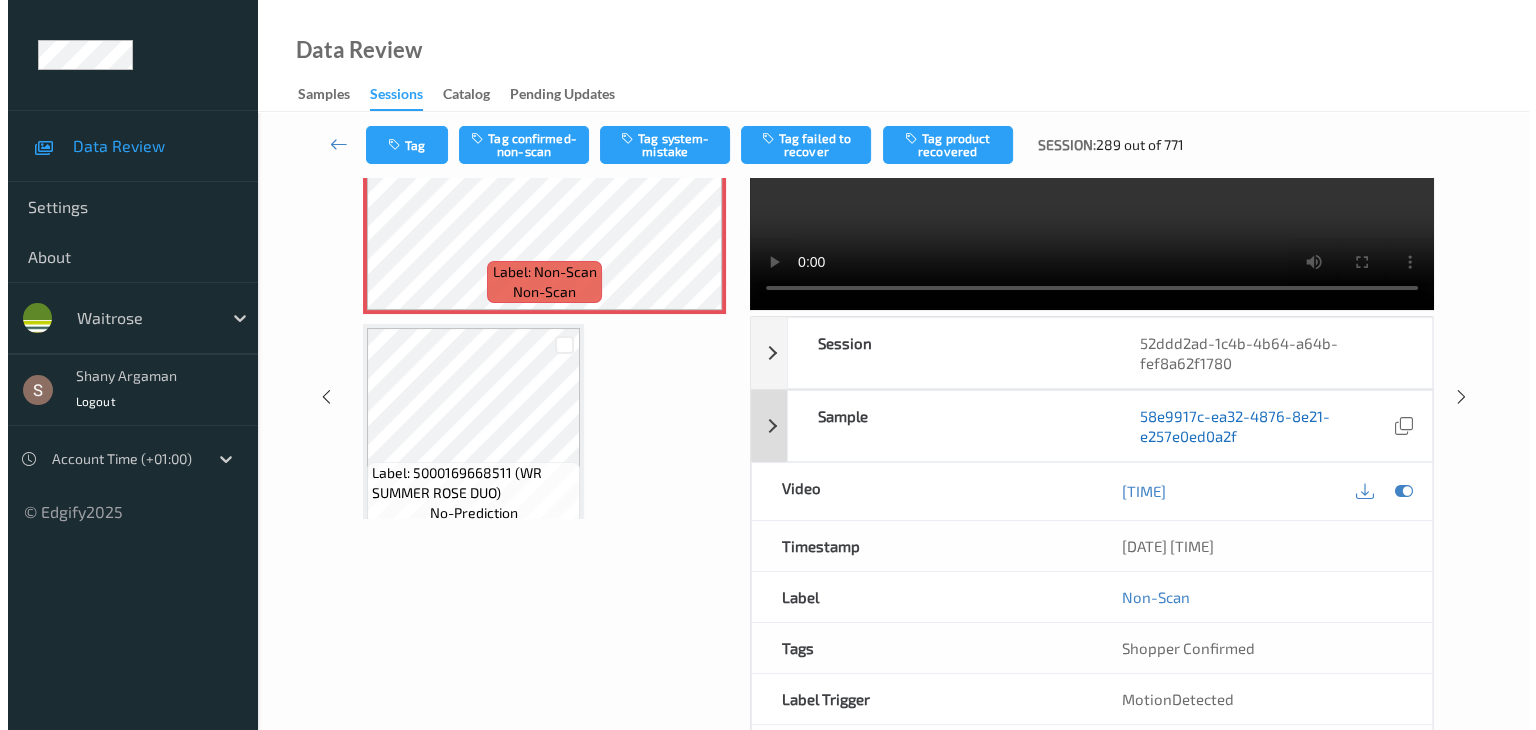 scroll, scrollTop: 0, scrollLeft: 0, axis: both 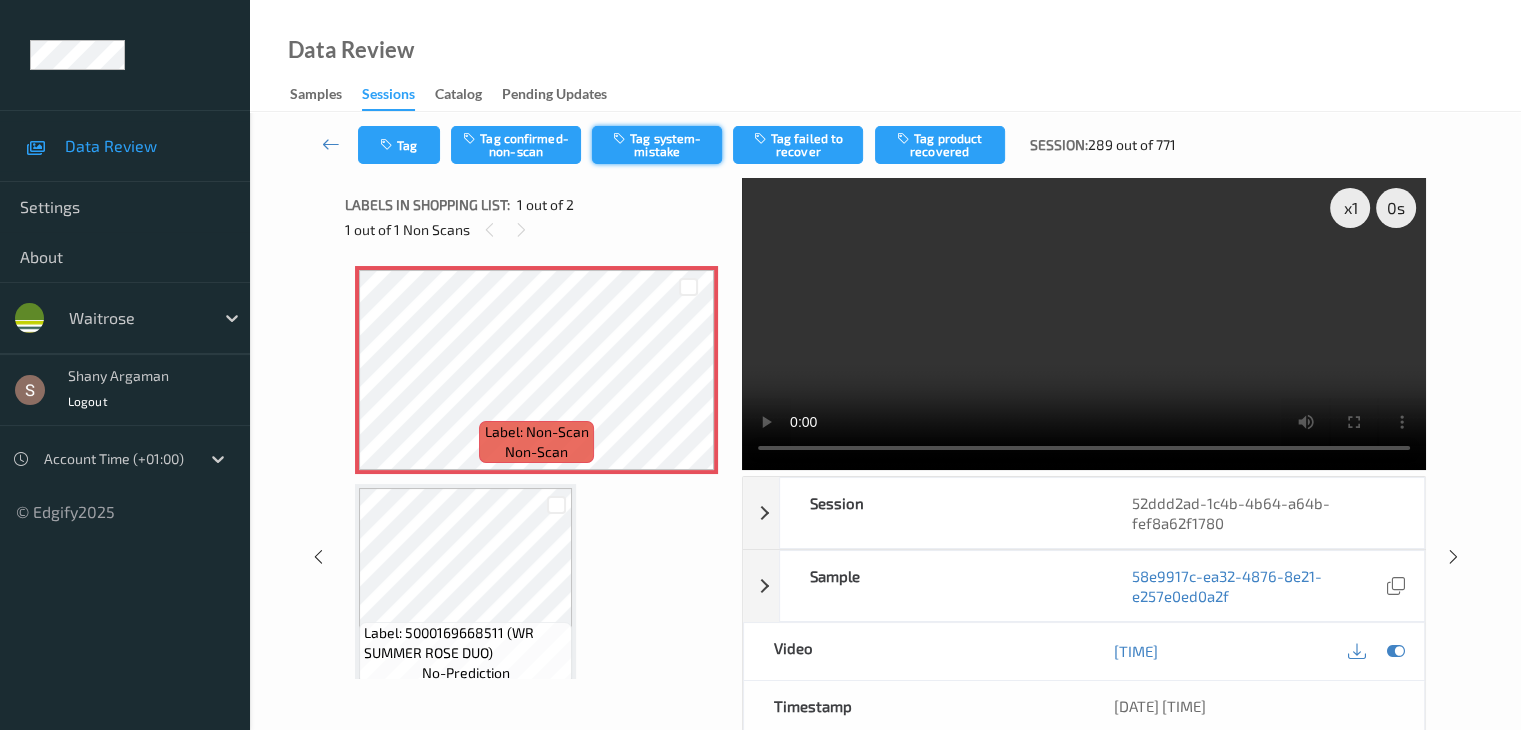 click on "Tag   system-mistake" at bounding box center [657, 145] 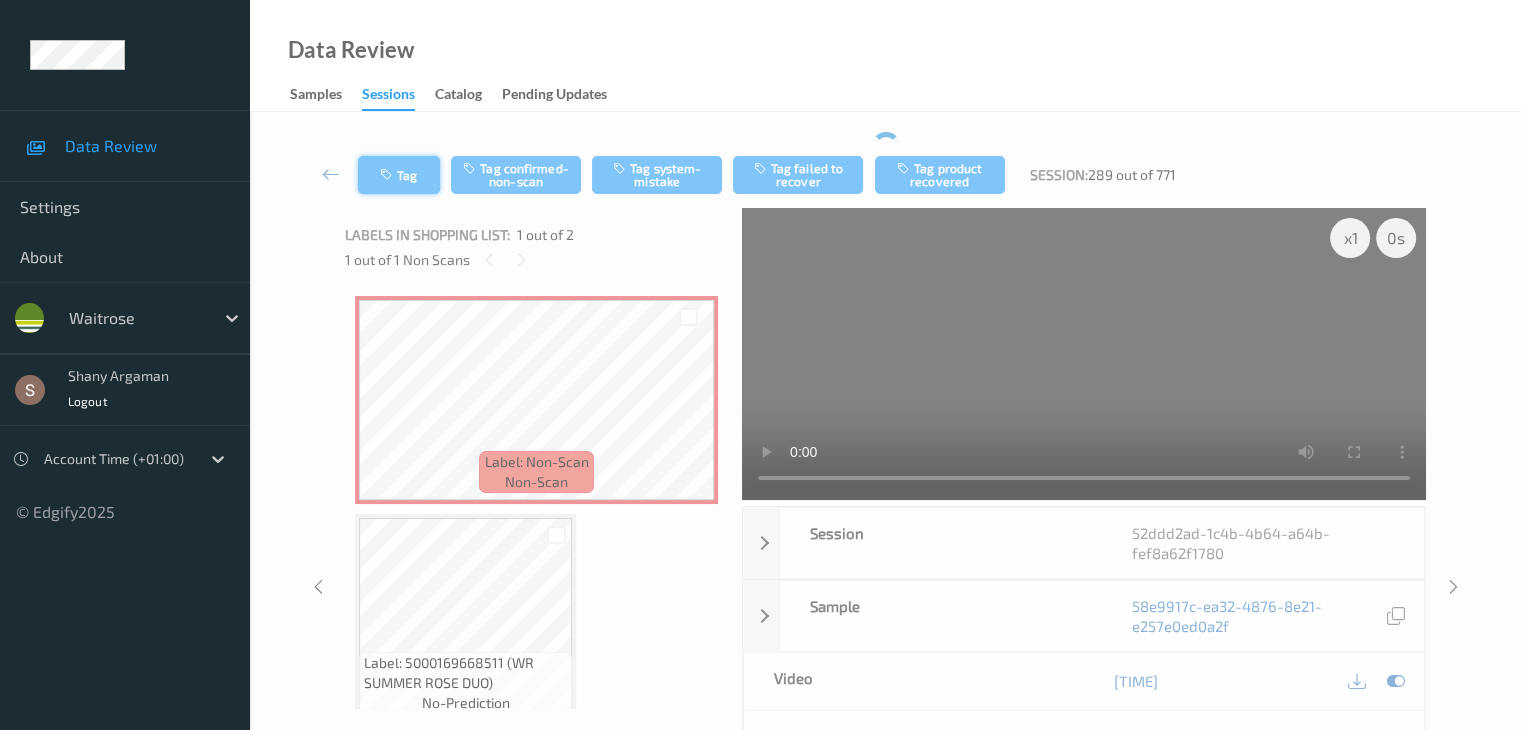 click on "Tag" at bounding box center (399, 175) 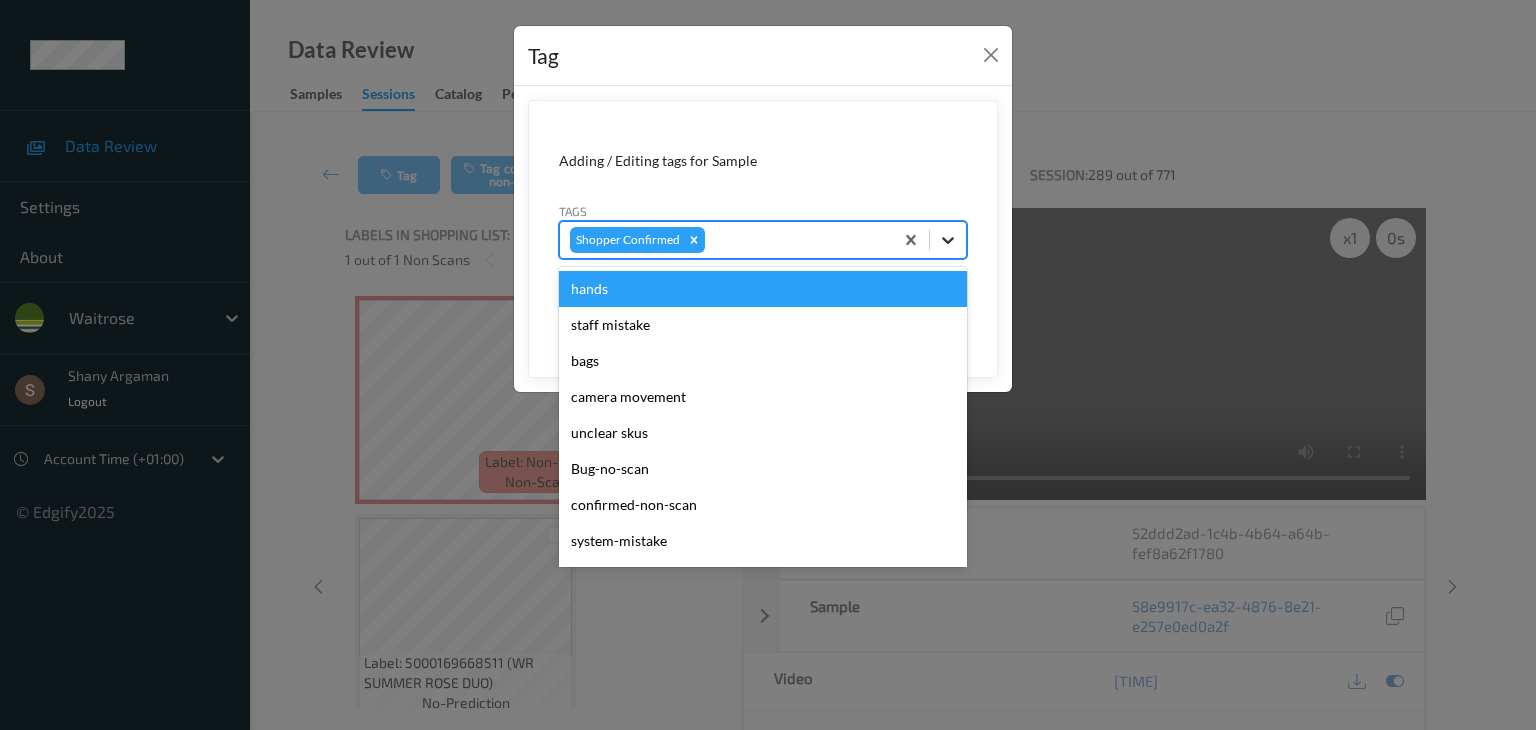 click at bounding box center (948, 240) 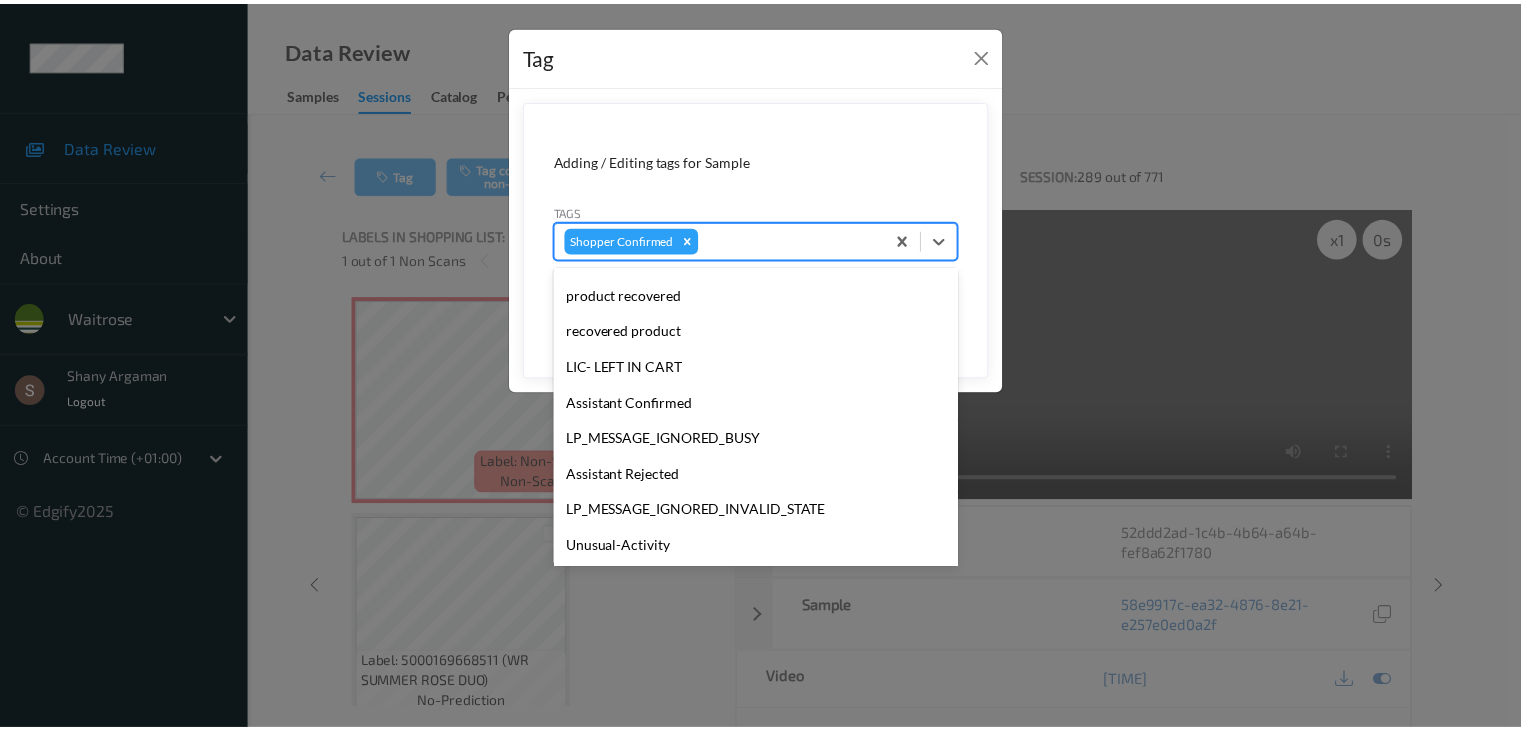 scroll, scrollTop: 320, scrollLeft: 0, axis: vertical 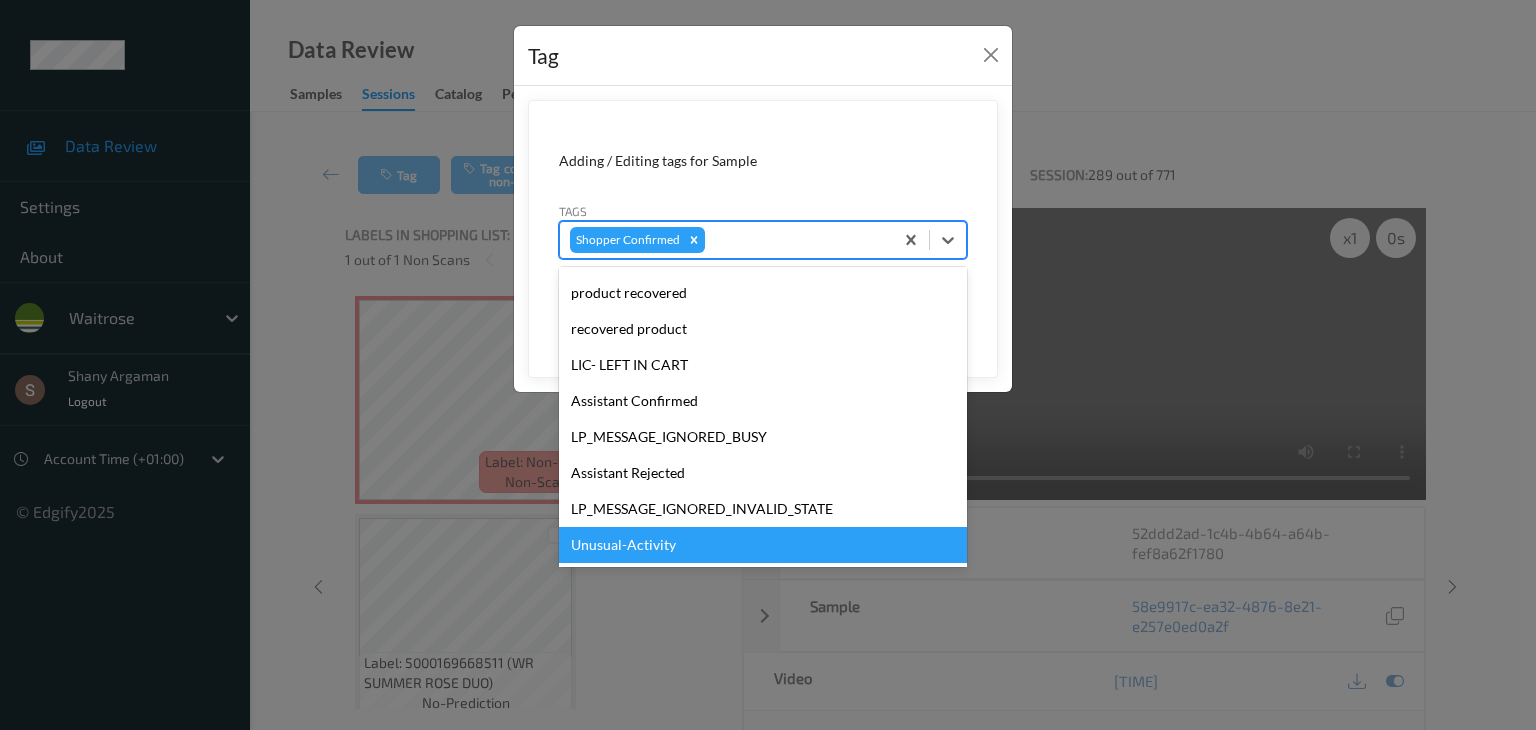 click on "Unusual-Activity" at bounding box center (763, 545) 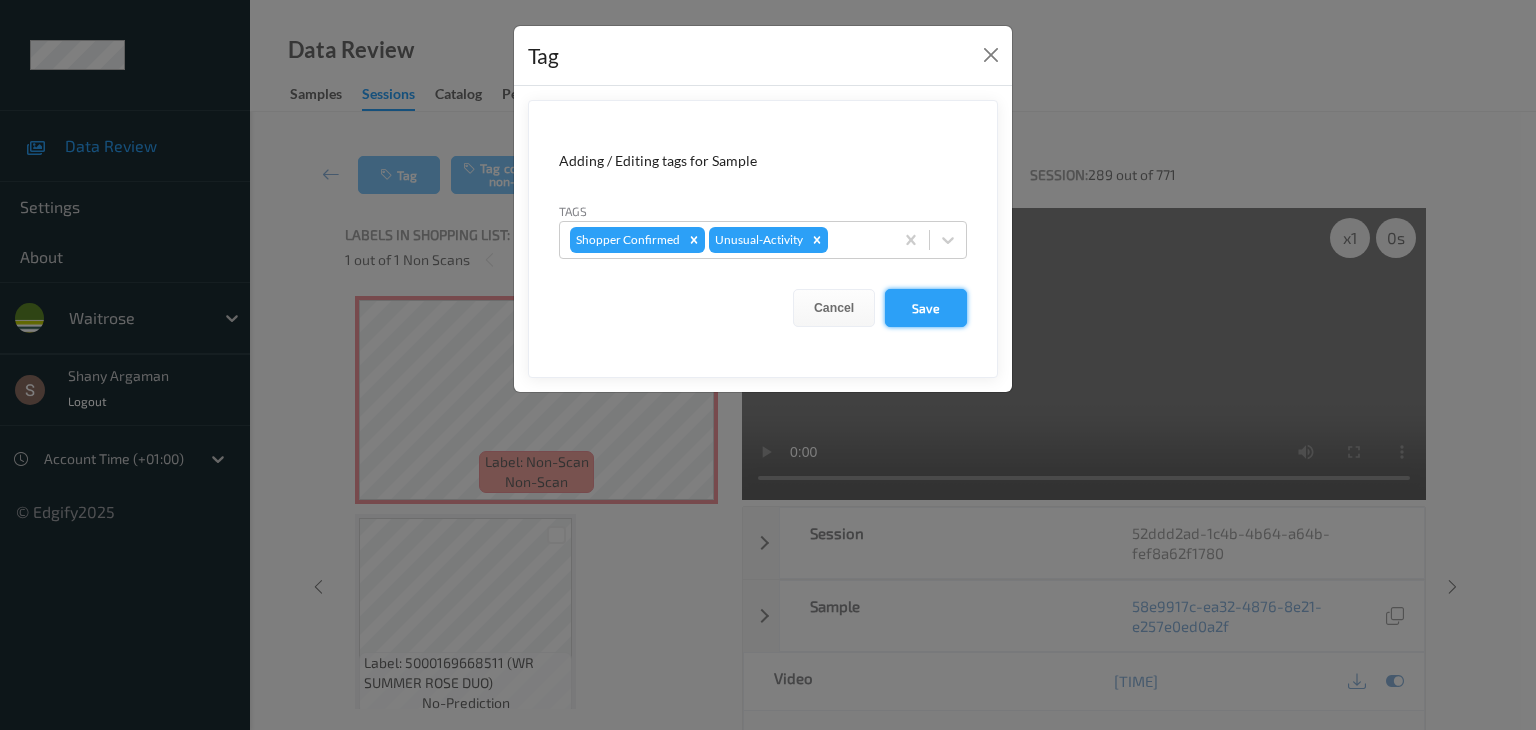 click on "Save" at bounding box center [926, 308] 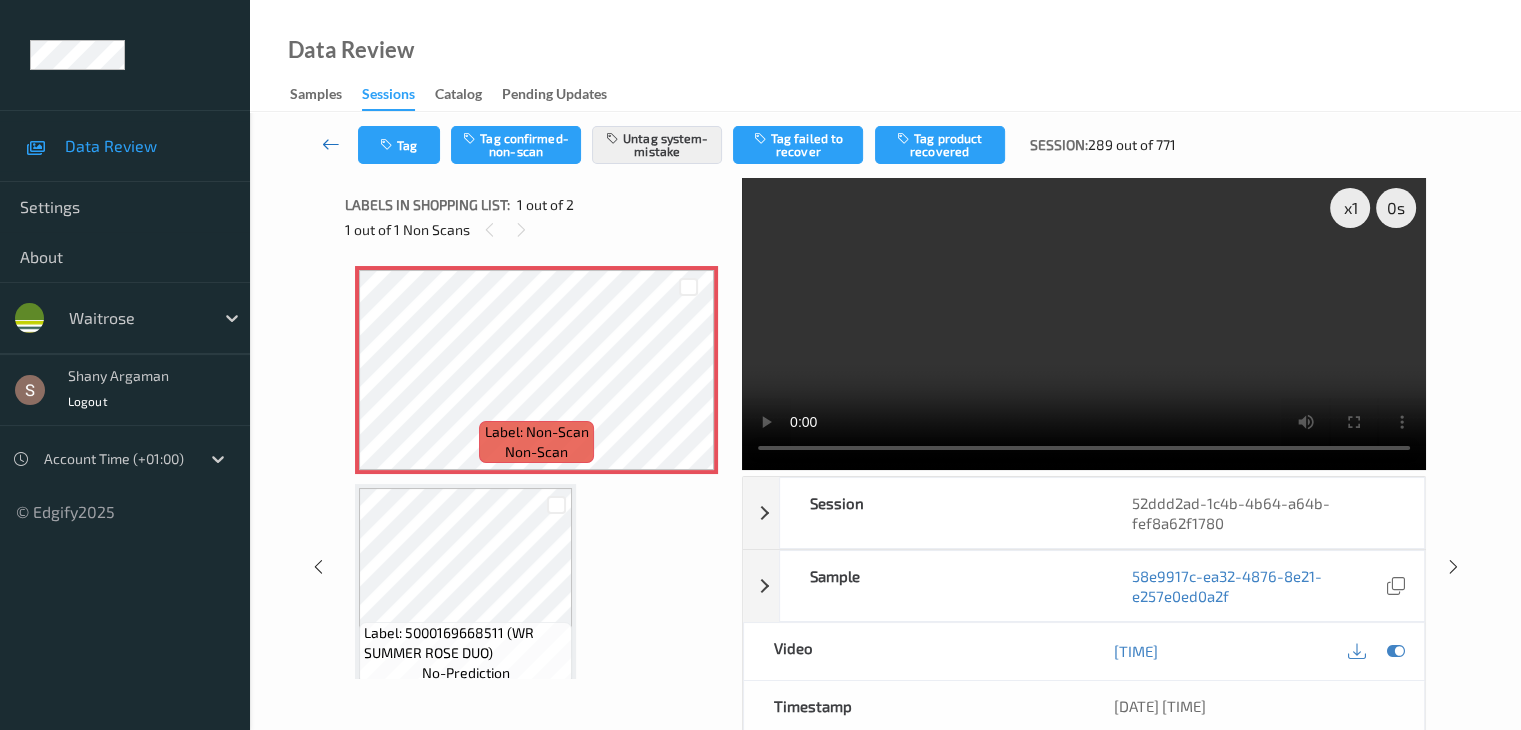 click at bounding box center [331, 144] 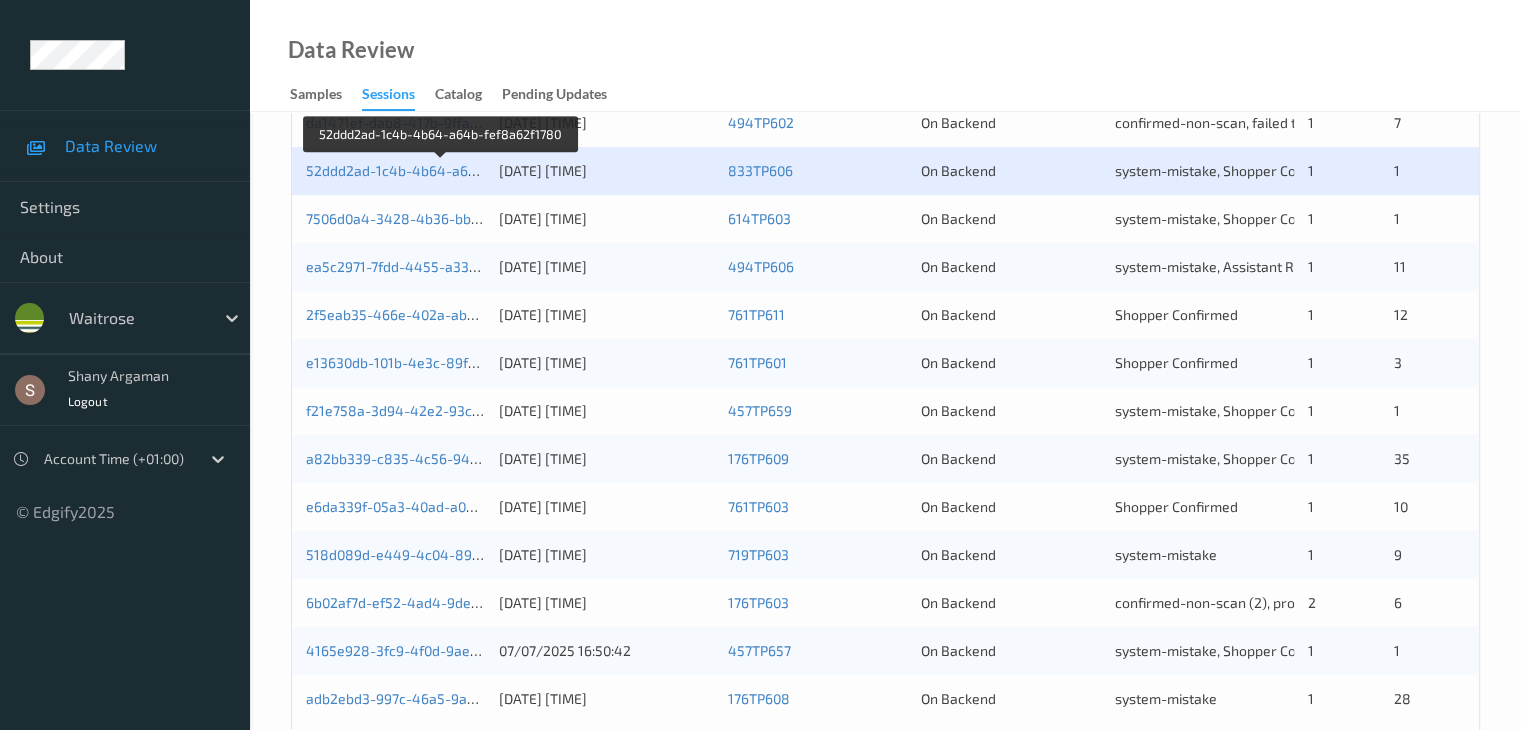 scroll, scrollTop: 932, scrollLeft: 0, axis: vertical 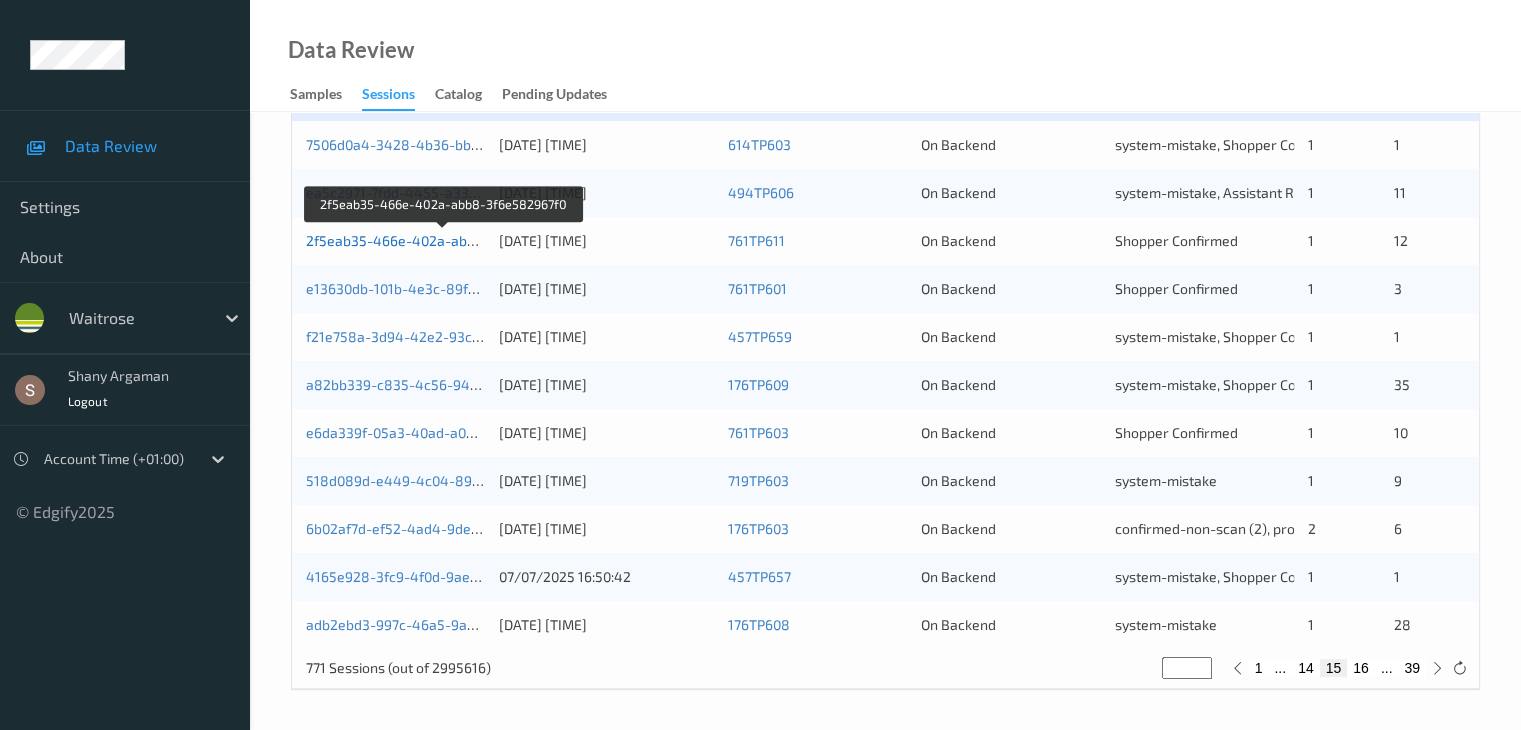 click on "2f5eab35-466e-402a-abb8-3f6e582967f0" at bounding box center (443, 240) 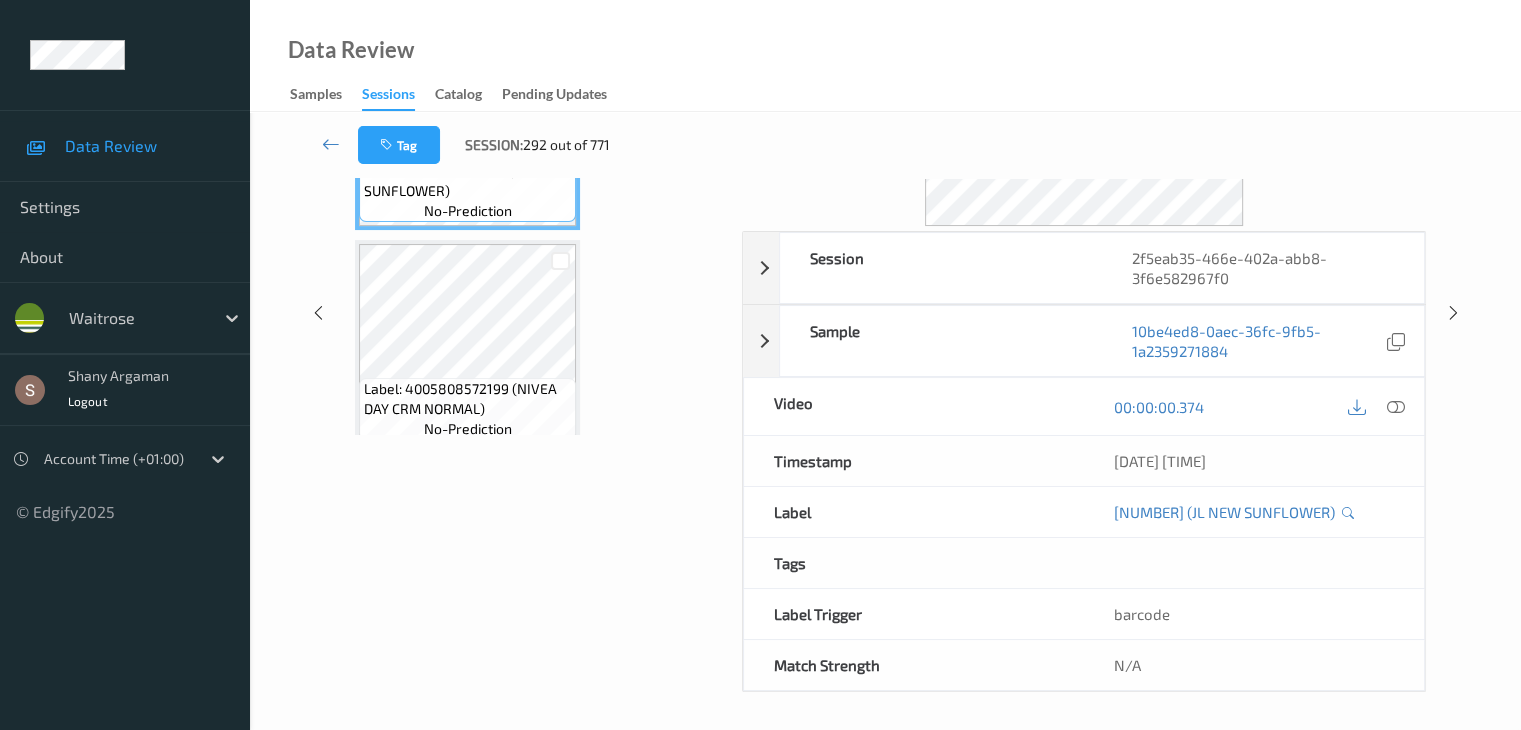 scroll, scrollTop: 0, scrollLeft: 0, axis: both 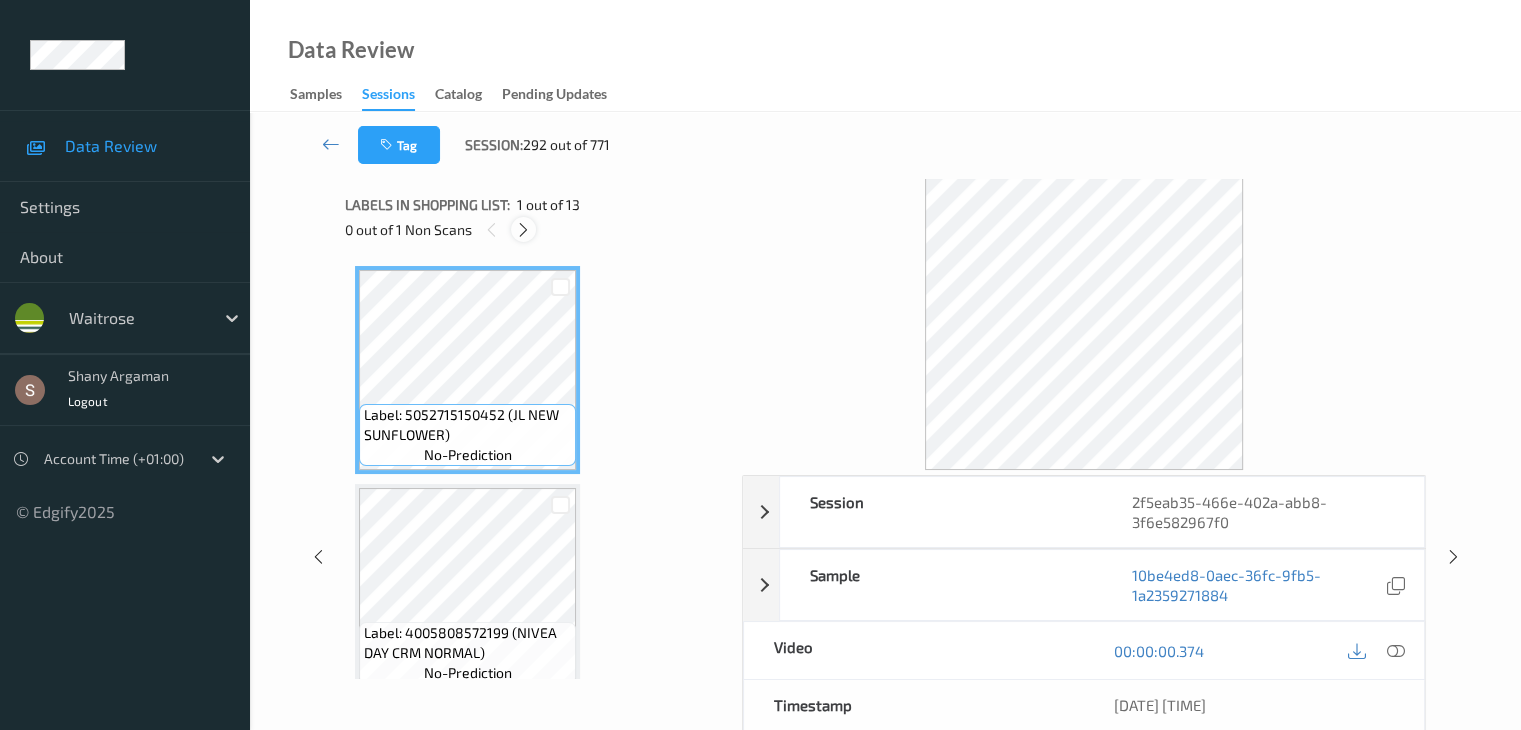 click at bounding box center (523, 230) 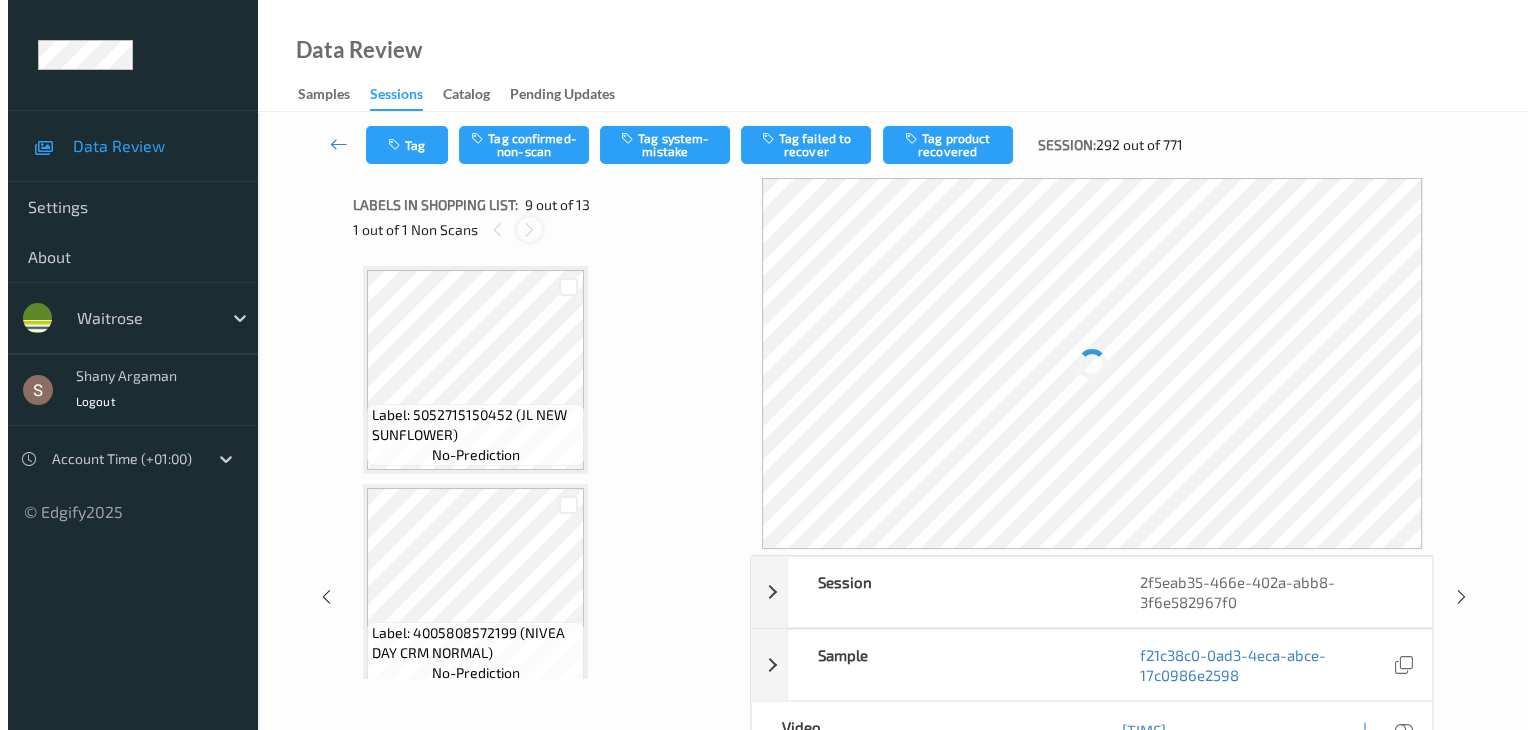 scroll, scrollTop: 1536, scrollLeft: 0, axis: vertical 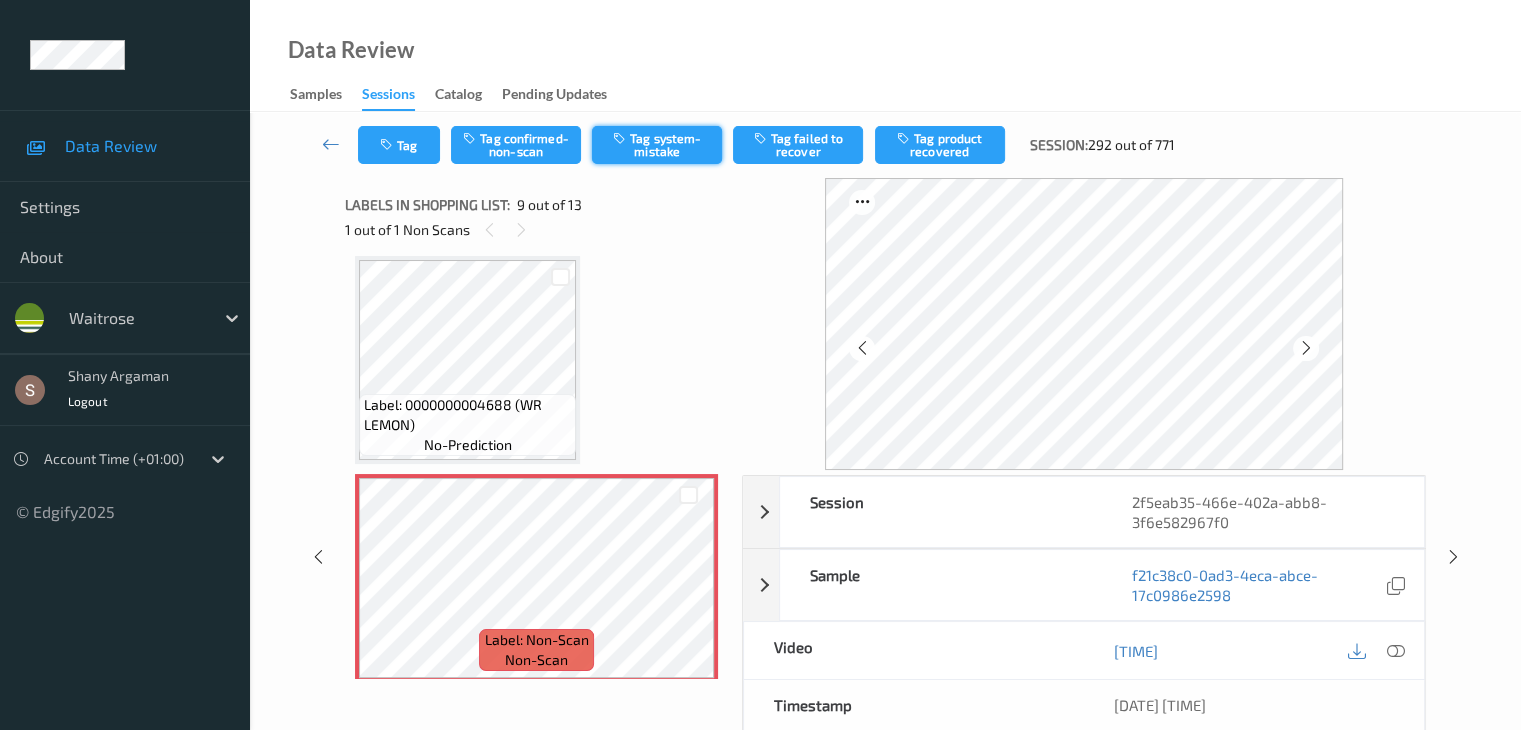 click on "Tag   system-mistake" at bounding box center (657, 145) 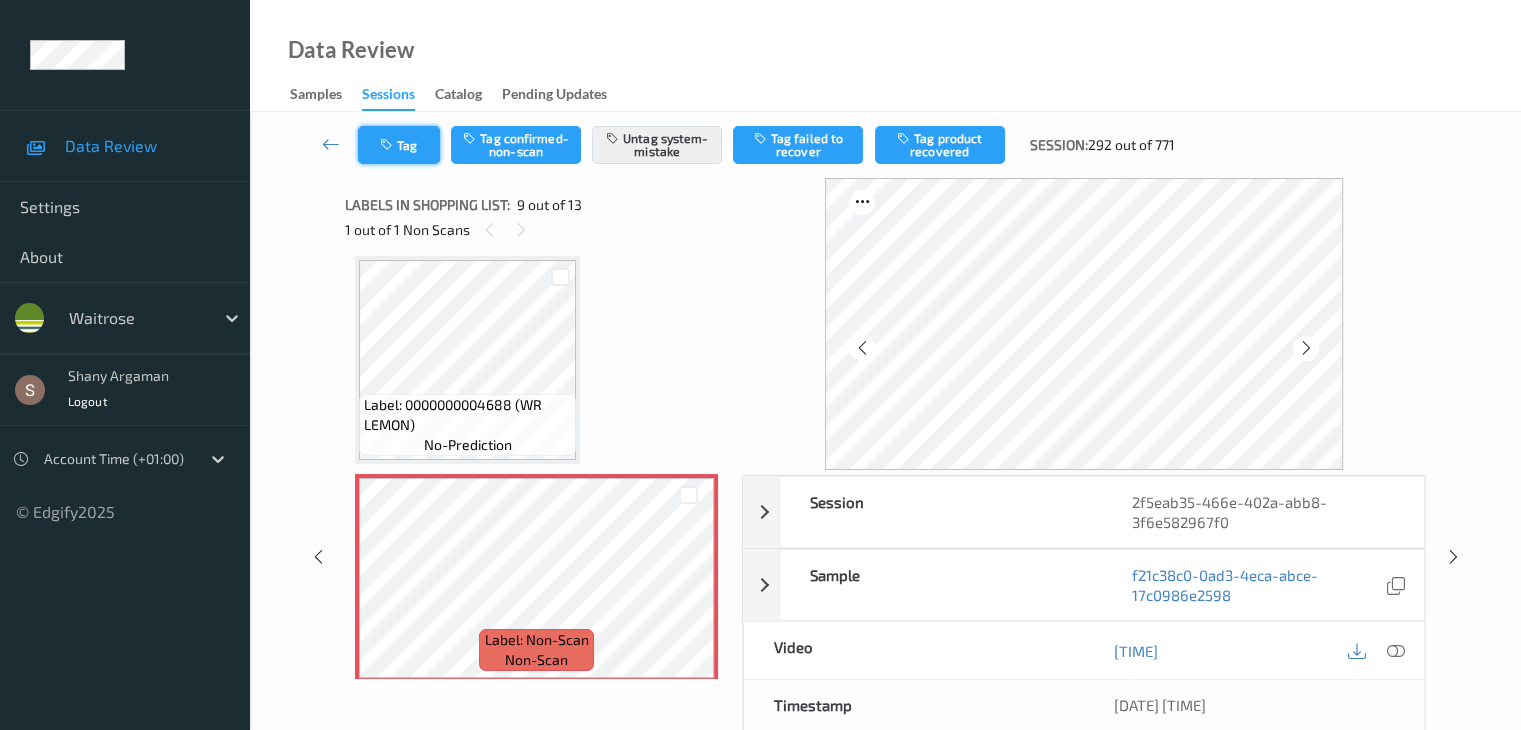 click on "Tag" at bounding box center [399, 145] 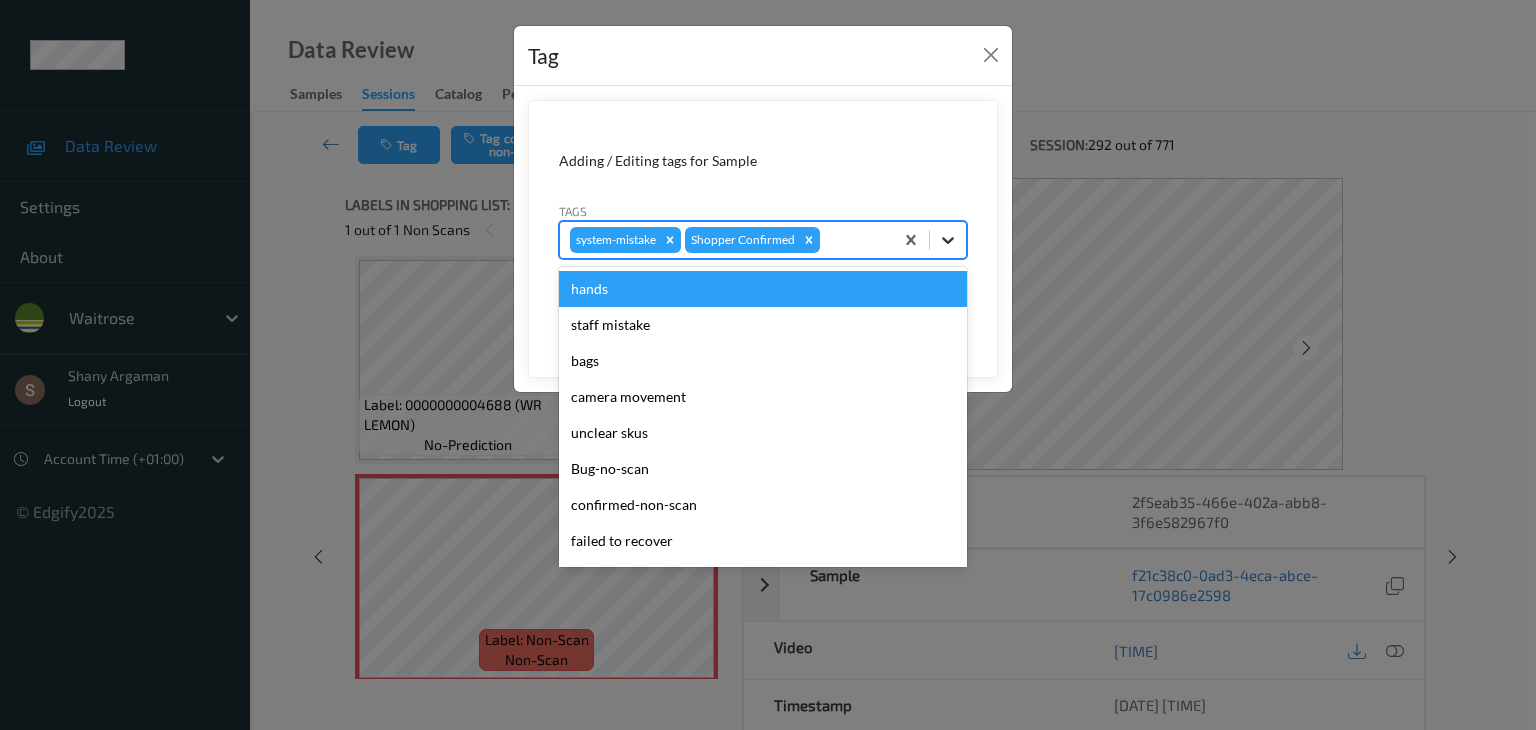 click at bounding box center (948, 240) 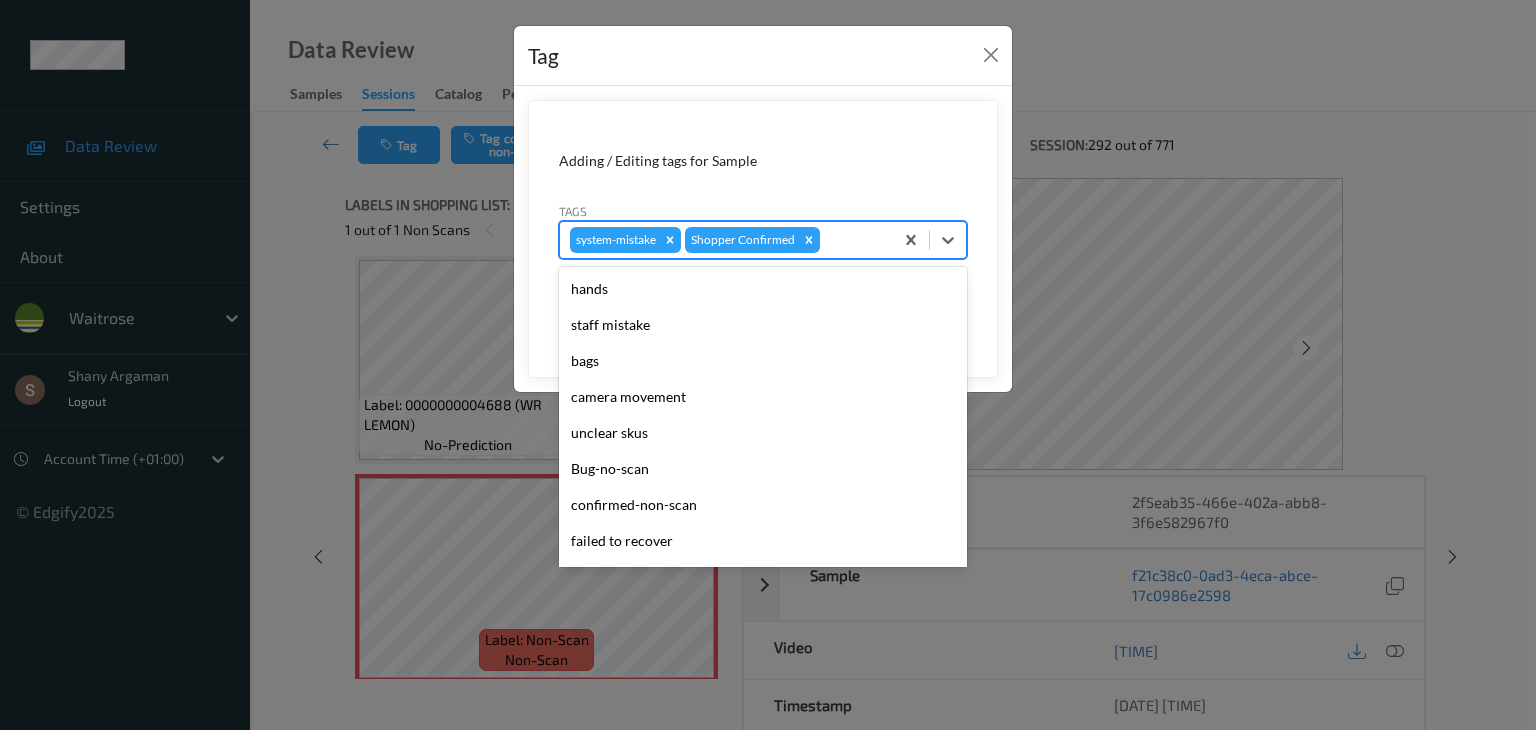 scroll, scrollTop: 320, scrollLeft: 0, axis: vertical 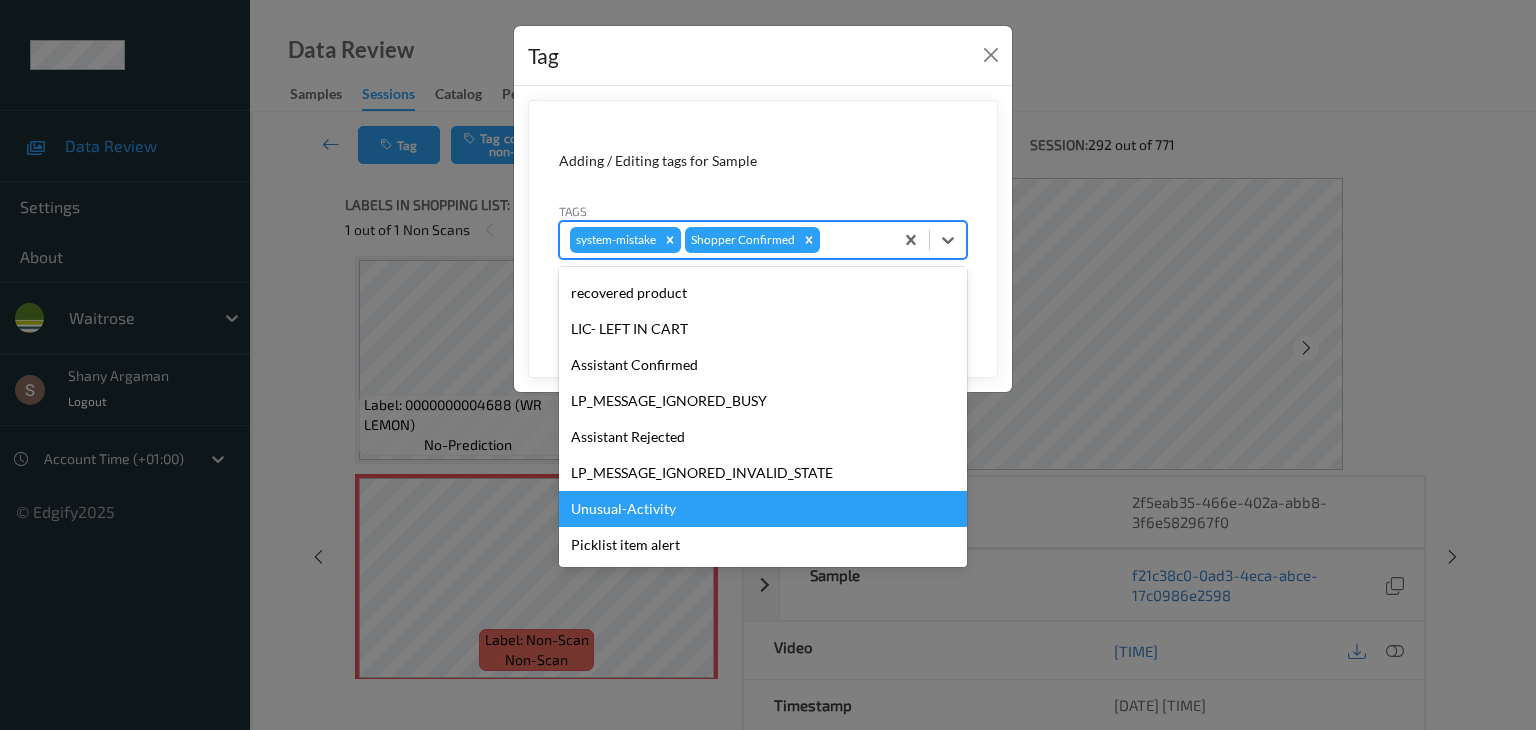 click on "Unusual-Activity" at bounding box center [763, 509] 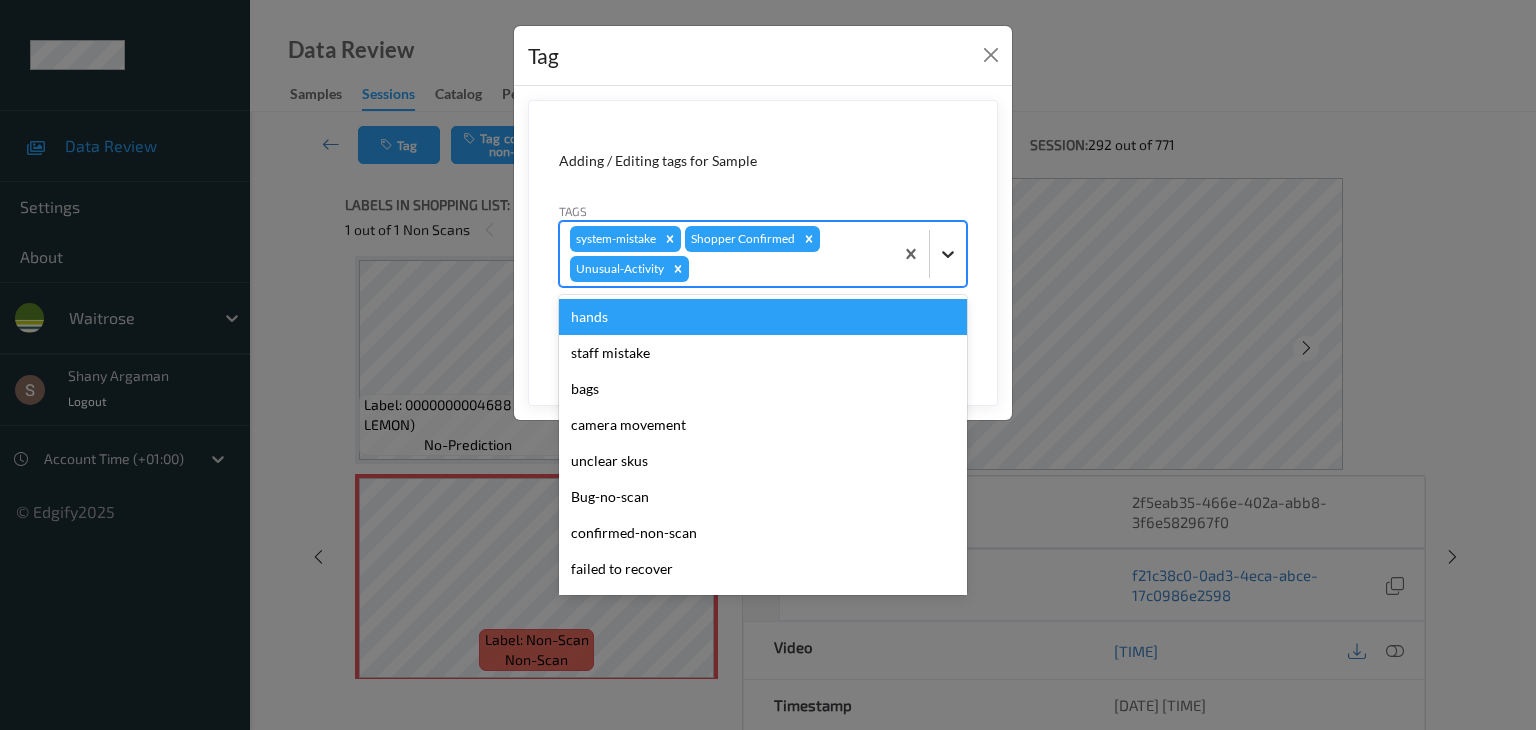 click at bounding box center [948, 254] 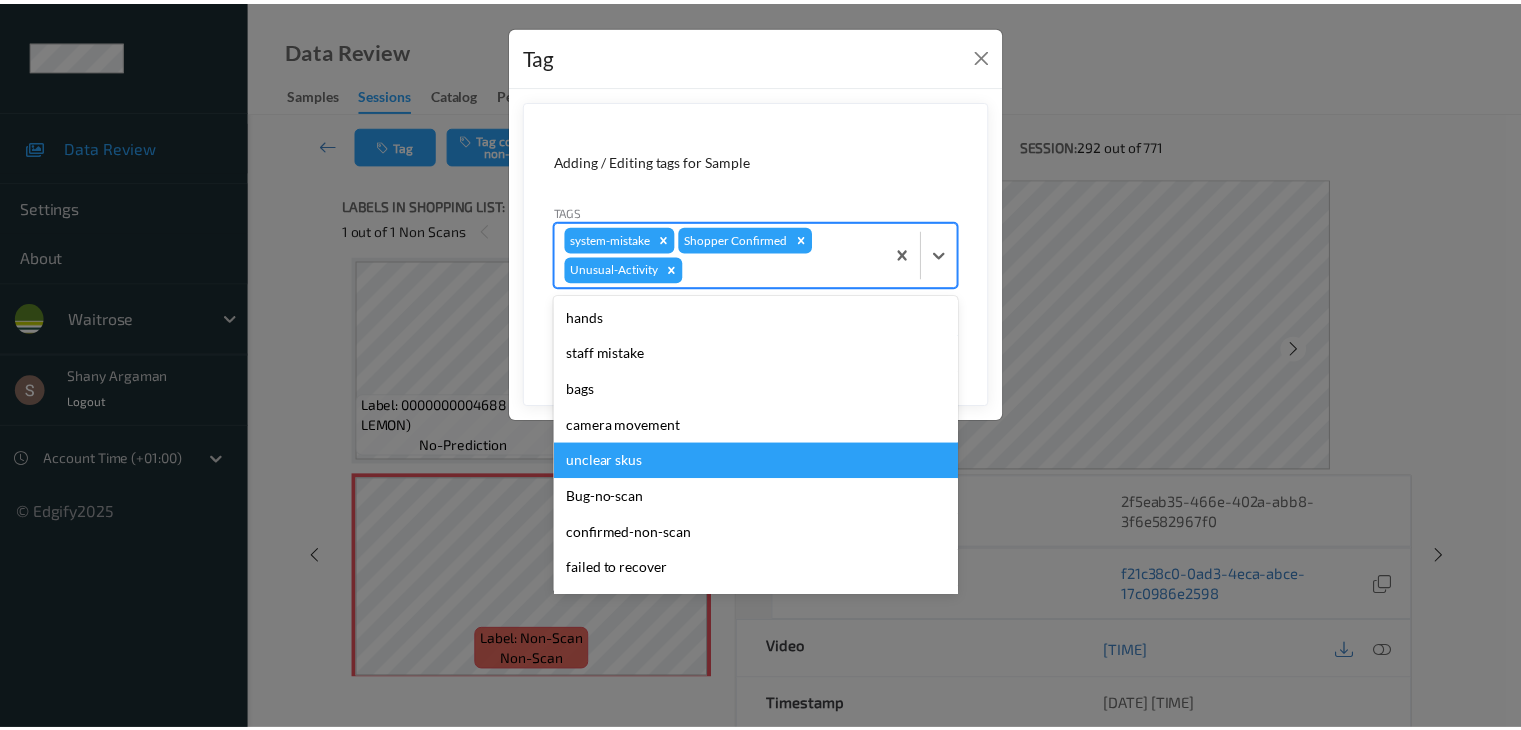 scroll, scrollTop: 284, scrollLeft: 0, axis: vertical 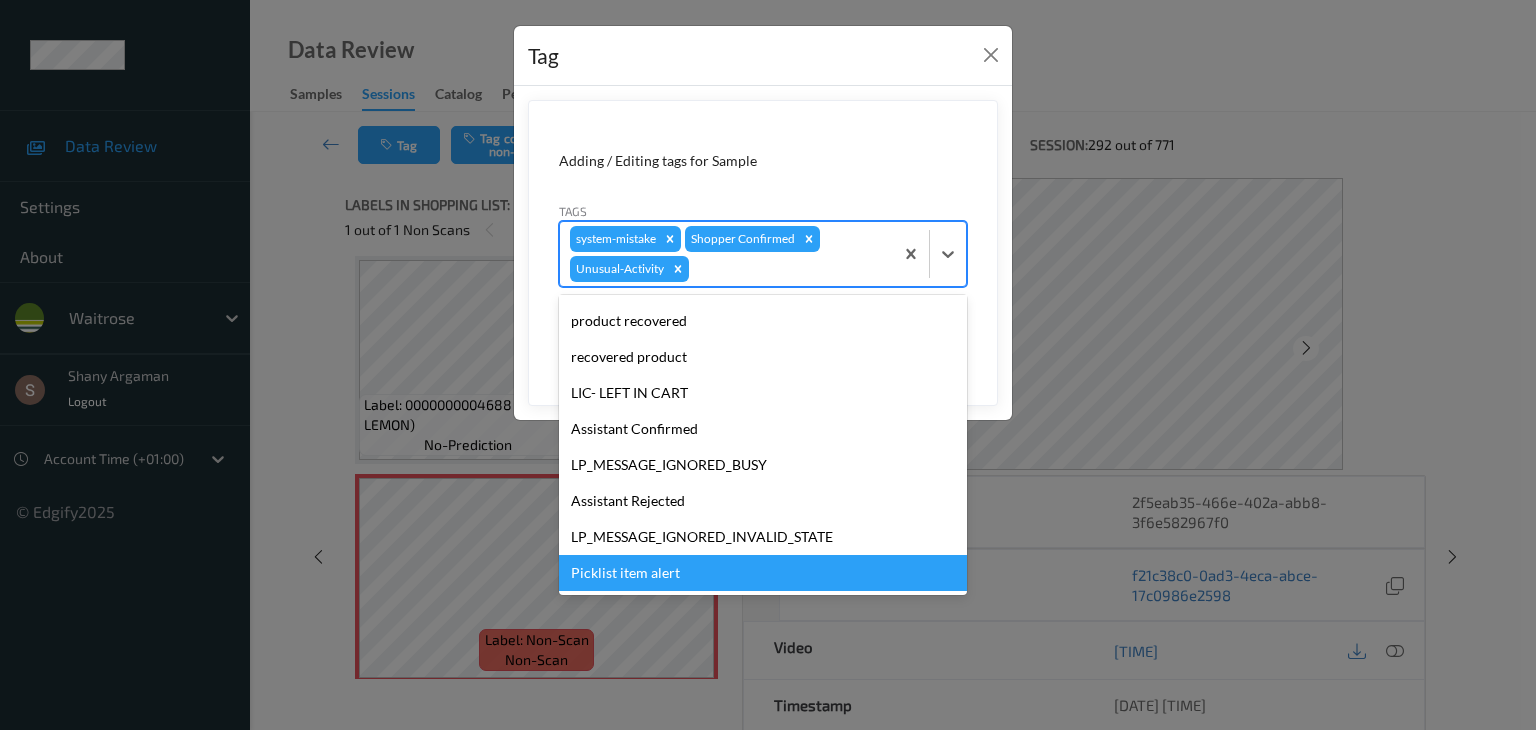 click on "Picklist item alert" at bounding box center [763, 573] 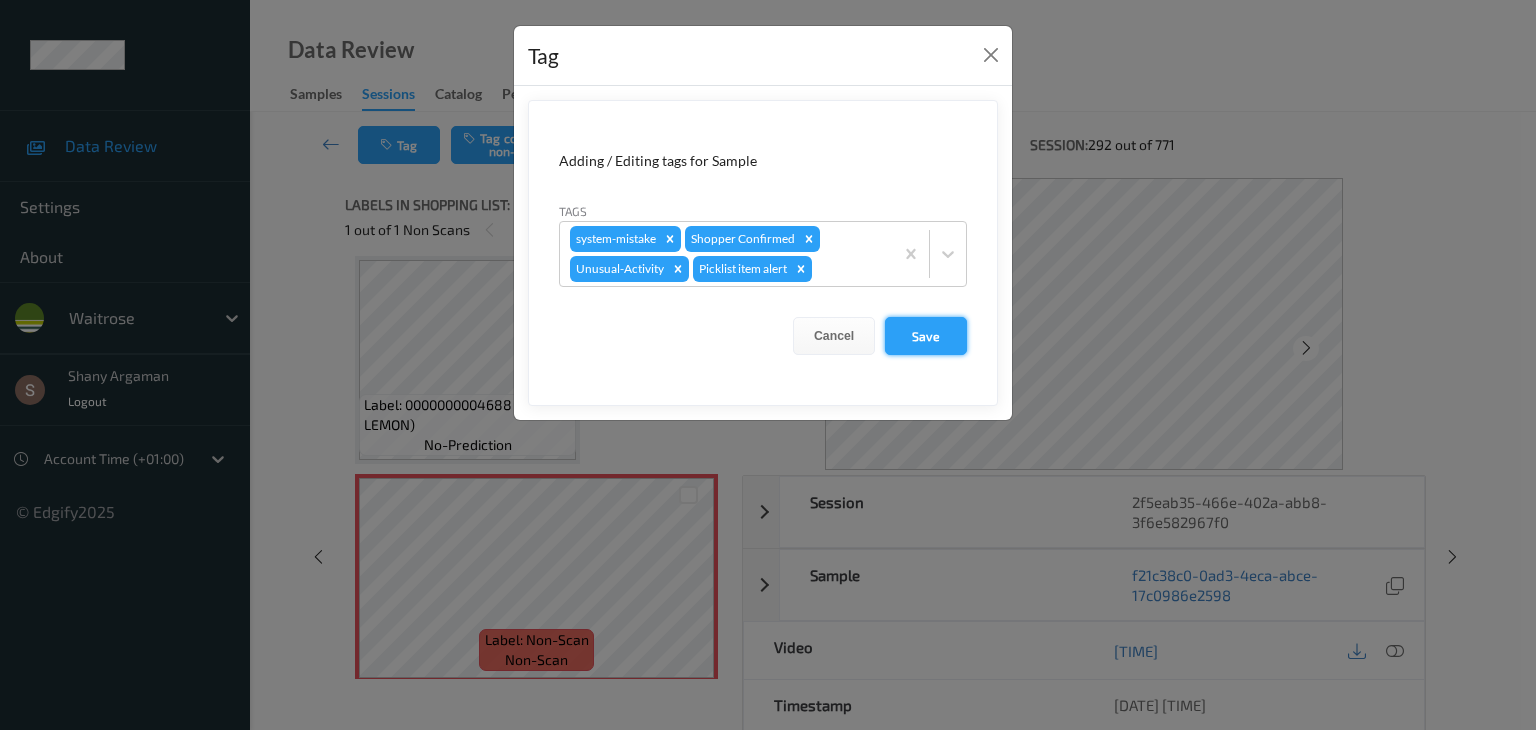 click on "Save" at bounding box center (926, 336) 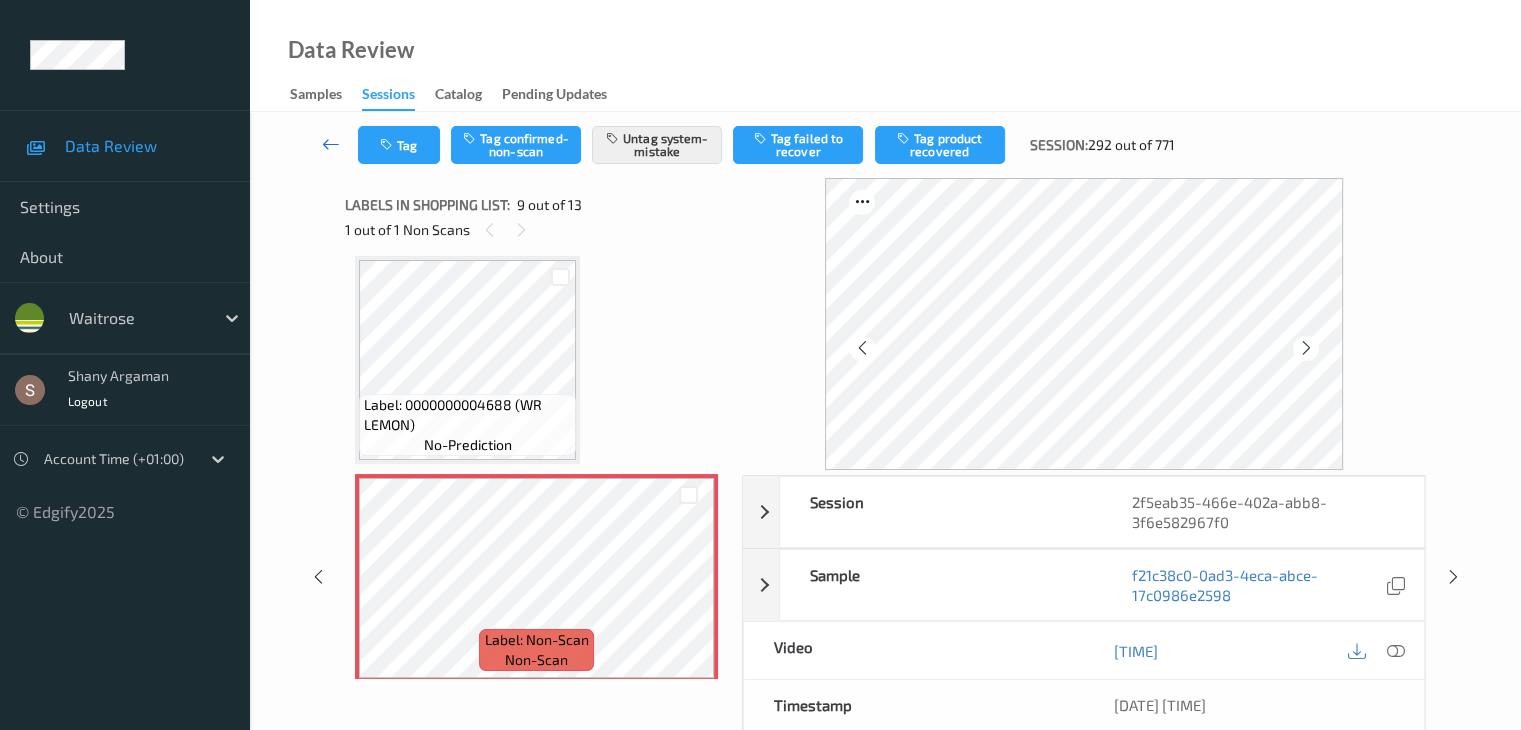 click at bounding box center [331, 144] 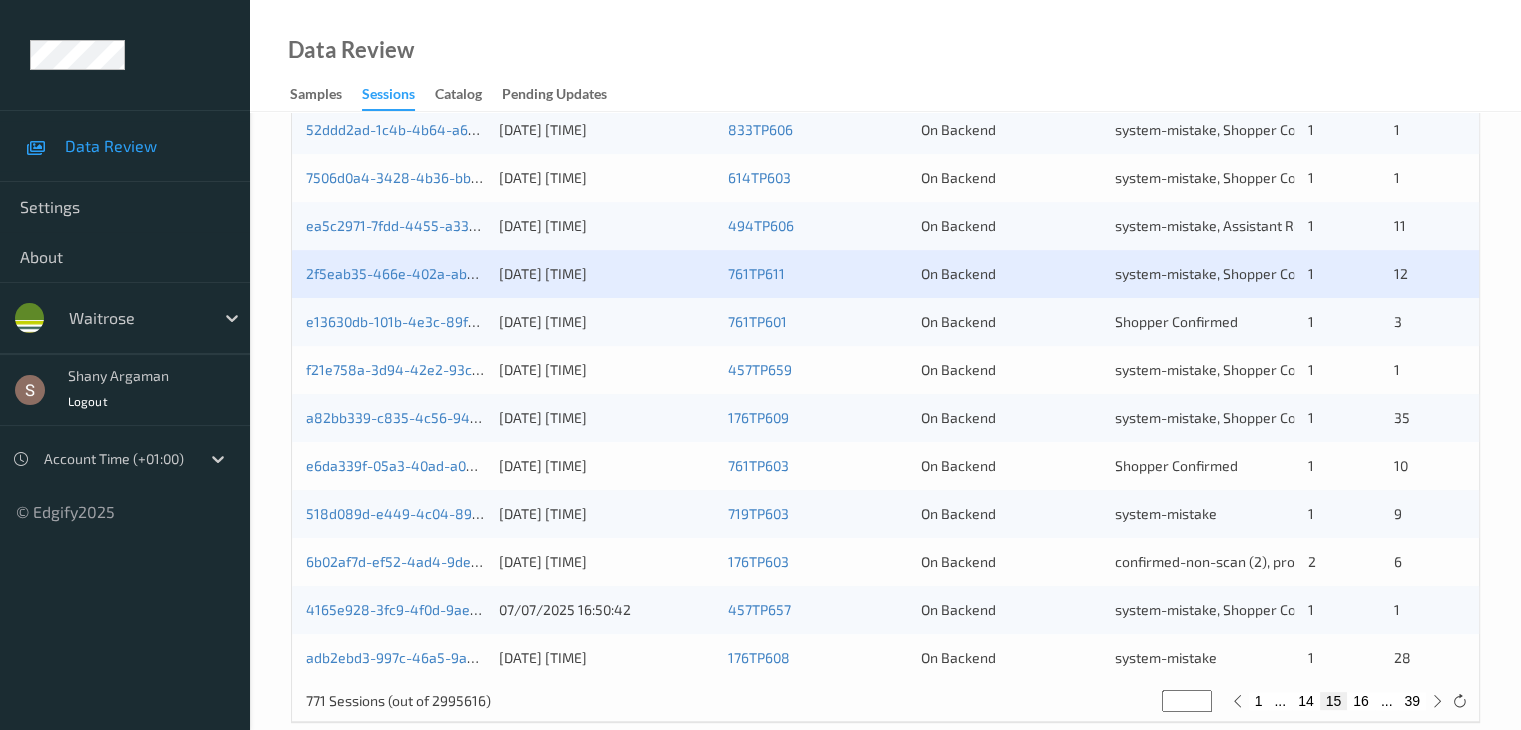 scroll, scrollTop: 932, scrollLeft: 0, axis: vertical 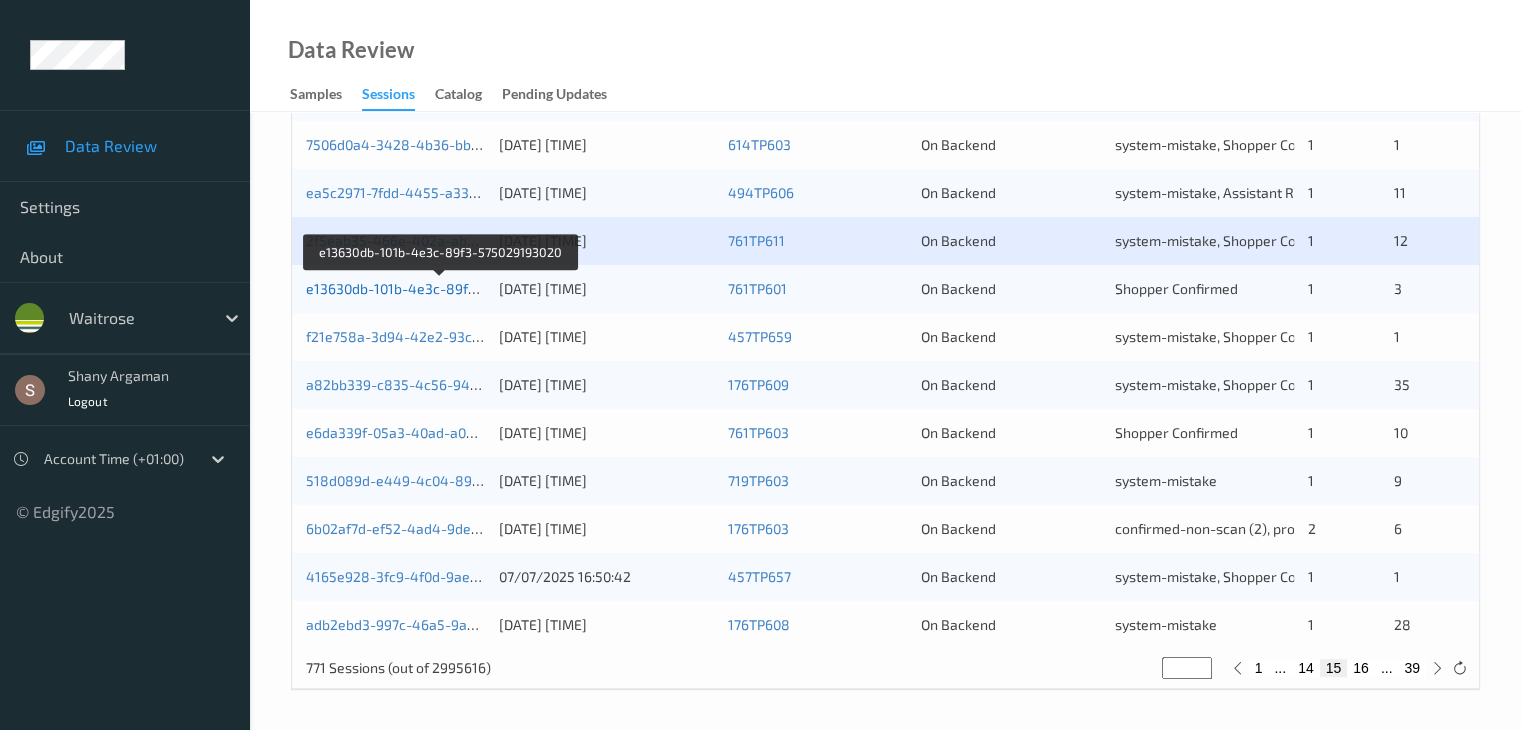 click on "e13630db-101b-4e3c-89f3-575029193020" at bounding box center (440, 288) 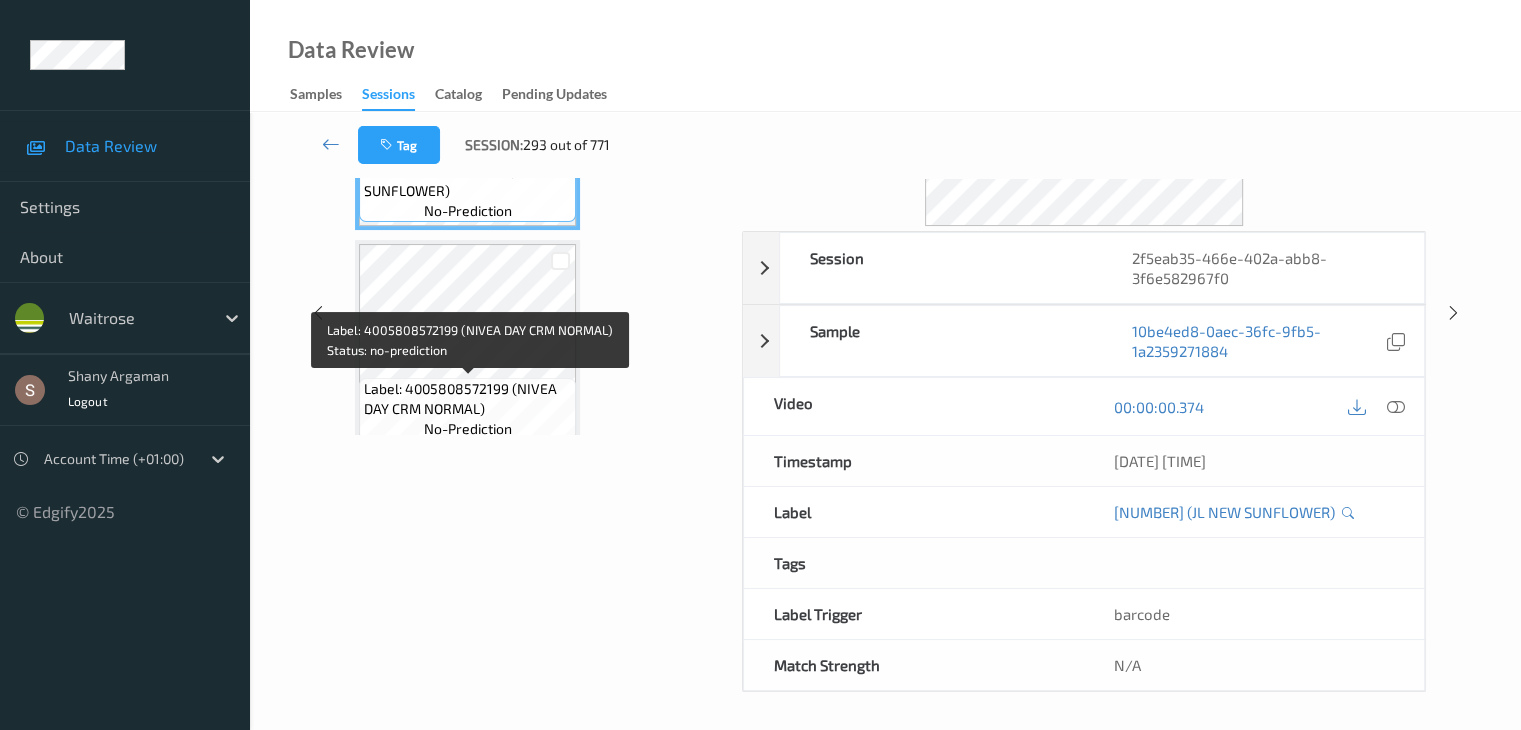 scroll, scrollTop: 0, scrollLeft: 0, axis: both 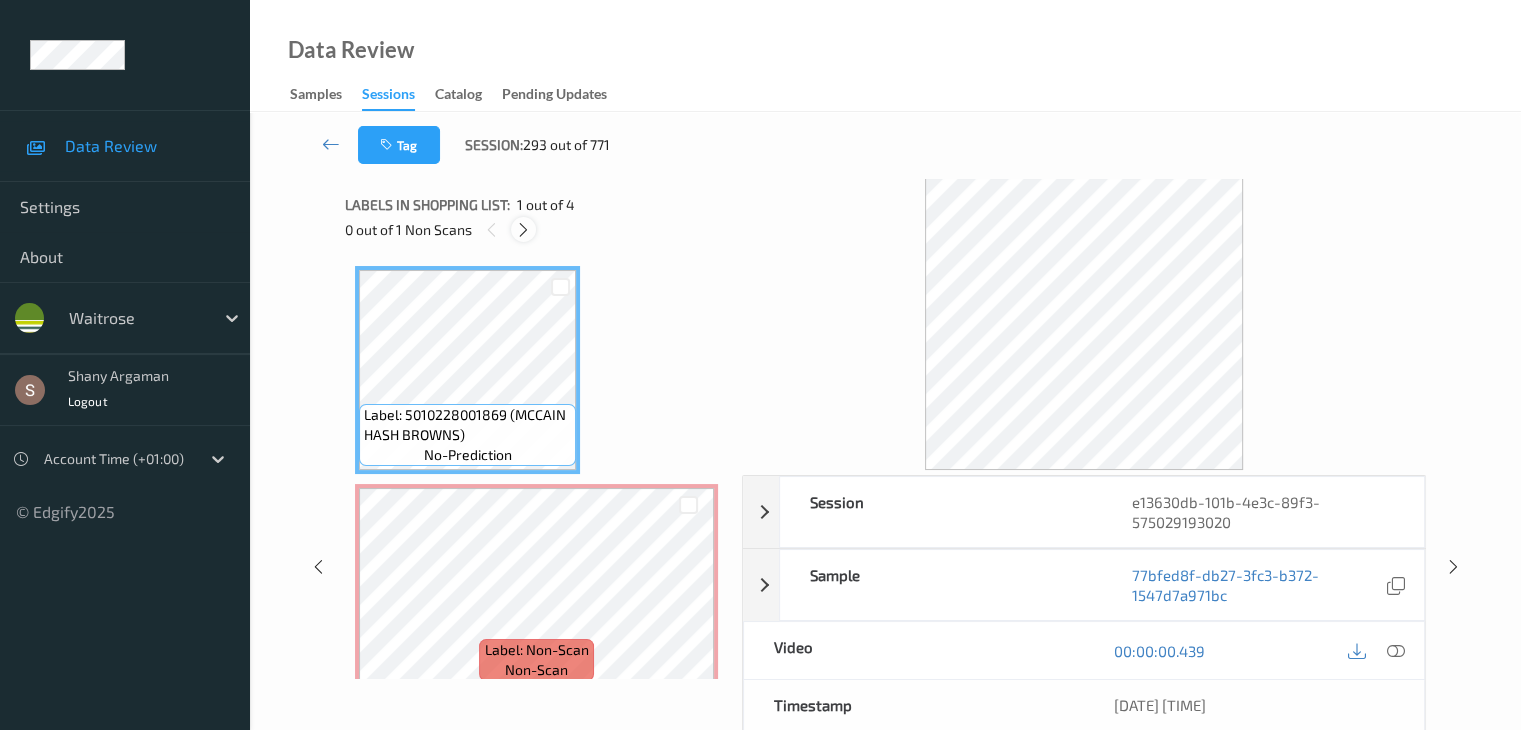 click at bounding box center [523, 229] 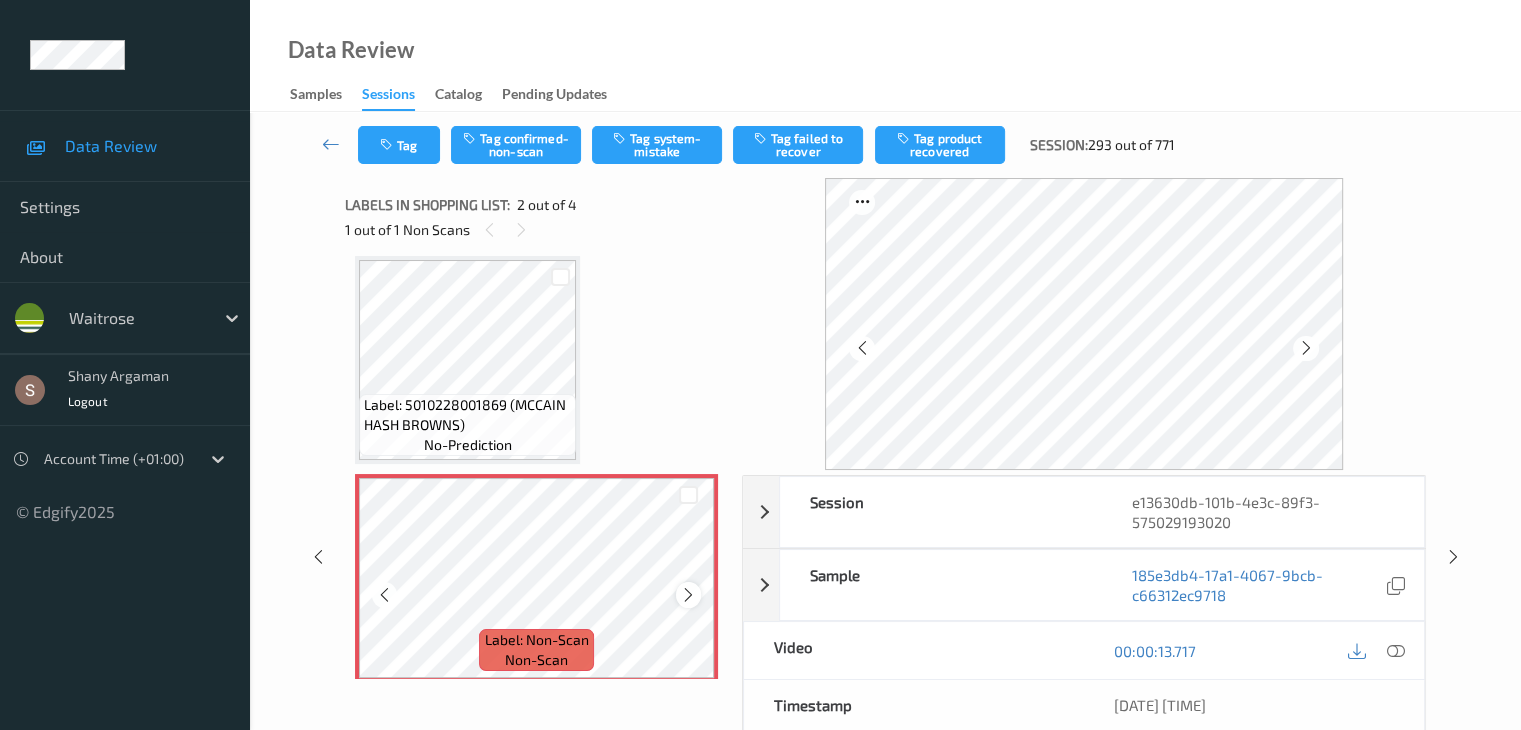 click at bounding box center (688, 595) 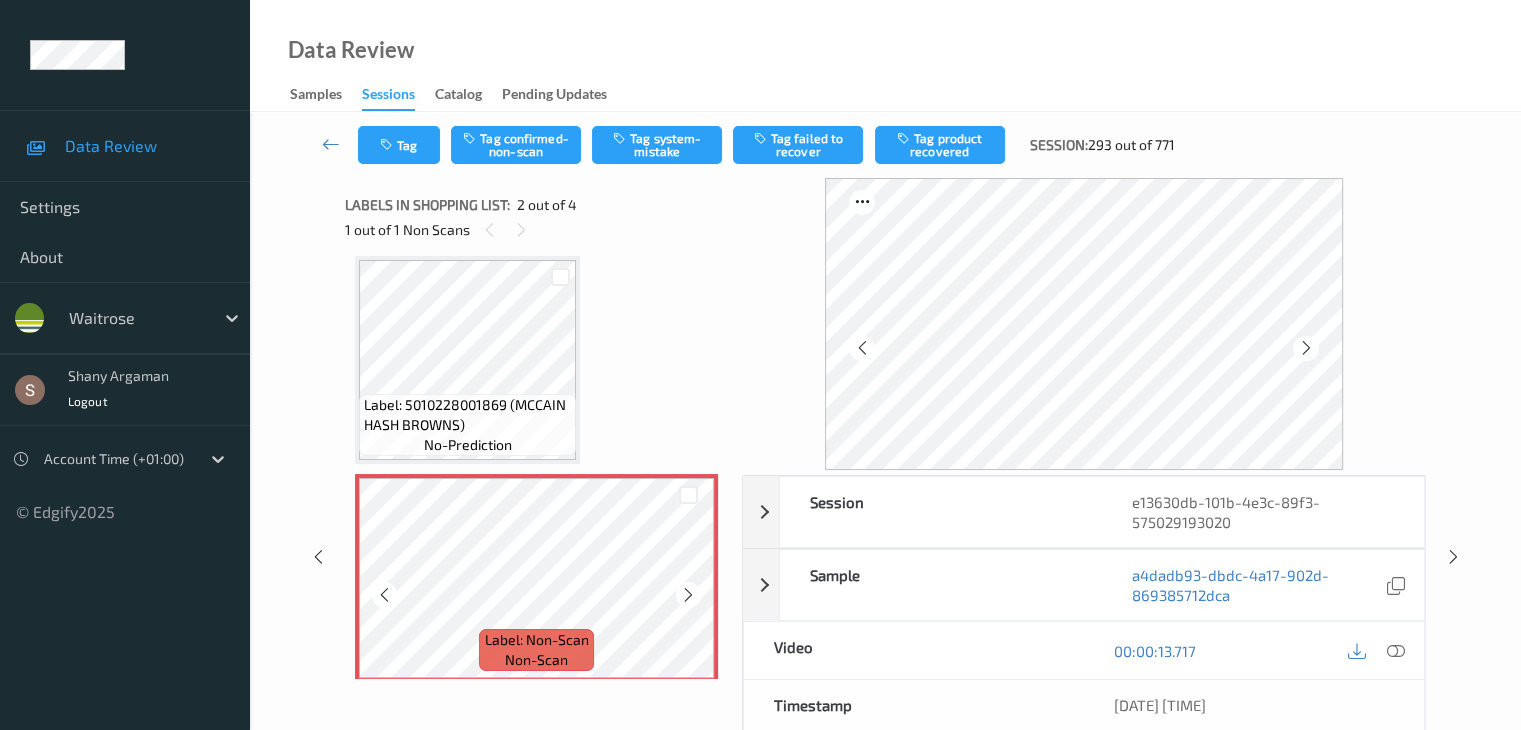 click at bounding box center (688, 595) 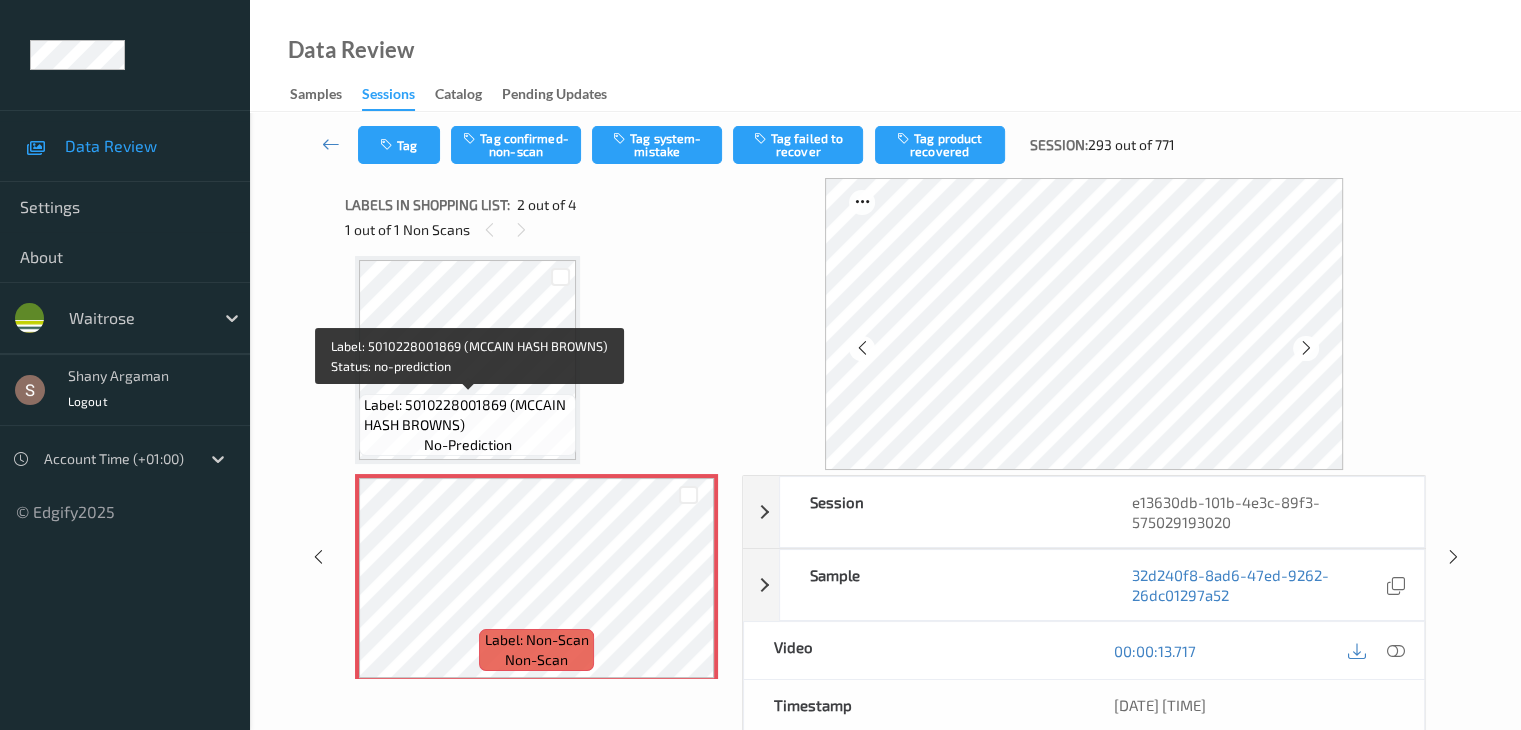 click on "Label: 5010228001869 (MCCAIN HASH BROWNS)" at bounding box center (467, 415) 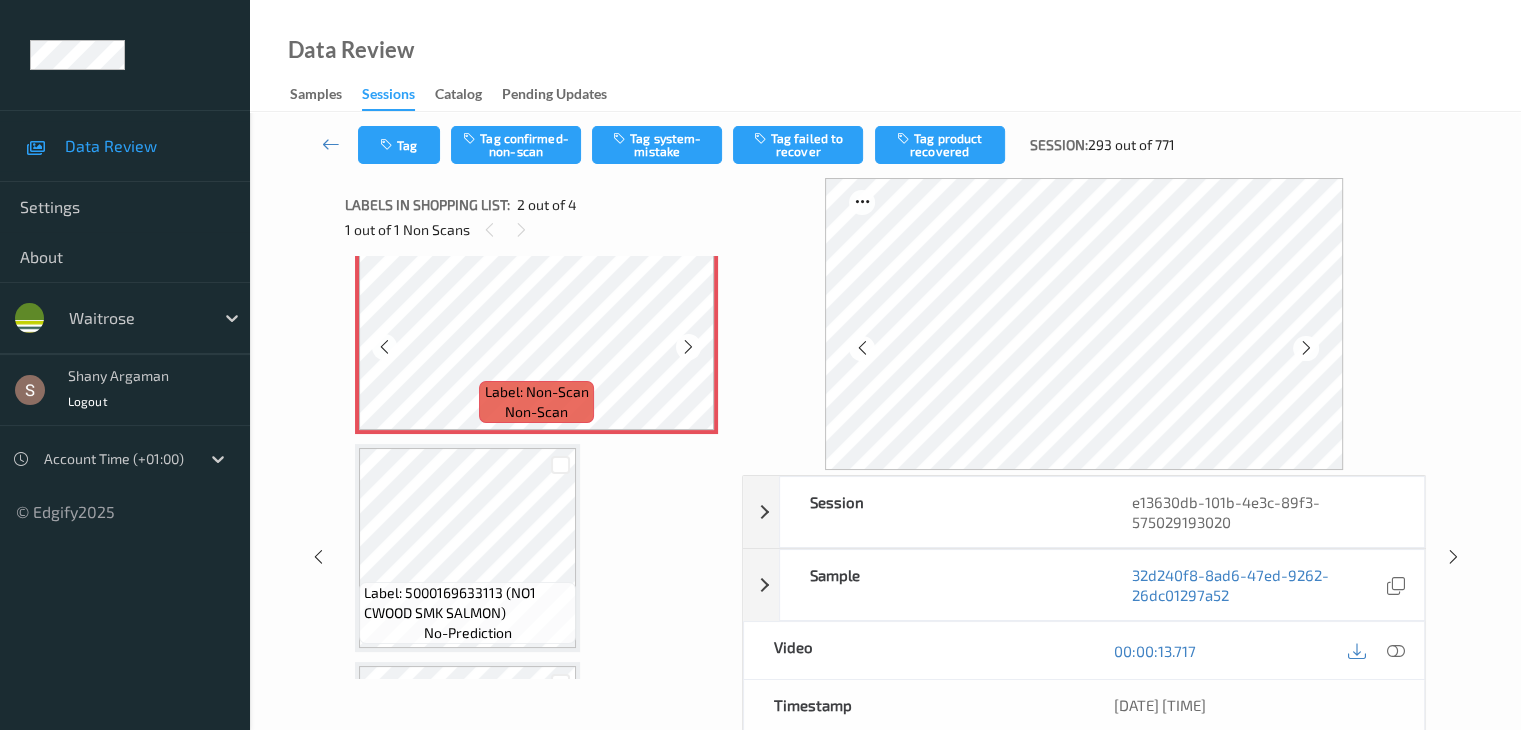 scroll, scrollTop: 274, scrollLeft: 0, axis: vertical 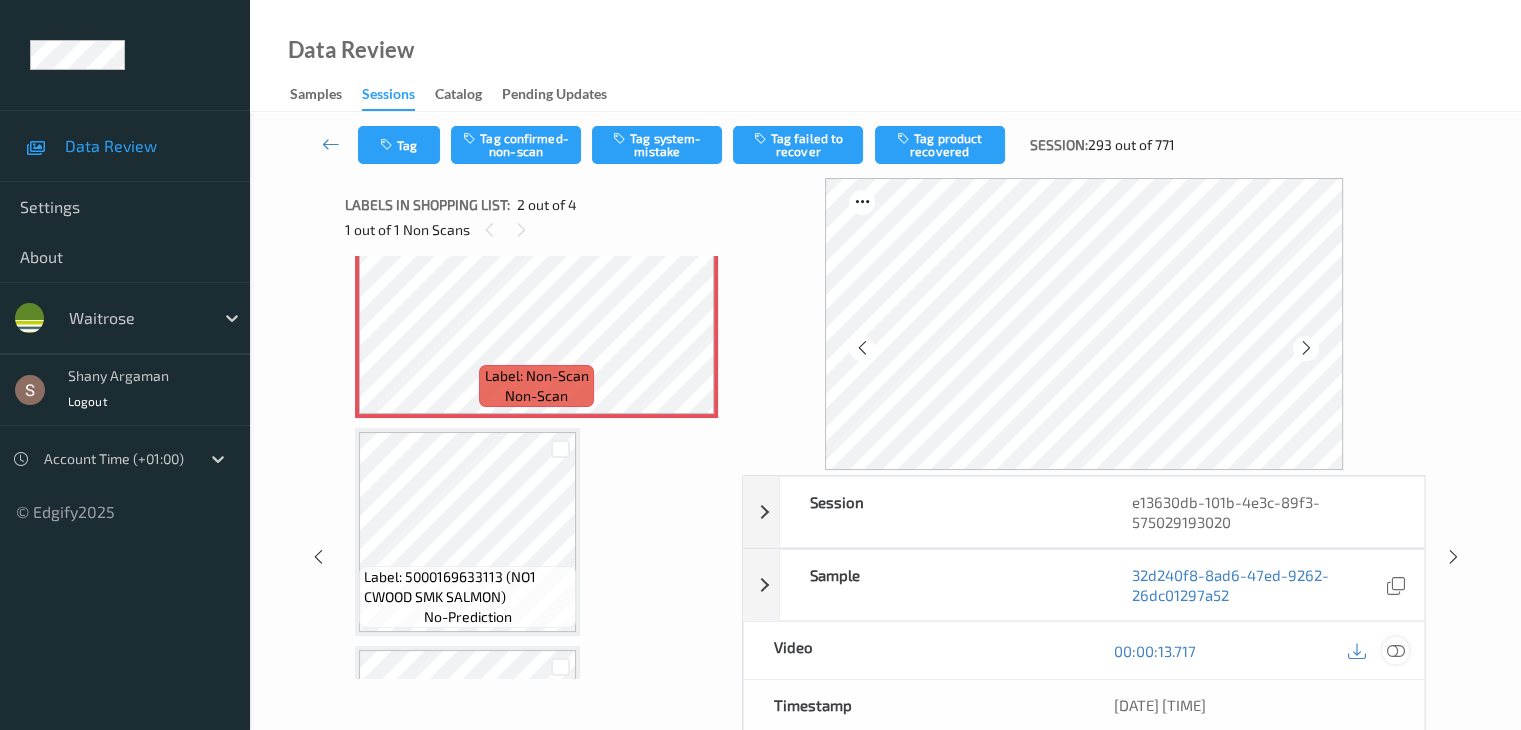 click at bounding box center (1395, 651) 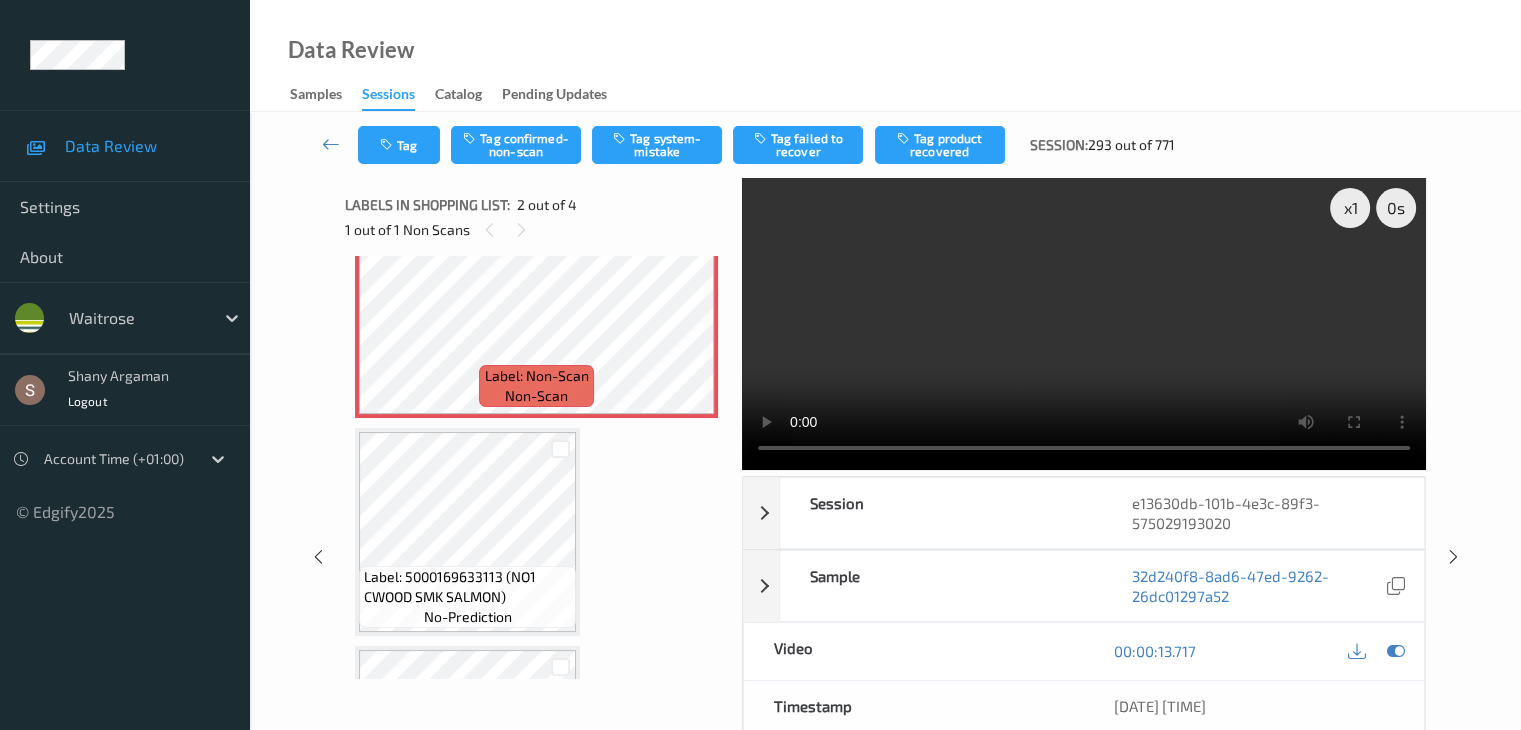 click at bounding box center (1084, 324) 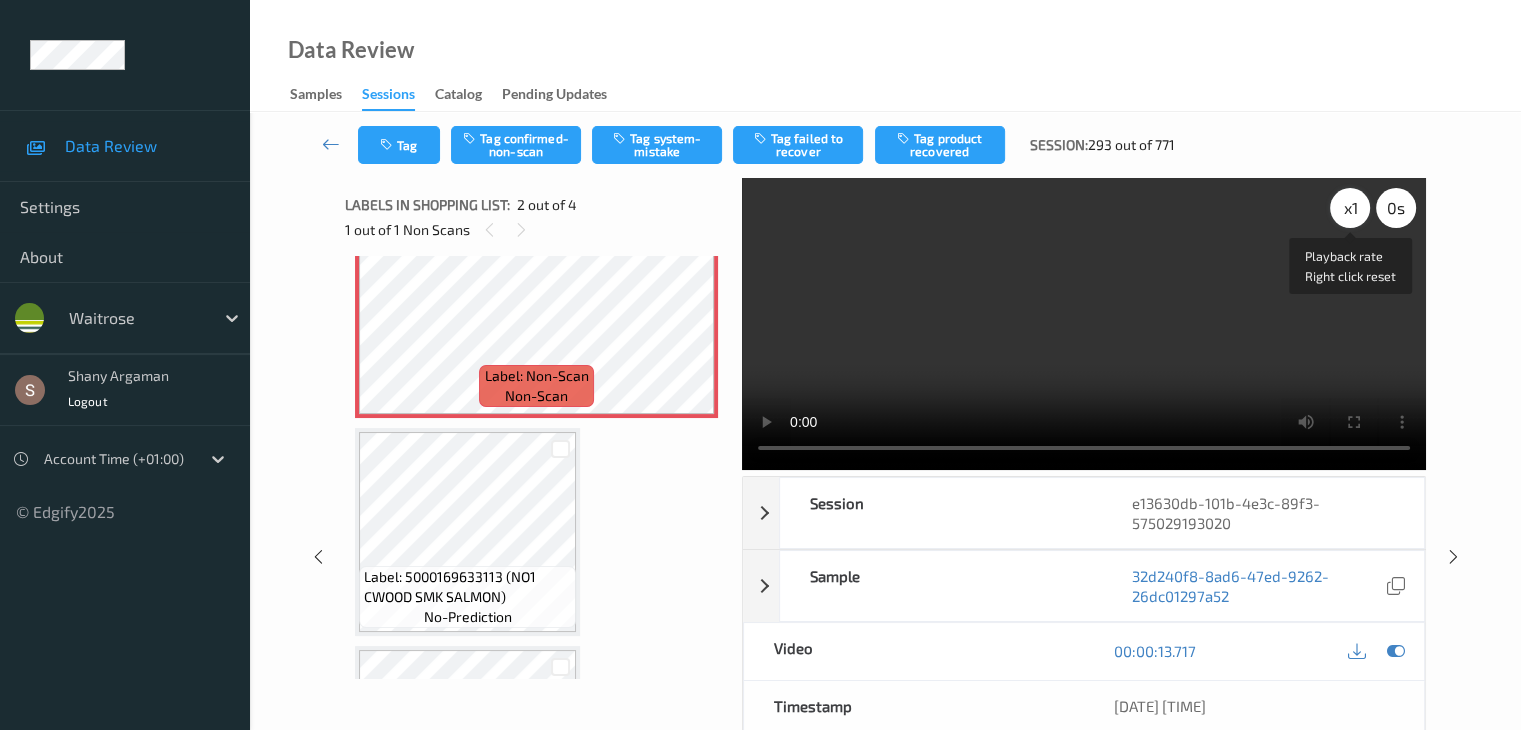 click on "x 1" at bounding box center (1350, 208) 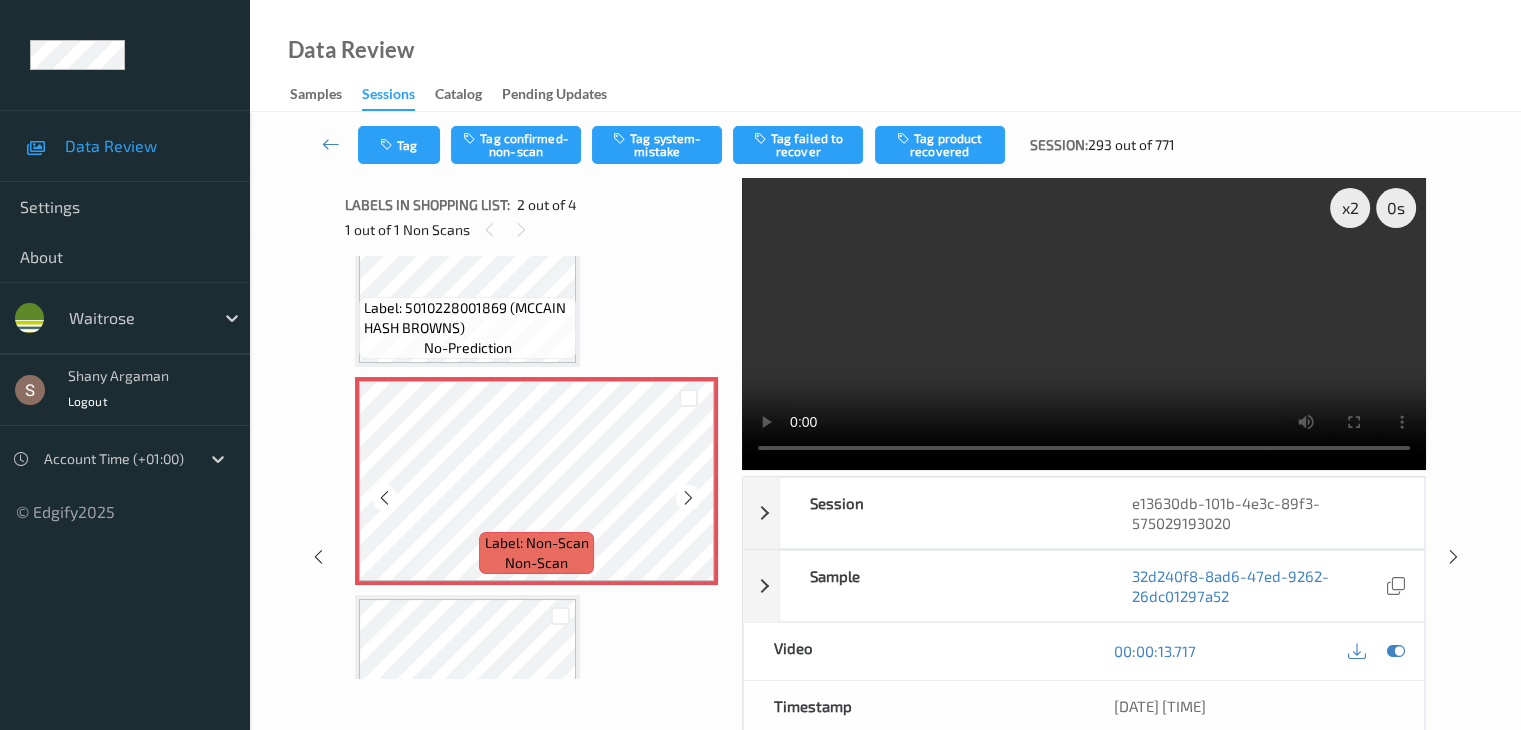 scroll, scrollTop: 96, scrollLeft: 0, axis: vertical 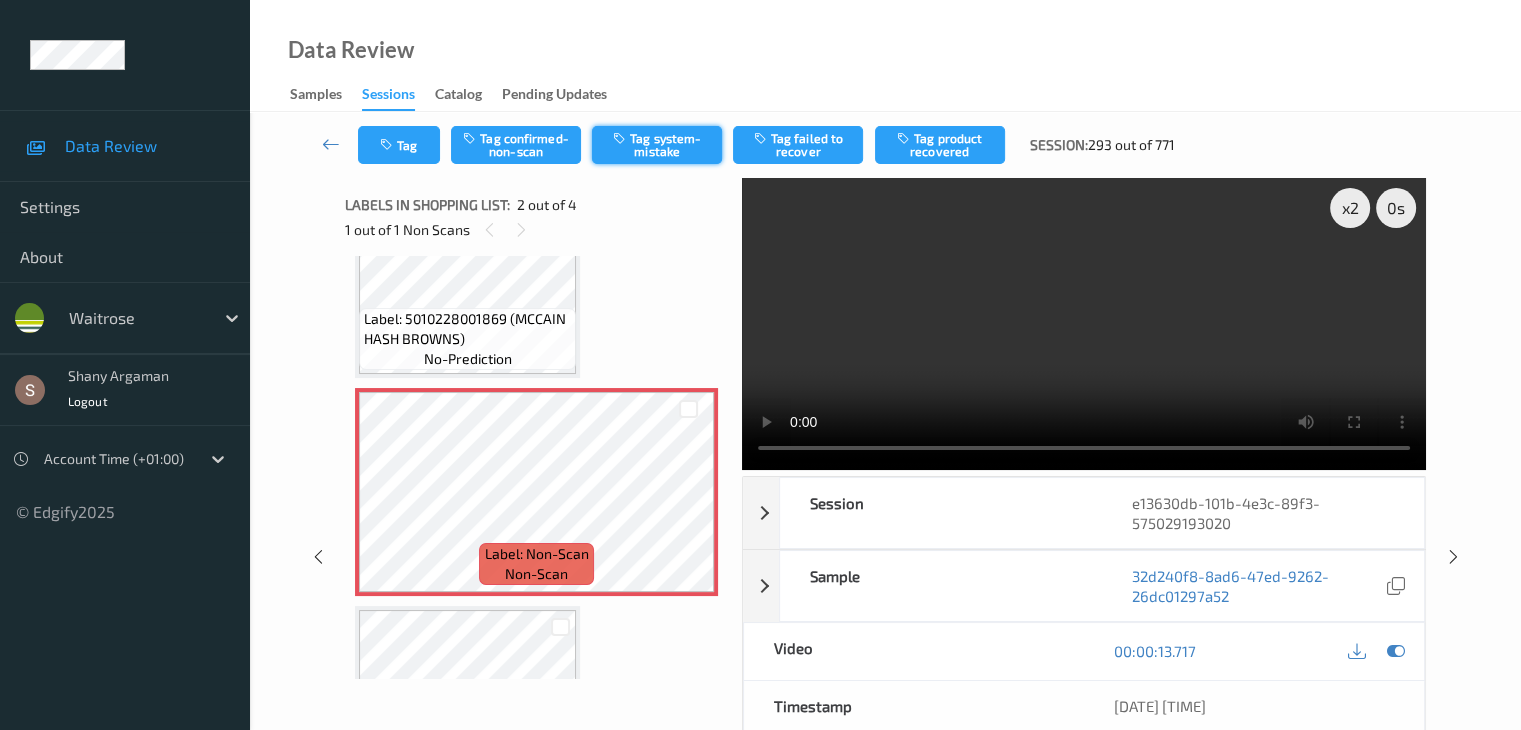 click on "Tag   system-mistake" at bounding box center [657, 145] 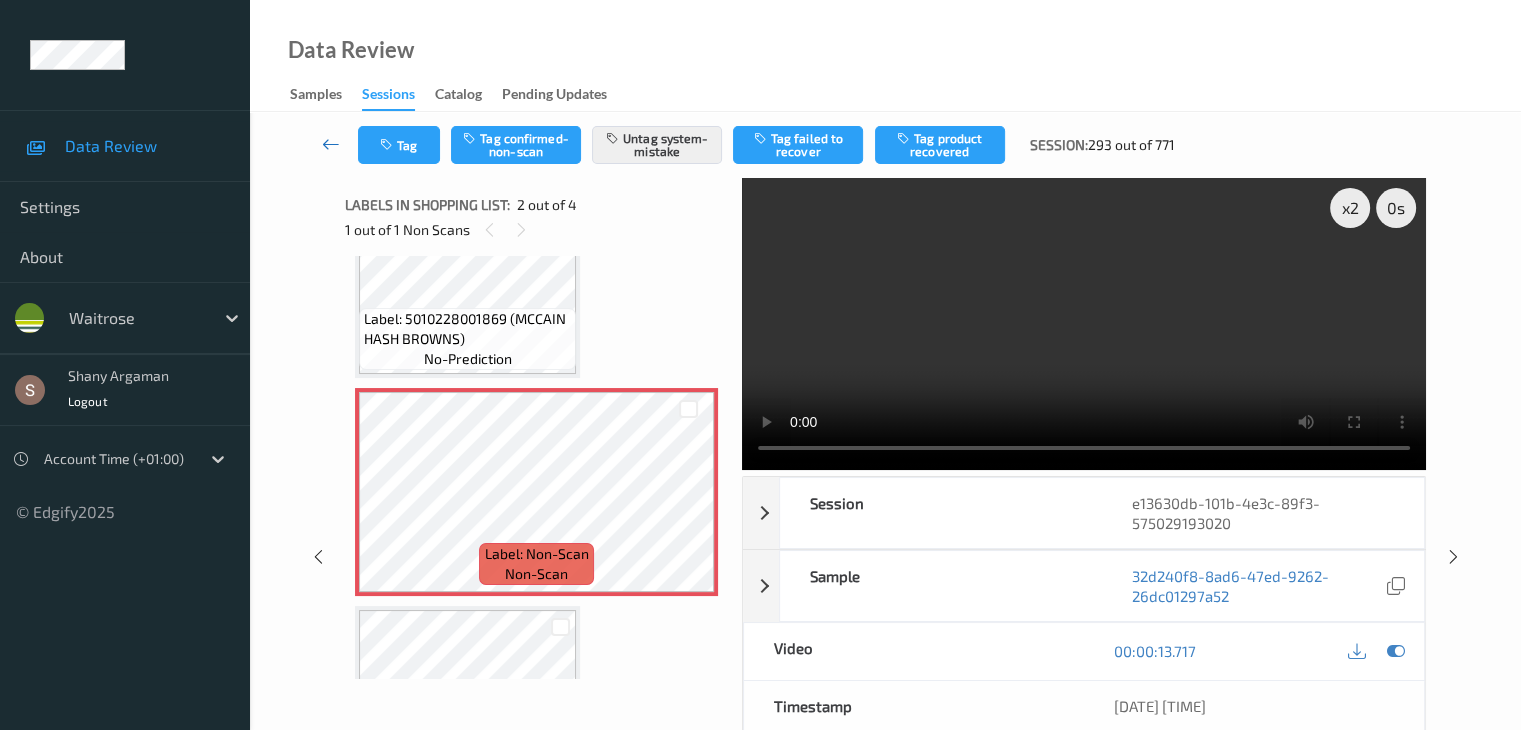 click at bounding box center [331, 144] 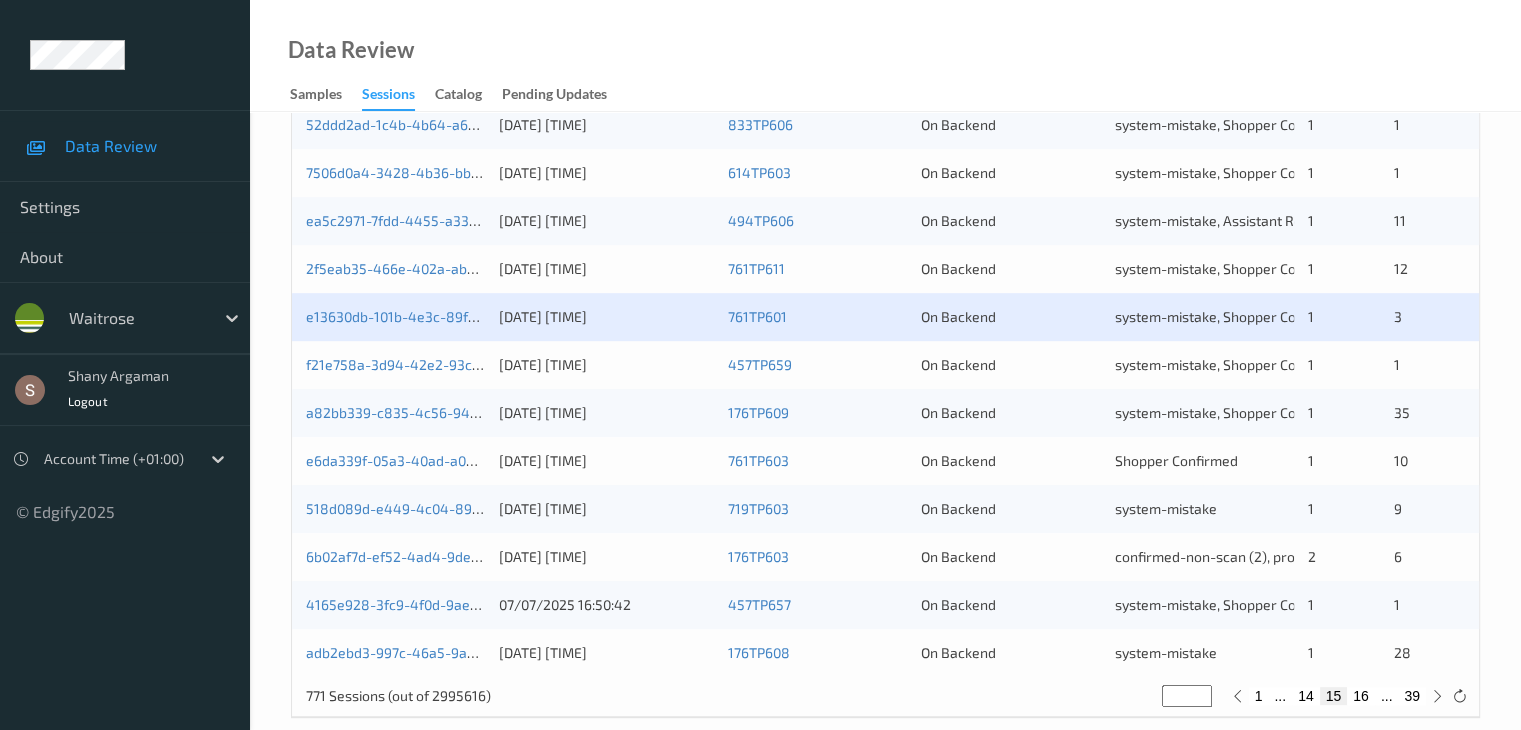 scroll, scrollTop: 932, scrollLeft: 0, axis: vertical 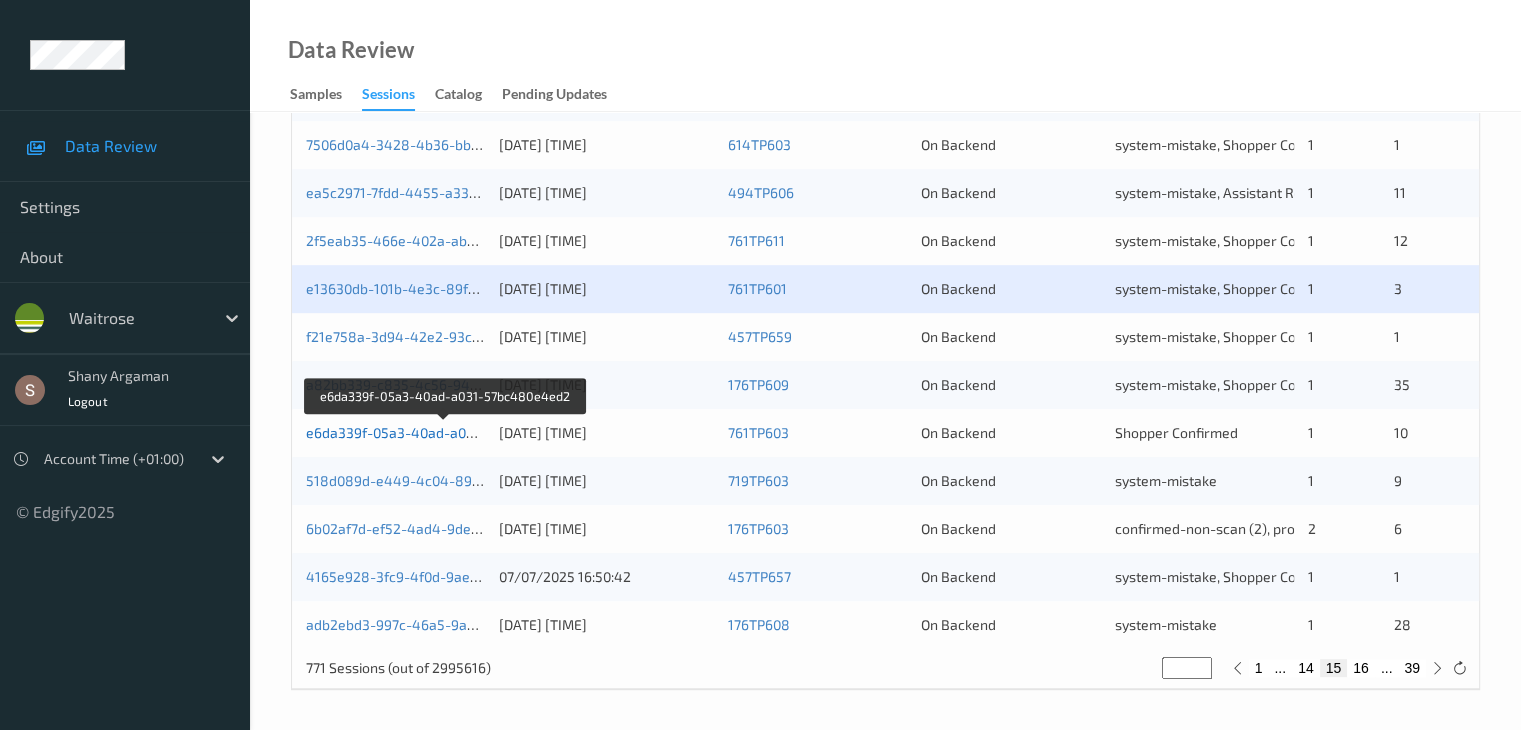 click on "e6da339f-05a3-40ad-a031-57bc480e4ed2" at bounding box center (444, 432) 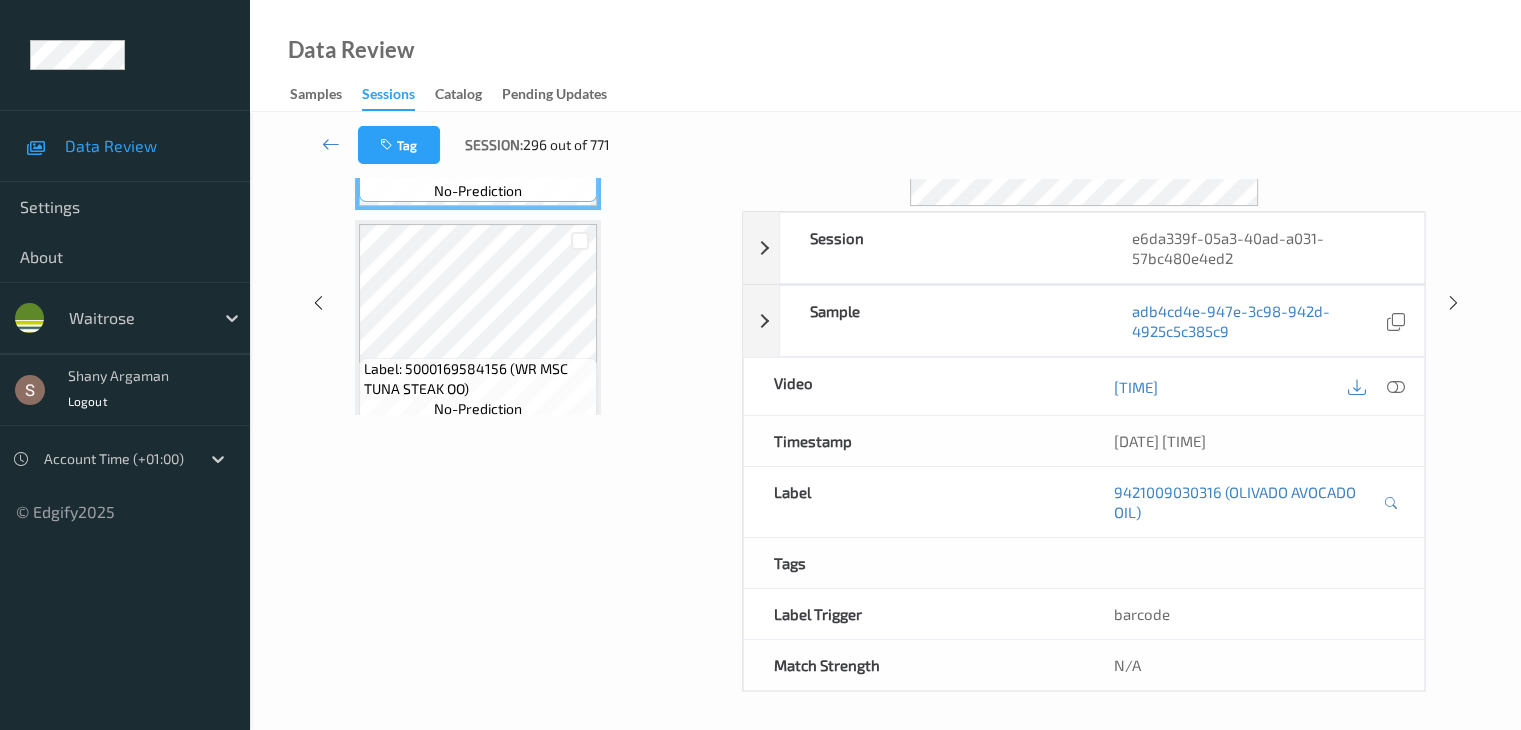 scroll, scrollTop: 0, scrollLeft: 0, axis: both 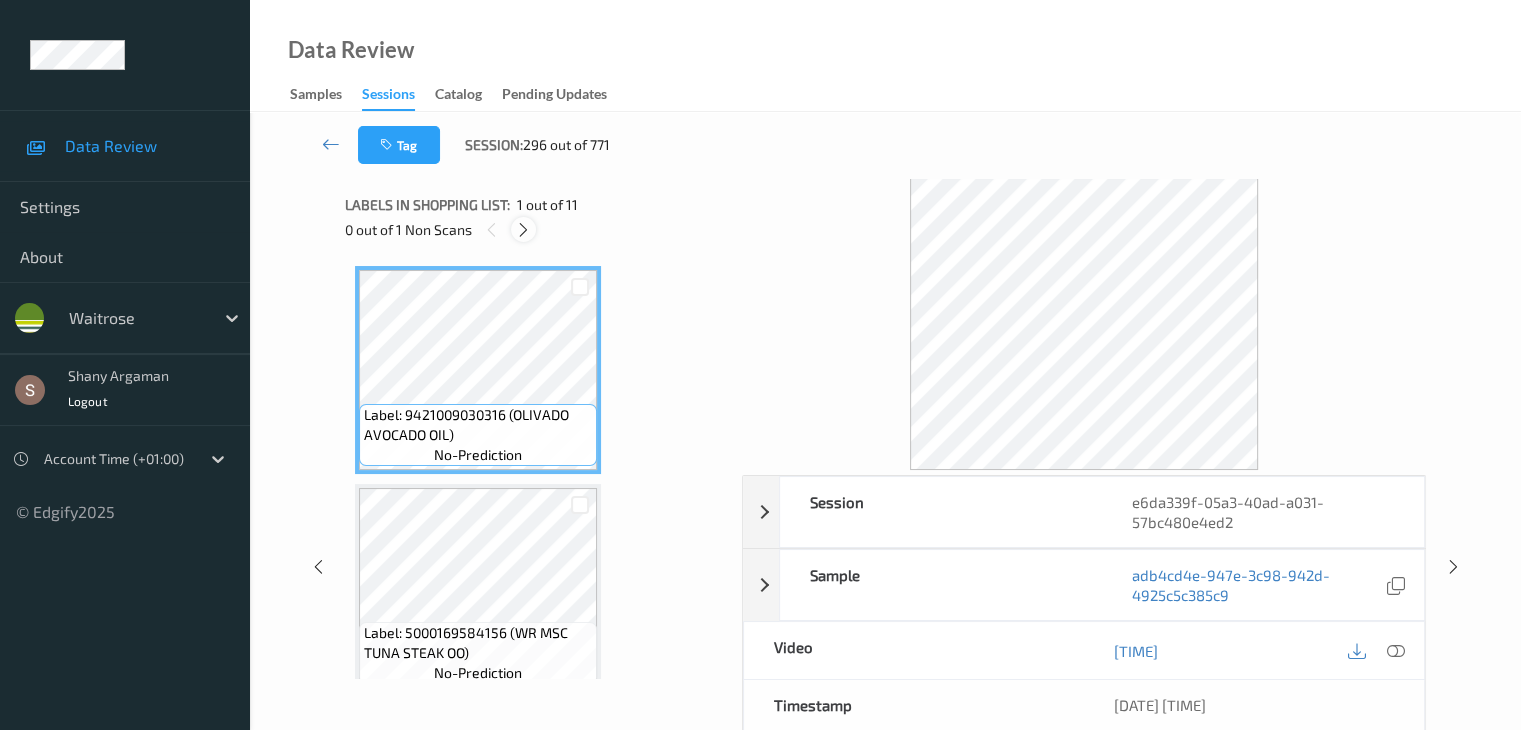click at bounding box center (523, 230) 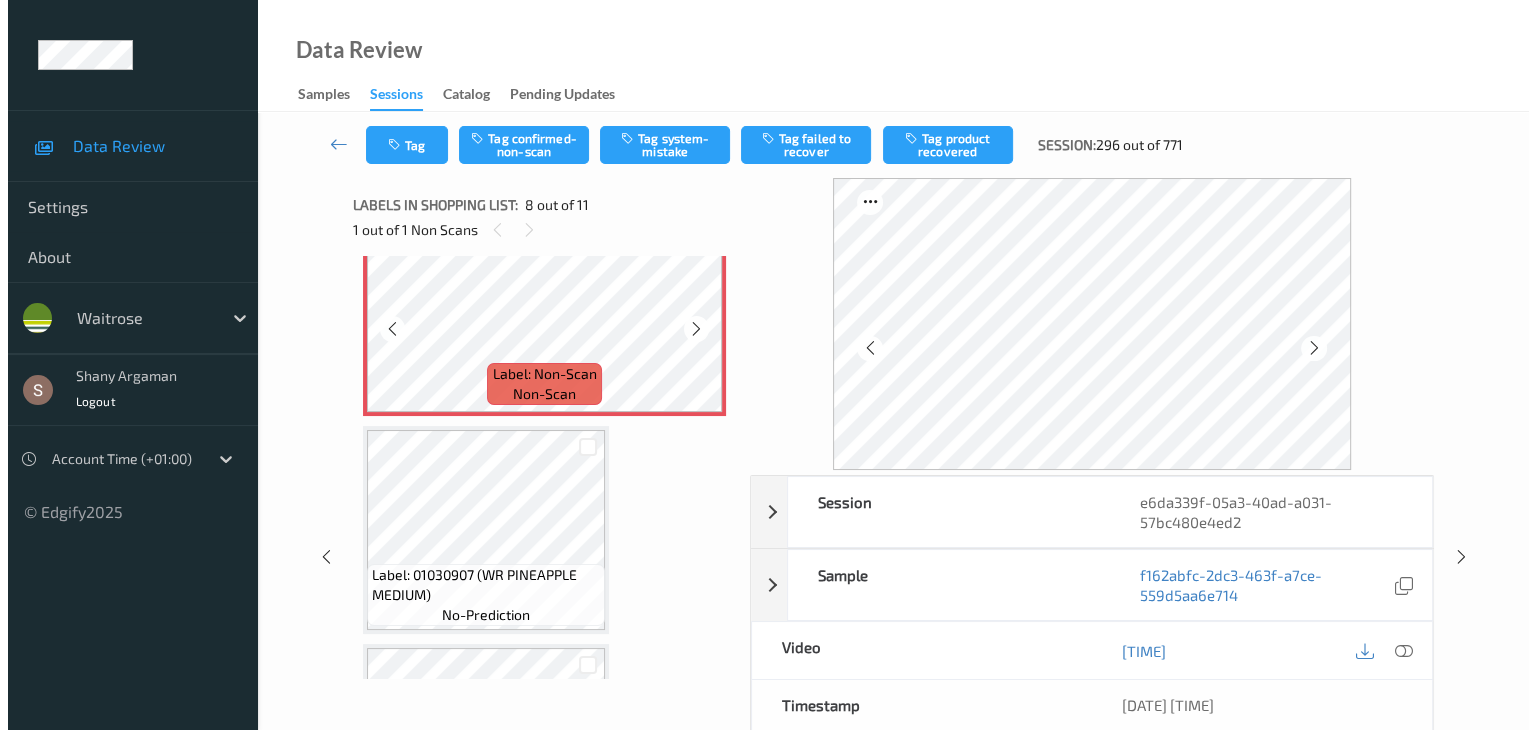 scroll, scrollTop: 1580, scrollLeft: 0, axis: vertical 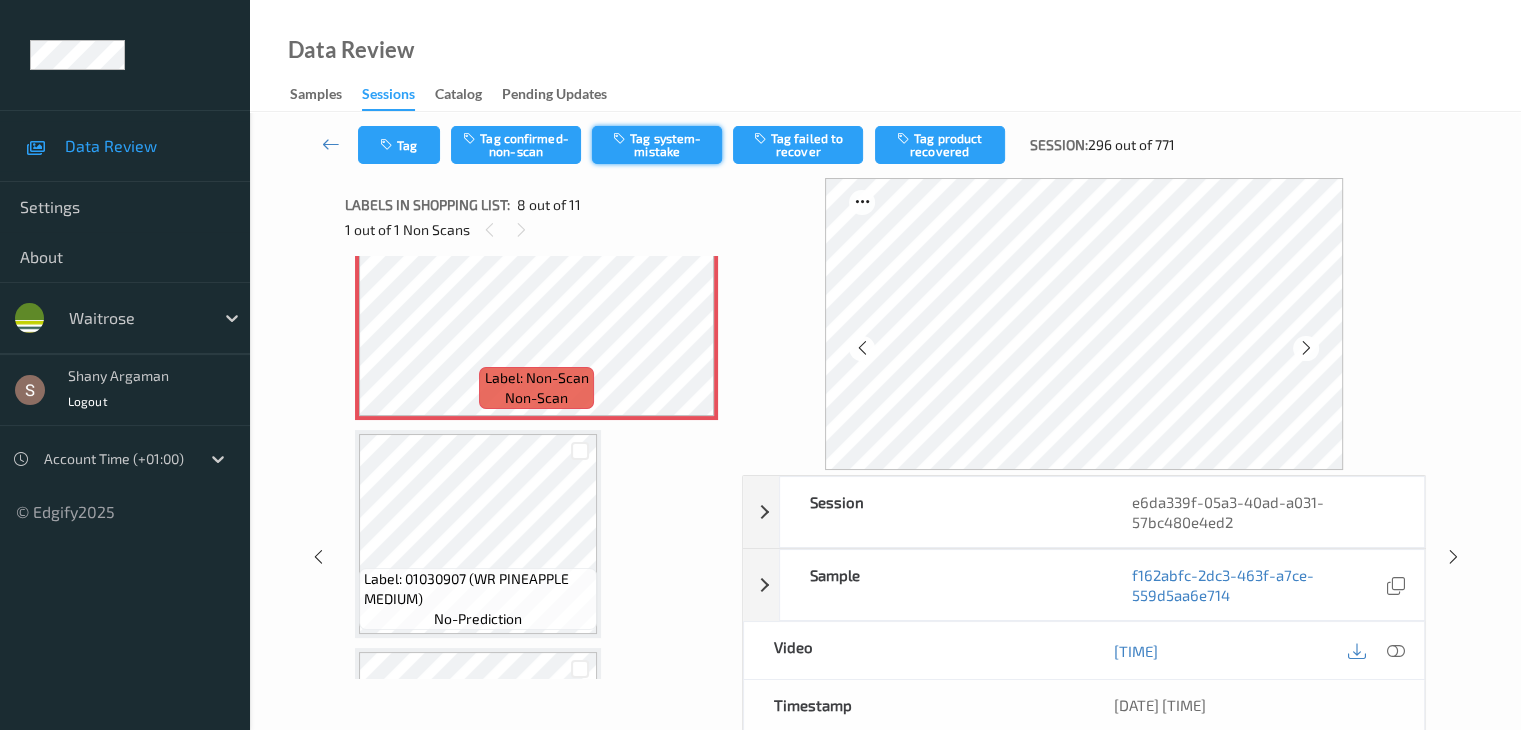 click on "Tag   system-mistake" at bounding box center (657, 145) 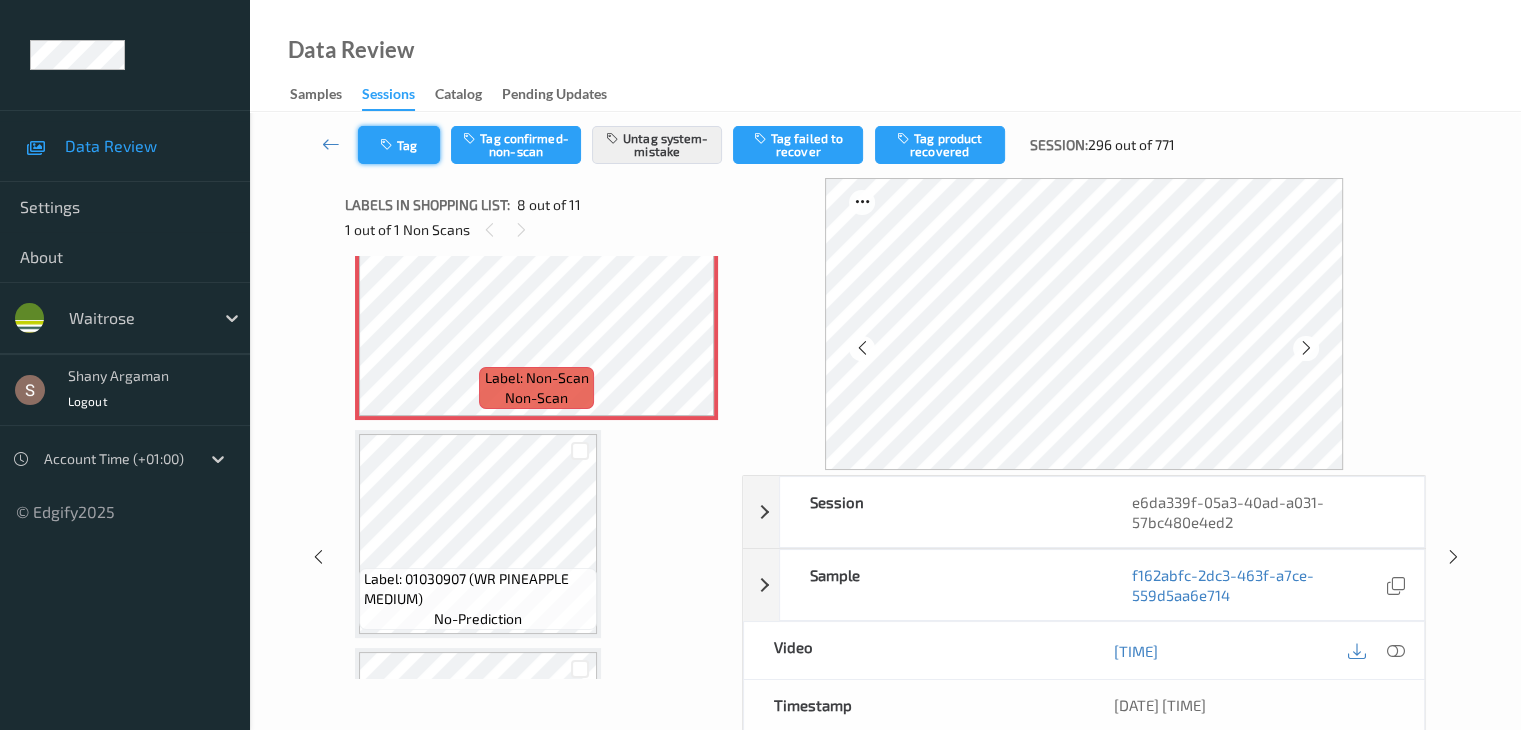click on "Tag" at bounding box center (399, 145) 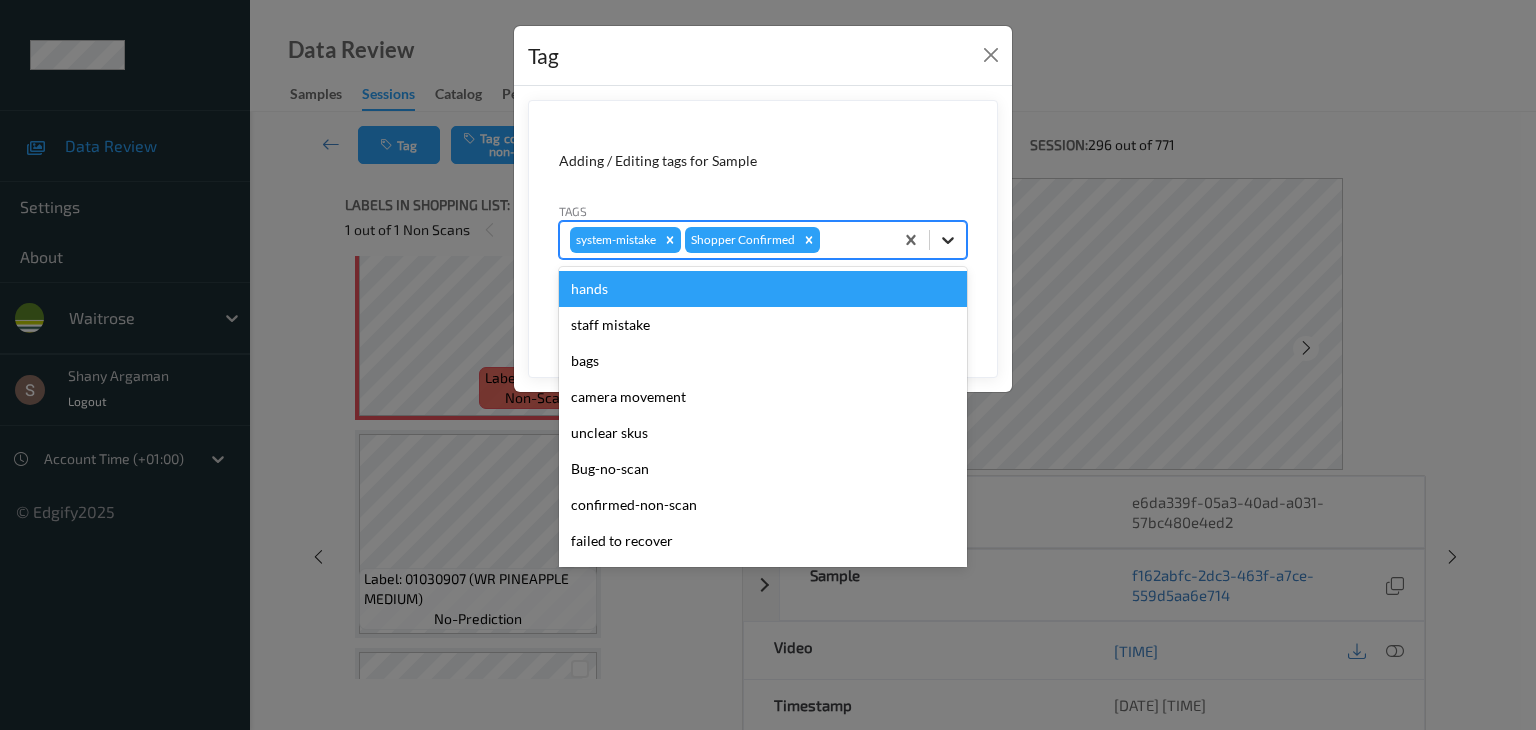click 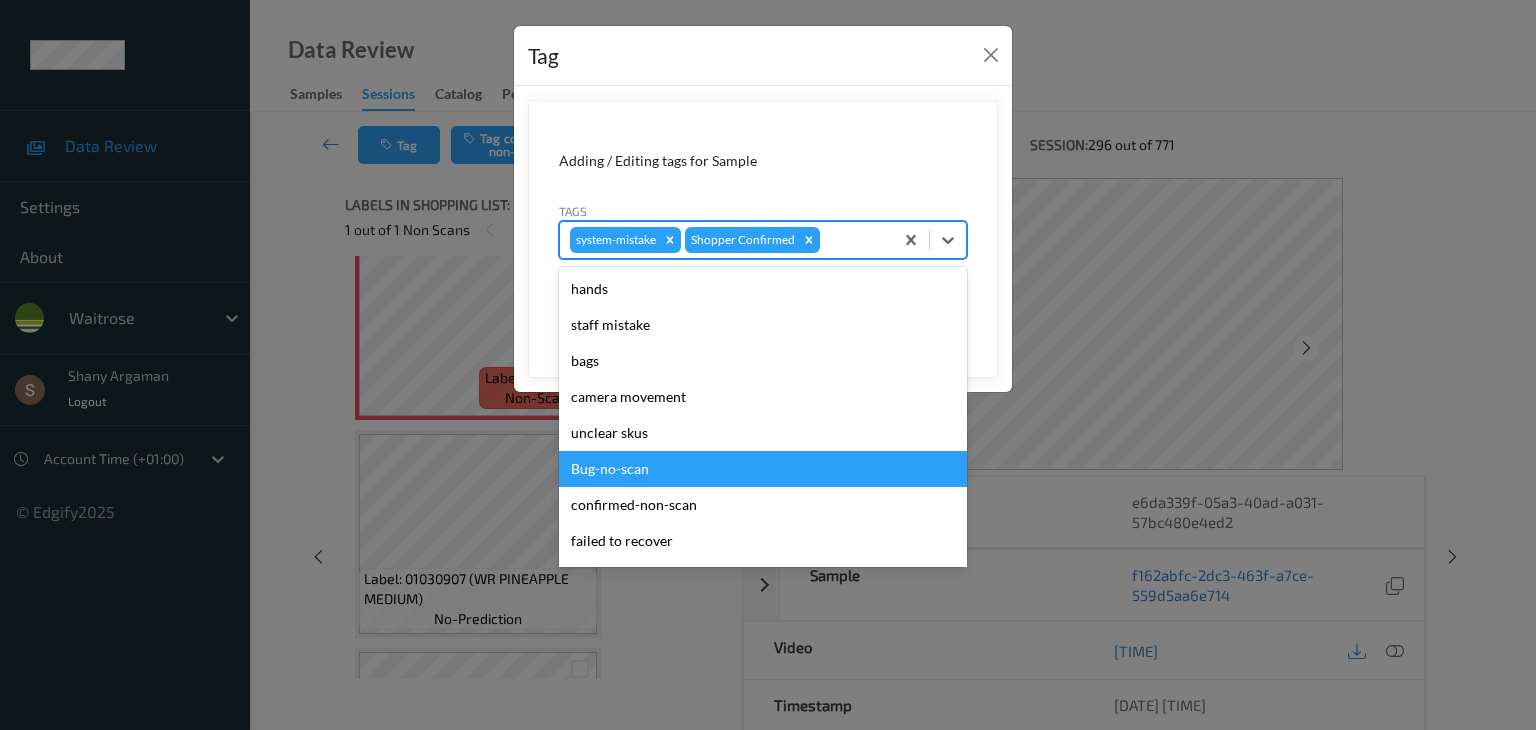 scroll, scrollTop: 320, scrollLeft: 0, axis: vertical 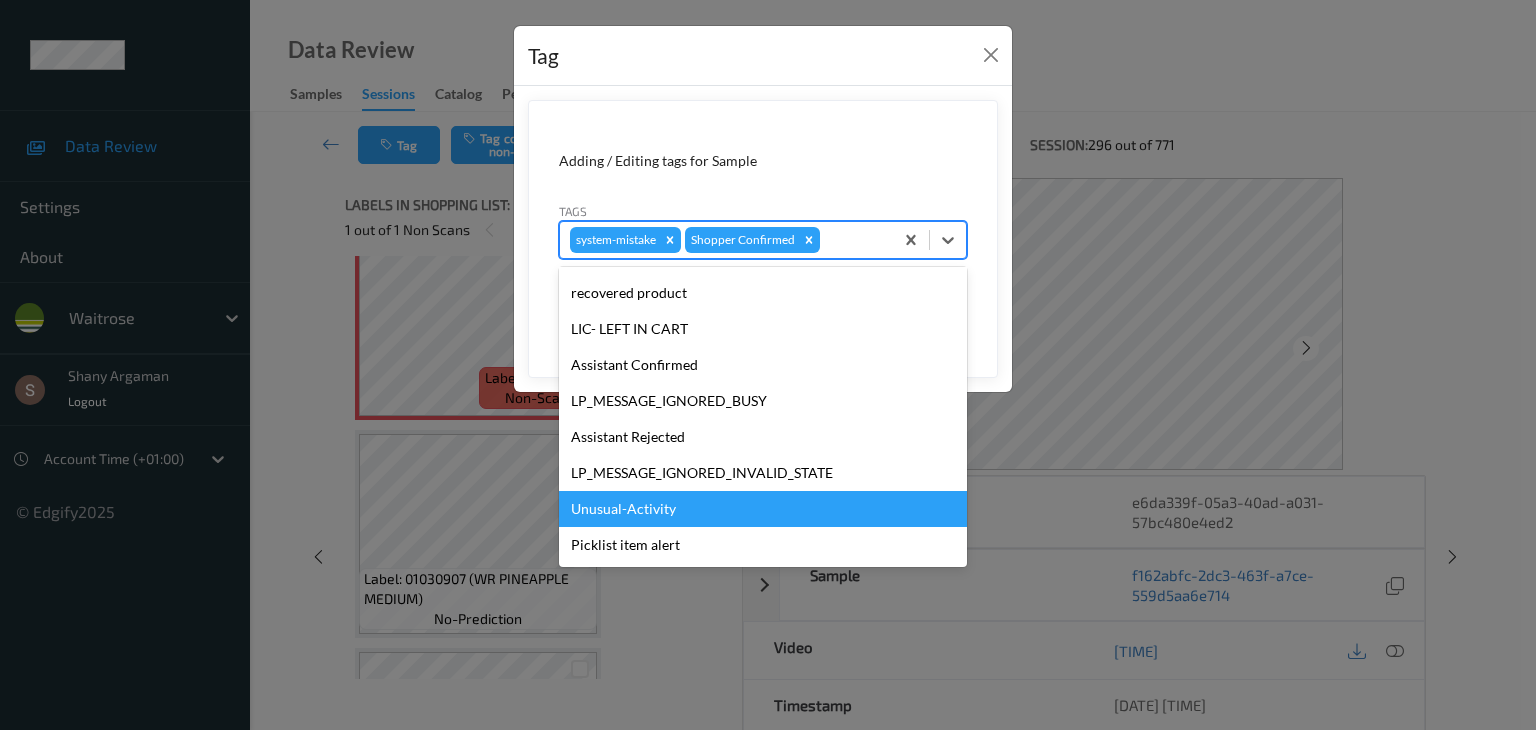 click on "Unusual-Activity" at bounding box center [763, 509] 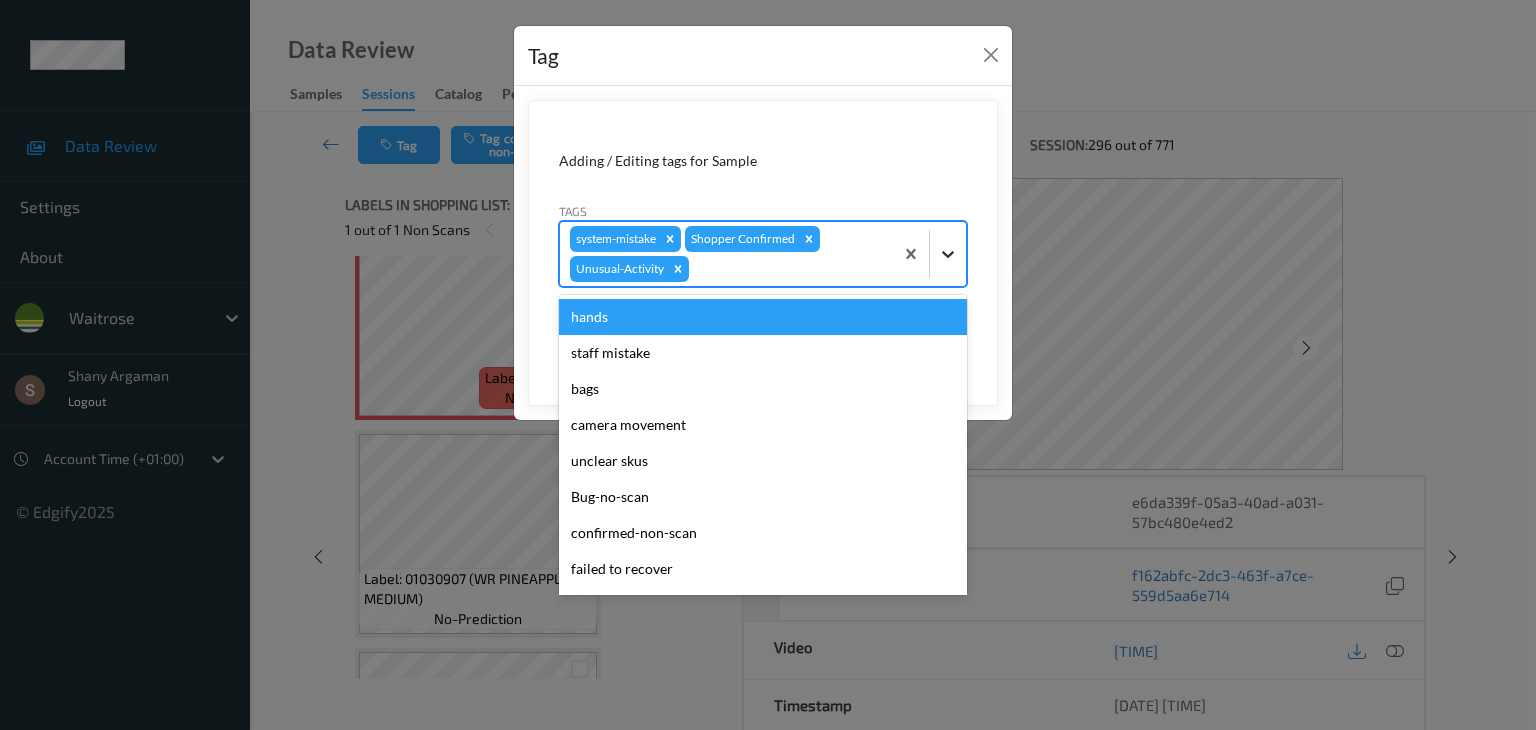 click 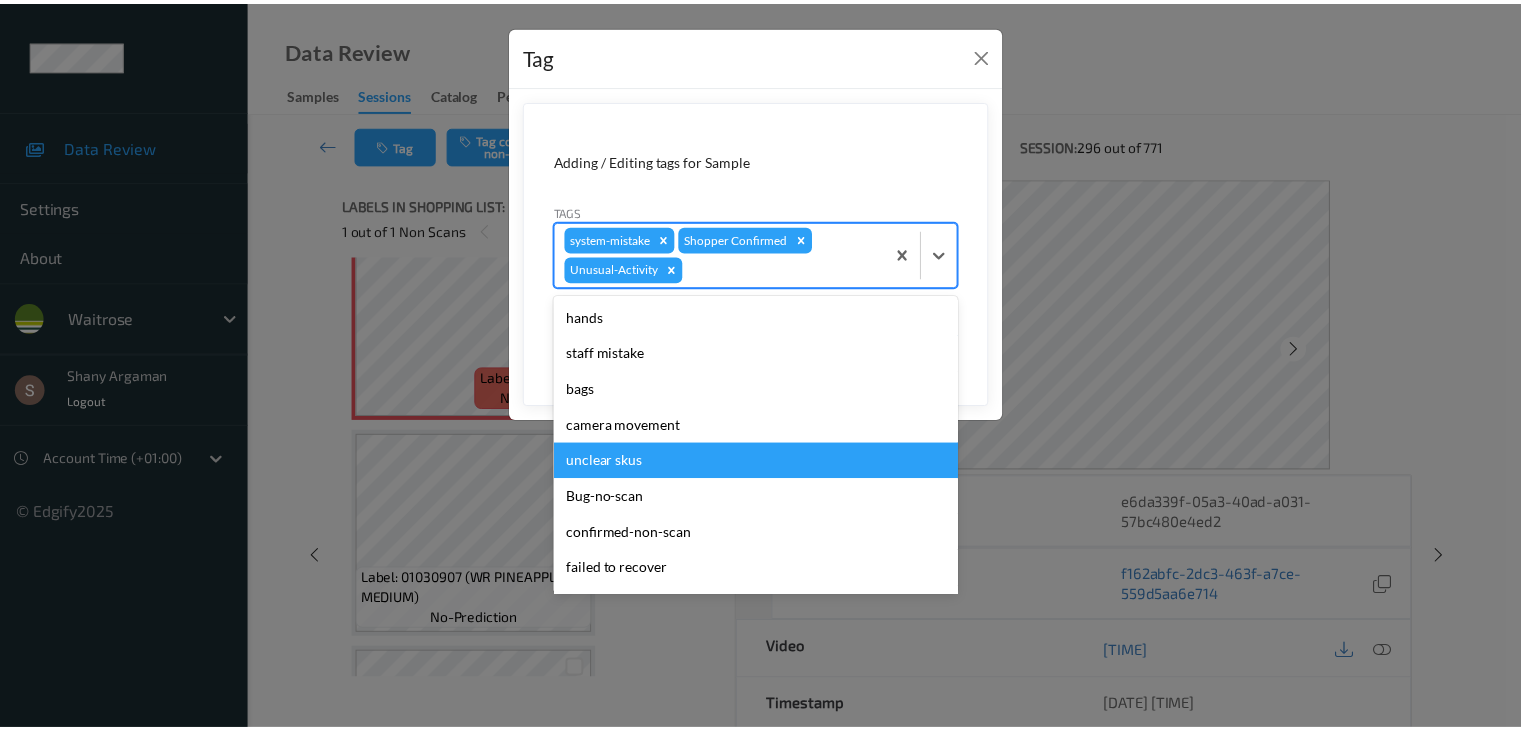 scroll, scrollTop: 284, scrollLeft: 0, axis: vertical 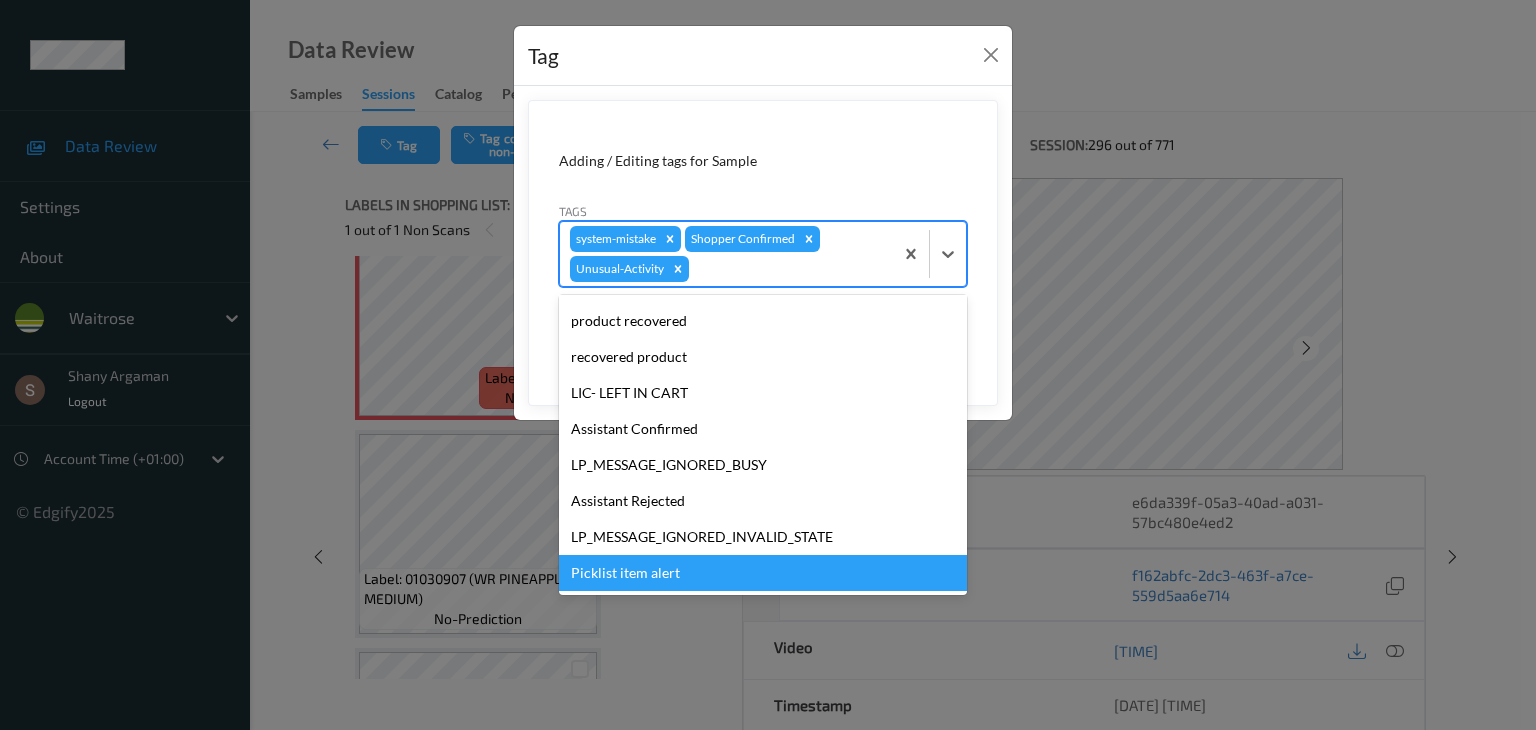 click on "Picklist item alert" at bounding box center [763, 573] 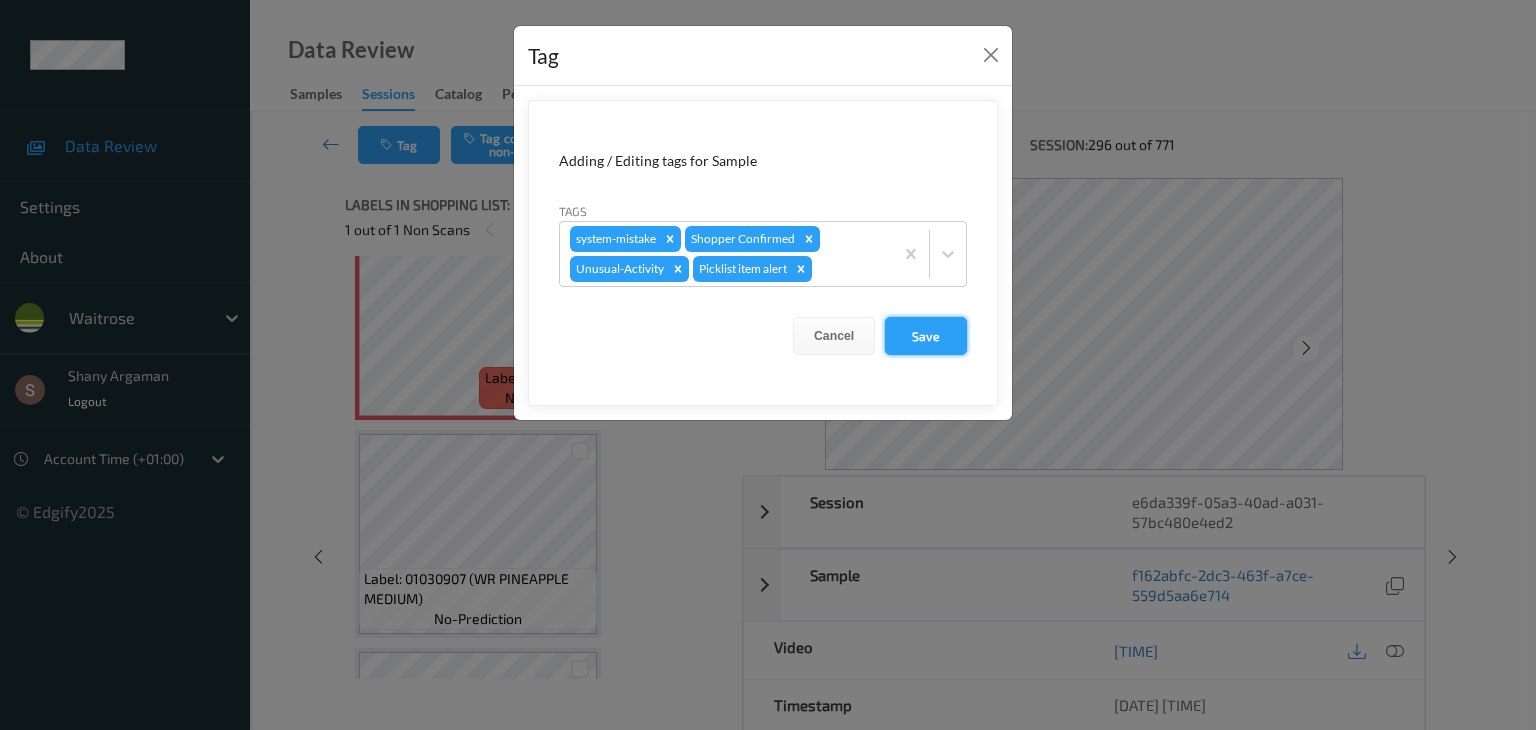 click on "Save" at bounding box center [926, 336] 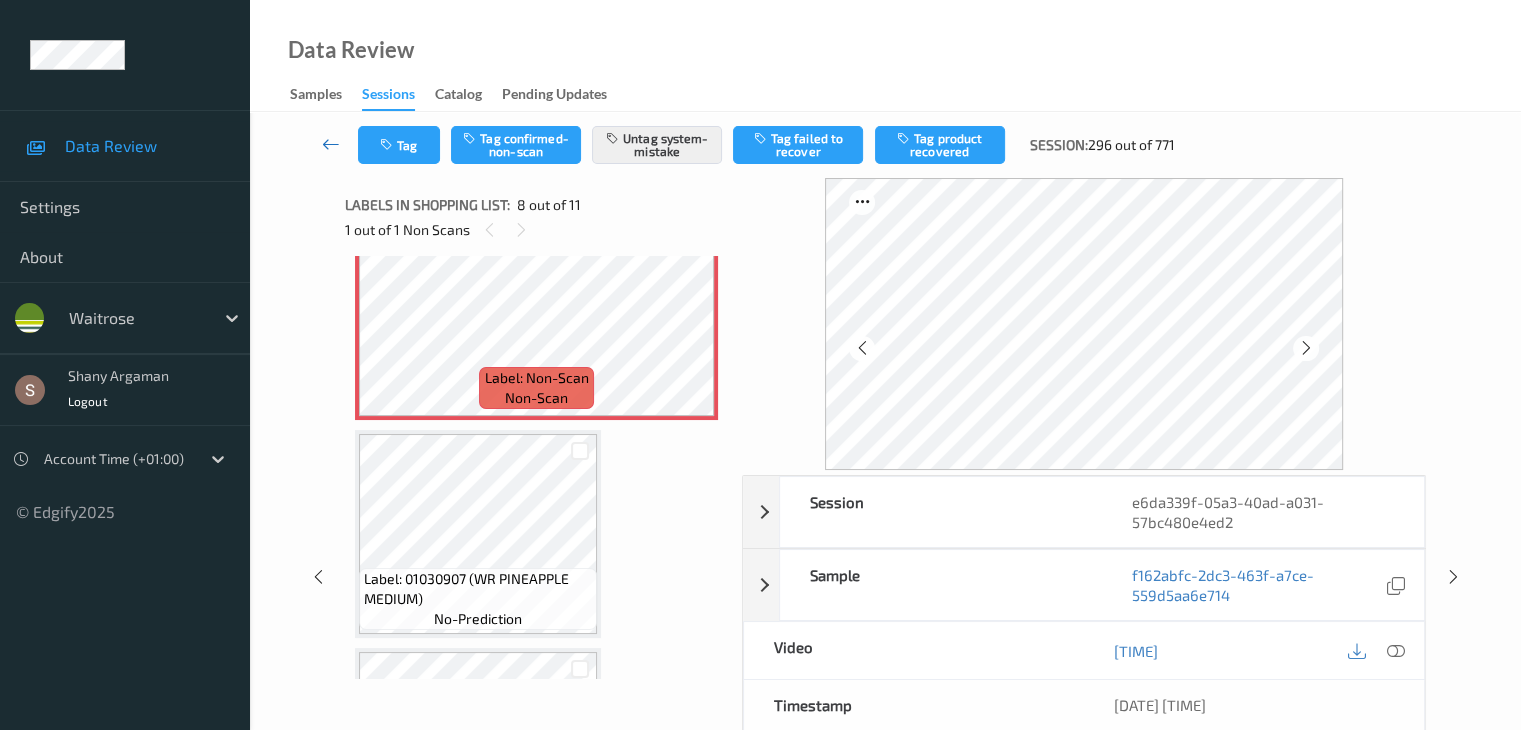 click at bounding box center [331, 144] 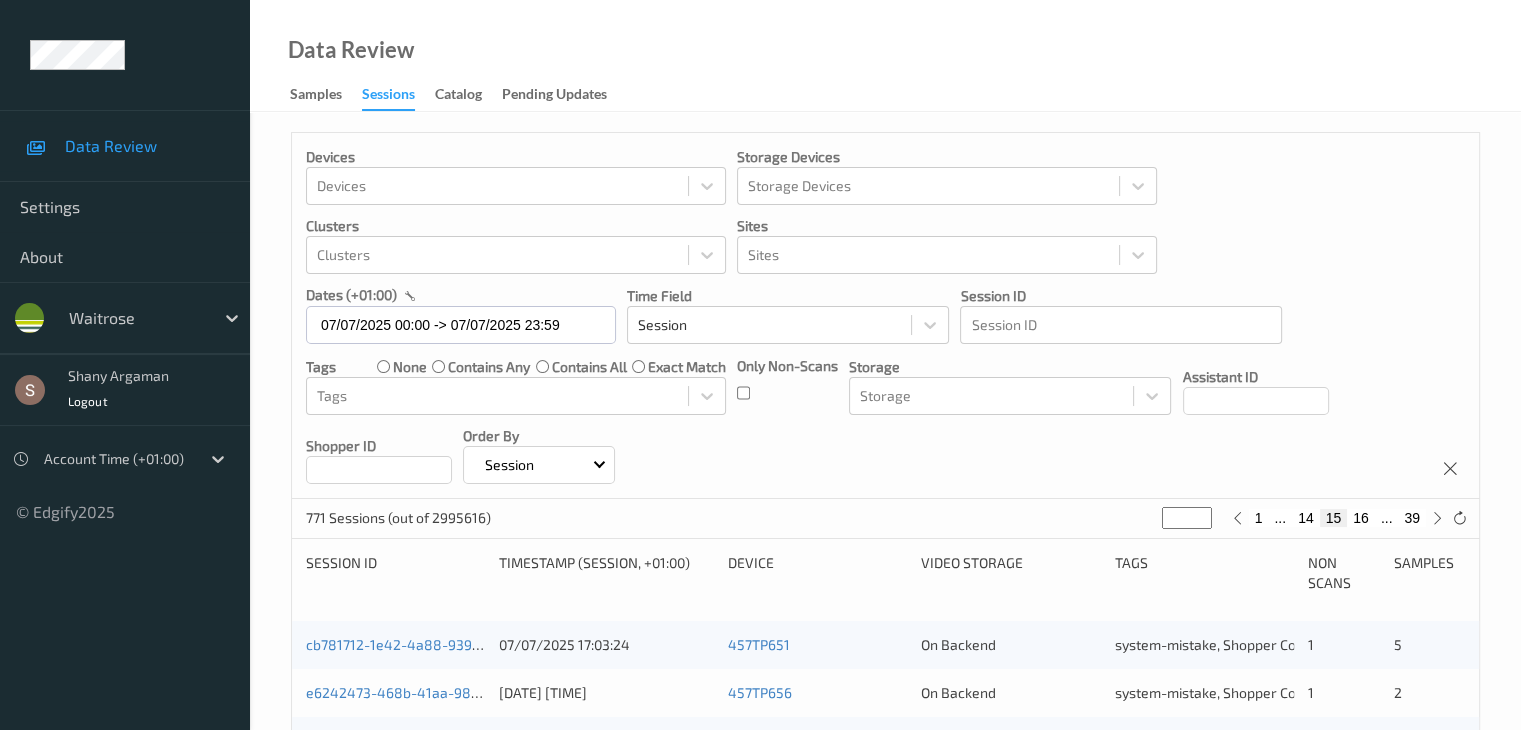 scroll, scrollTop: 932, scrollLeft: 0, axis: vertical 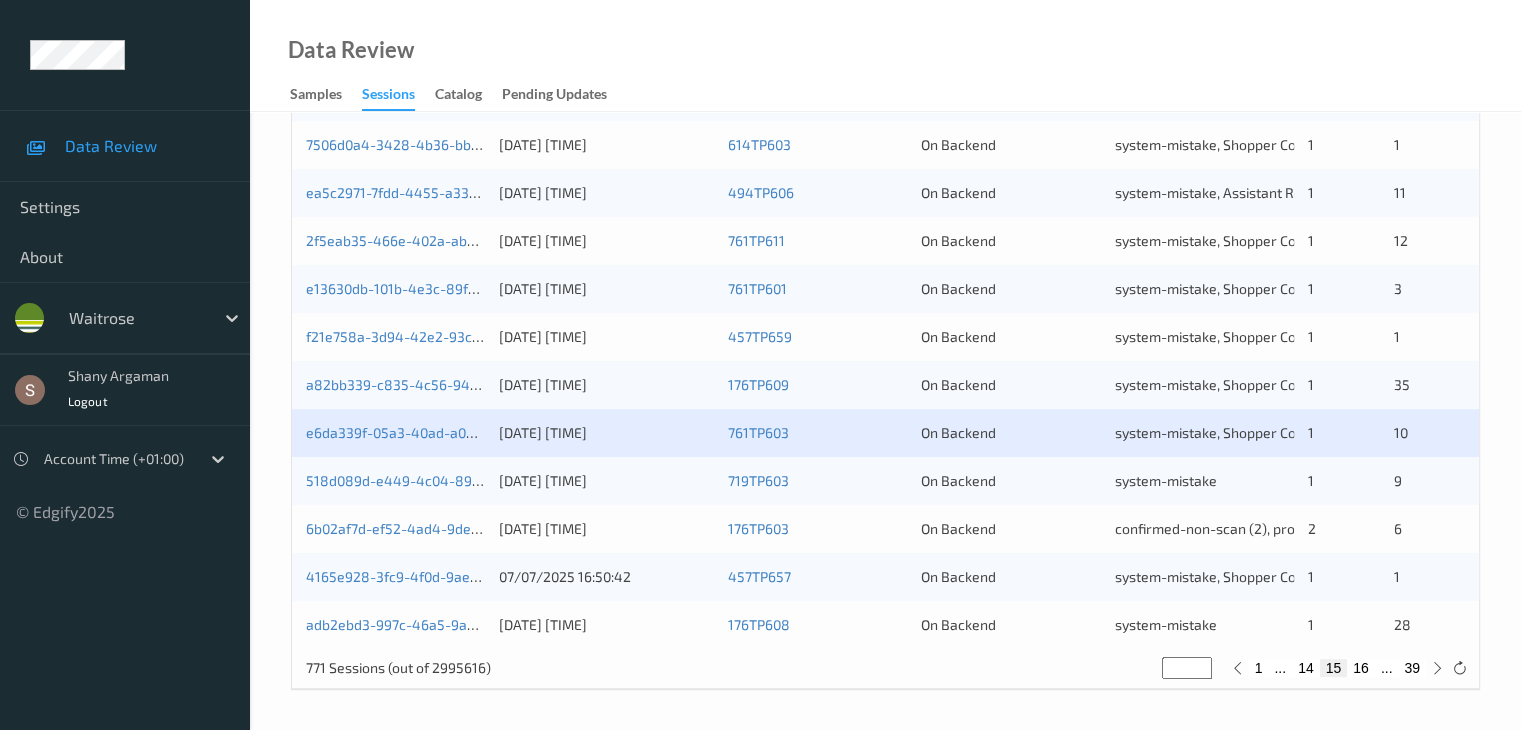 click on "16" at bounding box center (1361, 668) 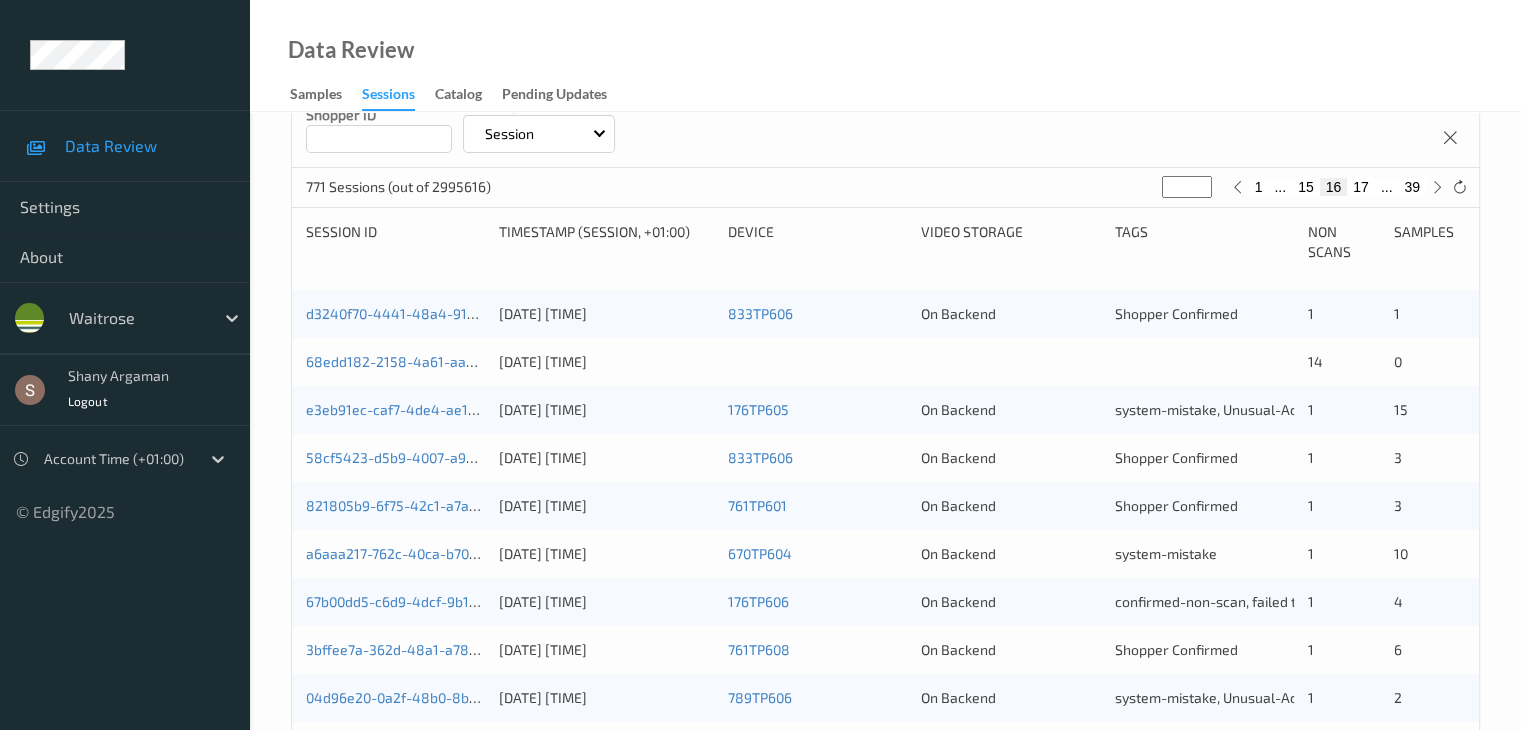 scroll, scrollTop: 279, scrollLeft: 0, axis: vertical 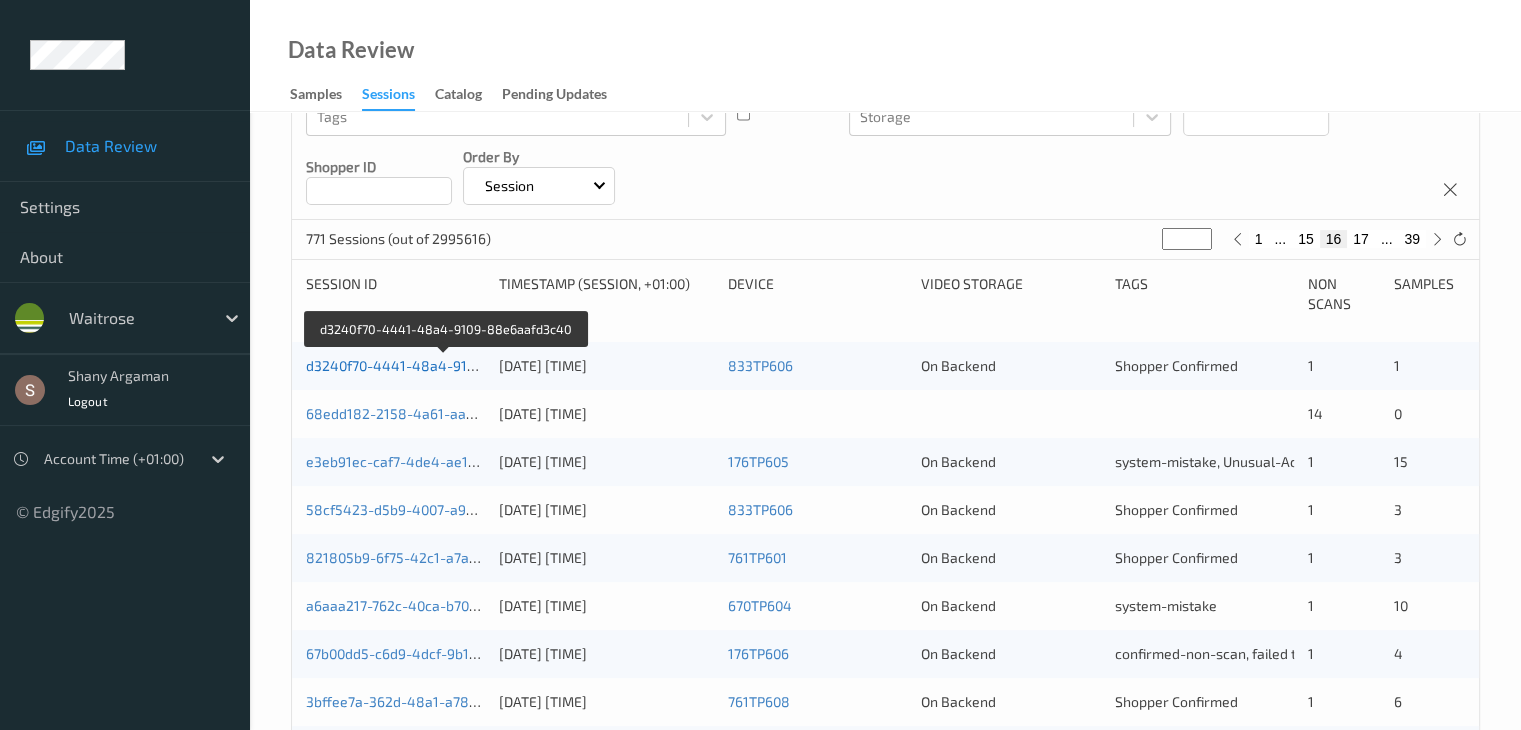 click on "d3240f70-4441-48a4-9109-88e6aafd3c40" at bounding box center [445, 365] 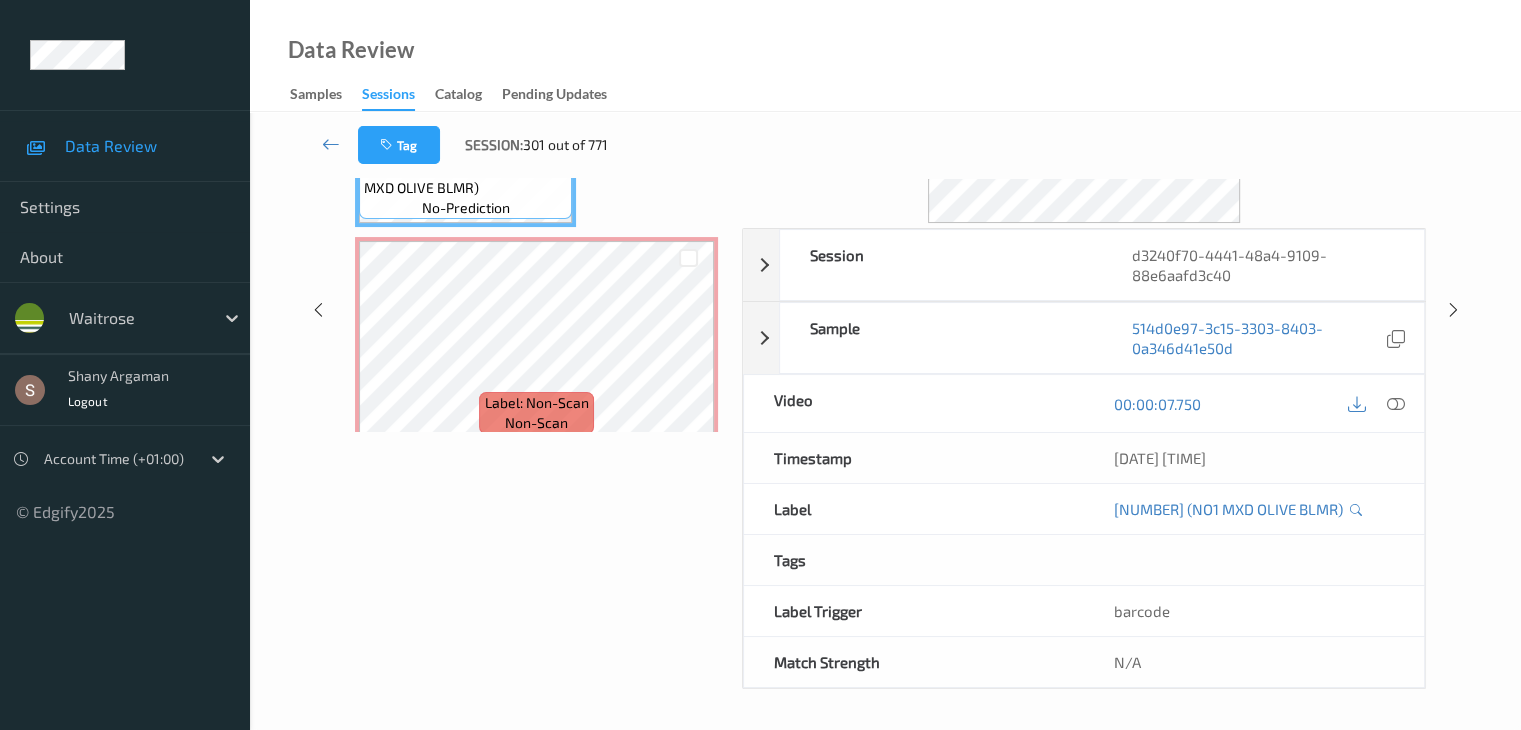 scroll, scrollTop: 0, scrollLeft: 0, axis: both 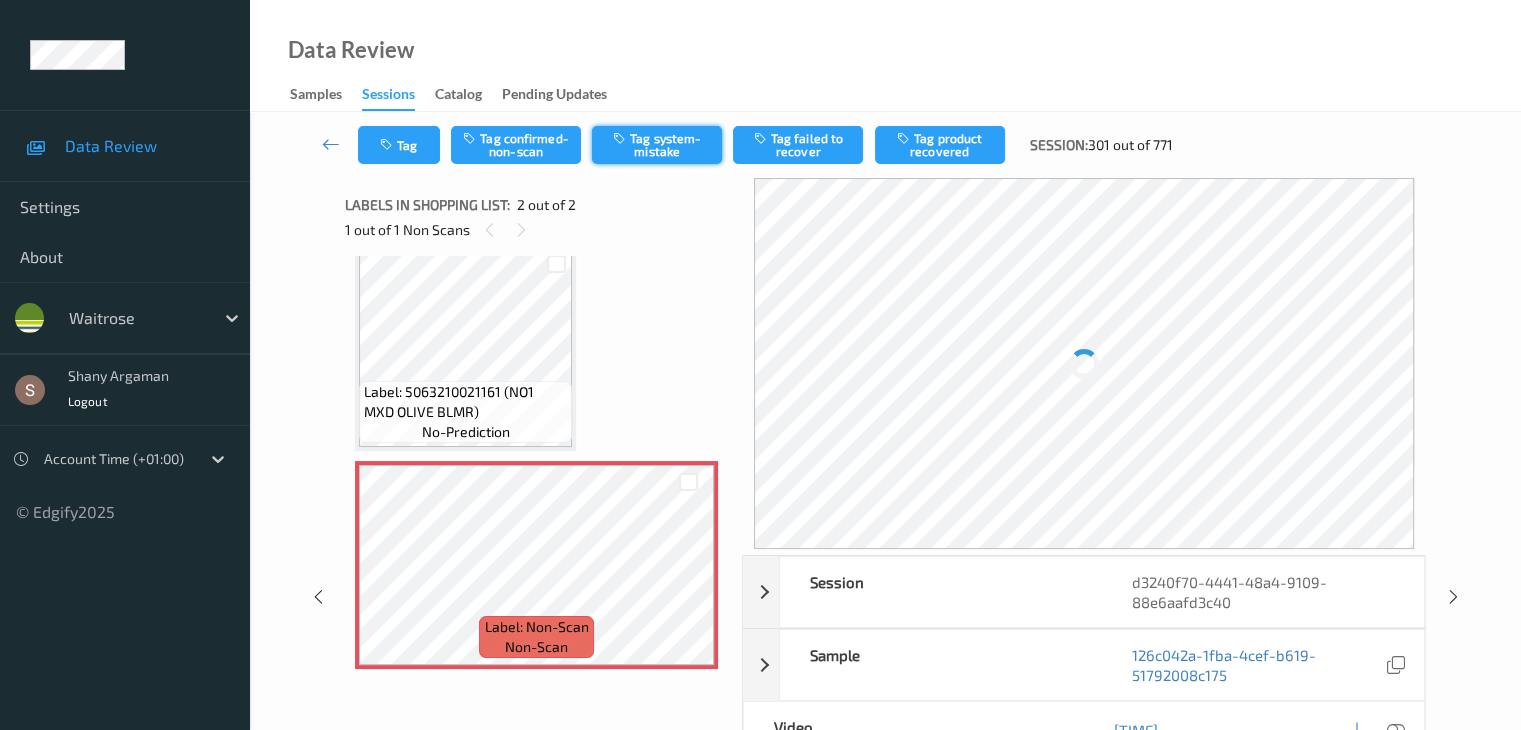 click on "Tag   system-mistake" at bounding box center (657, 145) 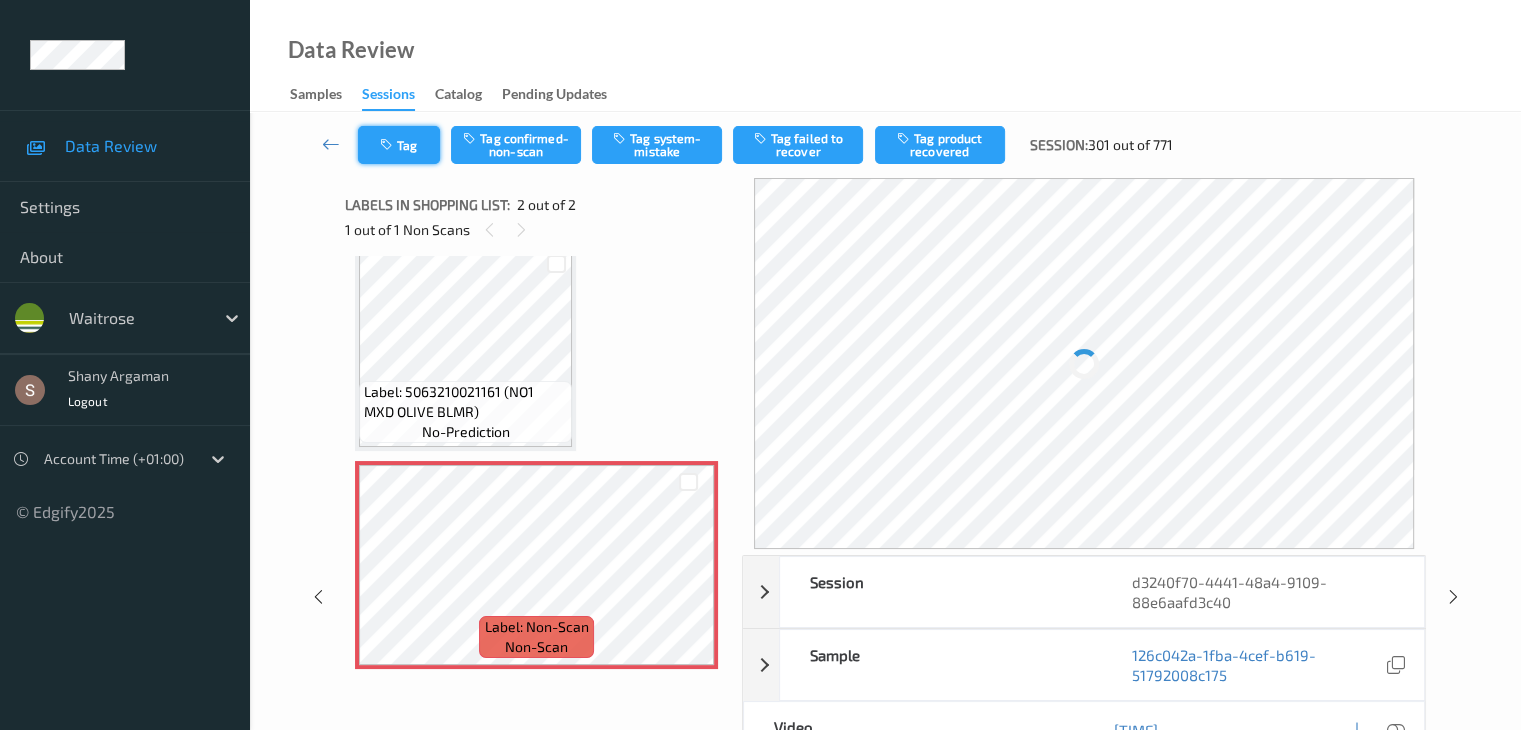 click on "Tag" at bounding box center [399, 145] 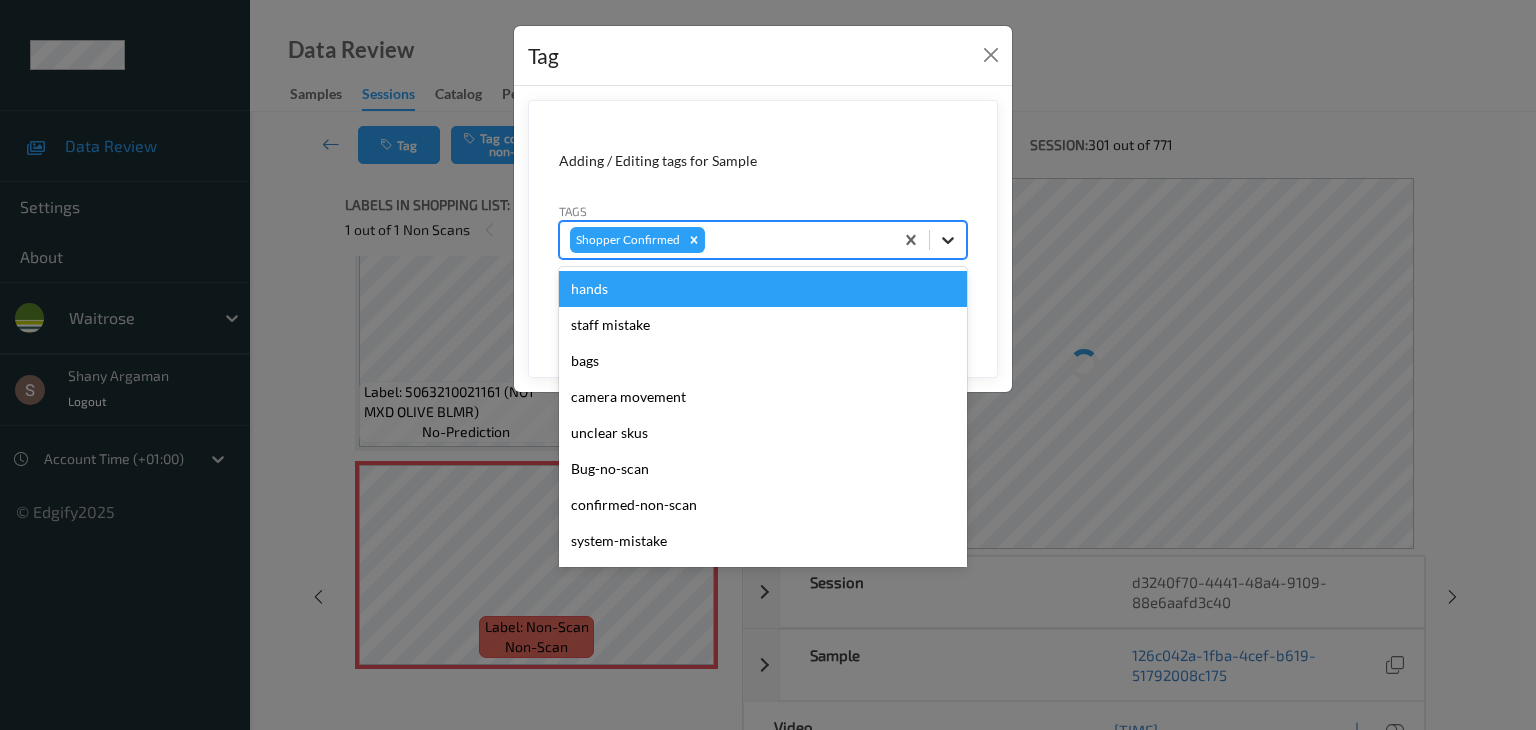 click at bounding box center (948, 240) 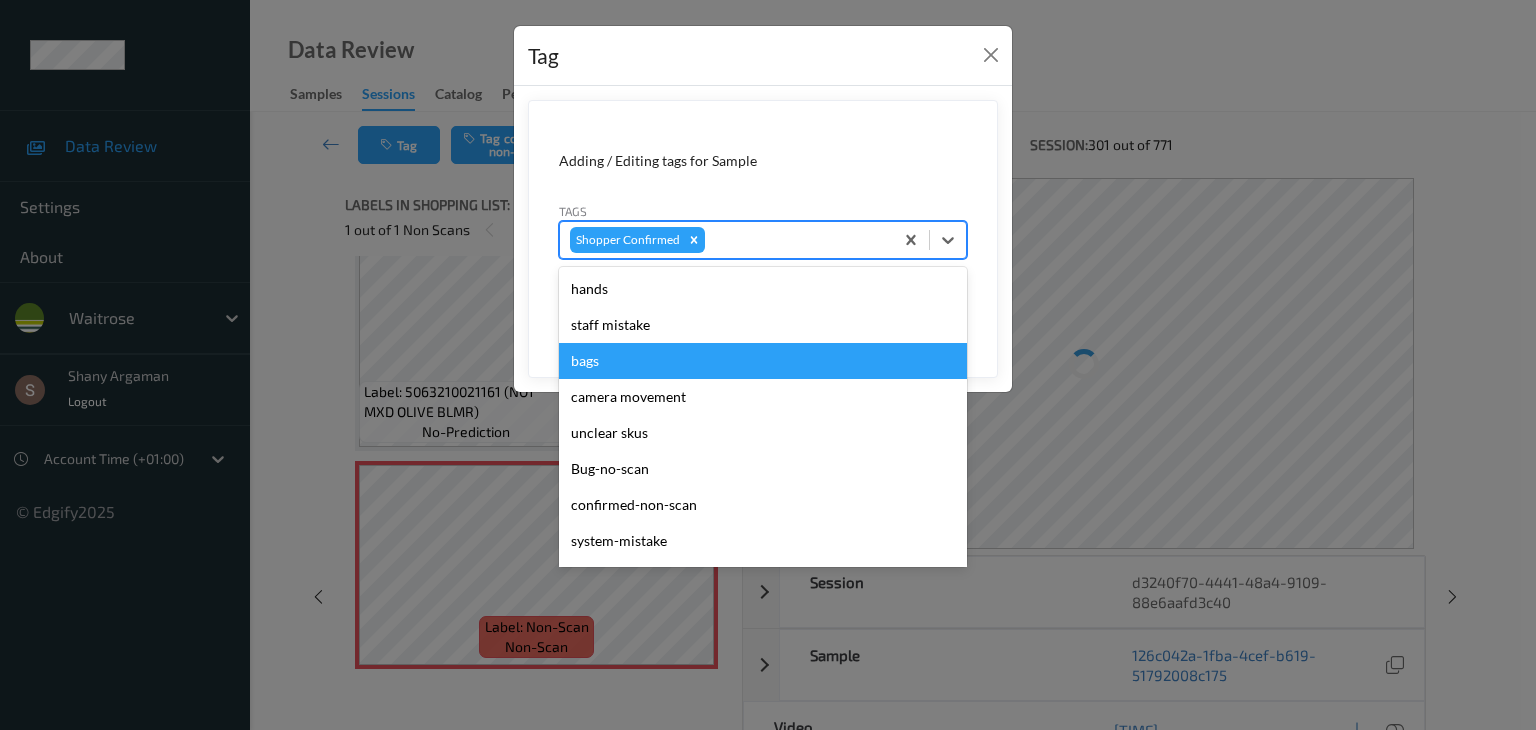 scroll, scrollTop: 356, scrollLeft: 0, axis: vertical 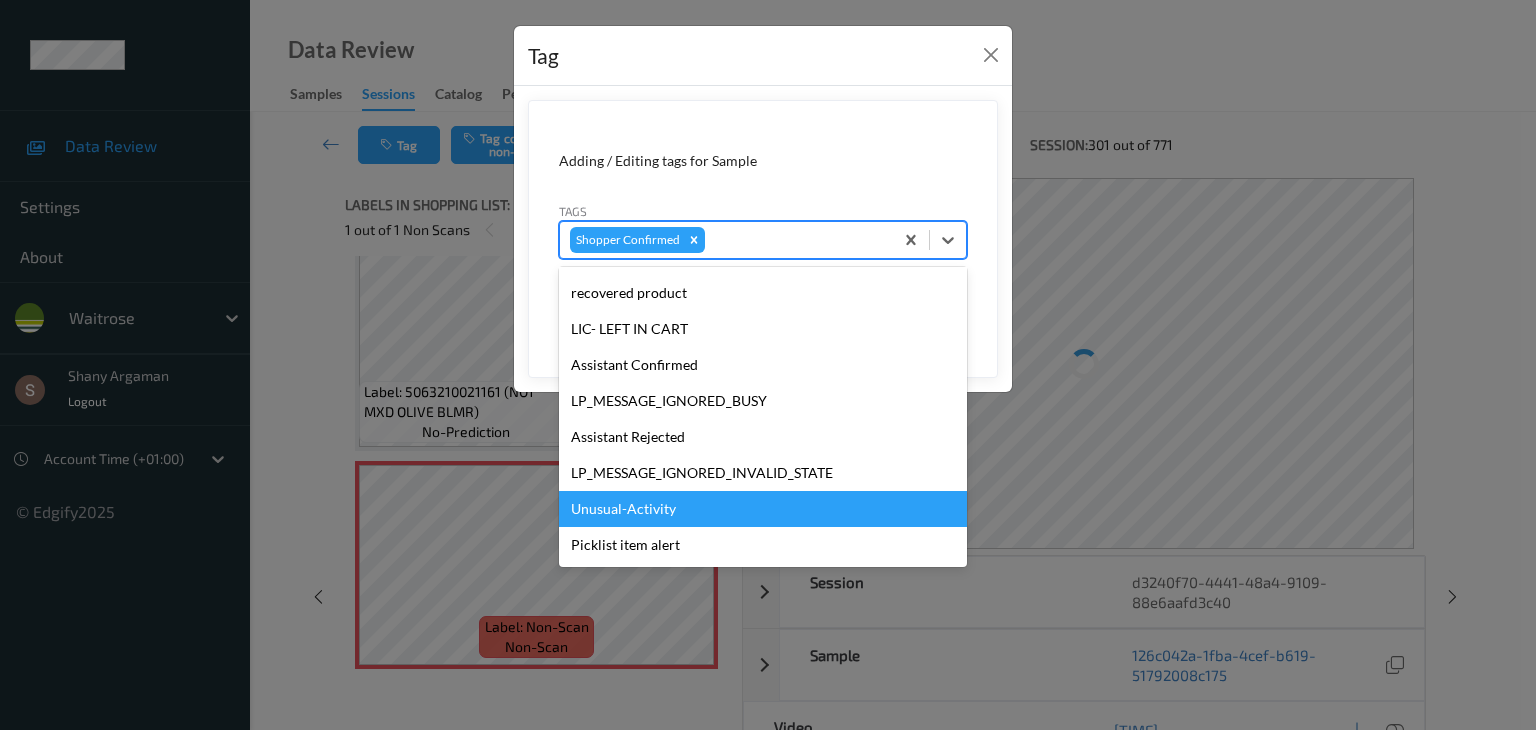 click on "Unusual-Activity" at bounding box center [763, 509] 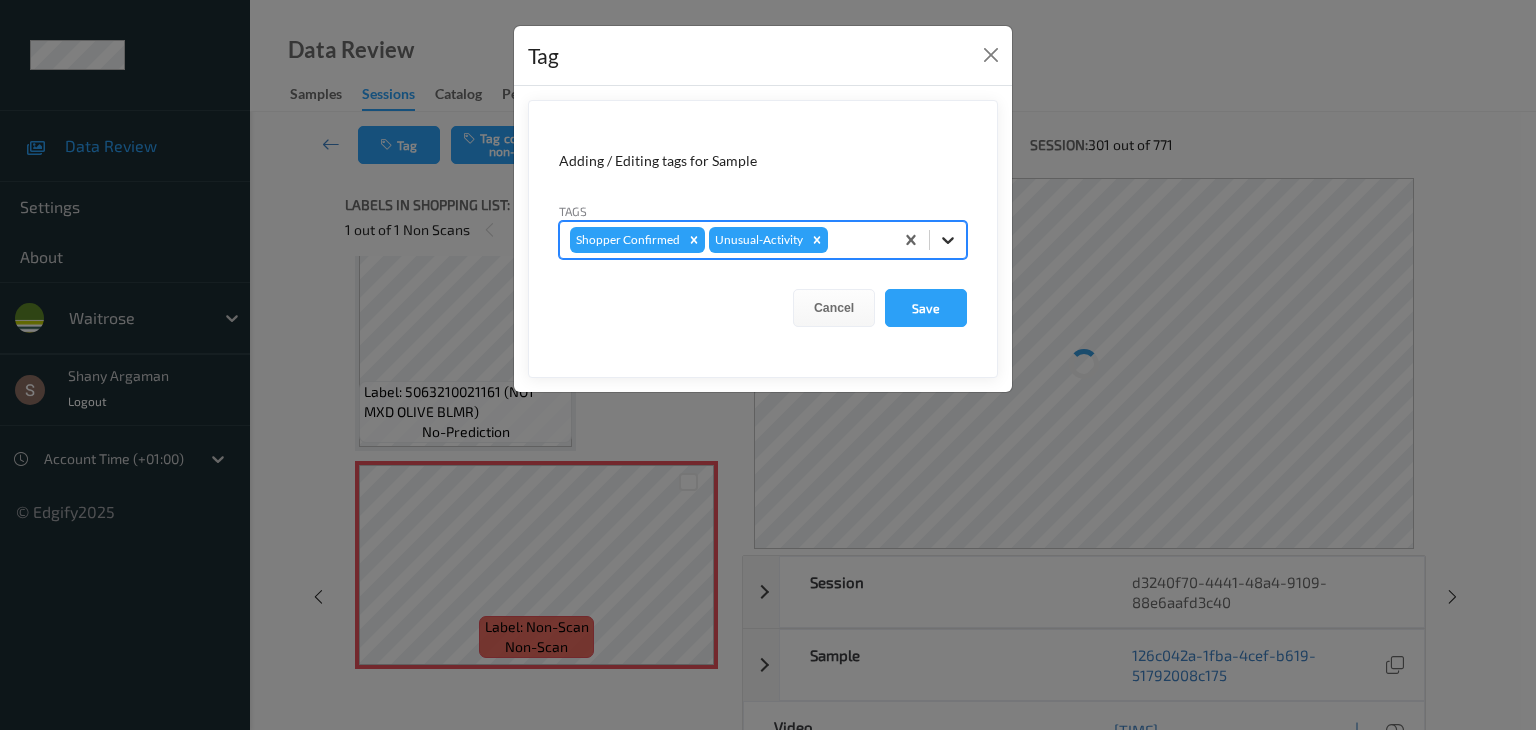 click 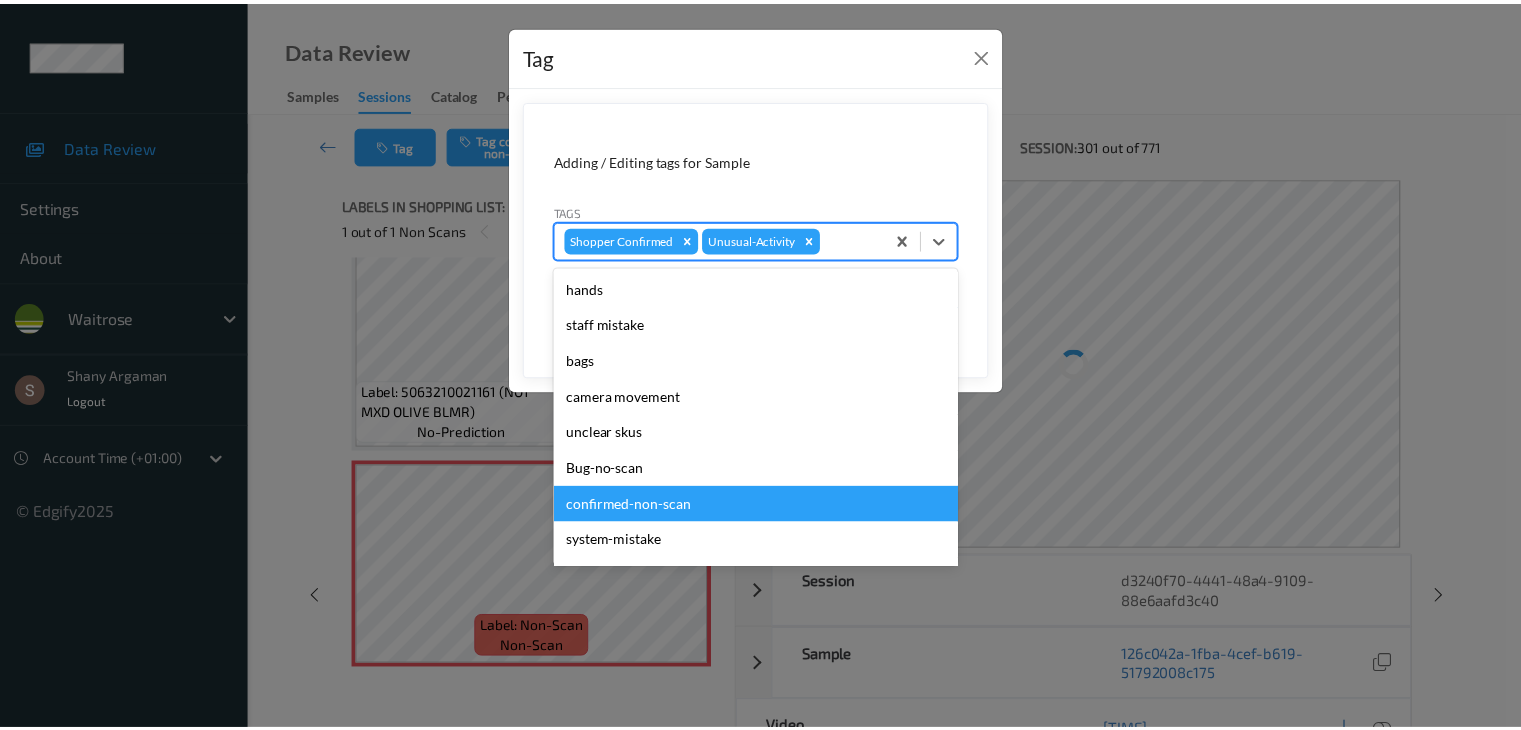 scroll, scrollTop: 320, scrollLeft: 0, axis: vertical 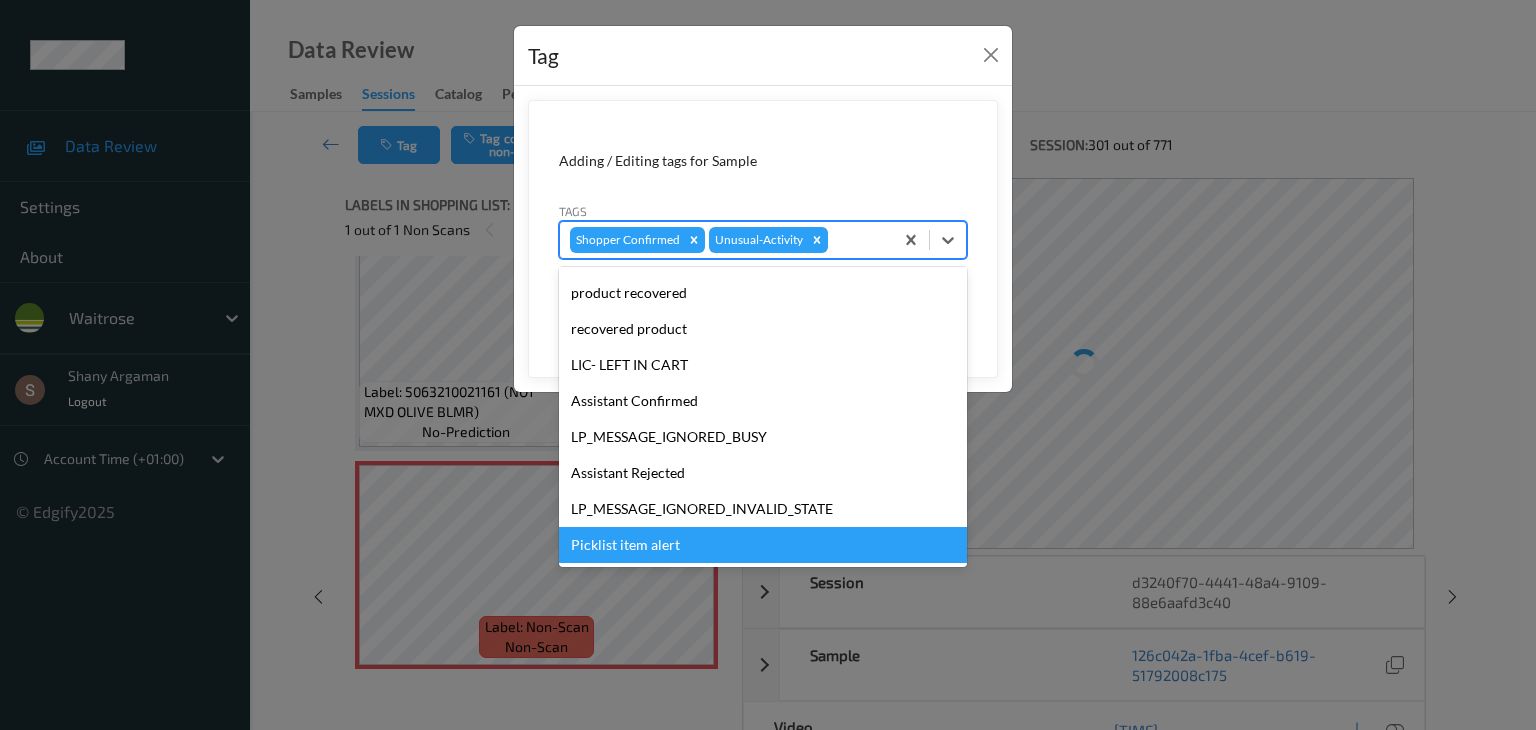 click on "Picklist item alert" at bounding box center (763, 545) 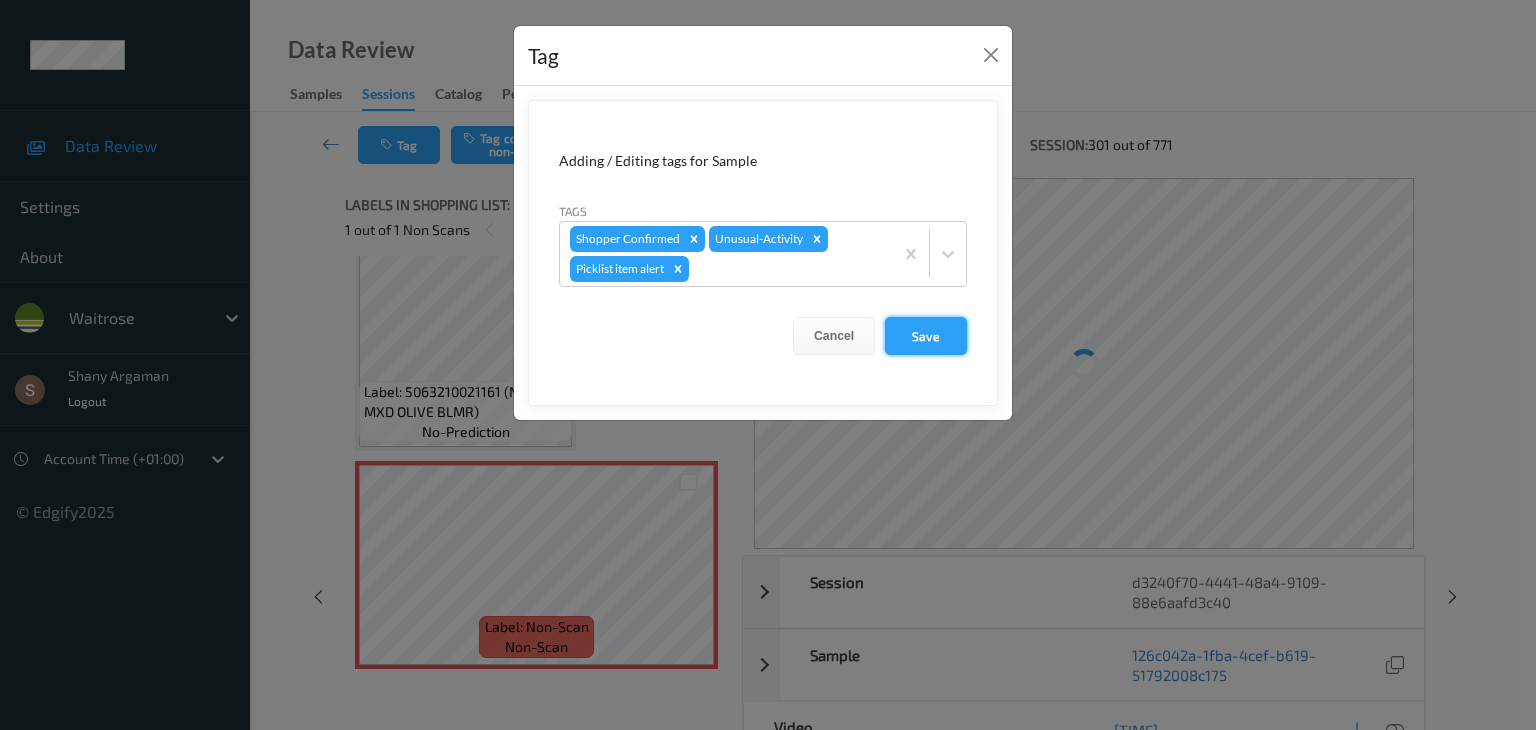 click on "Save" at bounding box center (926, 336) 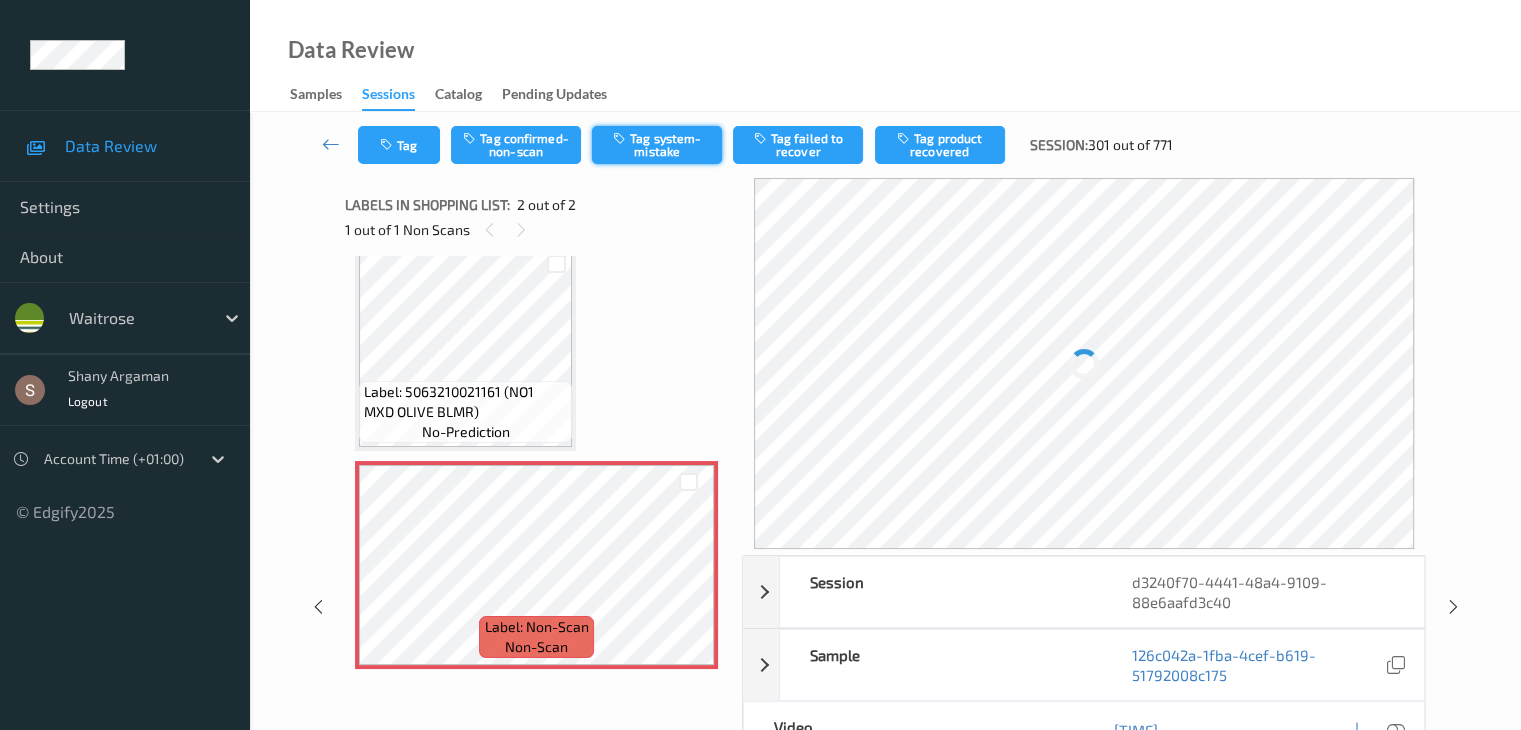 click on "Tag   system-mistake" at bounding box center [657, 145] 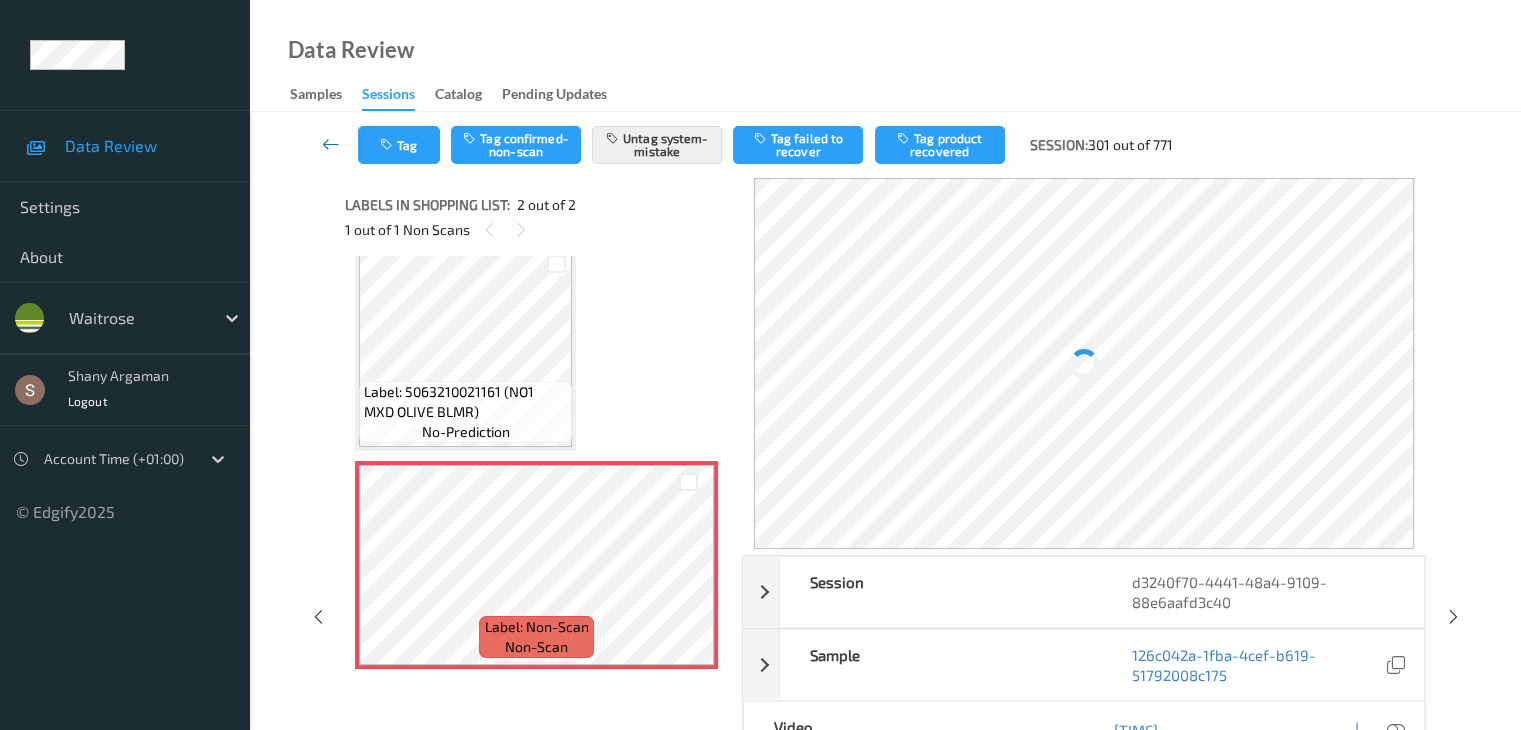 click at bounding box center [331, 144] 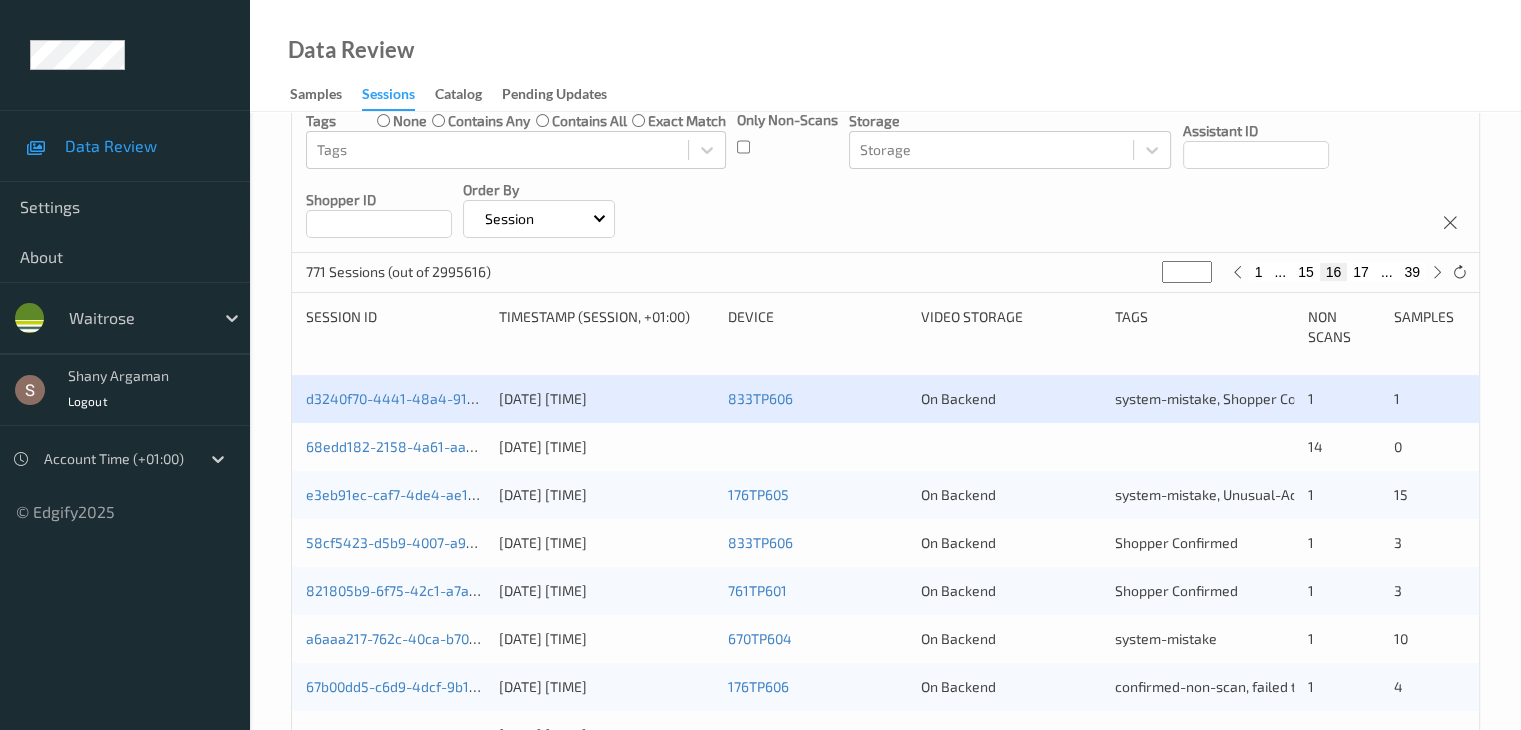scroll, scrollTop: 295, scrollLeft: 0, axis: vertical 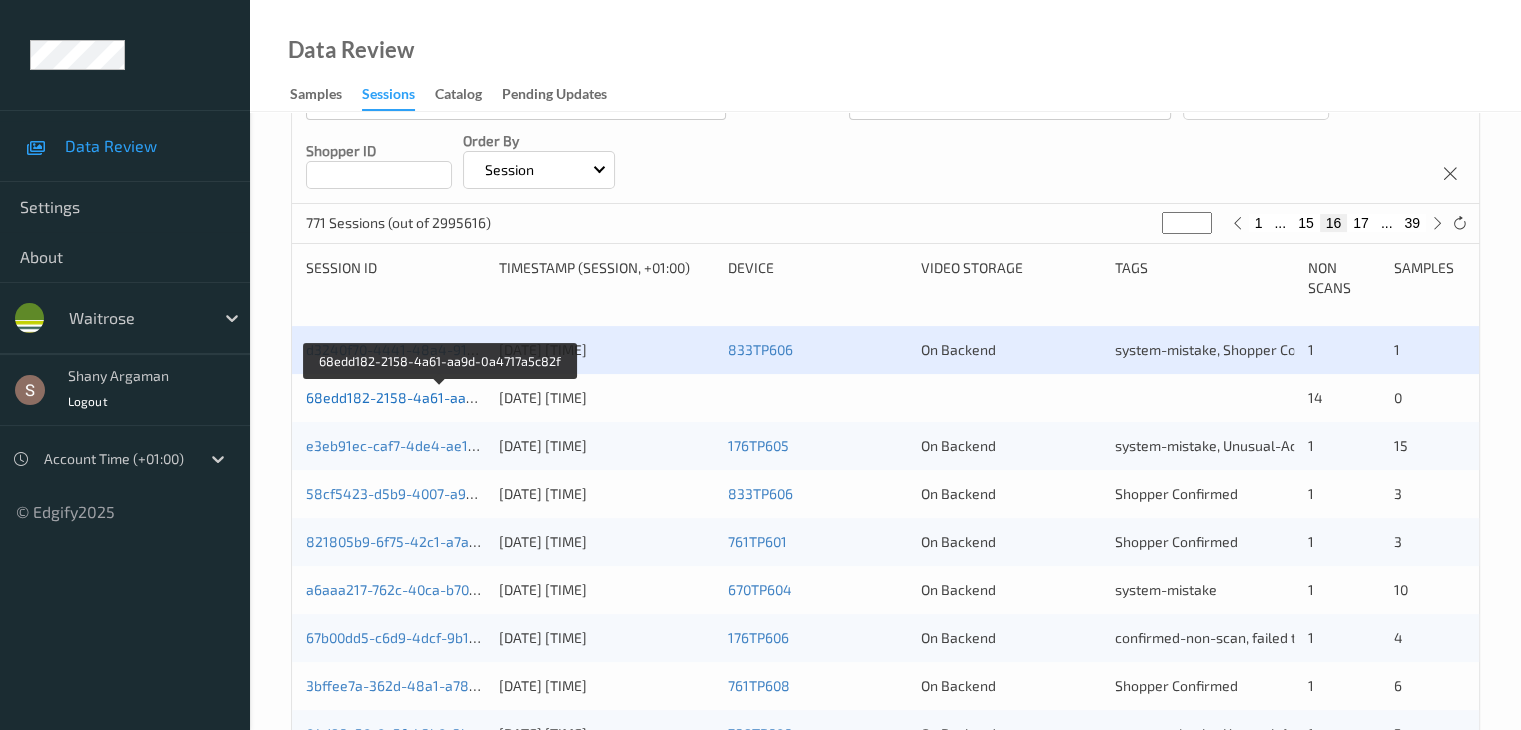 click on "68edd182-2158-4a61-aa9d-0a4717a5c82f" at bounding box center [442, 397] 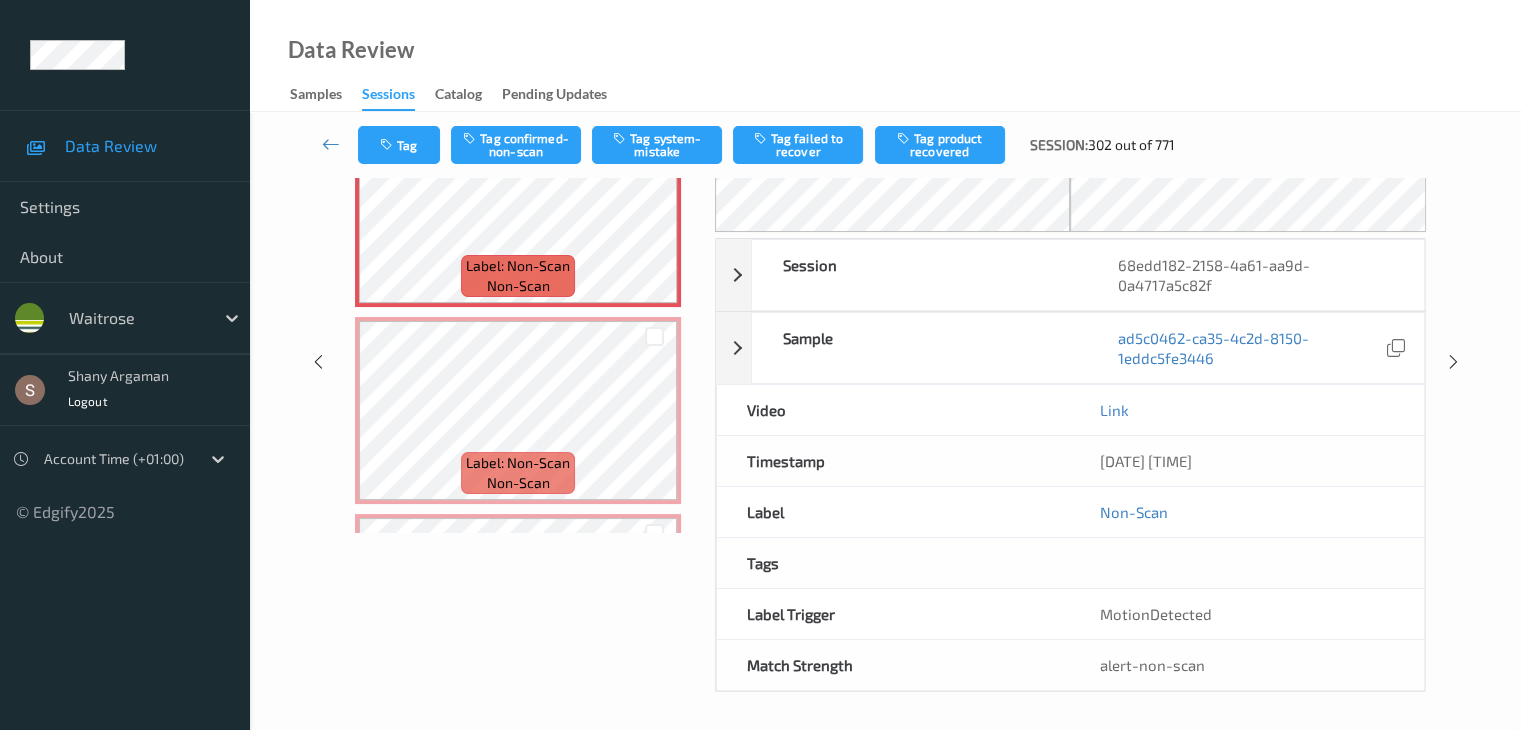 scroll, scrollTop: 0, scrollLeft: 0, axis: both 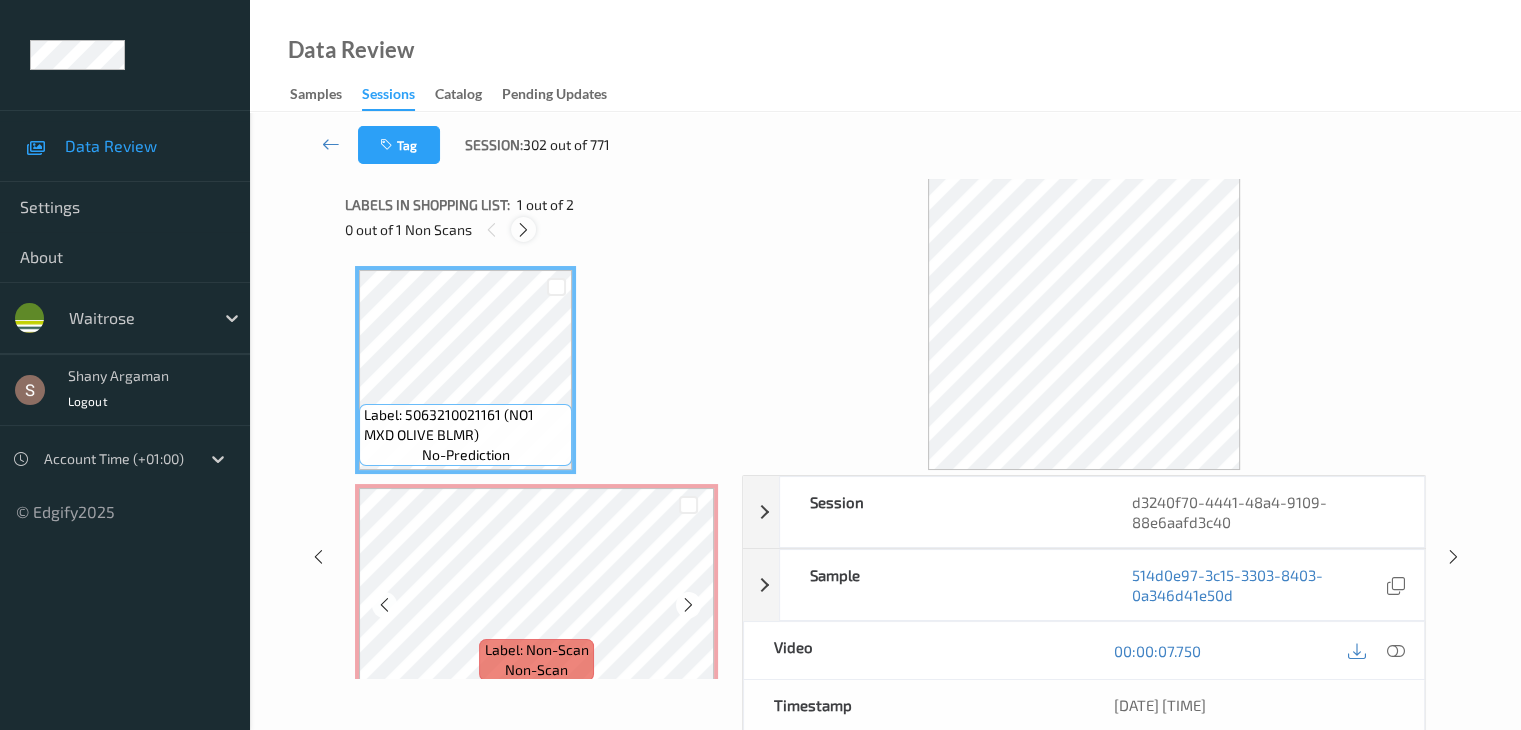click at bounding box center [523, 230] 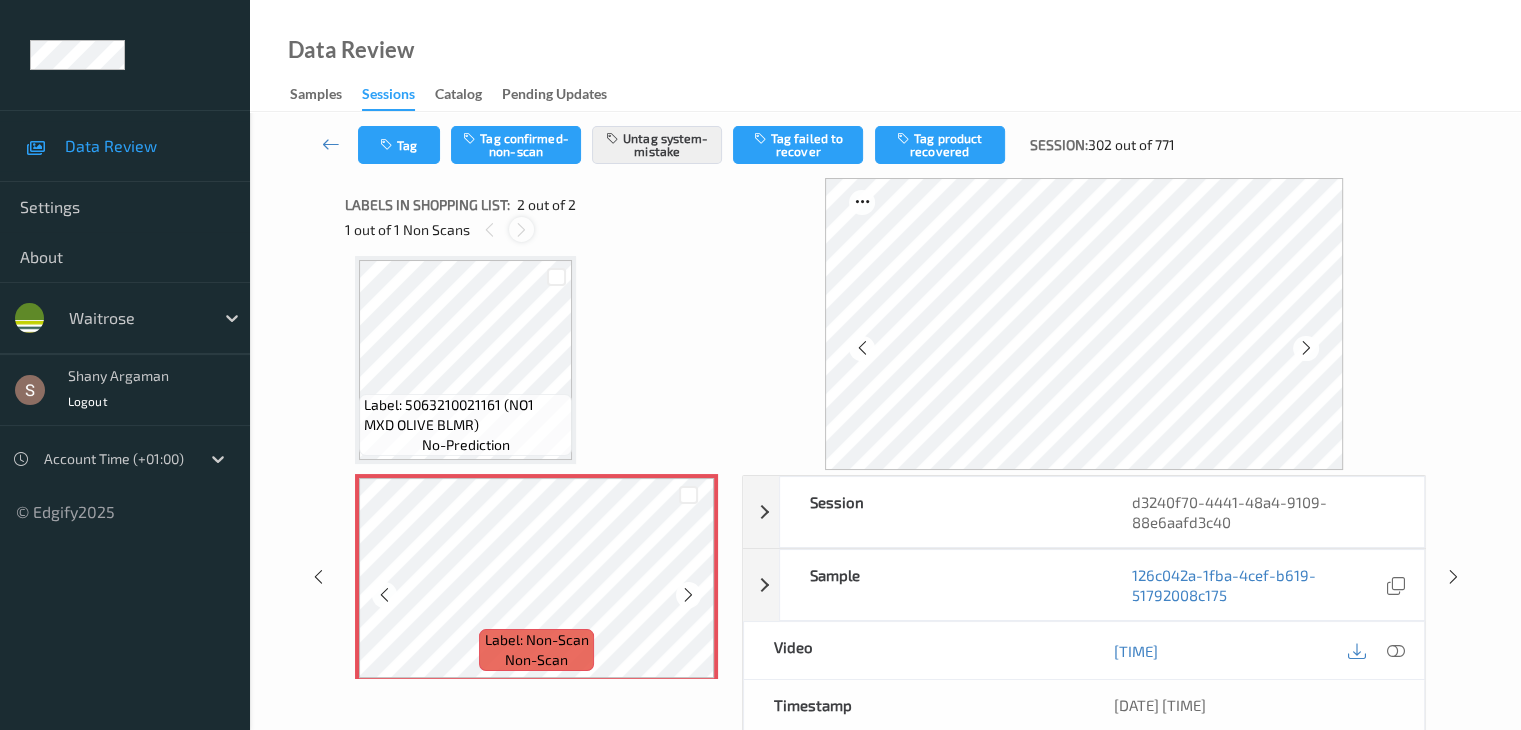click at bounding box center (521, 230) 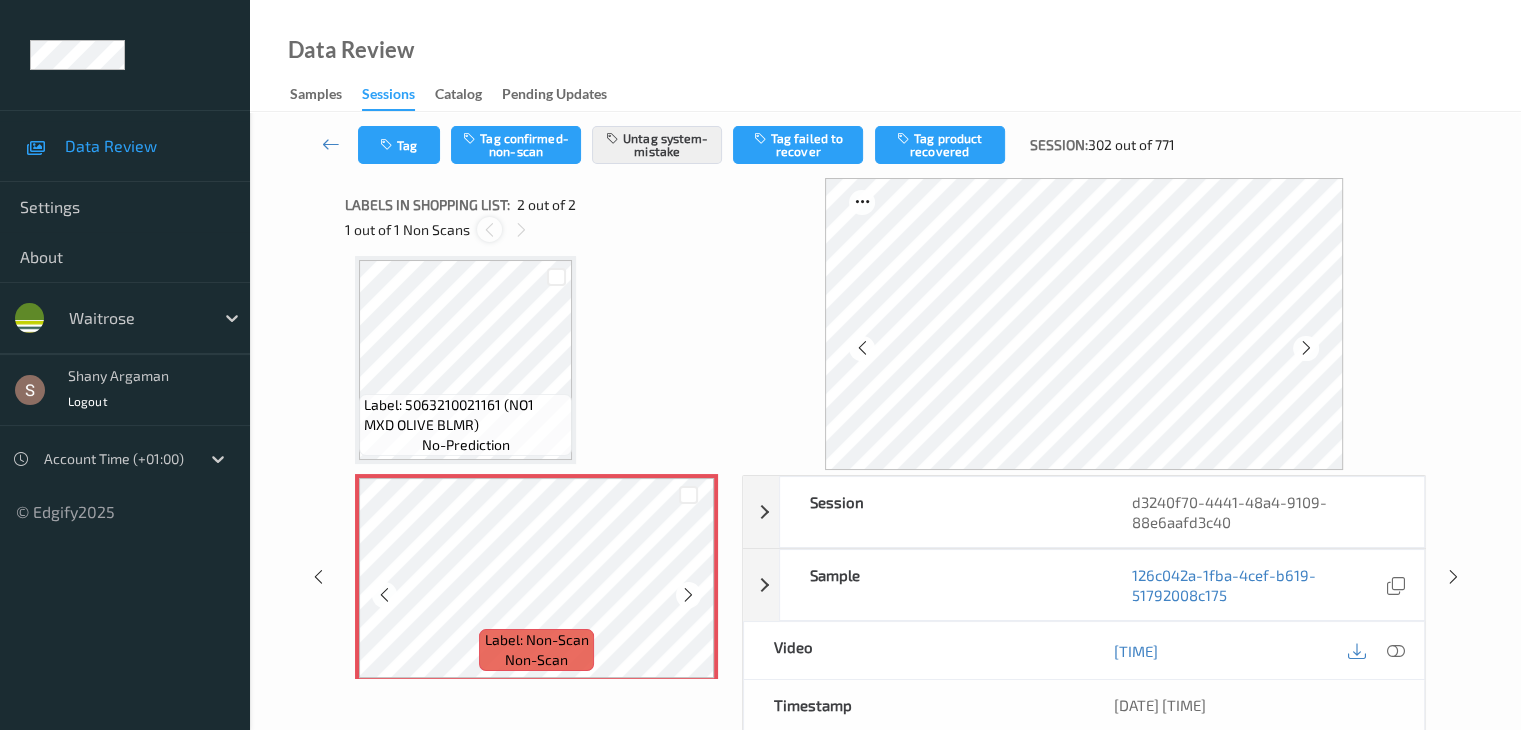 click at bounding box center (489, 230) 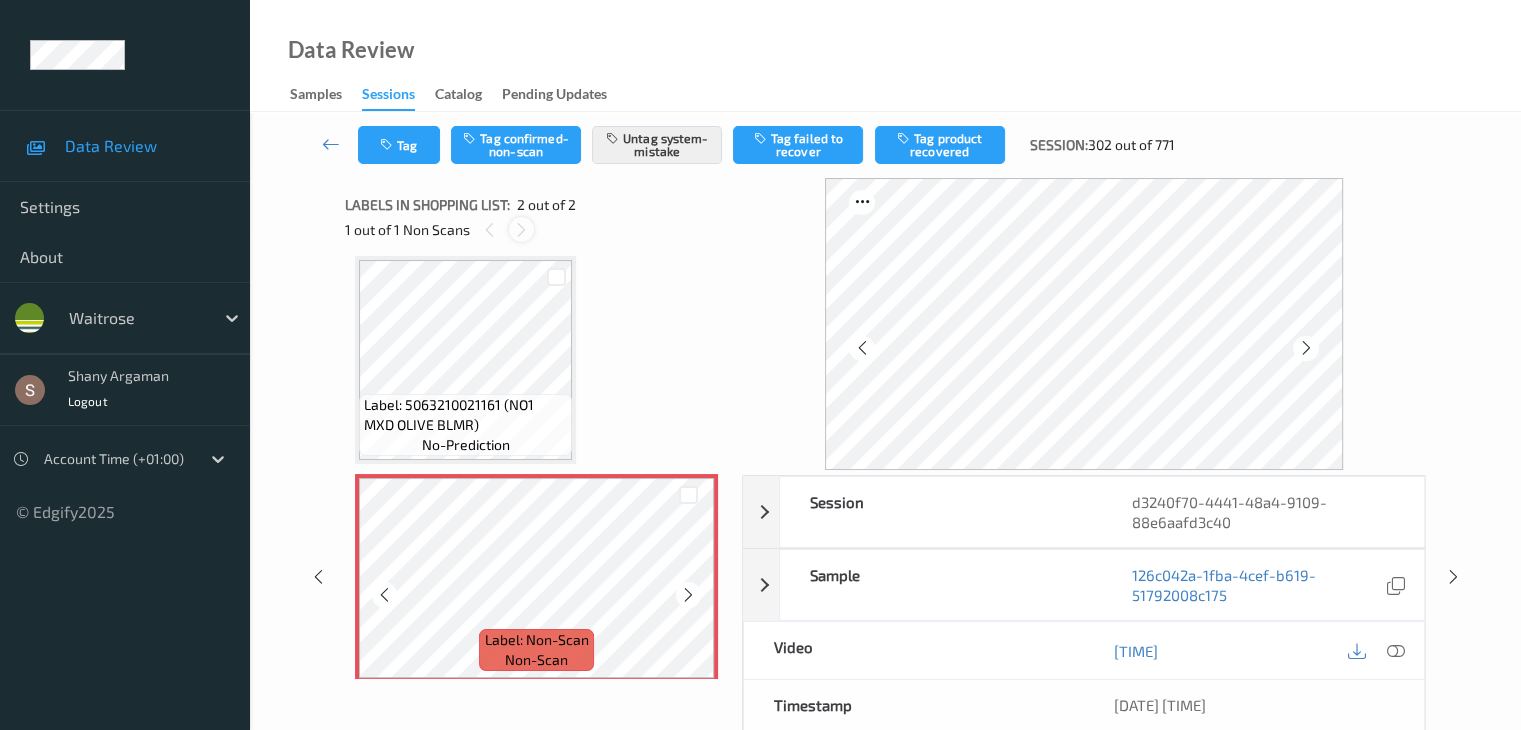 click at bounding box center (521, 230) 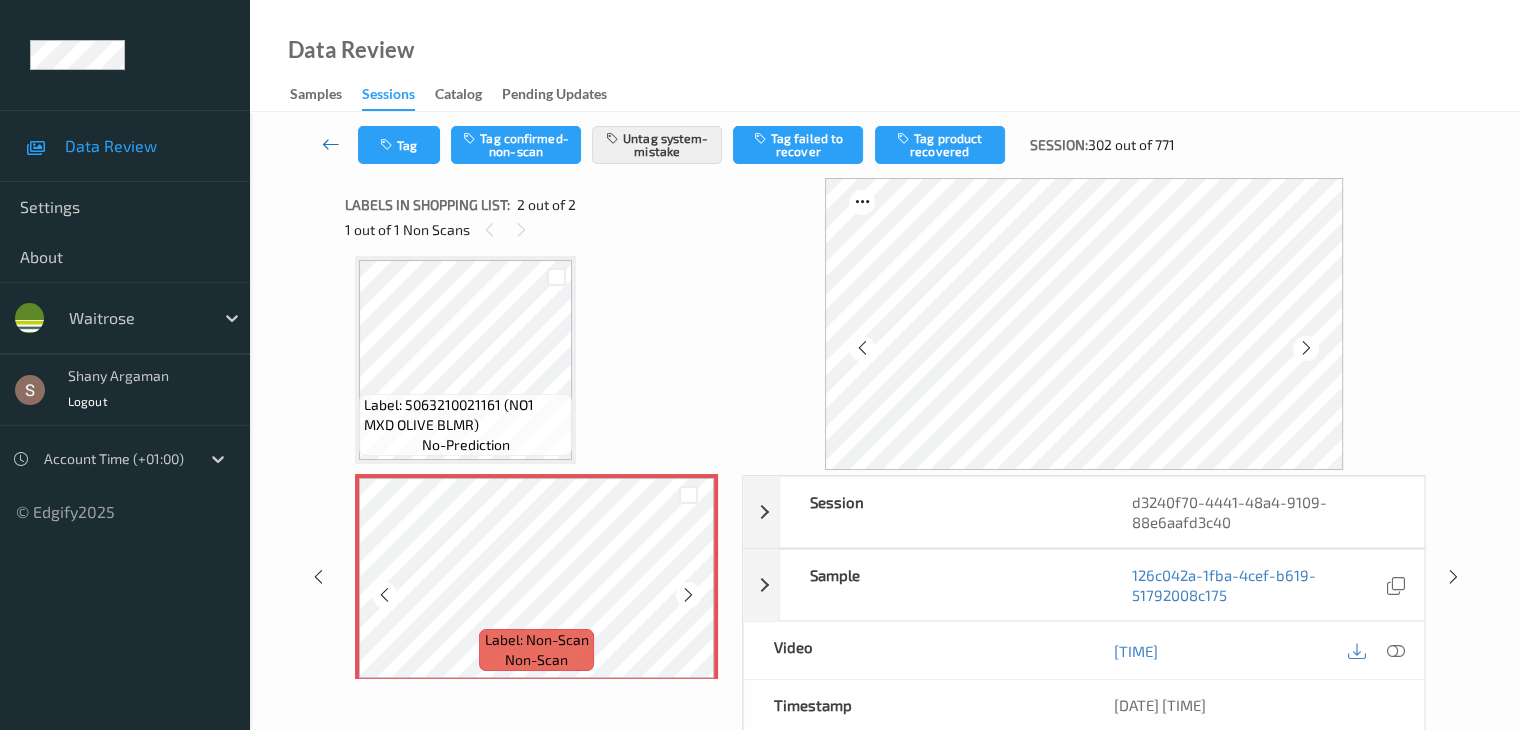 click at bounding box center [331, 144] 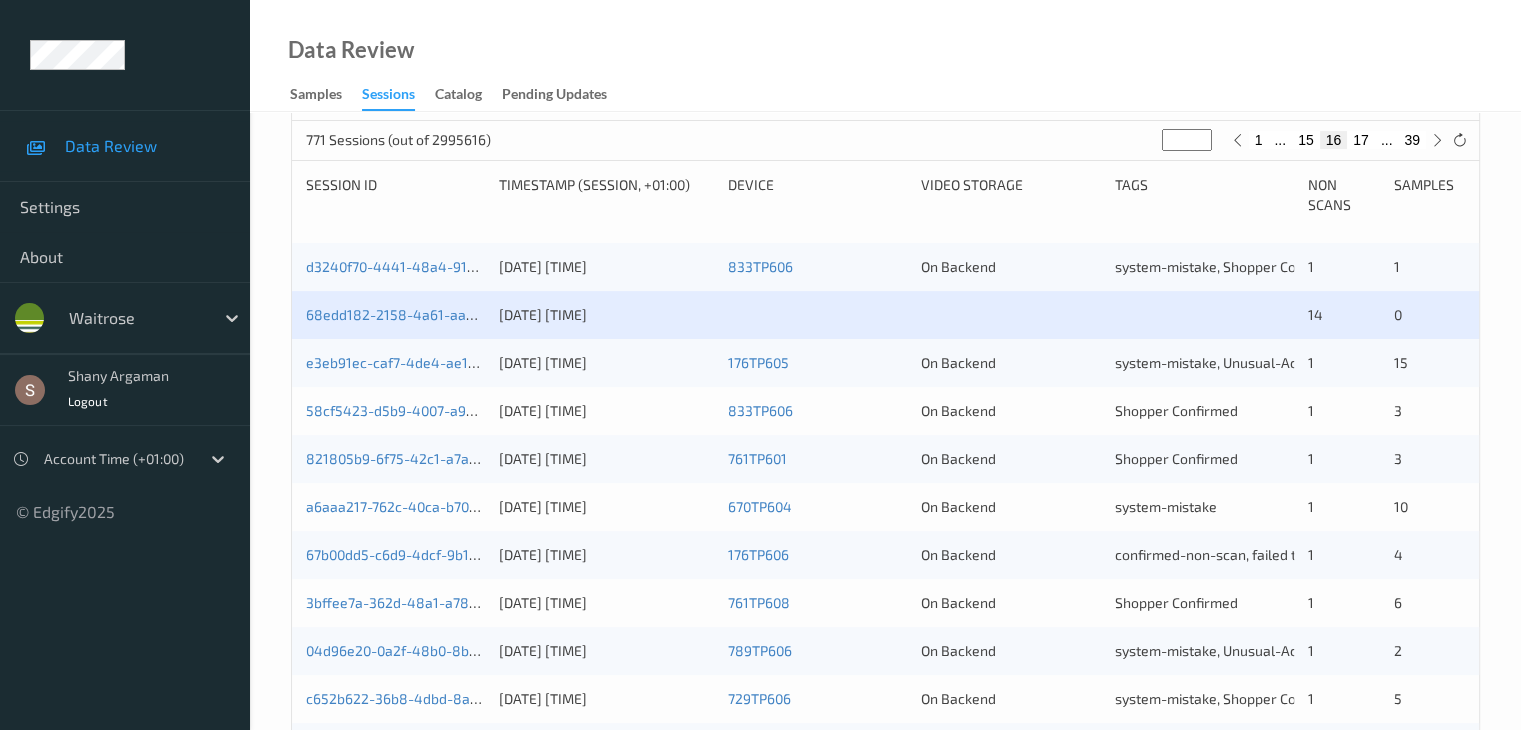 scroll, scrollTop: 376, scrollLeft: 0, axis: vertical 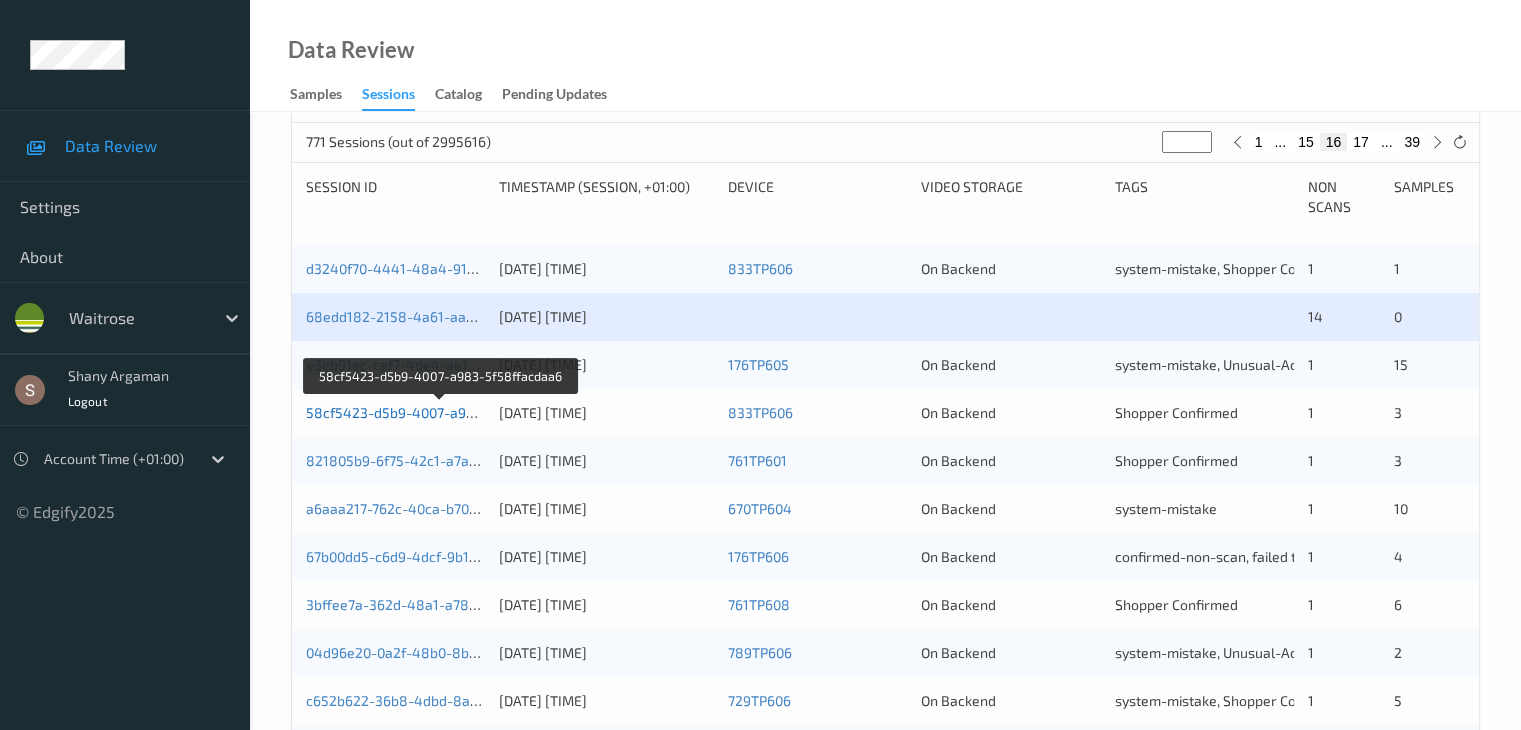click on "58cf5423-d5b9-4007-a983-5f58ffacdaa6" at bounding box center (441, 412) 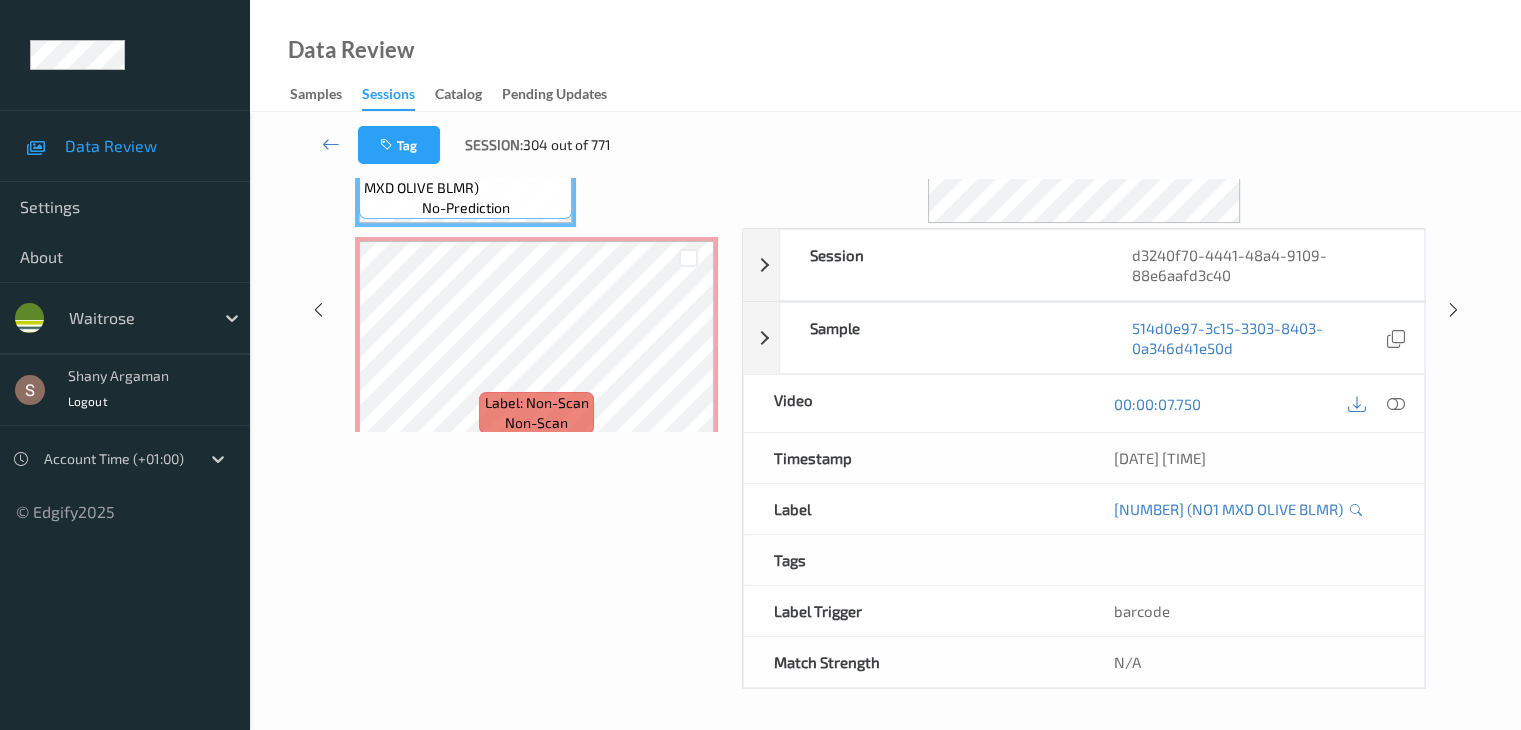 scroll, scrollTop: 0, scrollLeft: 0, axis: both 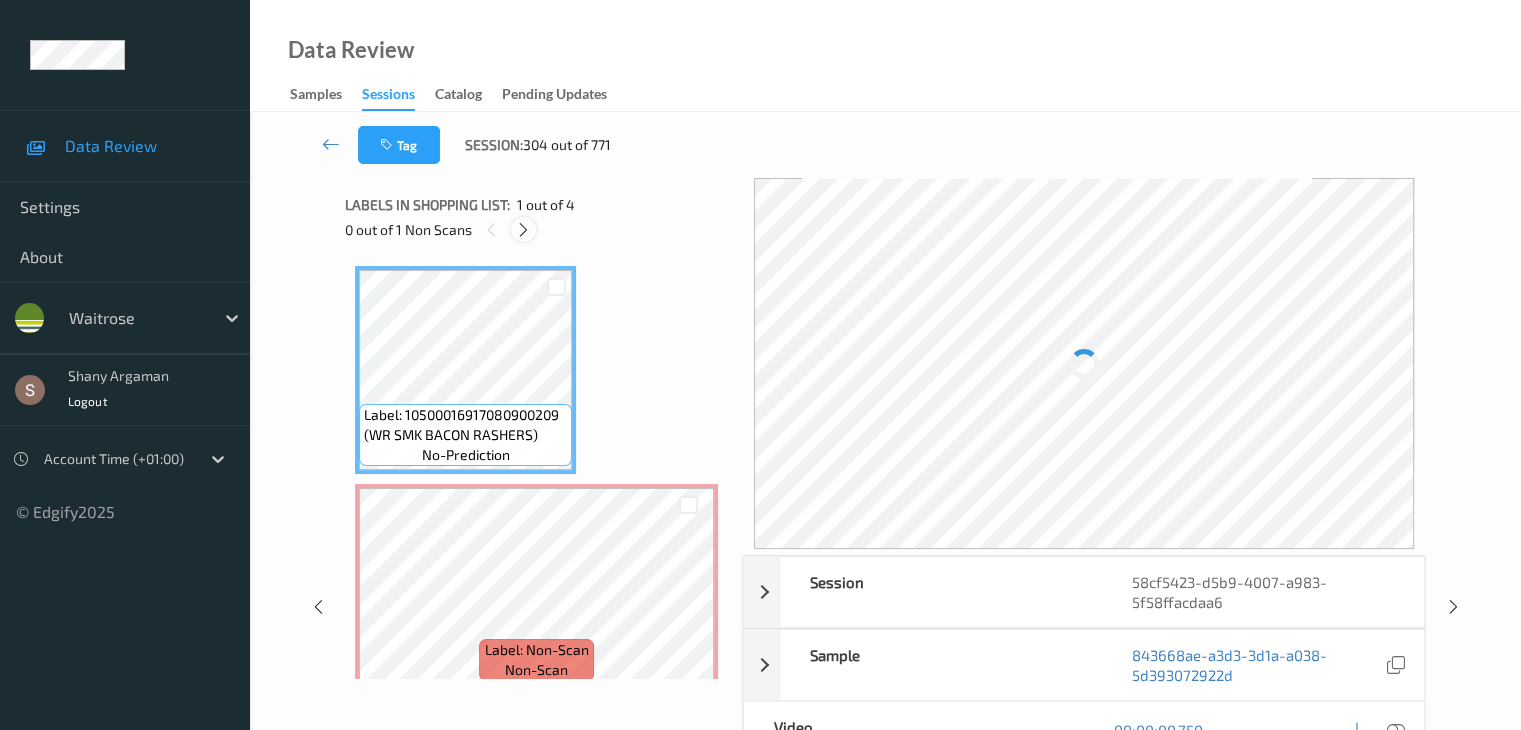 click at bounding box center [523, 230] 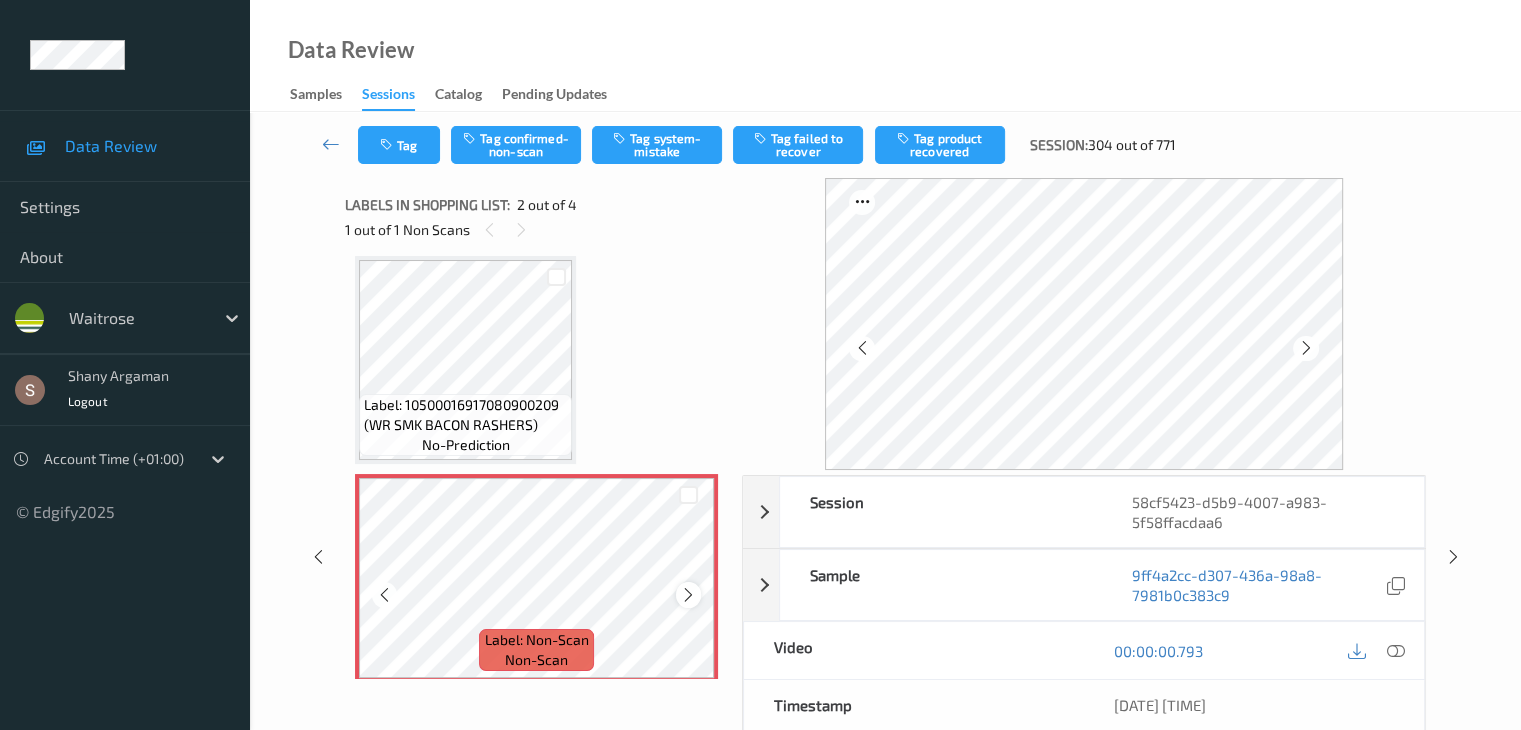 click at bounding box center (688, 594) 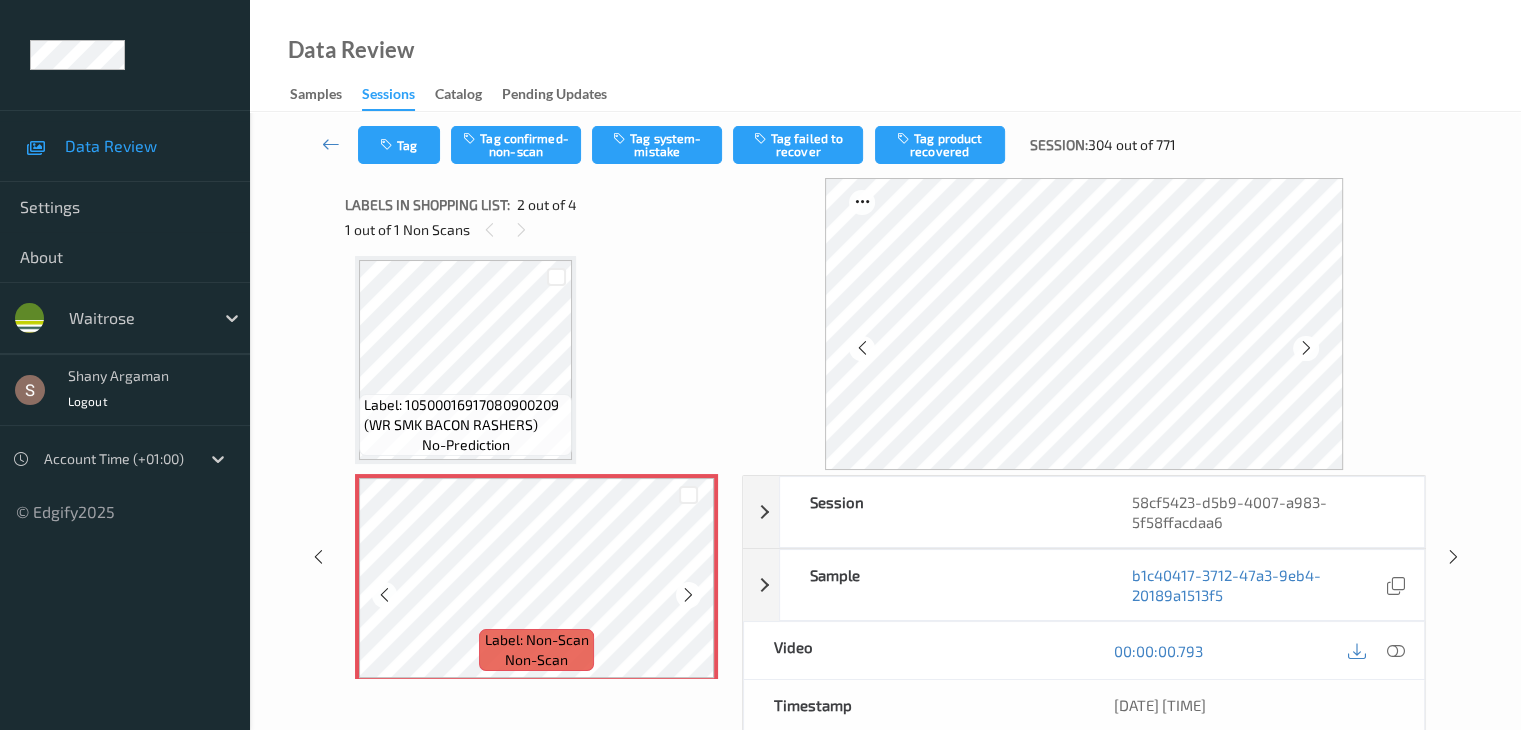 click at bounding box center (688, 594) 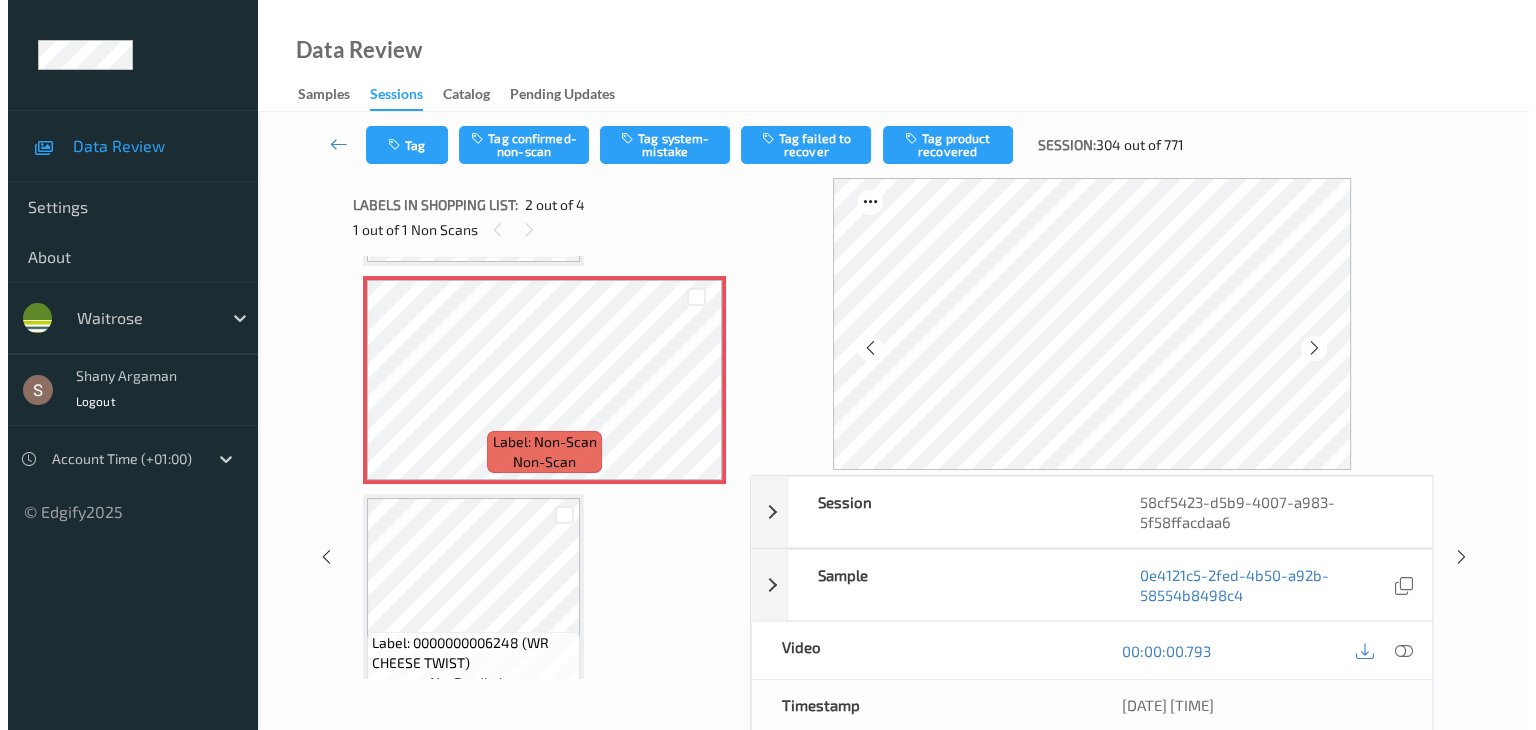 scroll, scrollTop: 215, scrollLeft: 0, axis: vertical 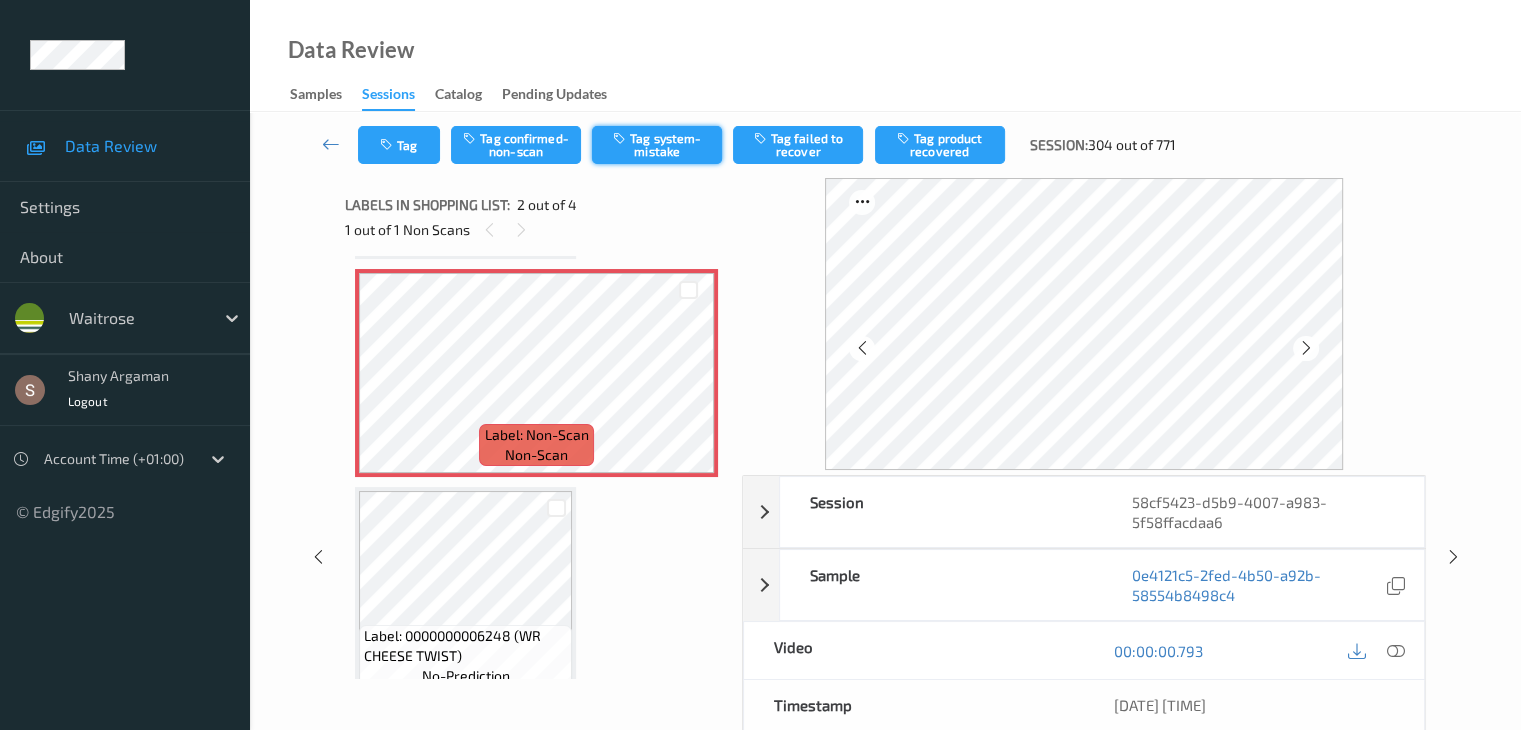 click on "Tag   system-mistake" at bounding box center [657, 145] 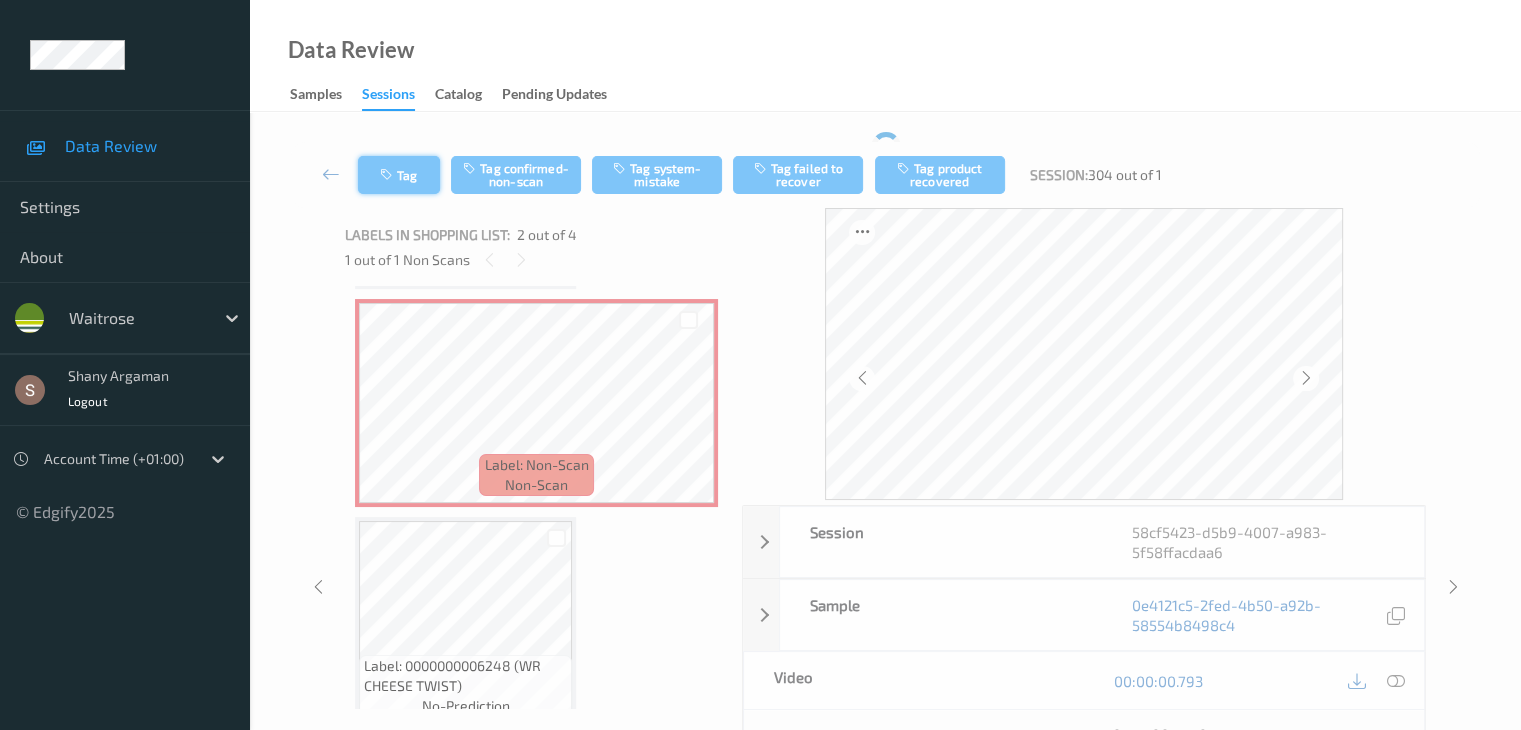 click on "Tag" at bounding box center [399, 175] 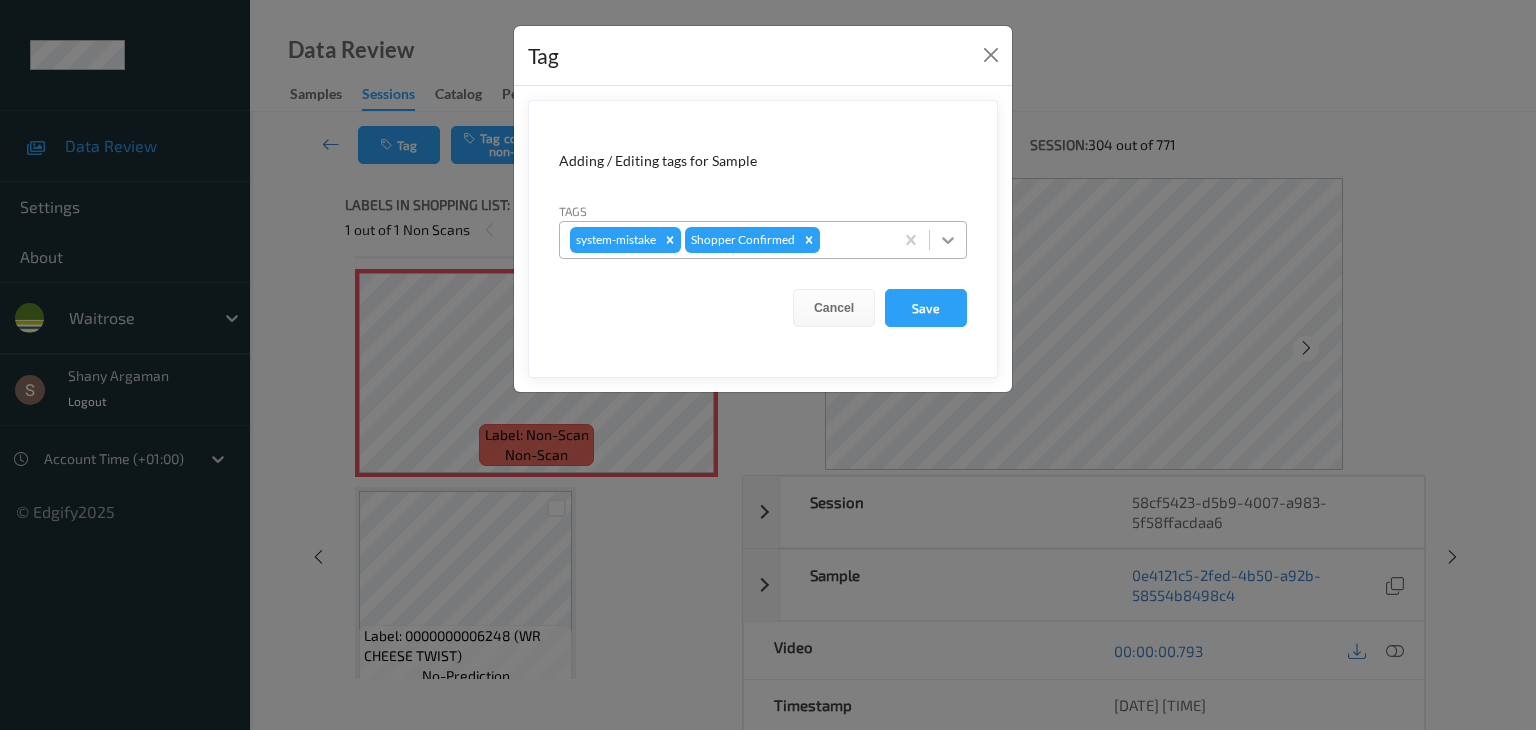 click 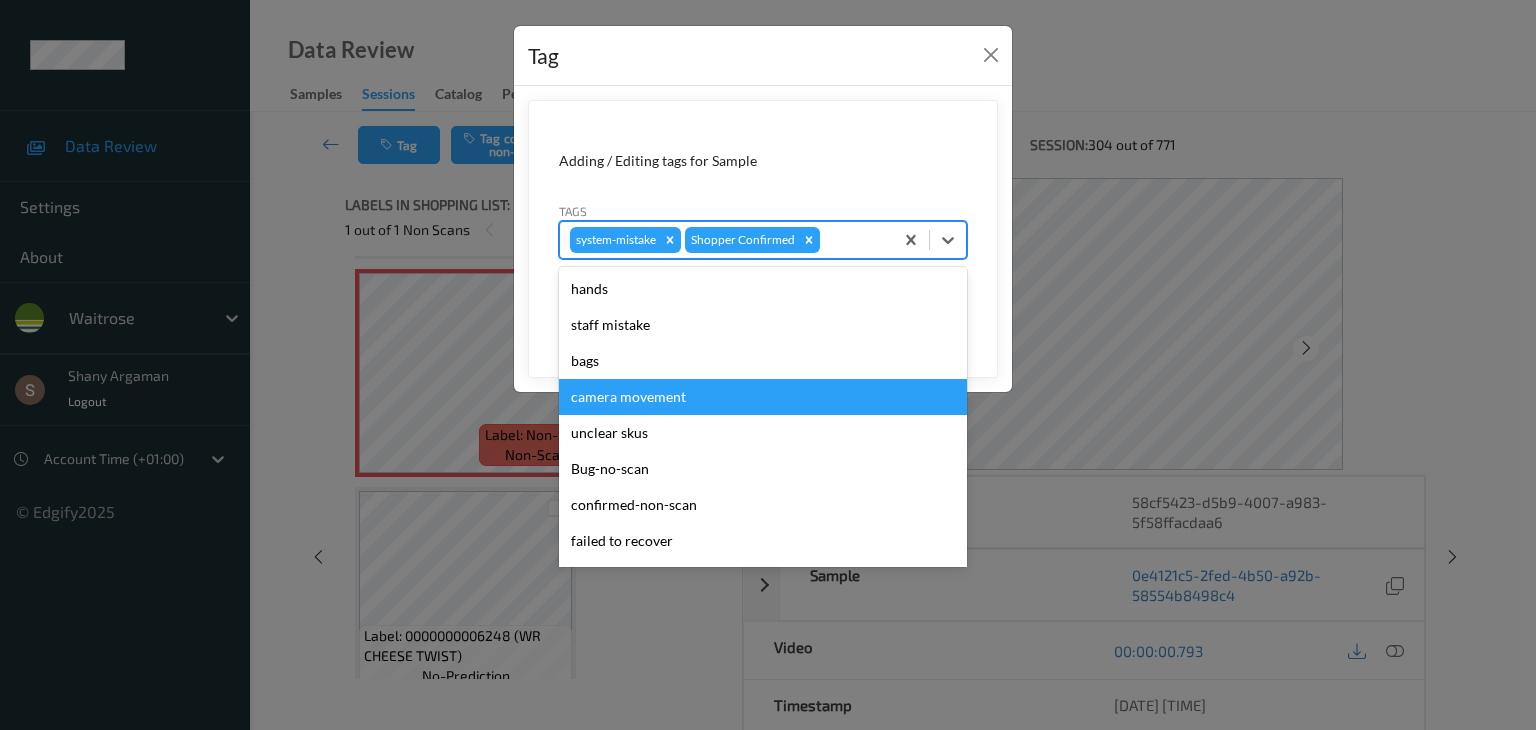 scroll, scrollTop: 320, scrollLeft: 0, axis: vertical 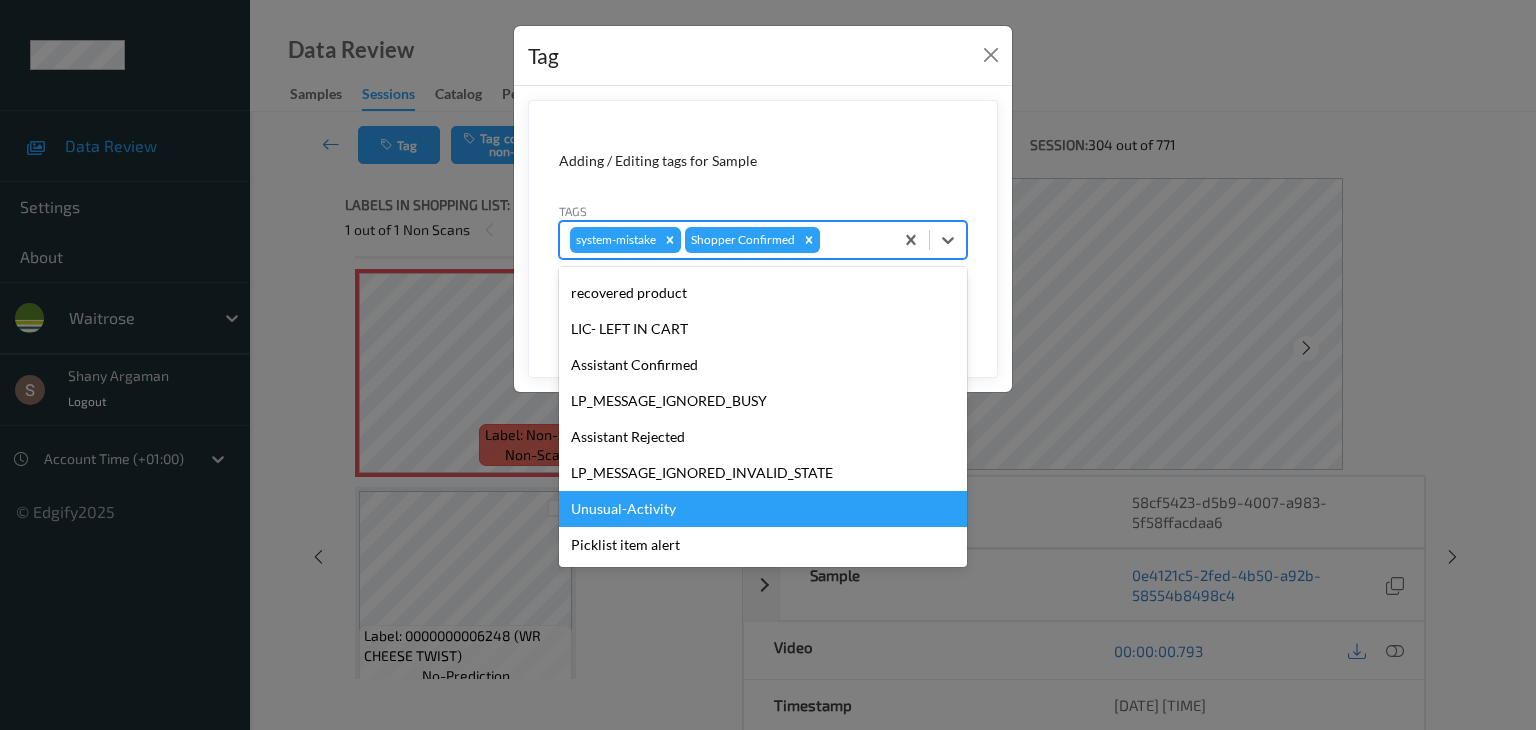 click on "Unusual-Activity" at bounding box center [763, 509] 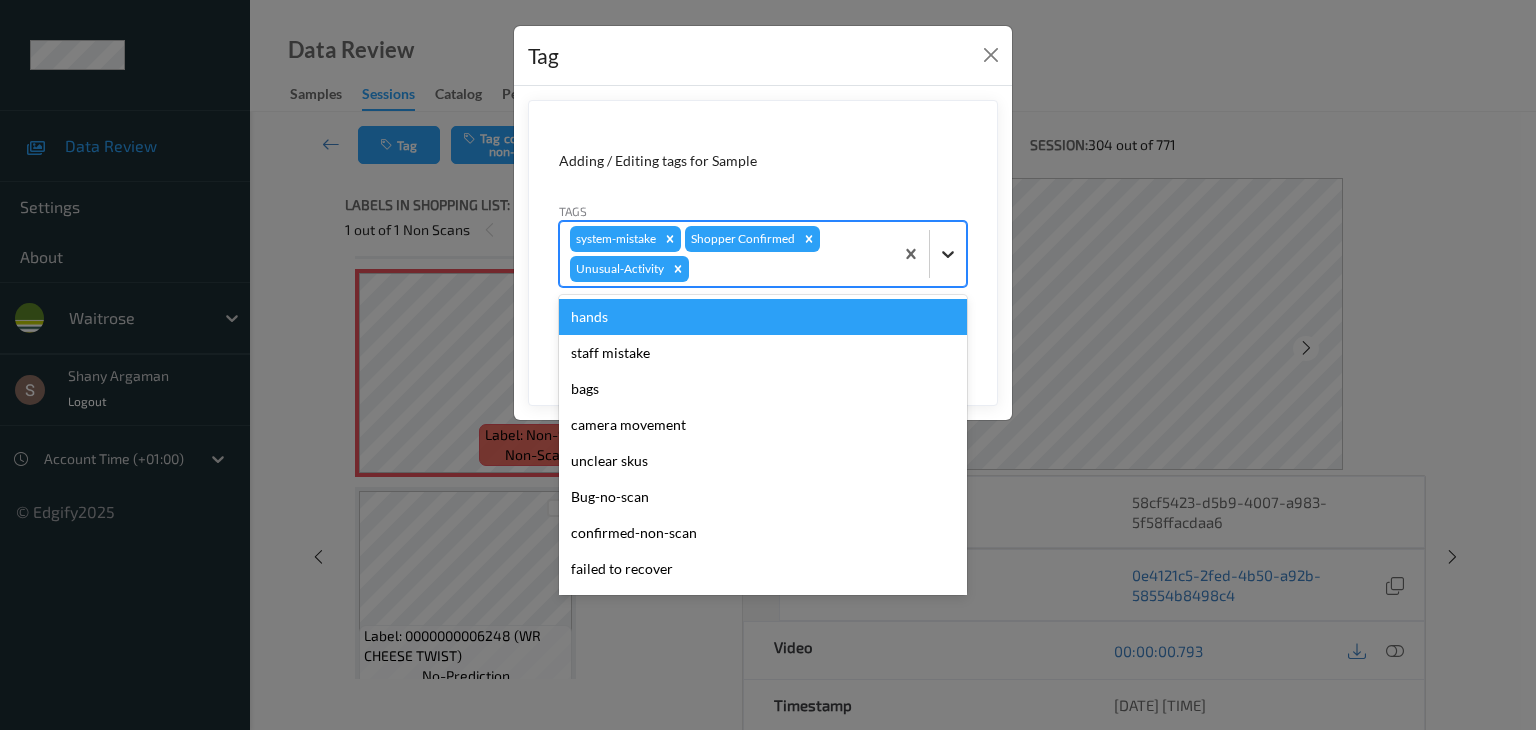 click 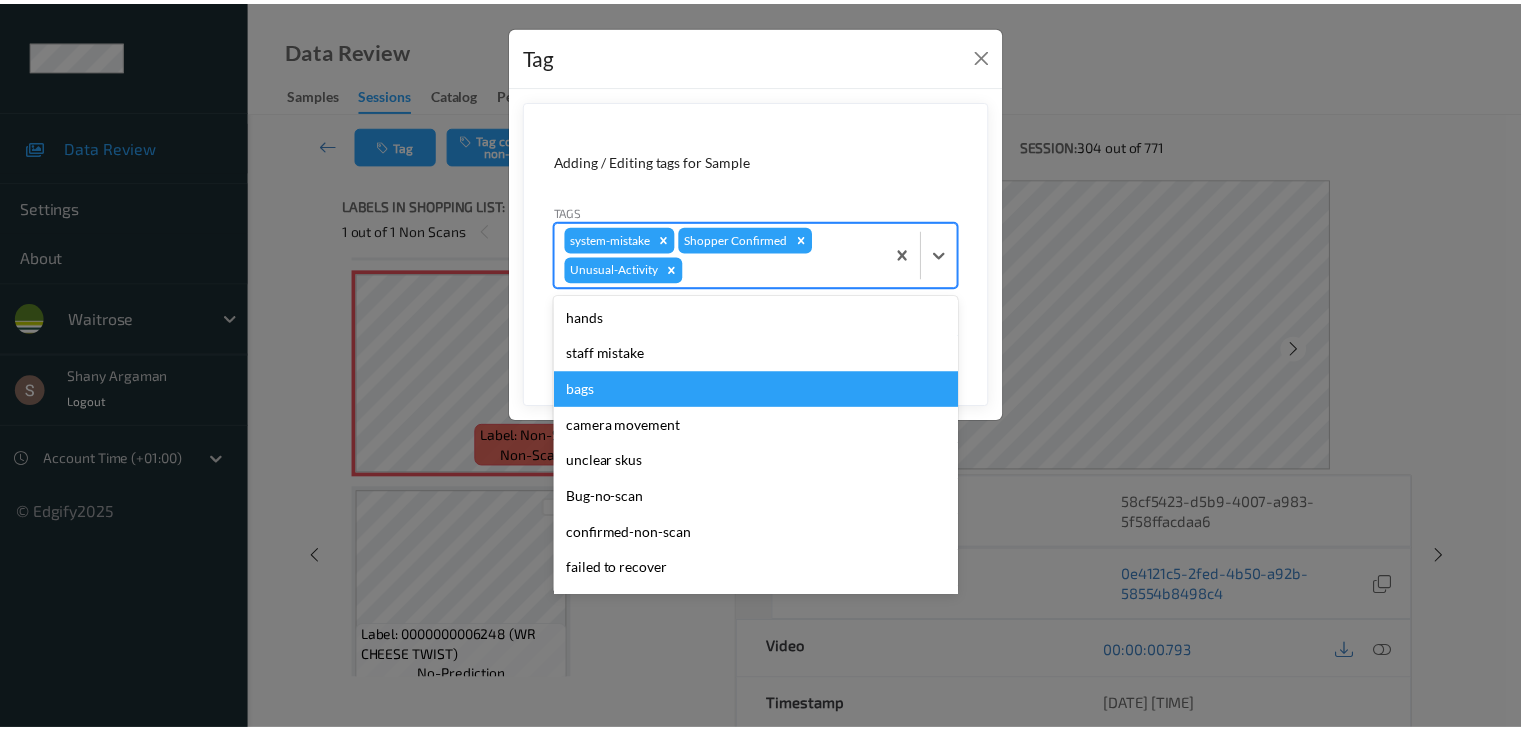 scroll, scrollTop: 284, scrollLeft: 0, axis: vertical 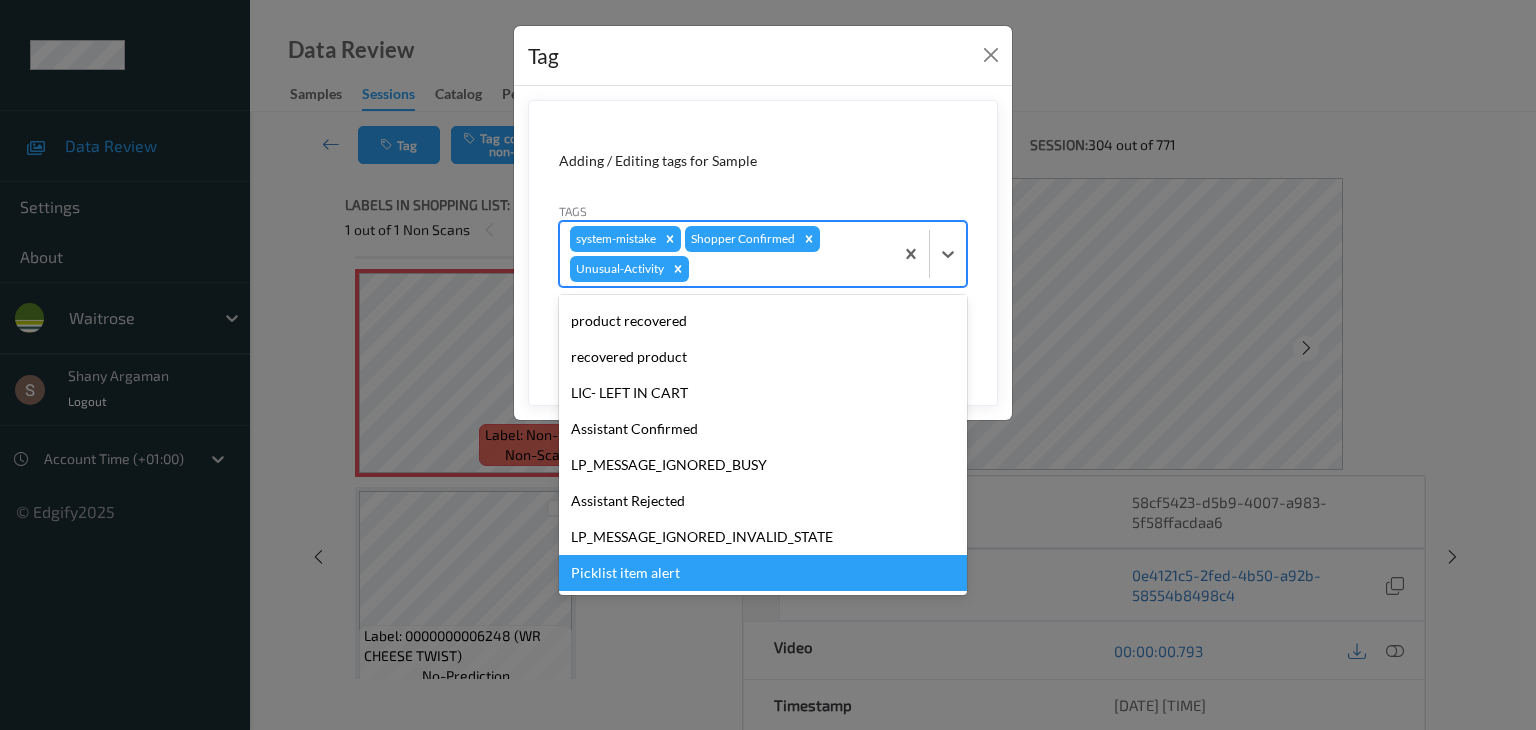 click on "Picklist item alert" at bounding box center (763, 573) 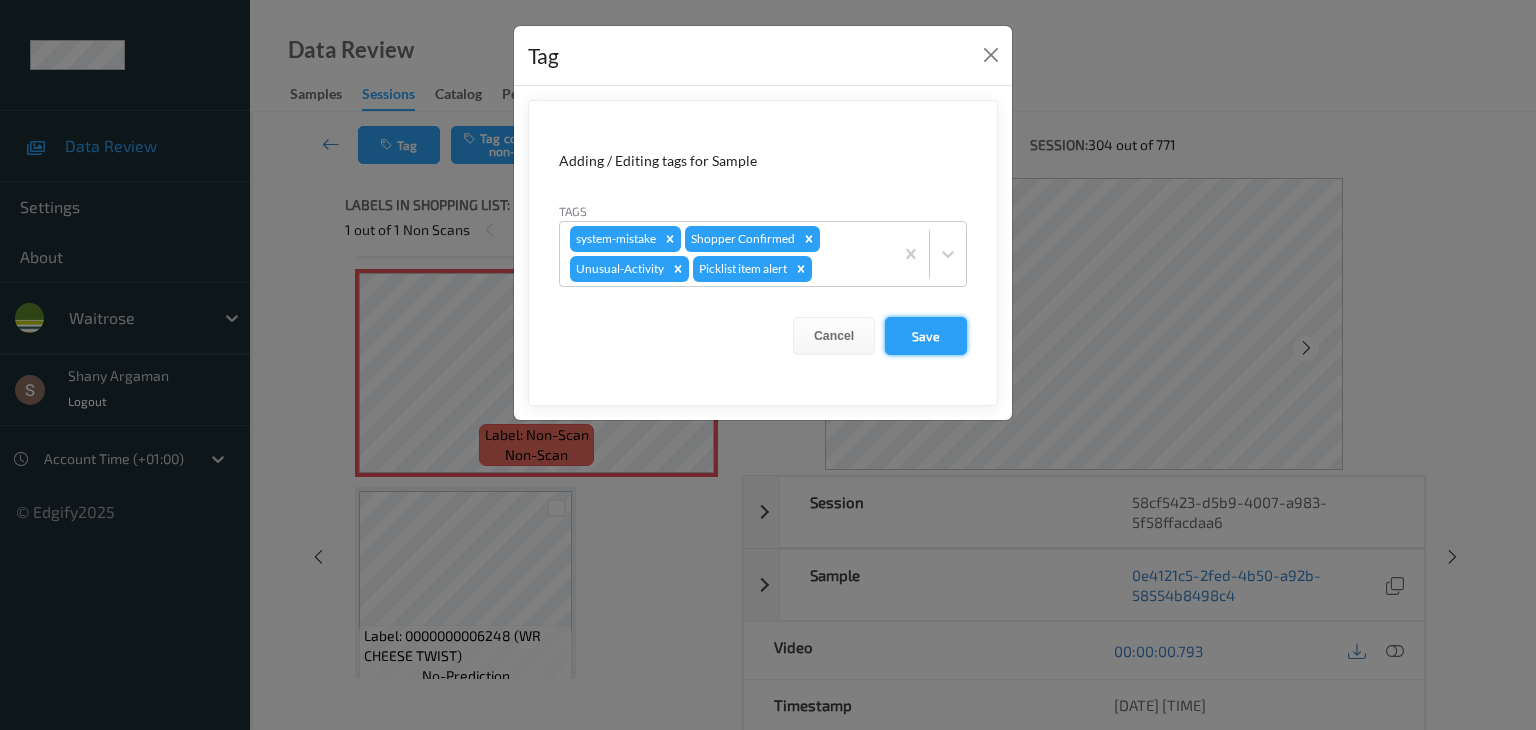click on "Save" at bounding box center [926, 336] 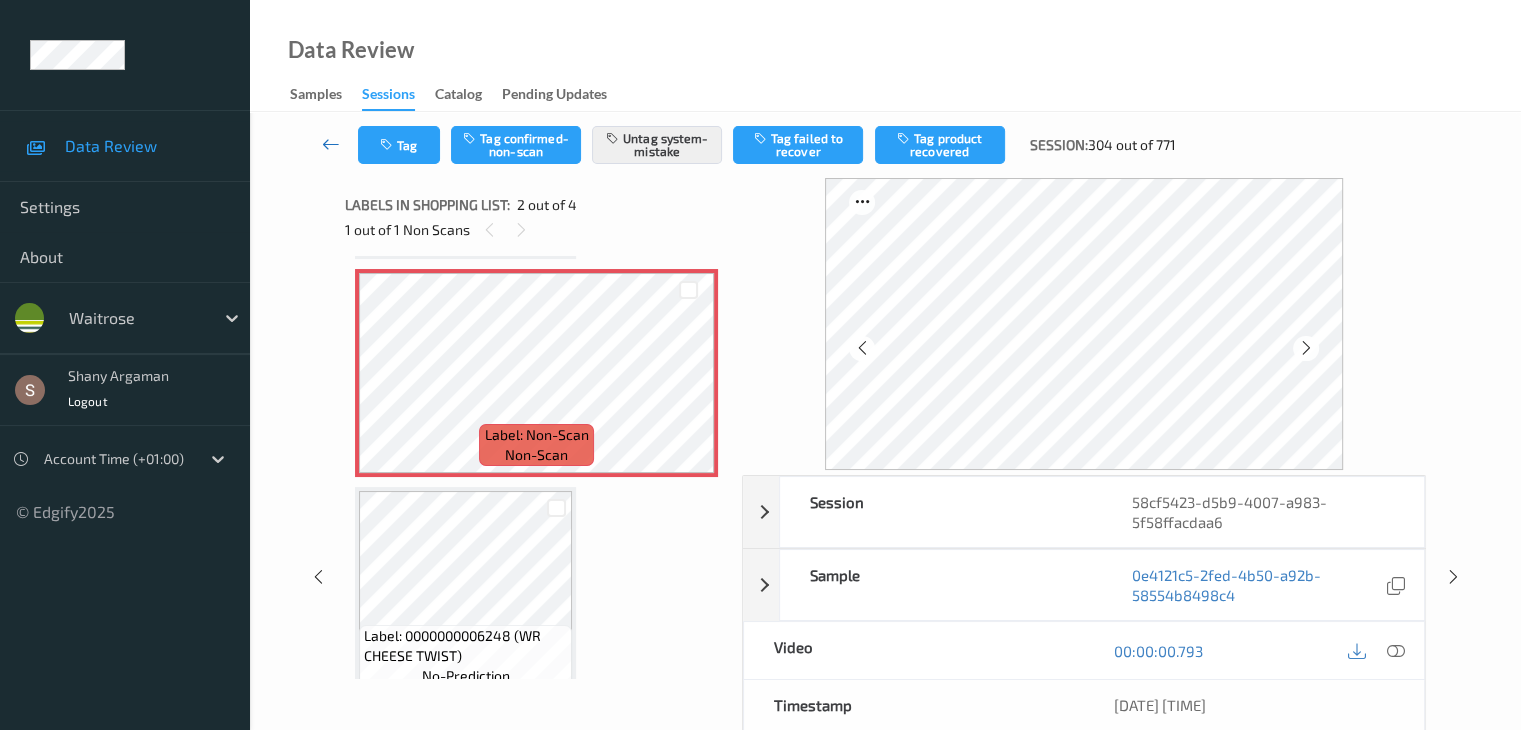 click at bounding box center (331, 144) 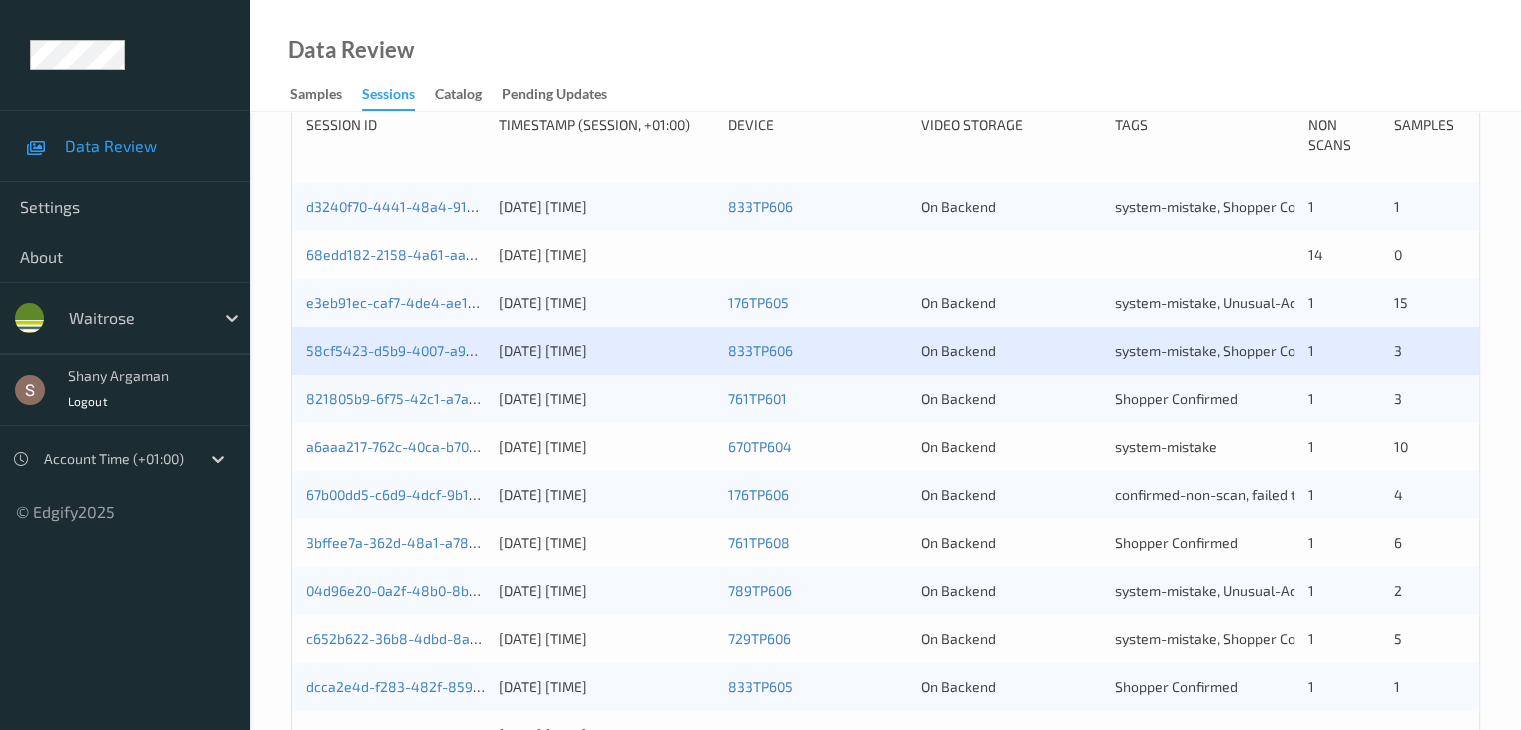 scroll, scrollTop: 456, scrollLeft: 0, axis: vertical 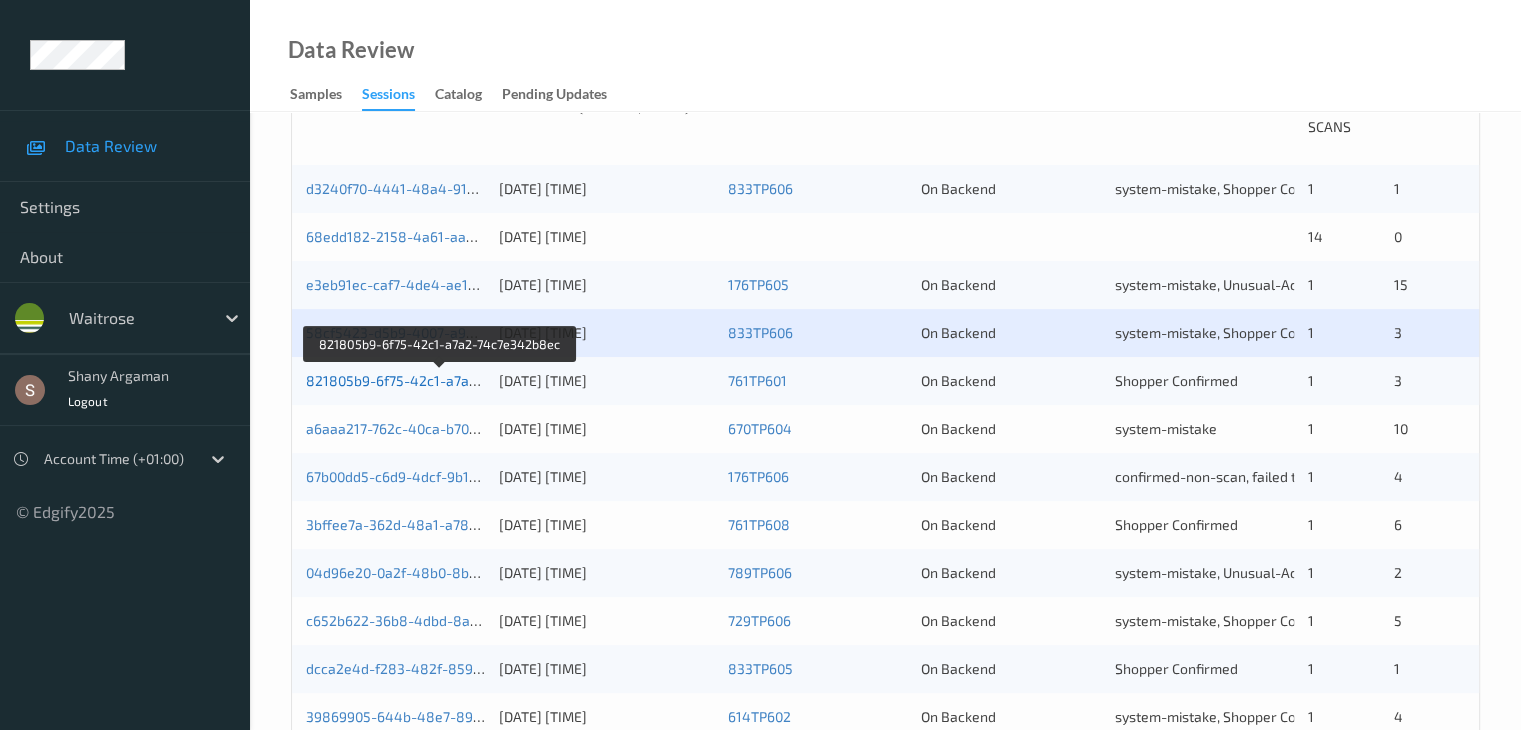 click on "821805b9-6f75-42c1-a7a2-74c7e342b8ec" at bounding box center [441, 380] 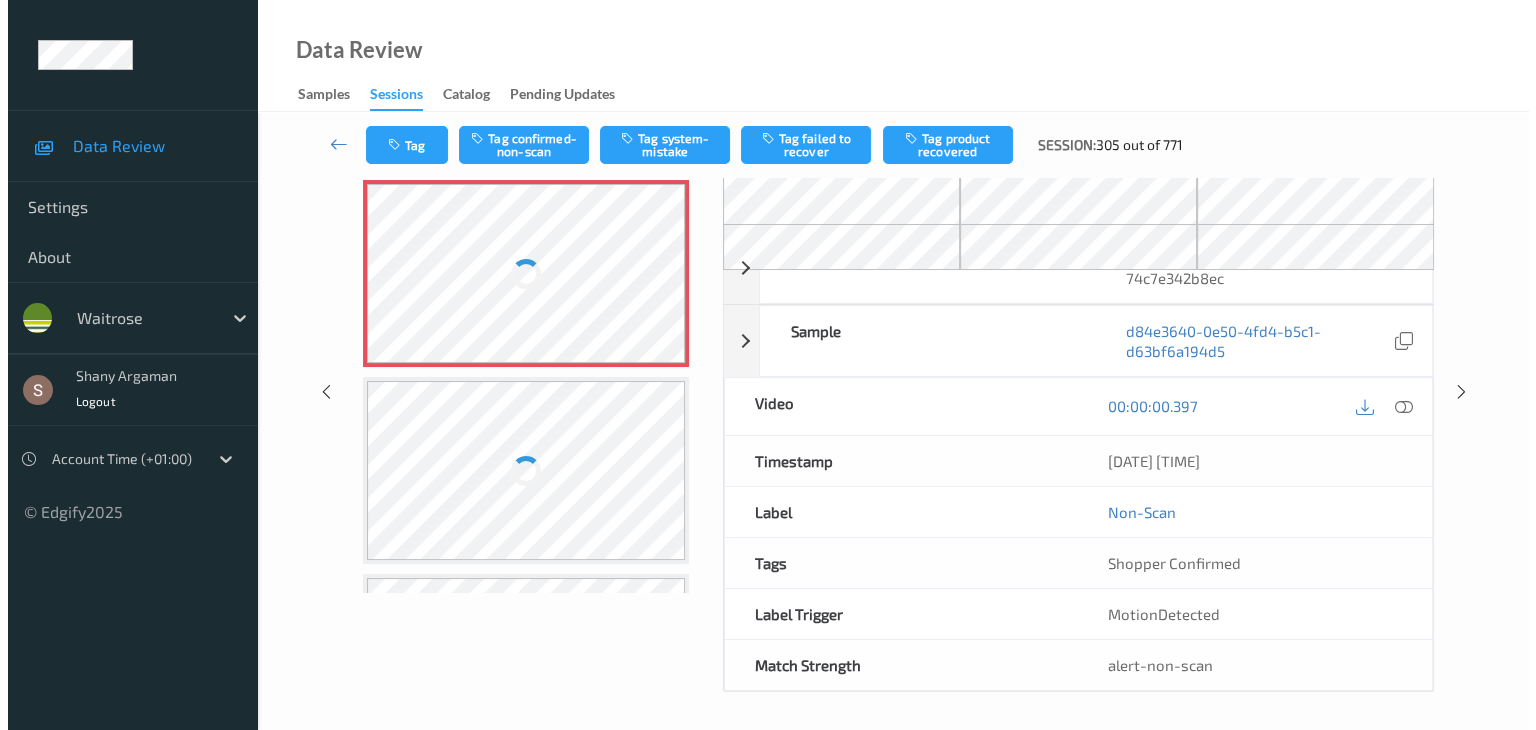 scroll, scrollTop: 80, scrollLeft: 0, axis: vertical 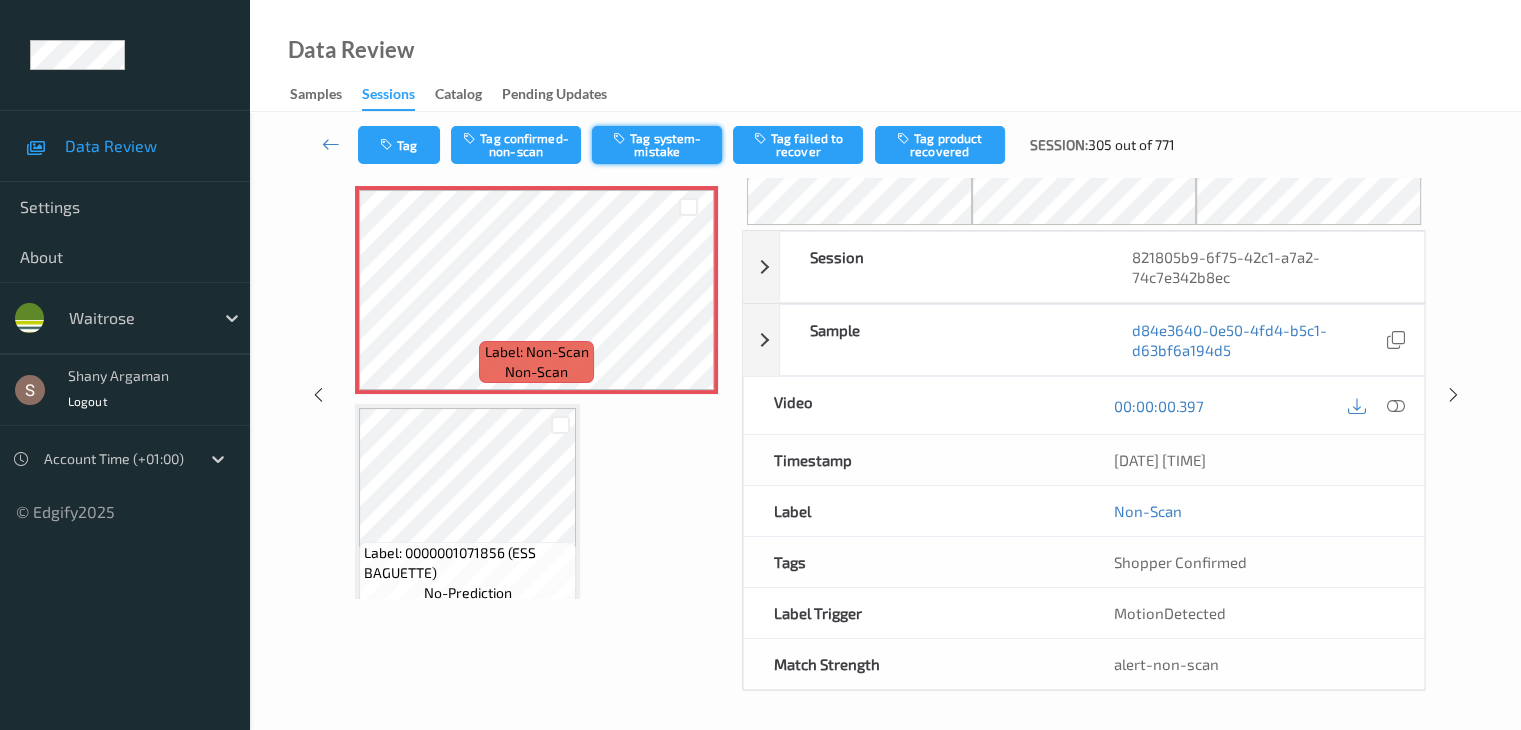 click on "Tag   system-mistake" at bounding box center (657, 145) 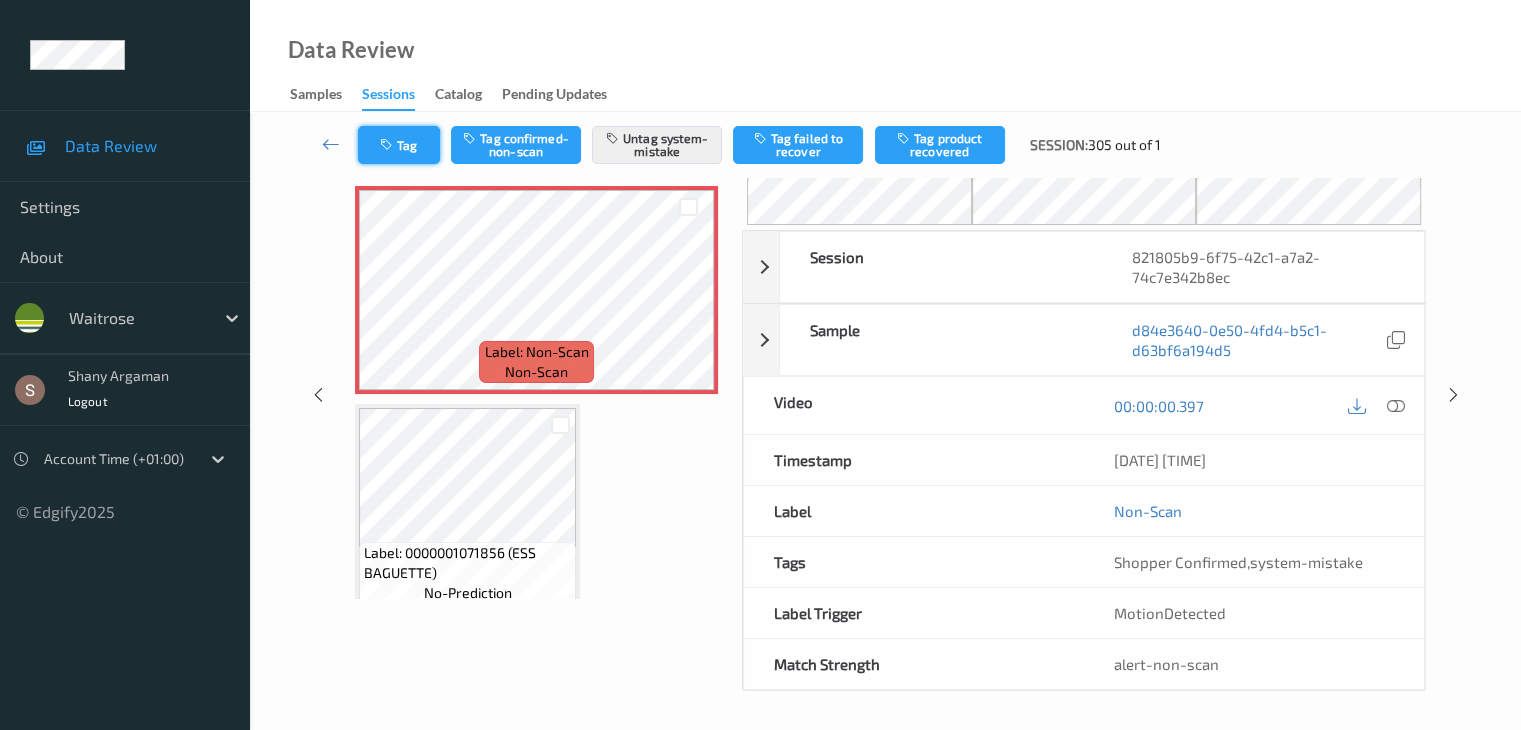 click on "Tag" at bounding box center [399, 145] 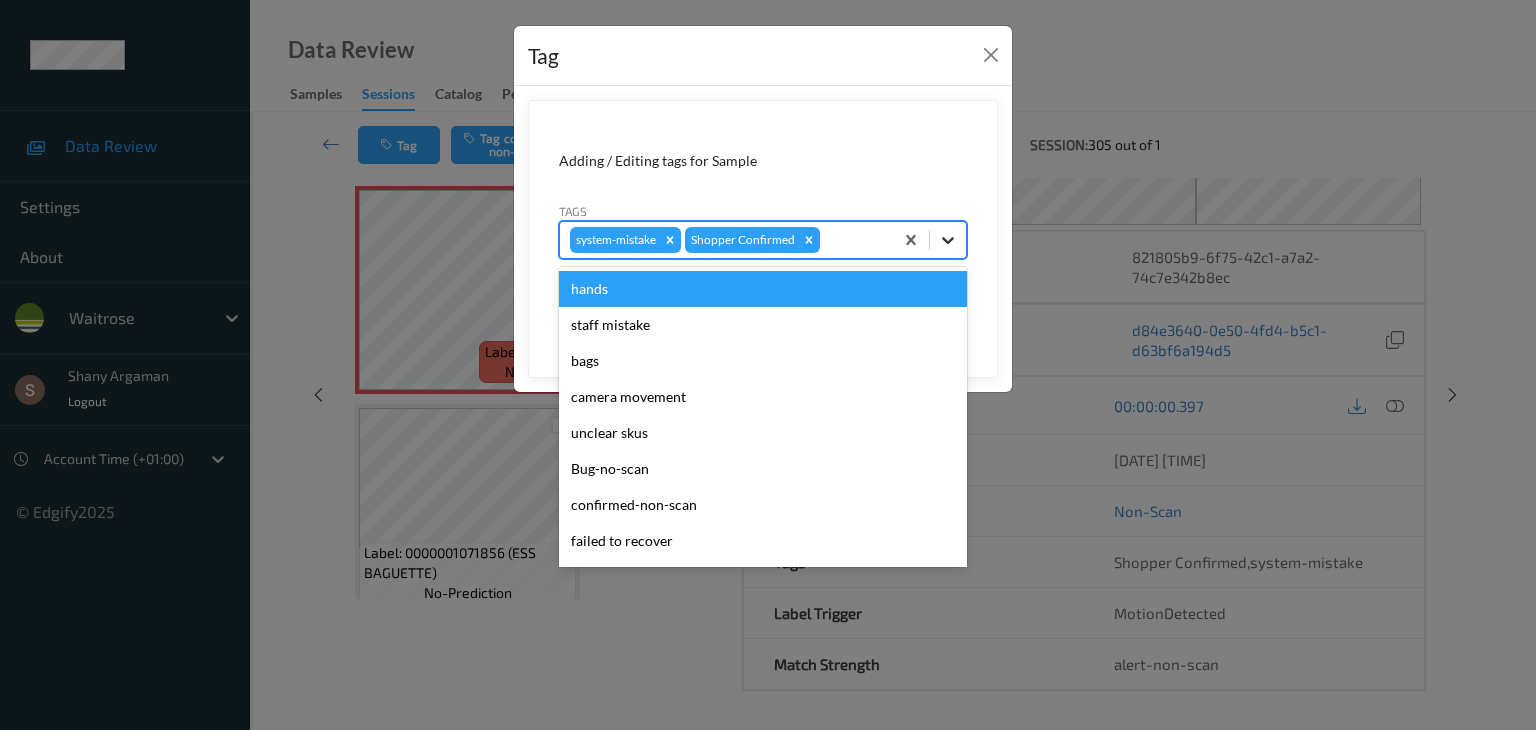 click 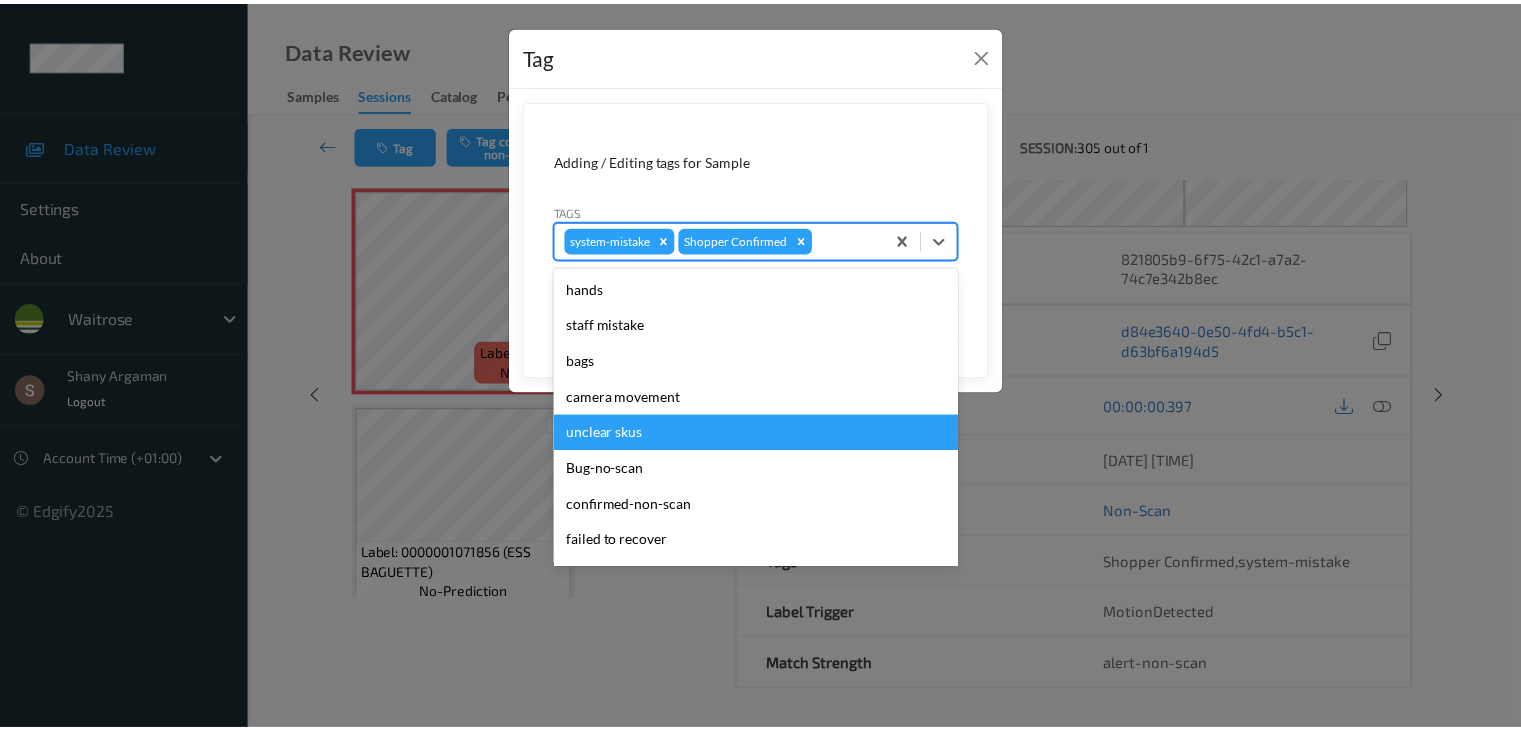 scroll, scrollTop: 320, scrollLeft: 0, axis: vertical 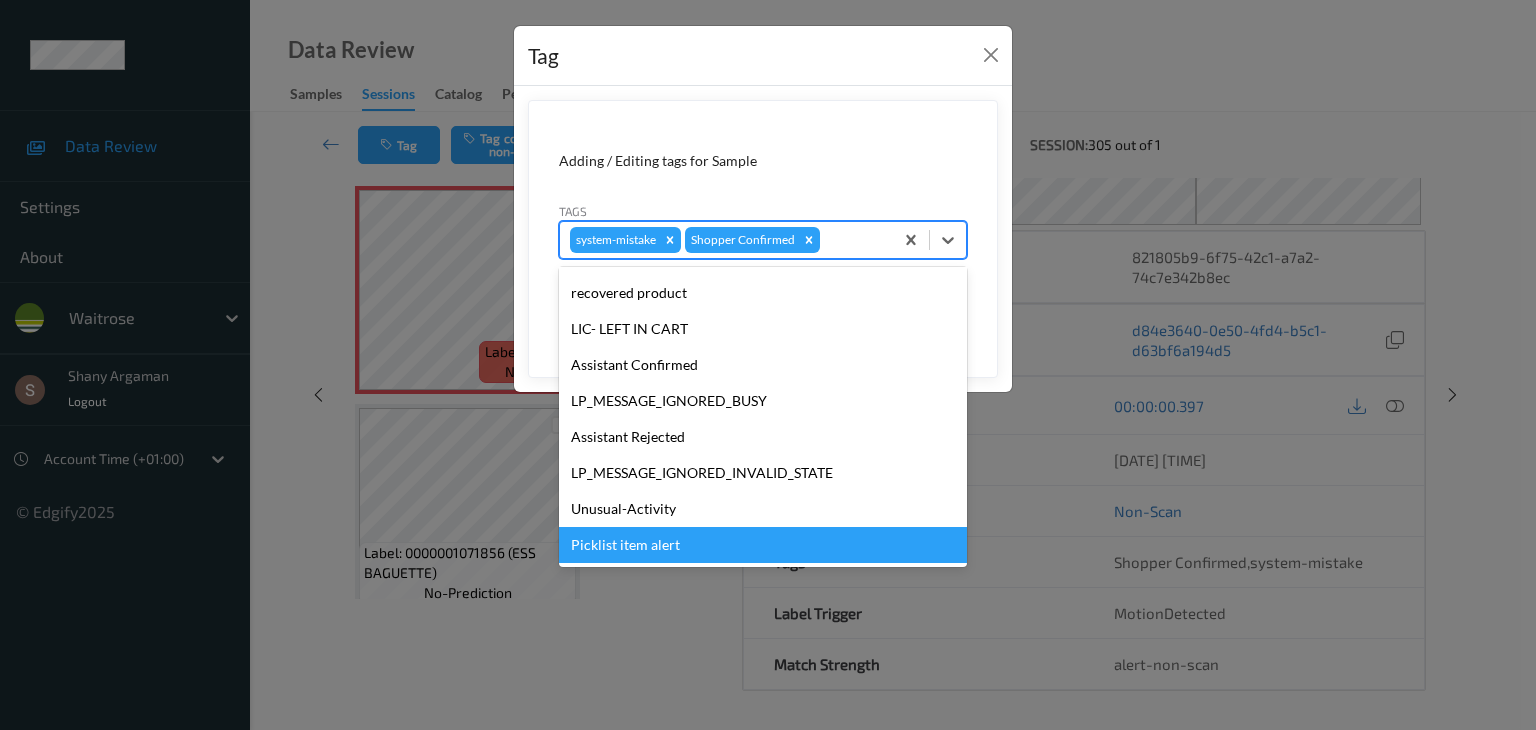 click on "Picklist item alert" at bounding box center (763, 545) 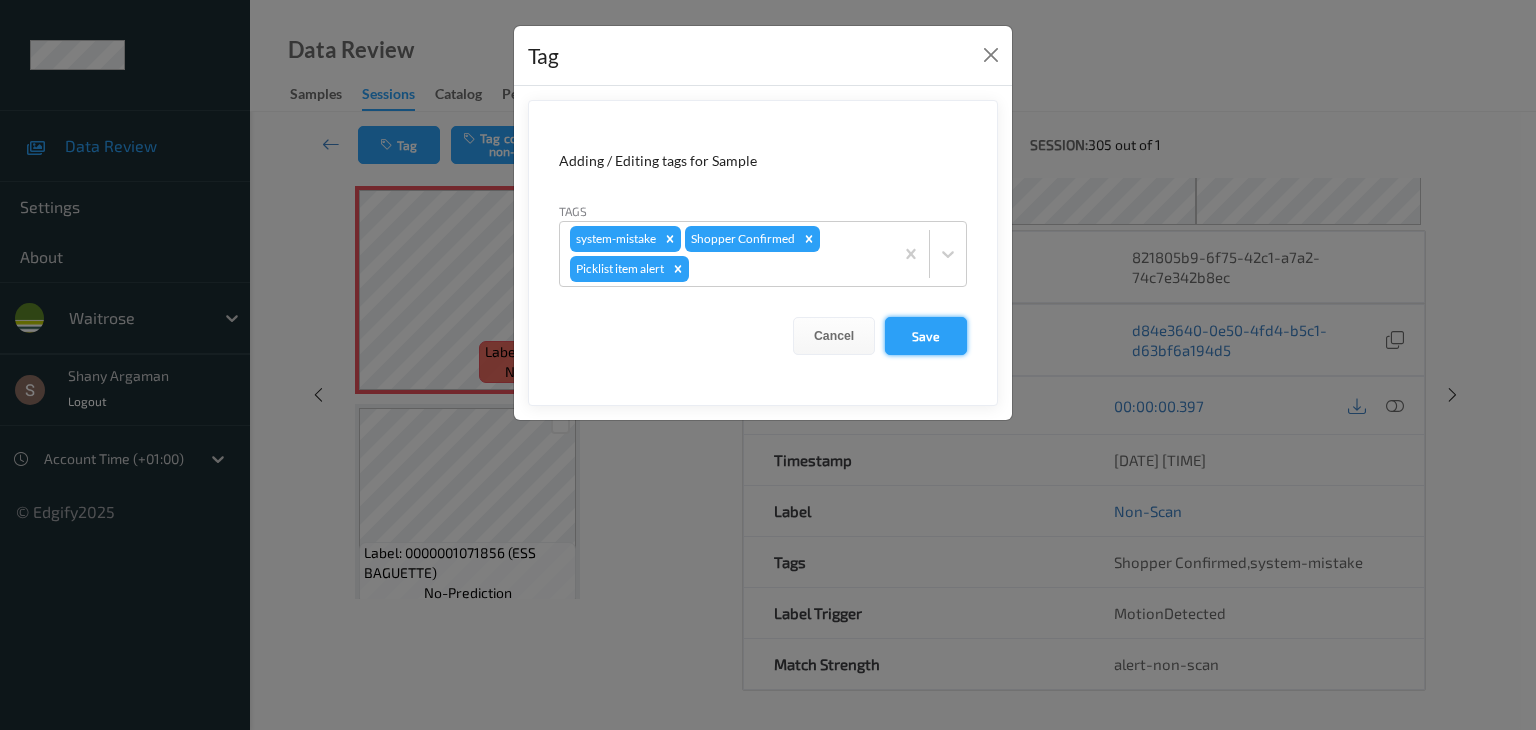 click on "Save" at bounding box center (926, 336) 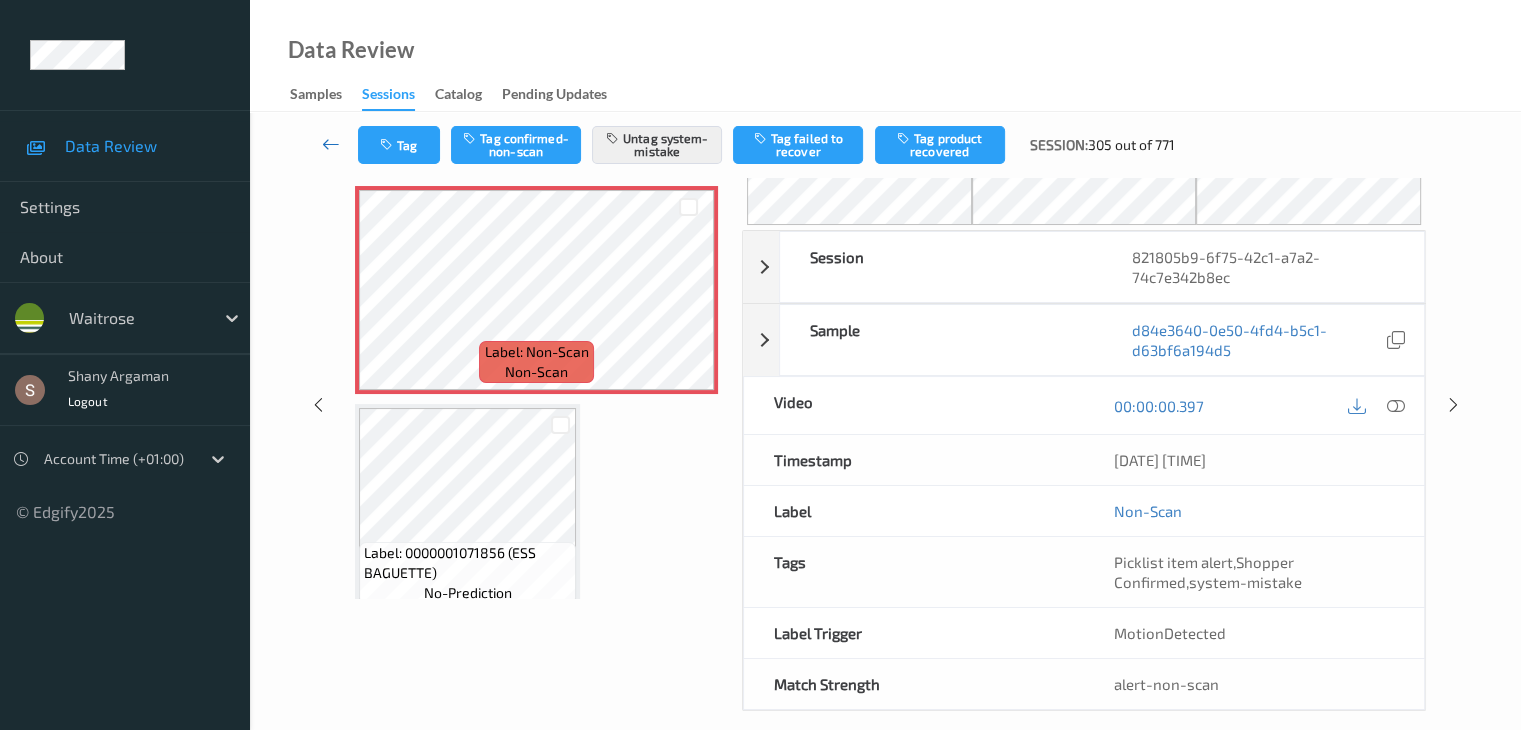 click at bounding box center [331, 144] 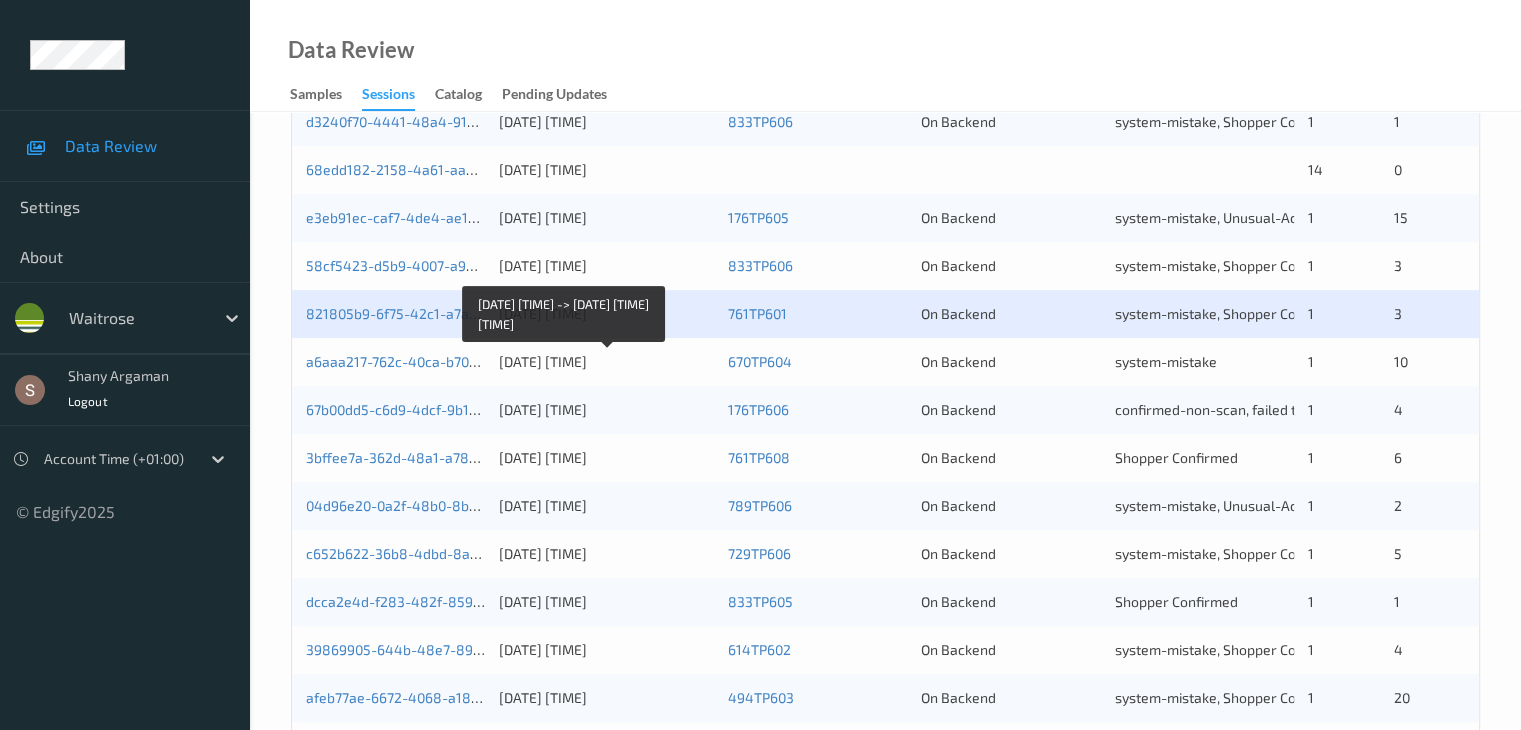 scroll, scrollTop: 536, scrollLeft: 0, axis: vertical 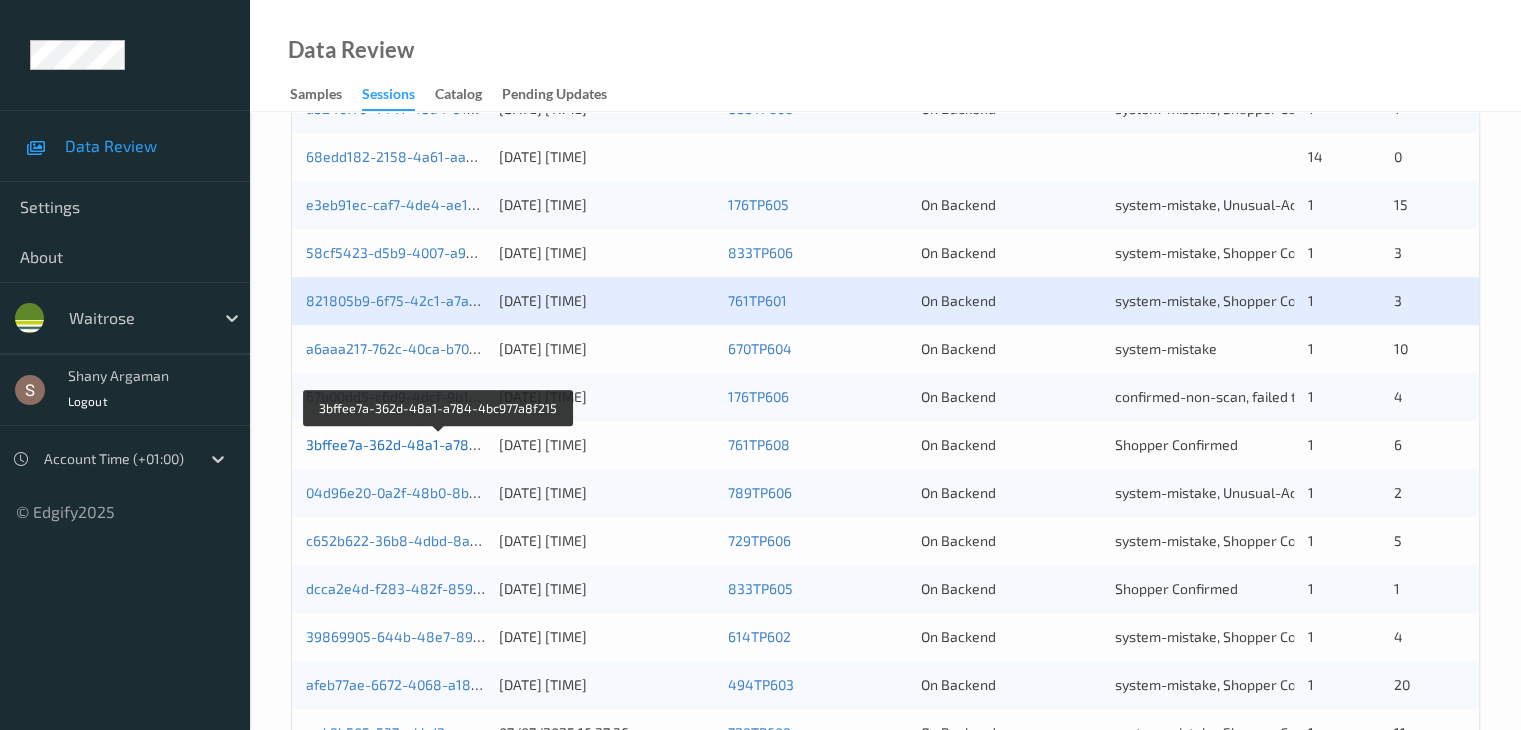 click on "3bffee7a-362d-48a1-a784-4bc977a8f215" at bounding box center [440, 444] 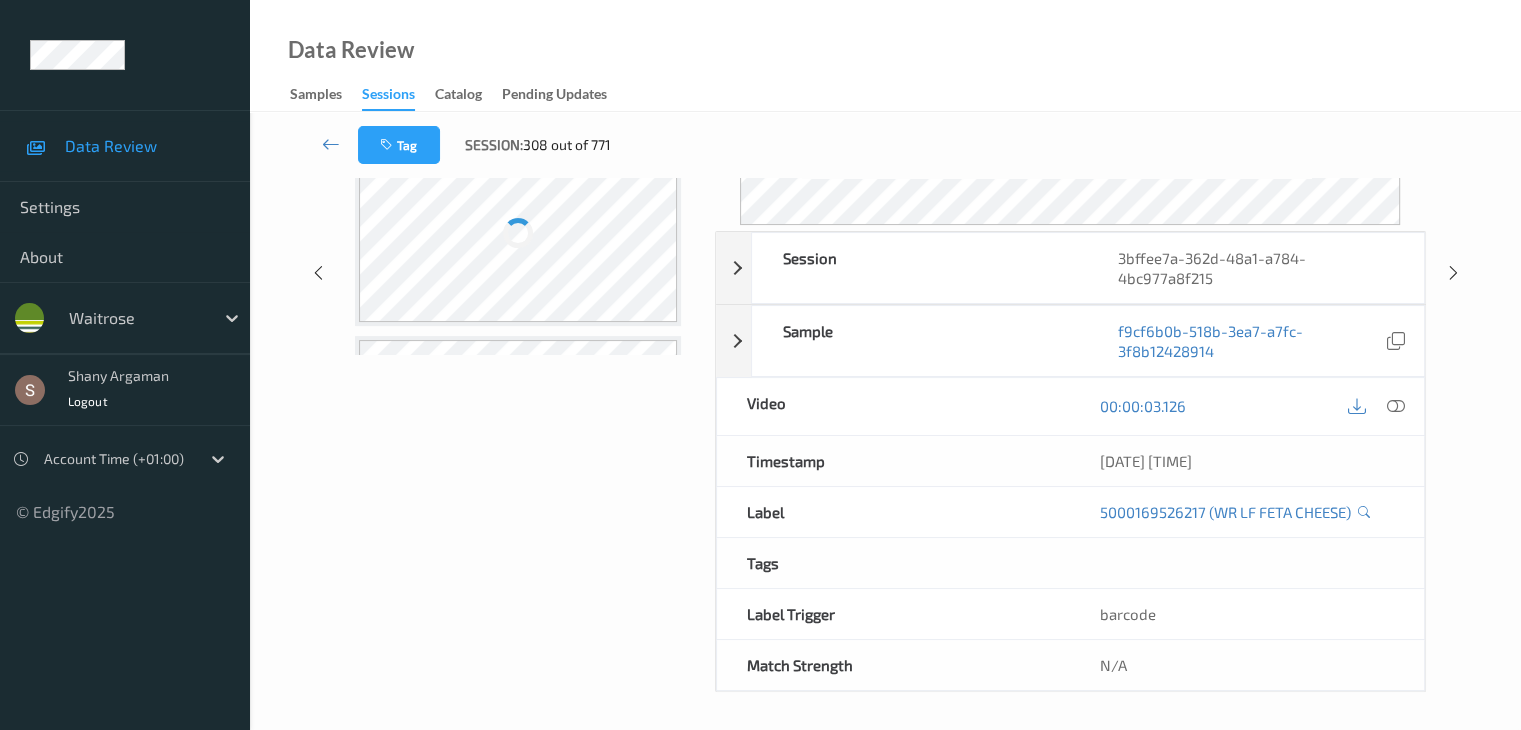 scroll, scrollTop: 0, scrollLeft: 0, axis: both 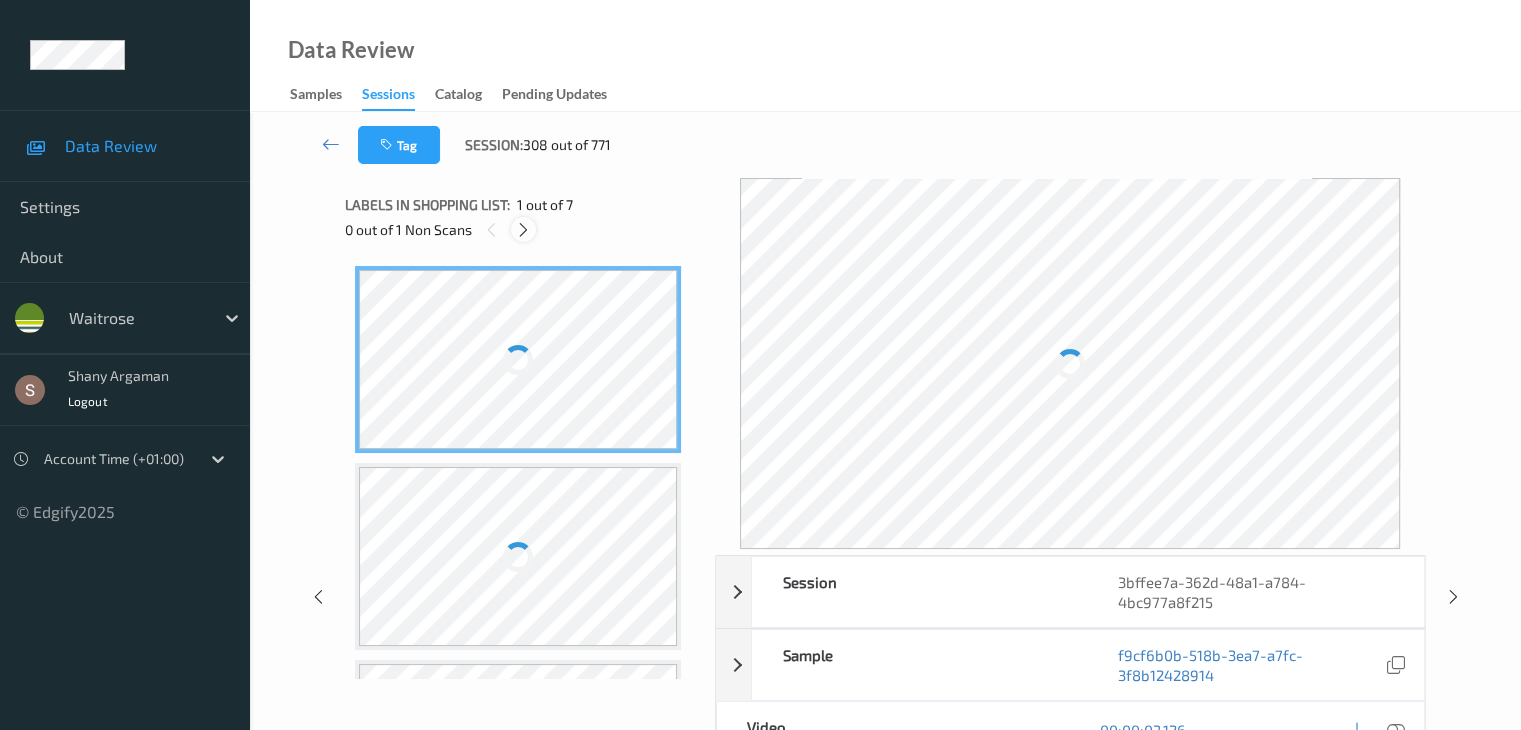 click at bounding box center (523, 230) 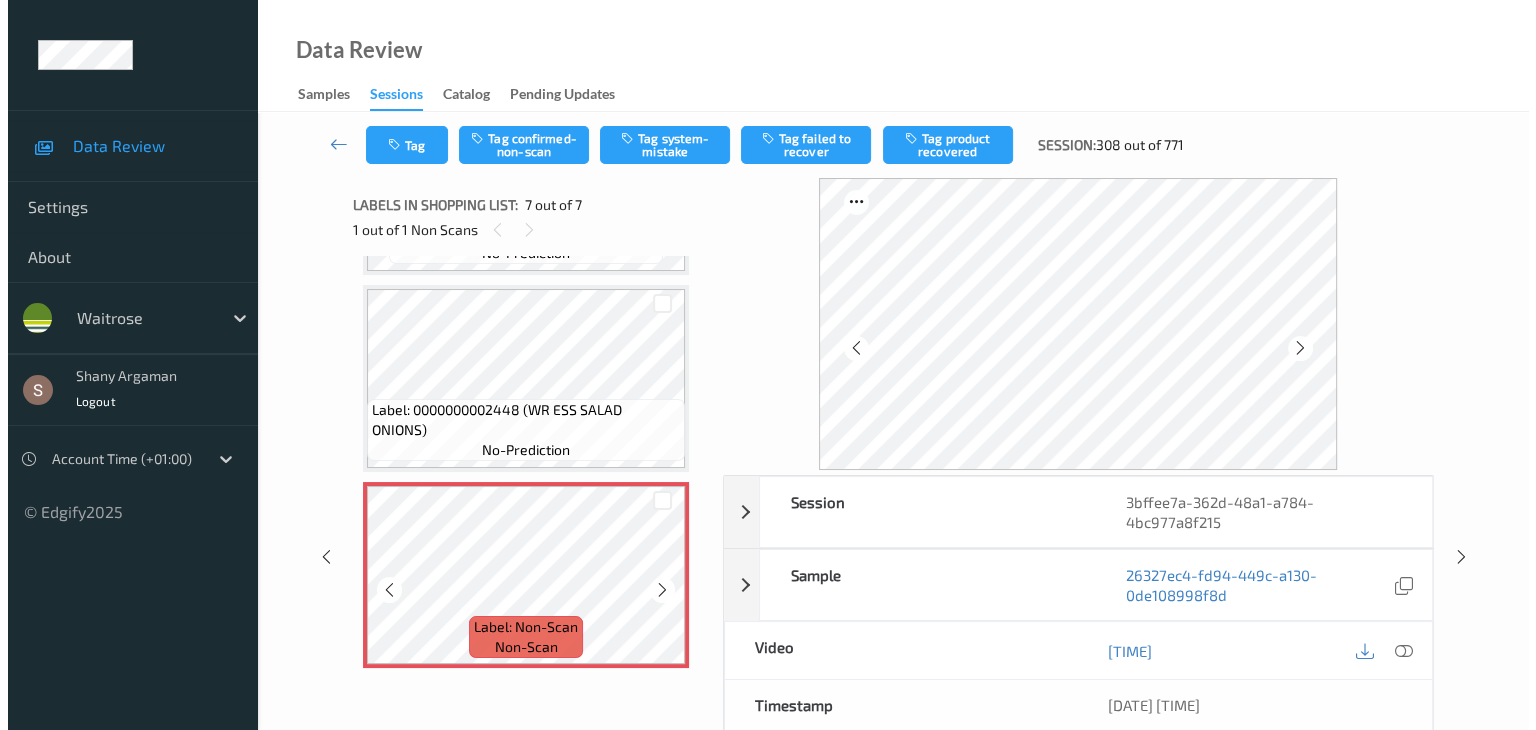 scroll, scrollTop: 1003, scrollLeft: 0, axis: vertical 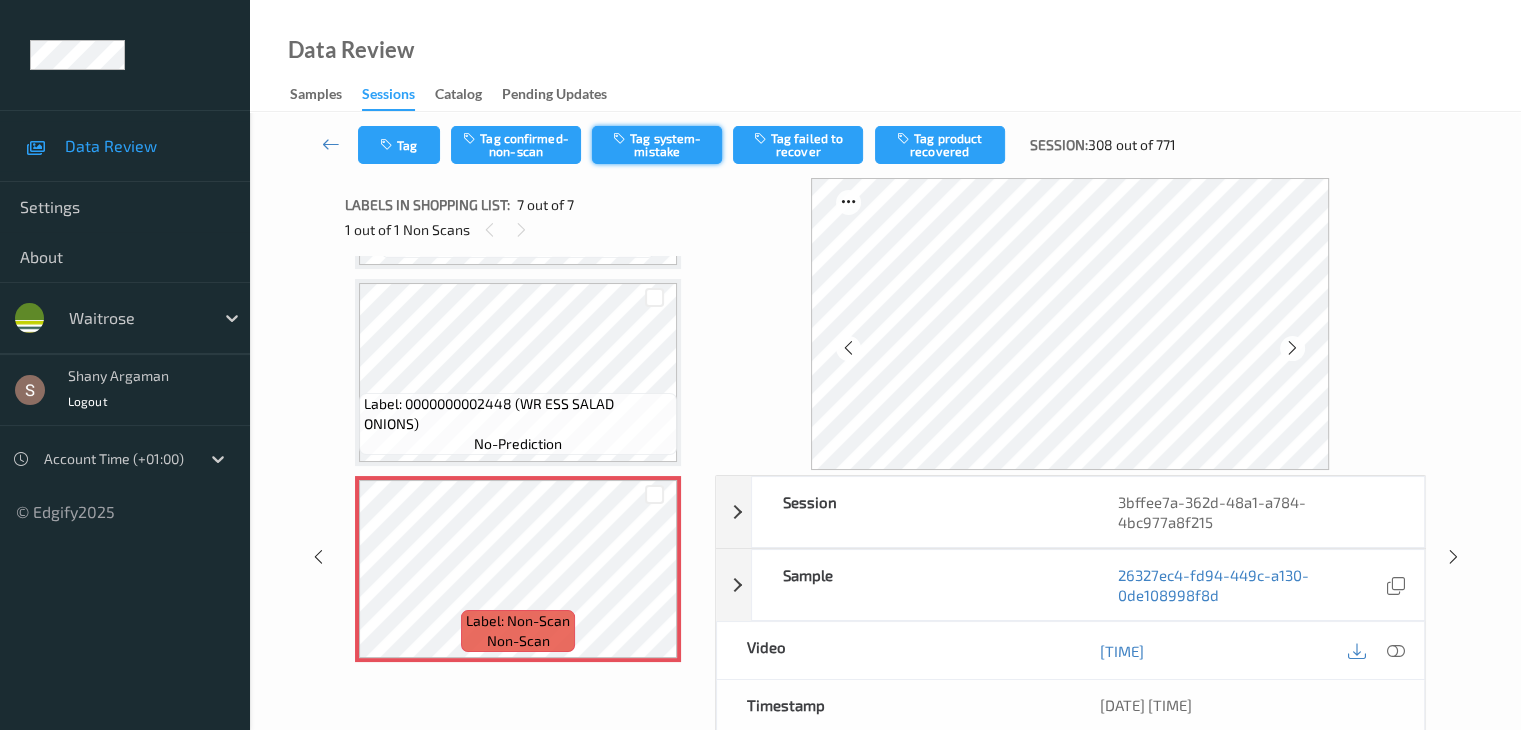 click on "Tag   system-mistake" at bounding box center [657, 145] 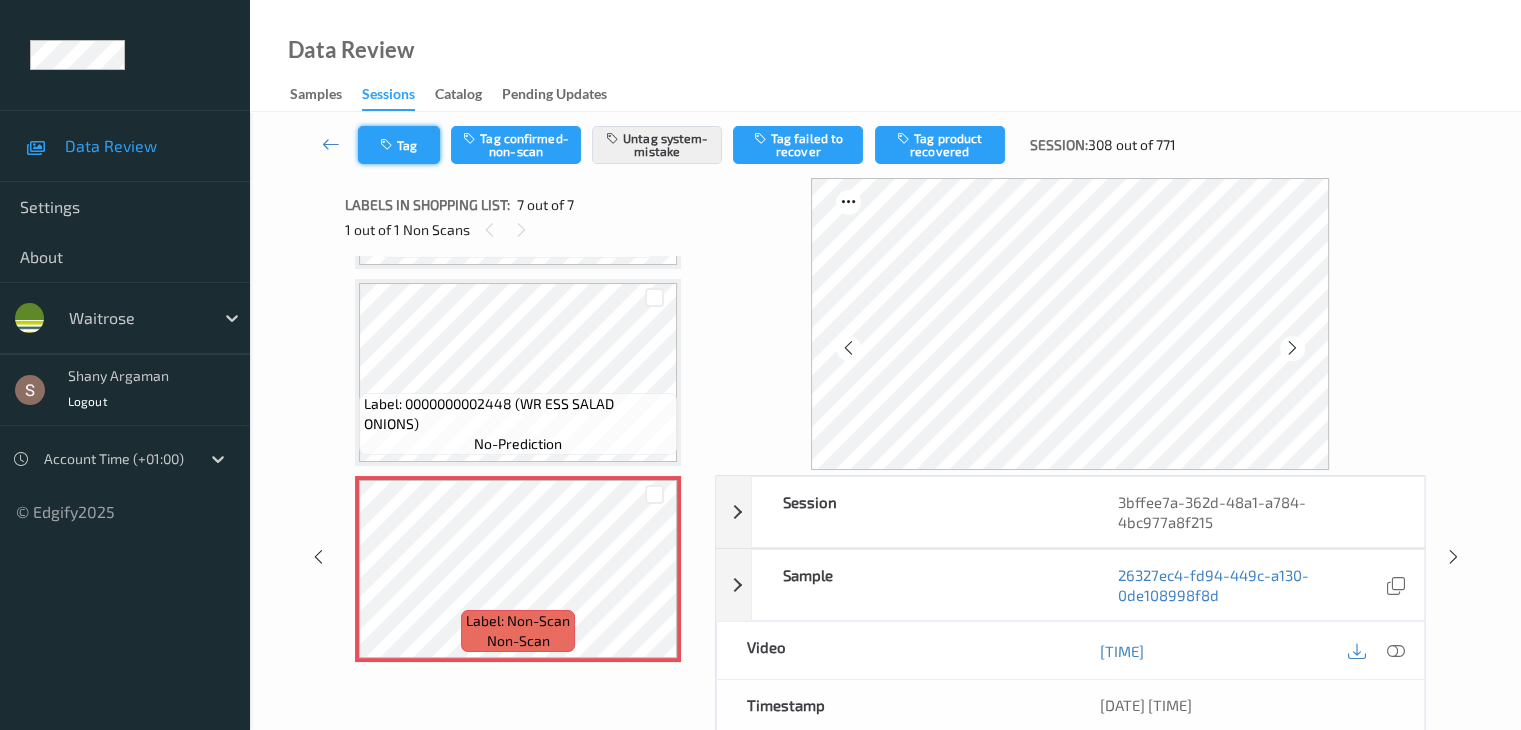 click on "Tag" at bounding box center [399, 145] 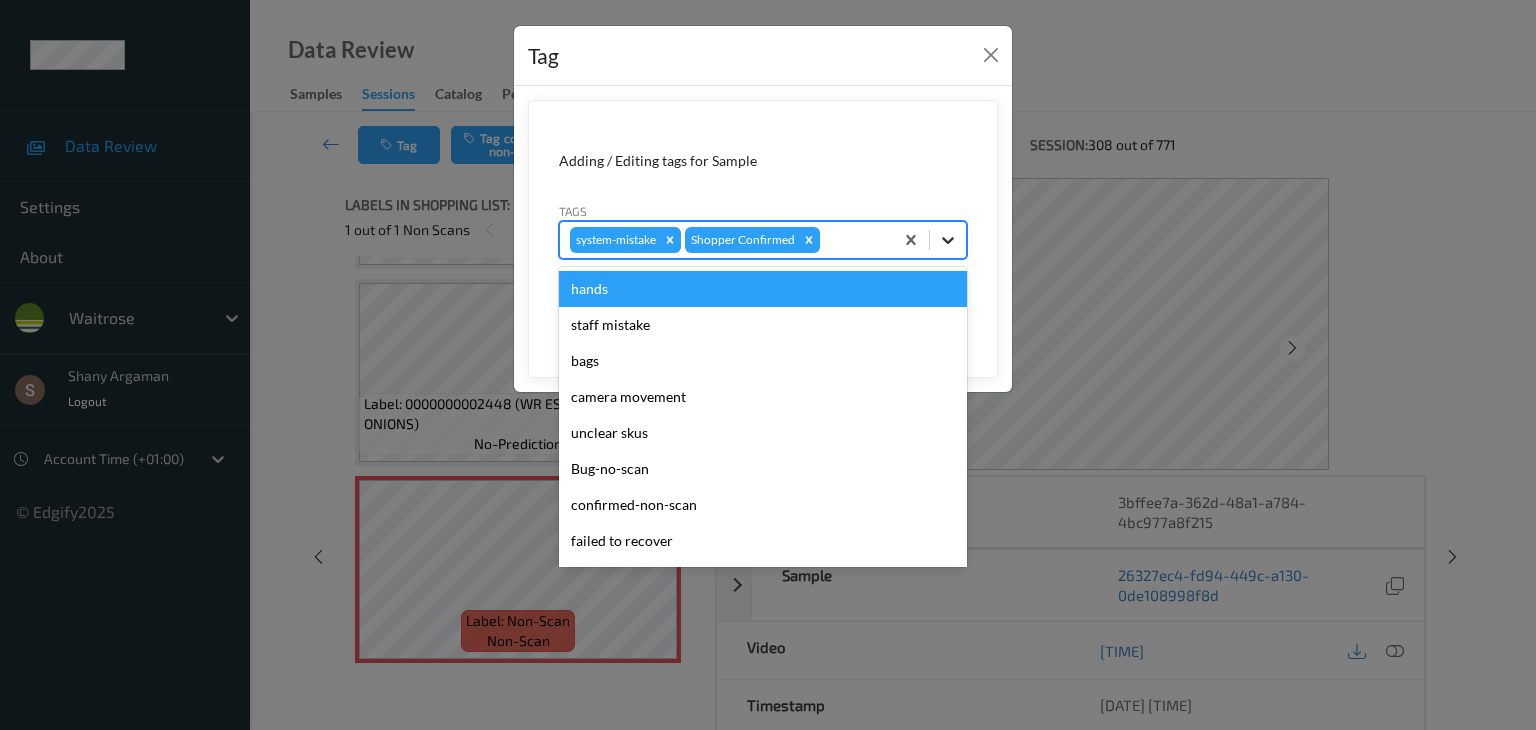 click at bounding box center (948, 240) 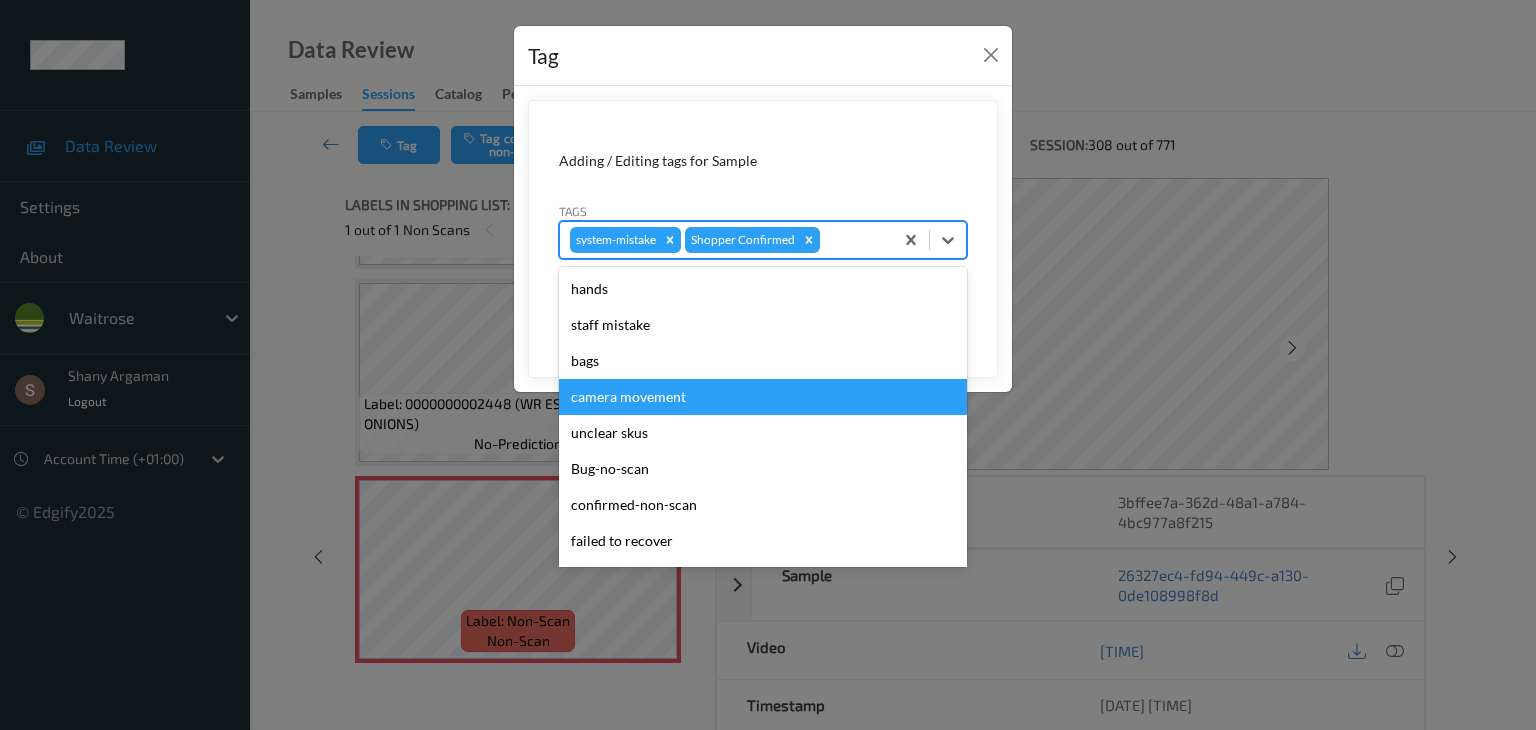 scroll, scrollTop: 320, scrollLeft: 0, axis: vertical 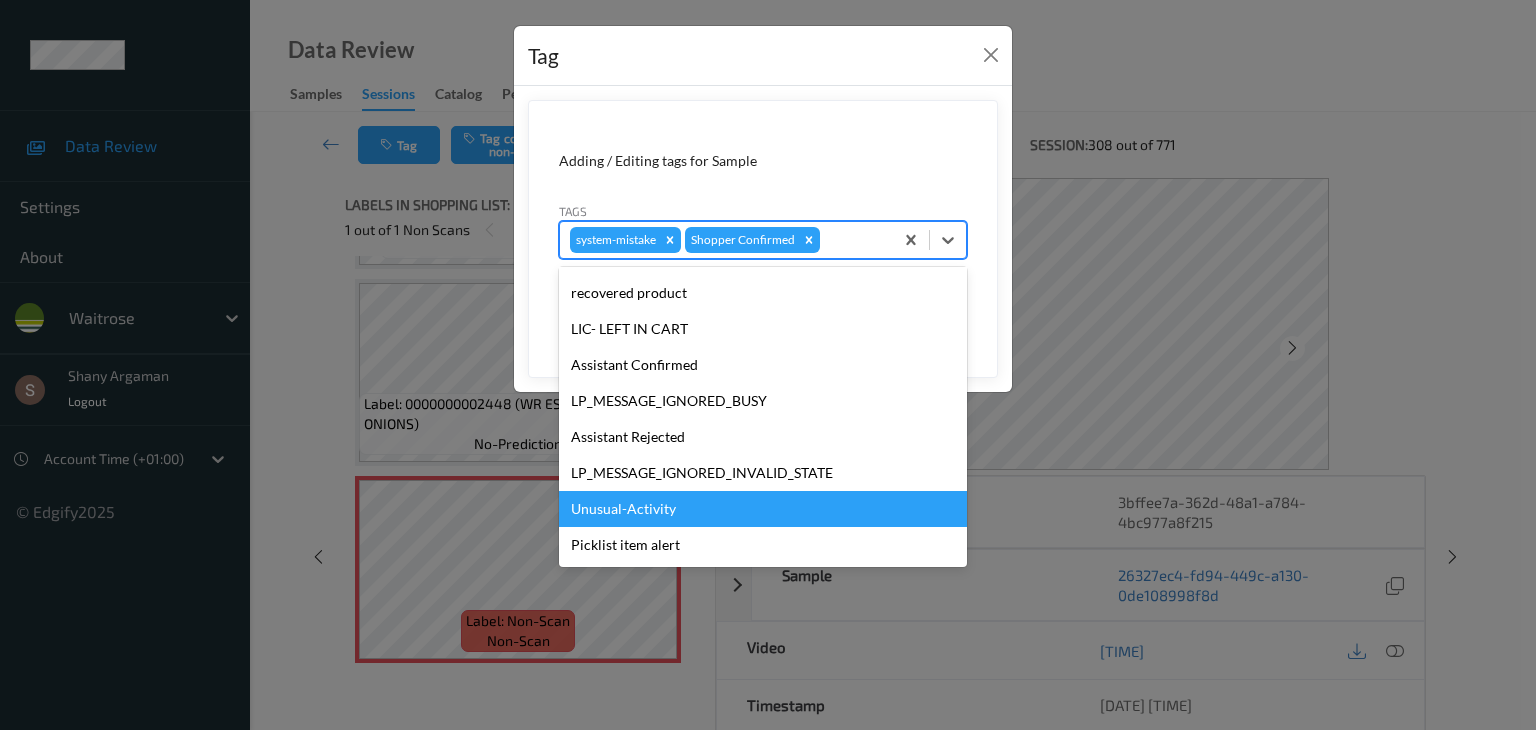 click on "Unusual-Activity" at bounding box center [763, 509] 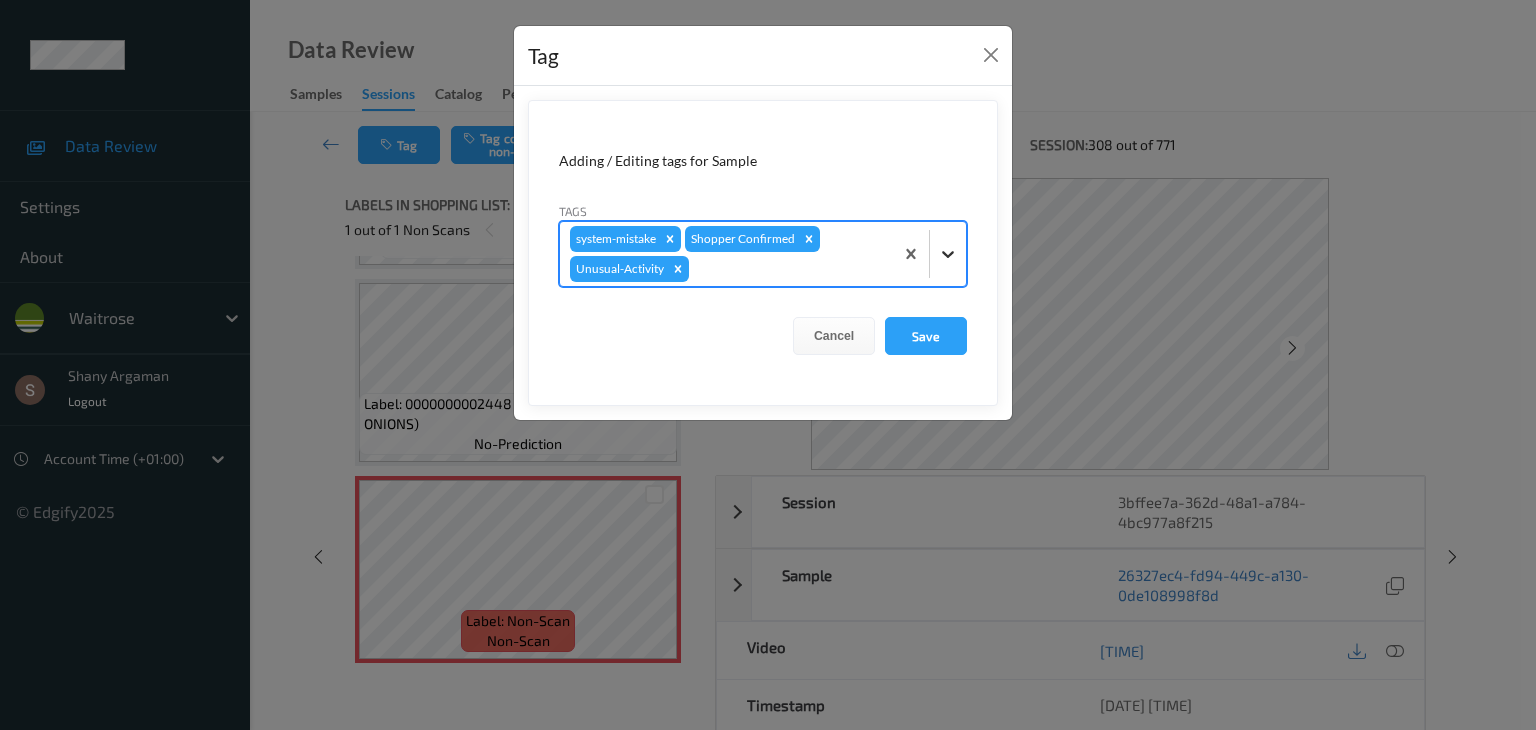 click at bounding box center (948, 254) 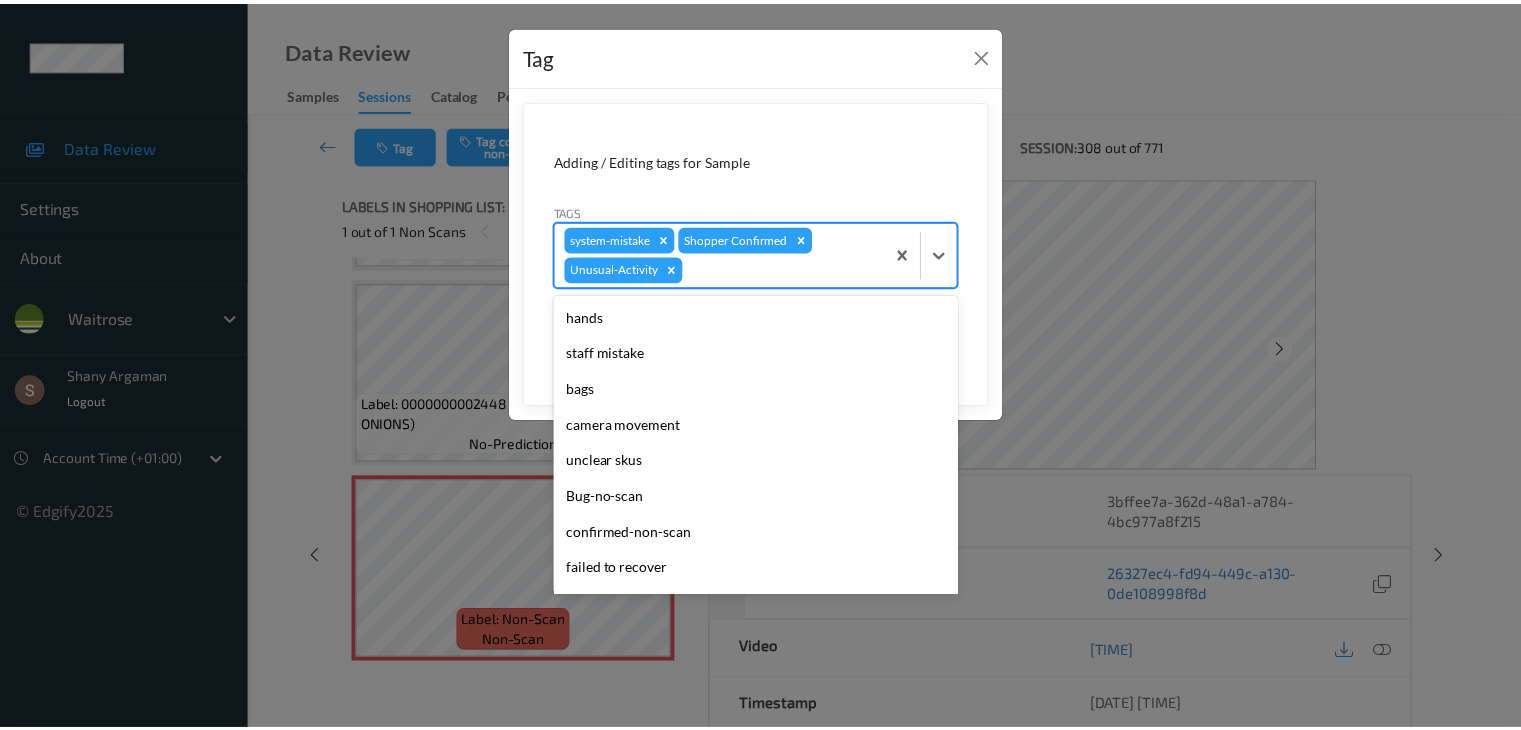 scroll, scrollTop: 284, scrollLeft: 0, axis: vertical 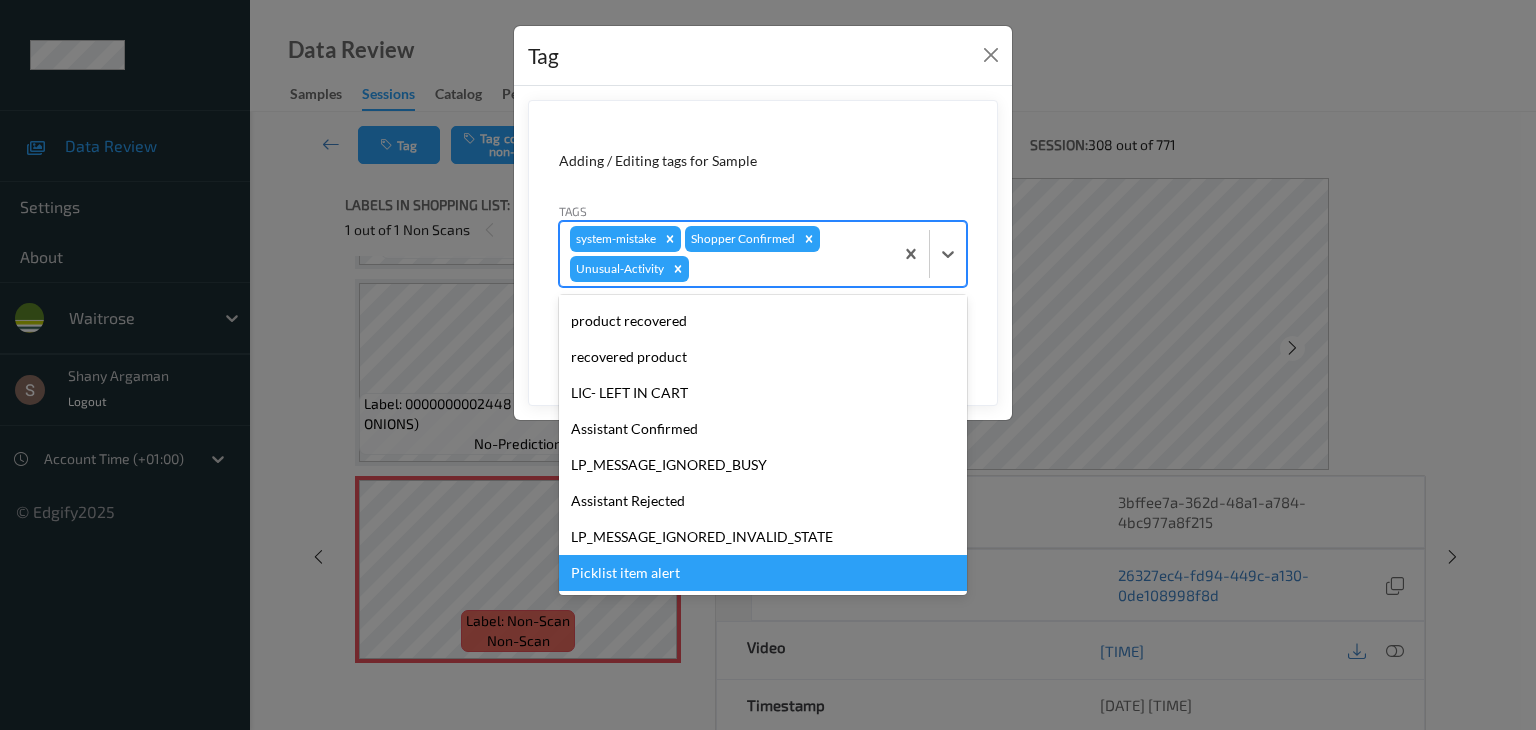 click on "Picklist item alert" at bounding box center [763, 573] 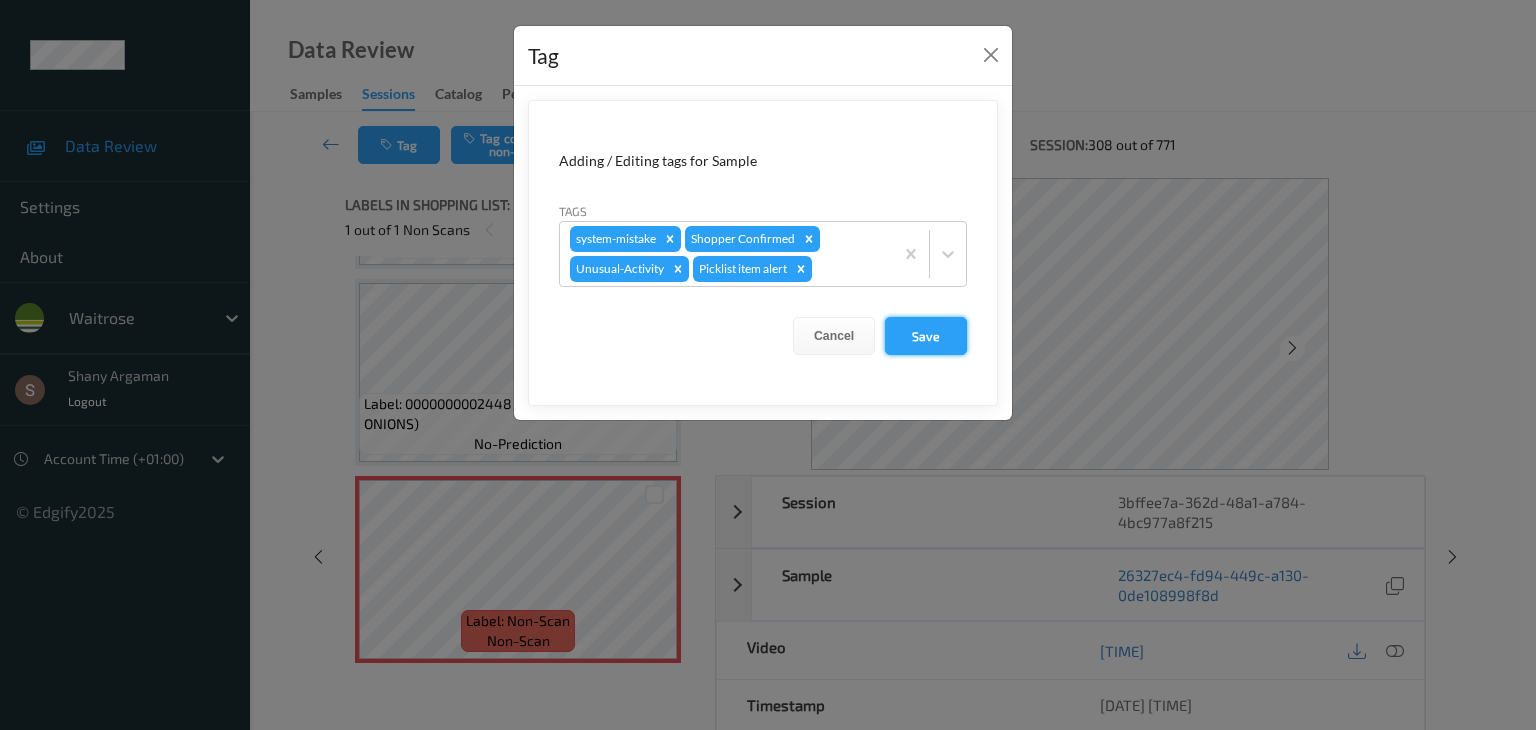 click on "Save" at bounding box center [926, 336] 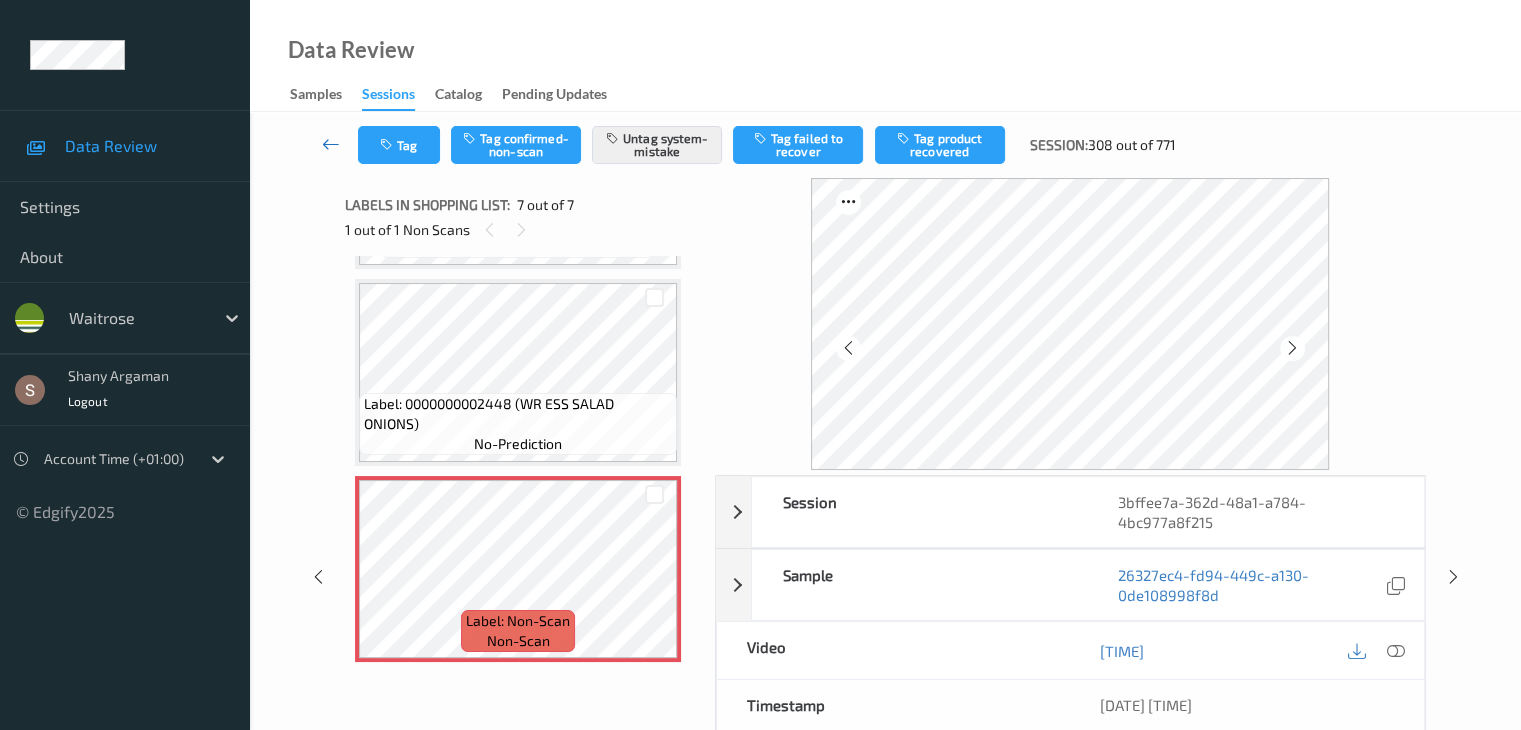 click at bounding box center [331, 144] 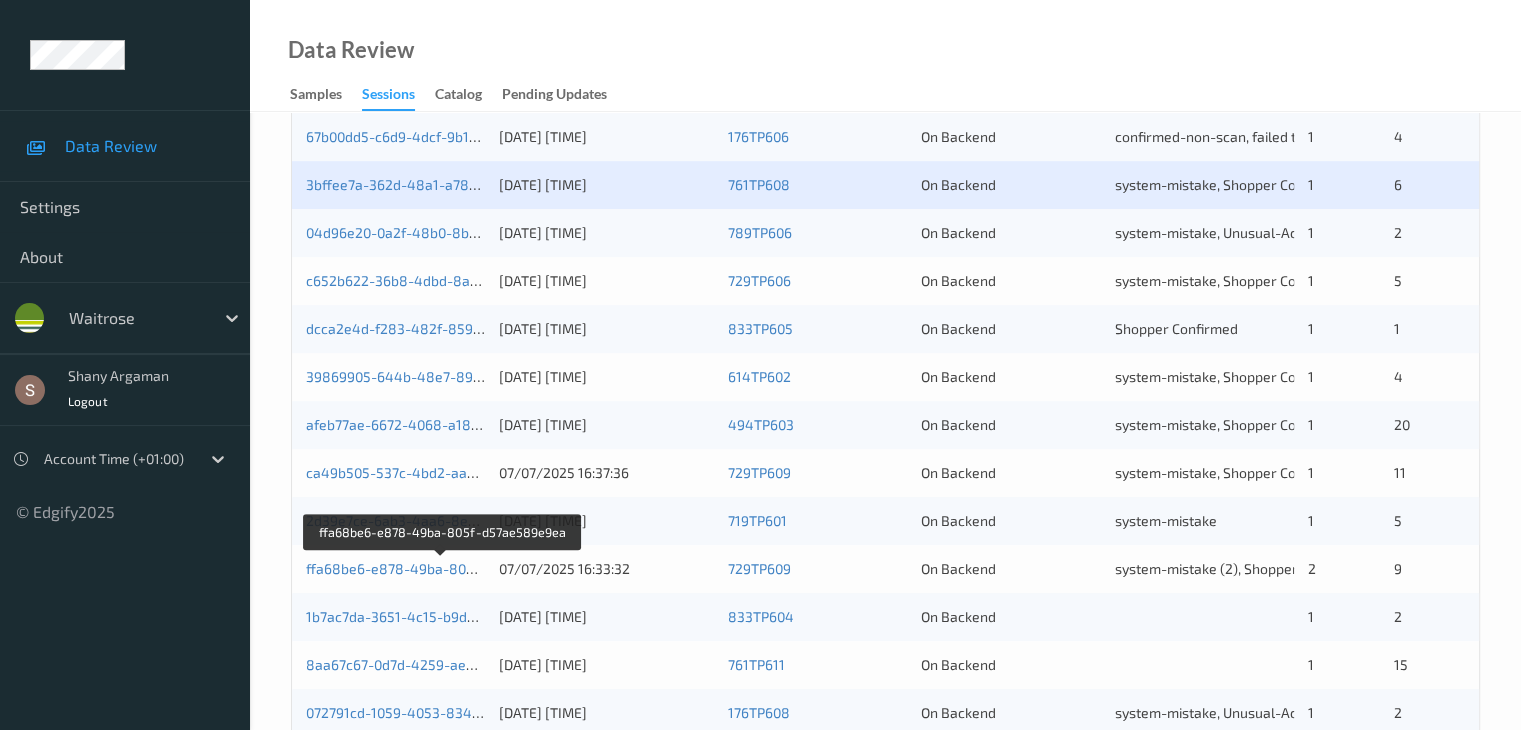 scroll, scrollTop: 795, scrollLeft: 0, axis: vertical 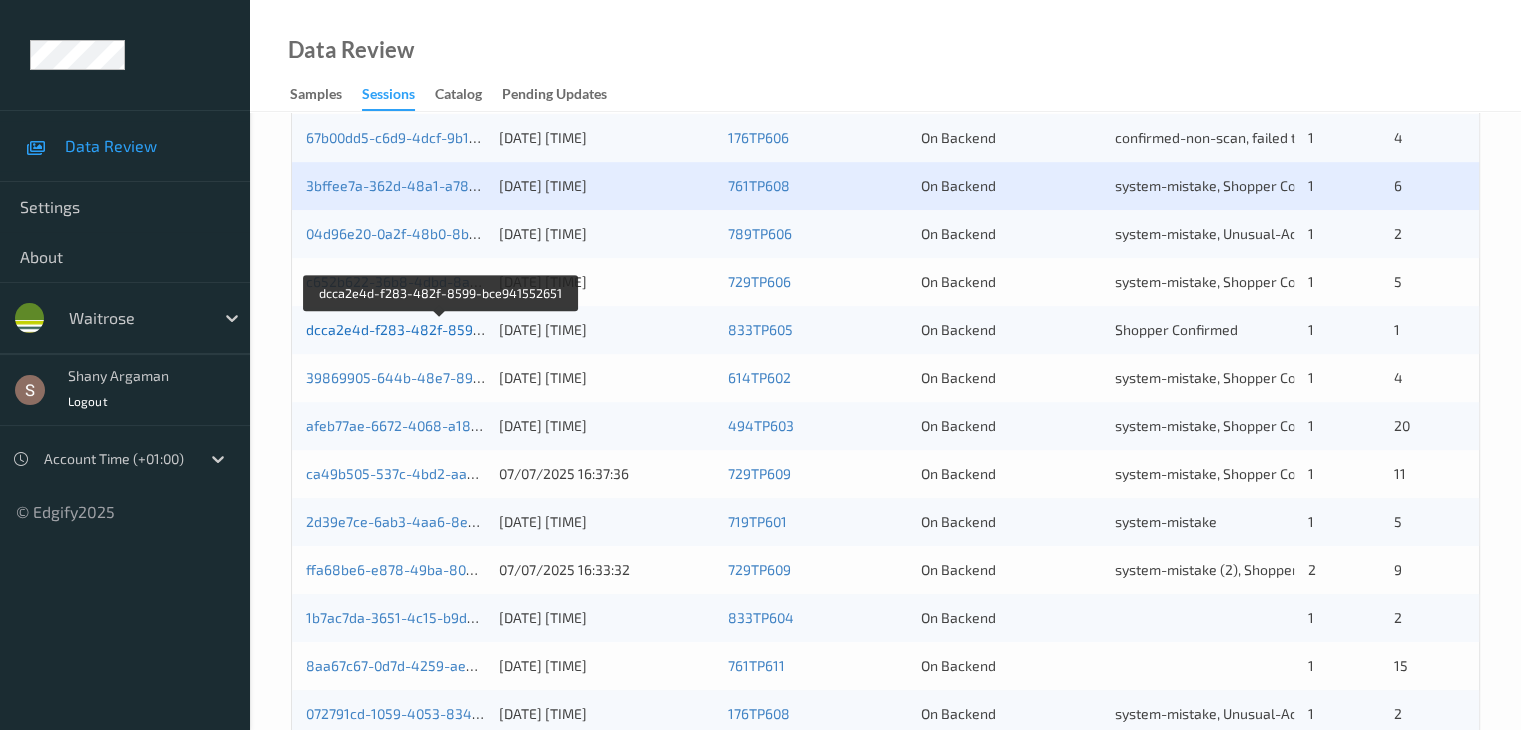 click on "dcca2e4d-f283-482f-8599-bce941552651" at bounding box center [442, 329] 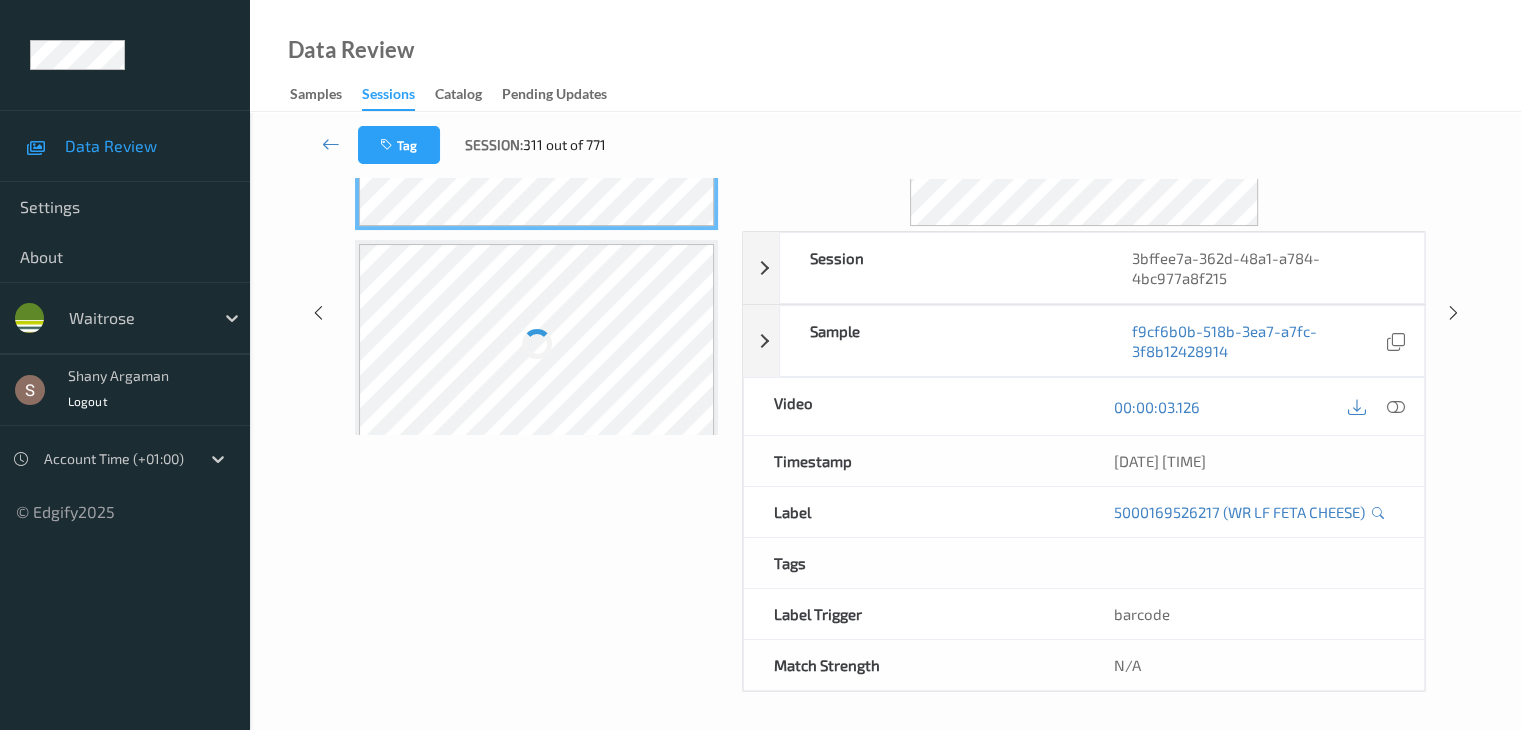 scroll, scrollTop: 0, scrollLeft: 0, axis: both 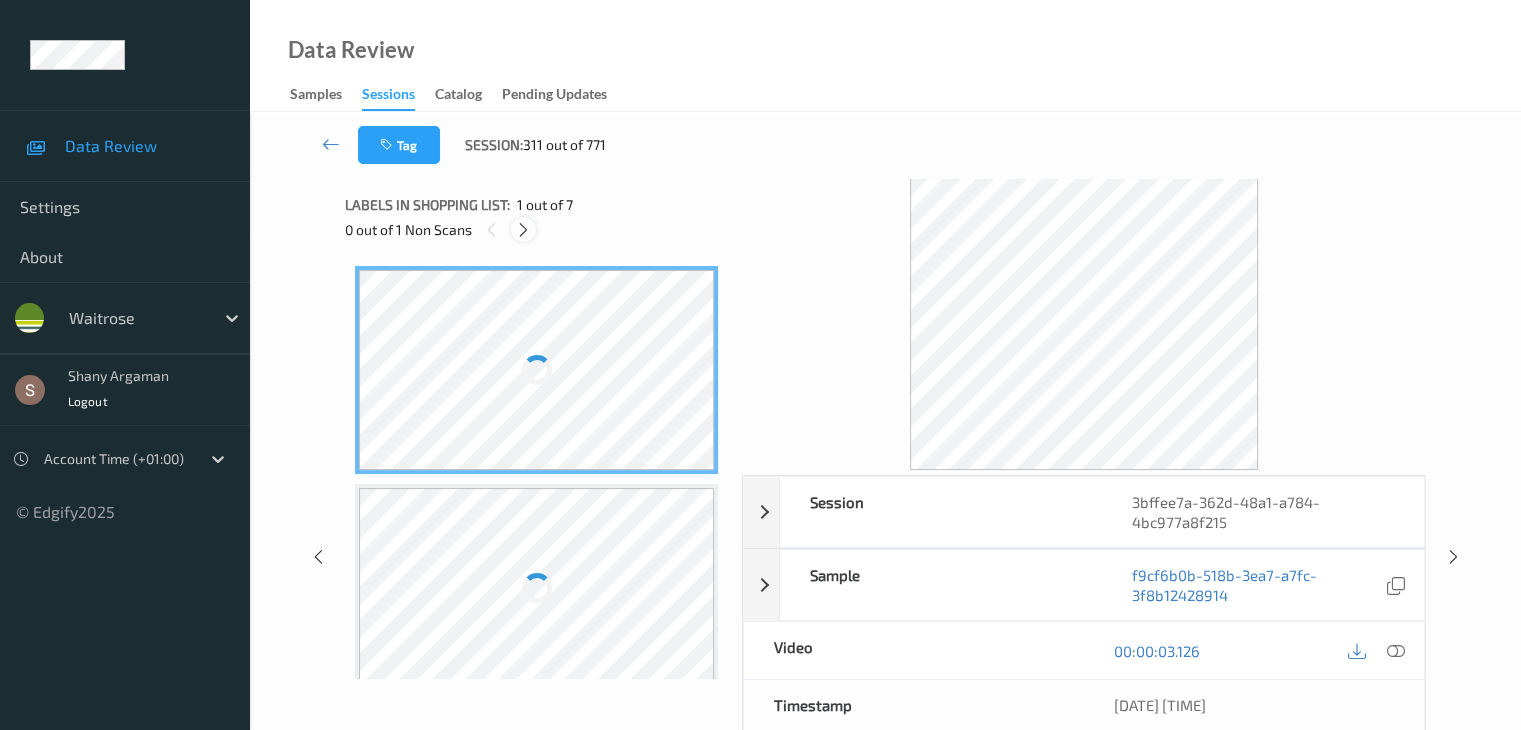 click at bounding box center (523, 230) 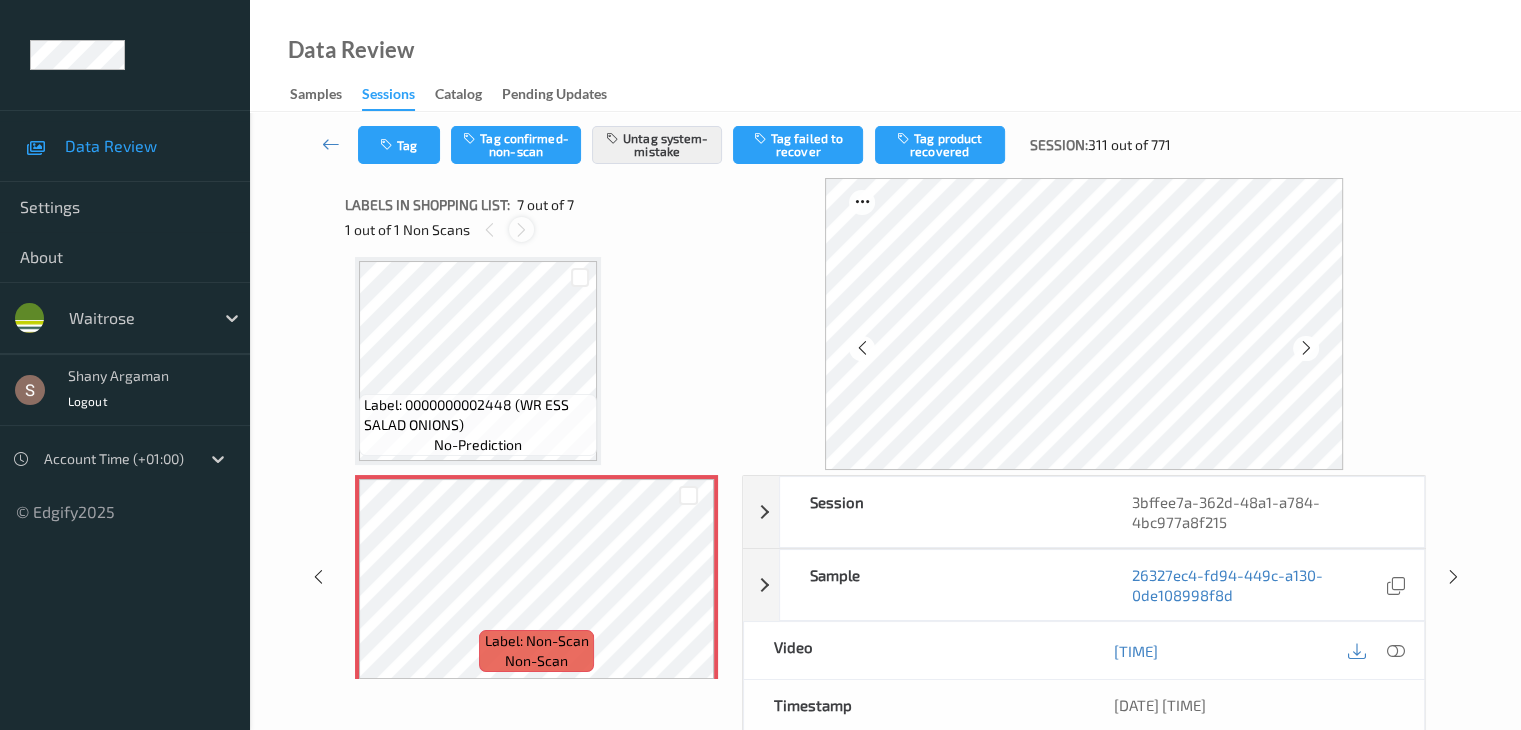 click at bounding box center (521, 230) 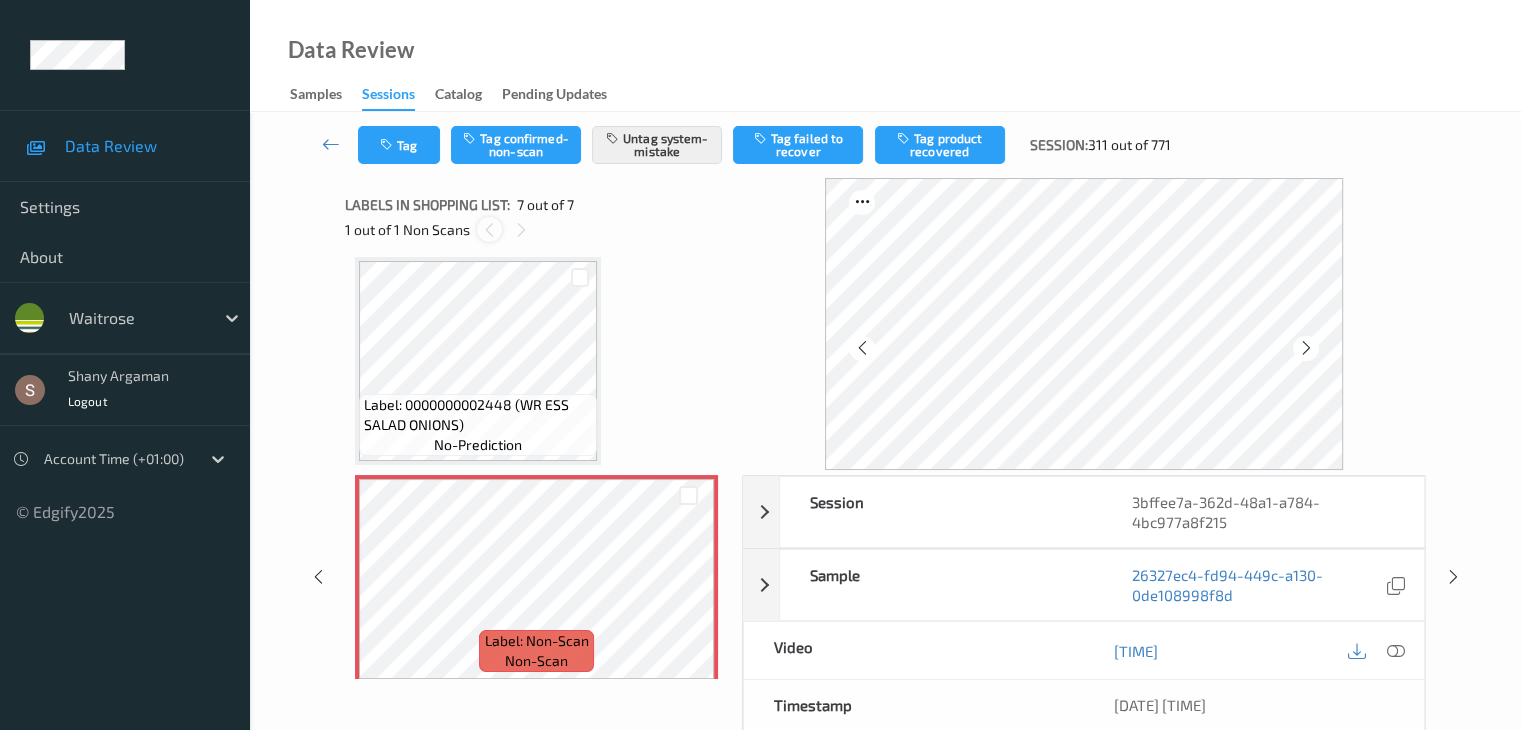 click at bounding box center (489, 230) 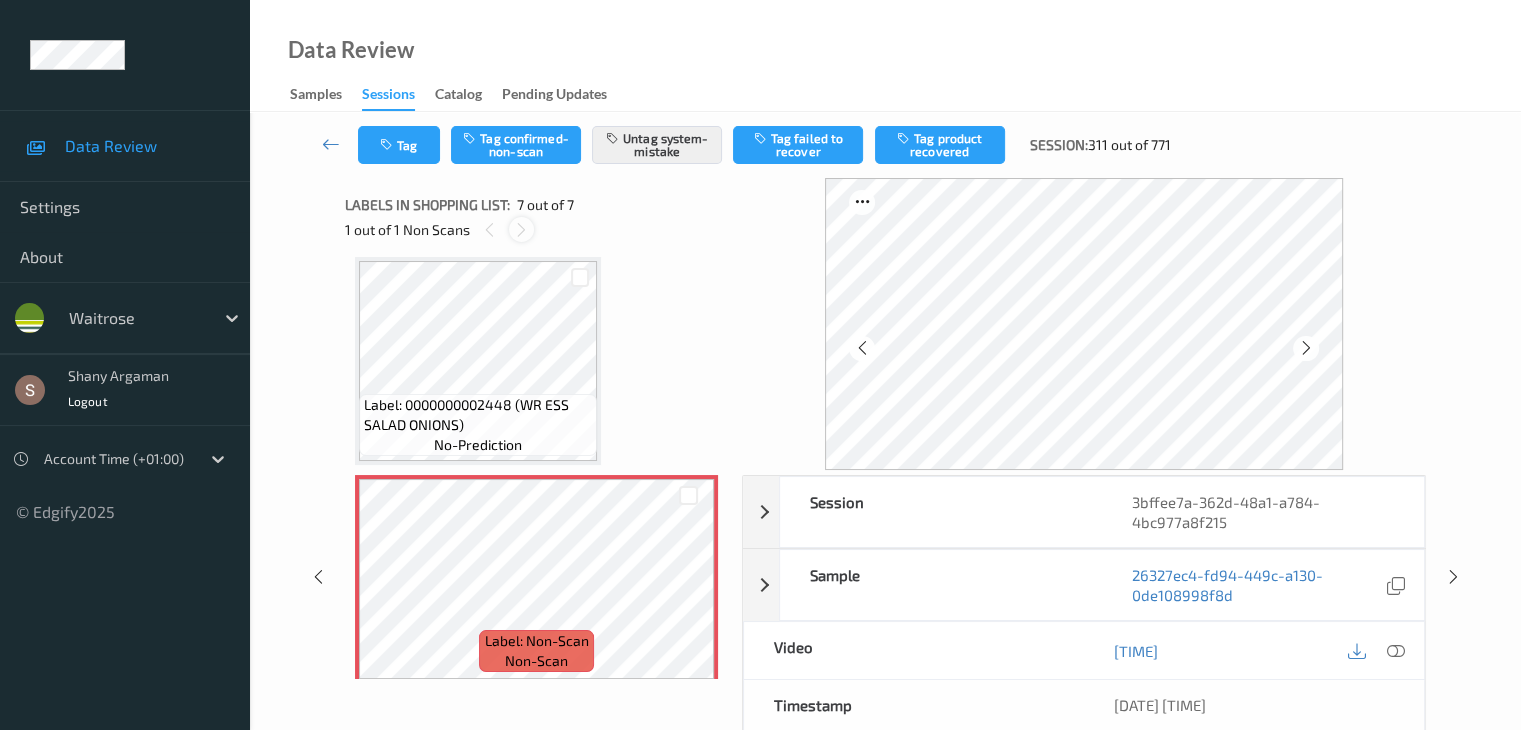 click at bounding box center (521, 230) 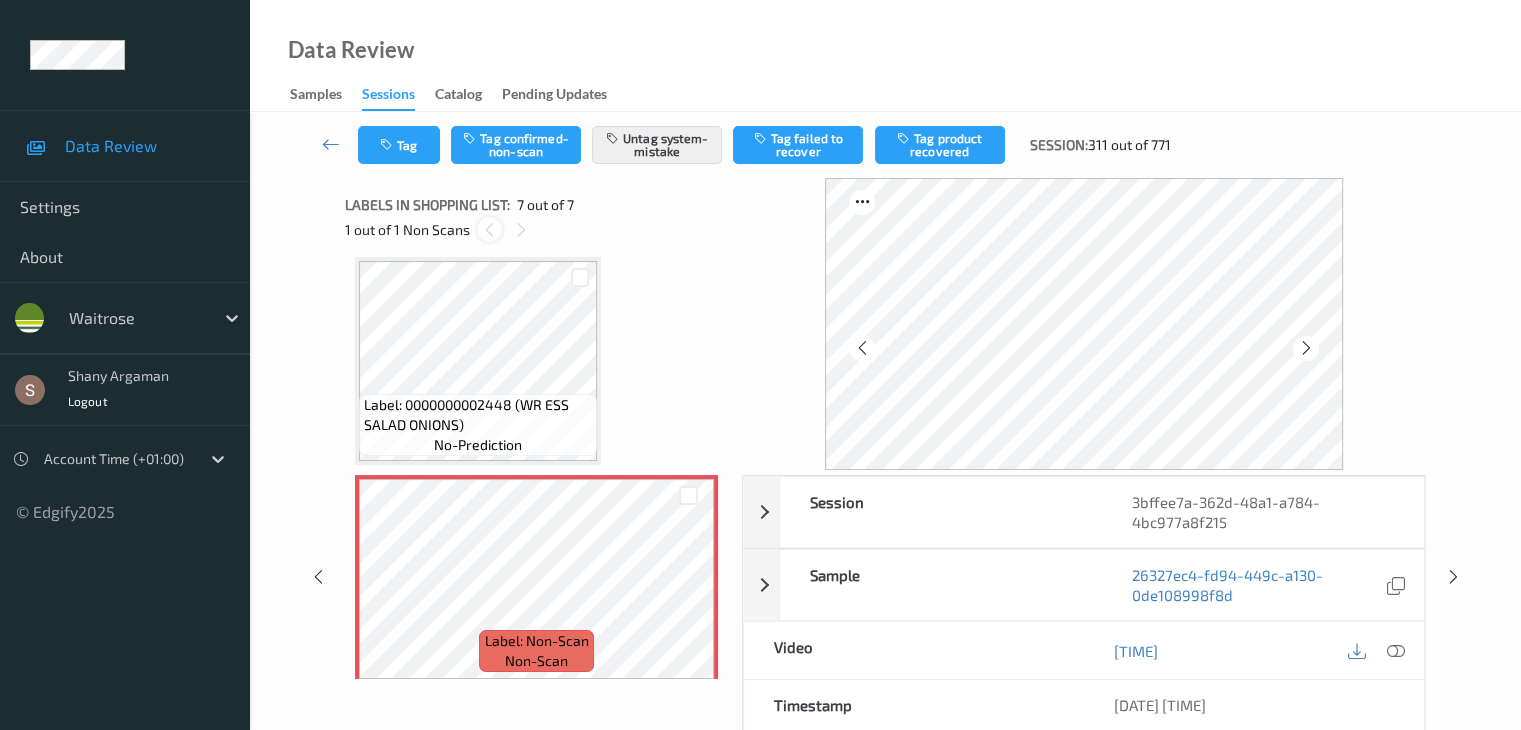 click at bounding box center [489, 230] 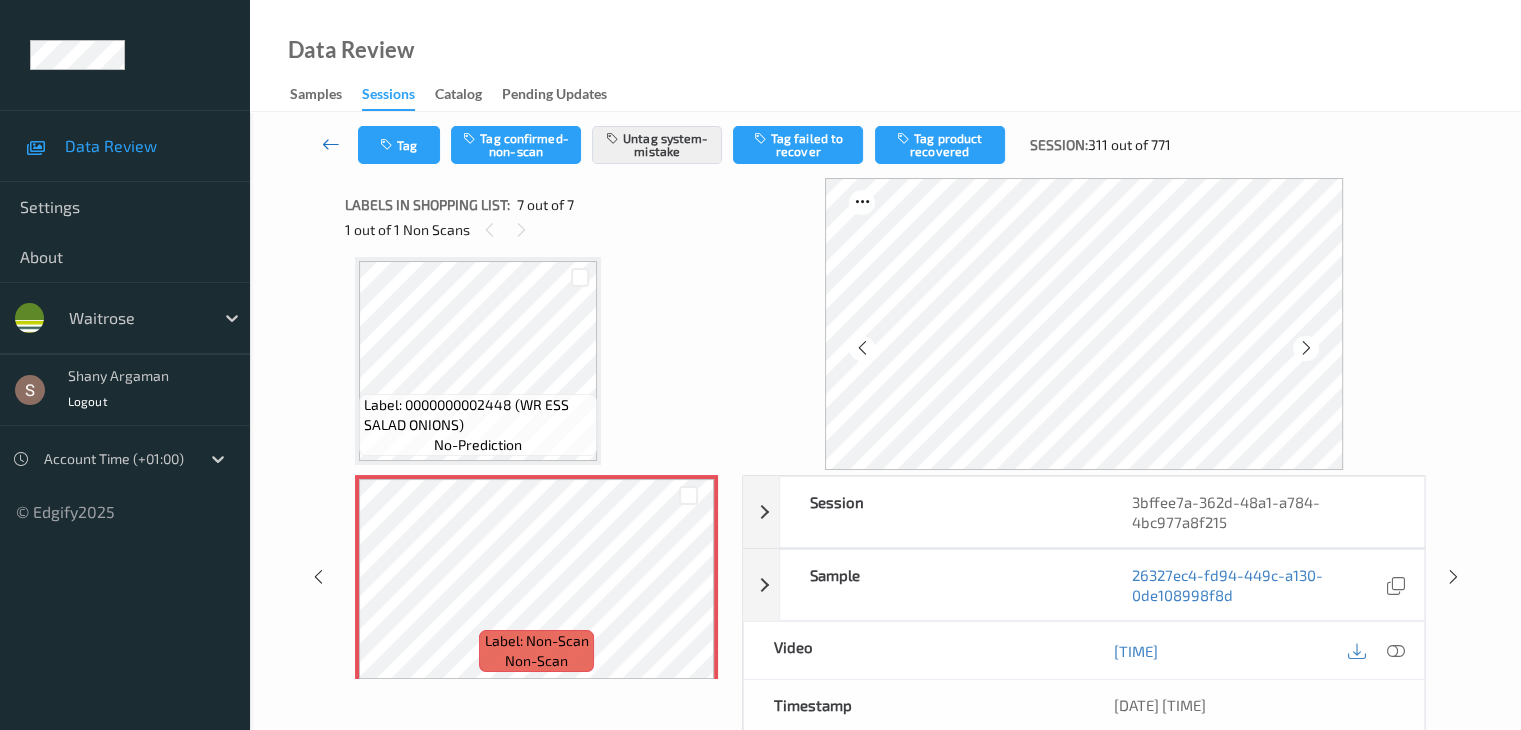 click at bounding box center (331, 144) 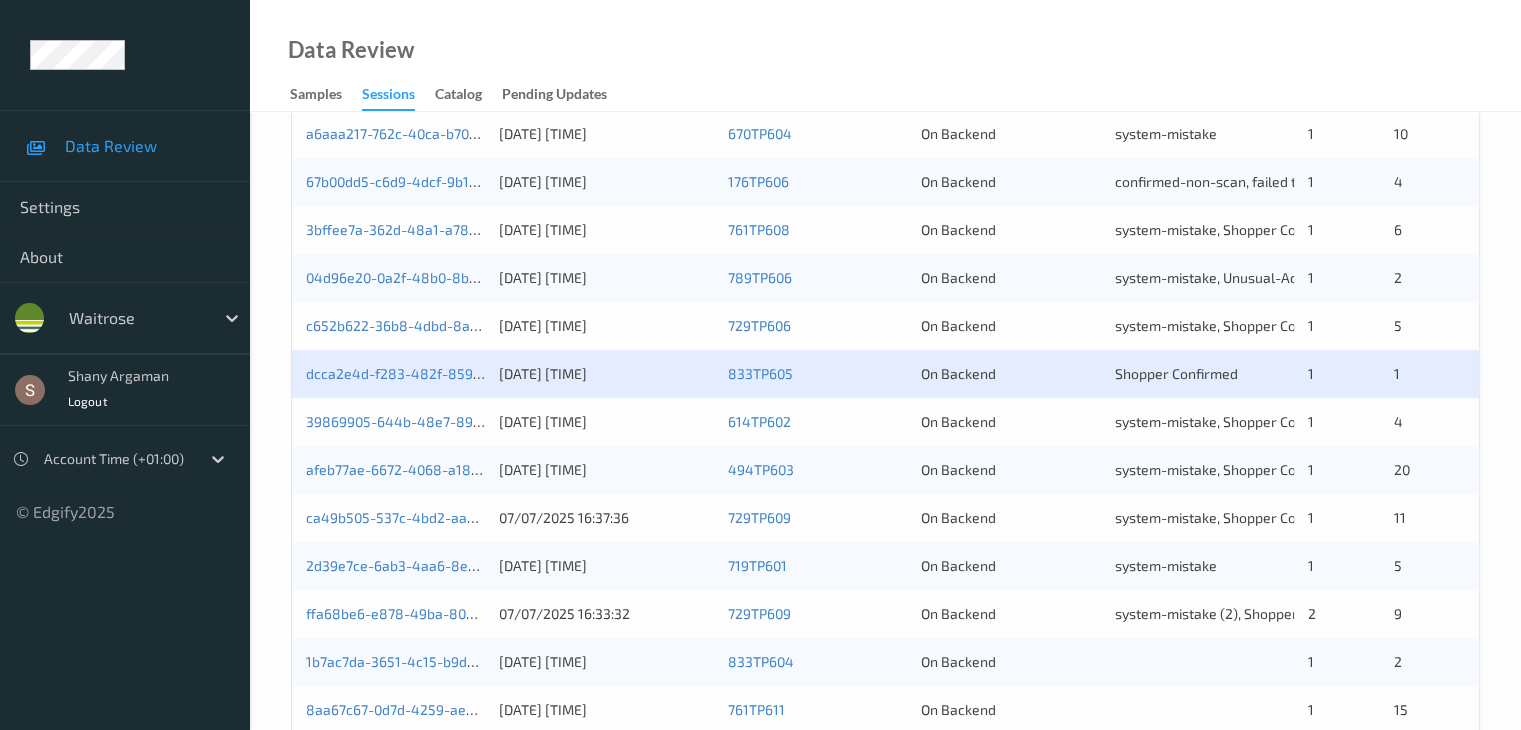 scroll, scrollTop: 764, scrollLeft: 0, axis: vertical 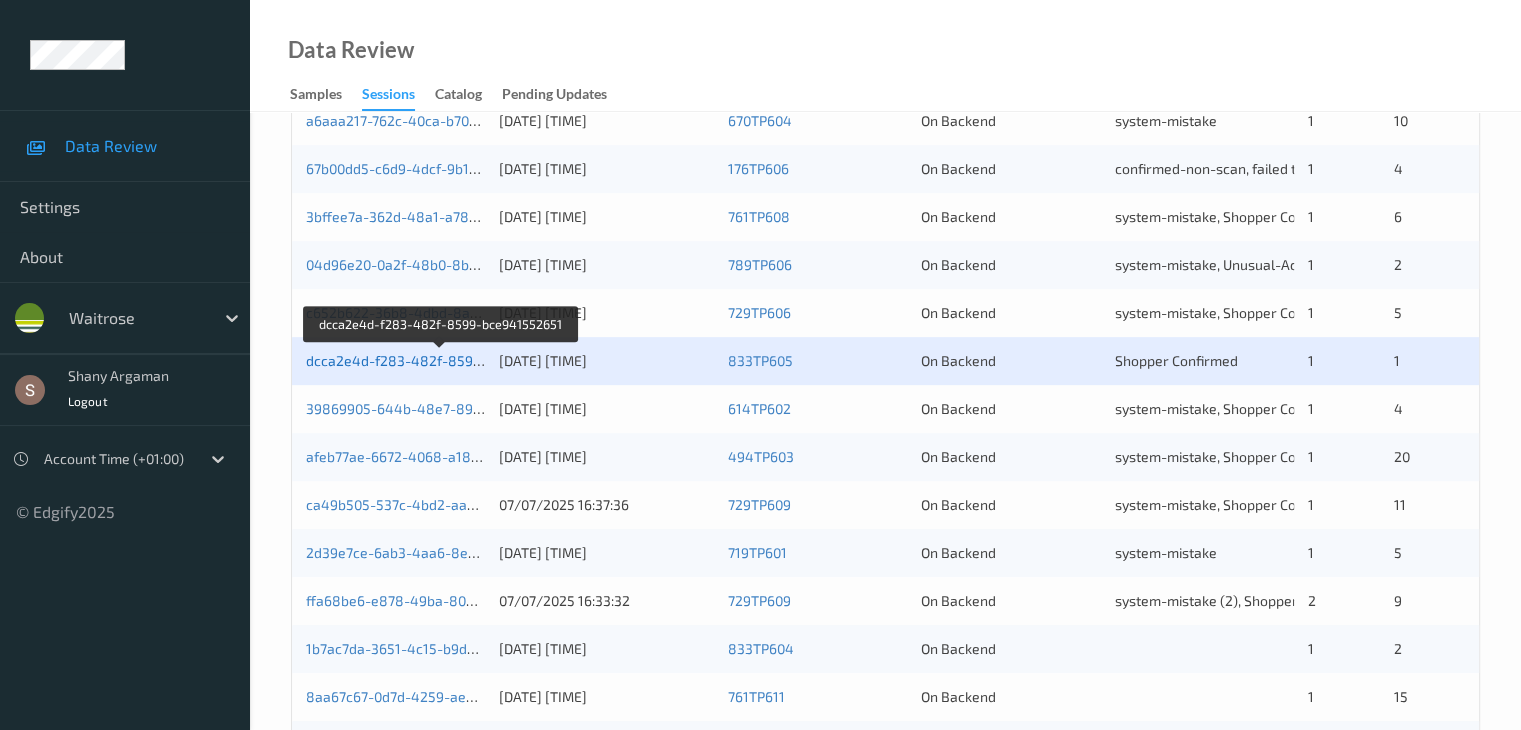 click on "dcca2e4d-f283-482f-8599-bce941552651" at bounding box center [442, 360] 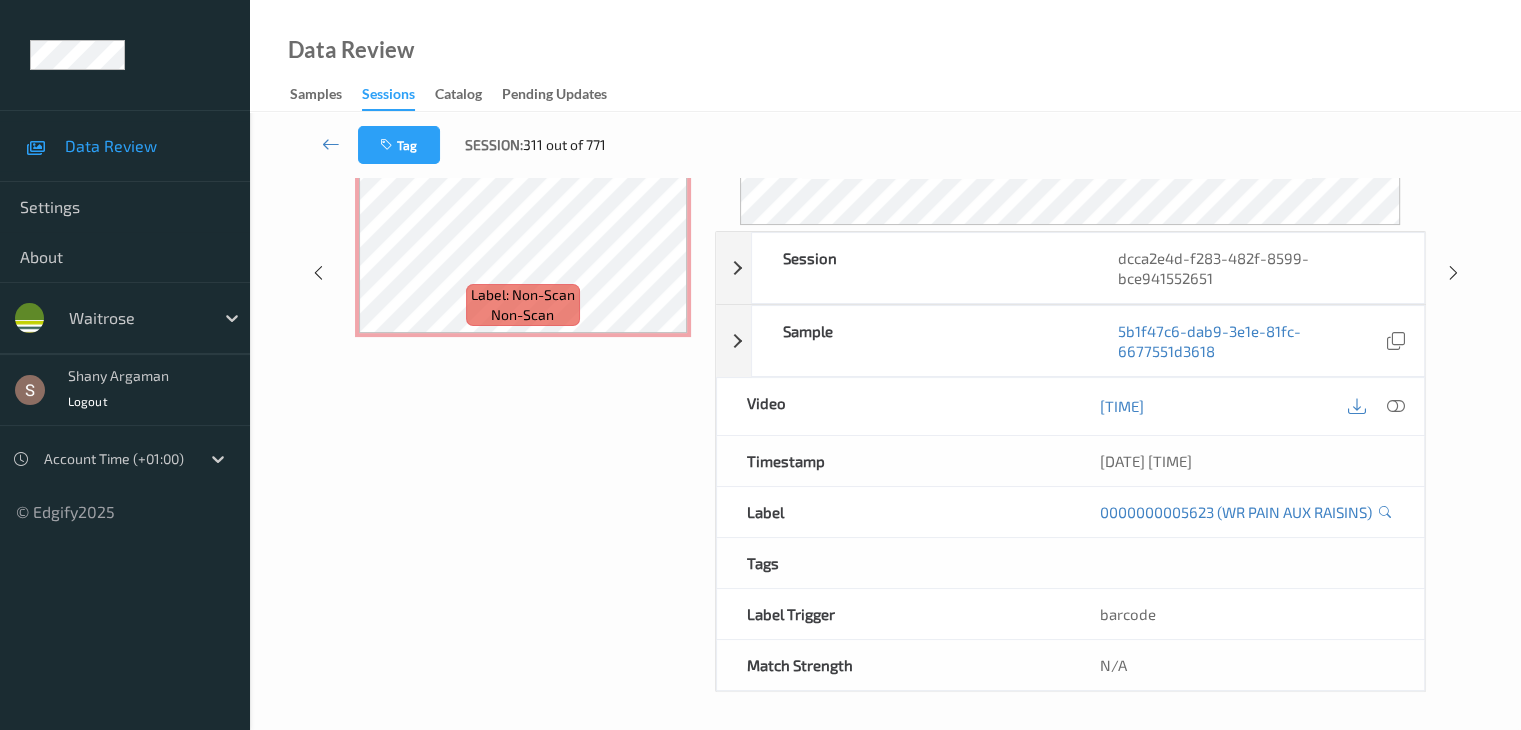 scroll, scrollTop: 0, scrollLeft: 0, axis: both 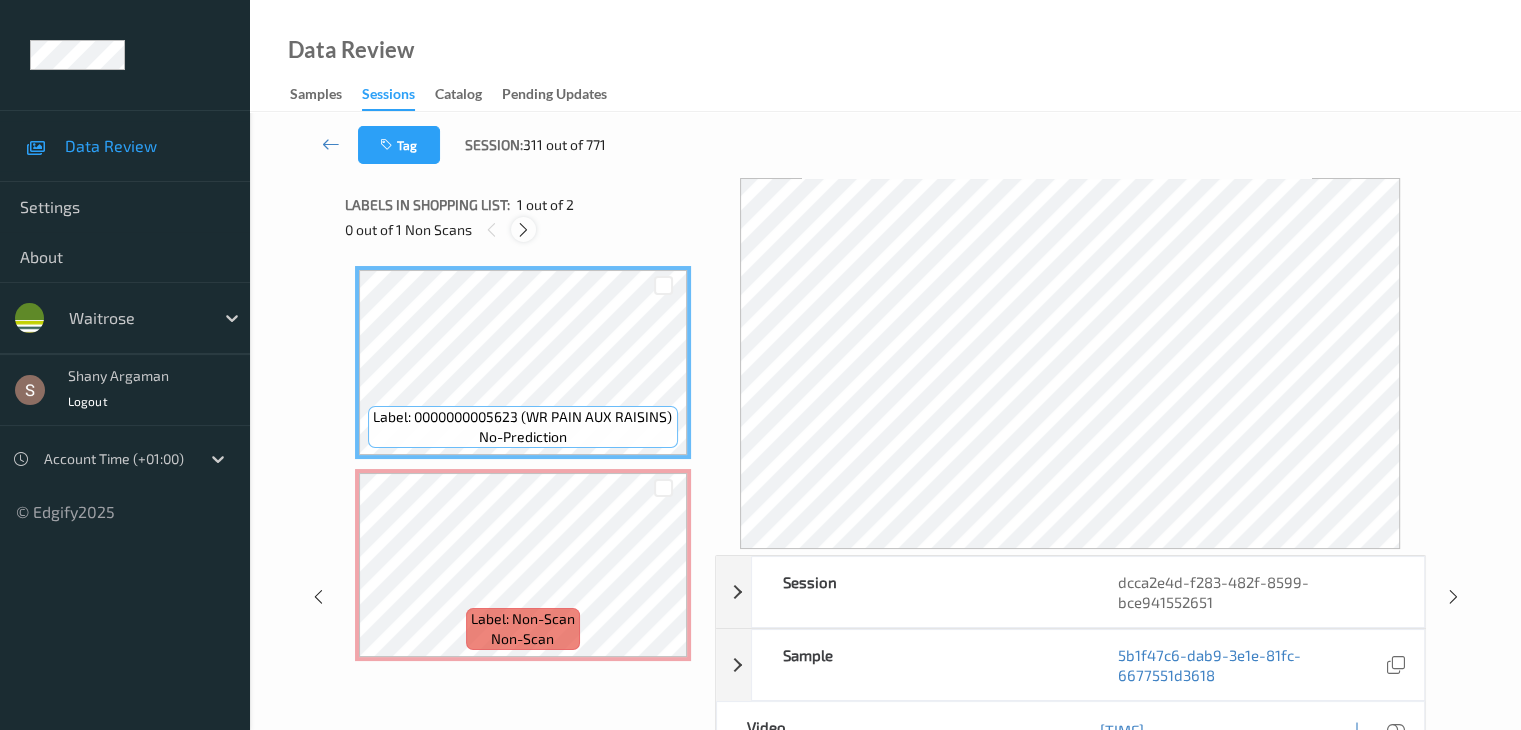 click at bounding box center [523, 229] 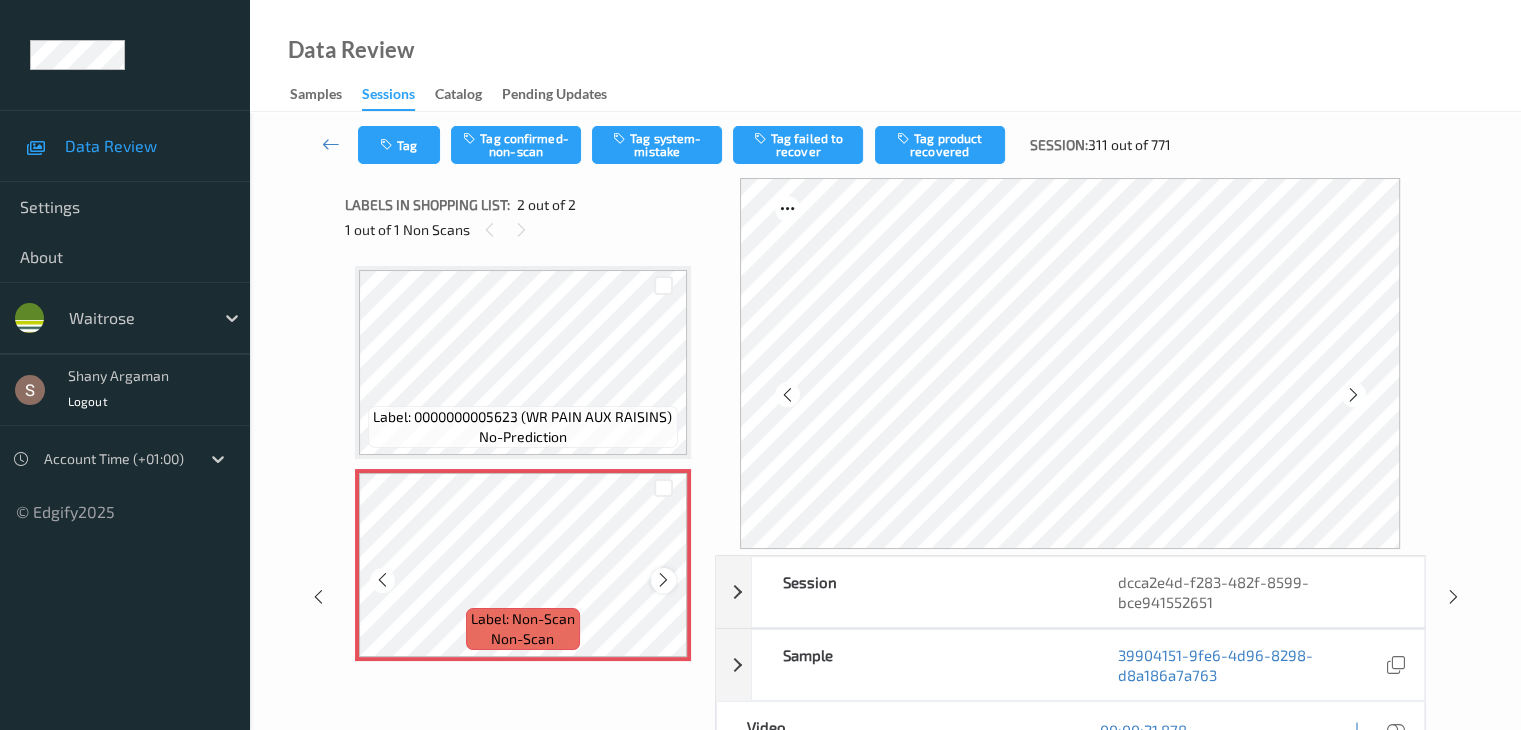 click at bounding box center [663, 580] 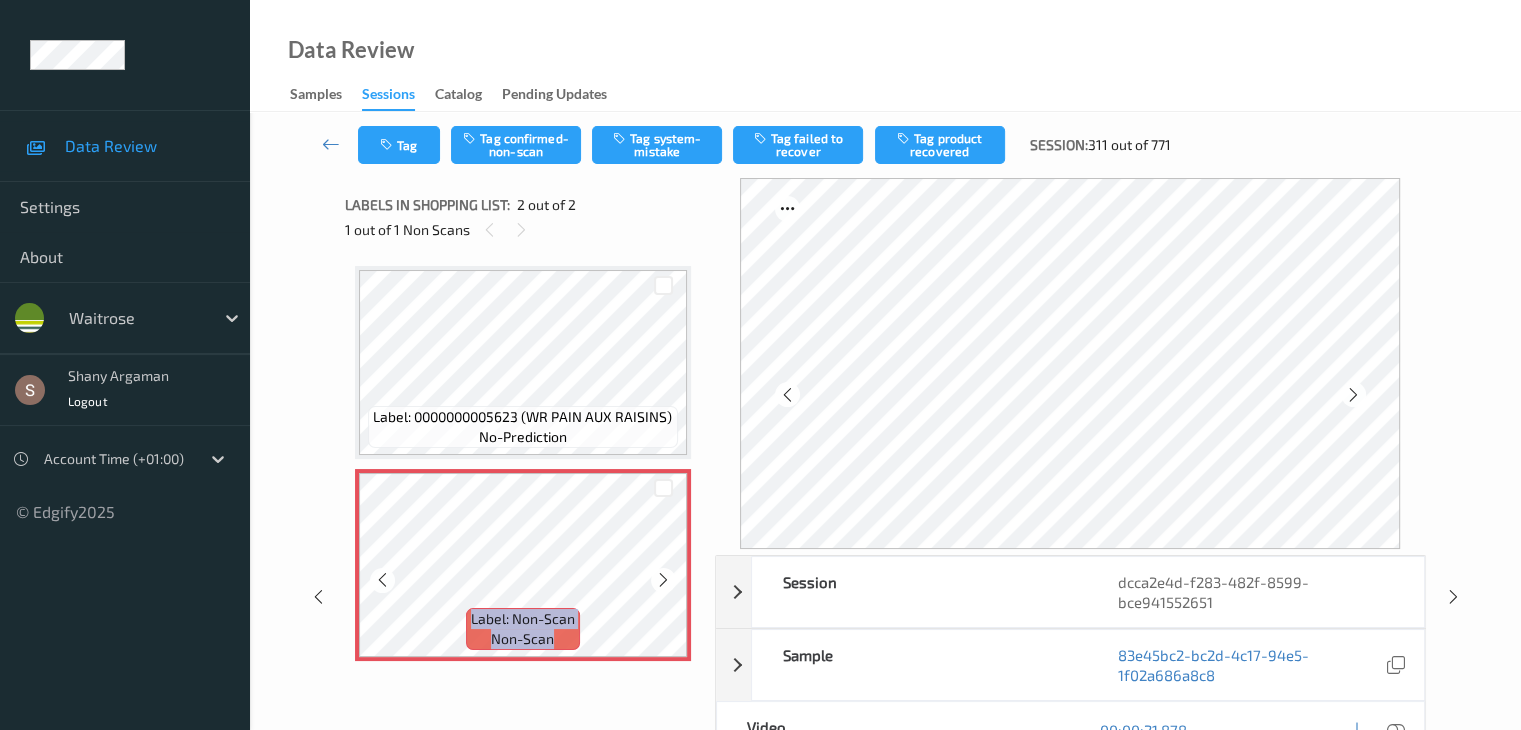 click at bounding box center (663, 580) 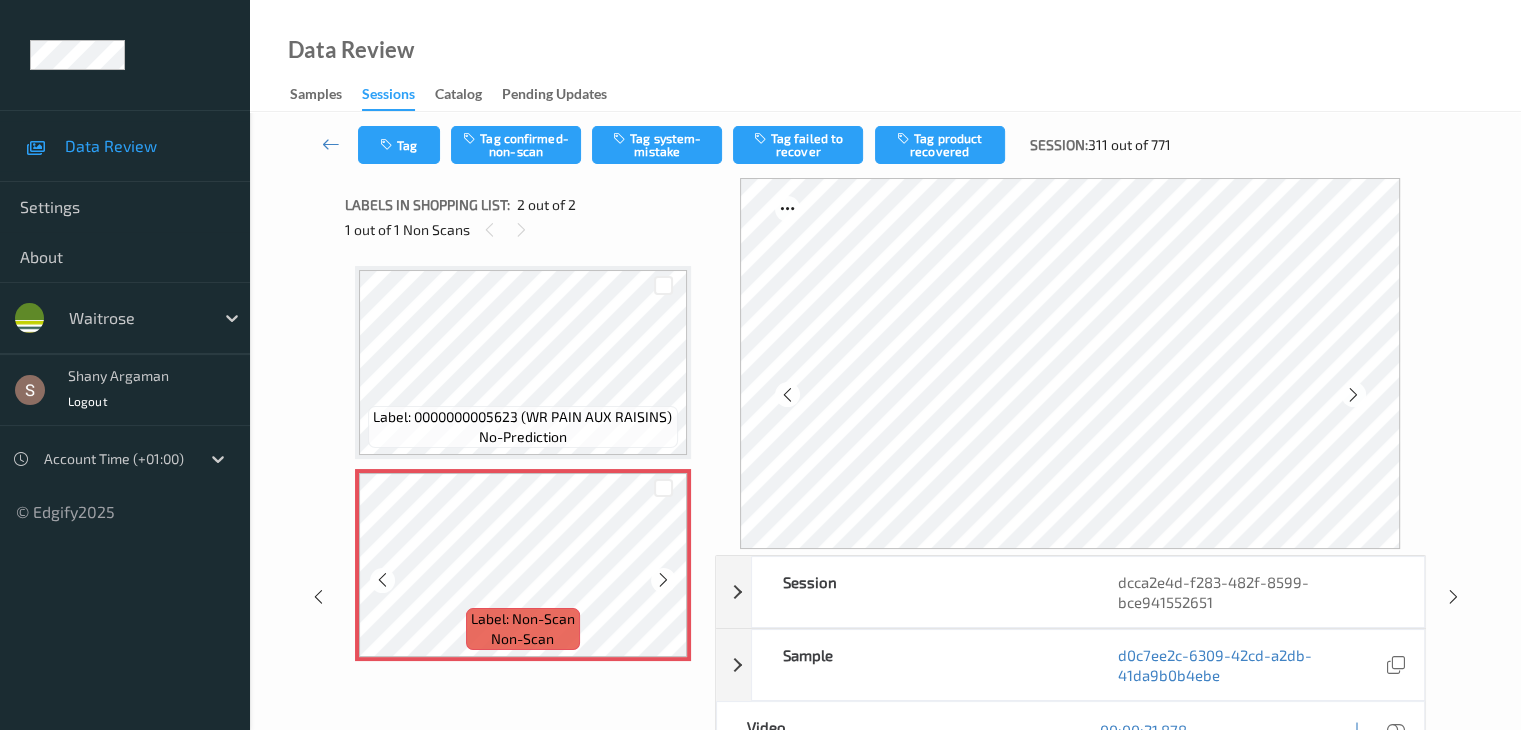 click at bounding box center [663, 580] 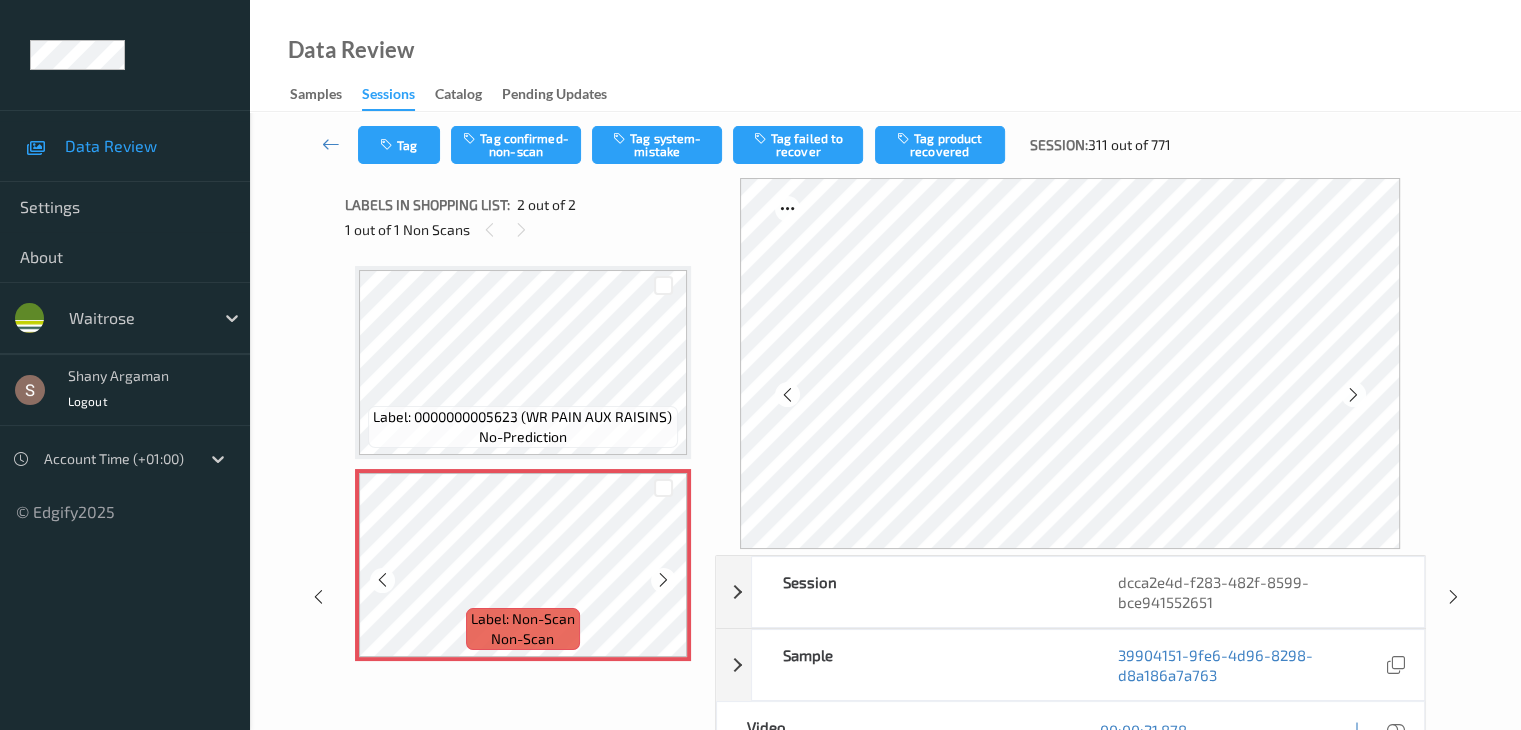 click at bounding box center (663, 580) 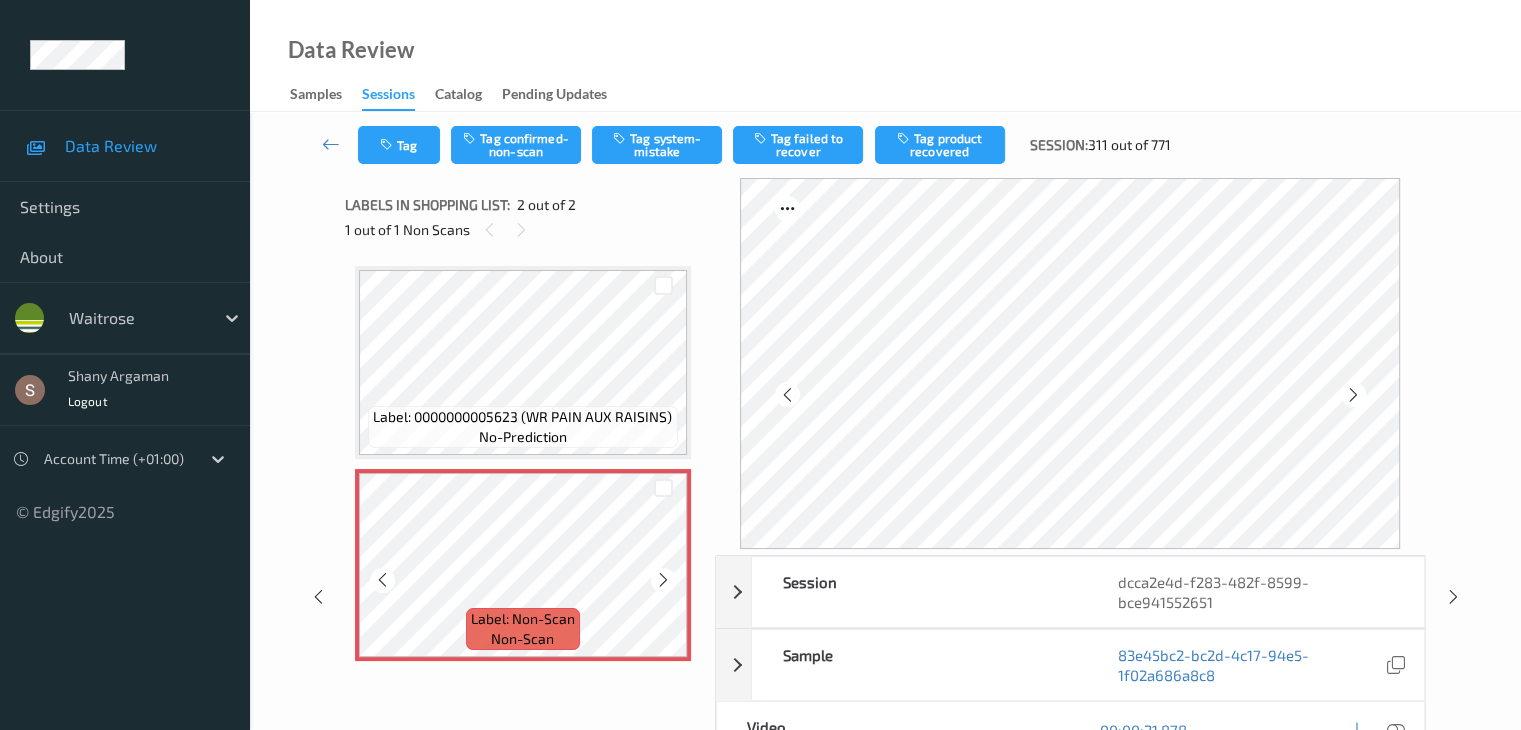 click at bounding box center (663, 580) 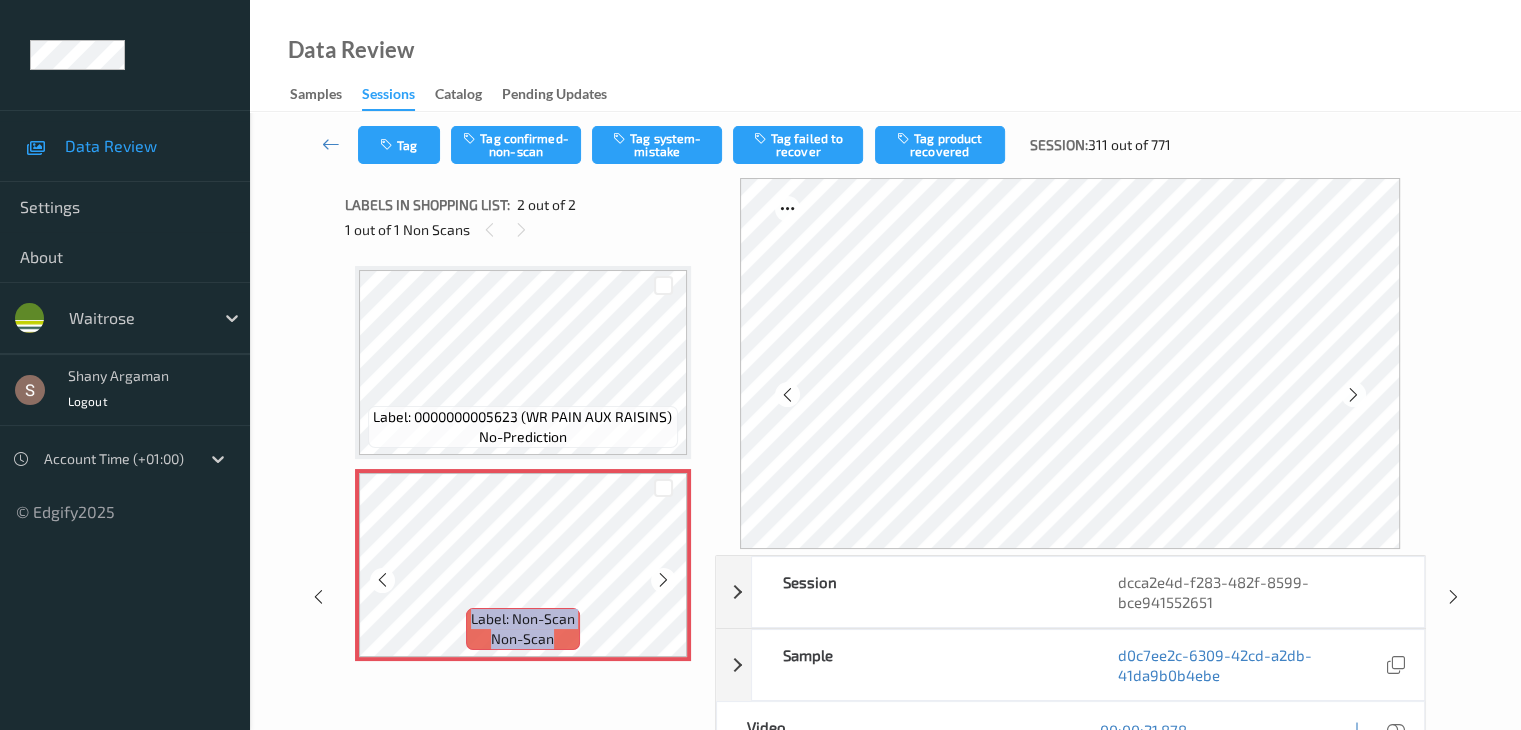 click at bounding box center [663, 580] 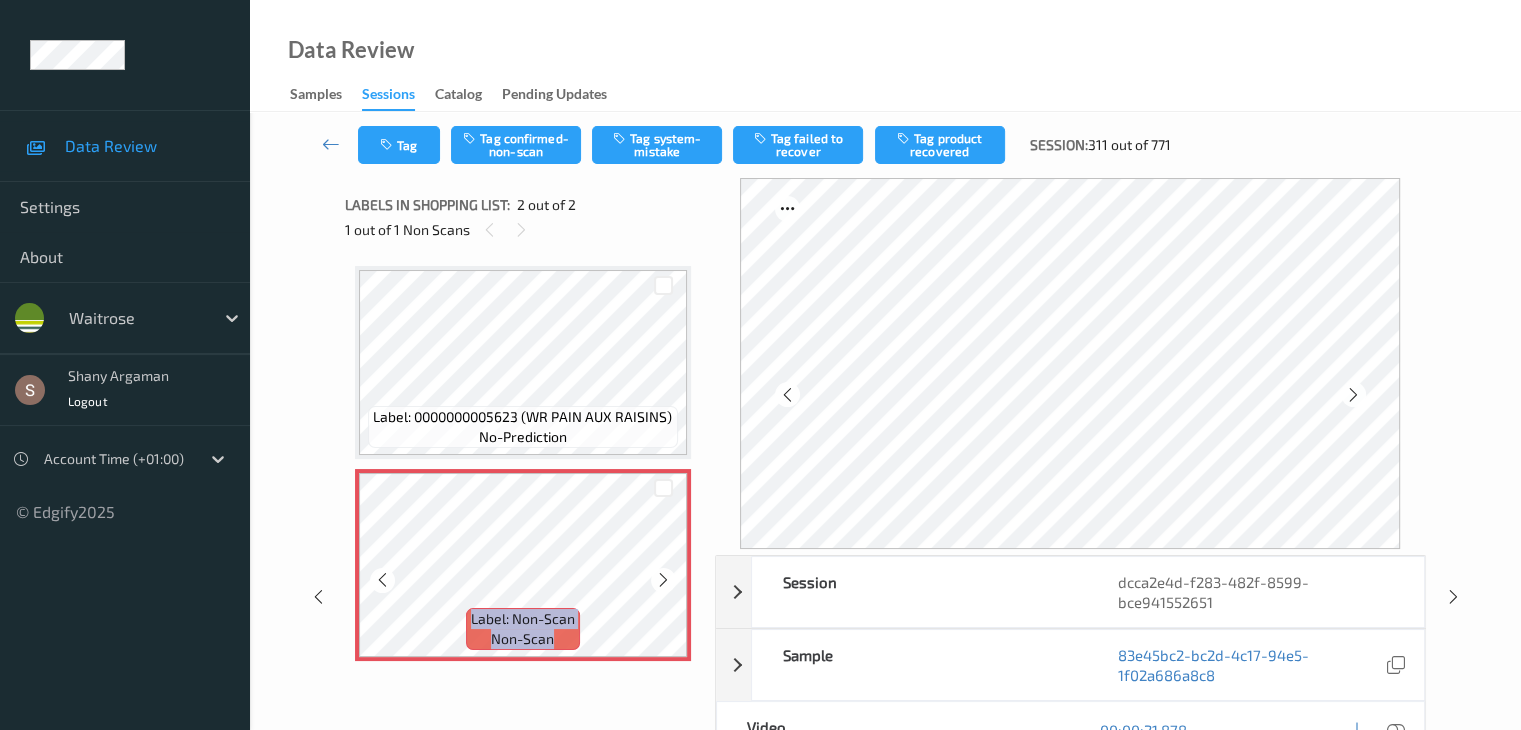 click at bounding box center (663, 580) 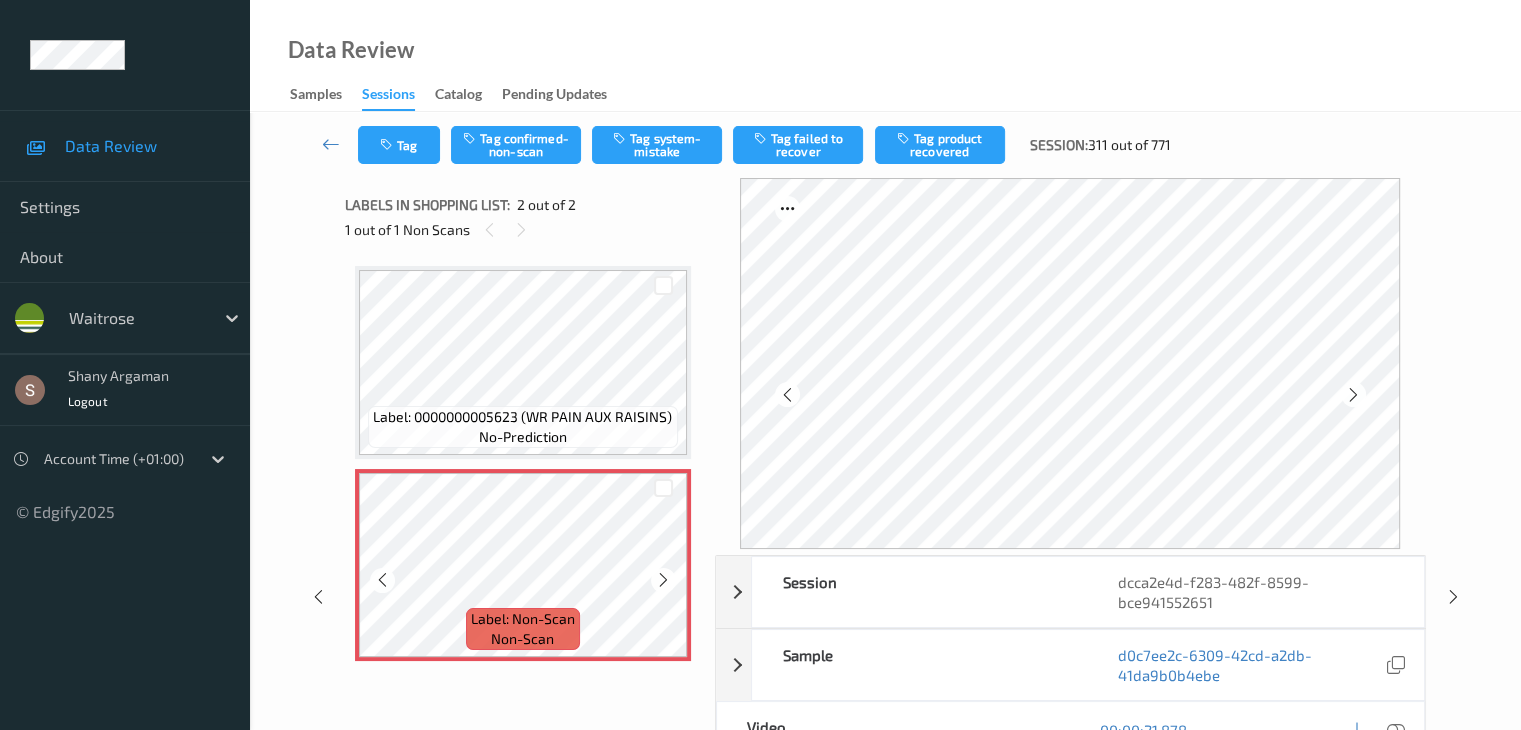 click at bounding box center [663, 580] 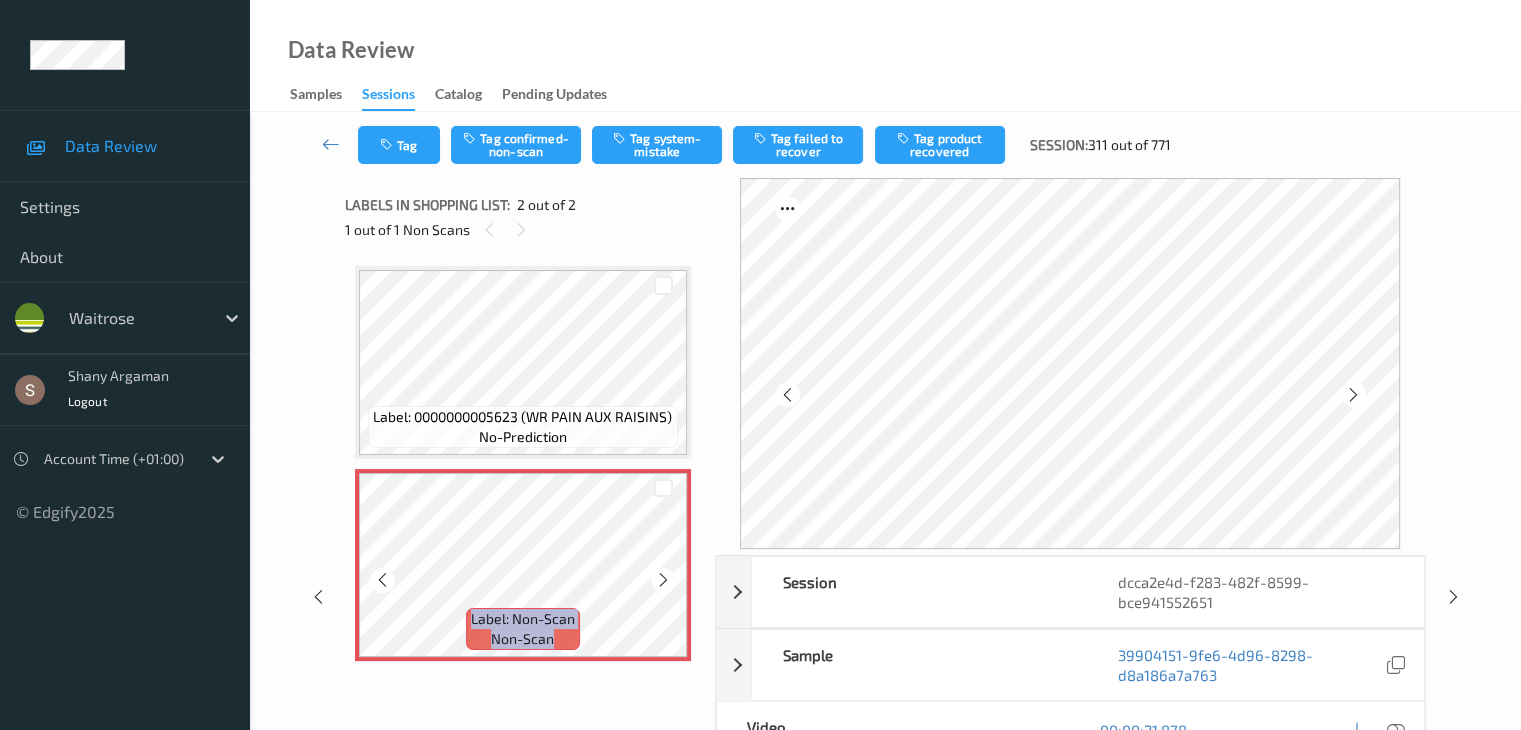 click at bounding box center (663, 580) 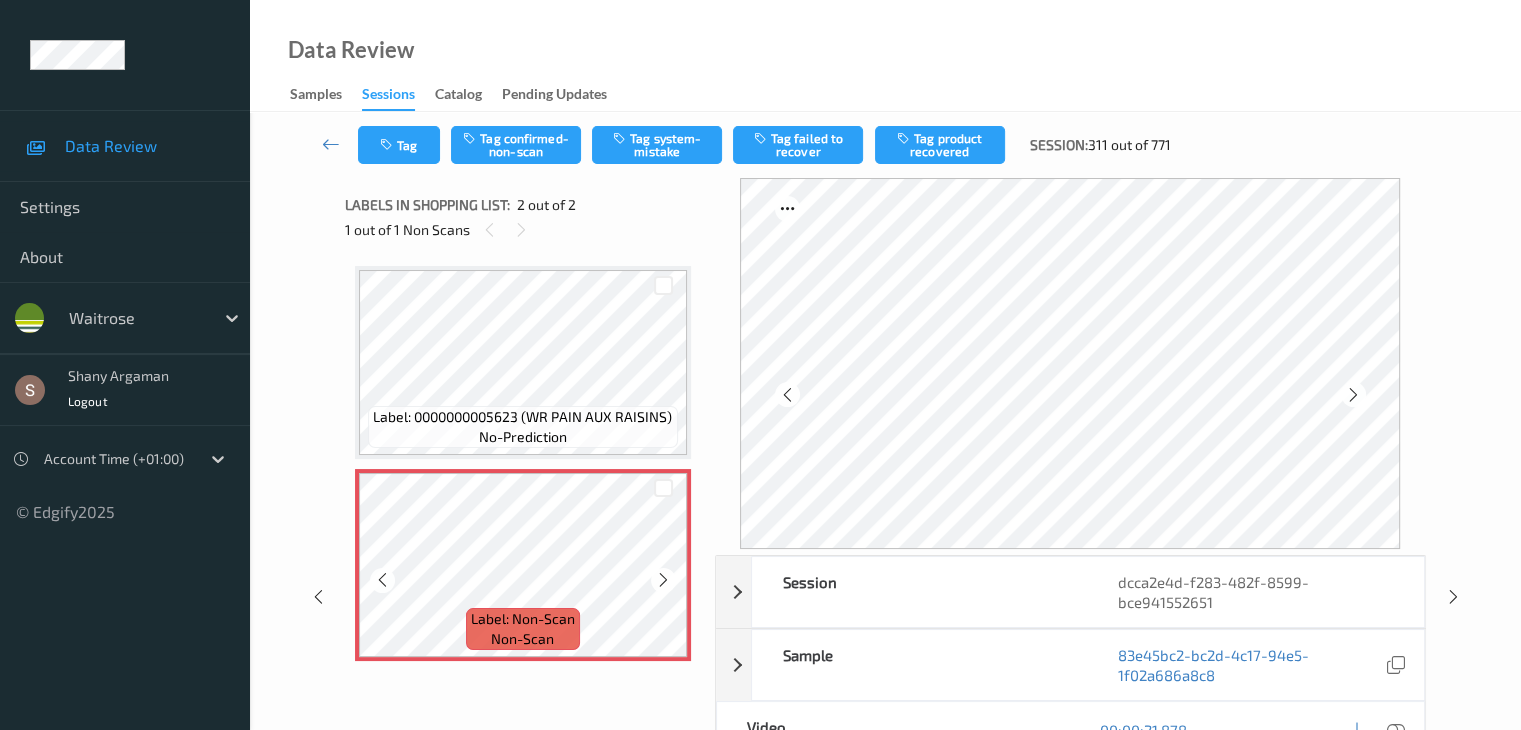 click at bounding box center [663, 580] 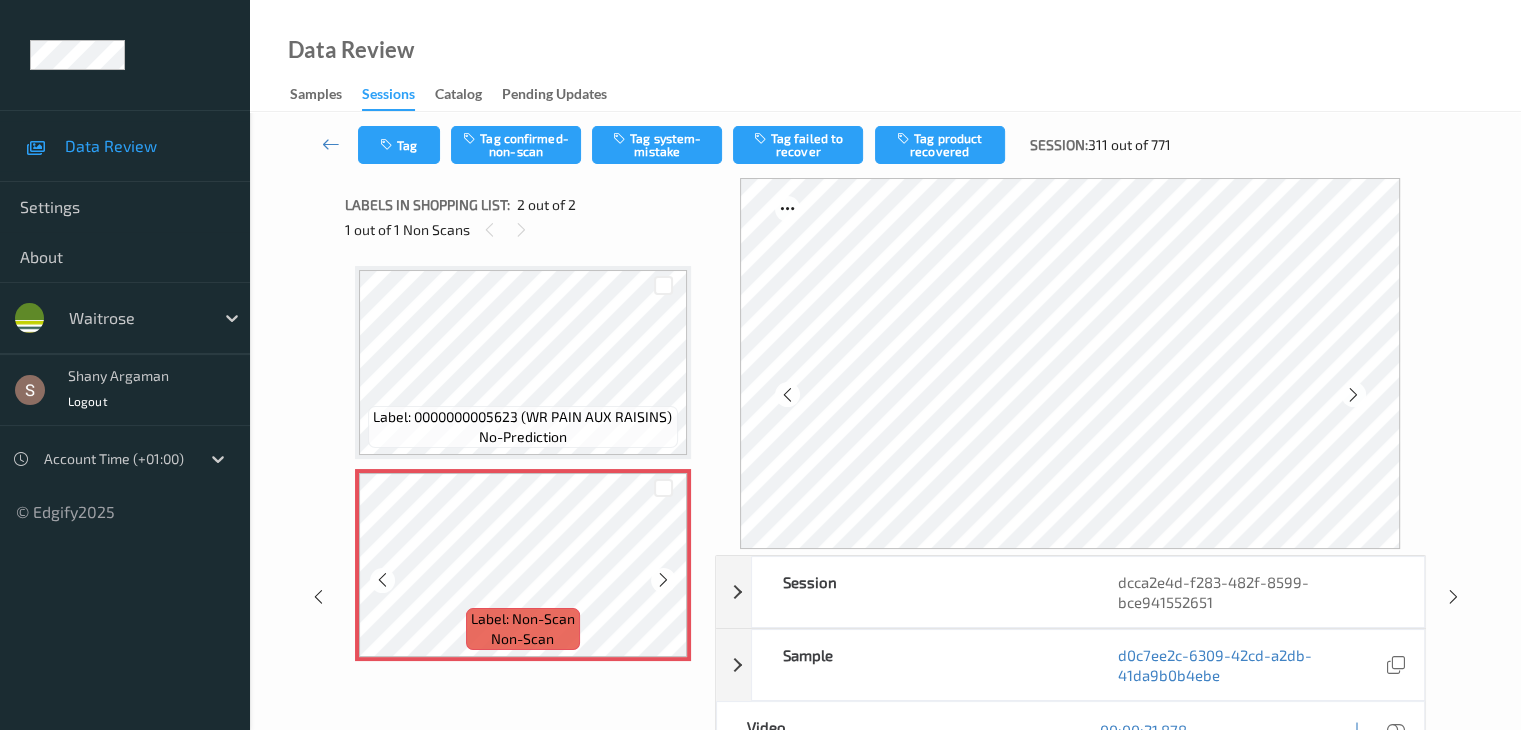 click at bounding box center (663, 580) 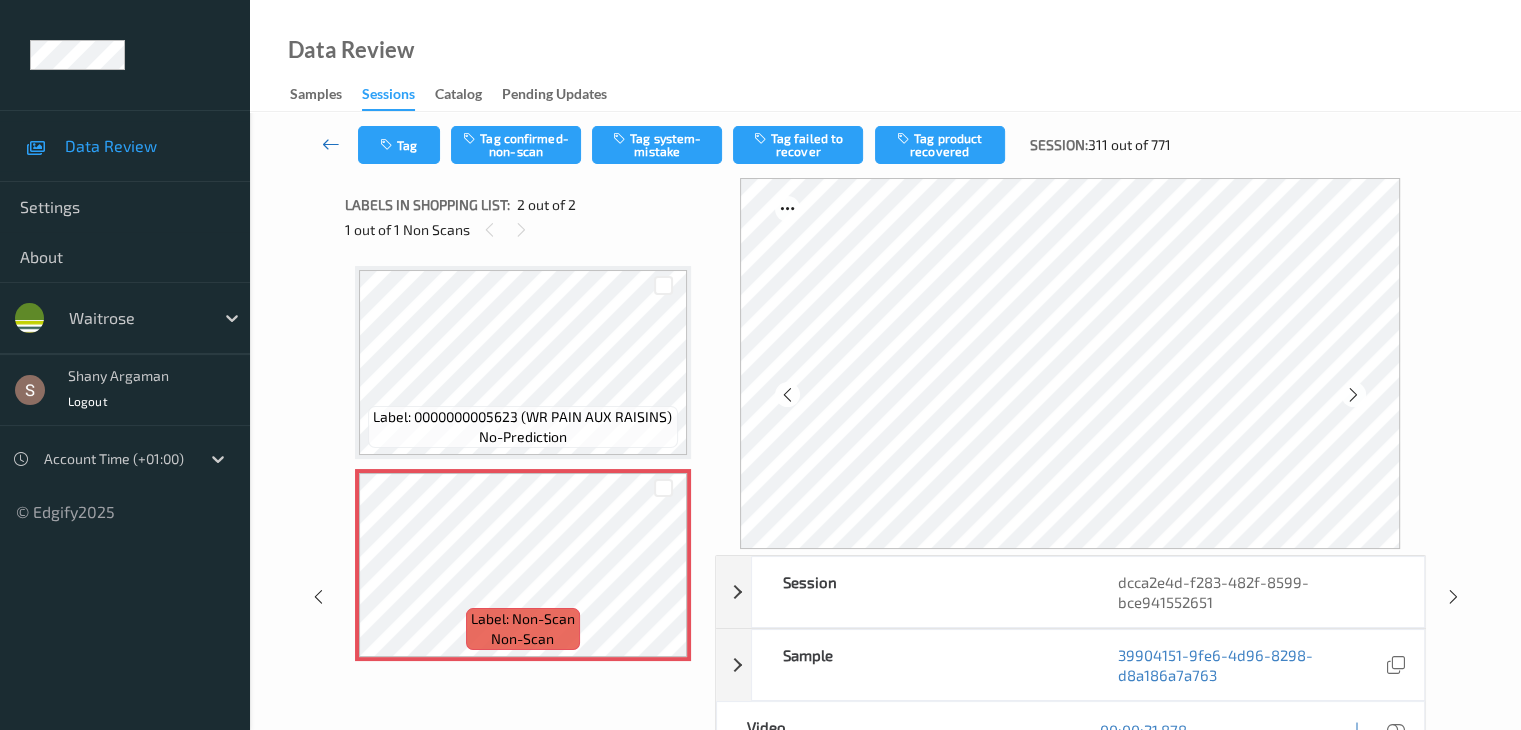 click at bounding box center [331, 144] 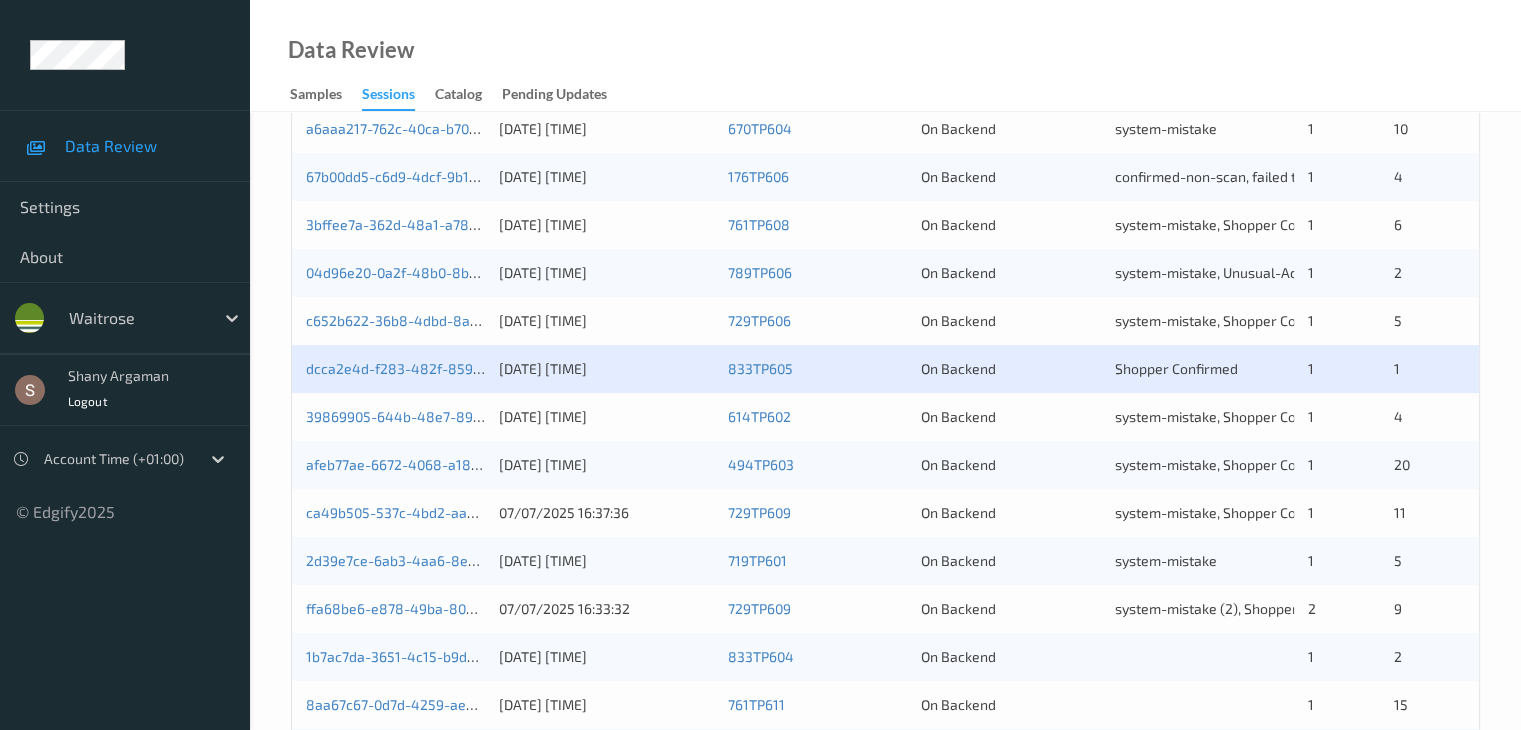 scroll, scrollTop: 932, scrollLeft: 0, axis: vertical 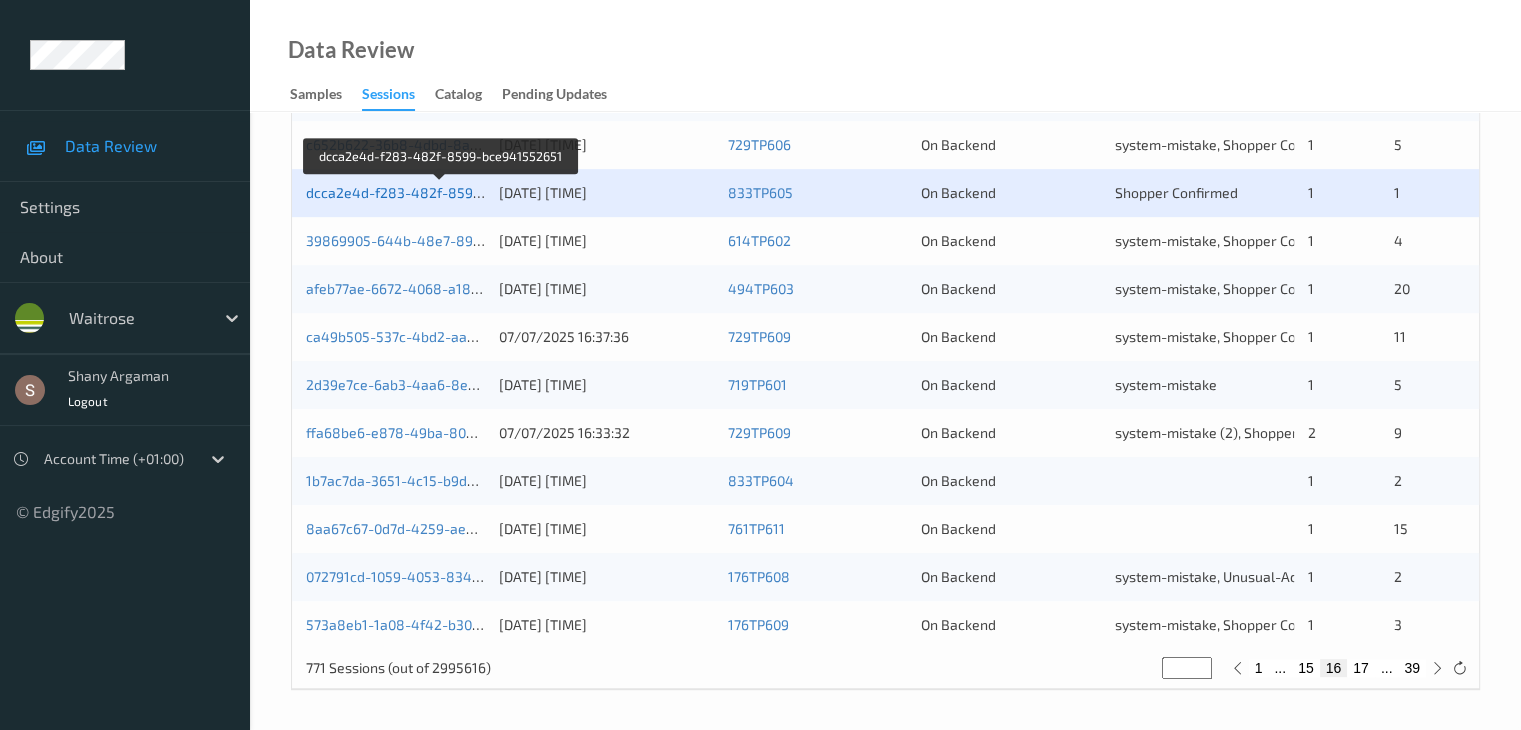 click on "dcca2e4d-f283-482f-8599-bce941552651" at bounding box center [442, 192] 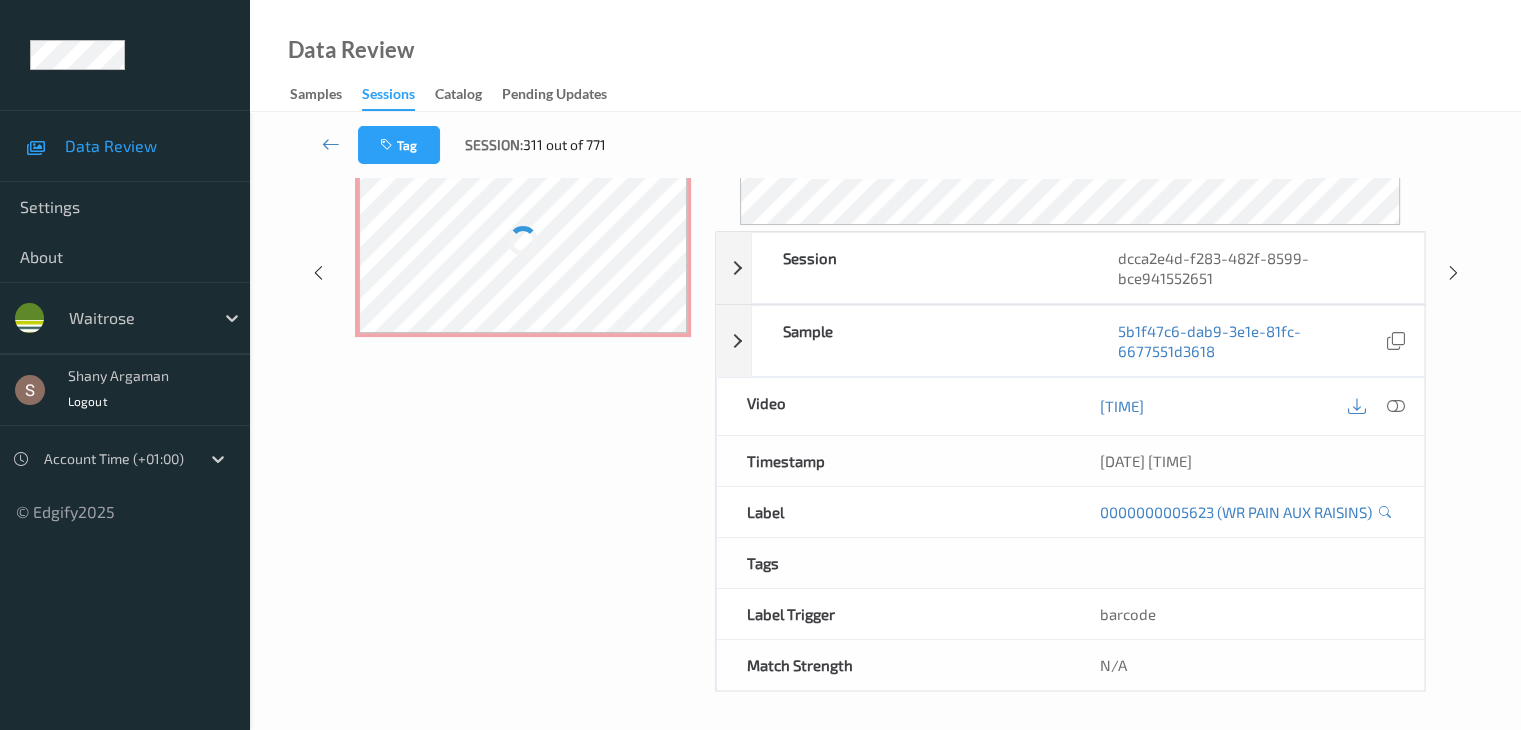 scroll, scrollTop: 0, scrollLeft: 0, axis: both 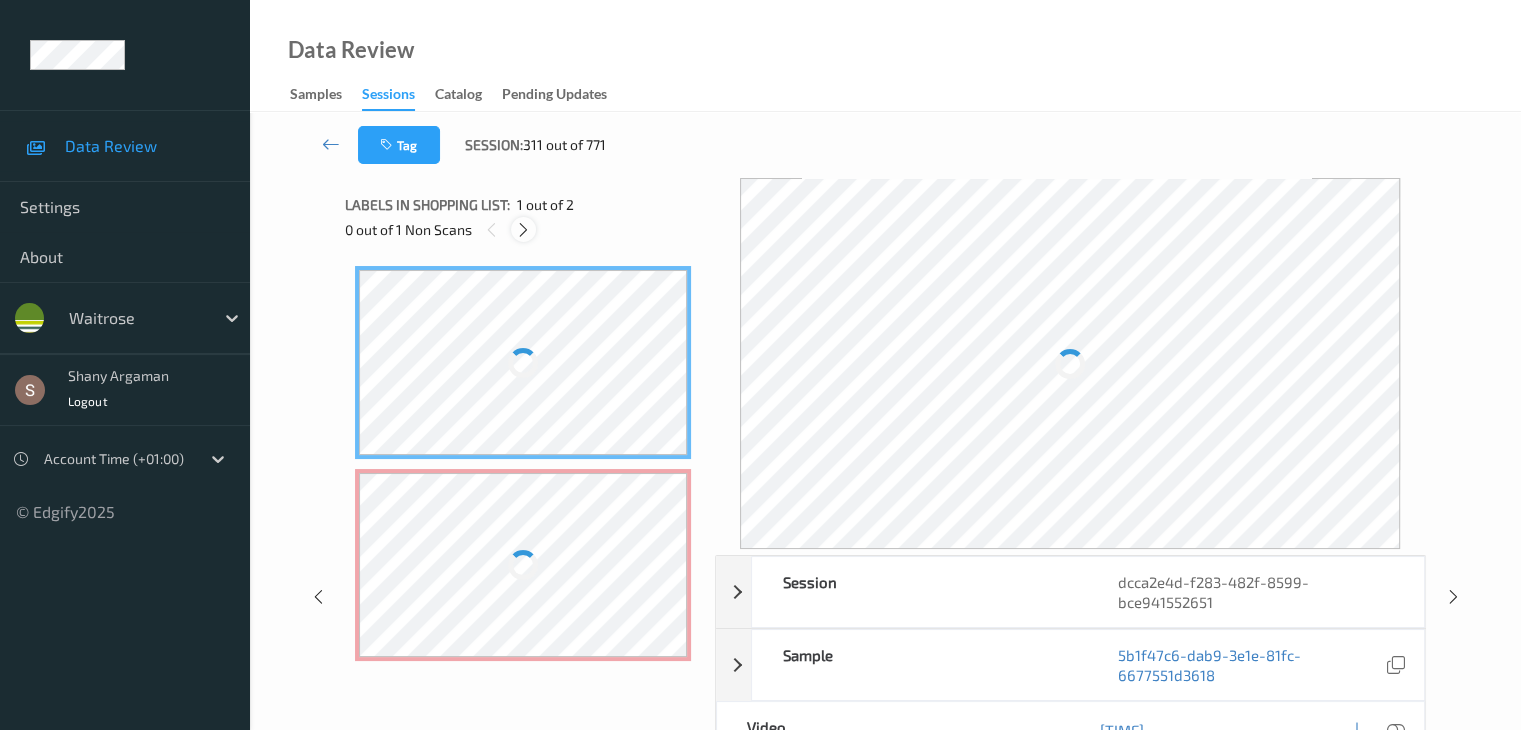 click at bounding box center [523, 230] 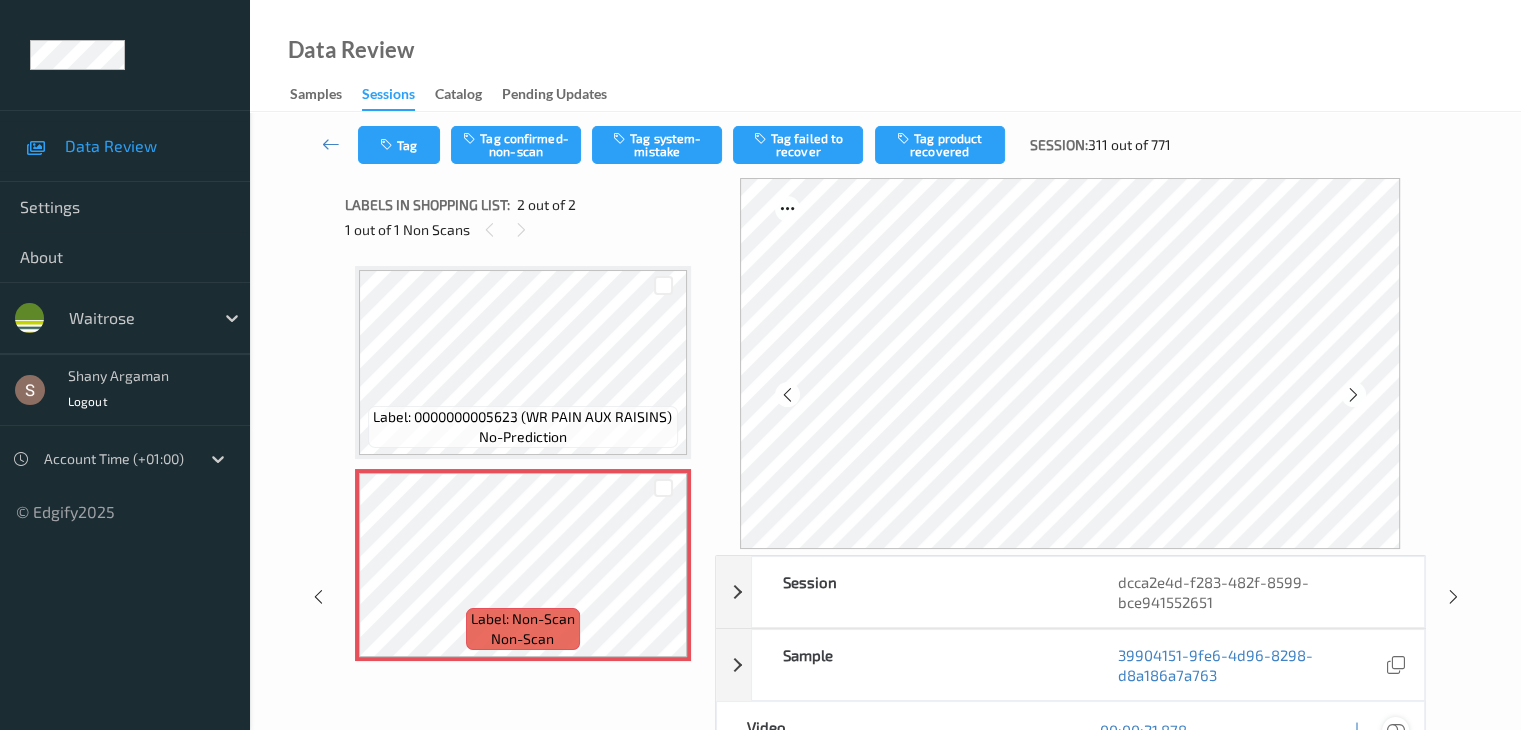 click at bounding box center [1395, 730] 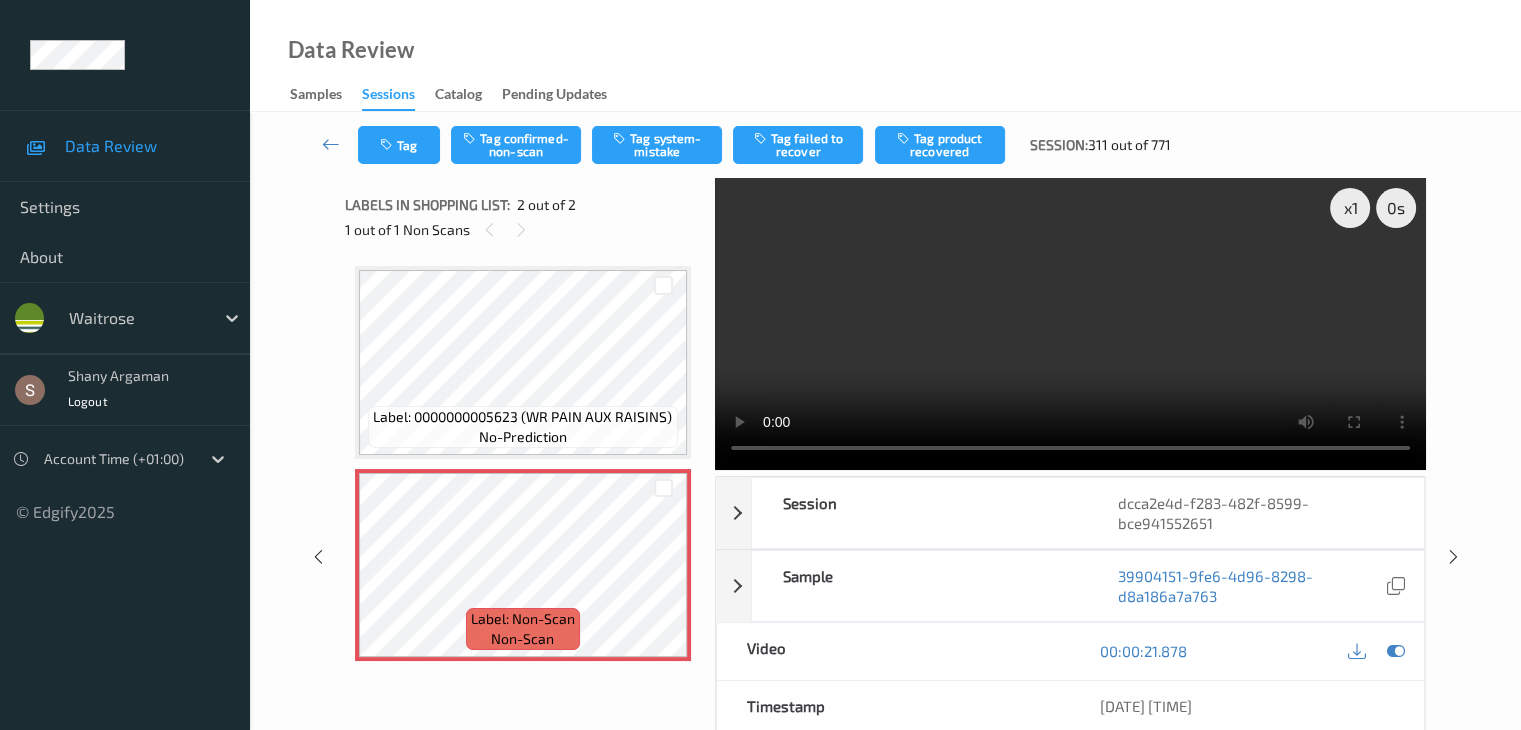click at bounding box center [1070, 324] 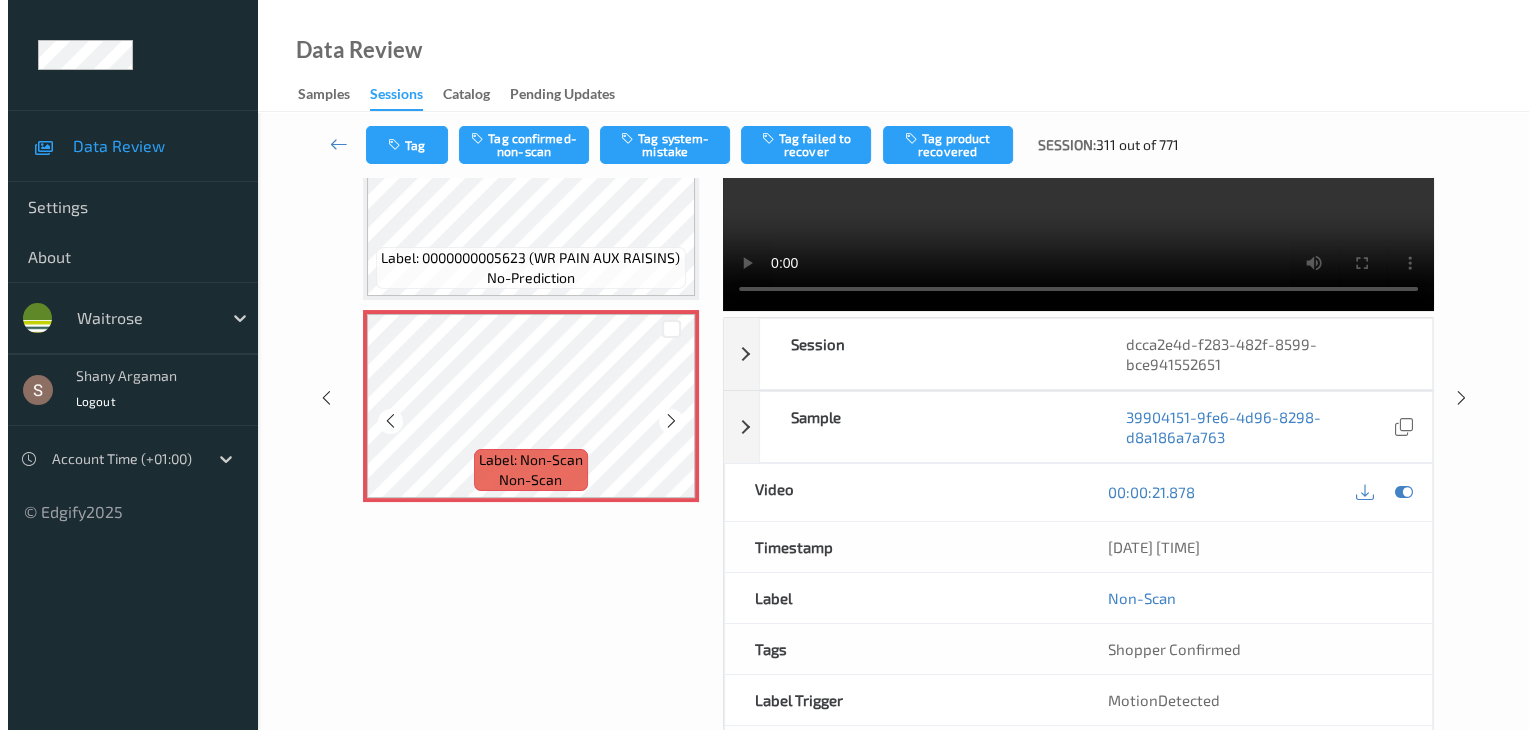 scroll, scrollTop: 0, scrollLeft: 0, axis: both 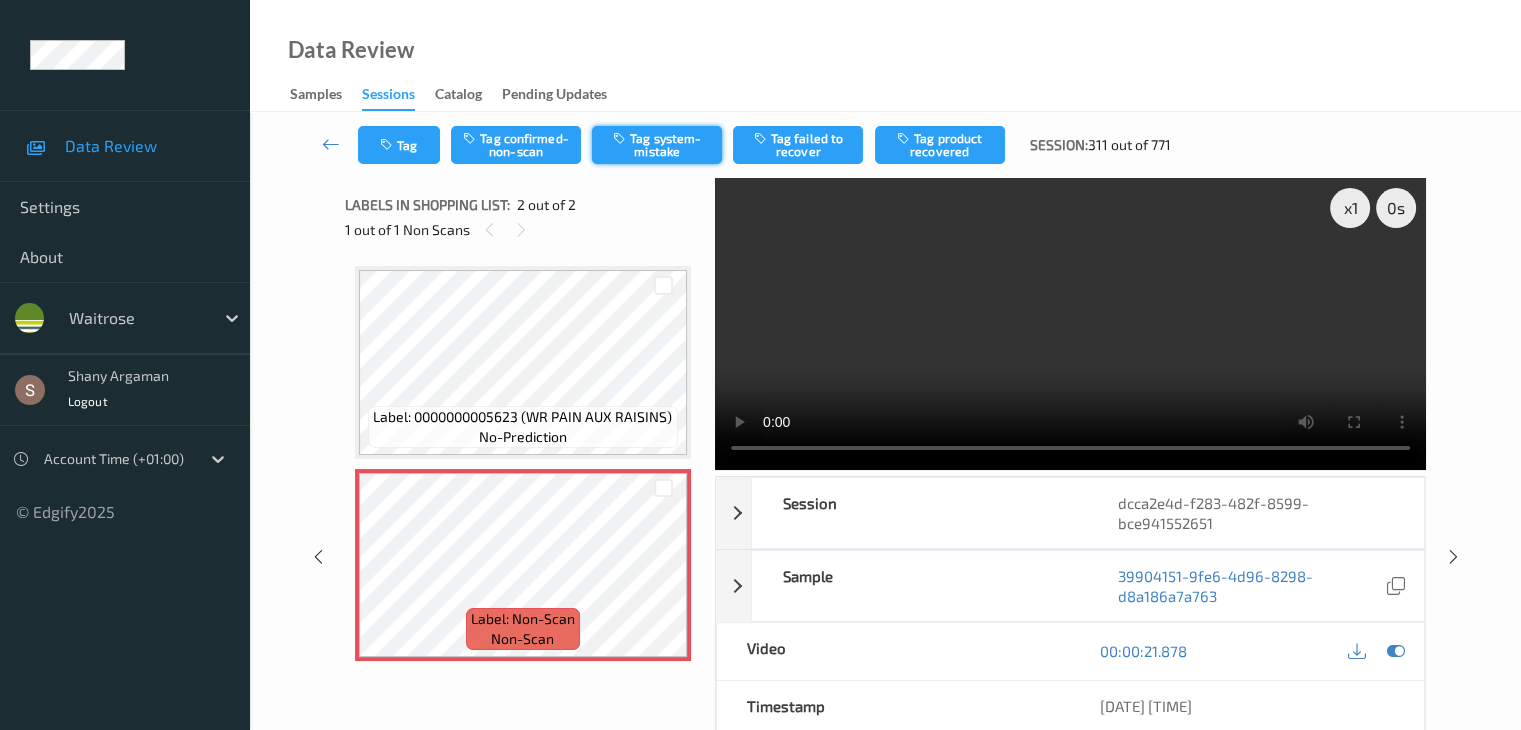 click on "Tag   system-mistake" at bounding box center [657, 145] 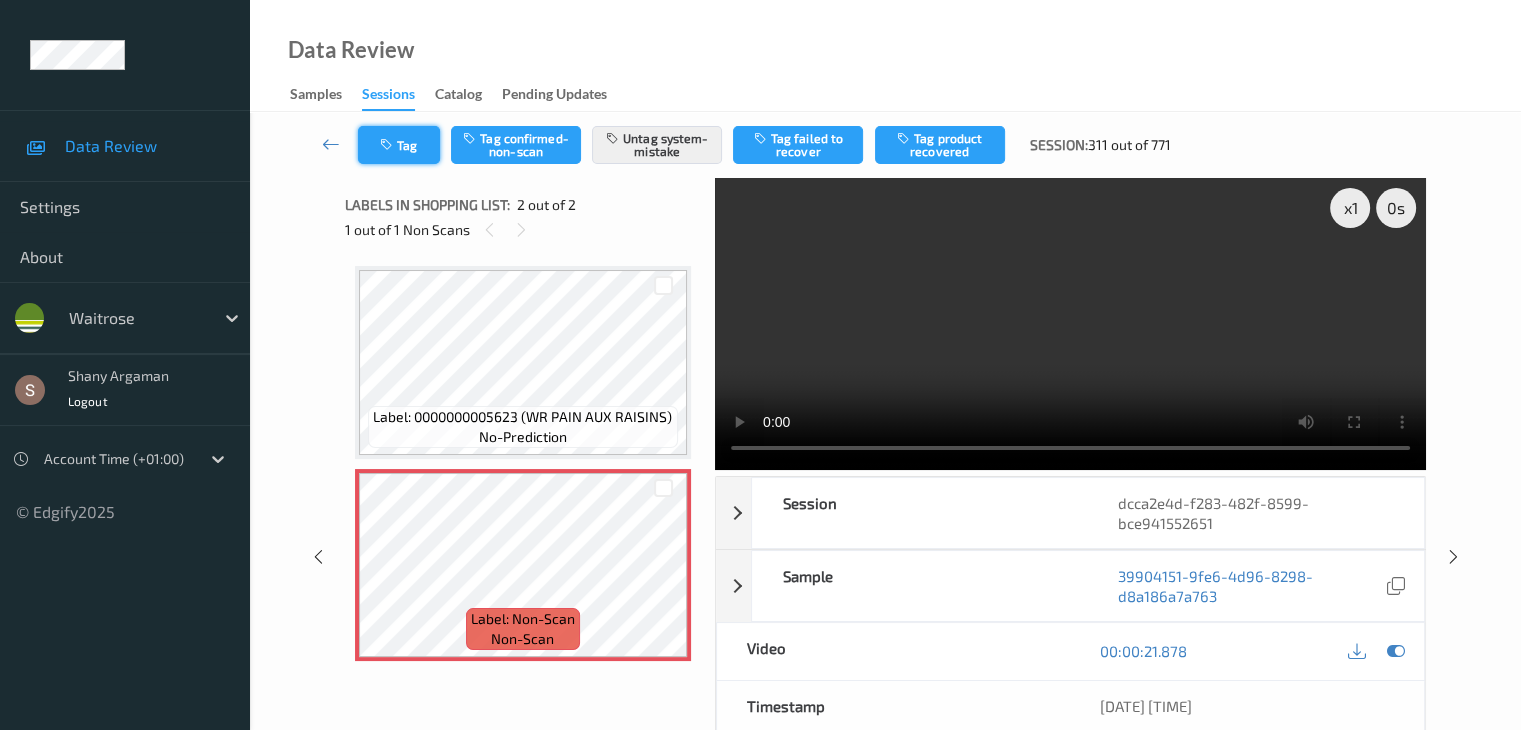 click on "Tag" at bounding box center (399, 145) 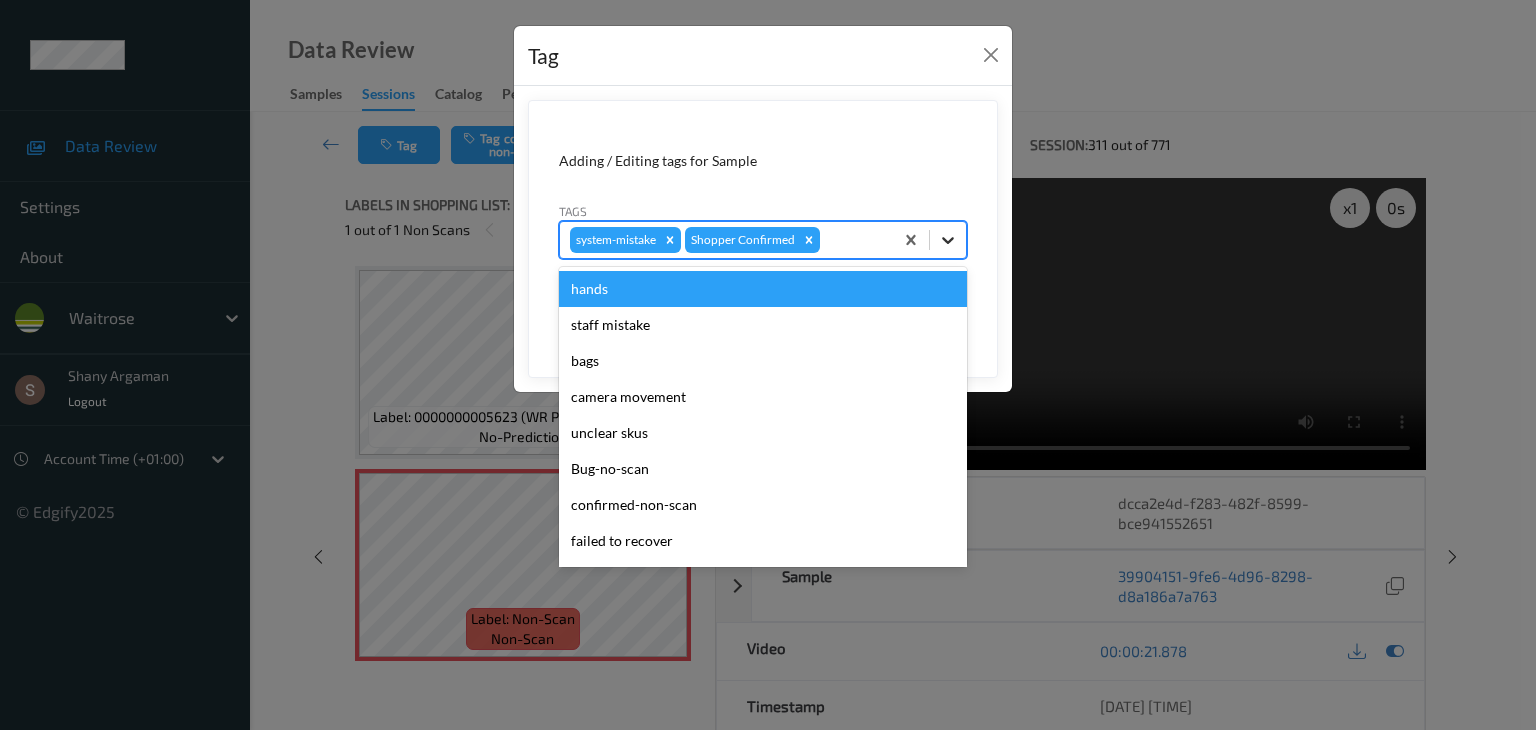 click at bounding box center [948, 240] 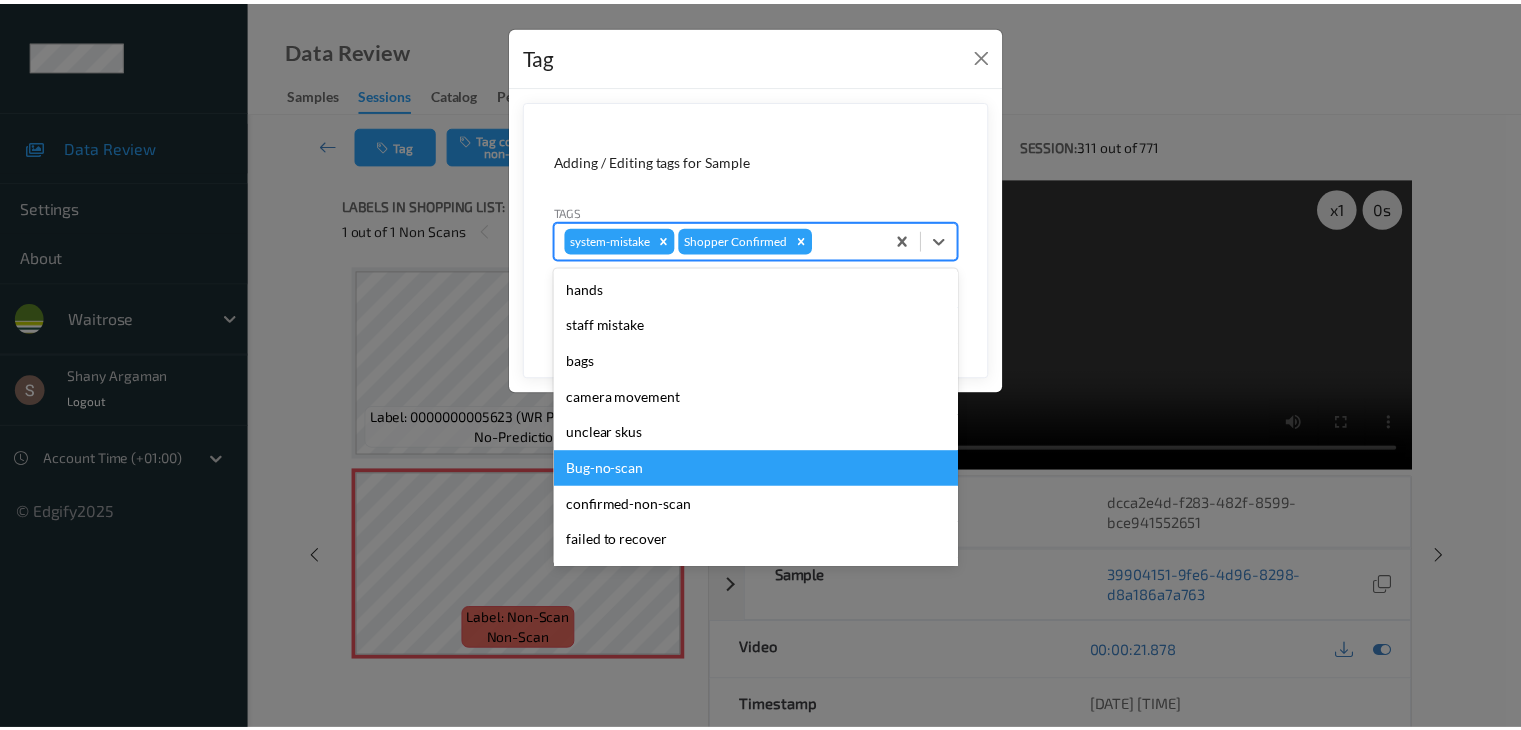 scroll, scrollTop: 320, scrollLeft: 0, axis: vertical 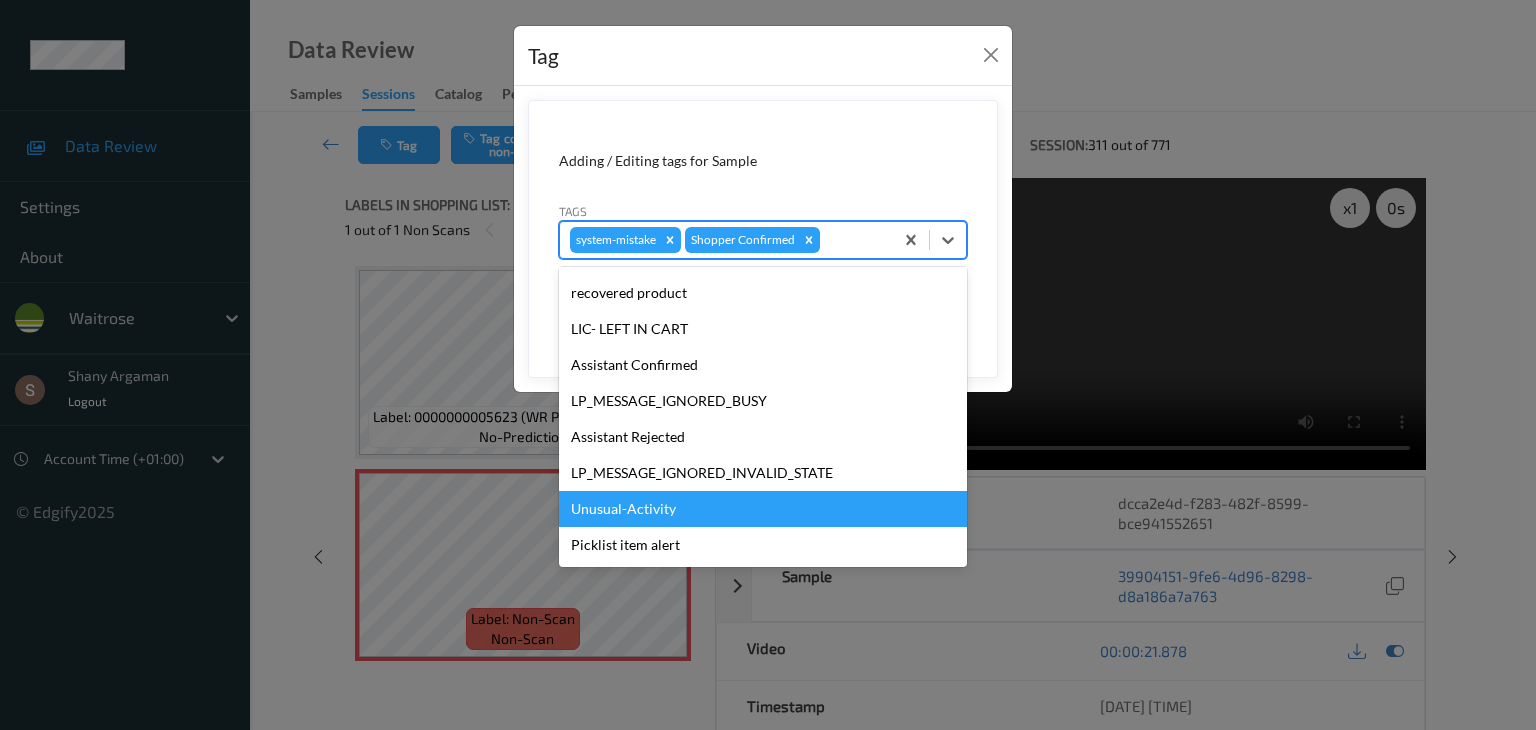 click on "Unusual-Activity" at bounding box center [763, 509] 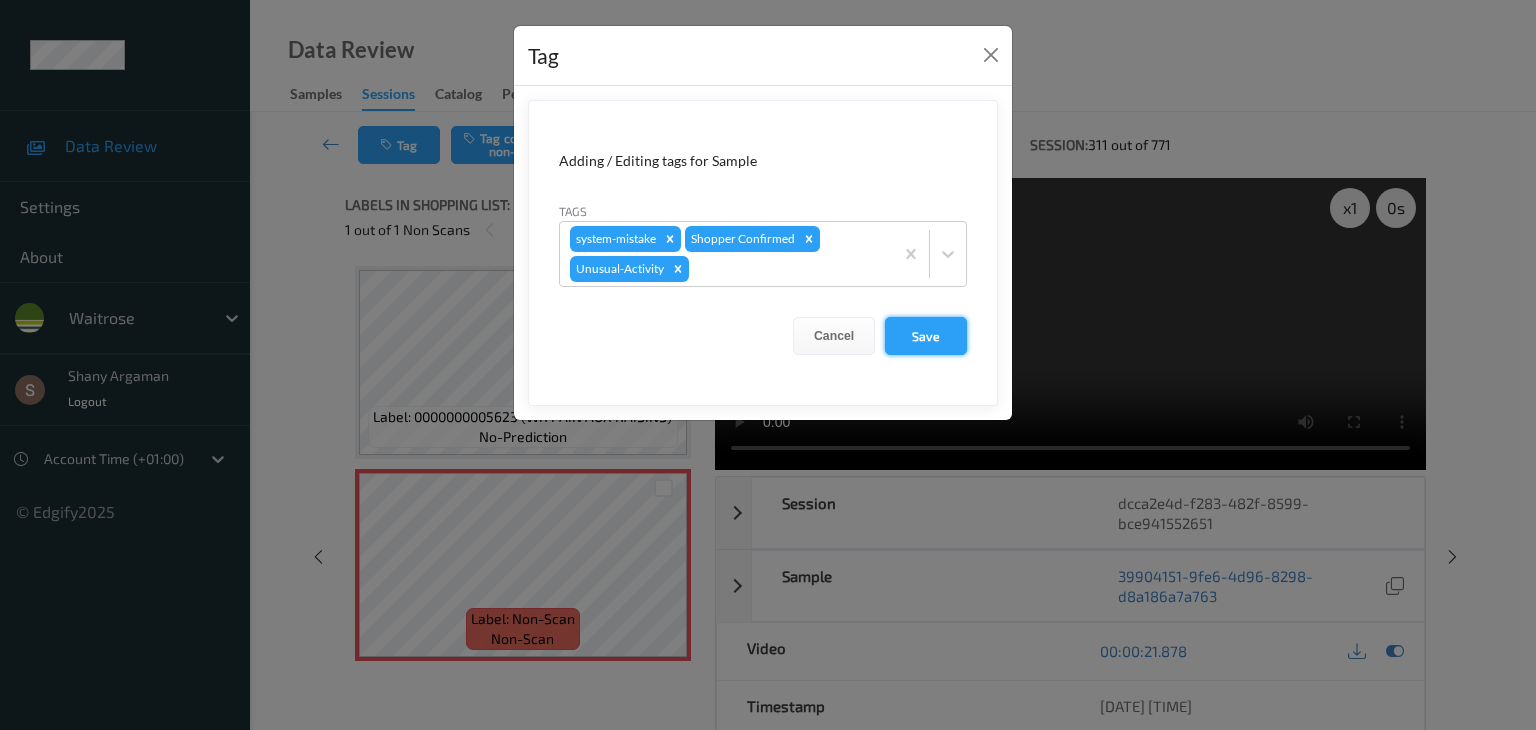 click on "Save" at bounding box center (926, 336) 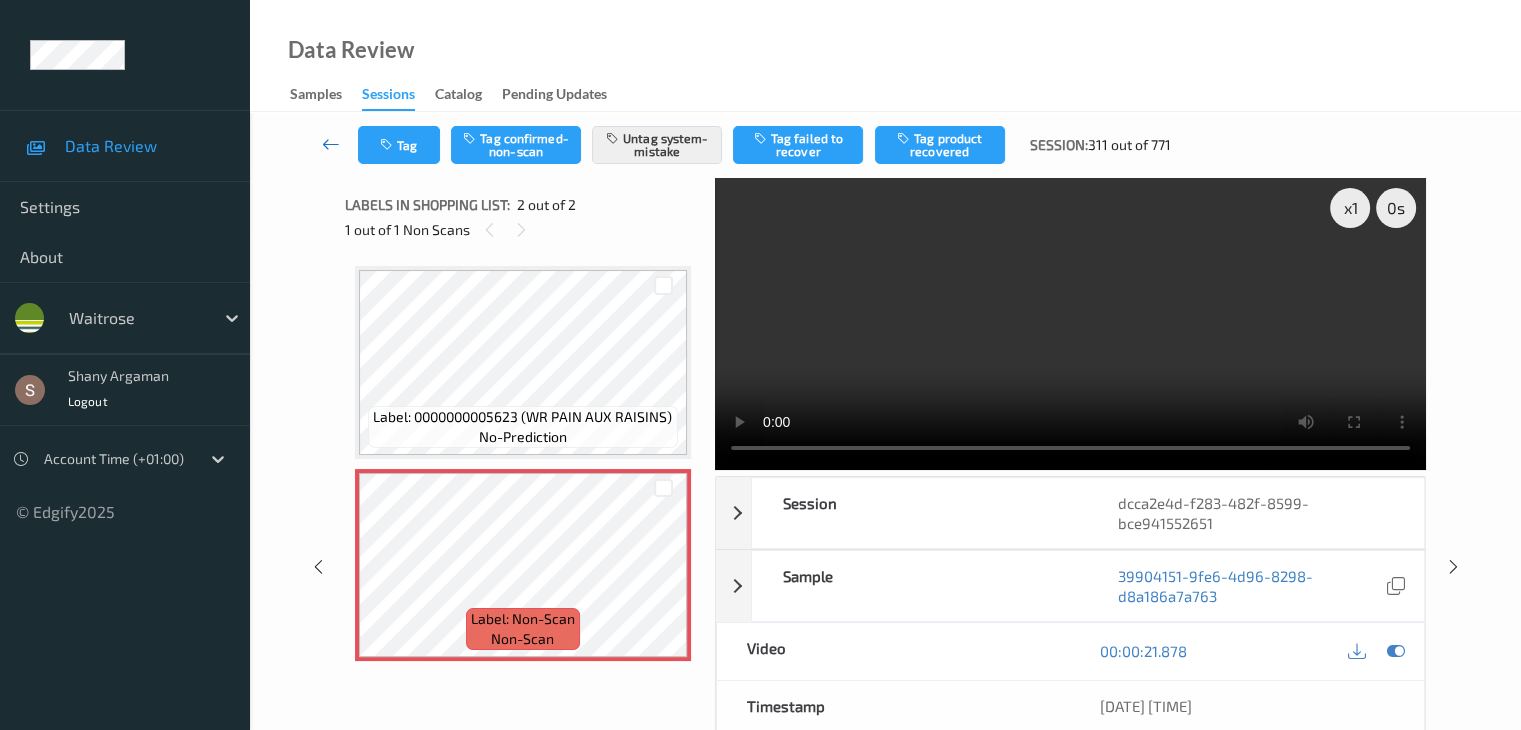 click at bounding box center (331, 144) 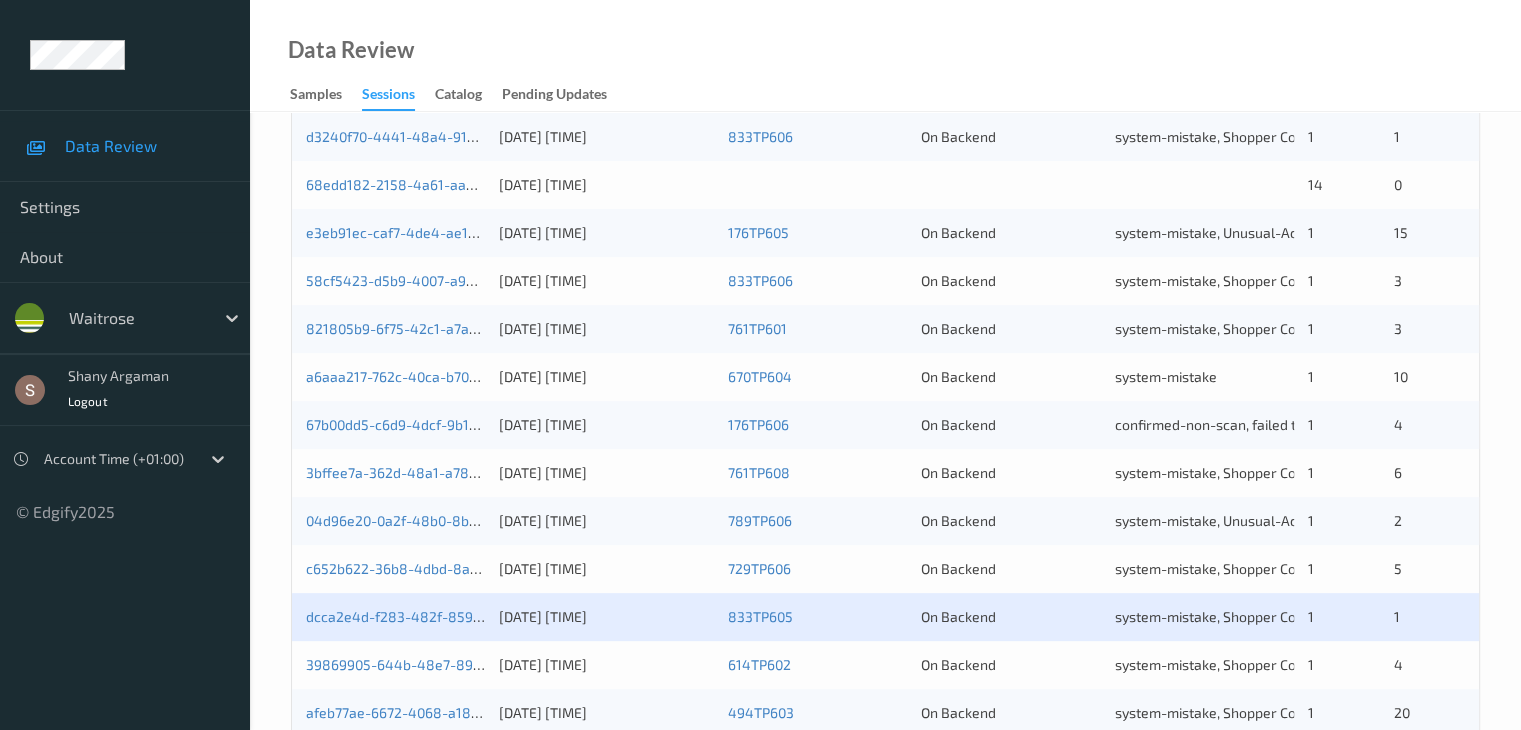 scroll, scrollTop: 932, scrollLeft: 0, axis: vertical 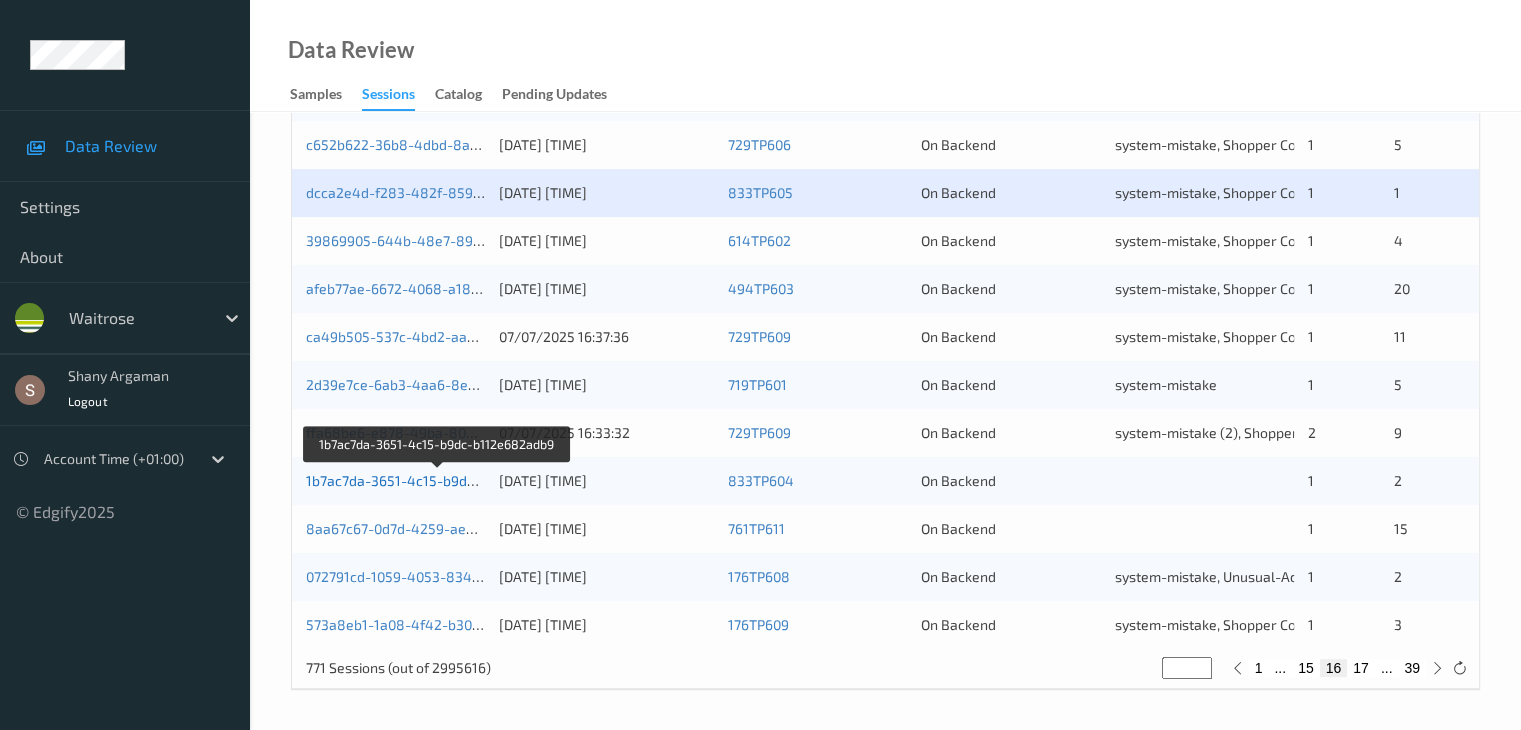click on "1b7ac7da-3651-4c15-b9dc-b112e682adb9" at bounding box center (439, 480) 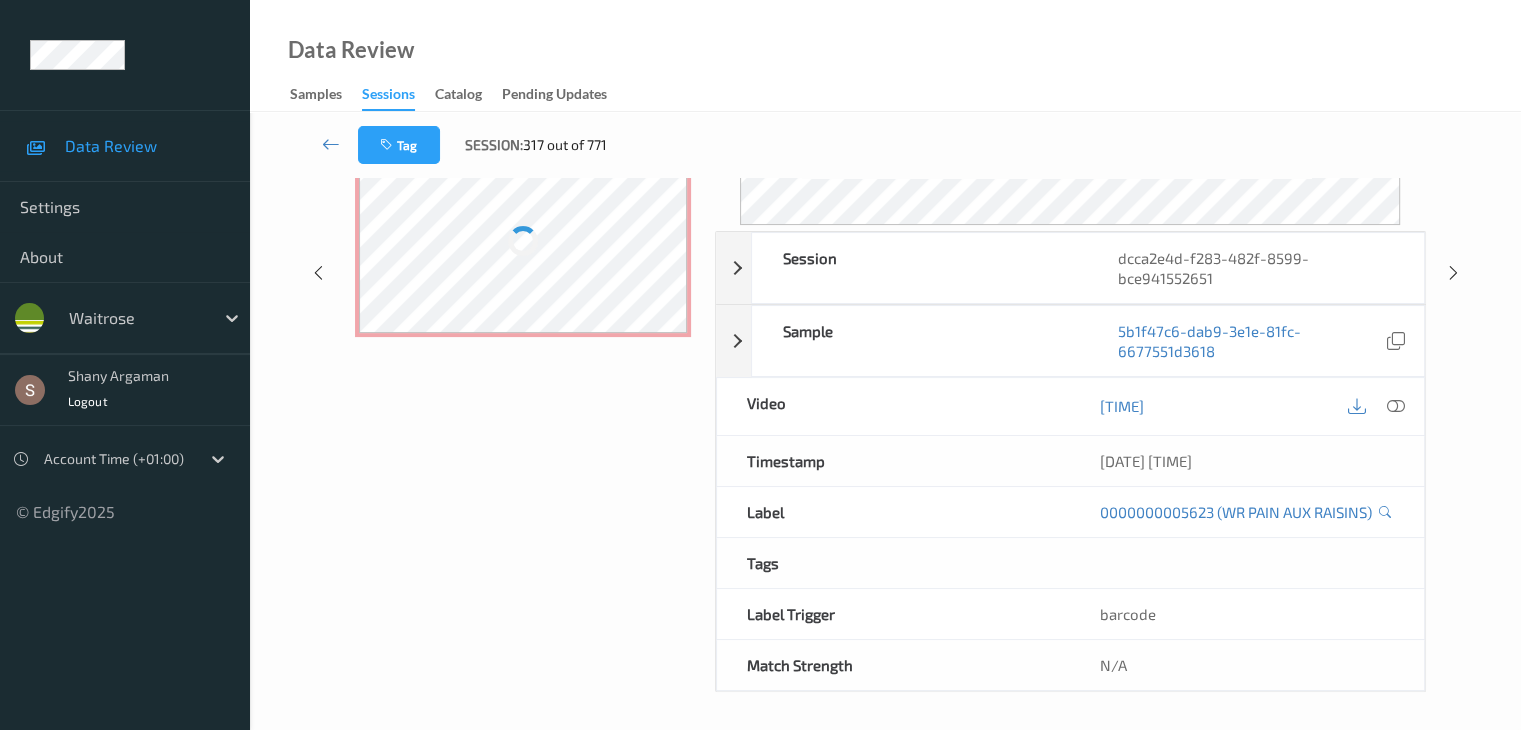 scroll, scrollTop: 0, scrollLeft: 0, axis: both 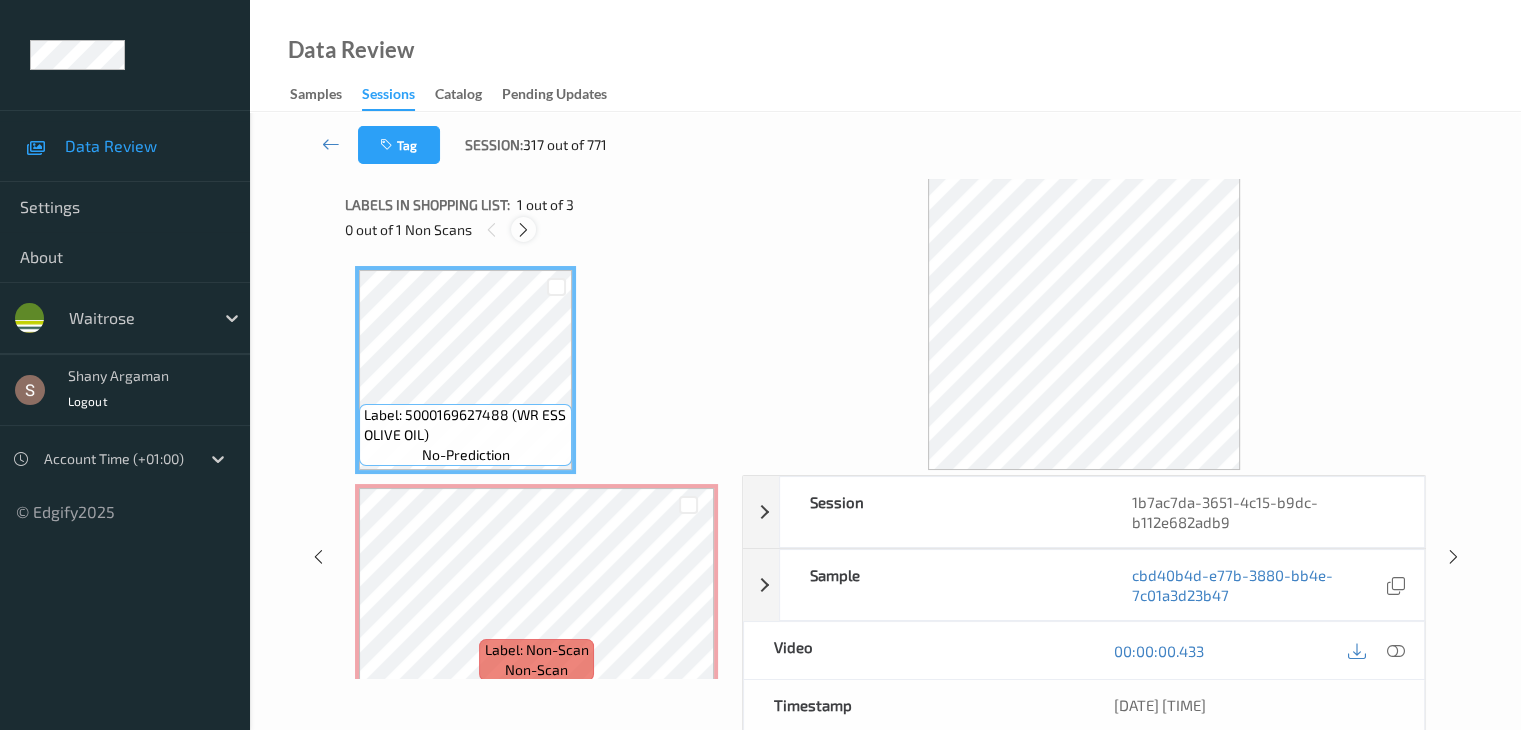 click at bounding box center (523, 230) 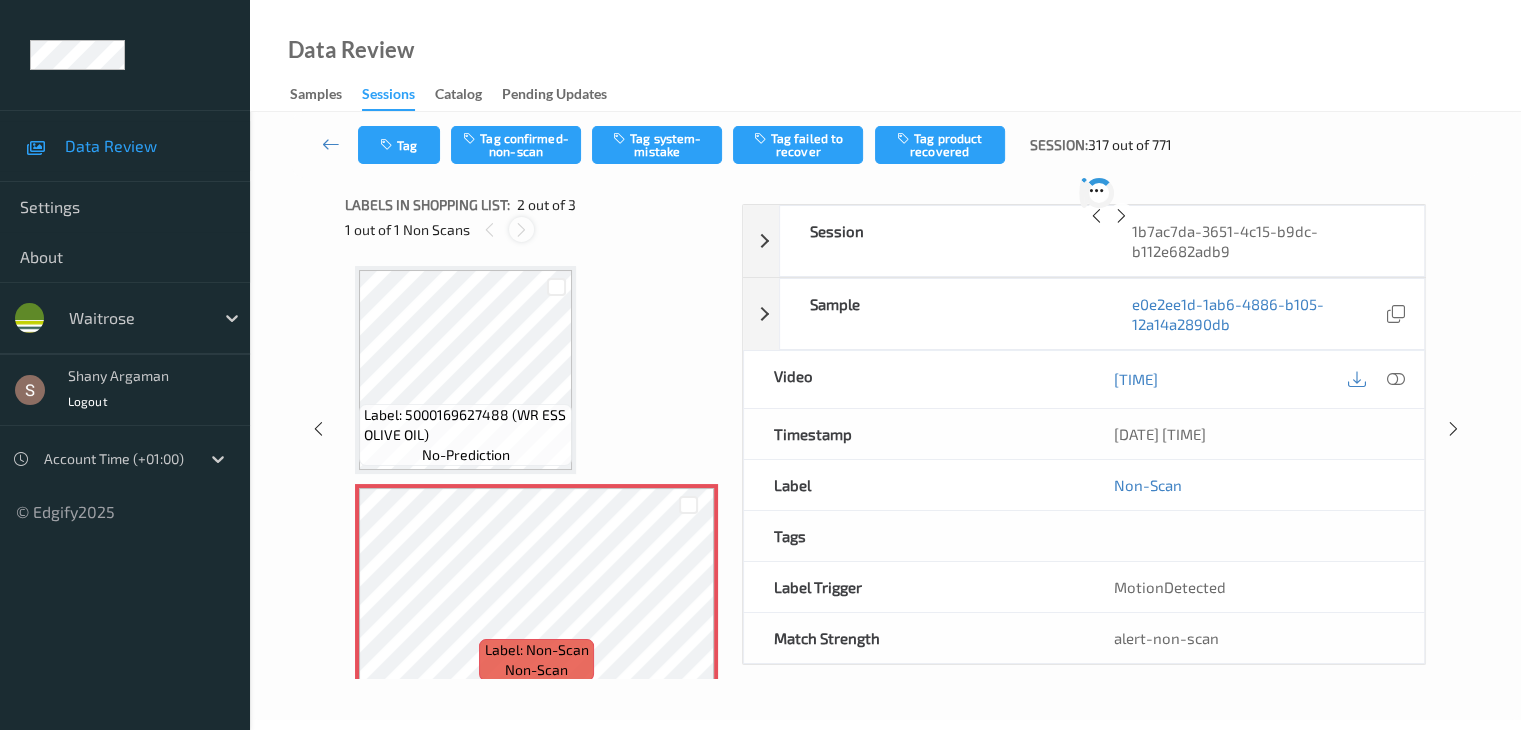 scroll, scrollTop: 10, scrollLeft: 0, axis: vertical 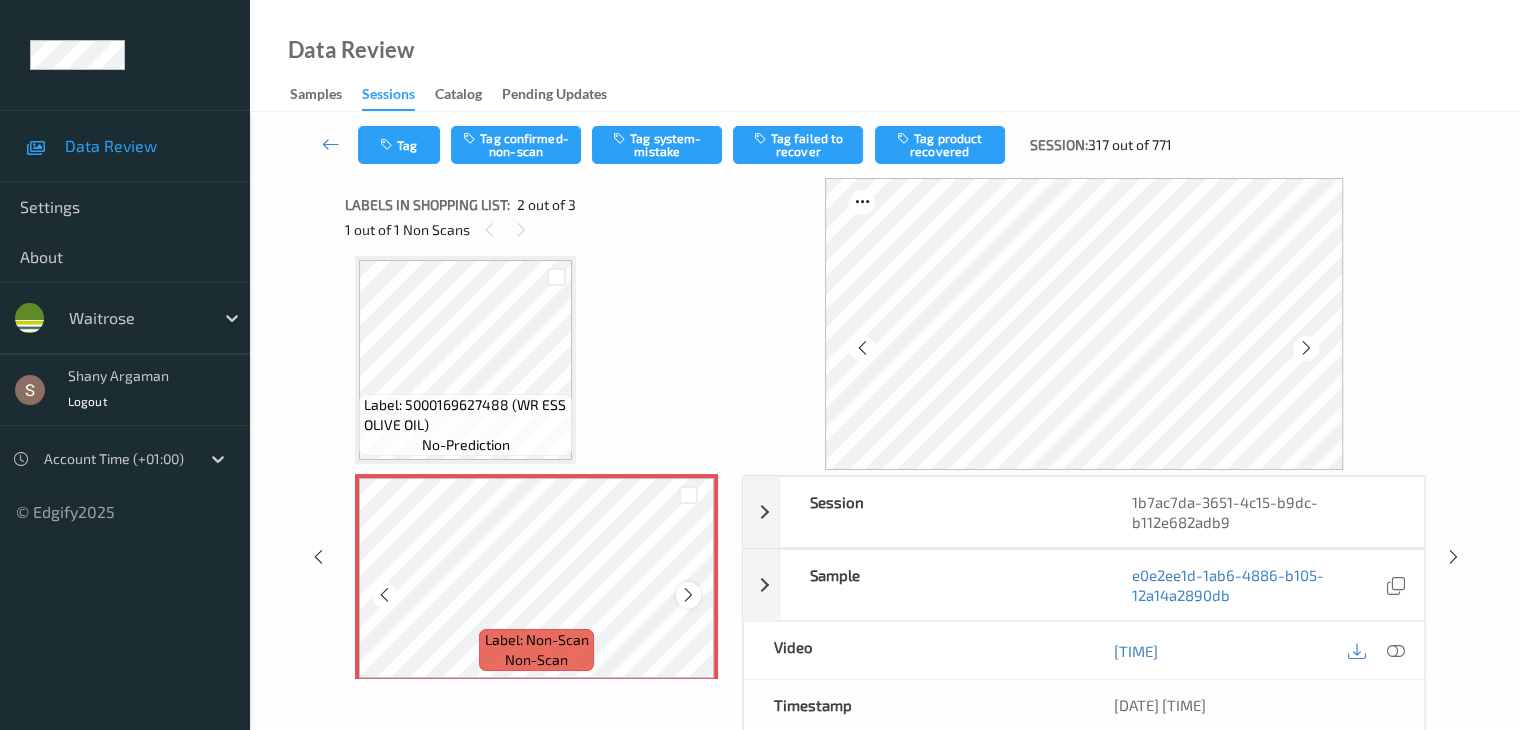 click at bounding box center (688, 595) 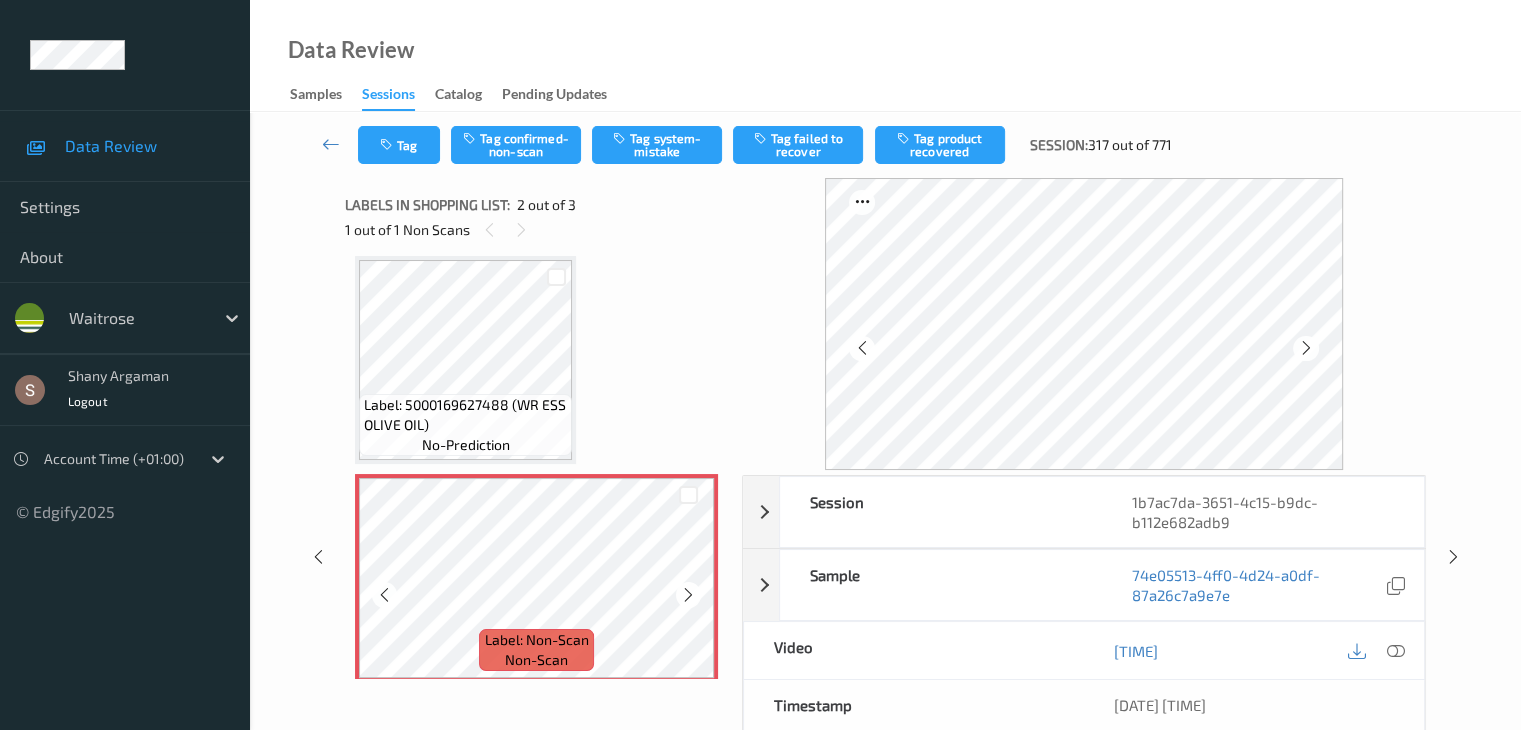 click at bounding box center [688, 595] 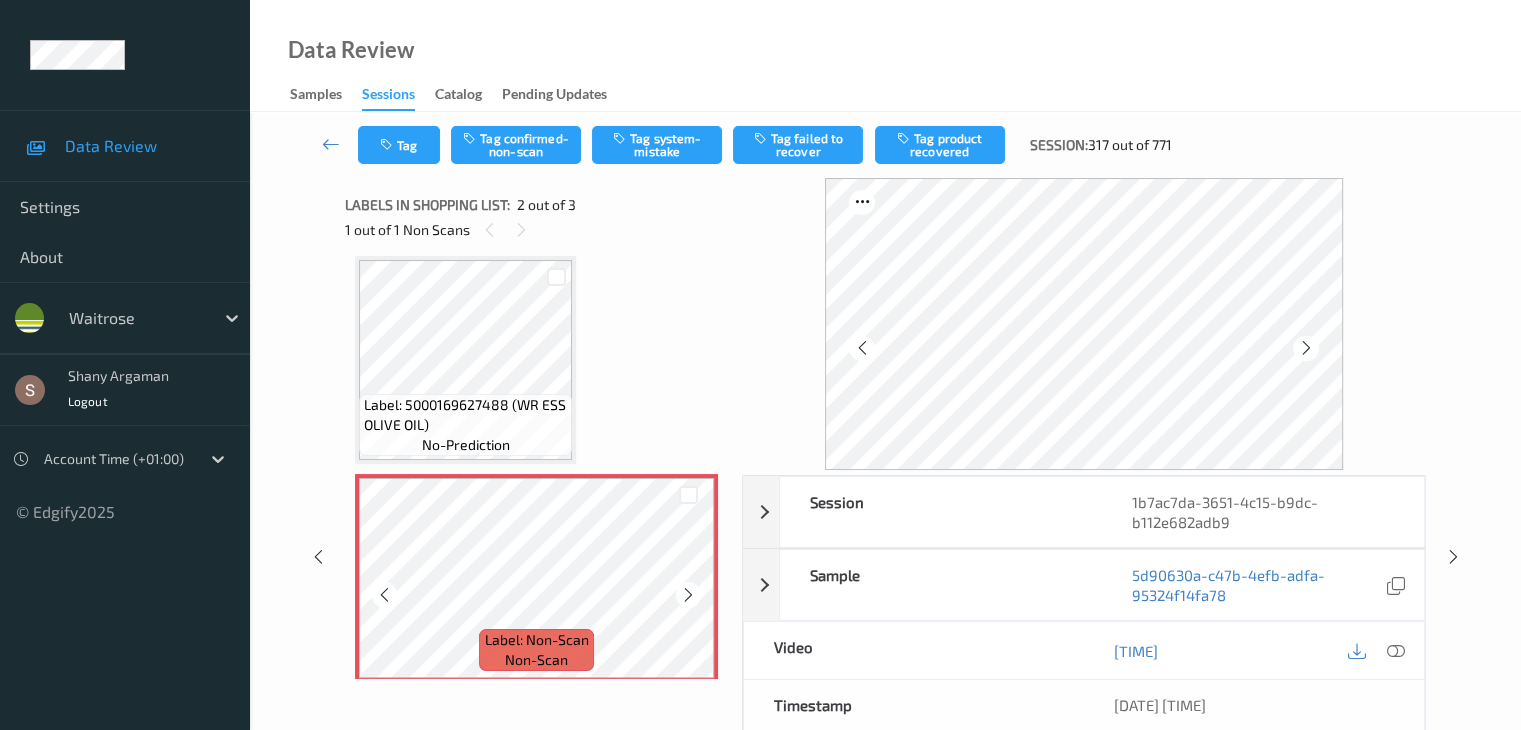 click at bounding box center [688, 595] 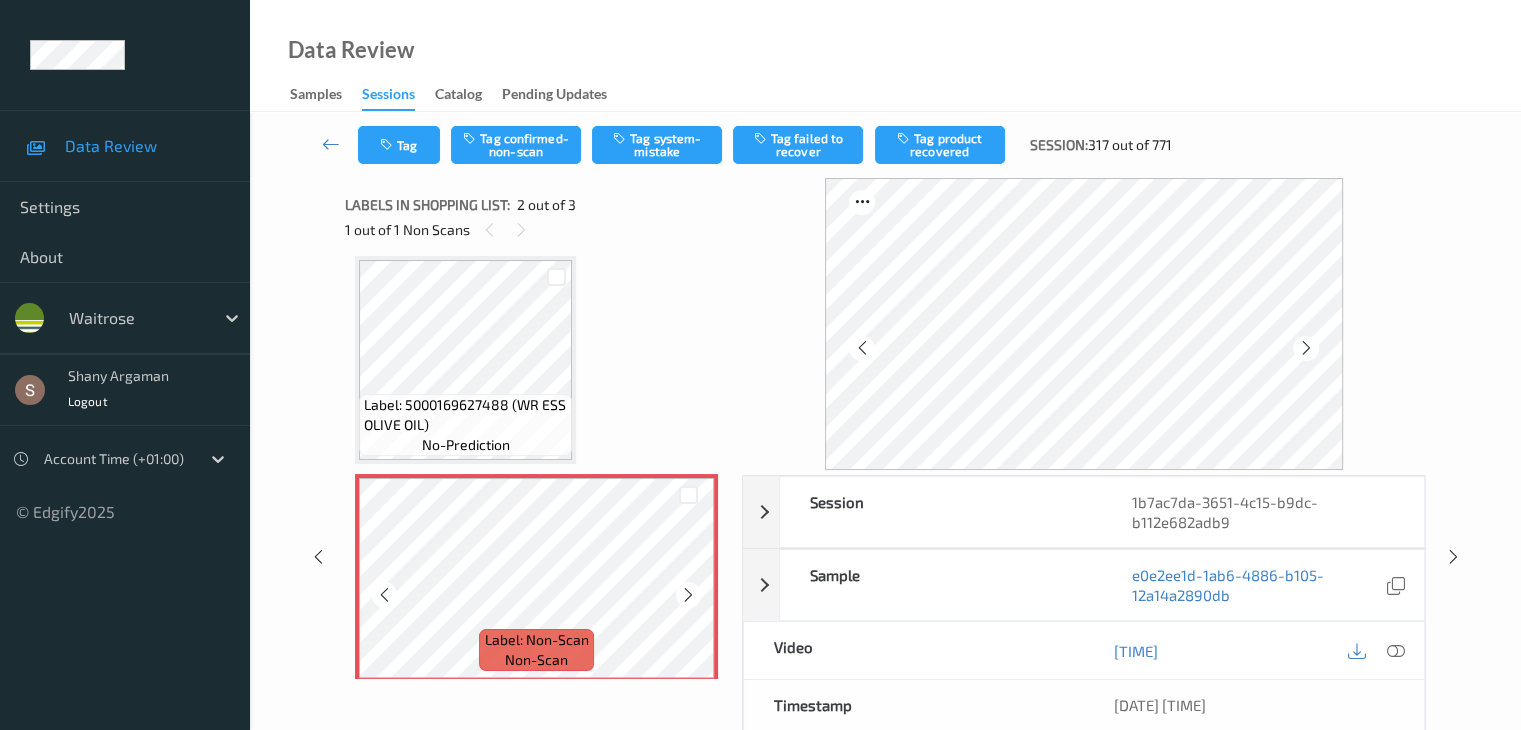 click at bounding box center (688, 595) 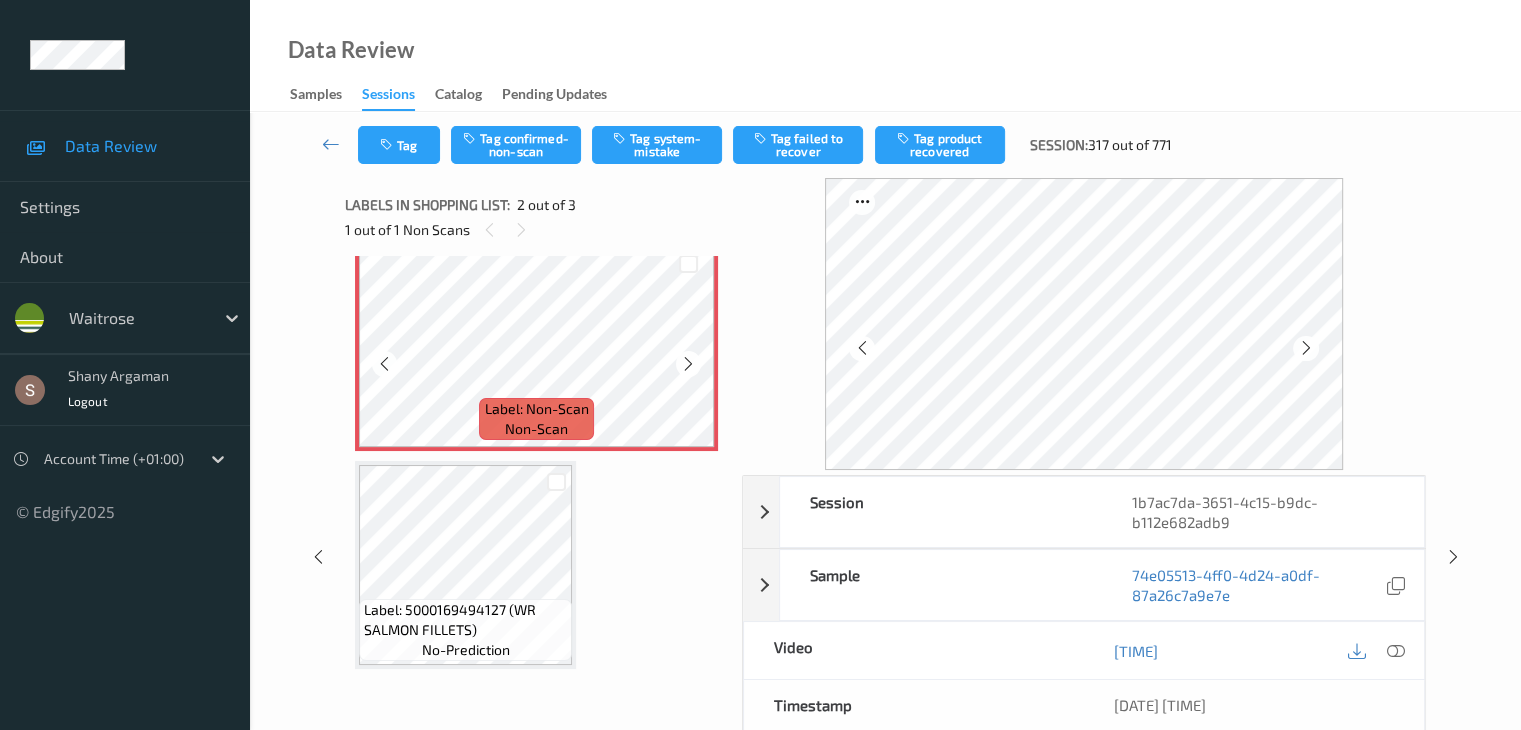 scroll, scrollTop: 240, scrollLeft: 0, axis: vertical 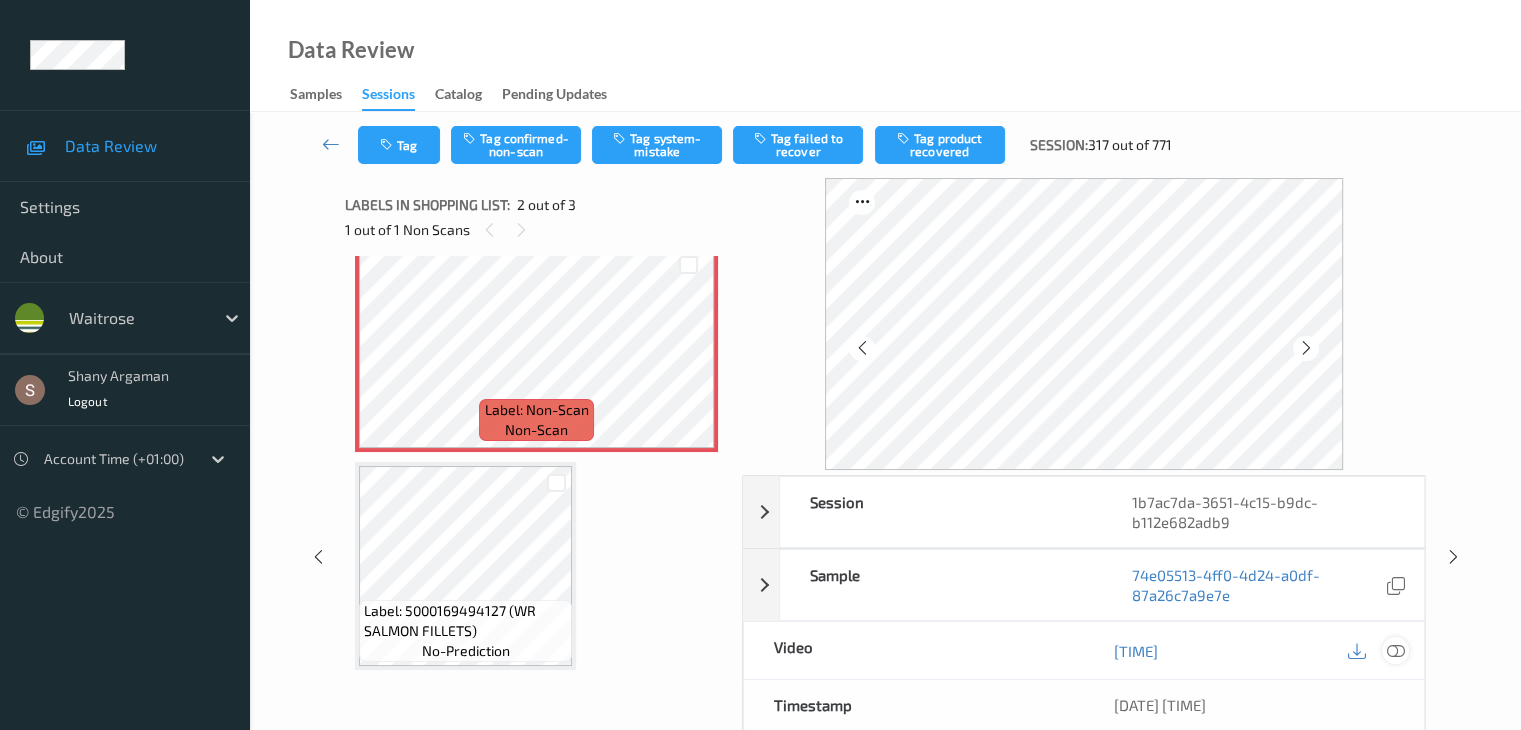 click at bounding box center [1395, 651] 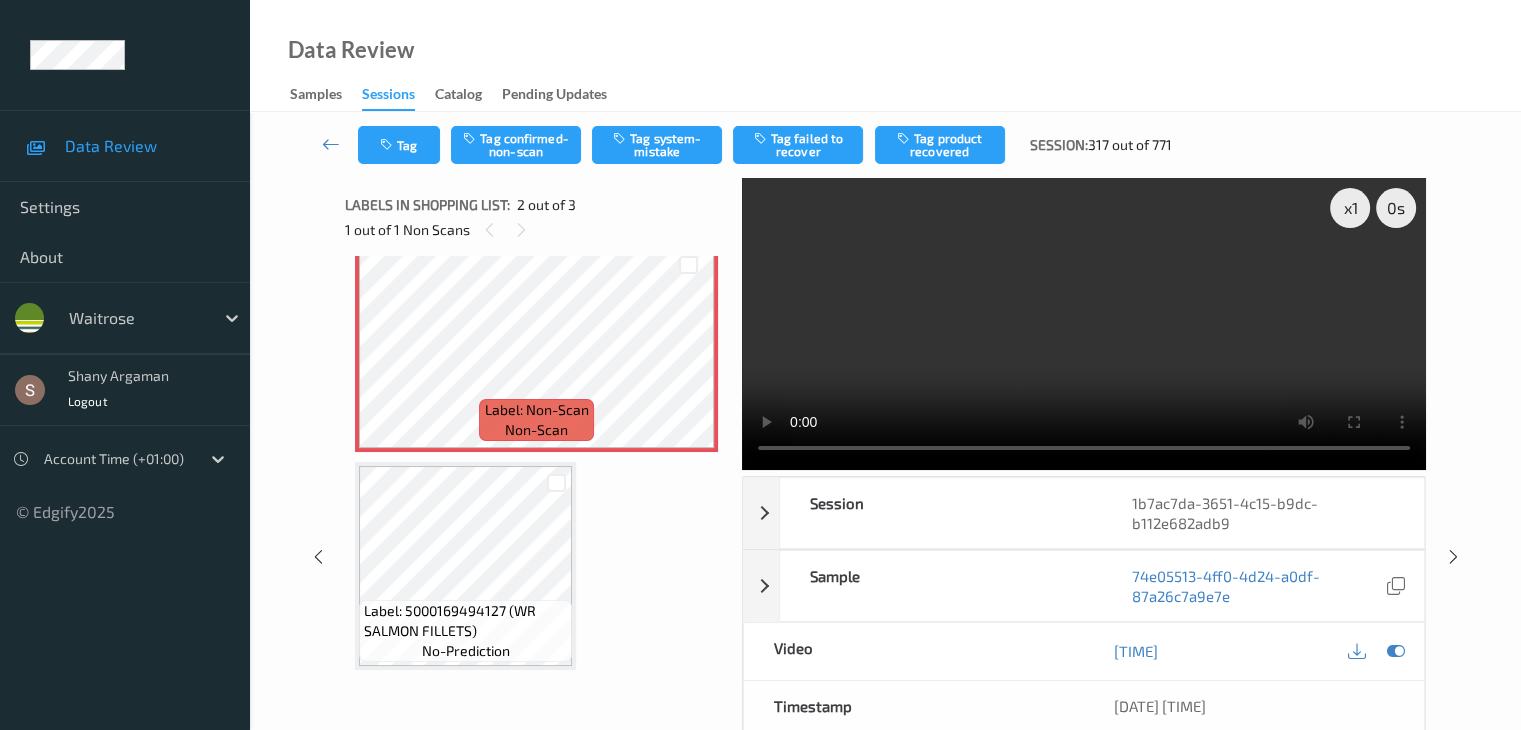 click at bounding box center [1084, 324] 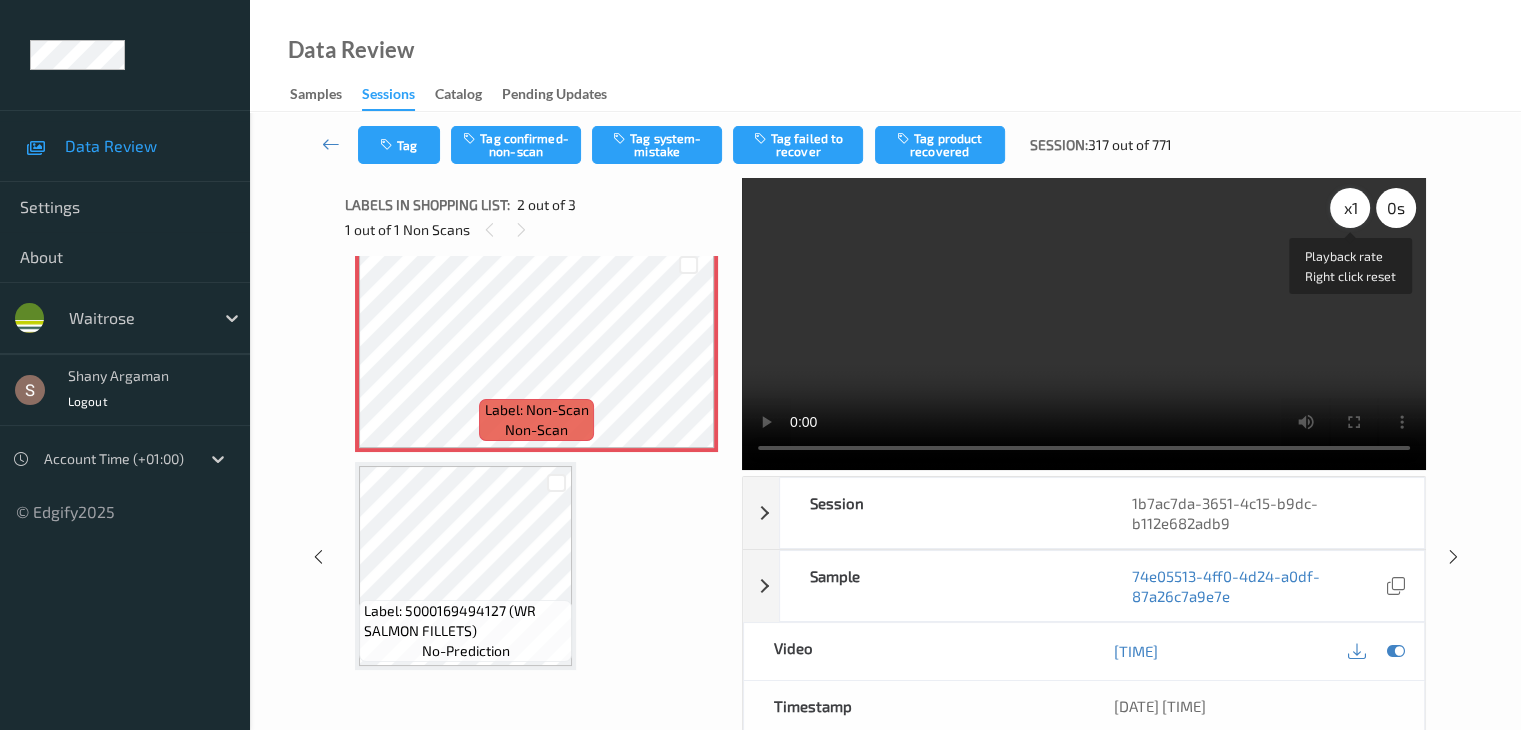 click on "x 1" at bounding box center [1350, 208] 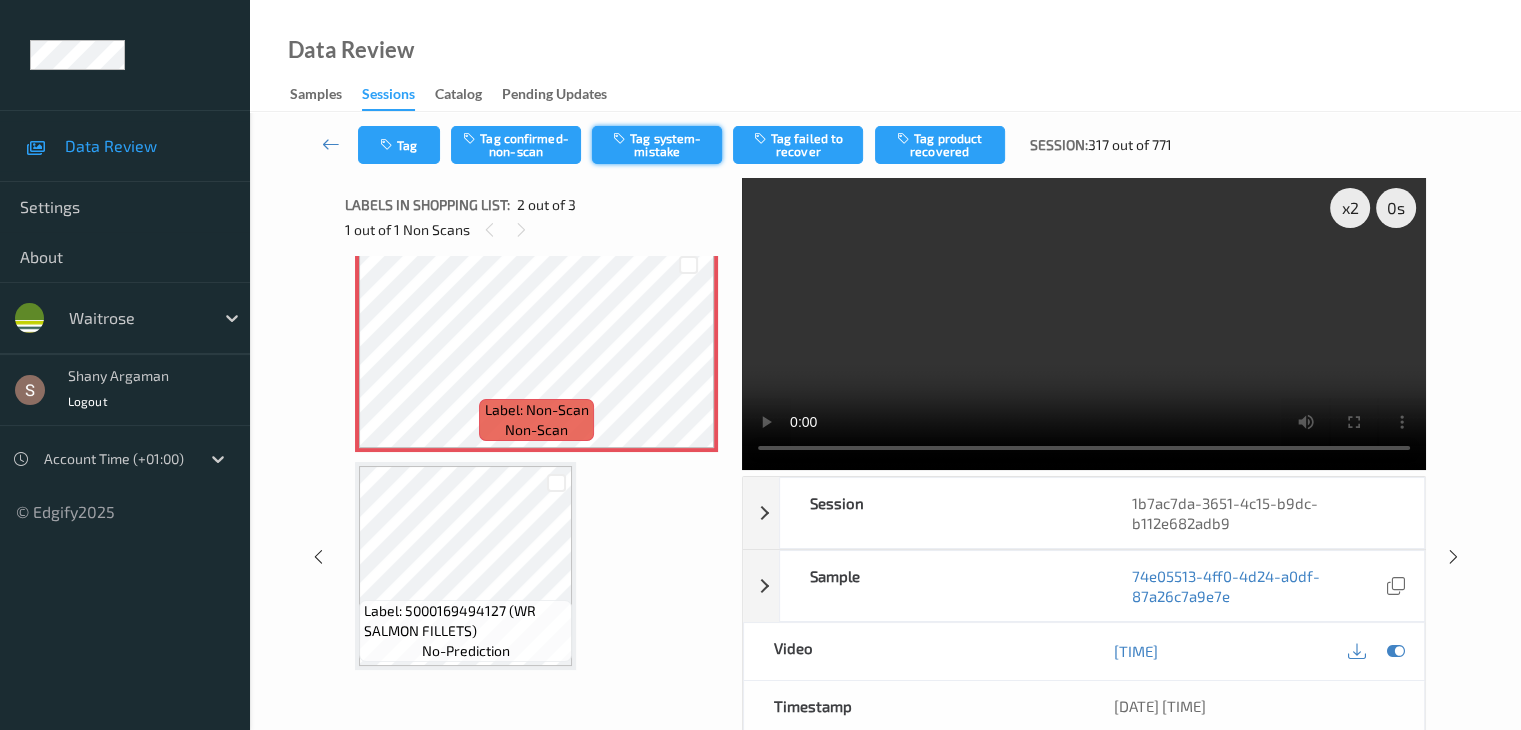 click on "Tag   system-mistake" at bounding box center (657, 145) 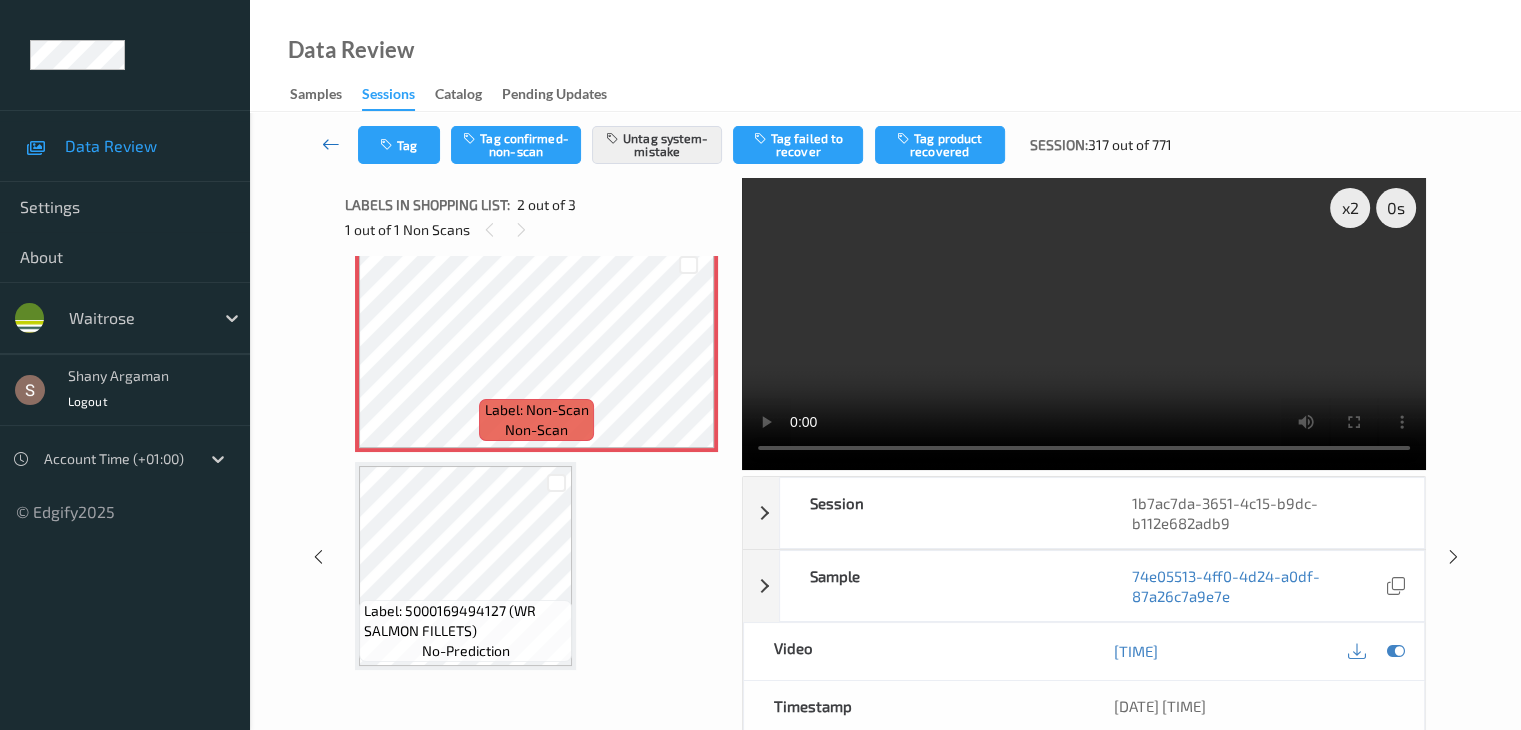 click at bounding box center (331, 144) 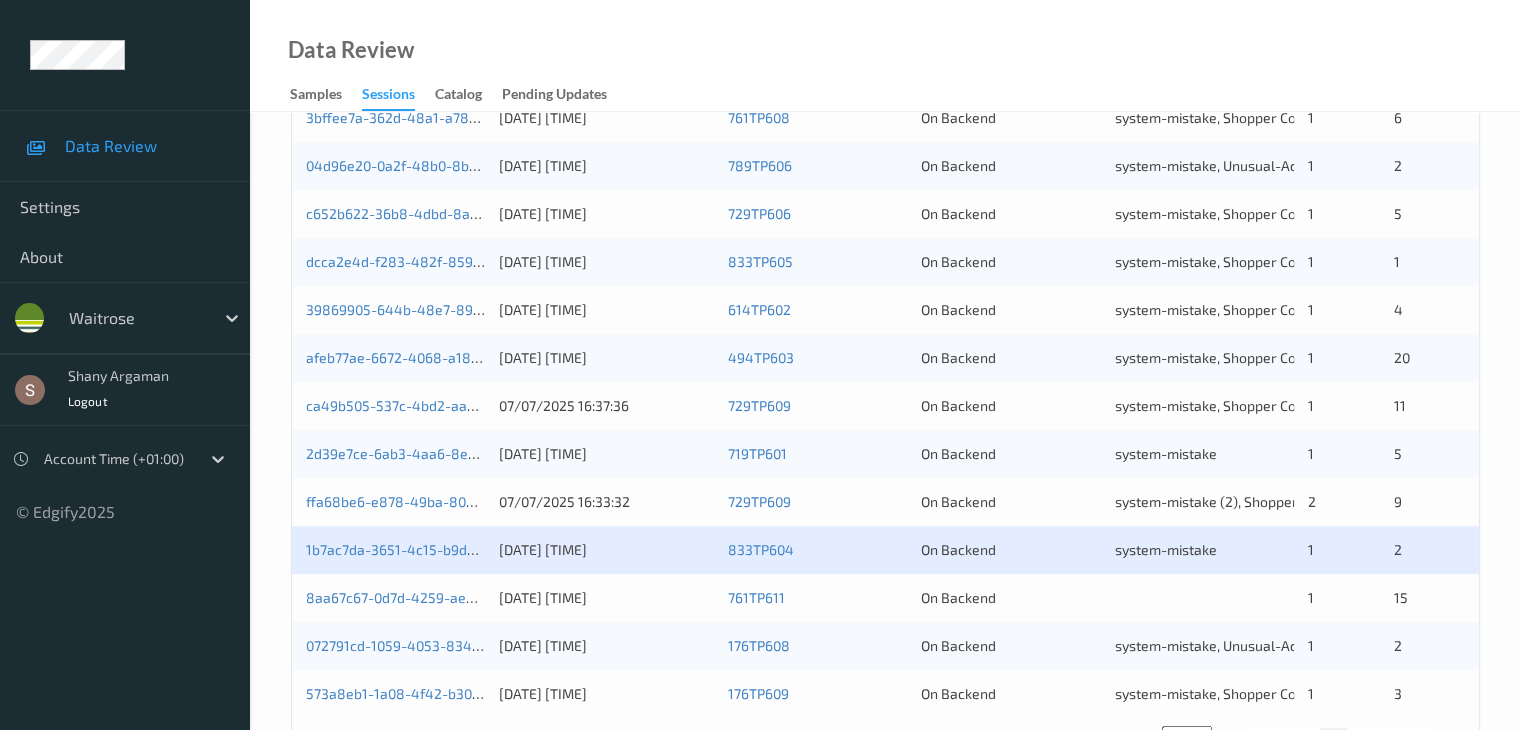 scroll, scrollTop: 932, scrollLeft: 0, axis: vertical 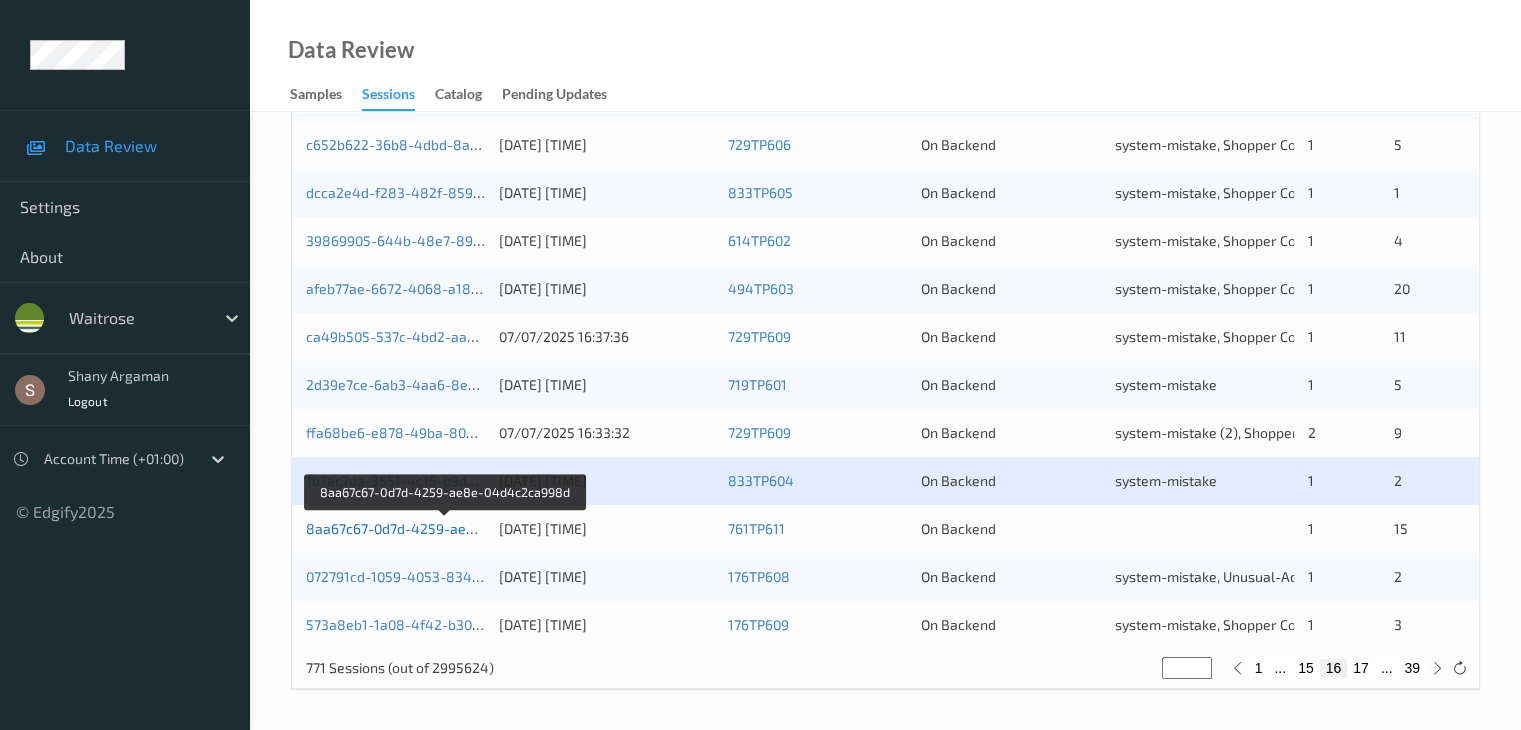 click on "8aa67c67-0d7d-4259-ae8e-04d4c2ca998d" at bounding box center (446, 528) 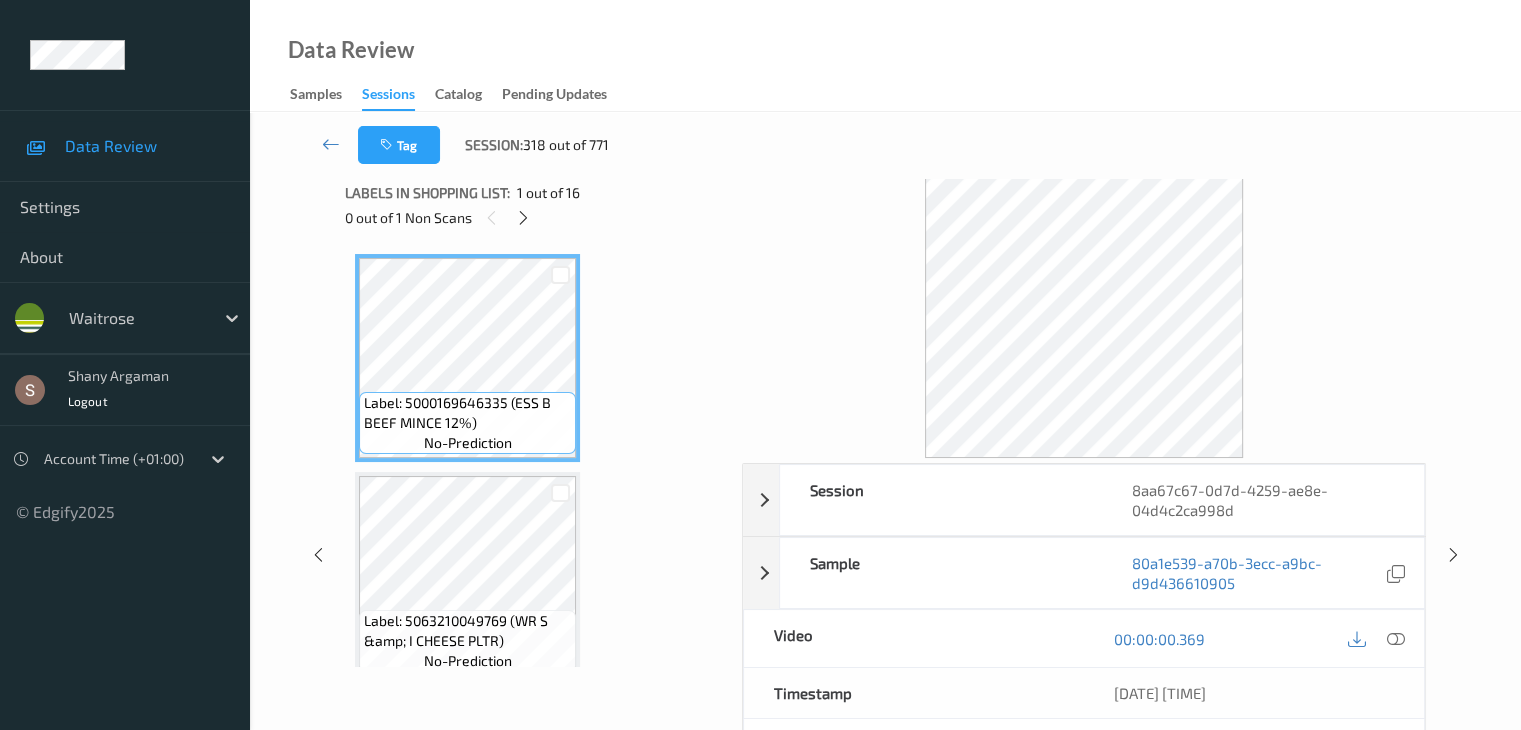 scroll, scrollTop: 0, scrollLeft: 0, axis: both 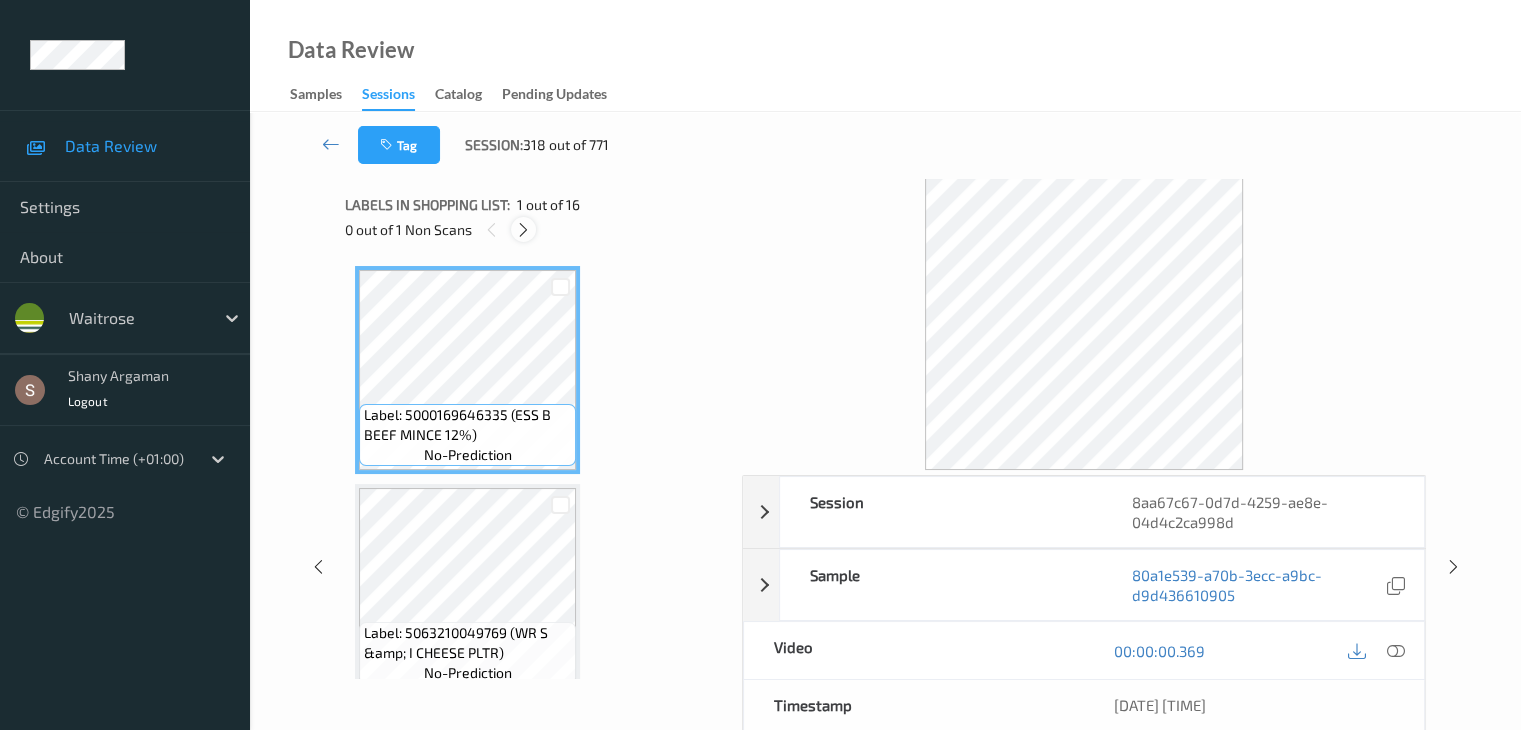 click at bounding box center (523, 229) 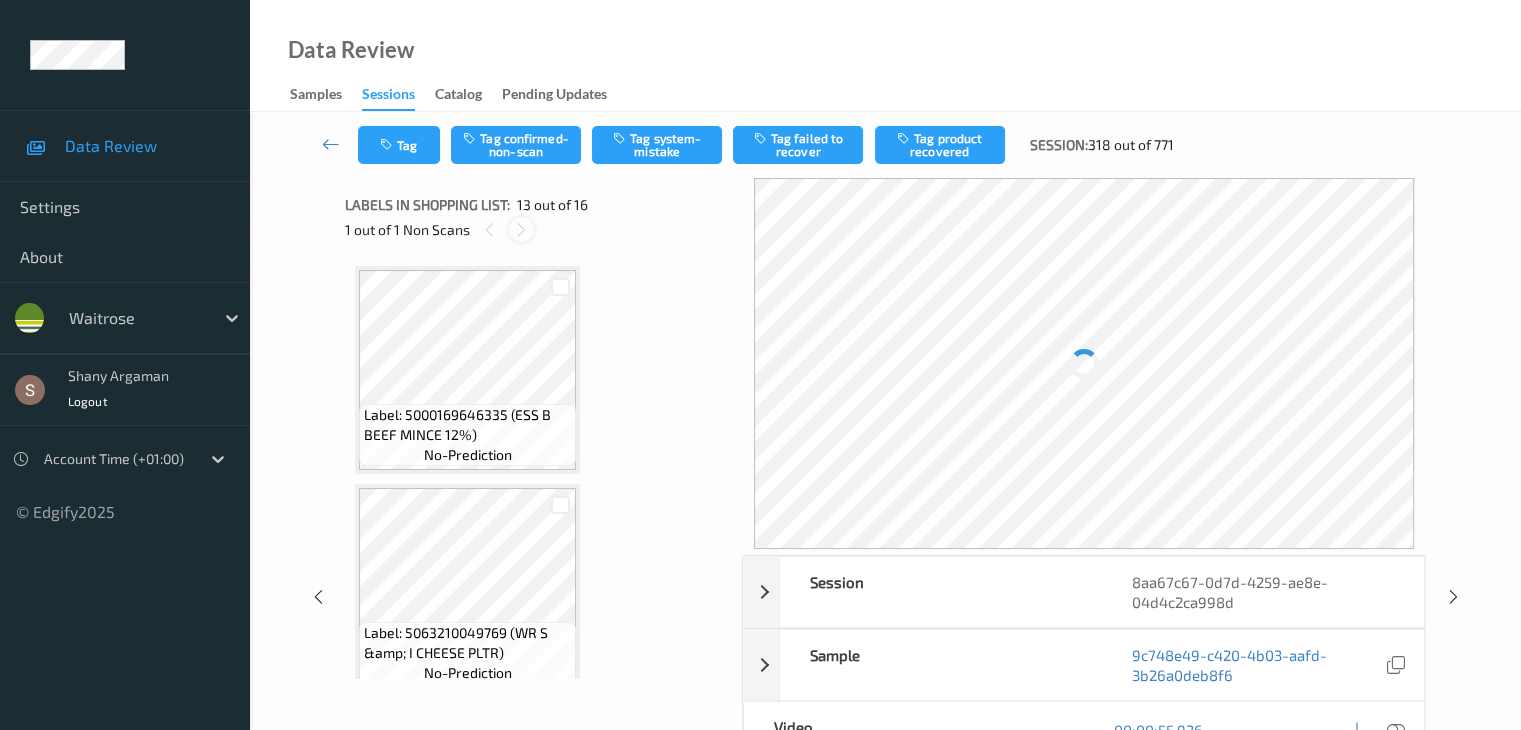 scroll, scrollTop: 2408, scrollLeft: 0, axis: vertical 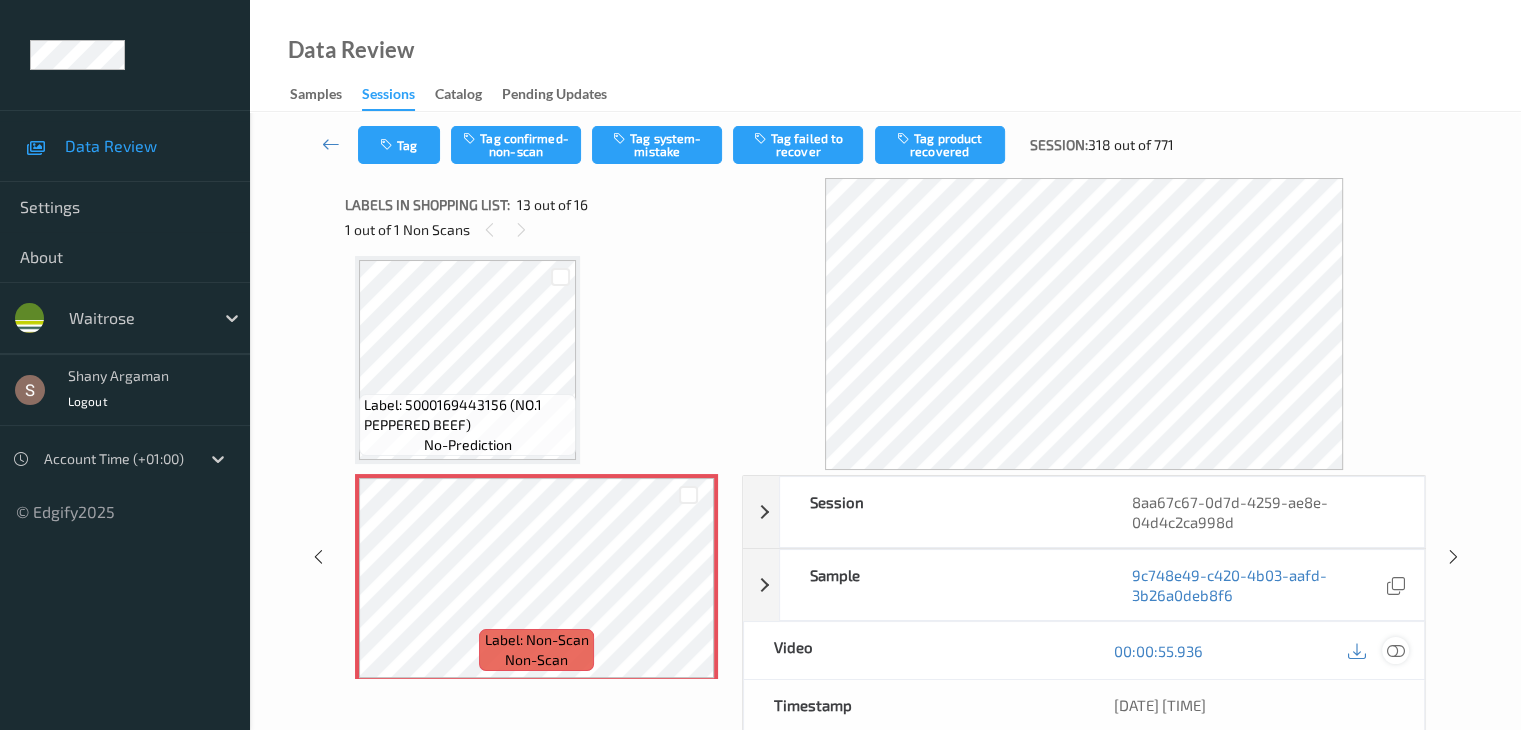 click at bounding box center (1395, 651) 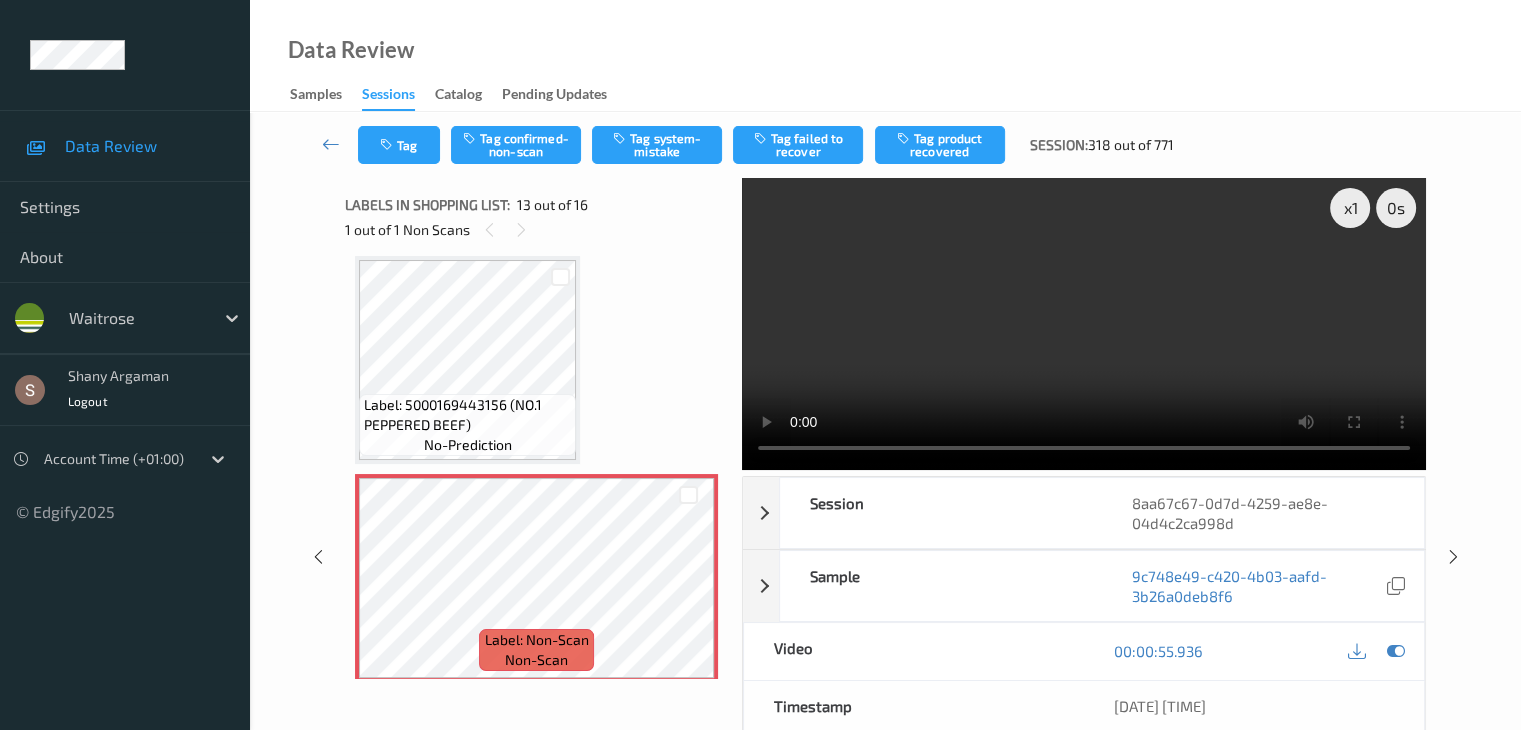 click at bounding box center (1084, 324) 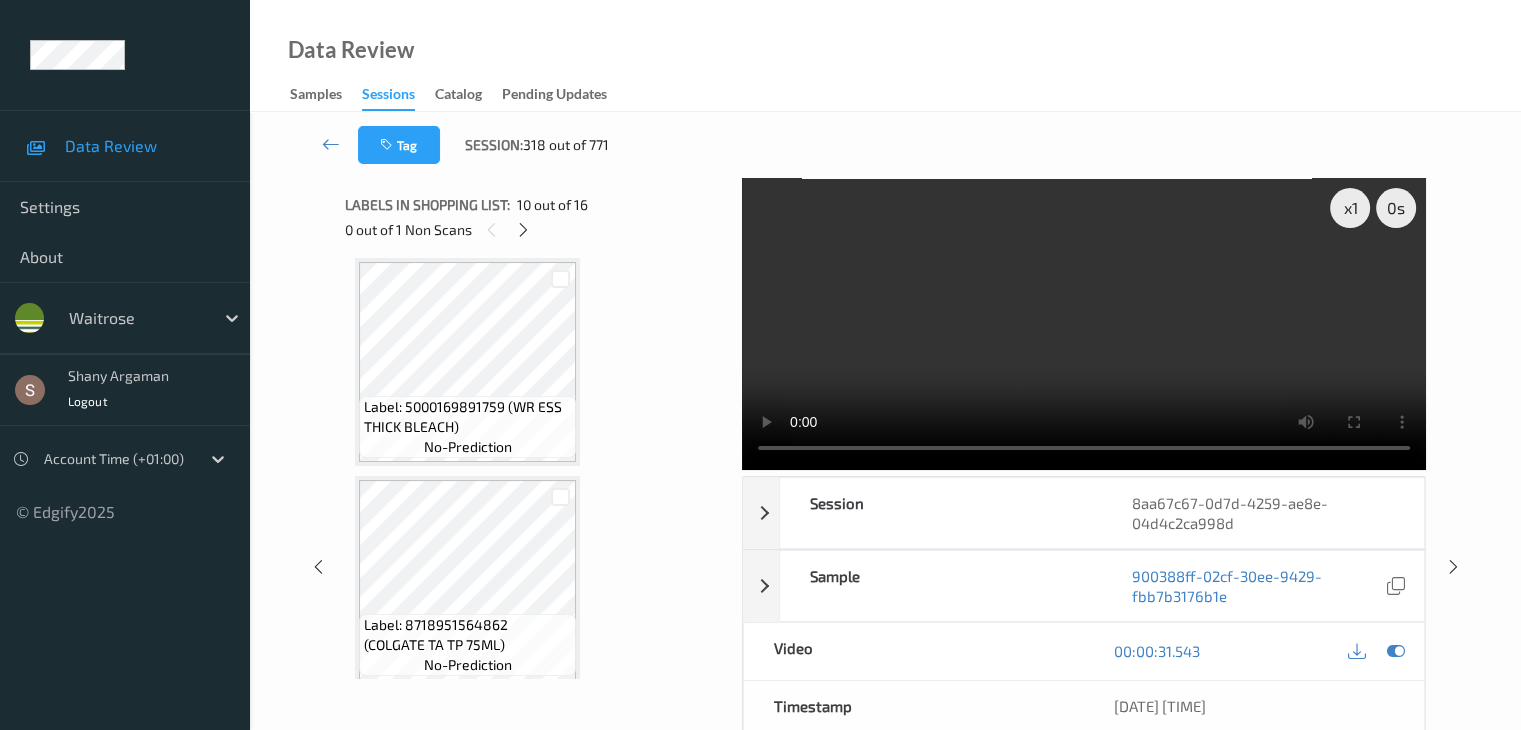 scroll, scrollTop: 2863, scrollLeft: 0, axis: vertical 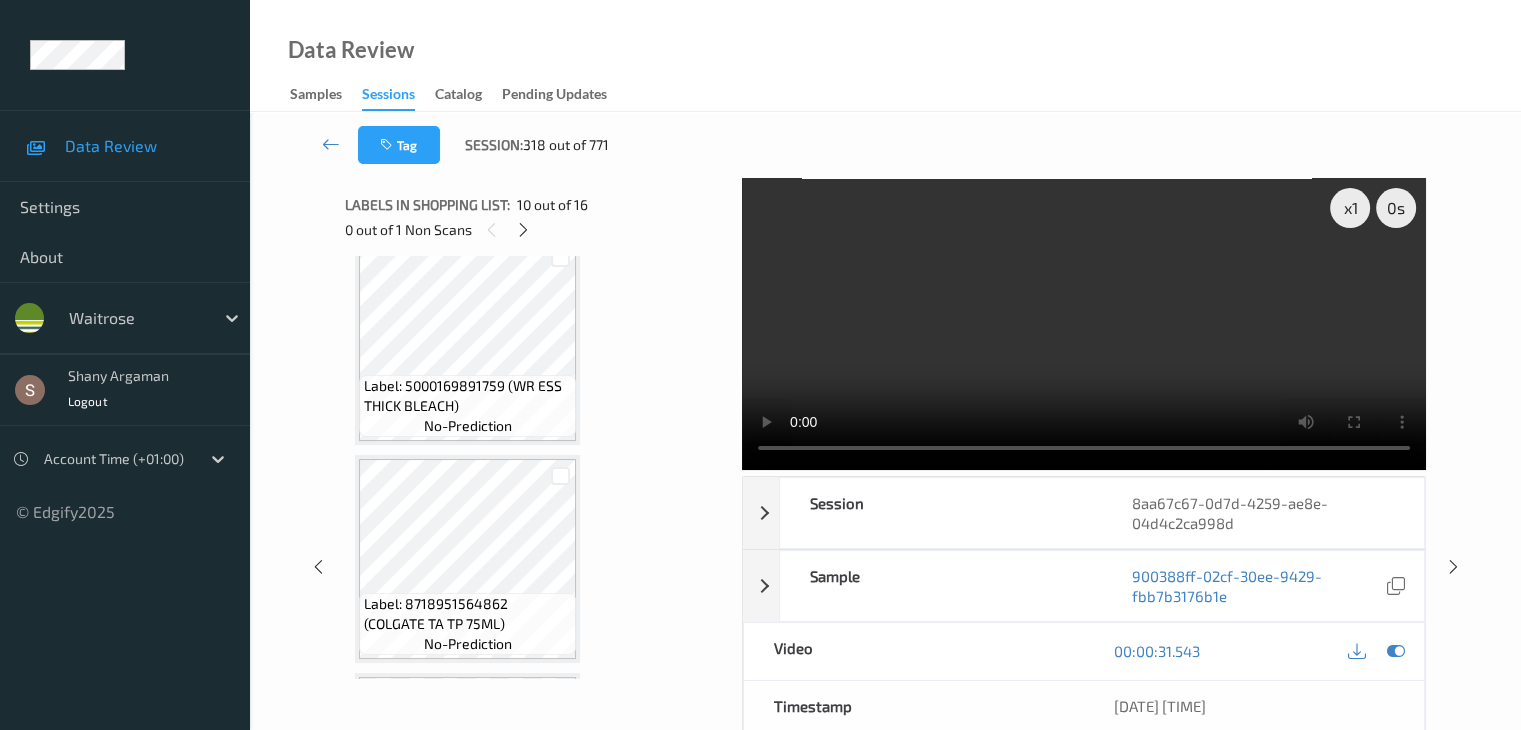 click at bounding box center [1084, 324] 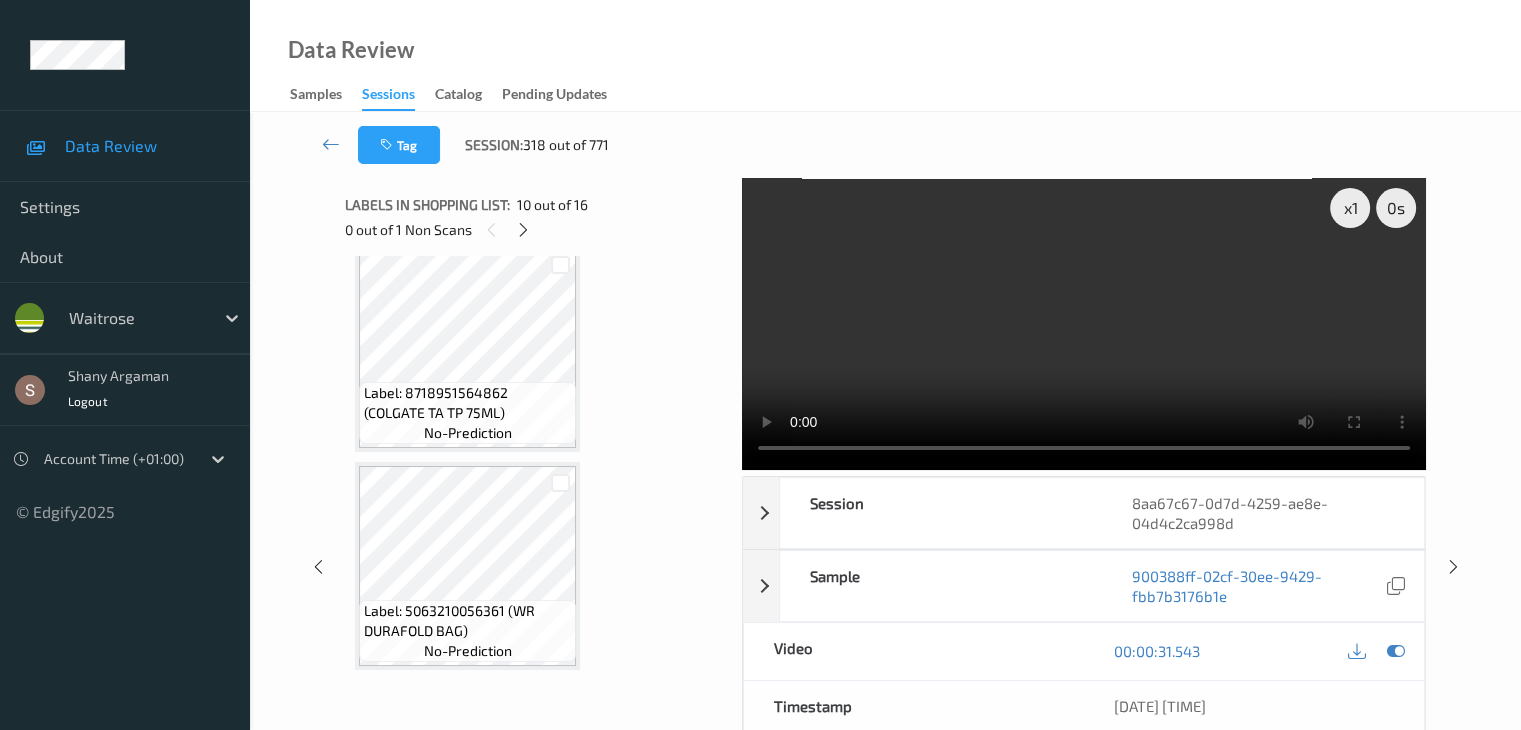 scroll, scrollTop: 3075, scrollLeft: 0, axis: vertical 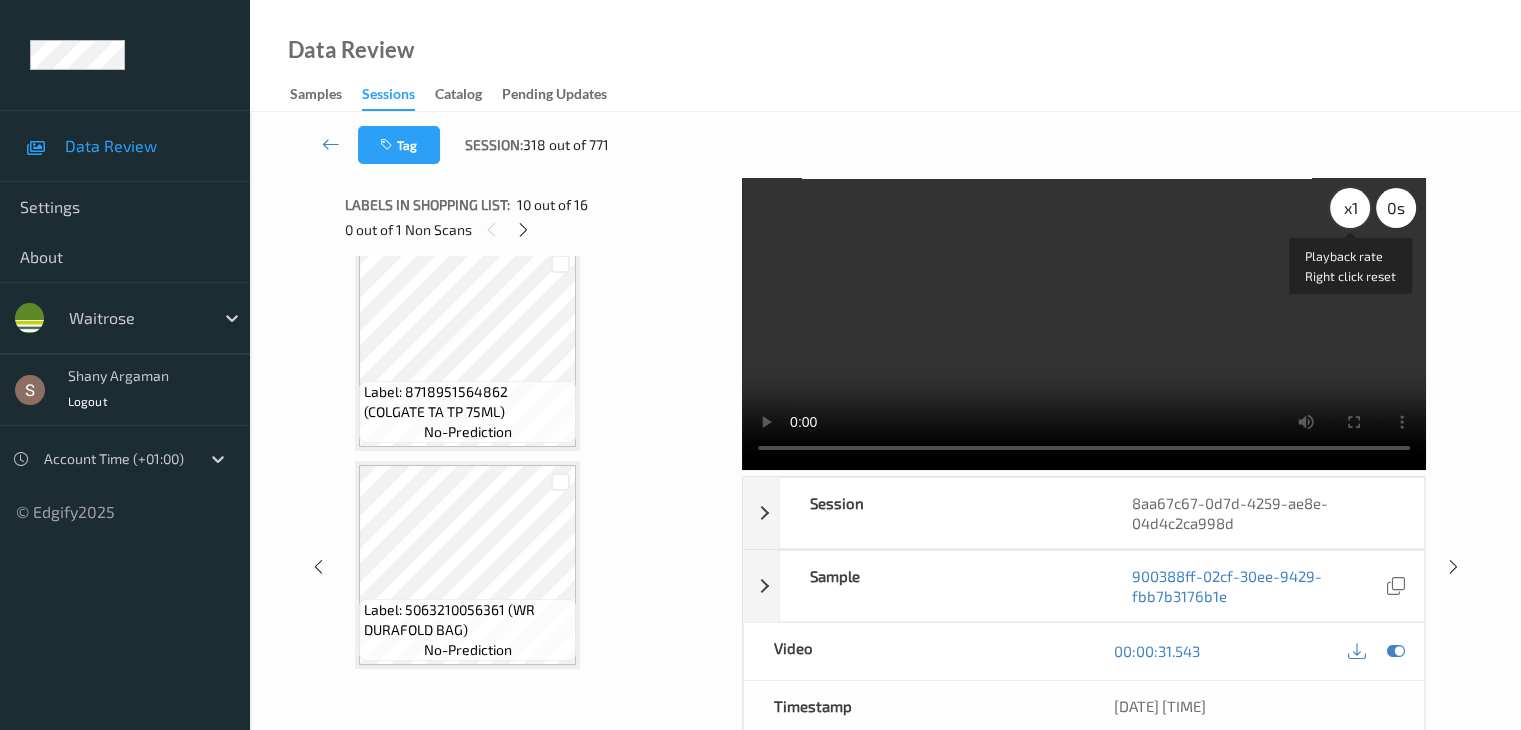 click on "x 1" at bounding box center (1350, 208) 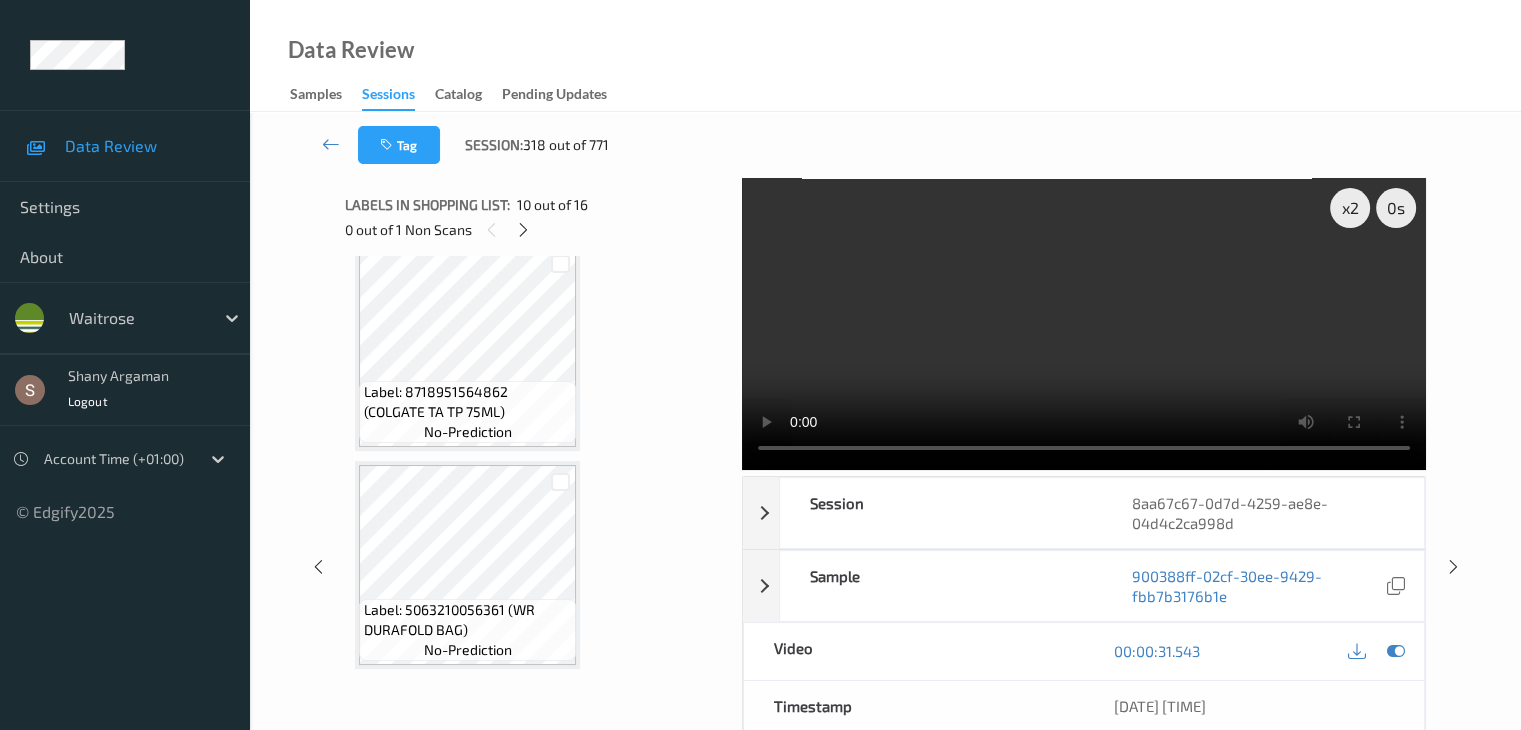 type 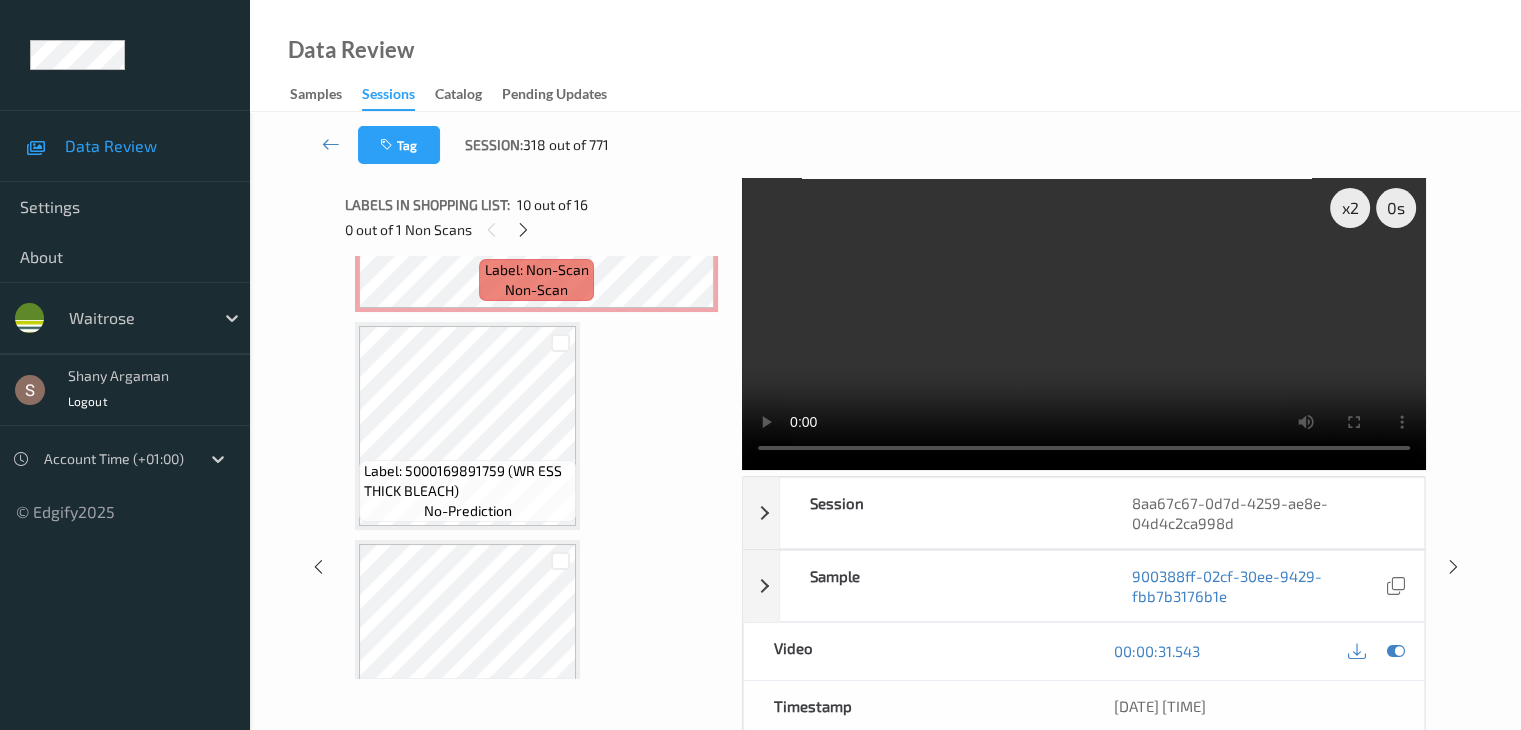 scroll, scrollTop: 2590, scrollLeft: 0, axis: vertical 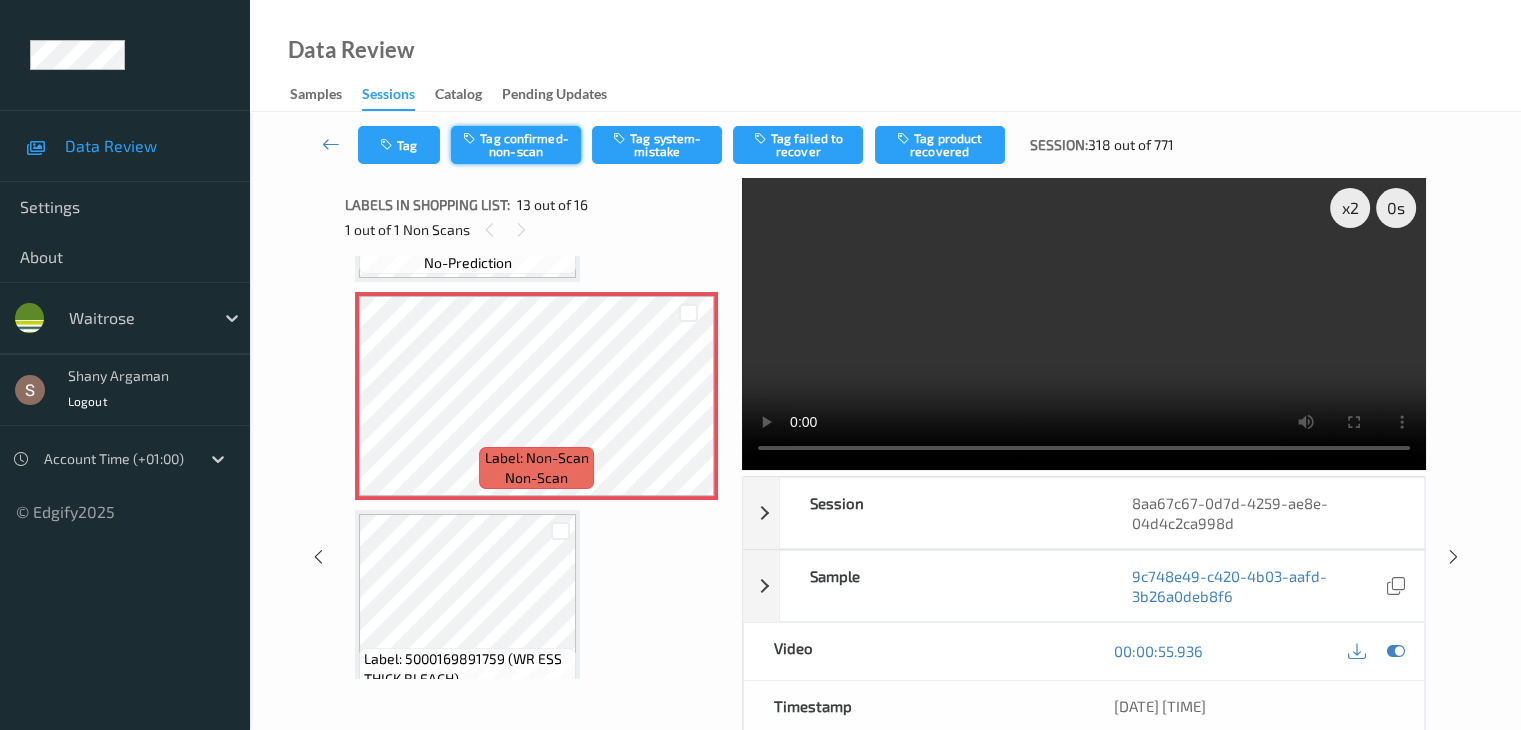click on "Tag   confirmed-non-scan" at bounding box center [516, 145] 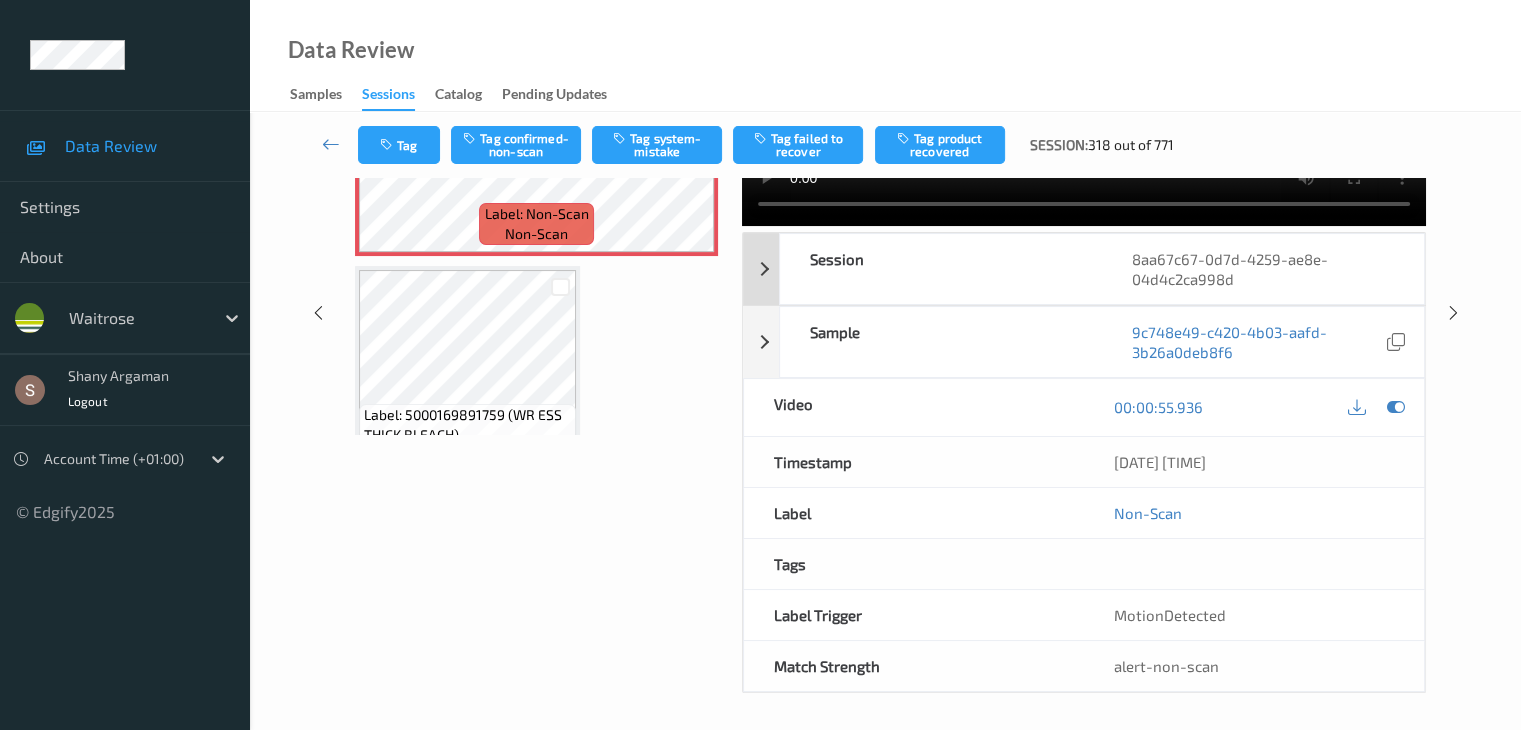 scroll, scrollTop: 0, scrollLeft: 0, axis: both 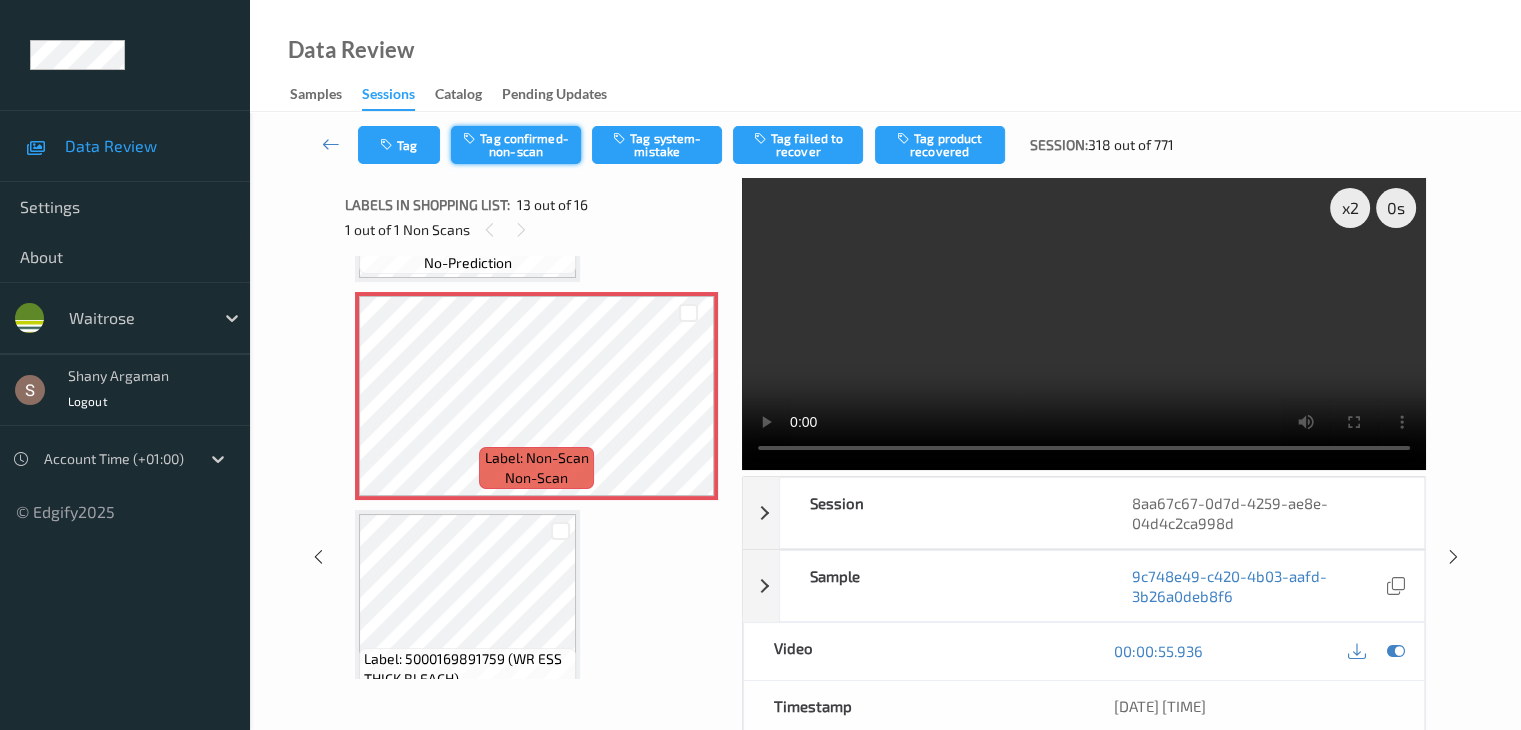 click on "Tag   confirmed-non-scan" at bounding box center [516, 145] 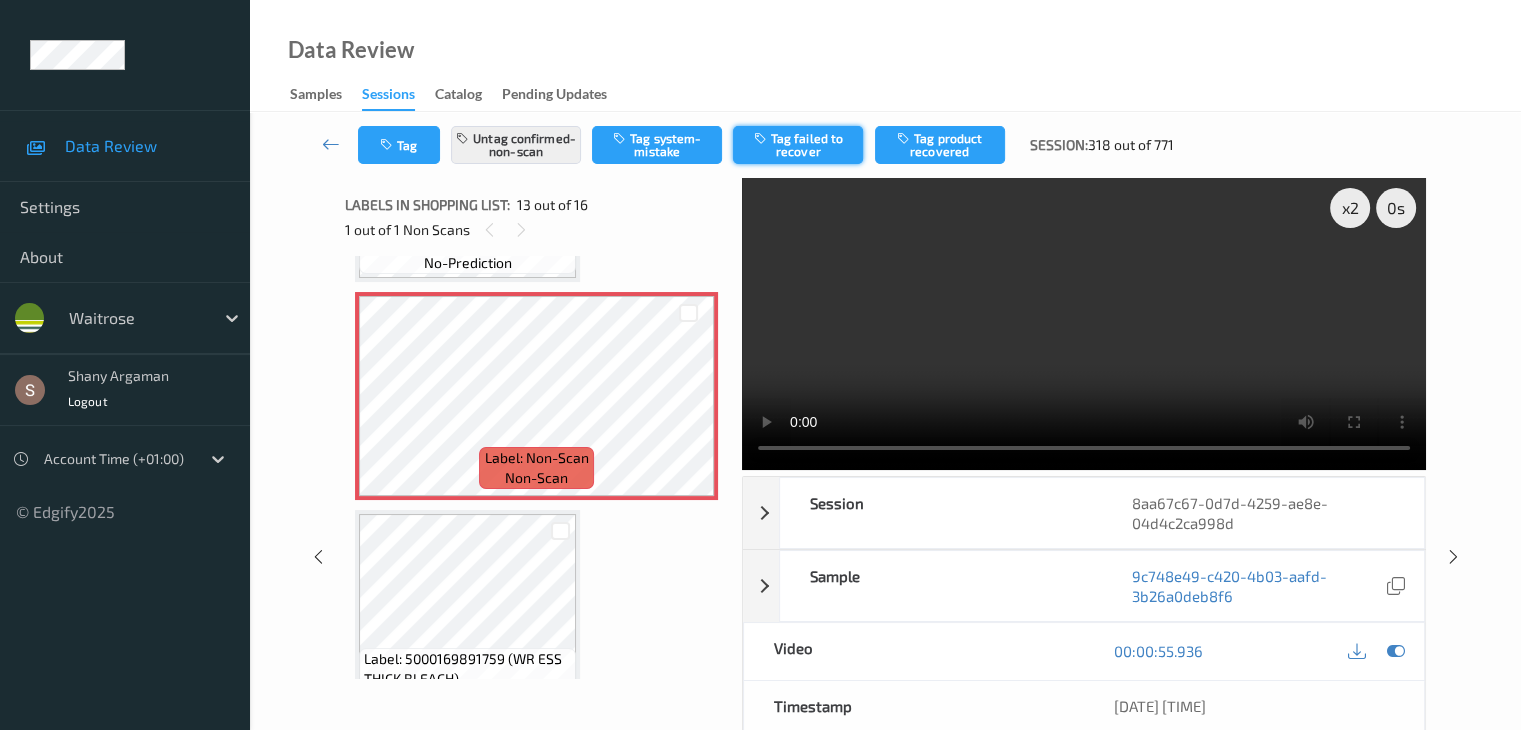click on "Tag   failed to recover" at bounding box center [798, 145] 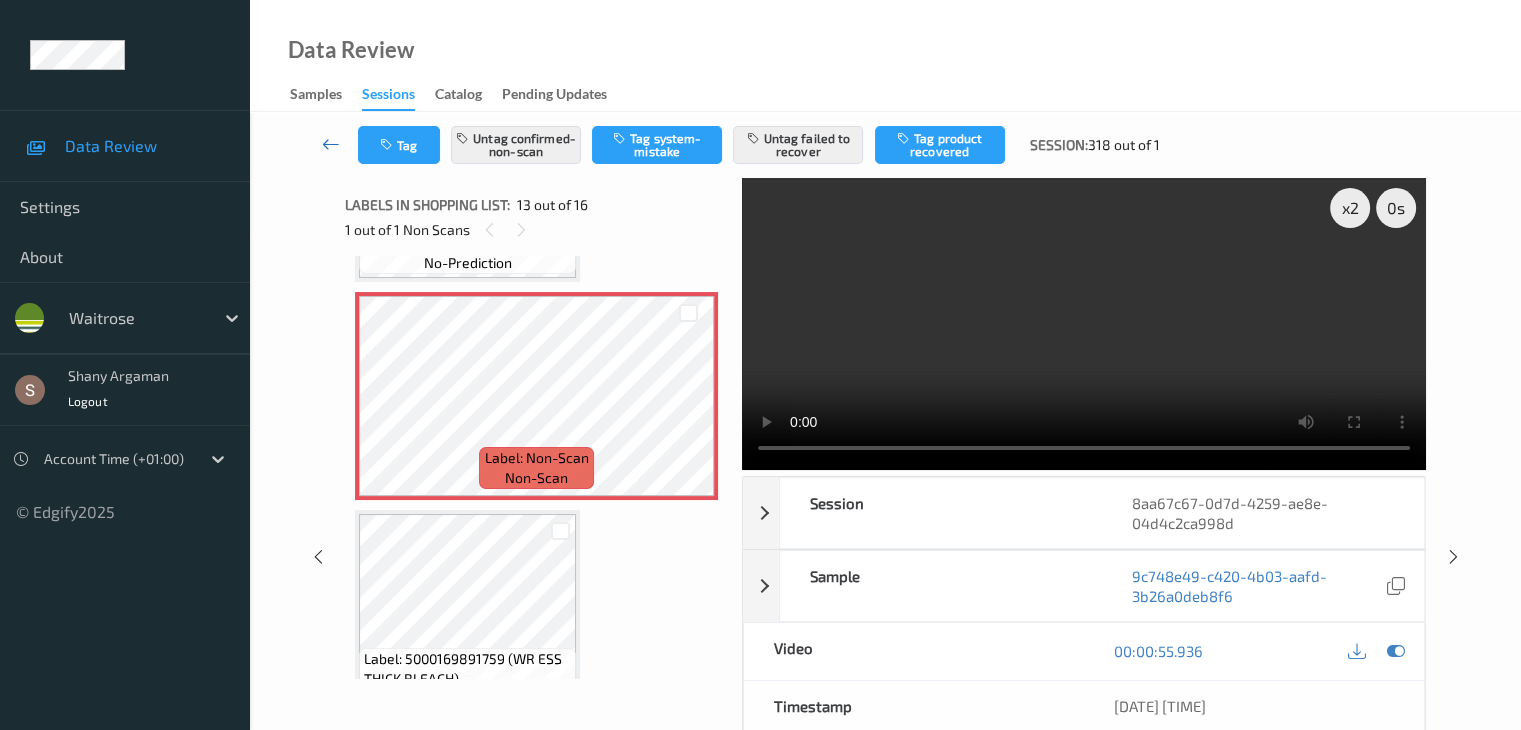 click at bounding box center [331, 144] 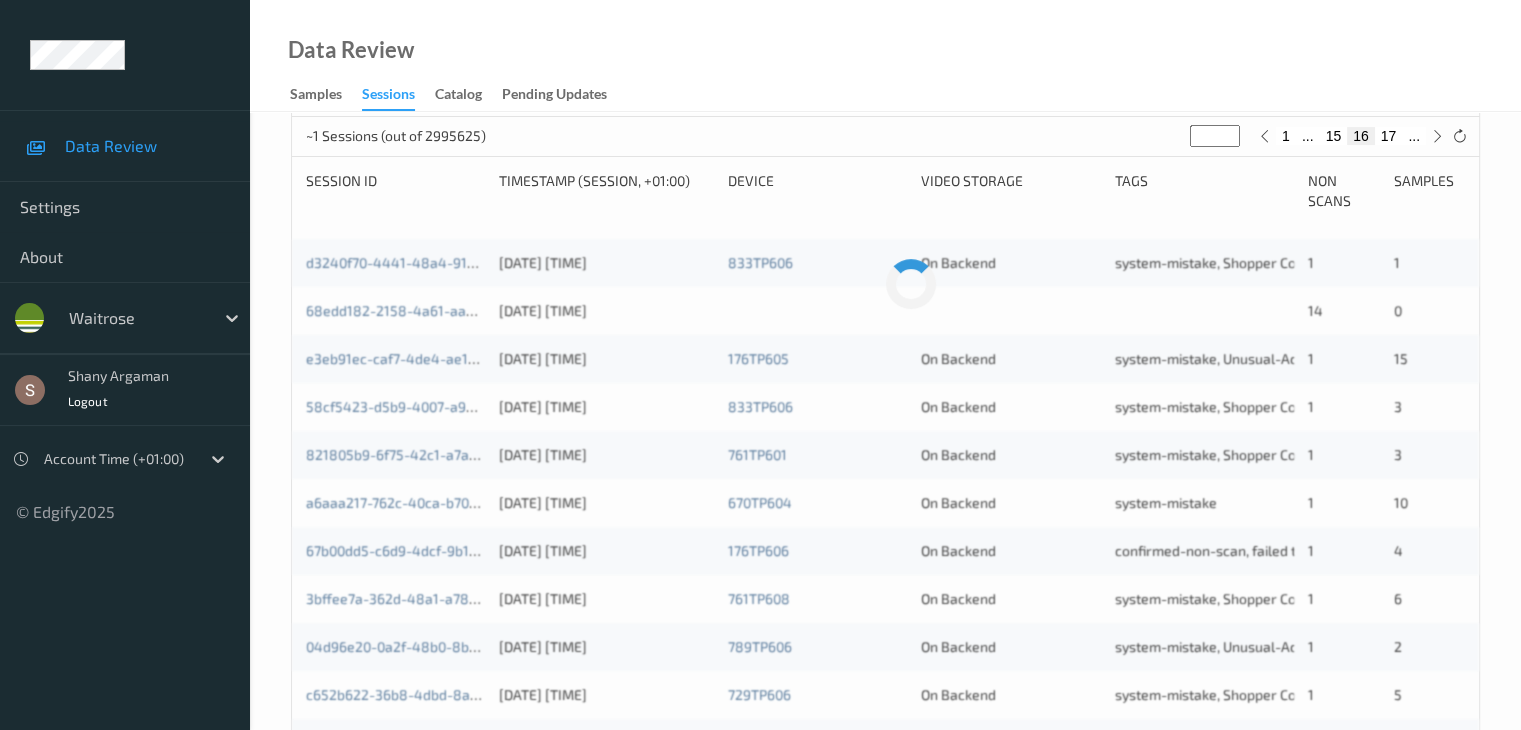 scroll, scrollTop: 932, scrollLeft: 0, axis: vertical 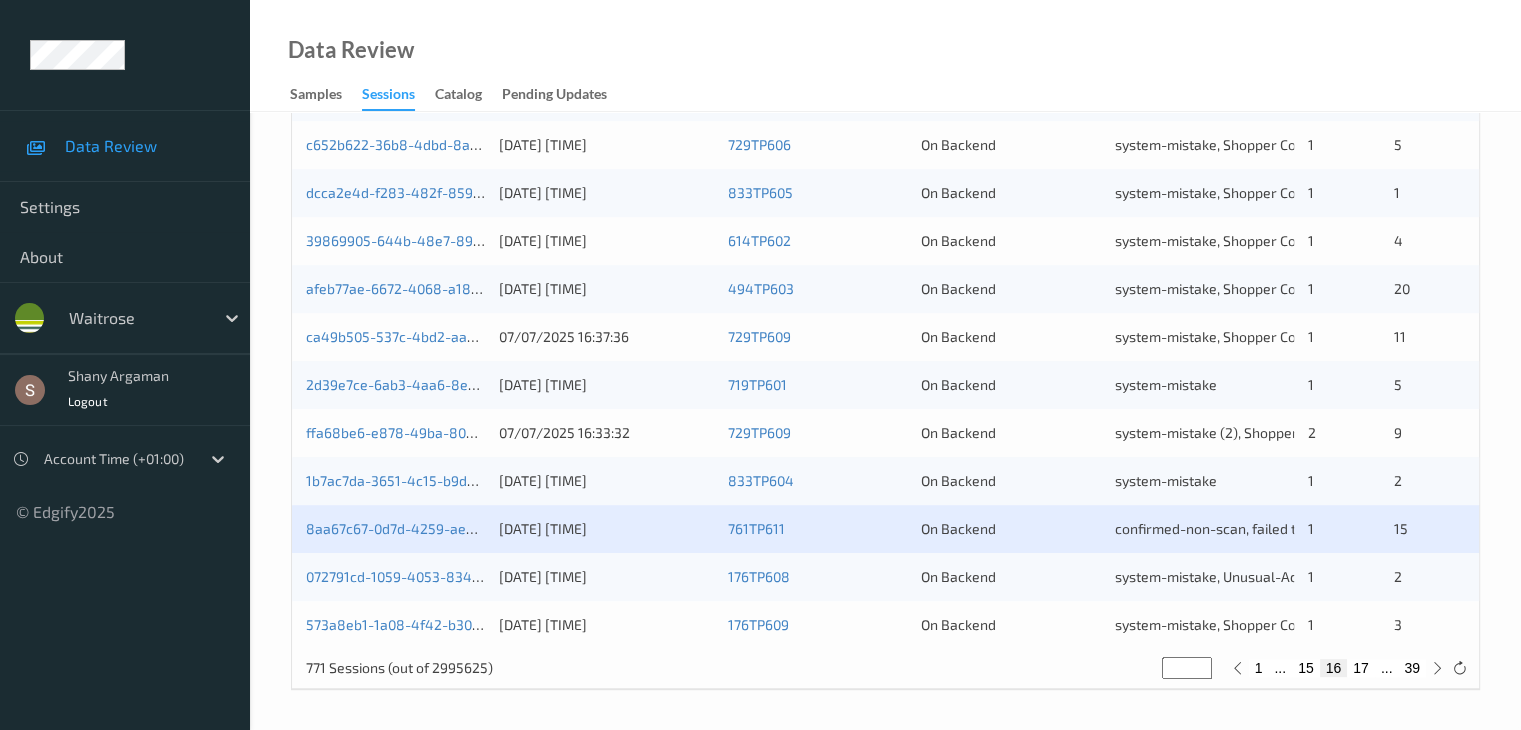 click on "17" at bounding box center (1361, 668) 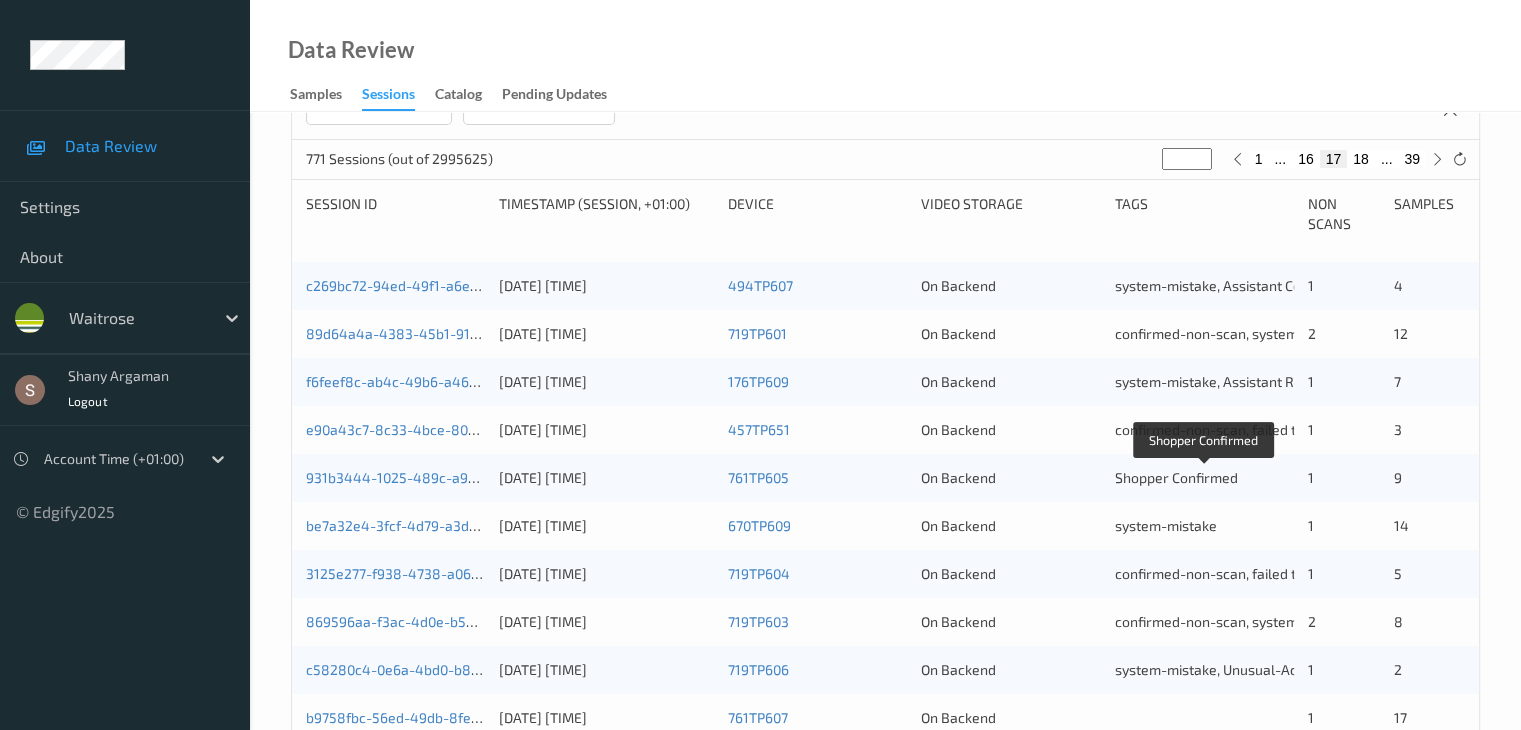 scroll, scrollTop: 392, scrollLeft: 0, axis: vertical 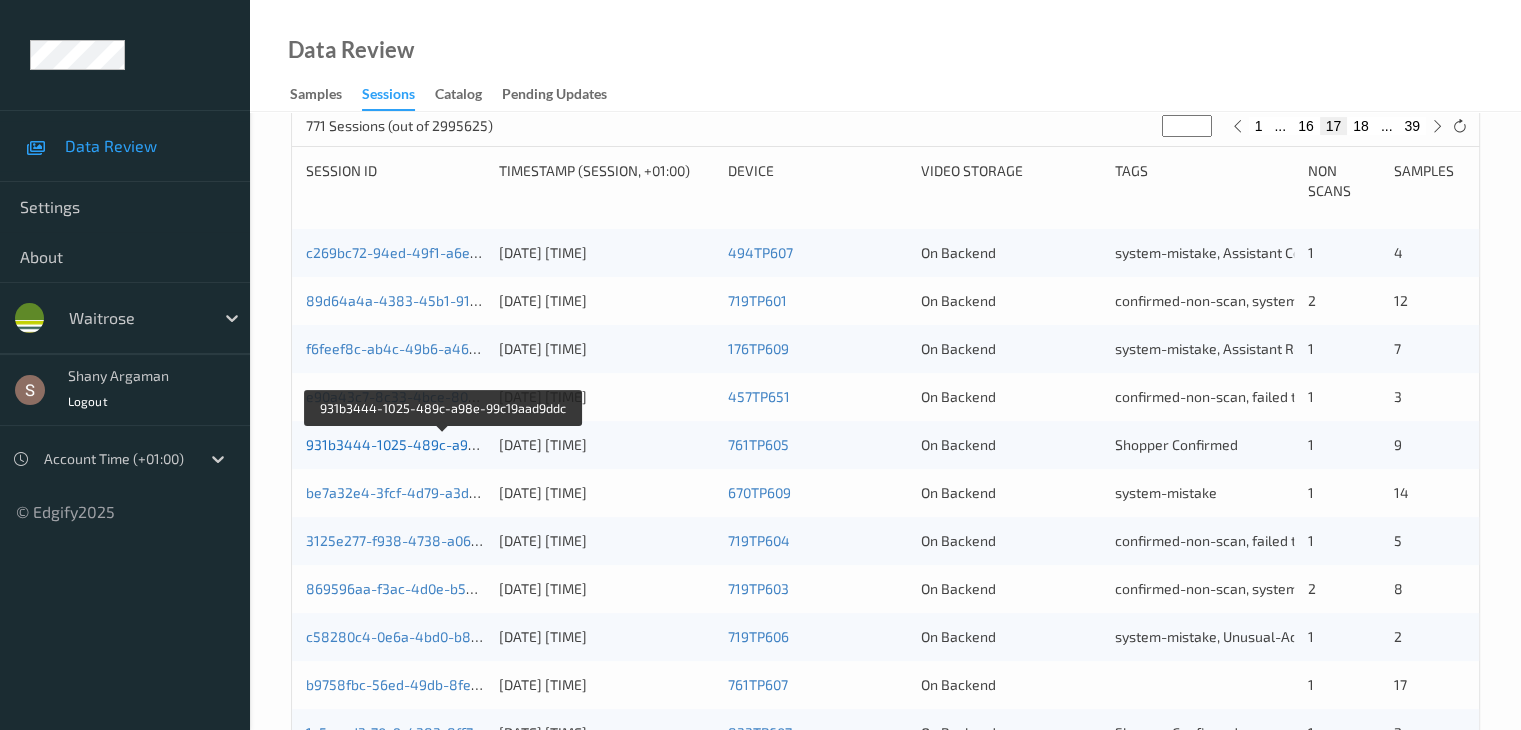 click on "931b3444-1025-489c-a98e-99c19aad9ddc" at bounding box center (444, 444) 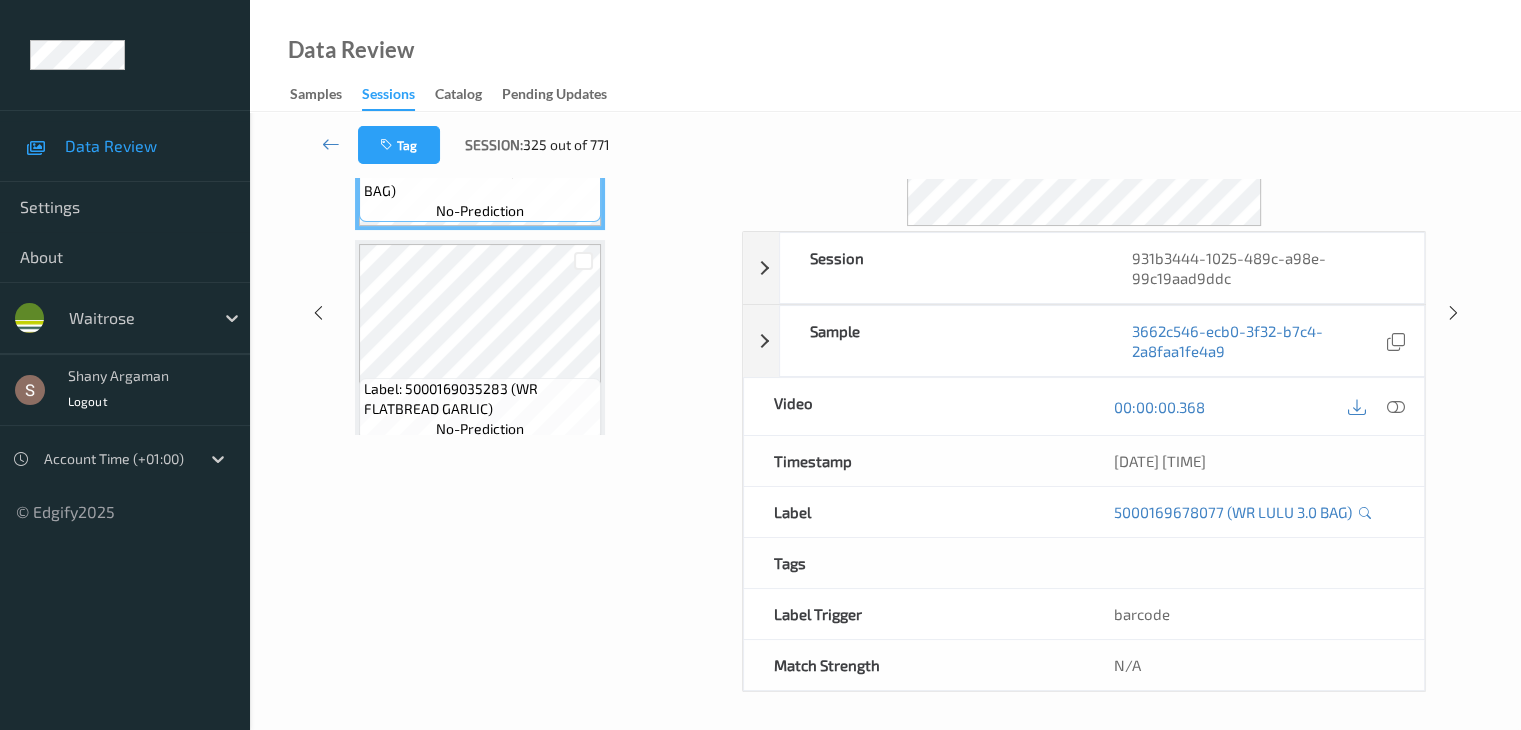 scroll, scrollTop: 0, scrollLeft: 0, axis: both 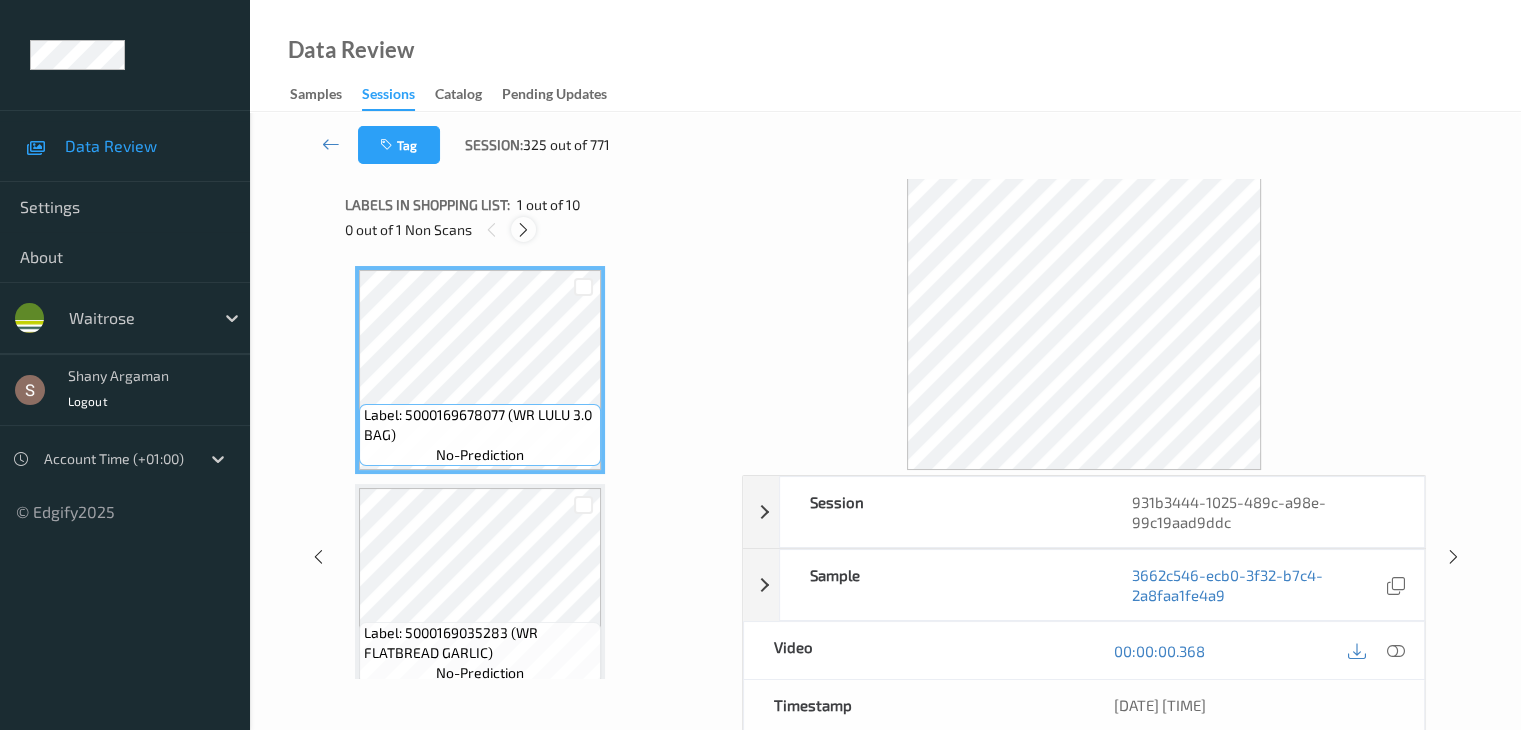 click at bounding box center [523, 230] 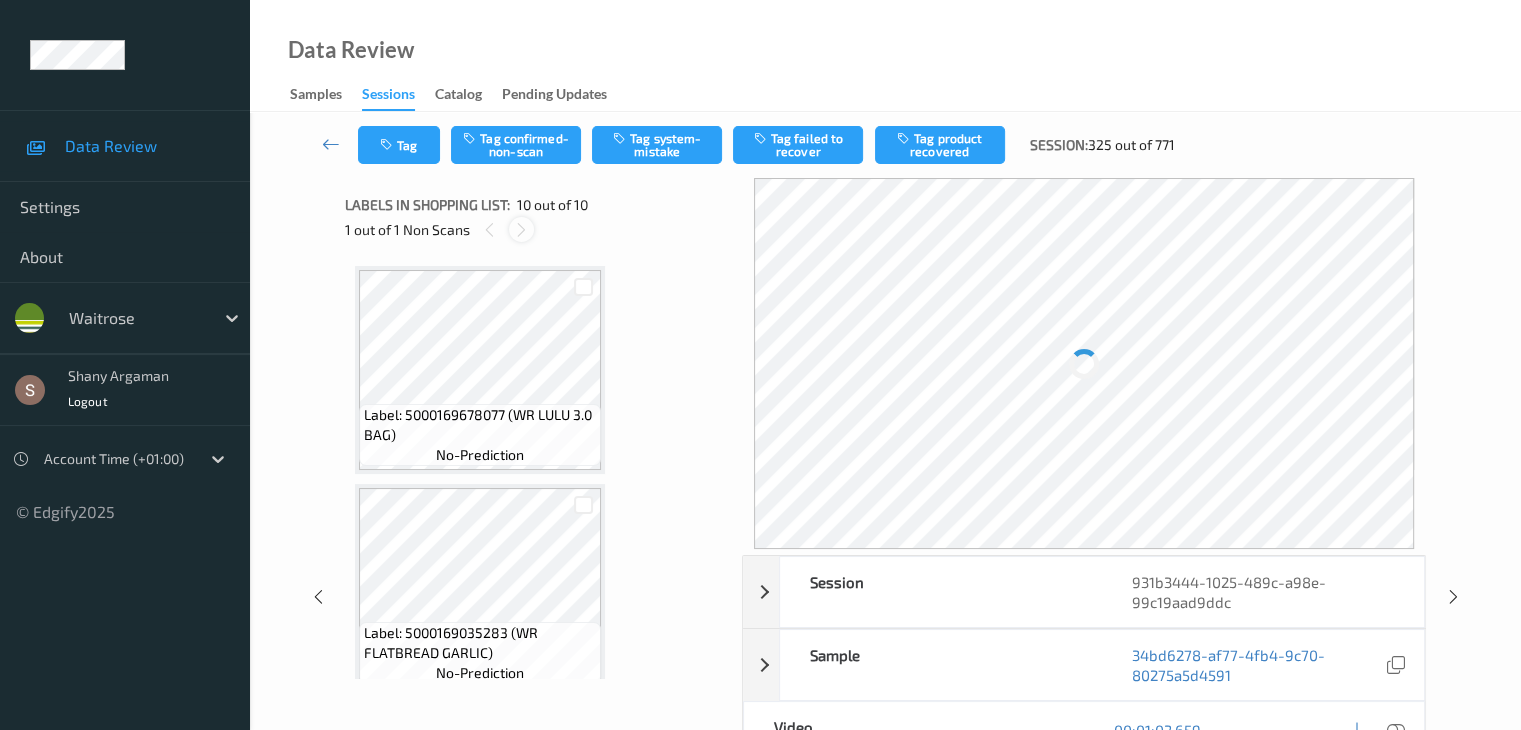 scroll, scrollTop: 1754, scrollLeft: 0, axis: vertical 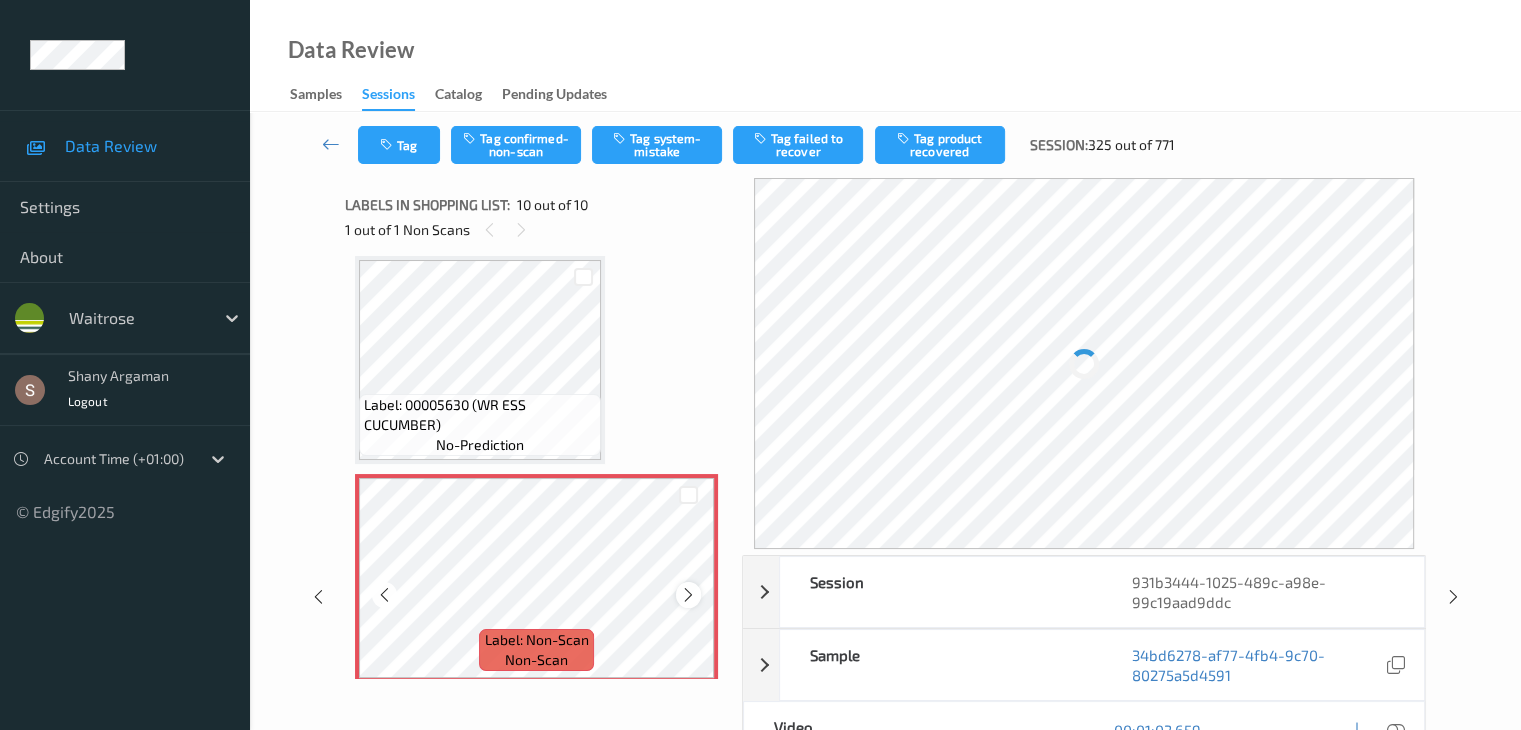 click at bounding box center [688, 594] 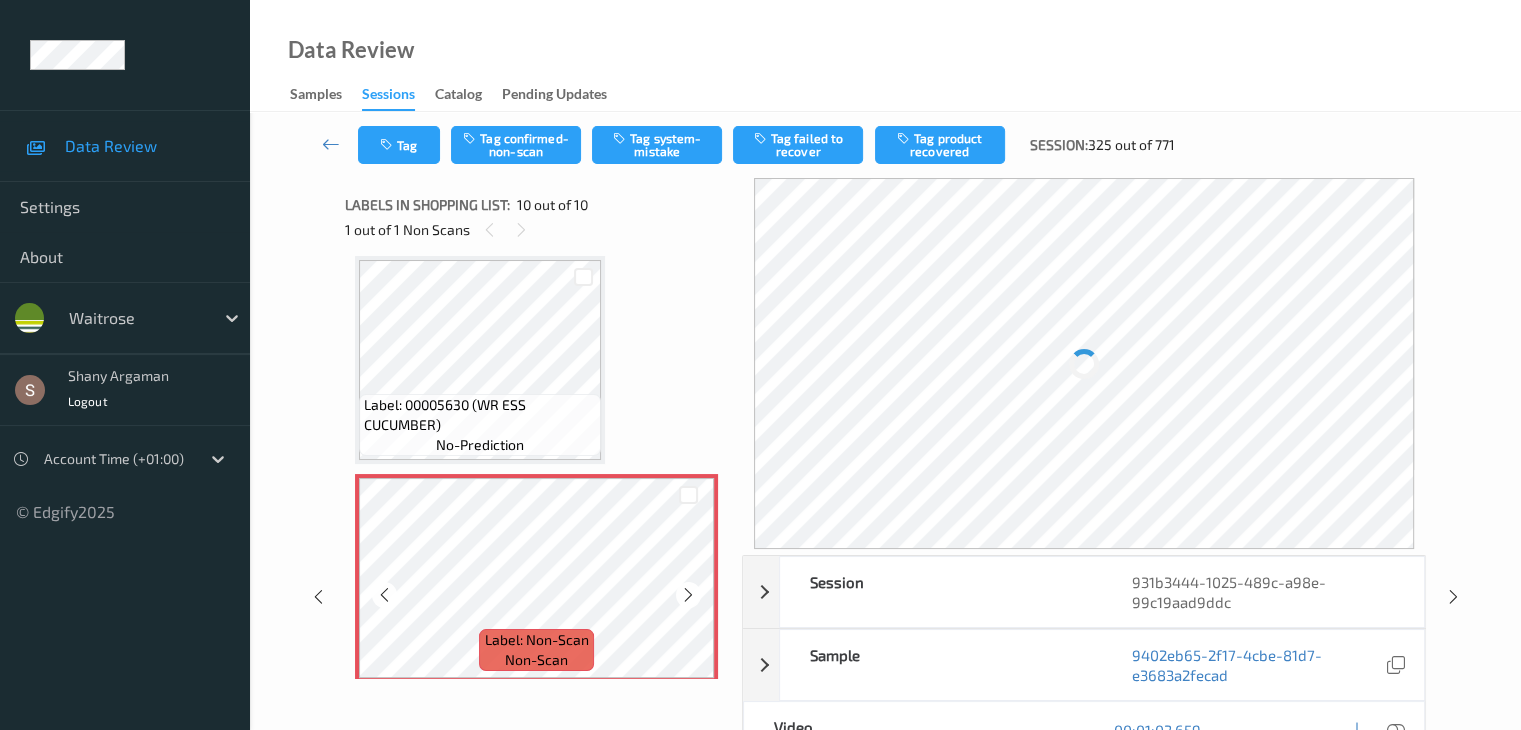 click at bounding box center (688, 594) 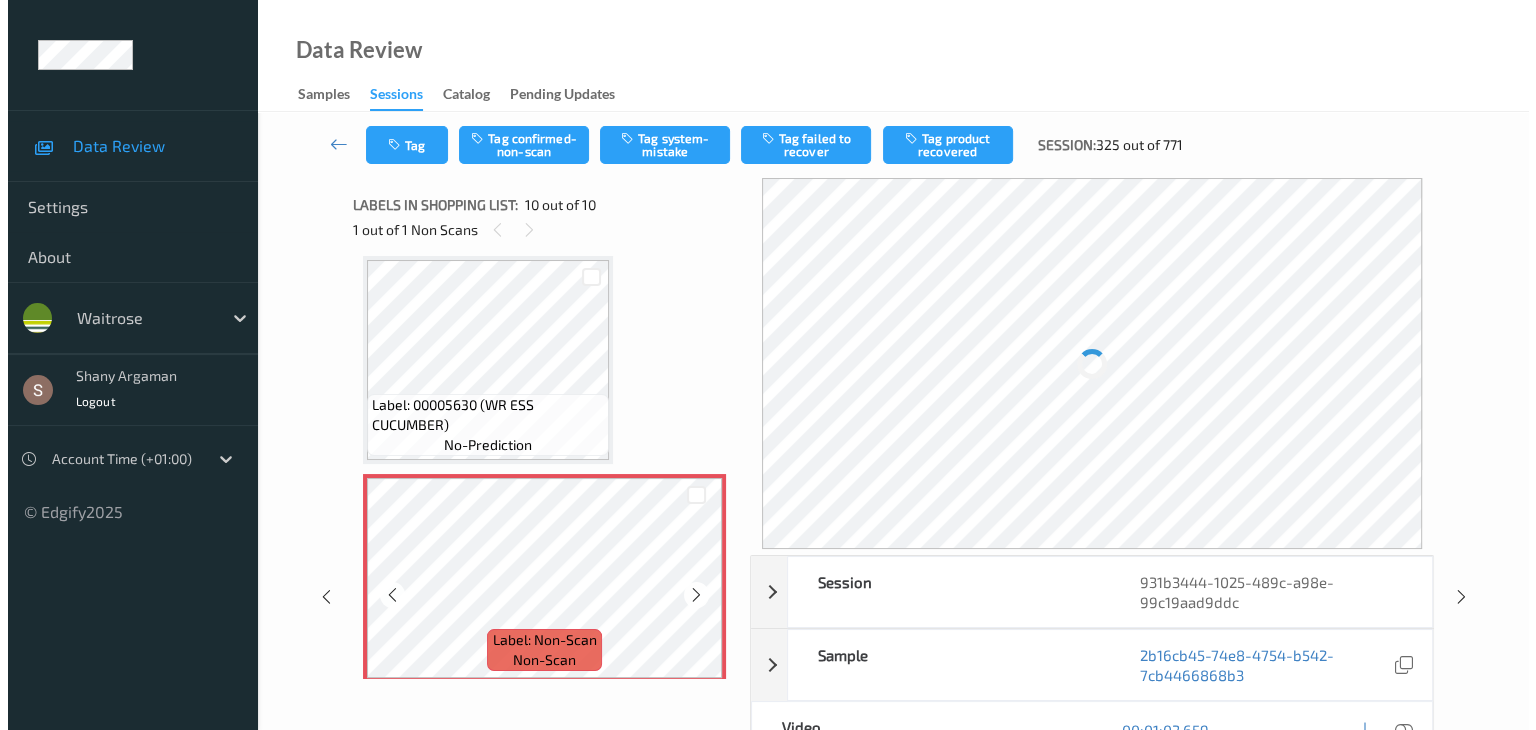 scroll, scrollTop: 1767, scrollLeft: 0, axis: vertical 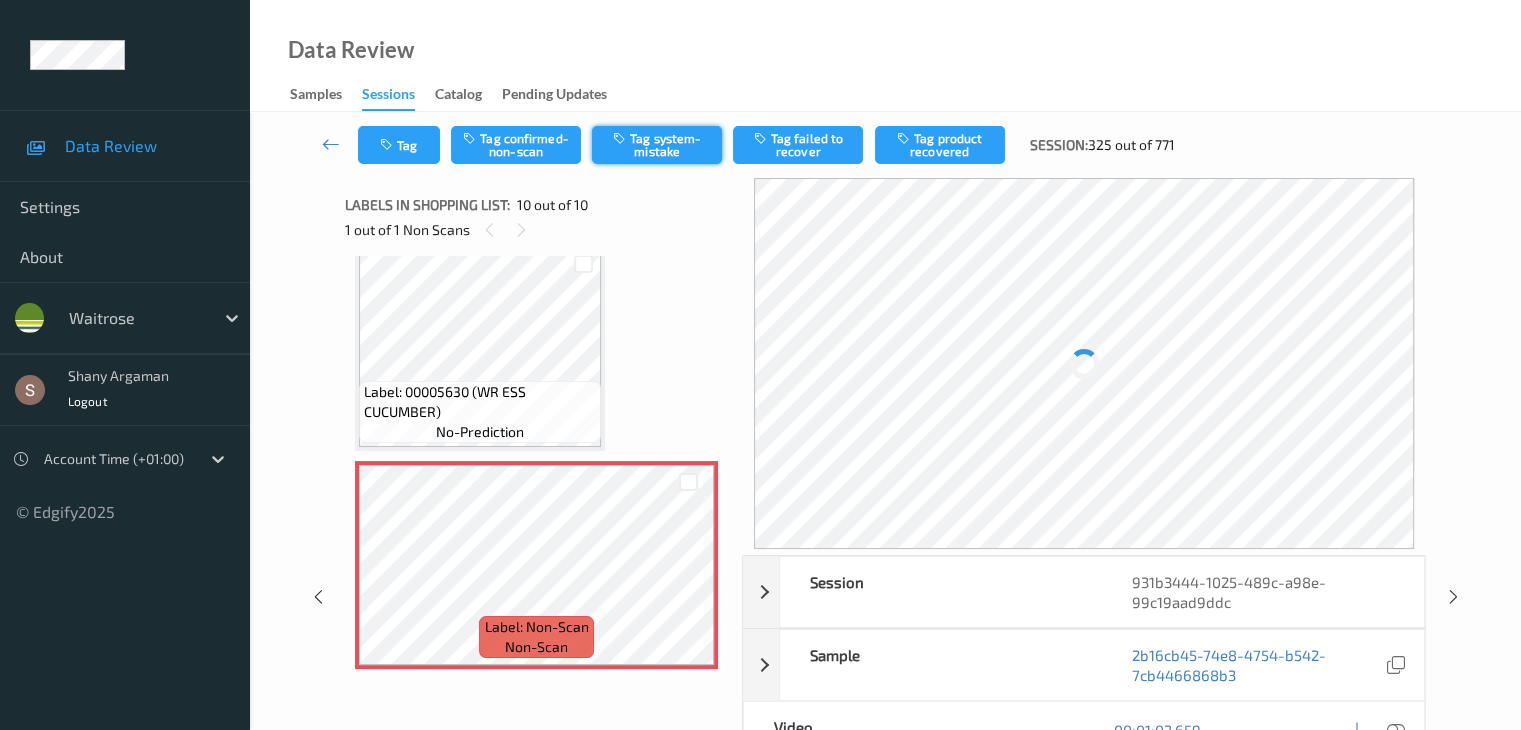 click on "Tag   system-mistake" at bounding box center [657, 145] 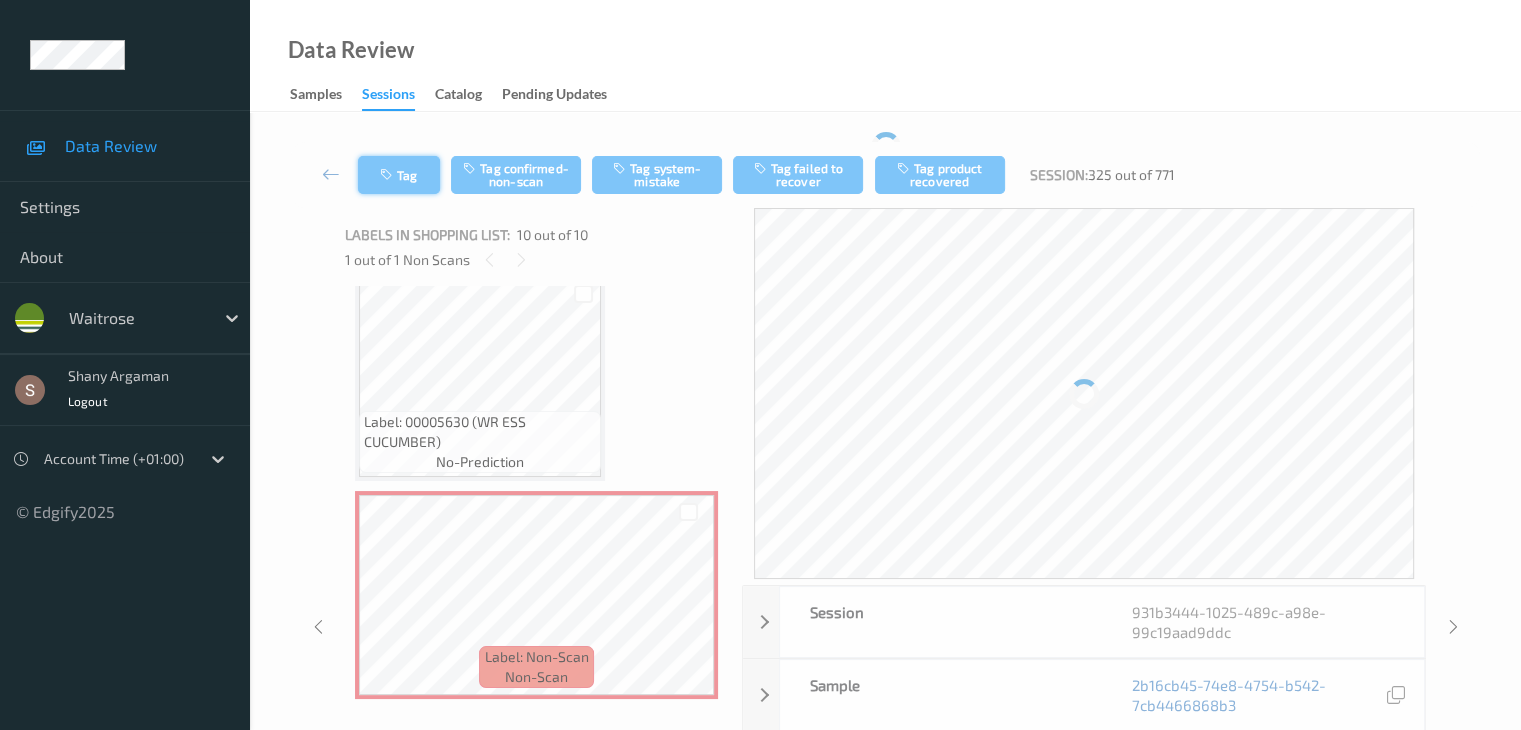 click on "Tag" at bounding box center (399, 175) 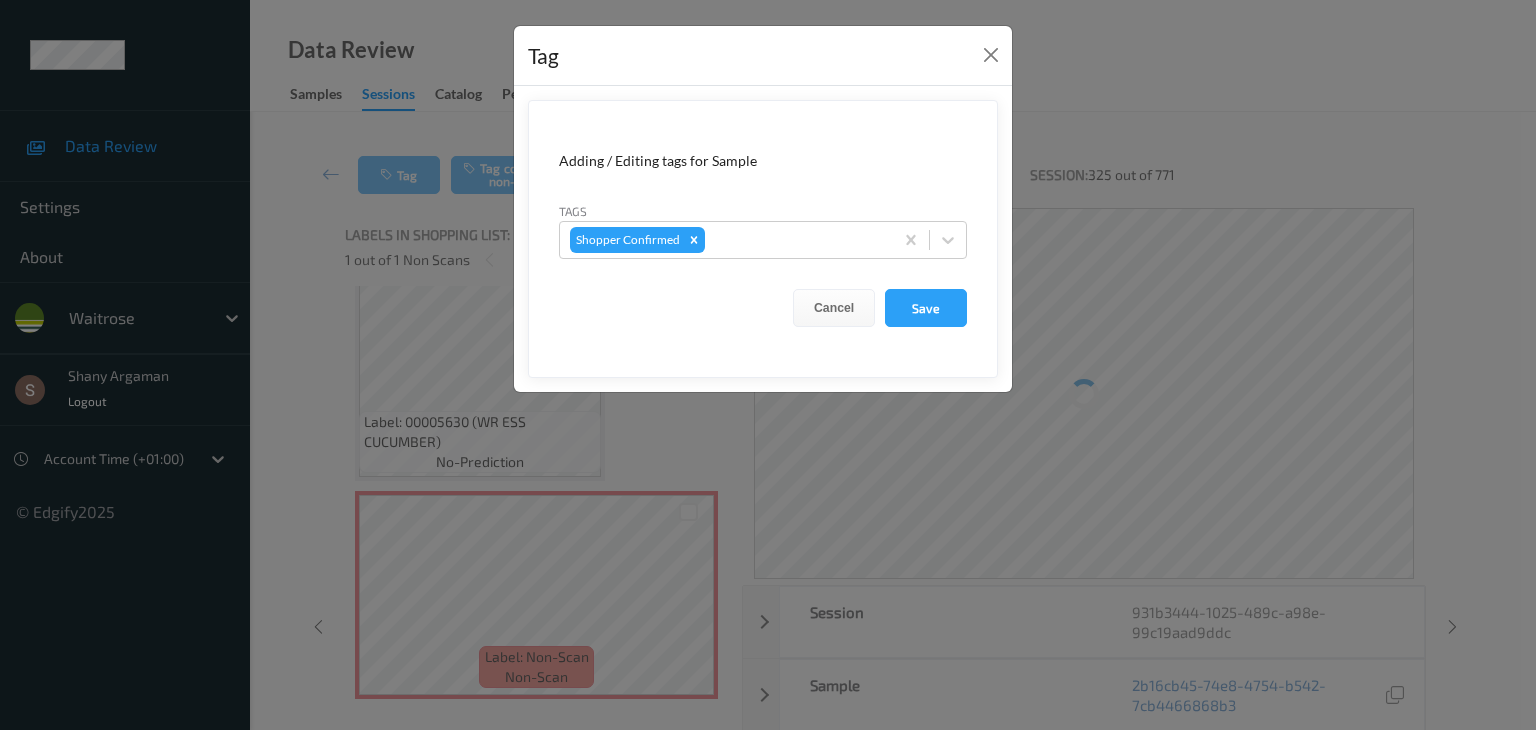 click on "Adding / Editing tags for Sample   Tags Shopper Confirmed Cancel Save" at bounding box center [763, 239] 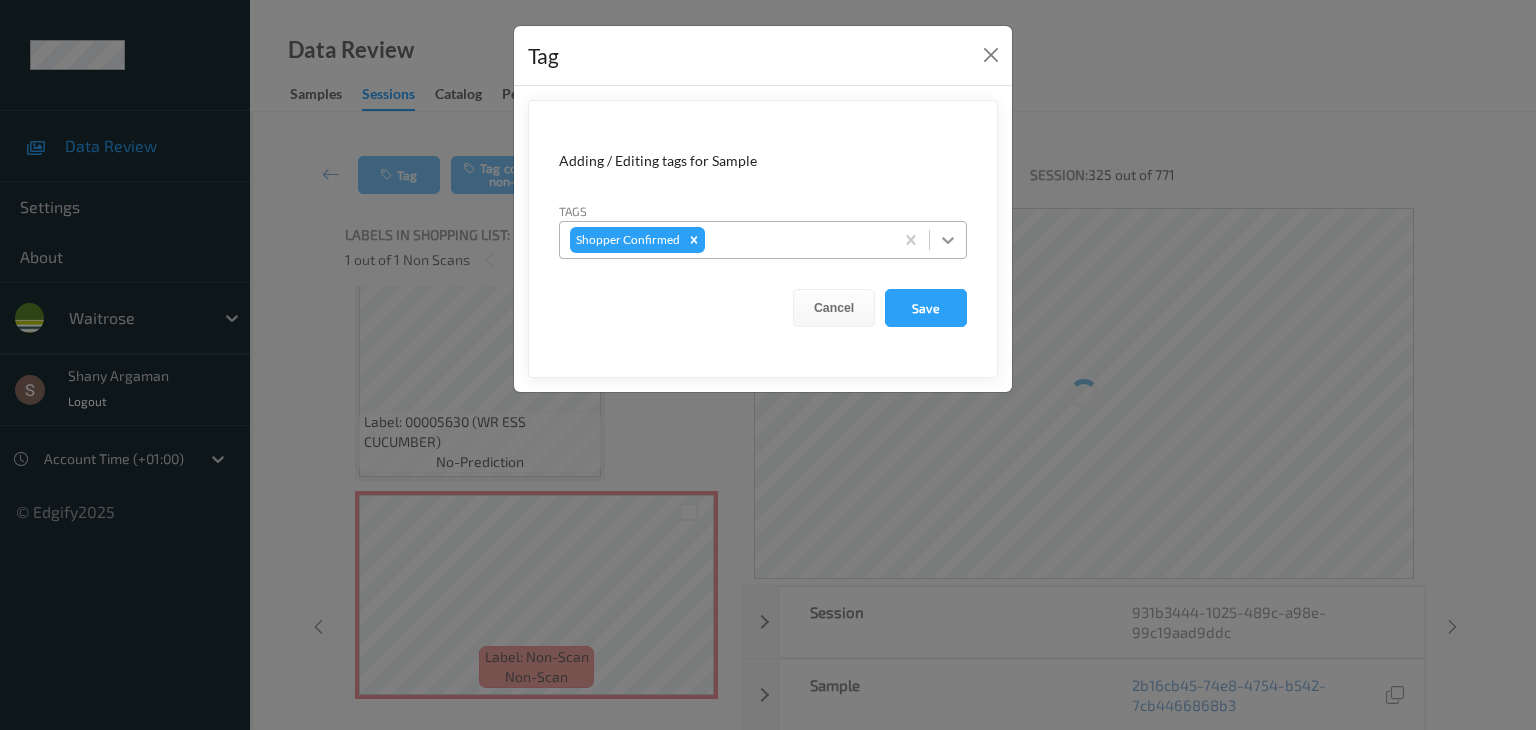 click 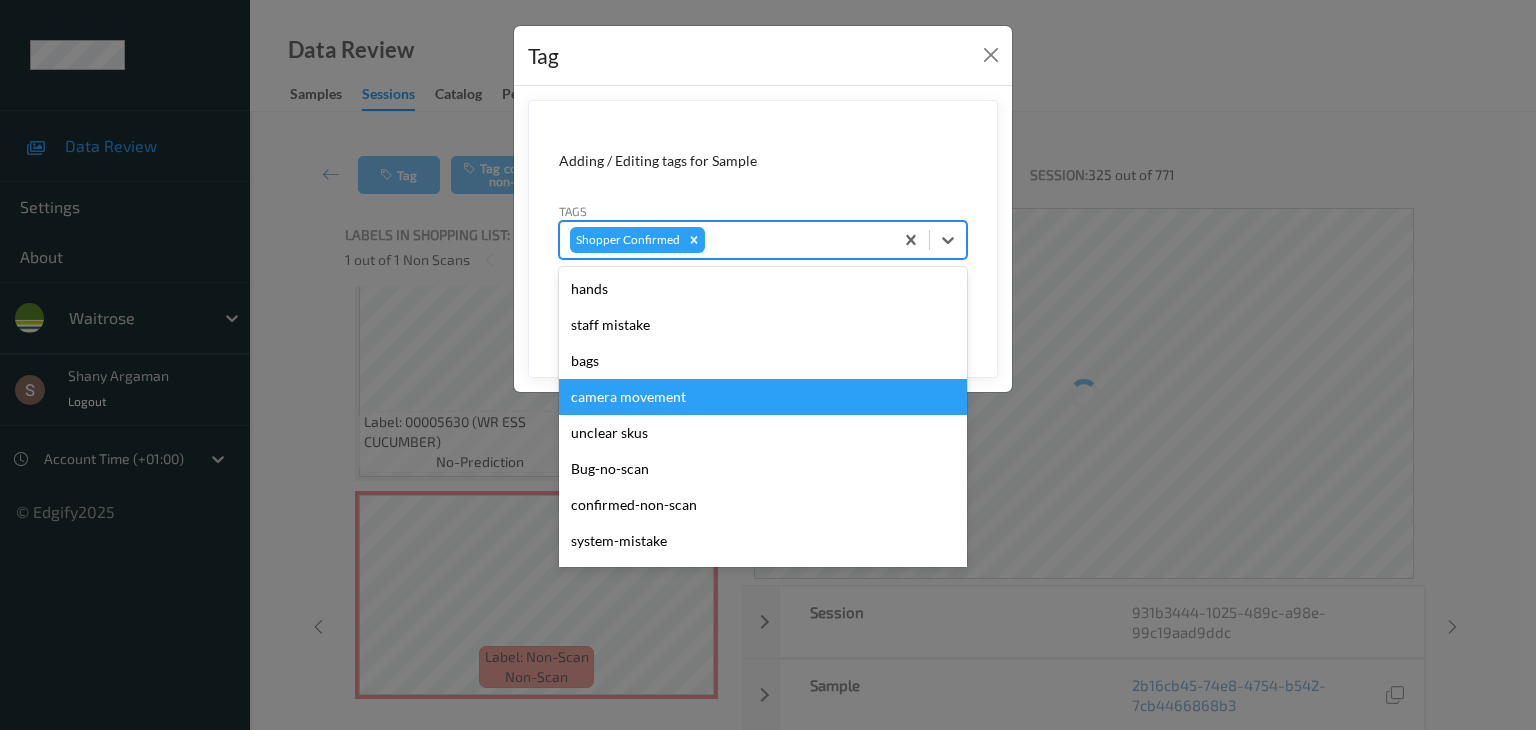 scroll, scrollTop: 356, scrollLeft: 0, axis: vertical 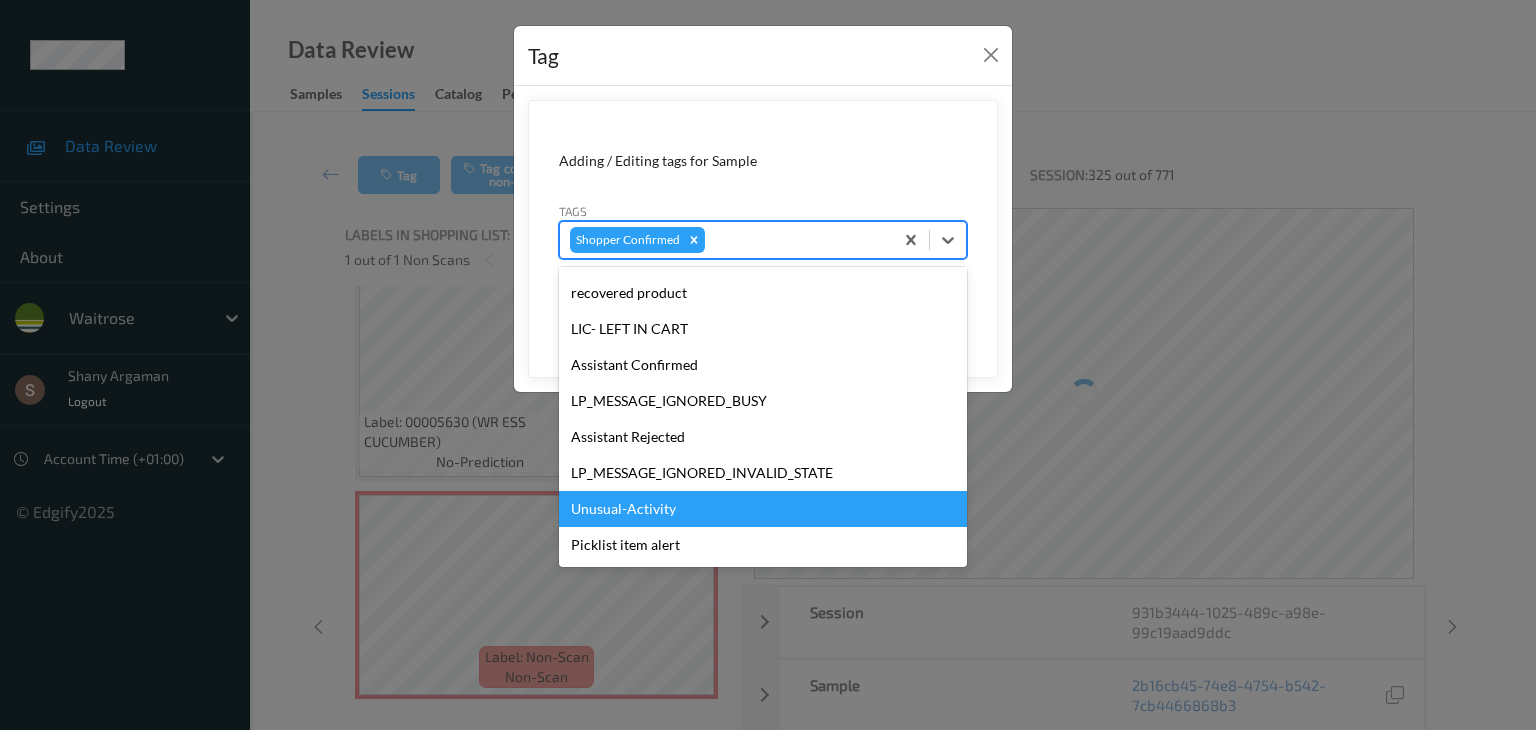 click on "Unusual-Activity" at bounding box center [763, 509] 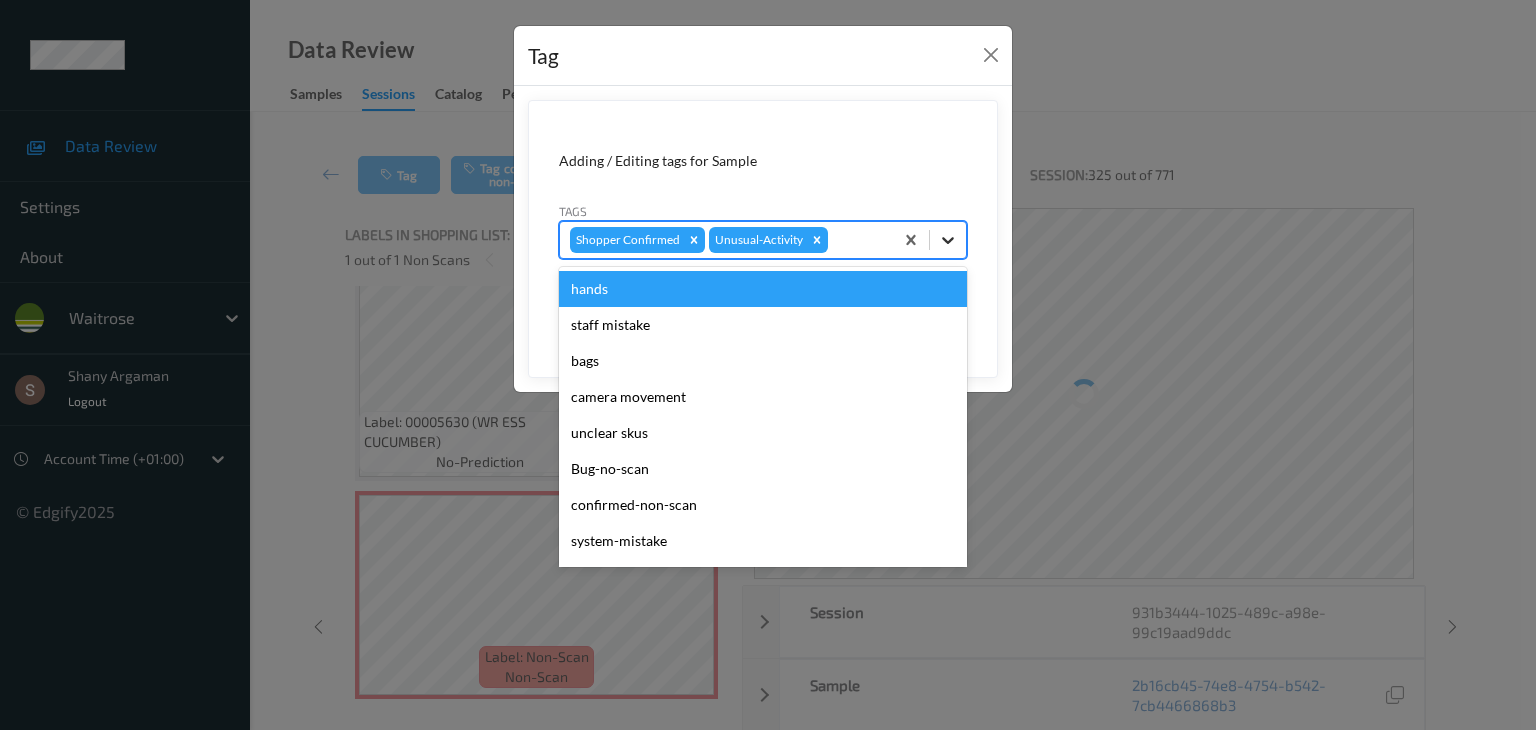 click 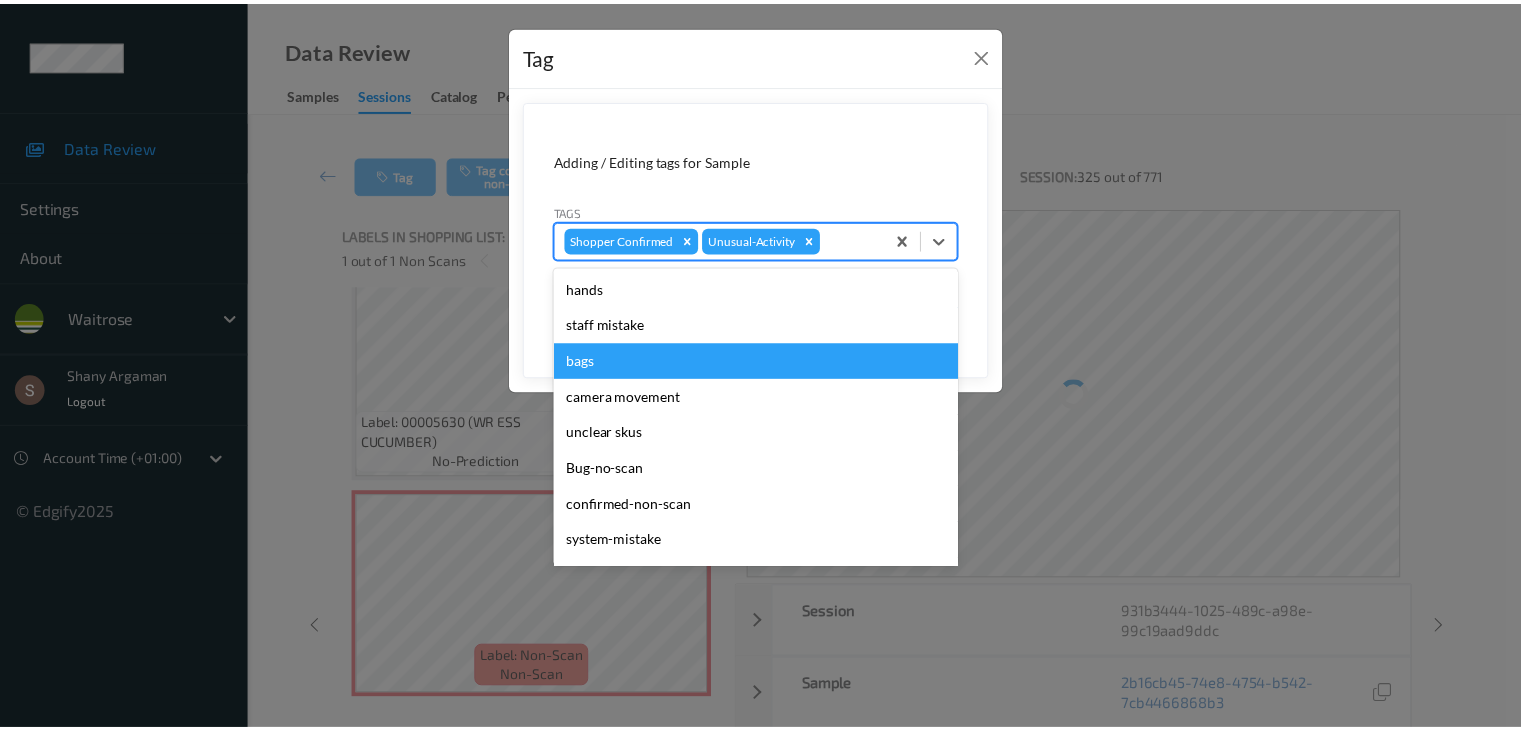 scroll, scrollTop: 320, scrollLeft: 0, axis: vertical 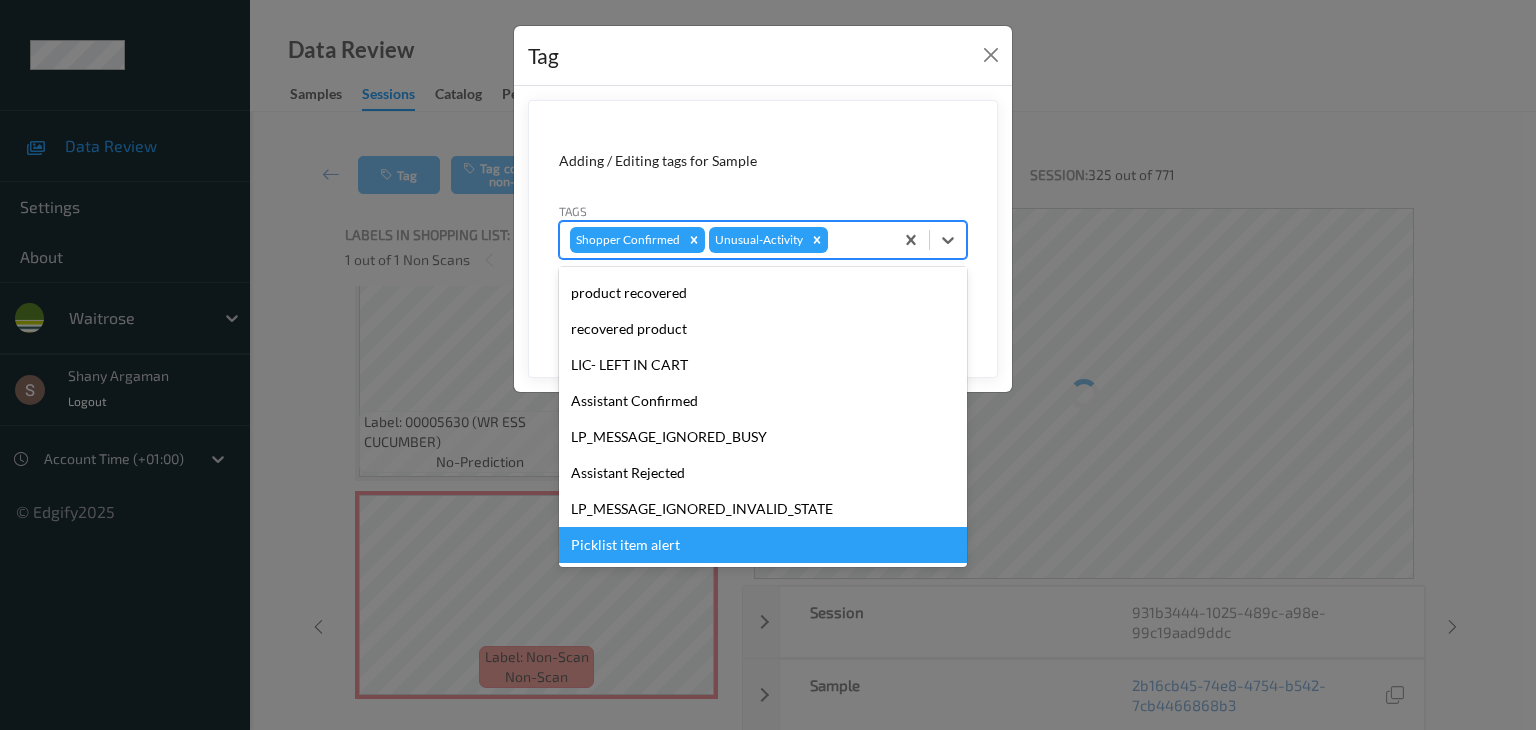 click on "Picklist item alert" at bounding box center [763, 545] 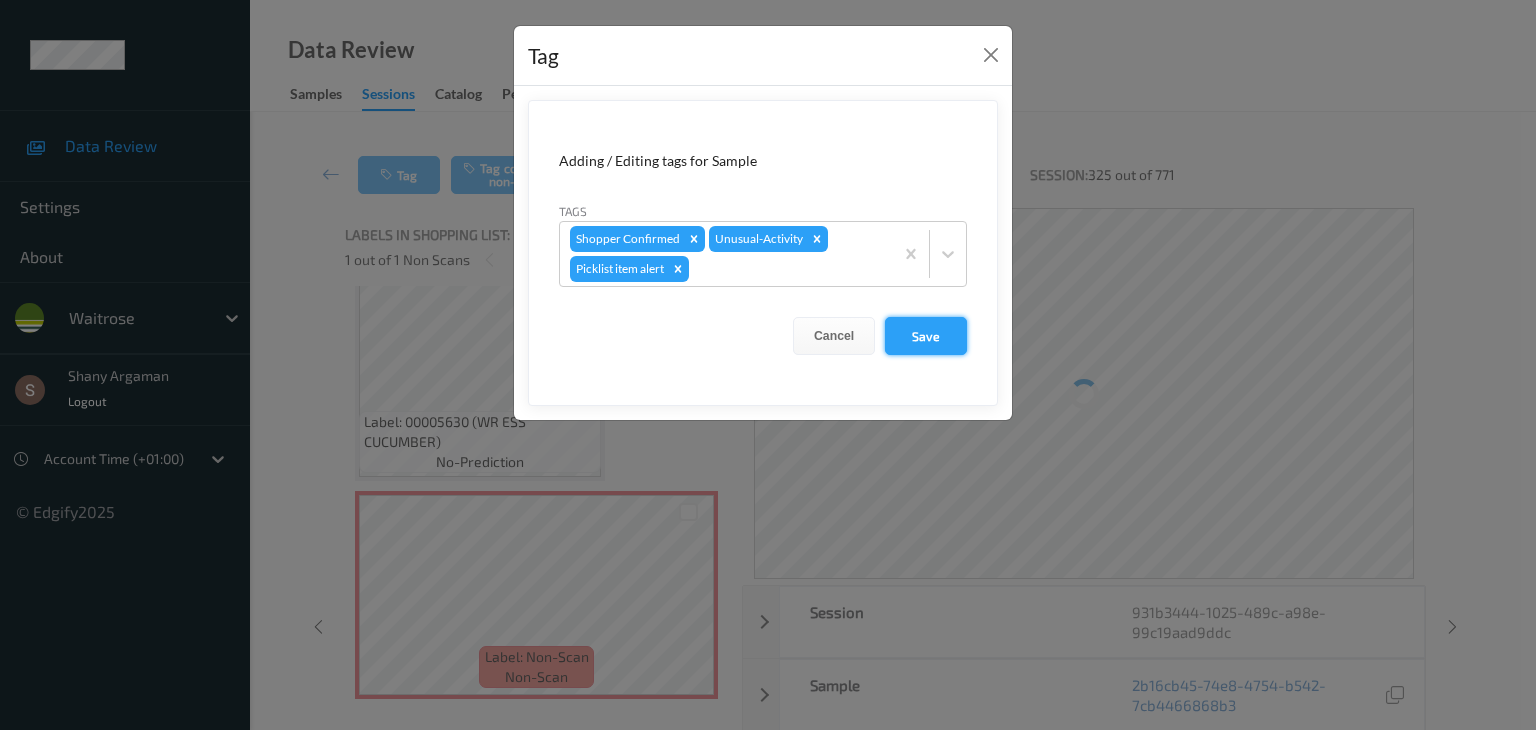 click on "Save" at bounding box center [926, 336] 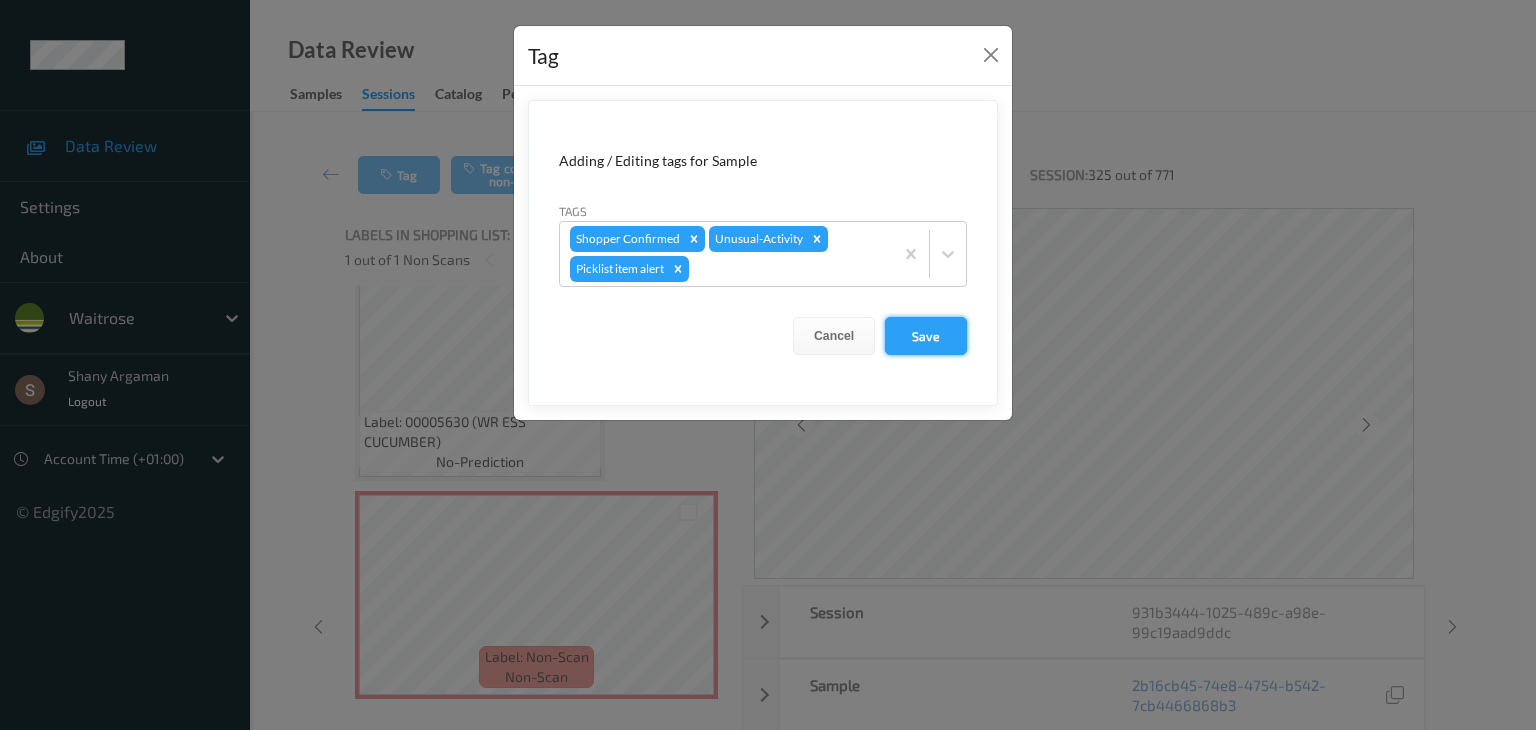 click on "Save" at bounding box center (926, 336) 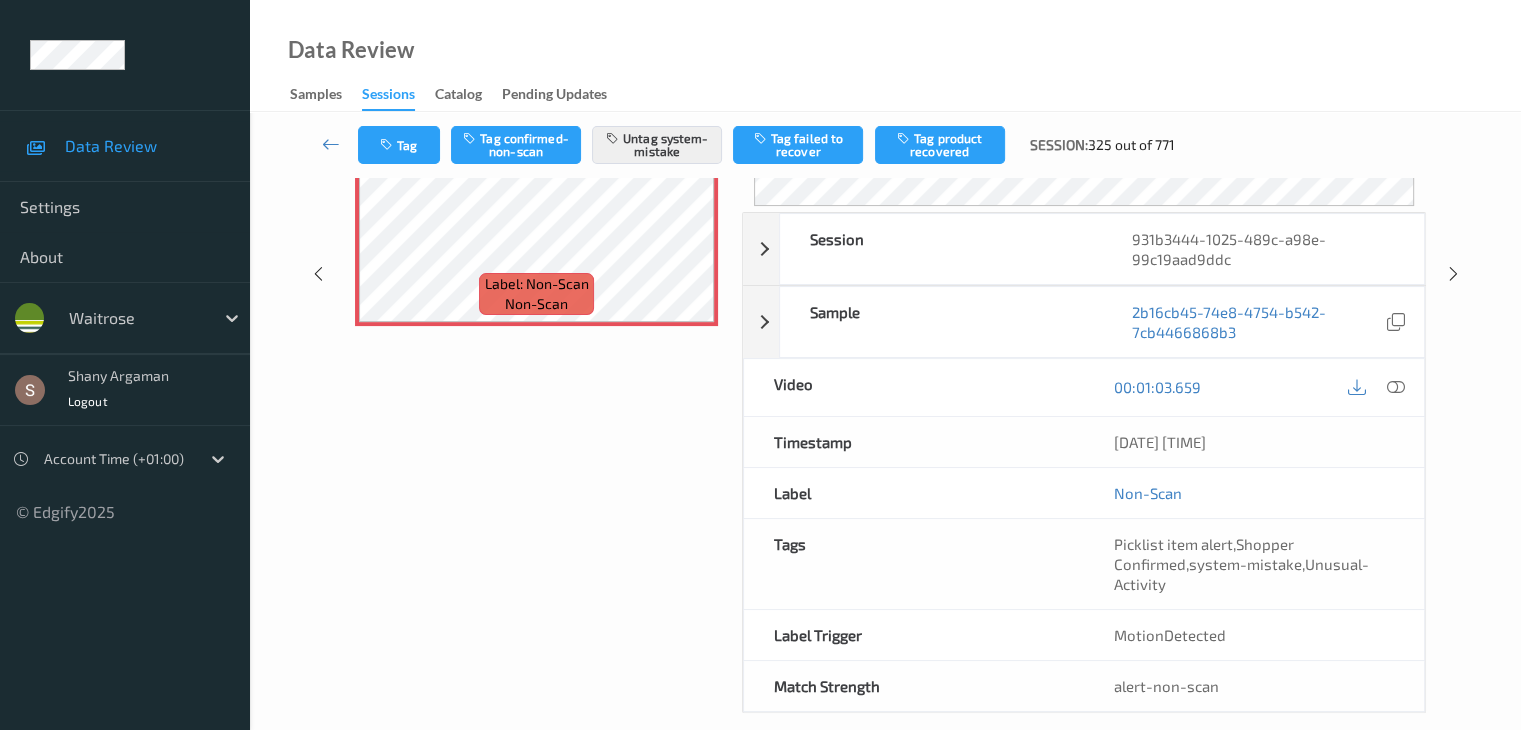 scroll, scrollTop: 0, scrollLeft: 0, axis: both 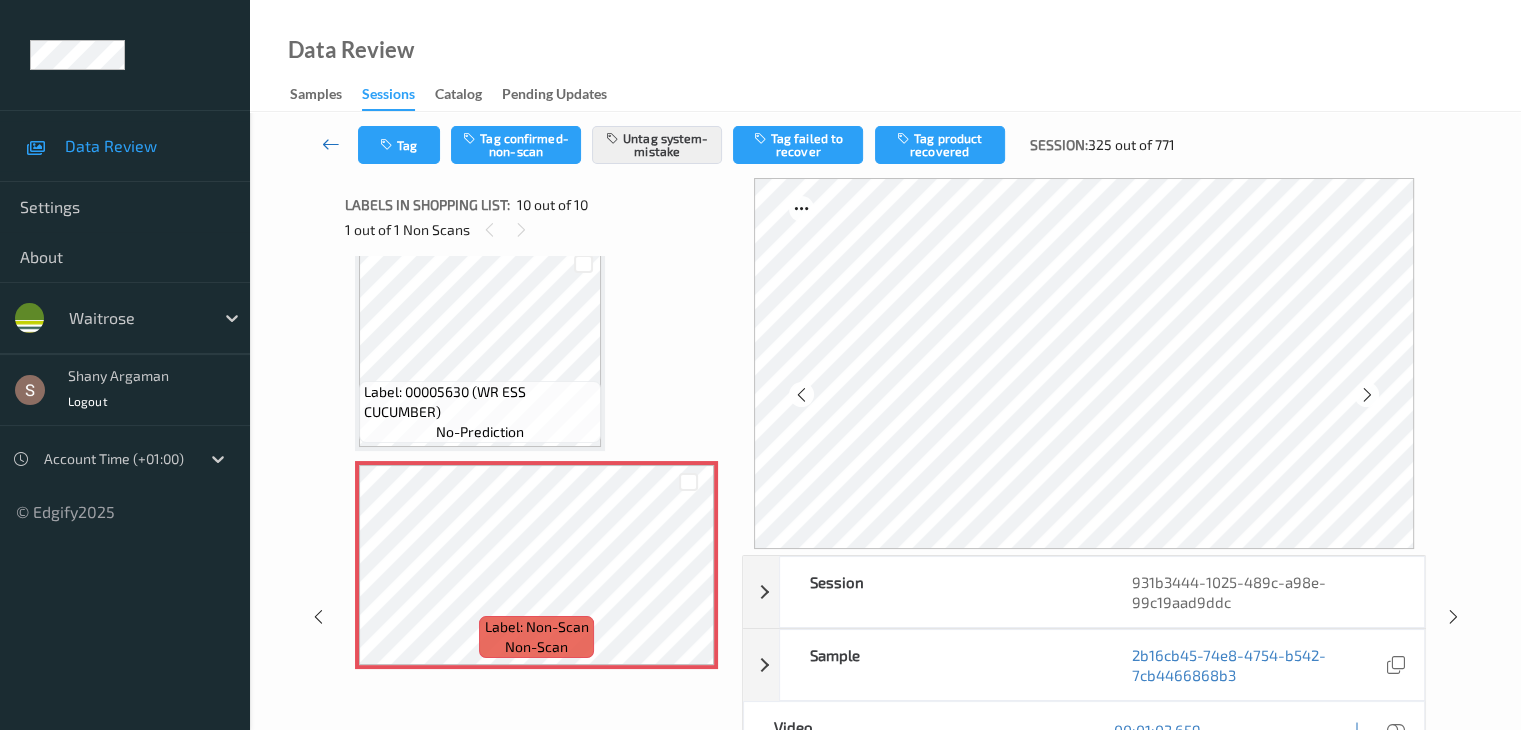 click at bounding box center [331, 144] 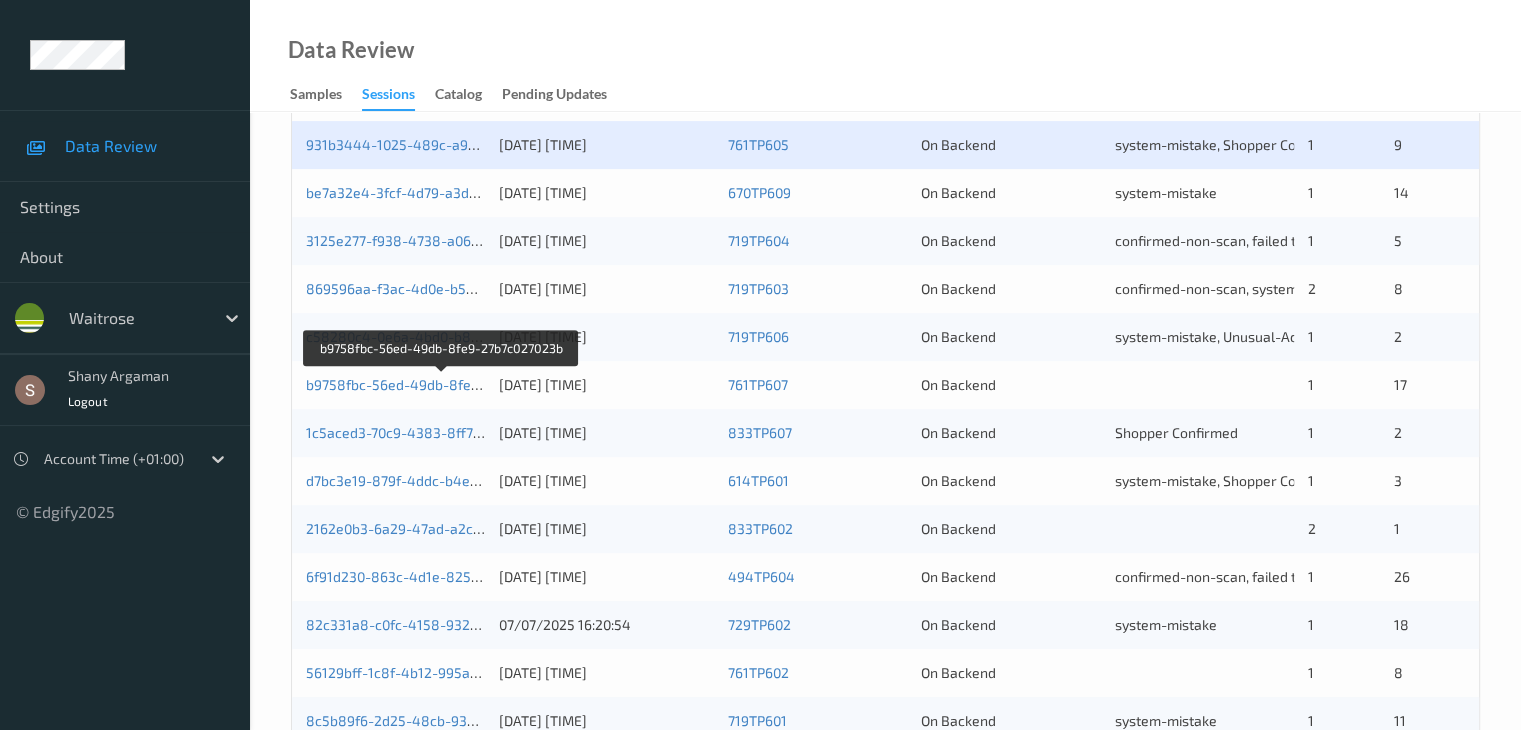 scroll, scrollTop: 694, scrollLeft: 0, axis: vertical 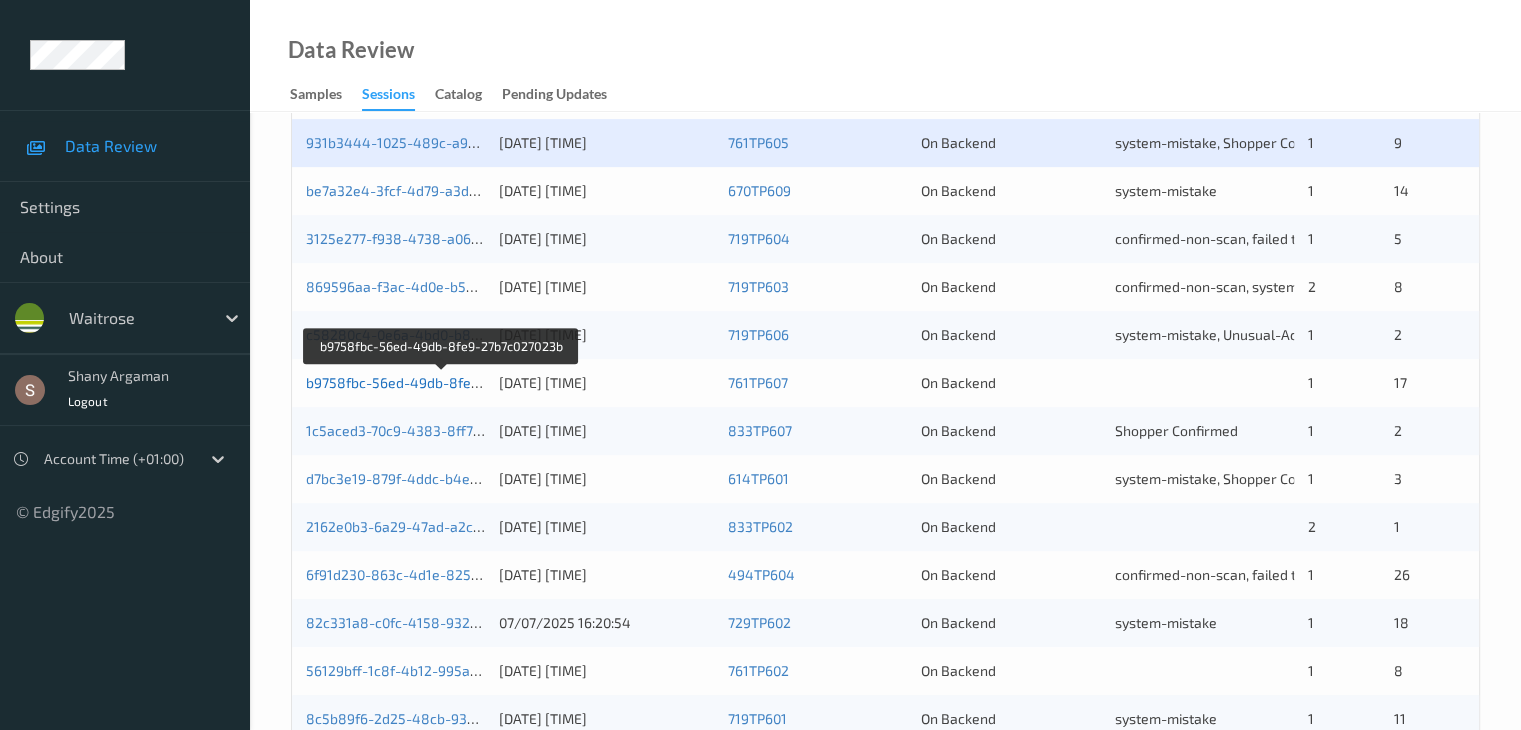 click on "b9758fbc-56ed-49db-8fe9-27b7c027023b" at bounding box center (441, 382) 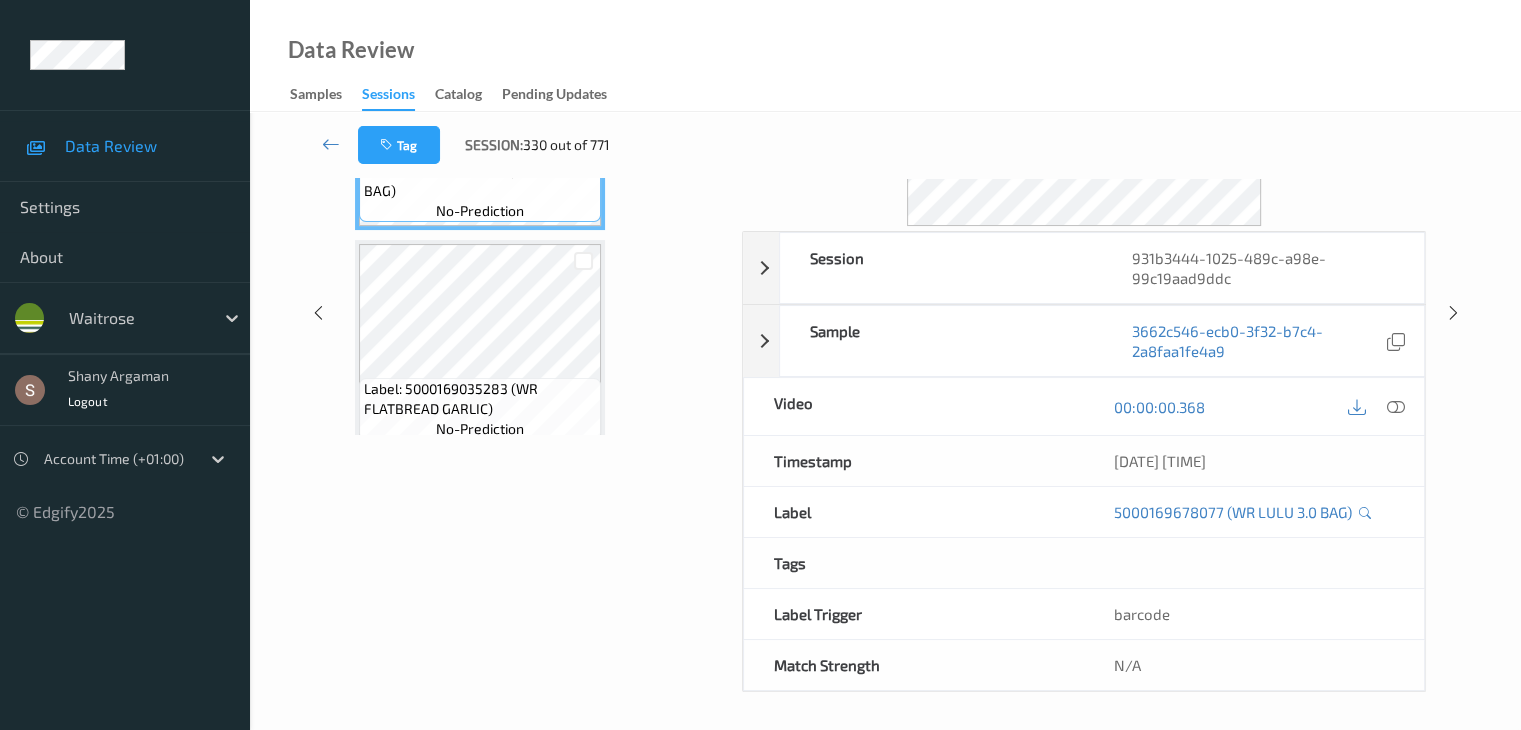 scroll, scrollTop: 0, scrollLeft: 0, axis: both 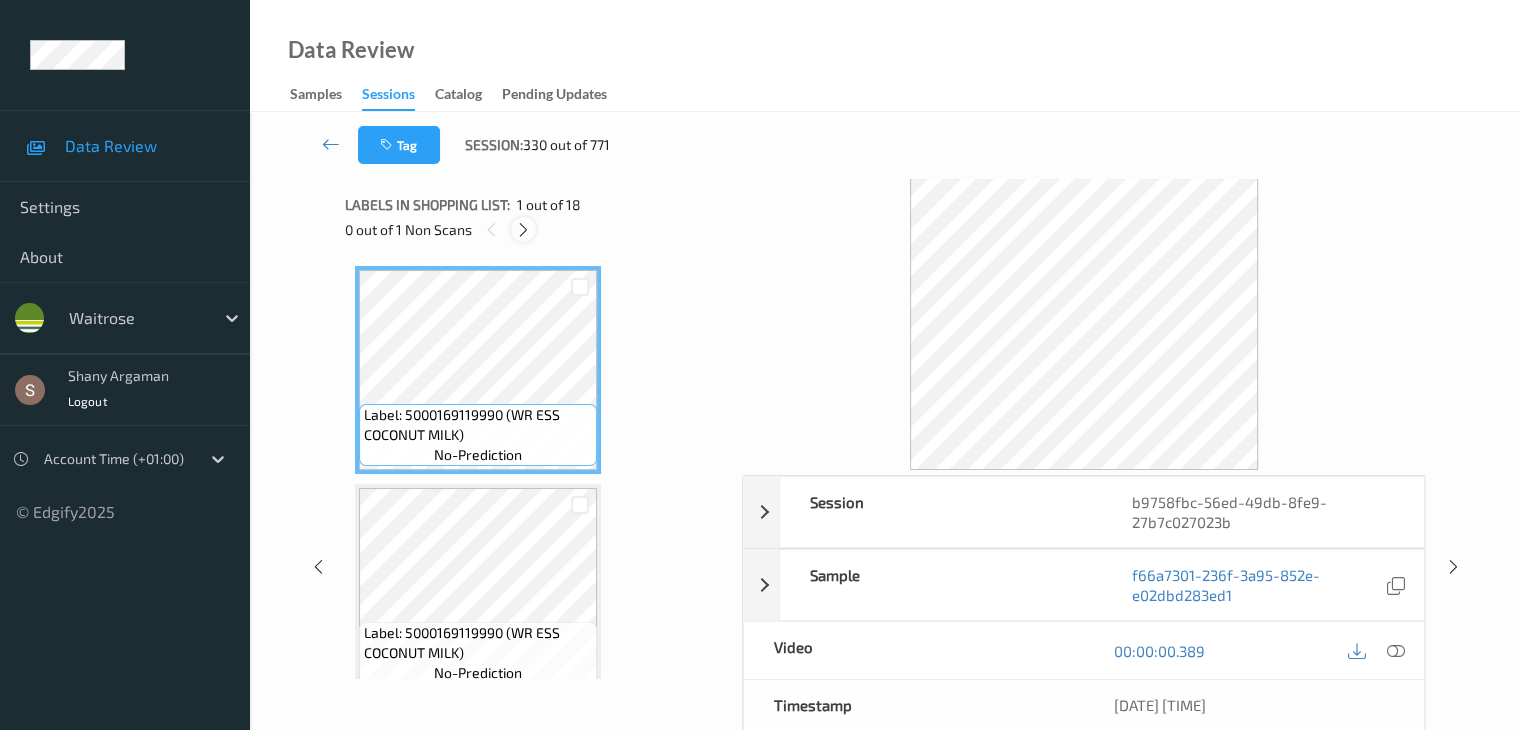 click at bounding box center [523, 230] 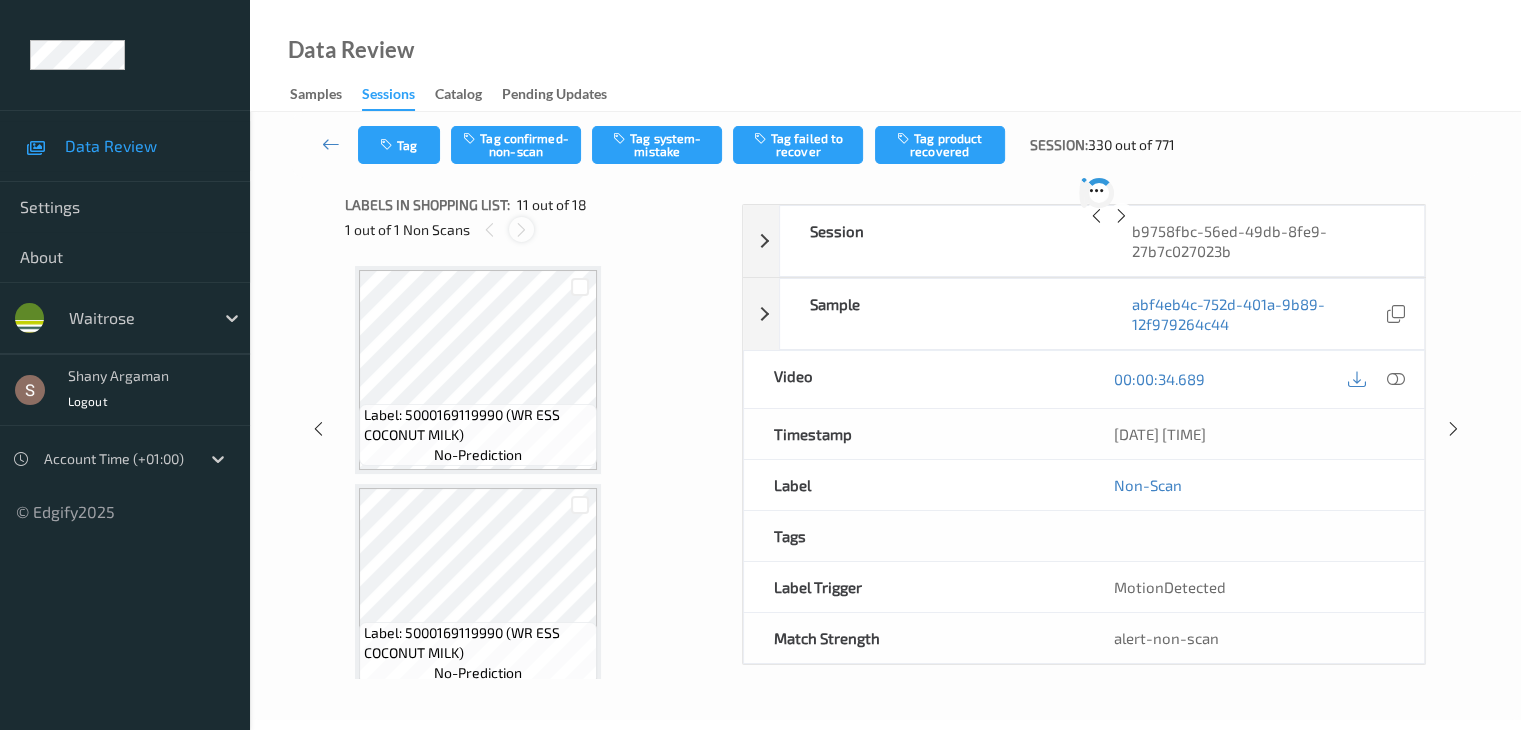 scroll, scrollTop: 1972, scrollLeft: 0, axis: vertical 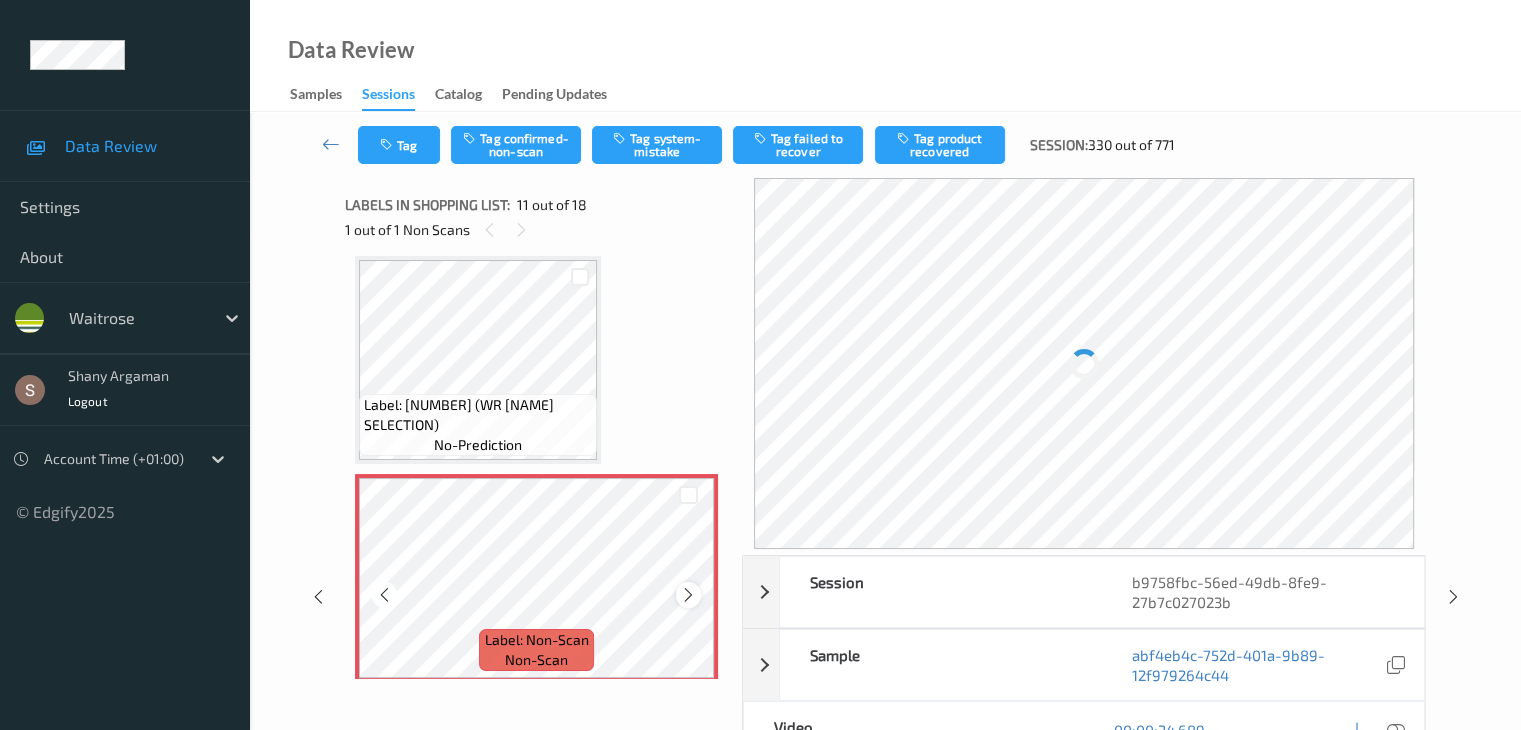 click at bounding box center [688, 595] 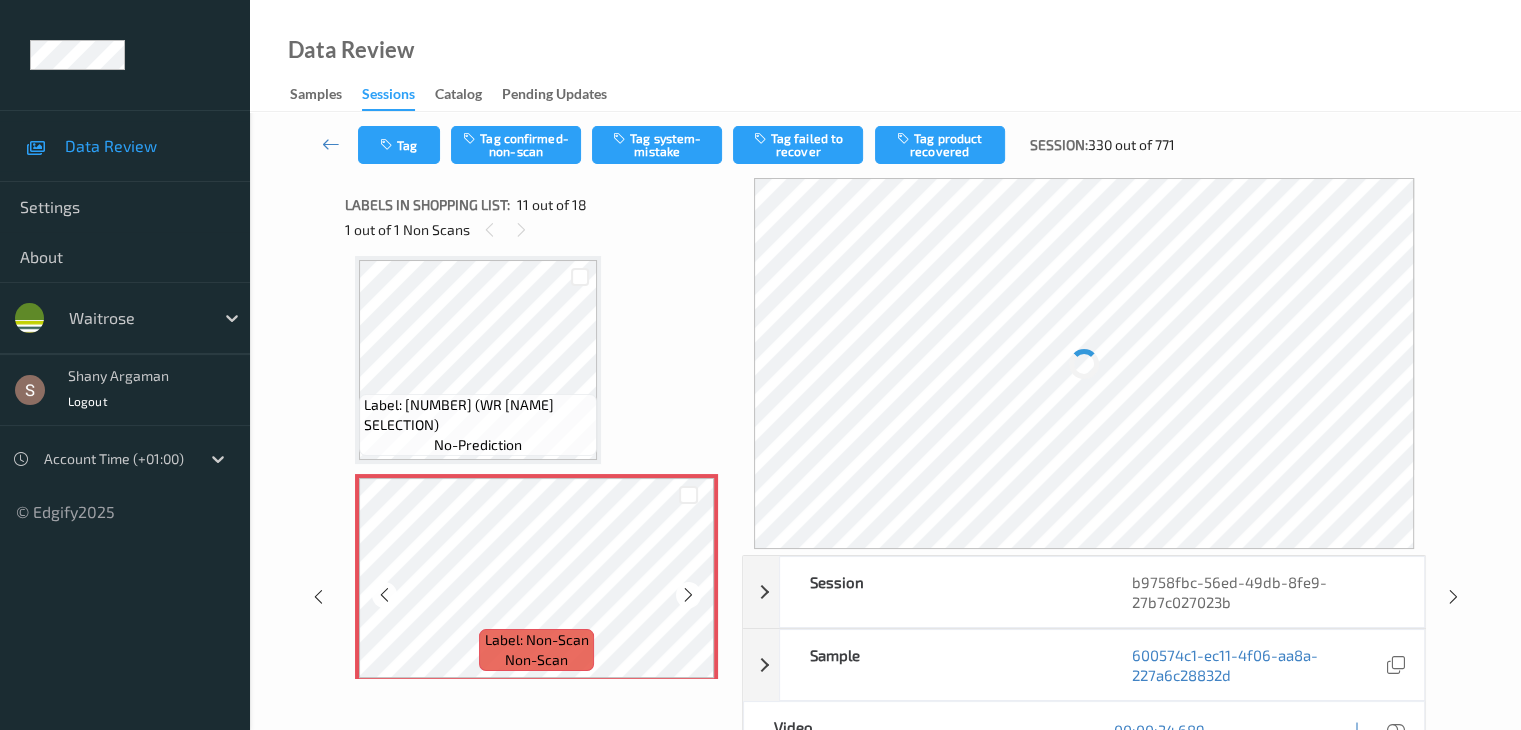 click at bounding box center [688, 595] 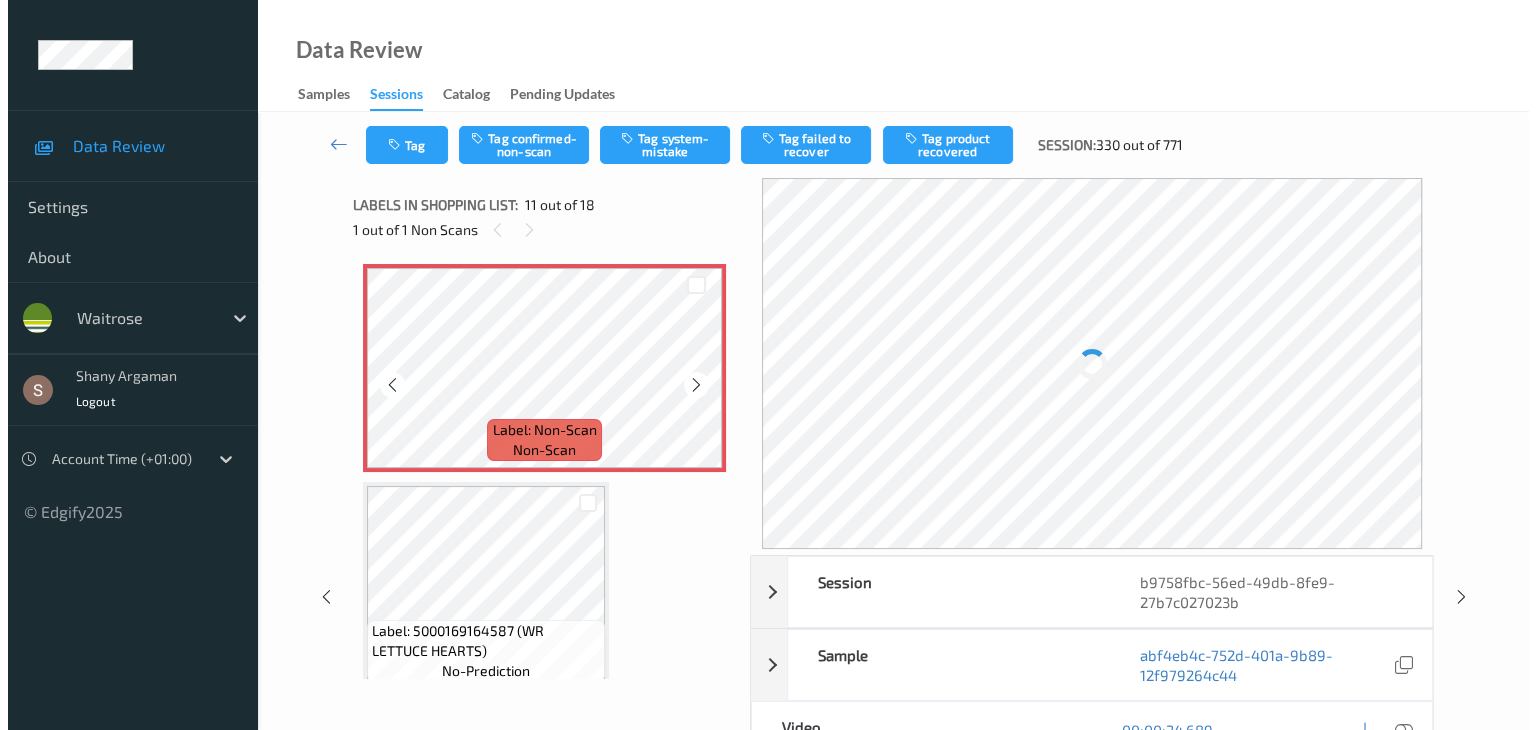 scroll, scrollTop: 2214, scrollLeft: 0, axis: vertical 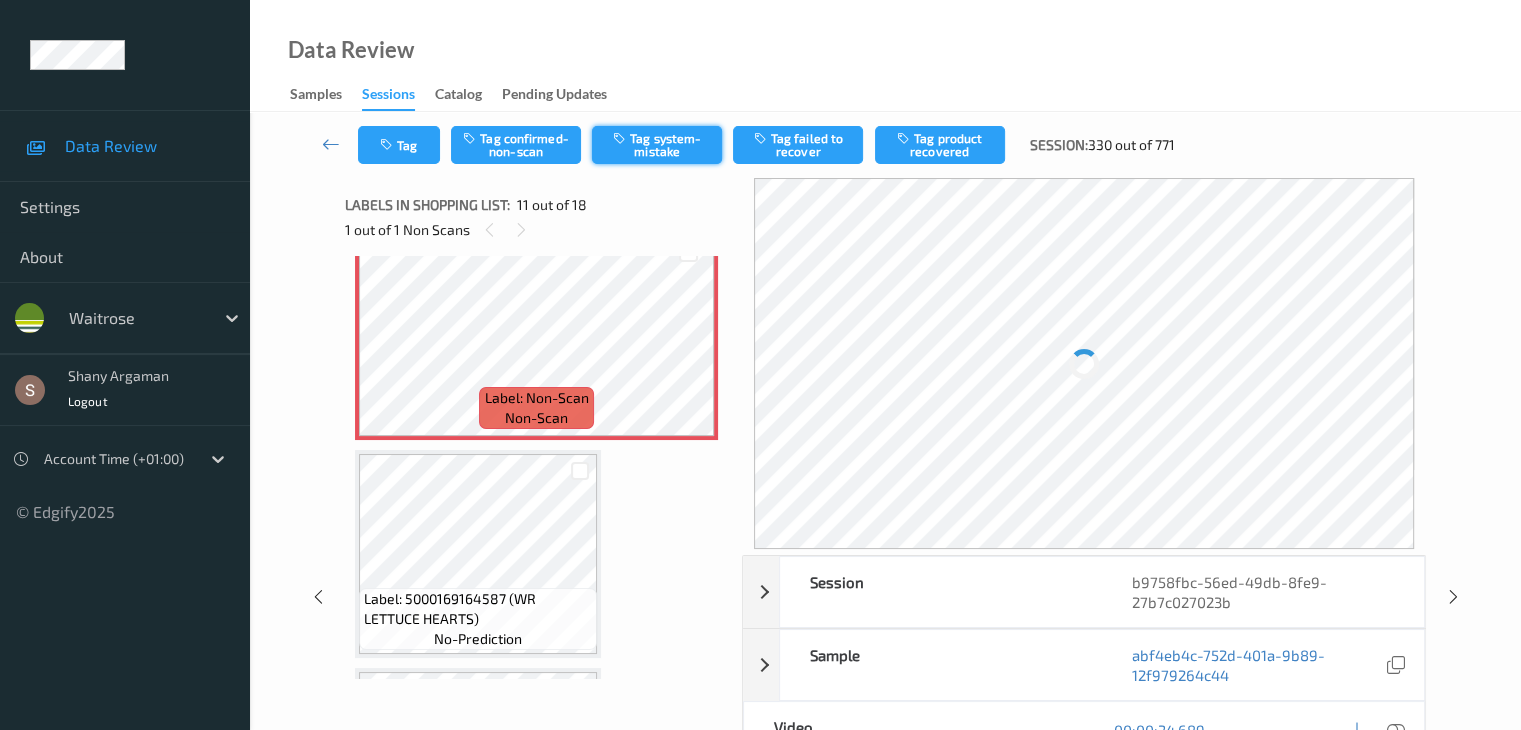 click on "Tag   system-mistake" at bounding box center [657, 145] 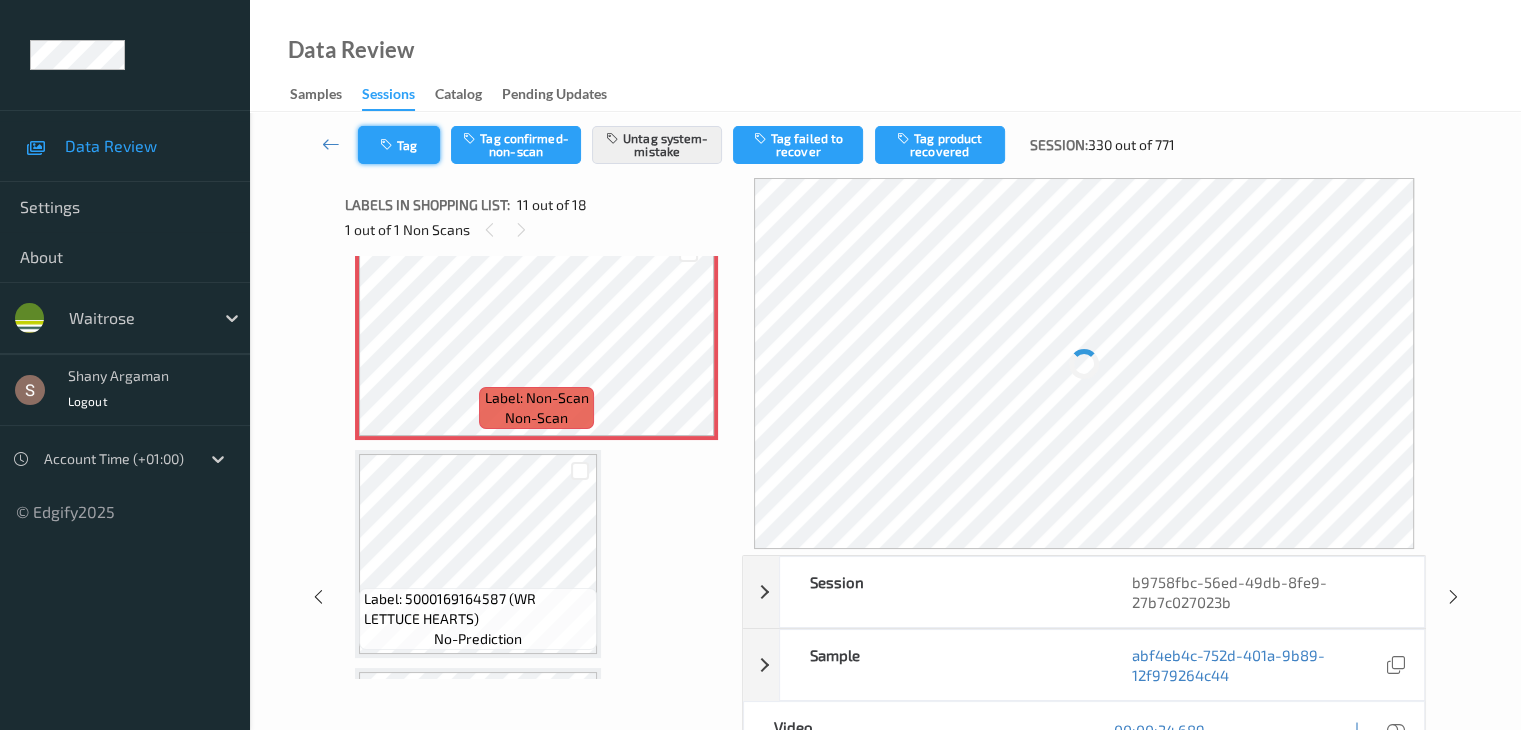 click on "Tag" at bounding box center [399, 145] 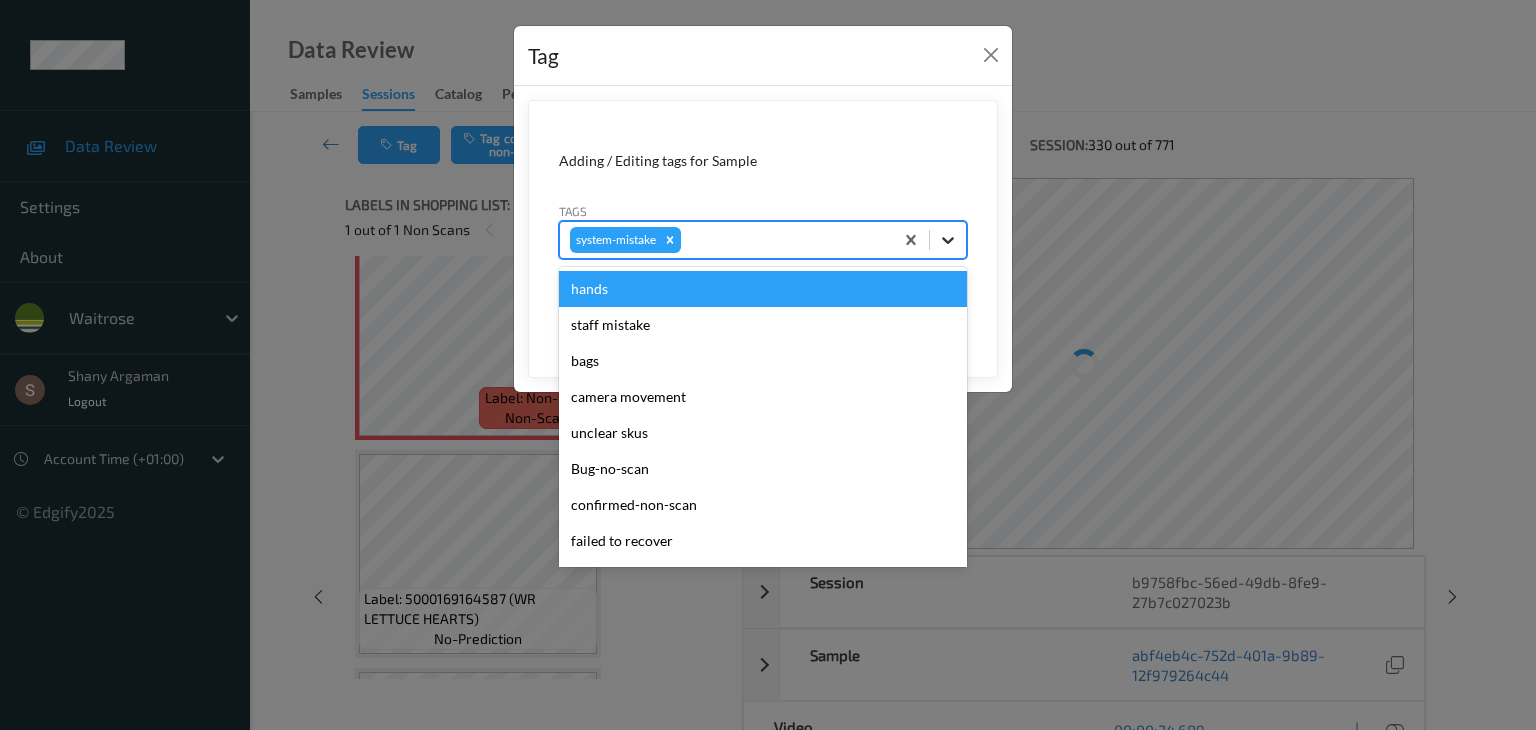 click at bounding box center (948, 240) 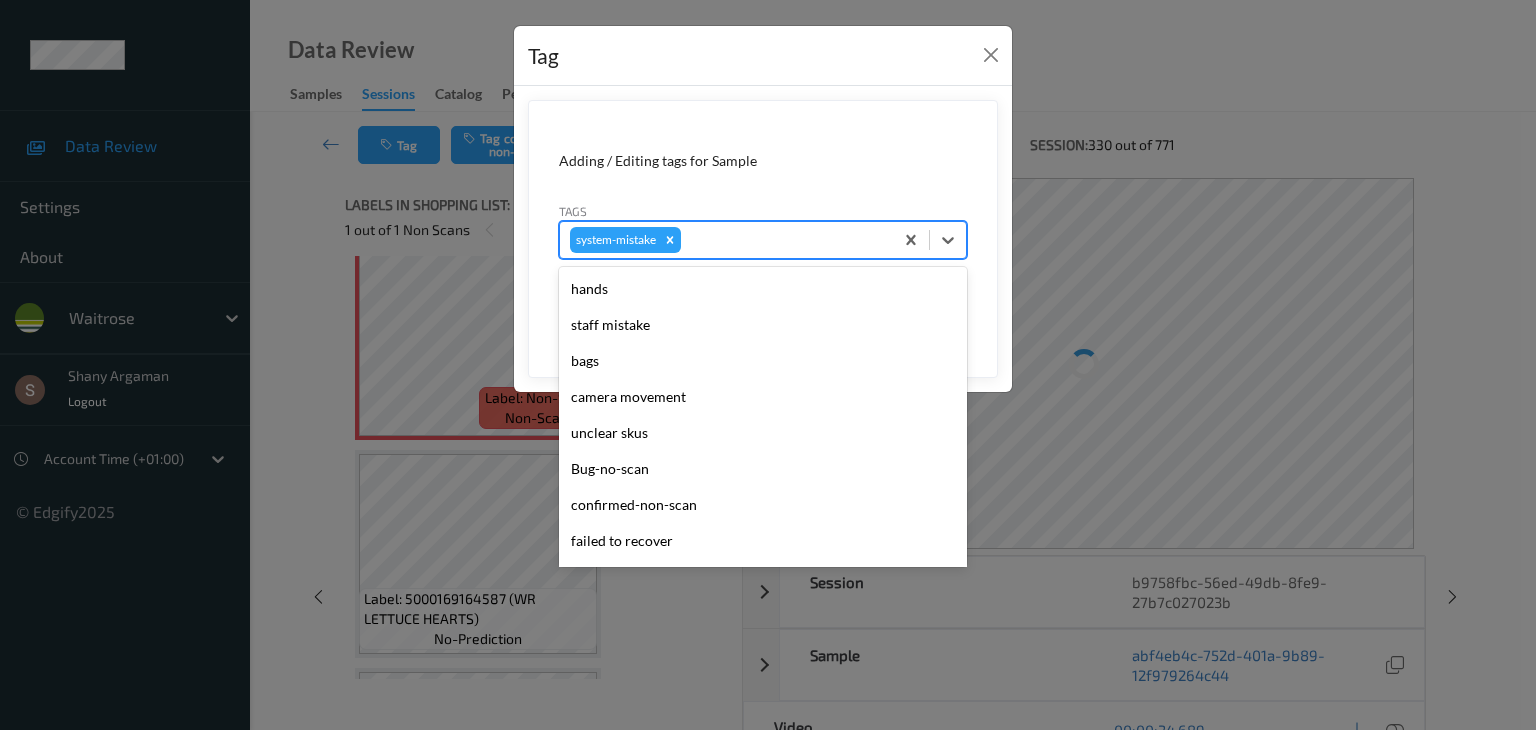 scroll, scrollTop: 356, scrollLeft: 0, axis: vertical 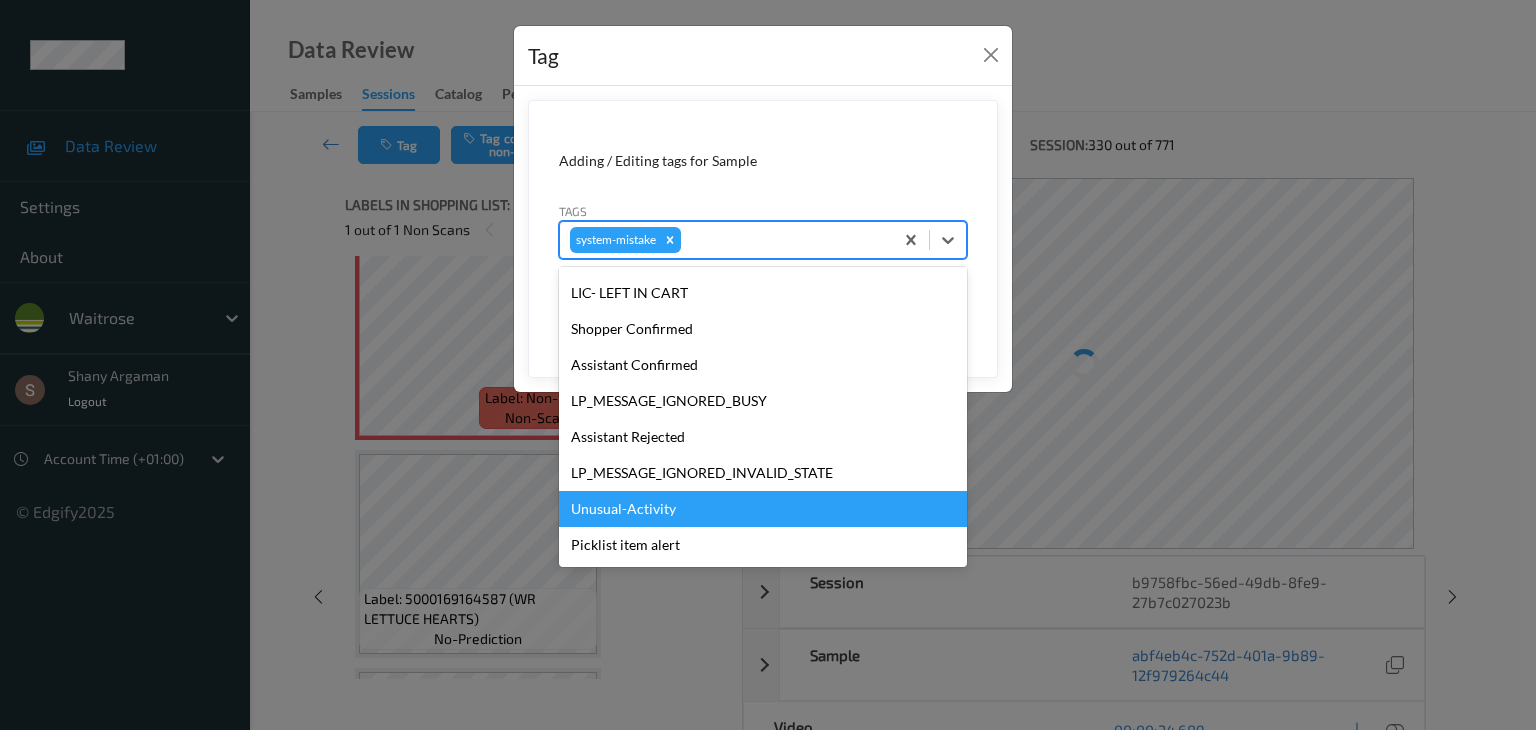 click on "Unusual-Activity" at bounding box center (763, 509) 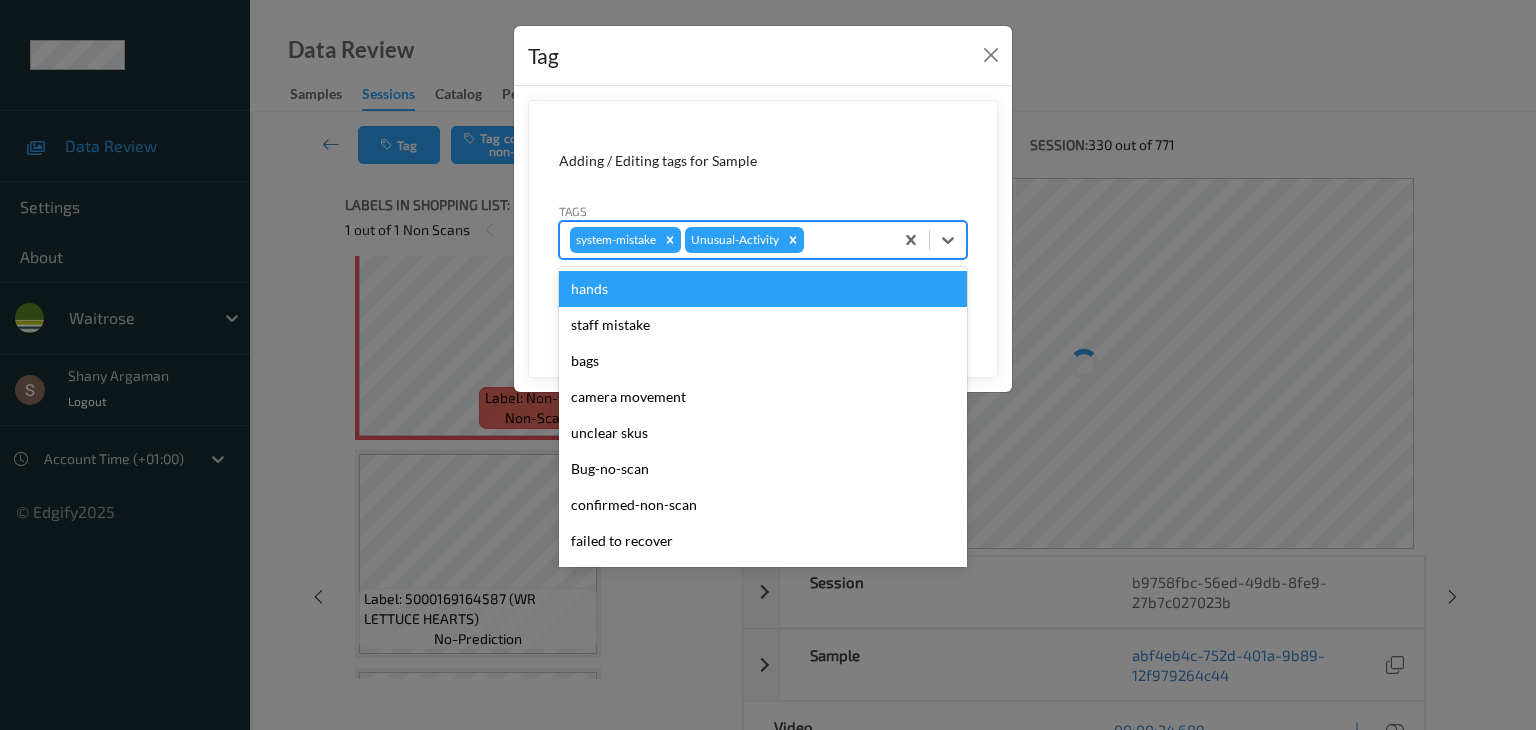 drag, startPoint x: 948, startPoint y: 243, endPoint x: 886, endPoint y: 379, distance: 149.46571 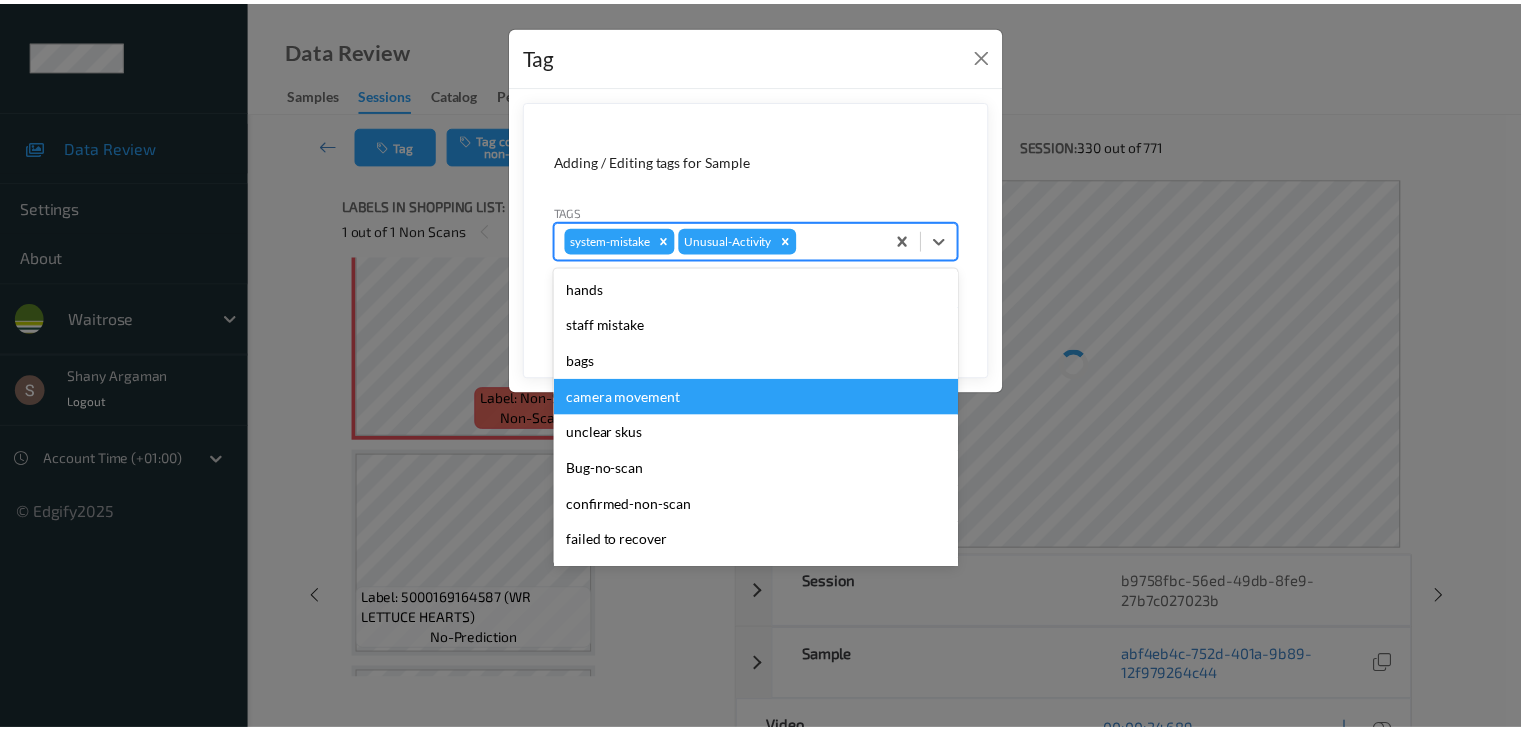 scroll, scrollTop: 320, scrollLeft: 0, axis: vertical 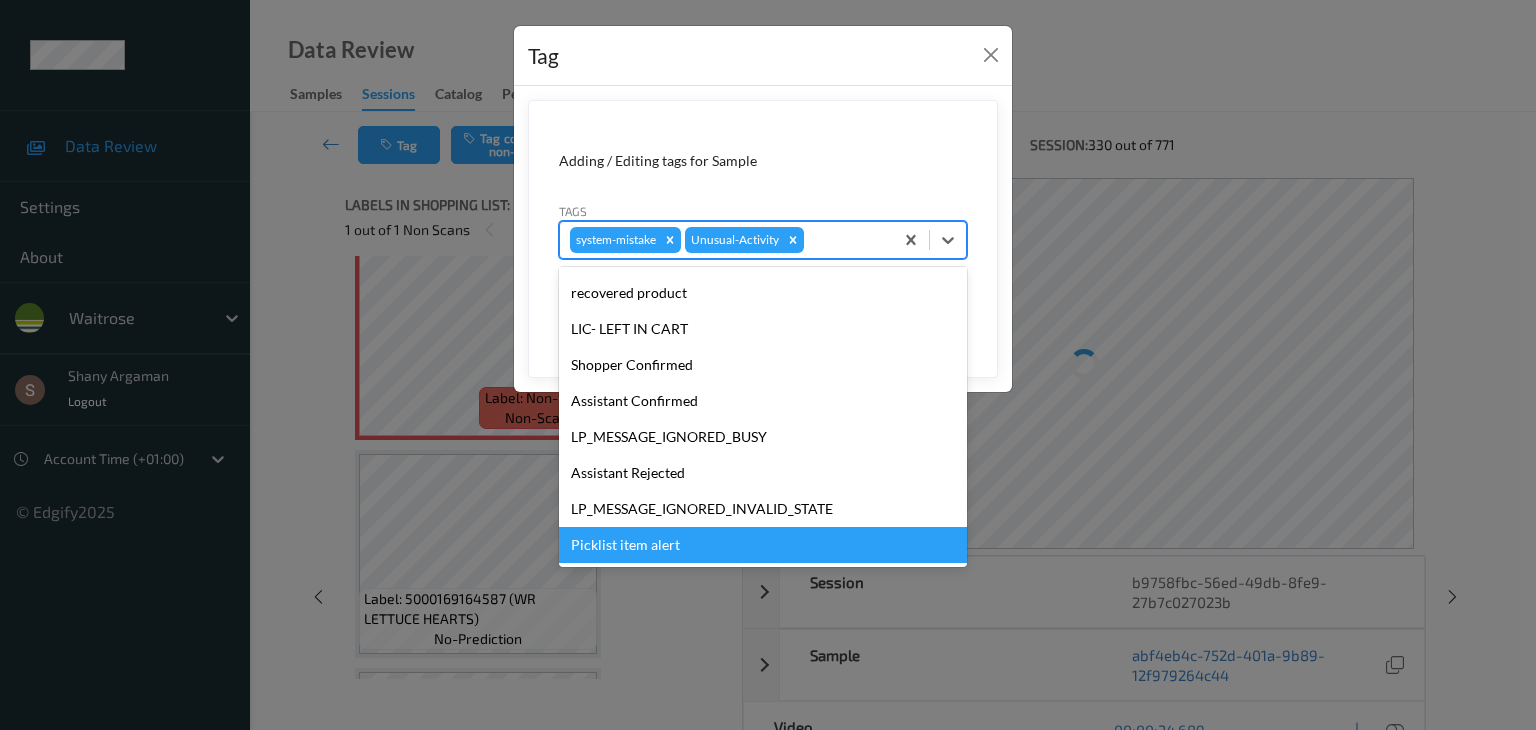 click on "Picklist item alert" at bounding box center [763, 545] 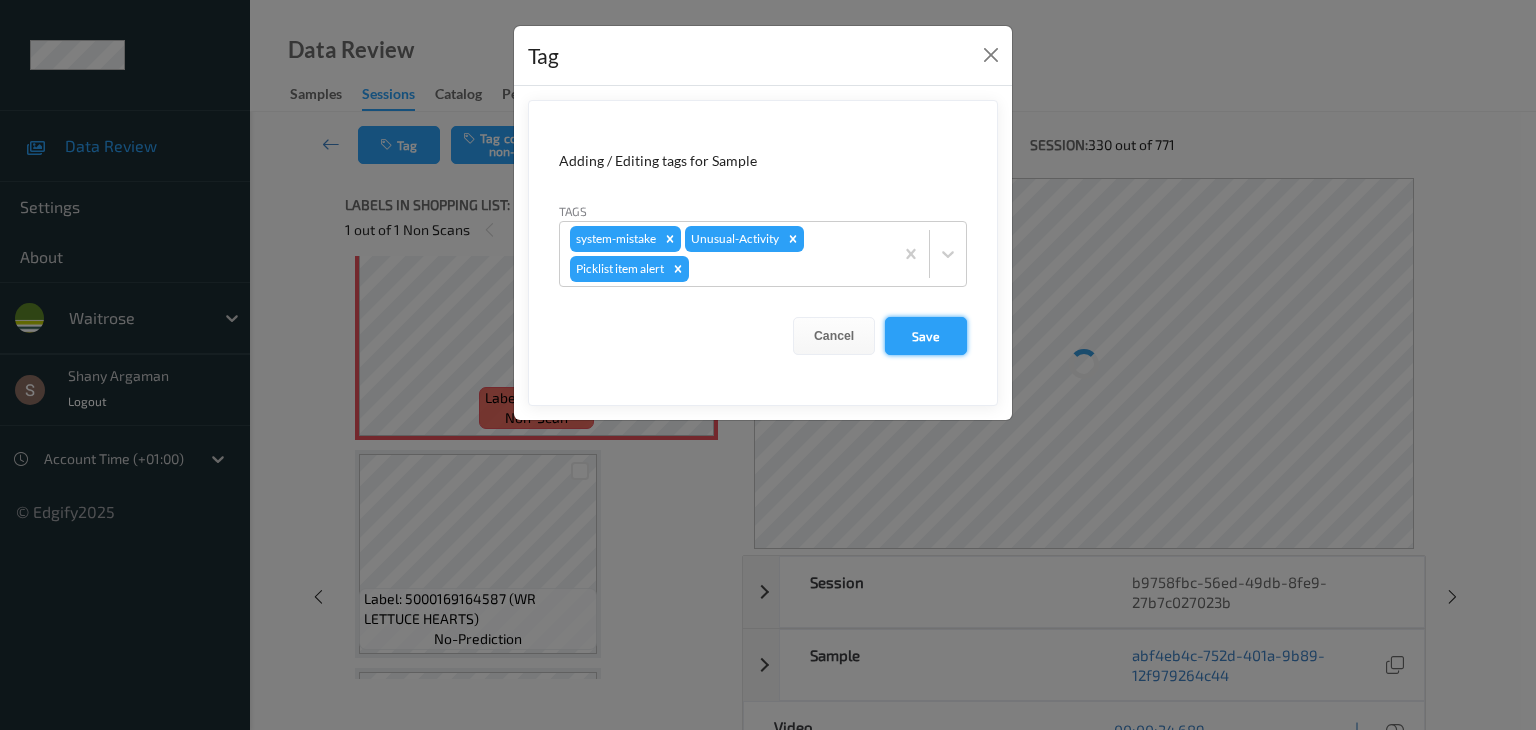 click on "Save" at bounding box center (926, 336) 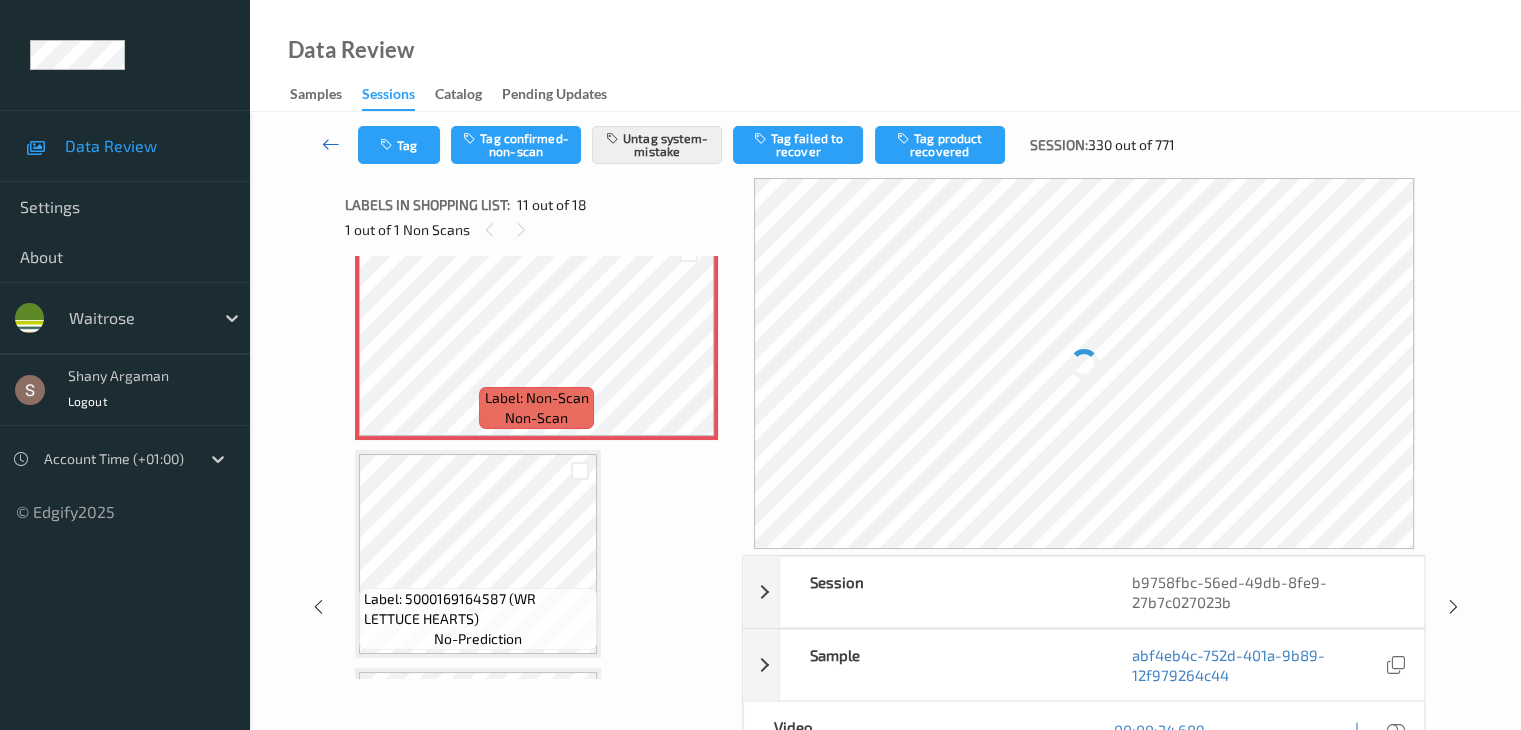 click at bounding box center [331, 144] 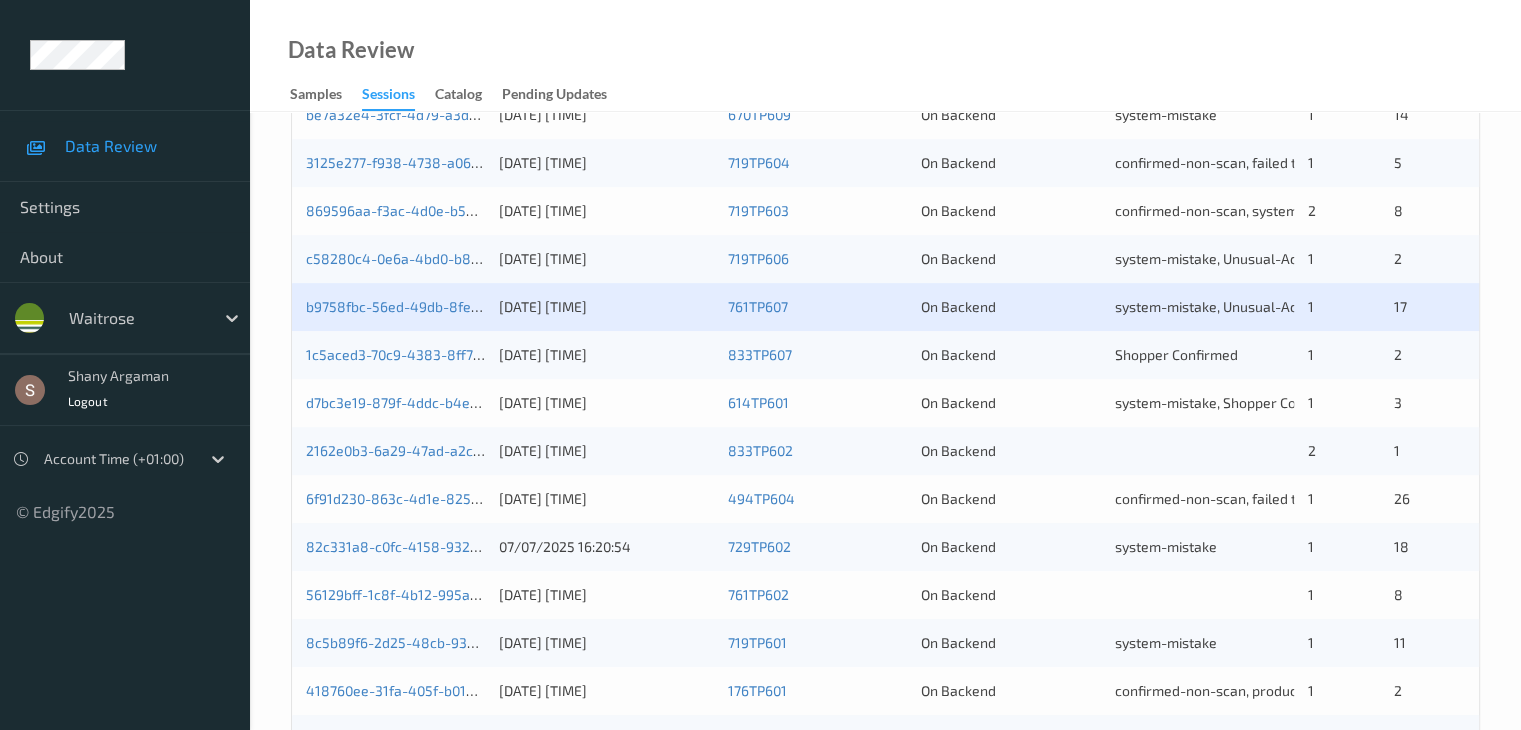 scroll, scrollTop: 772, scrollLeft: 0, axis: vertical 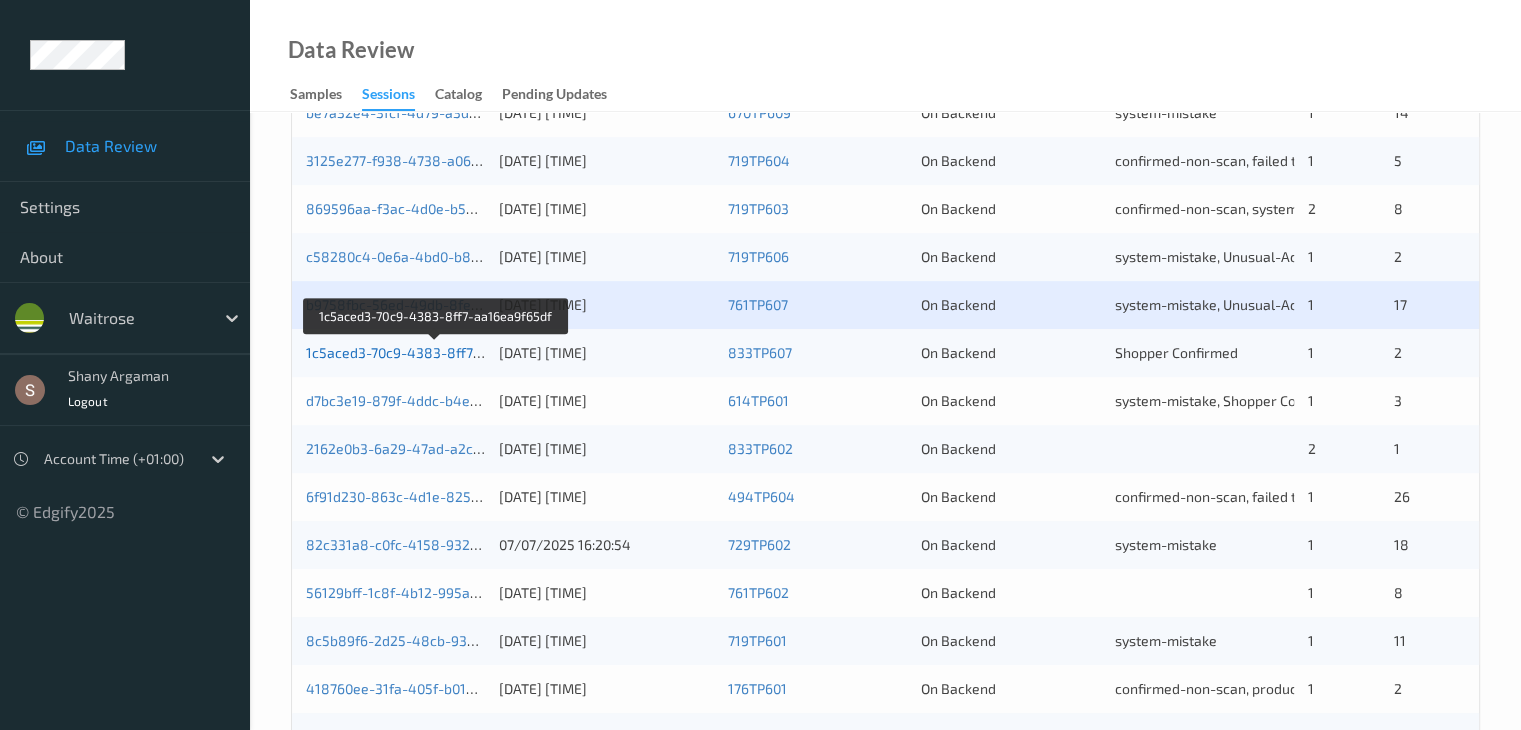 click on "1c5aced3-70c9-4383-8ff7-aa16ea9f65df" at bounding box center (436, 352) 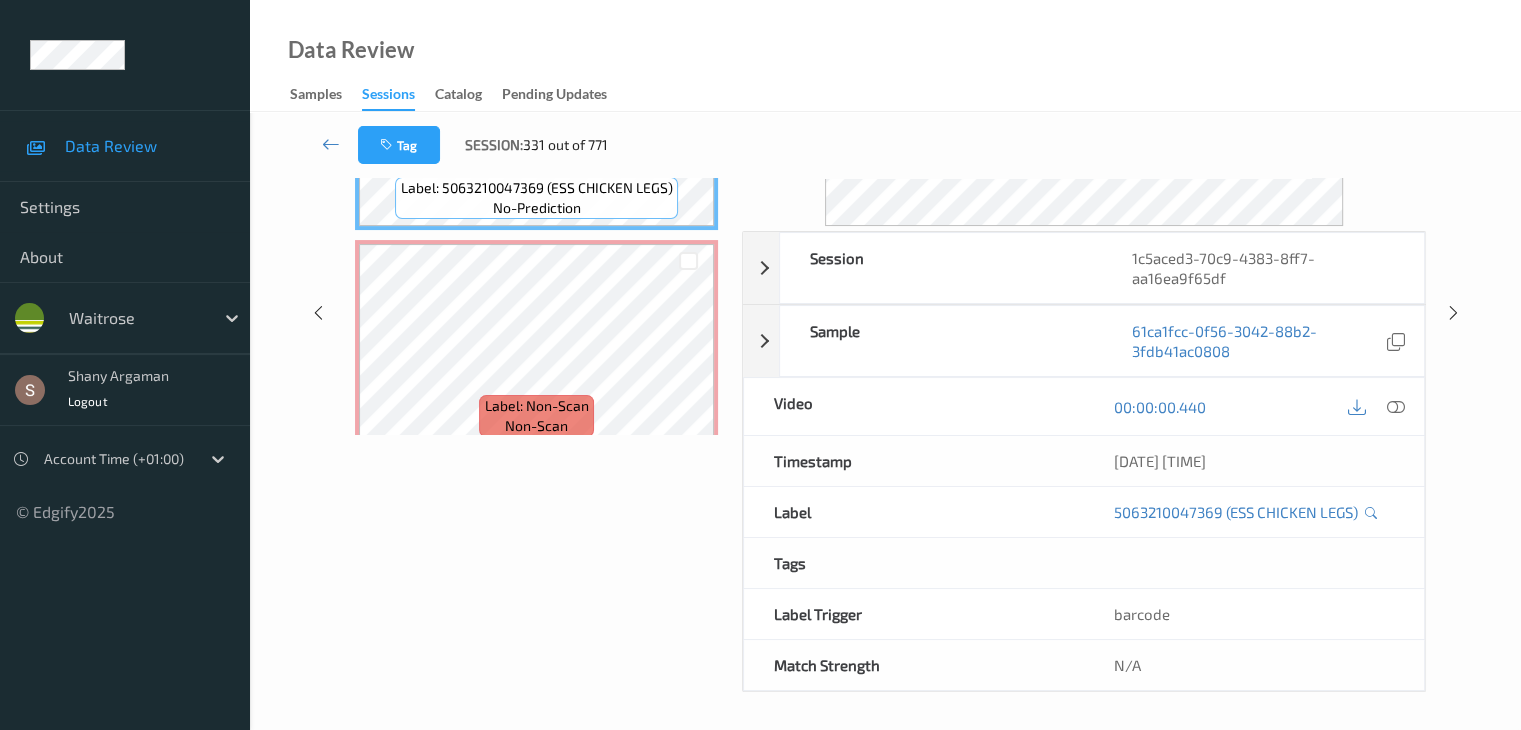 scroll, scrollTop: 0, scrollLeft: 0, axis: both 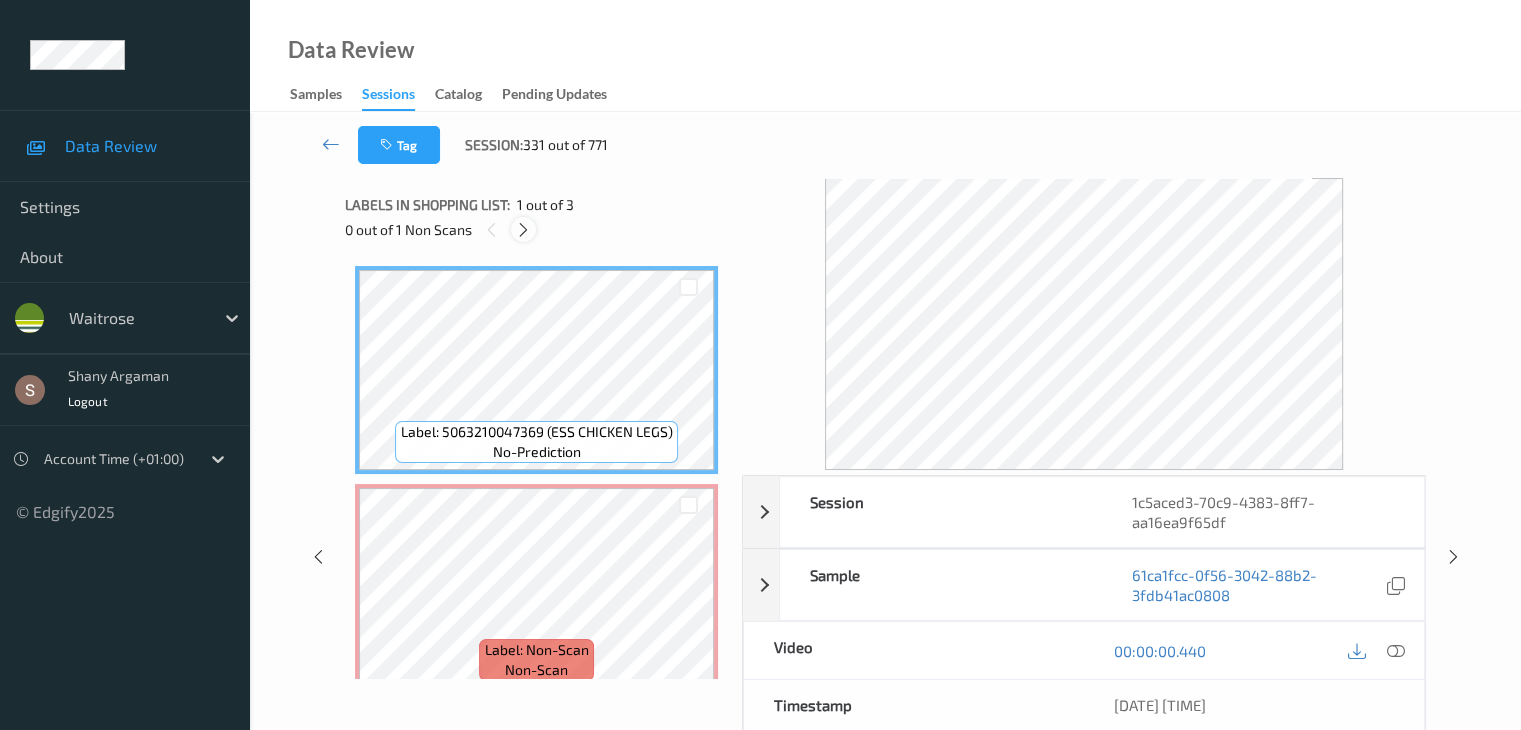 click at bounding box center [523, 230] 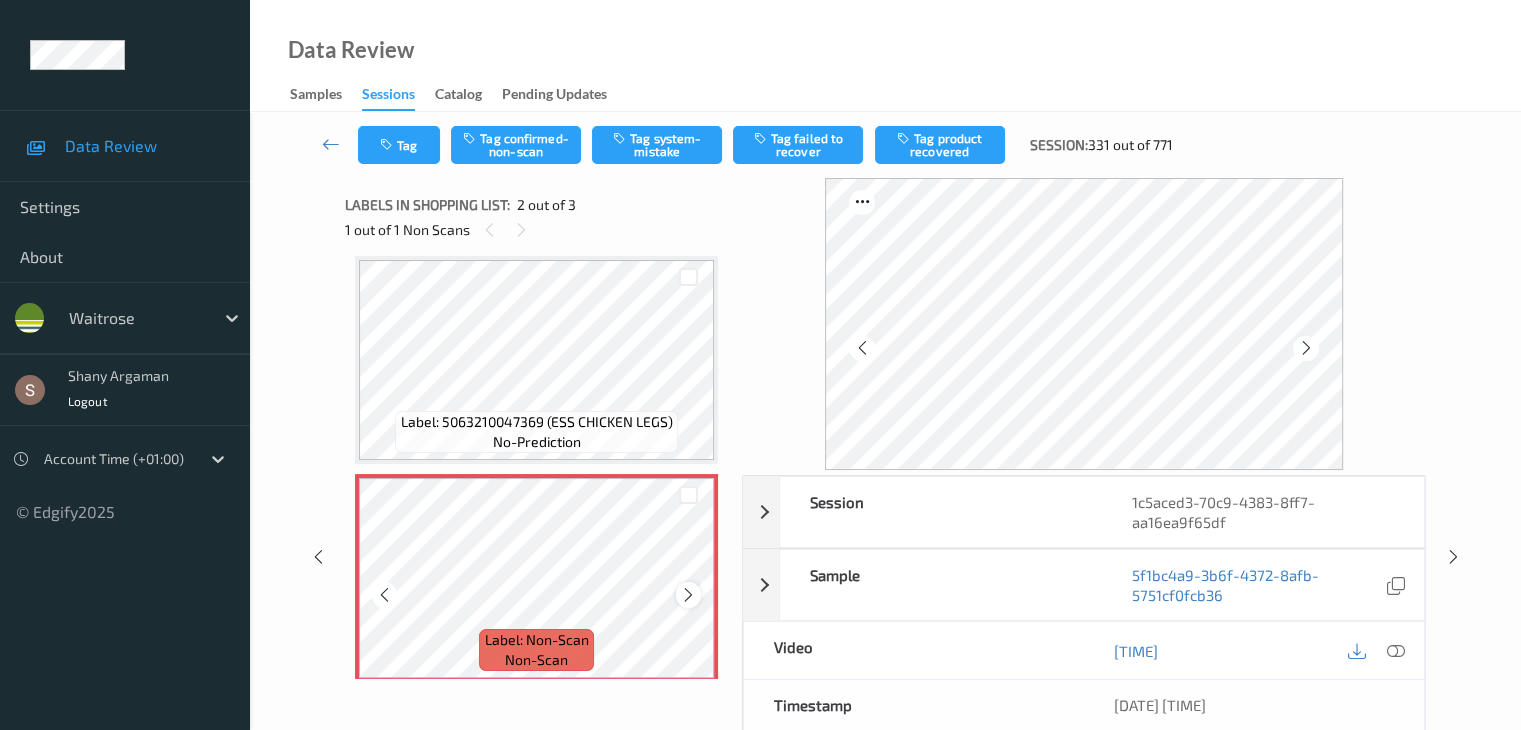 click at bounding box center (688, 595) 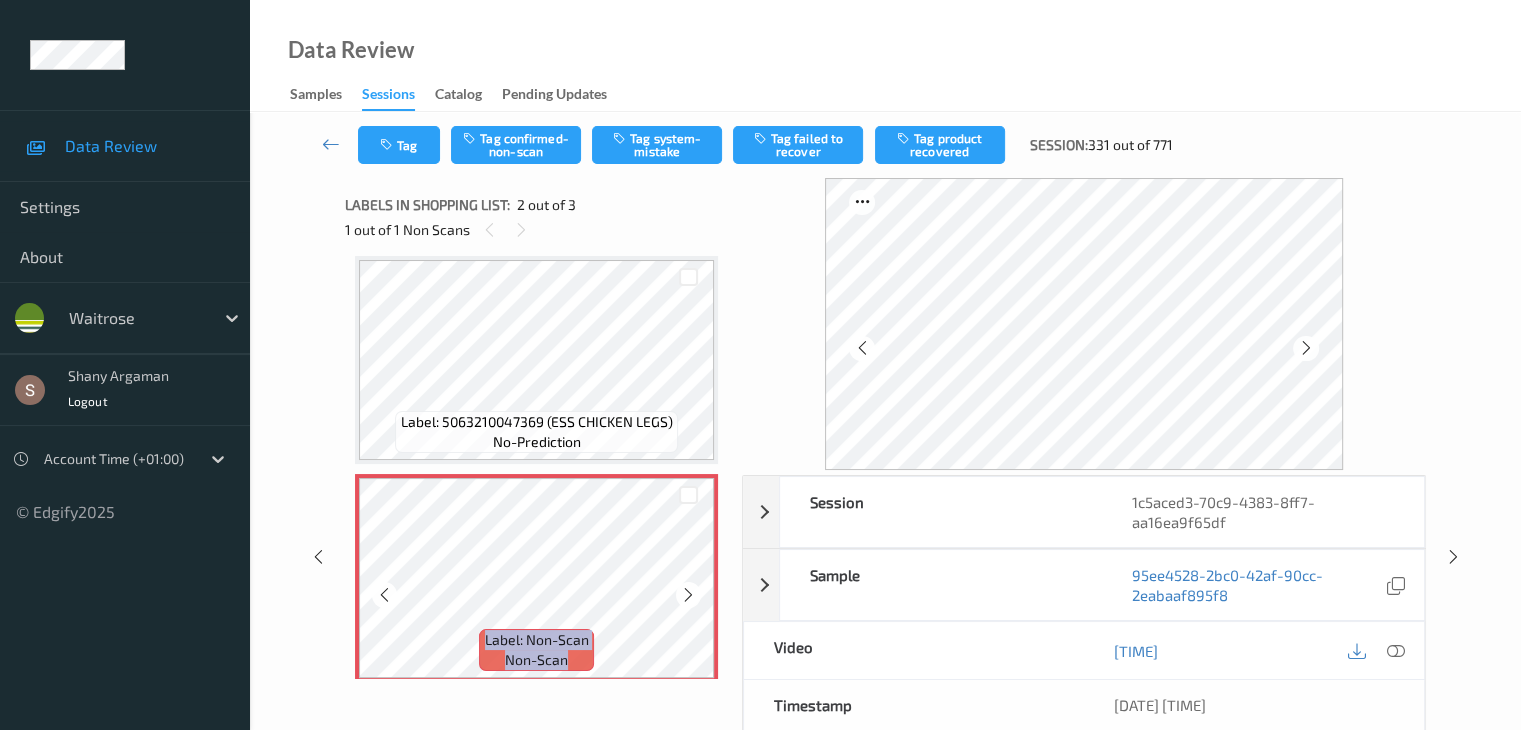 click at bounding box center [688, 595] 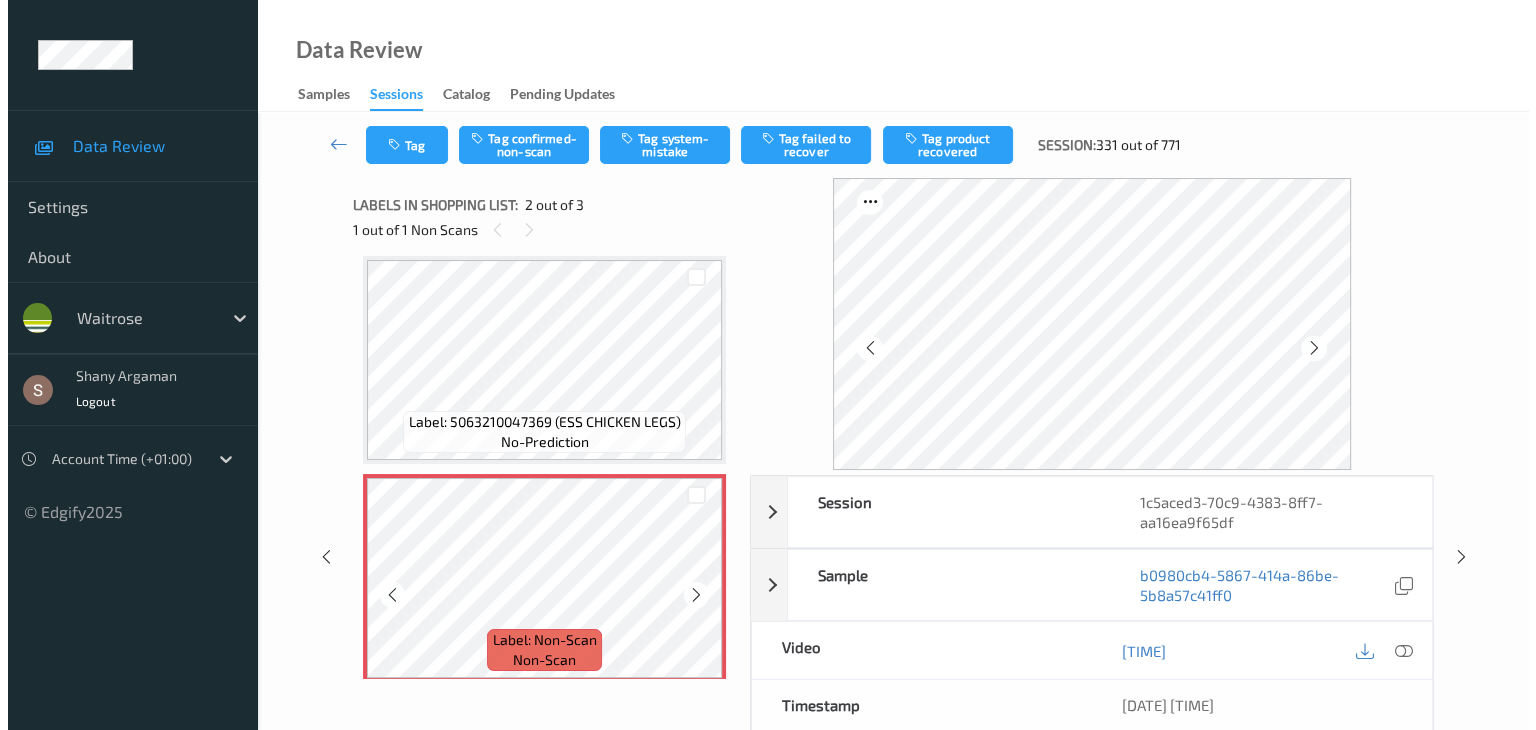 scroll, scrollTop: 241, scrollLeft: 0, axis: vertical 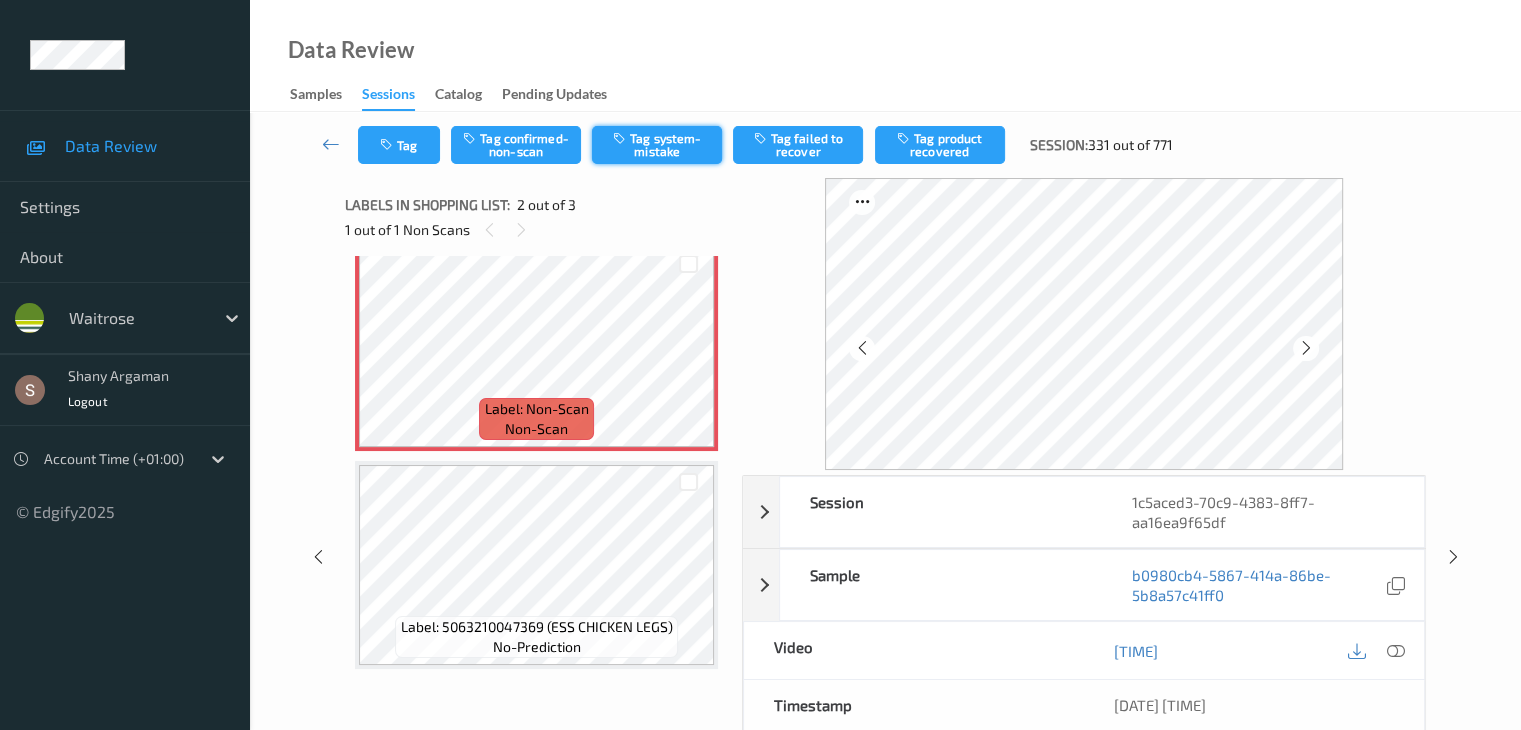 click on "Tag   system-mistake" at bounding box center [657, 145] 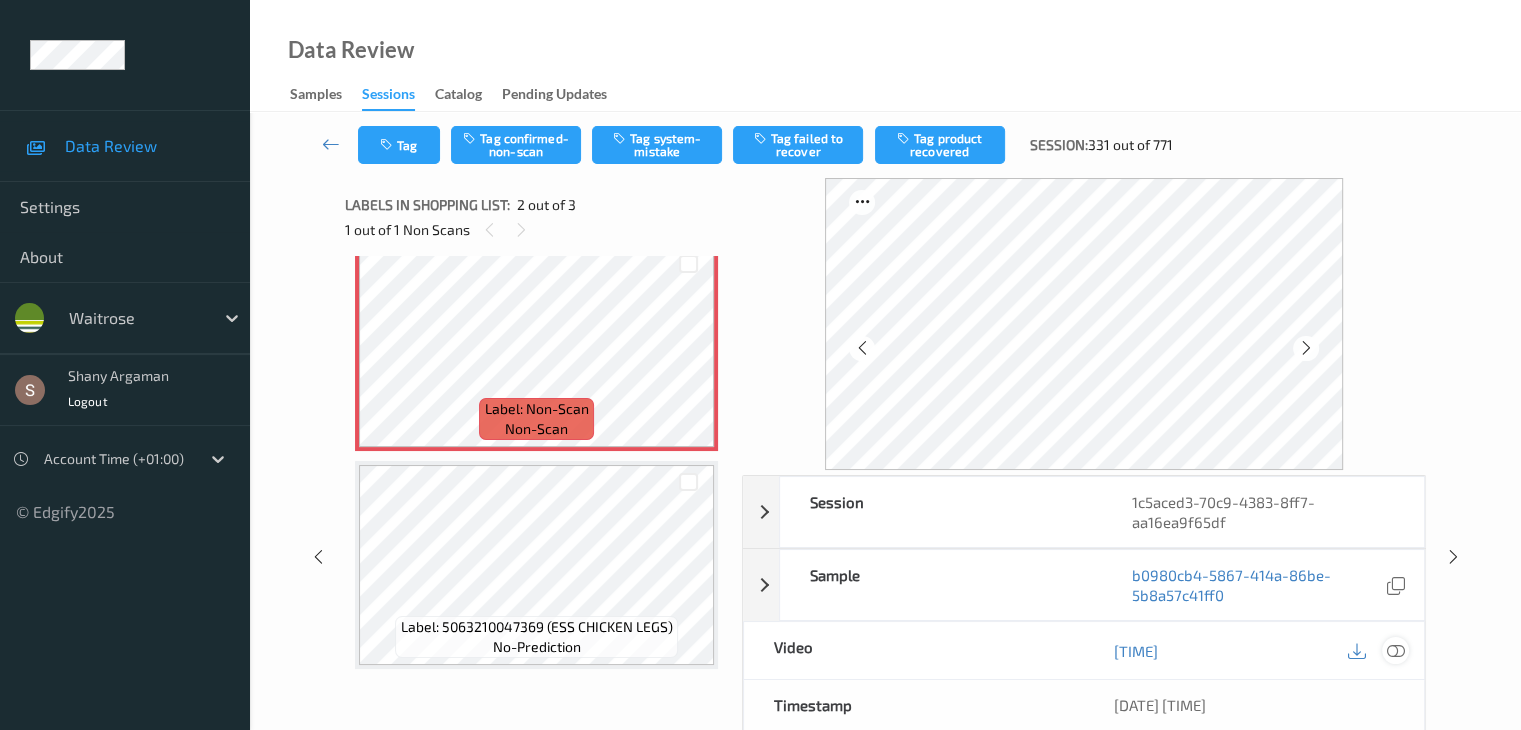 click at bounding box center [1395, 651] 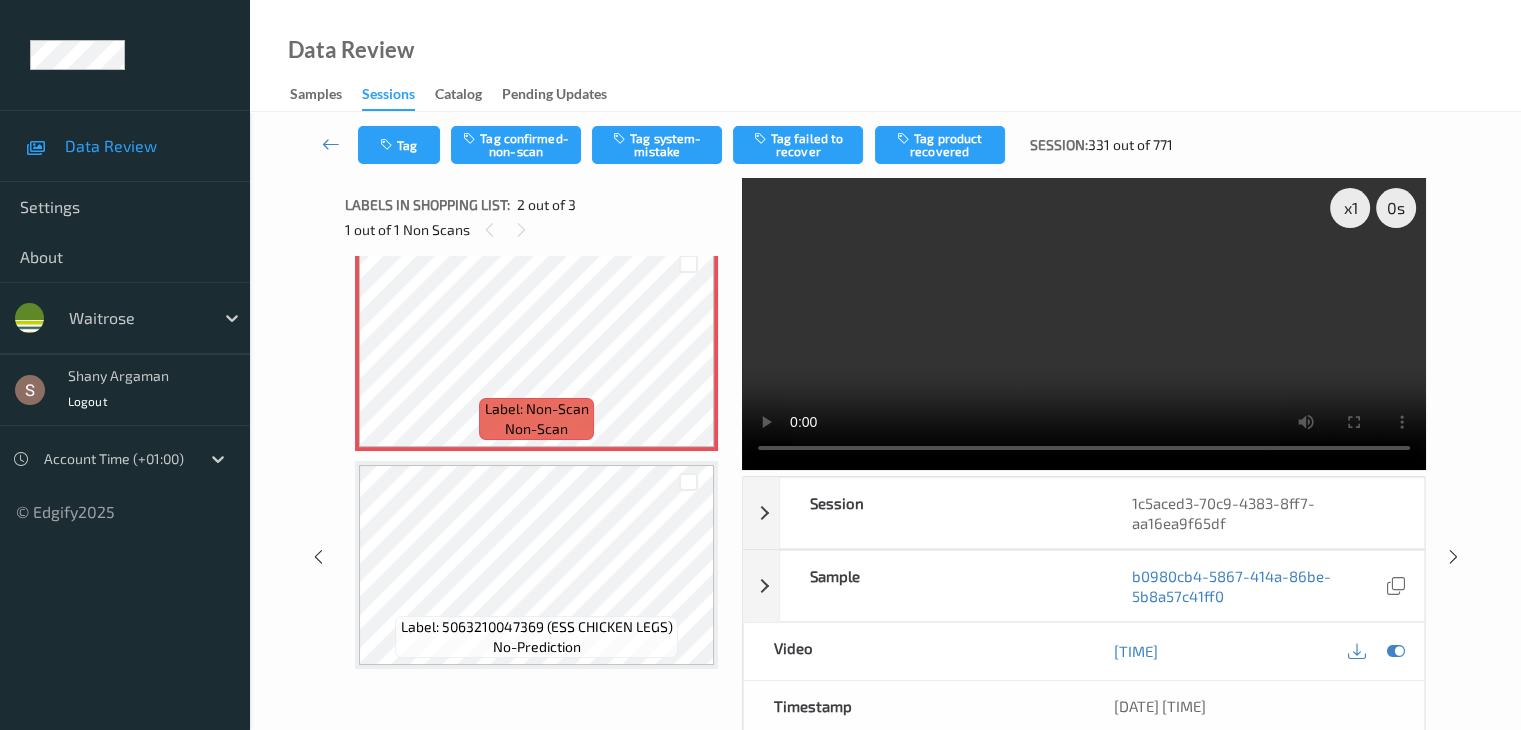 click at bounding box center [1084, 324] 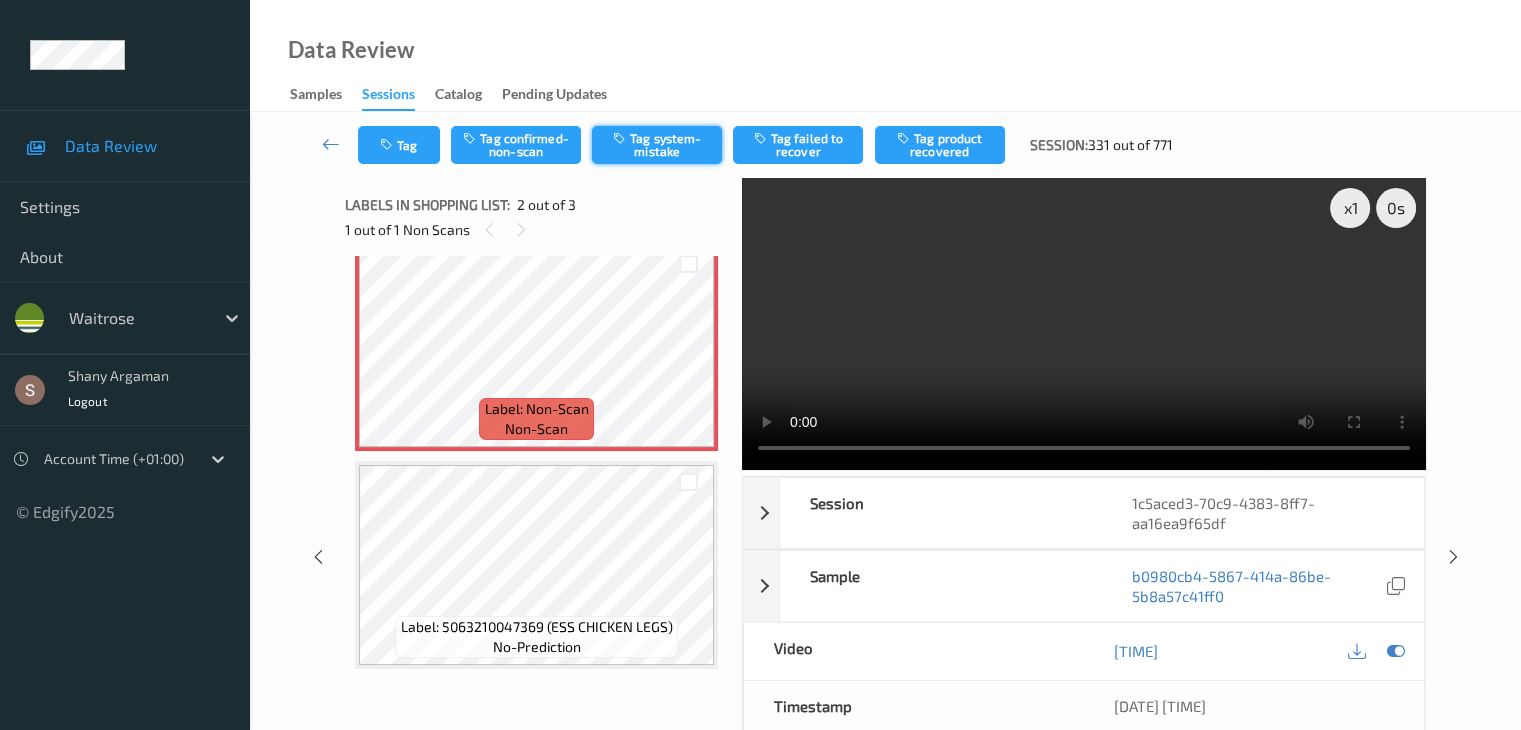 click on "Tag   system-mistake" at bounding box center (657, 145) 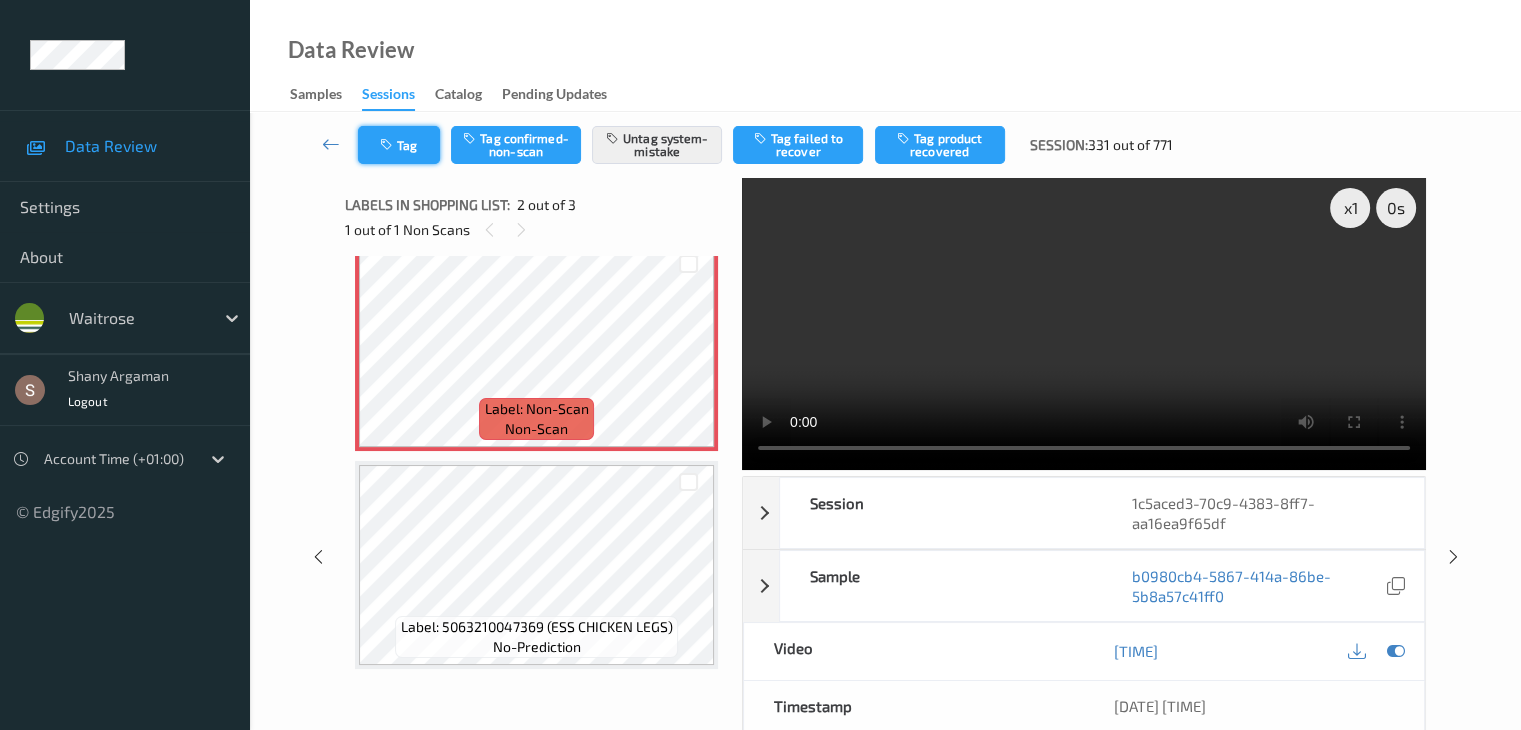 click at bounding box center (388, 145) 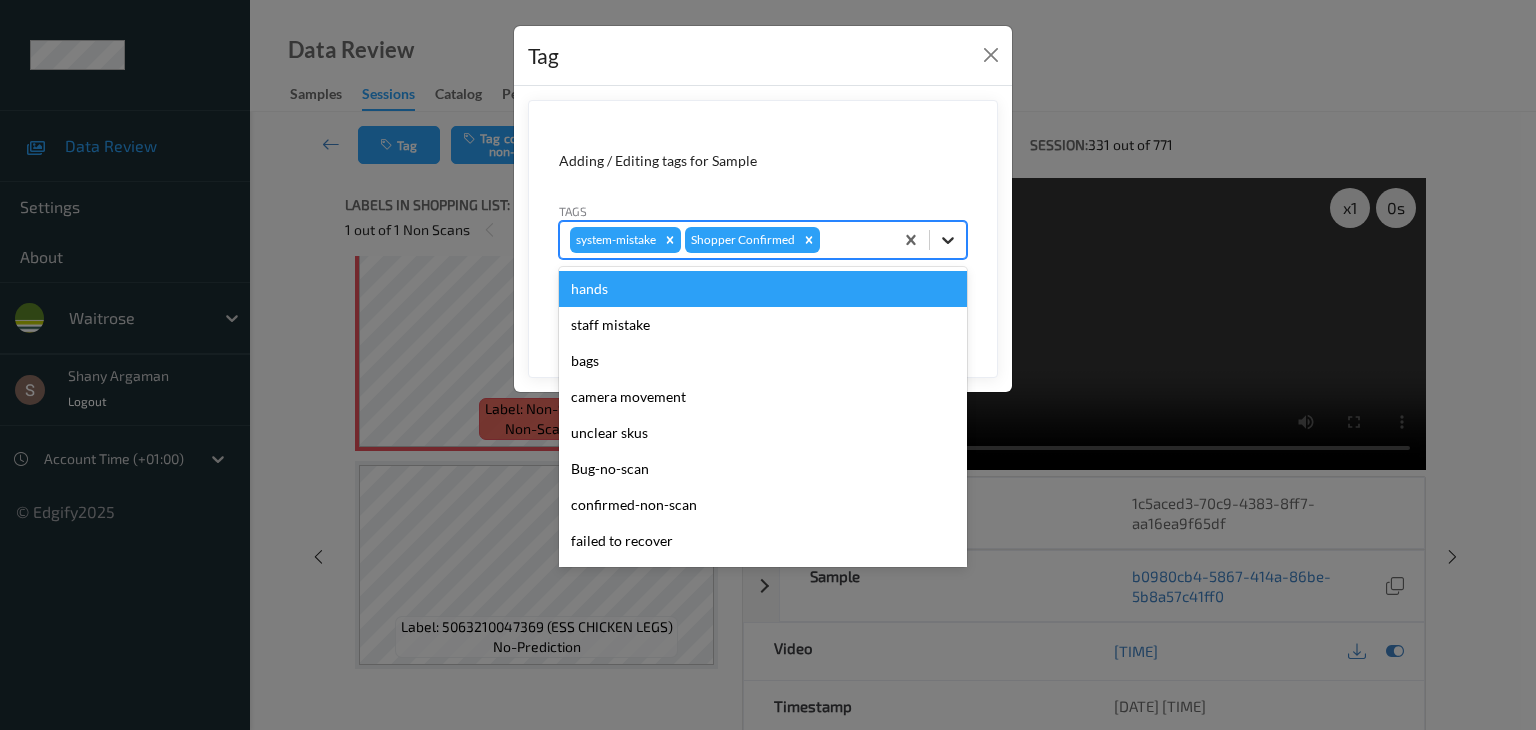 click 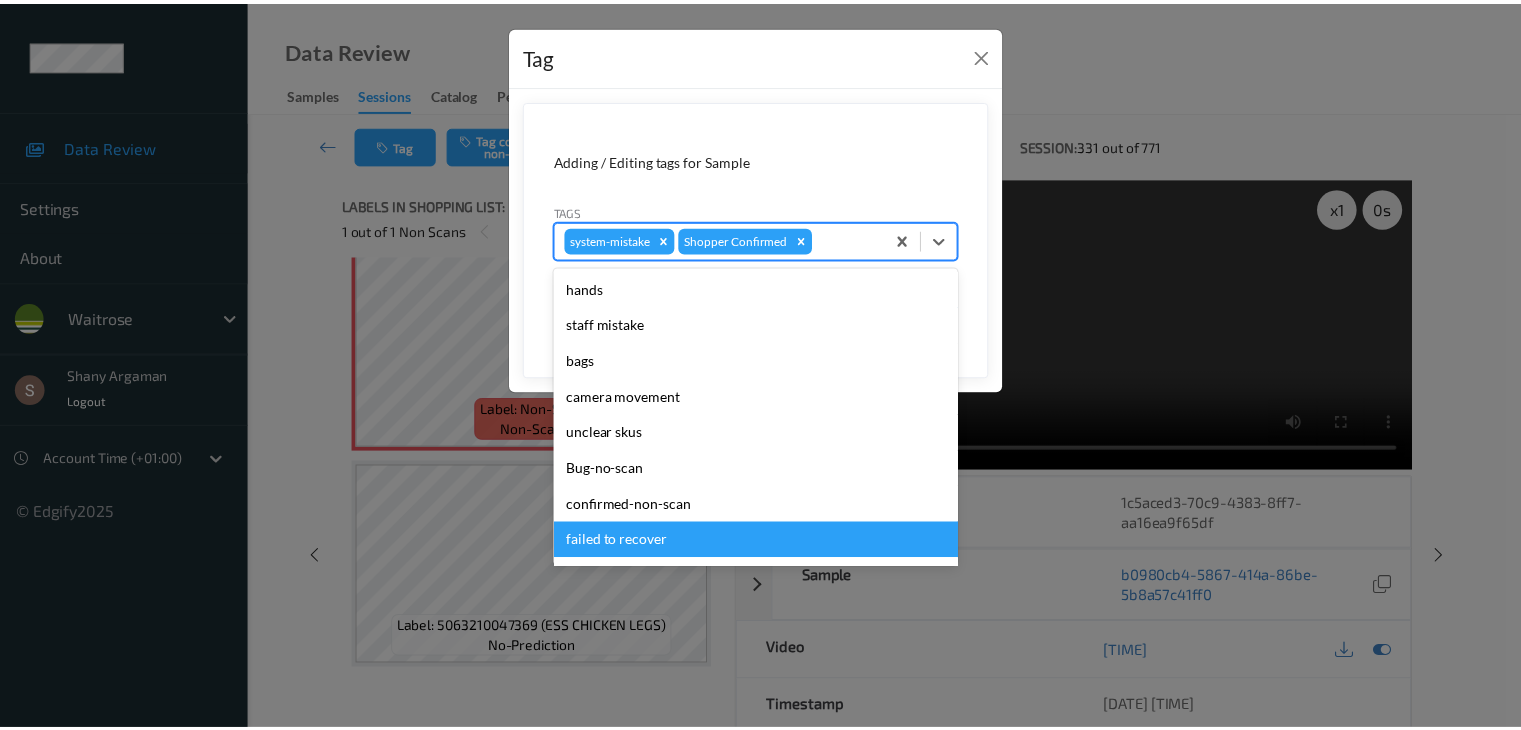 scroll, scrollTop: 320, scrollLeft: 0, axis: vertical 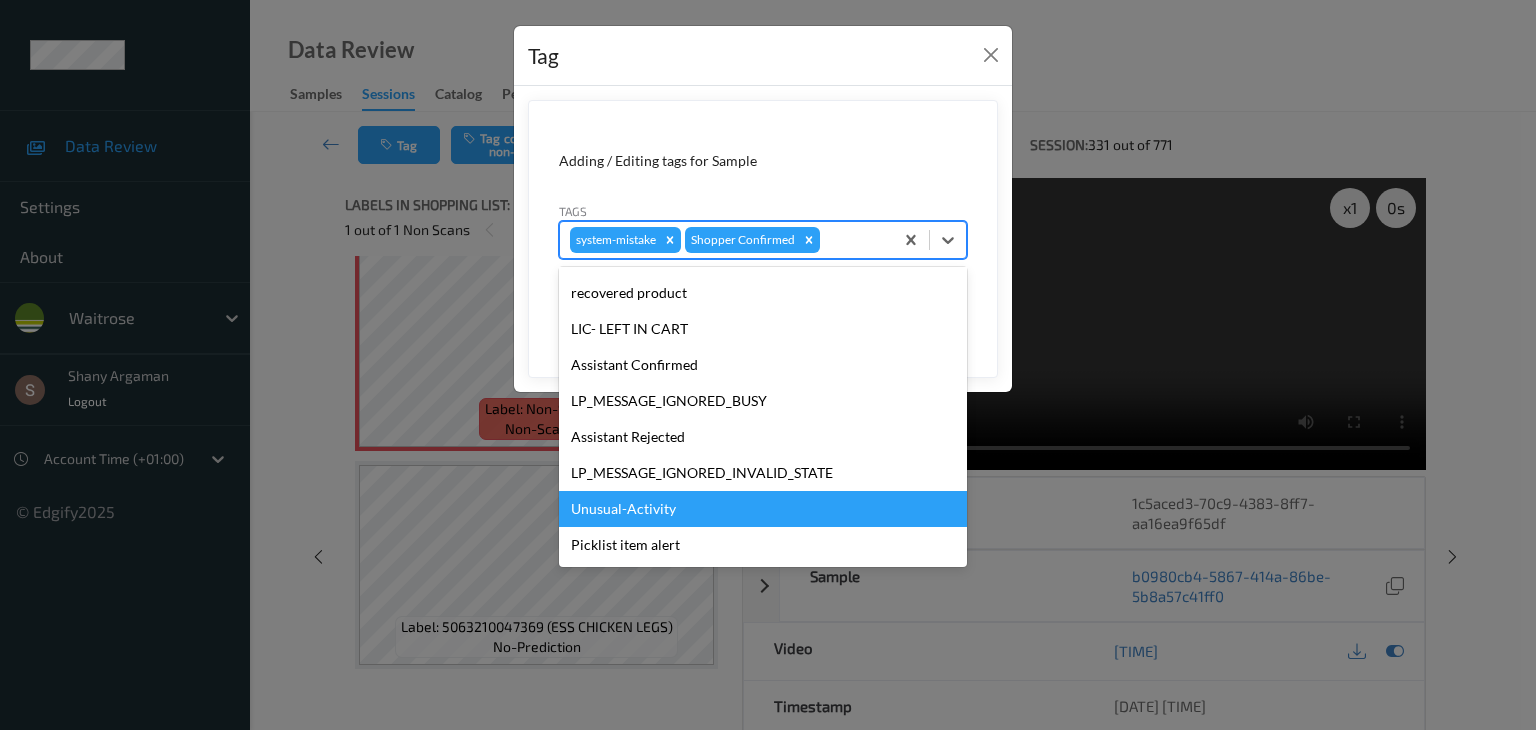 click on "Unusual-Activity" at bounding box center (763, 509) 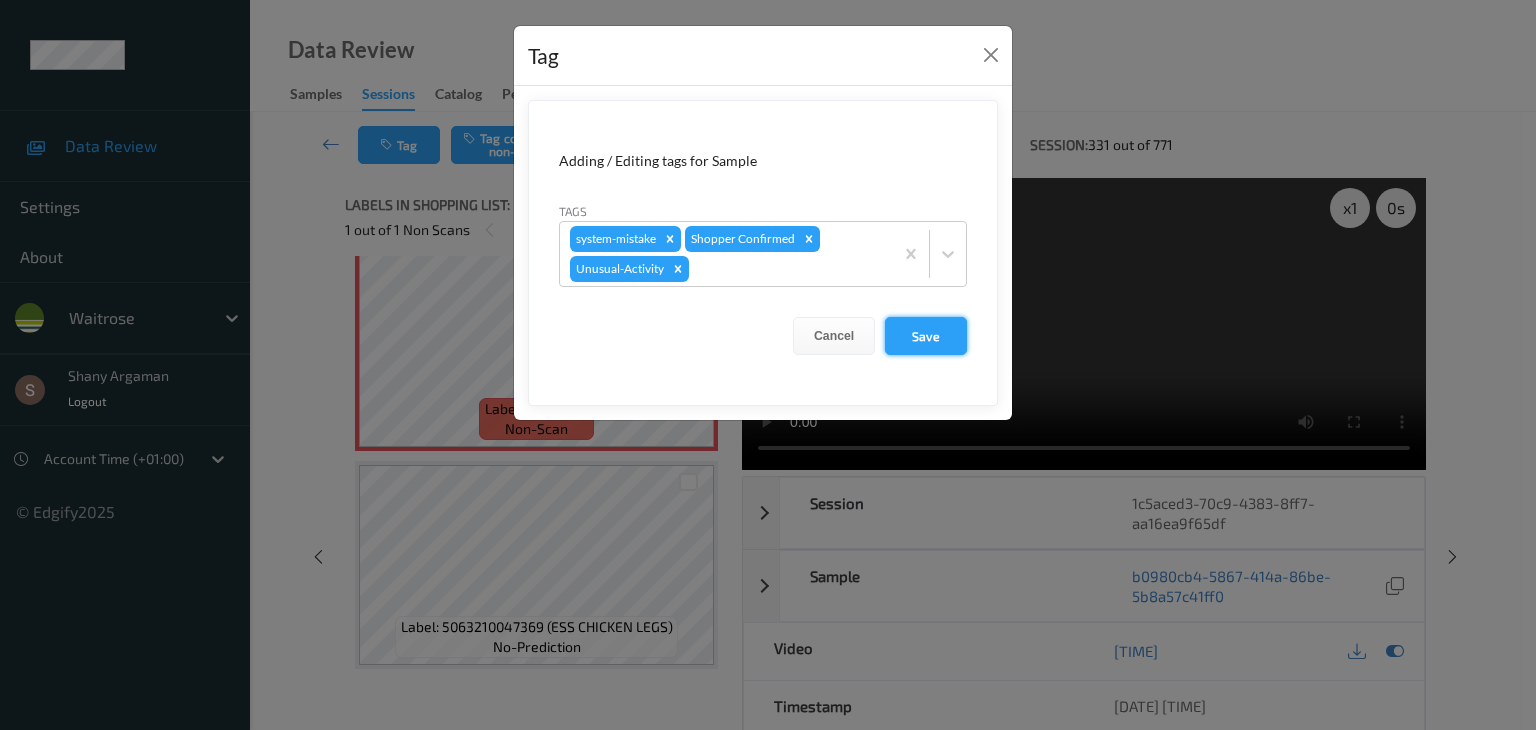 click on "Save" at bounding box center (926, 336) 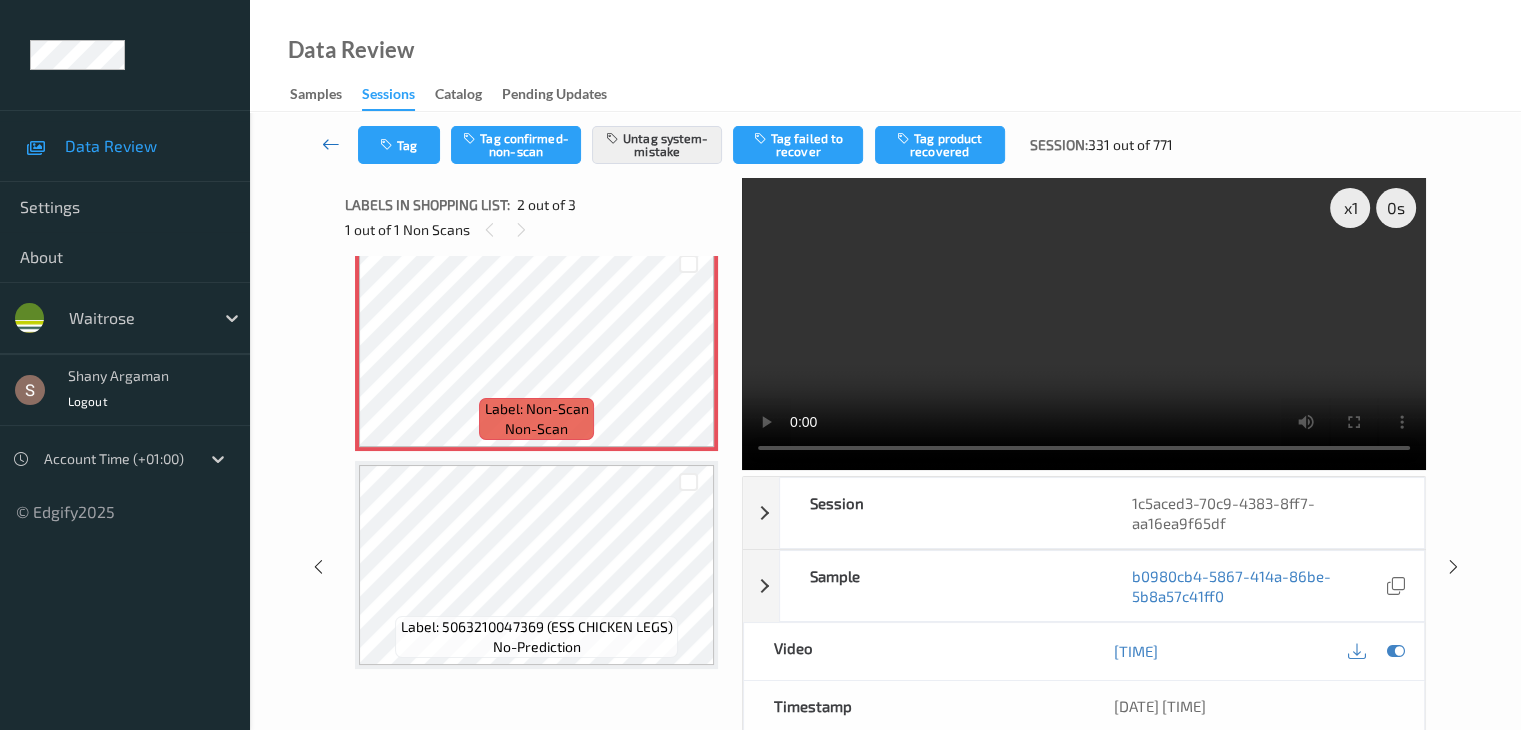 click at bounding box center (331, 144) 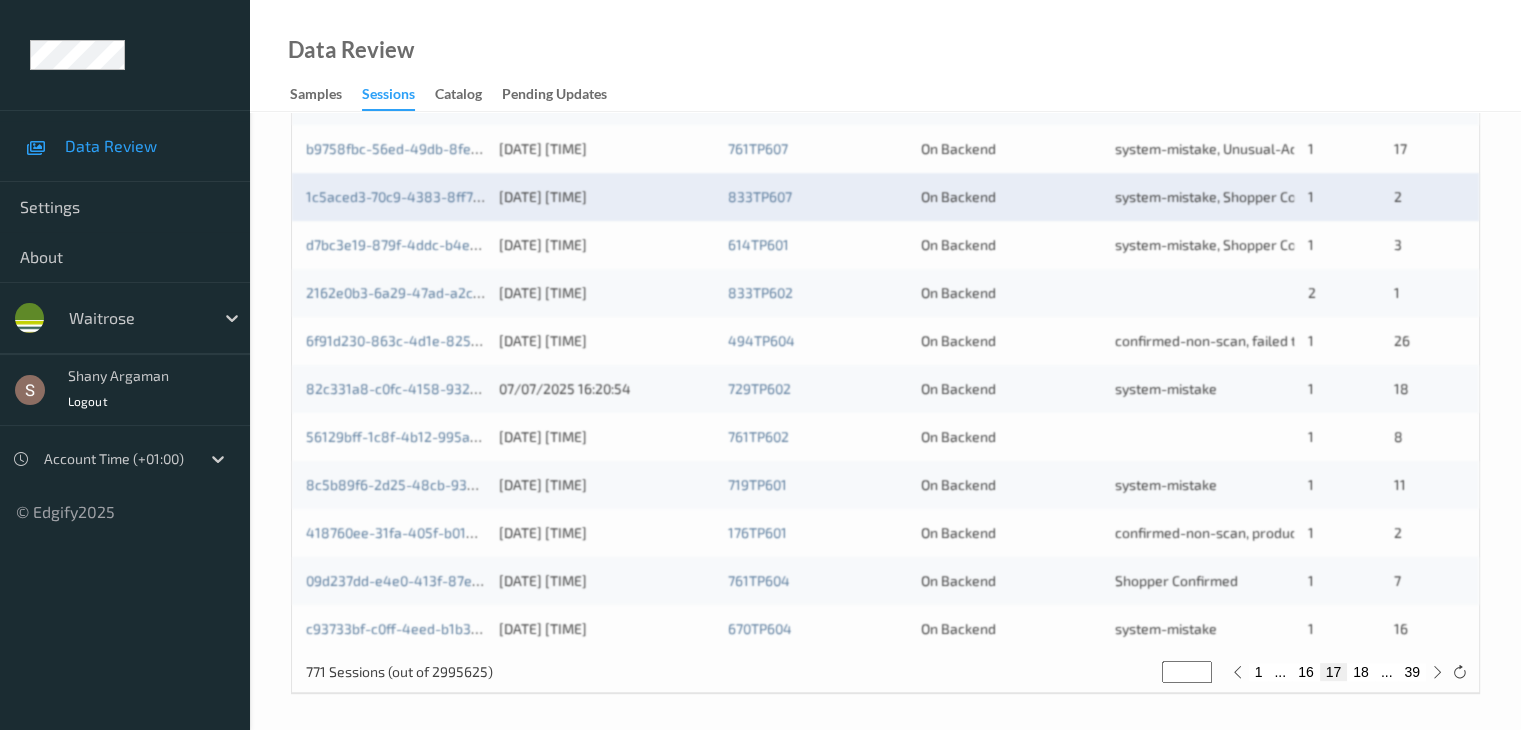 scroll, scrollTop: 932, scrollLeft: 0, axis: vertical 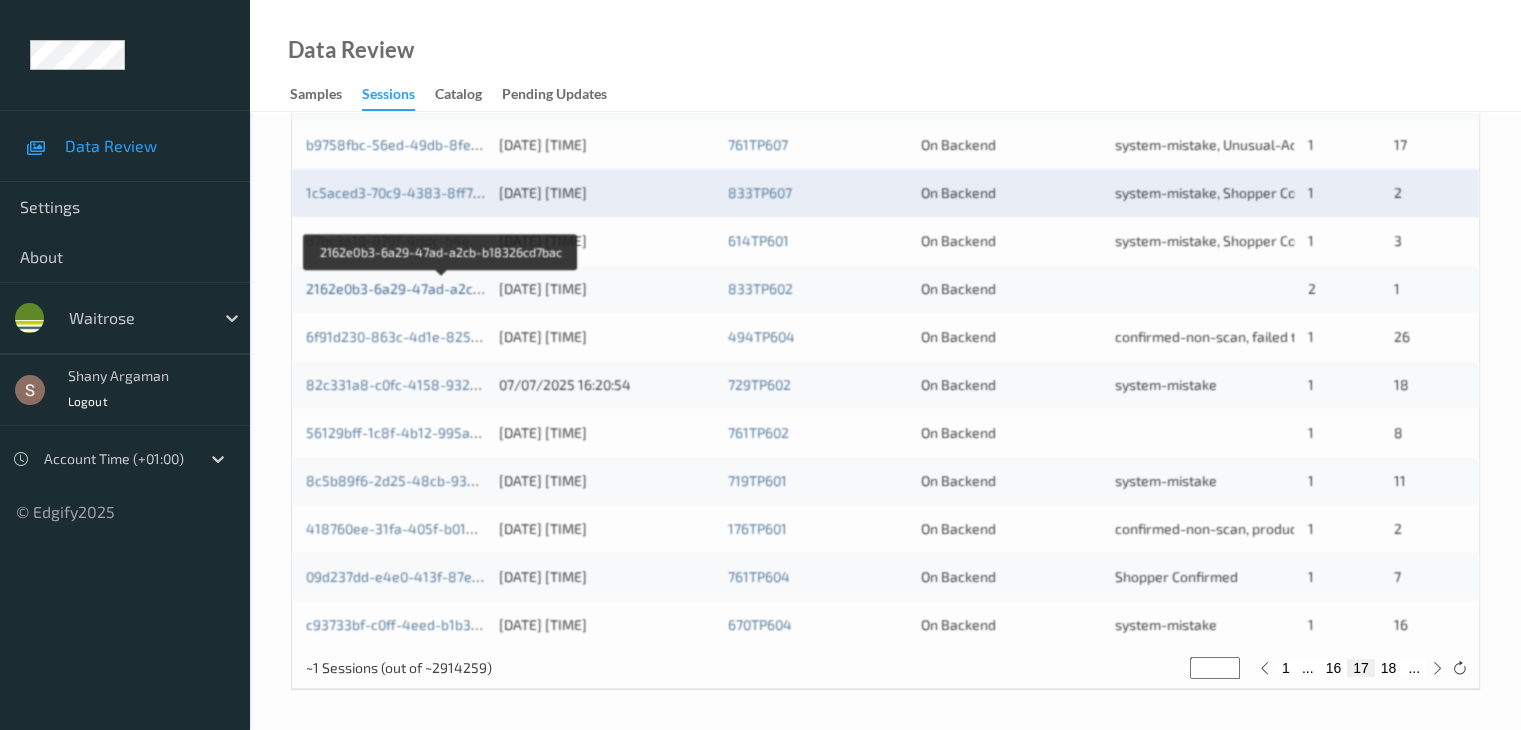 click on "2162e0b3-6a29-47ad-a2cb-b18326cd7bac" at bounding box center [442, 288] 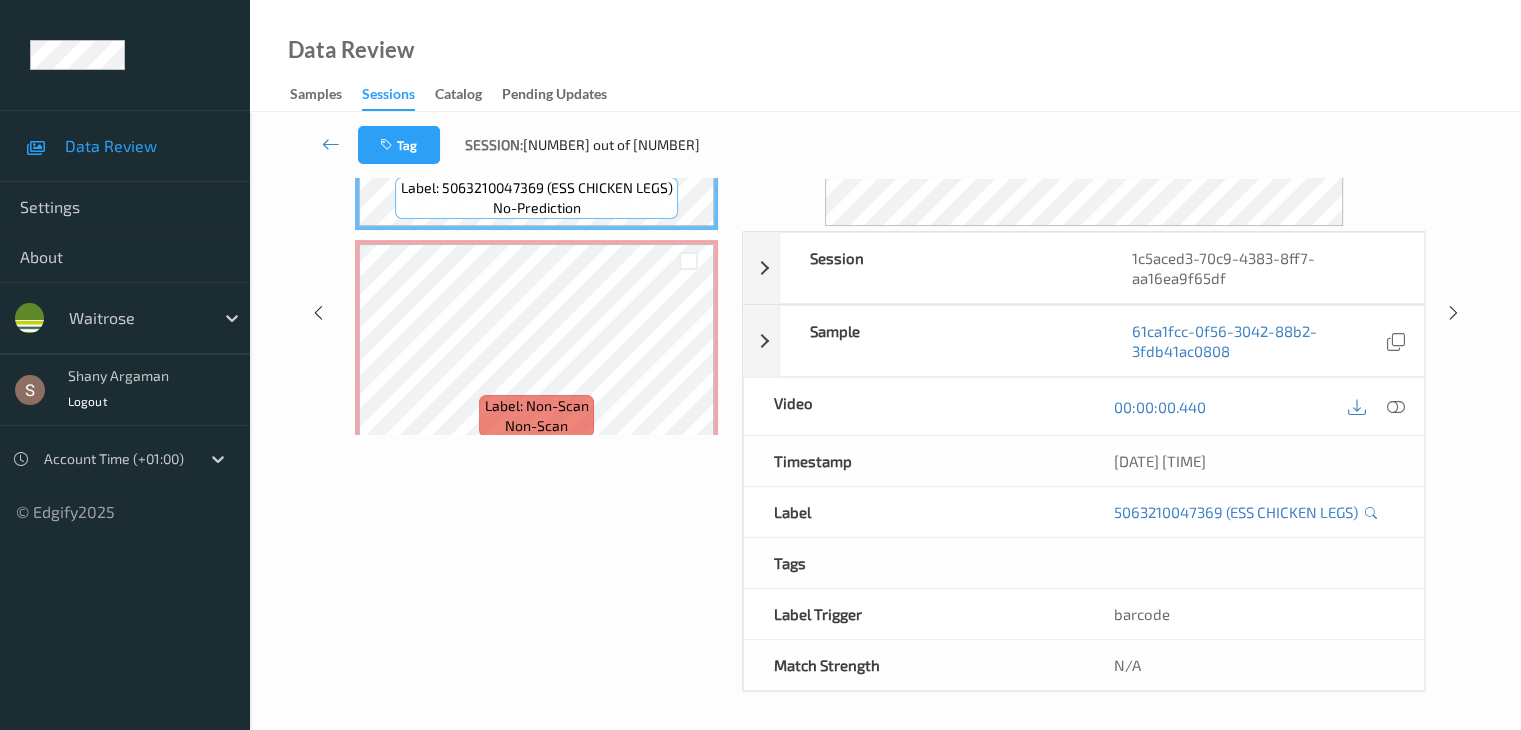 scroll, scrollTop: 0, scrollLeft: 0, axis: both 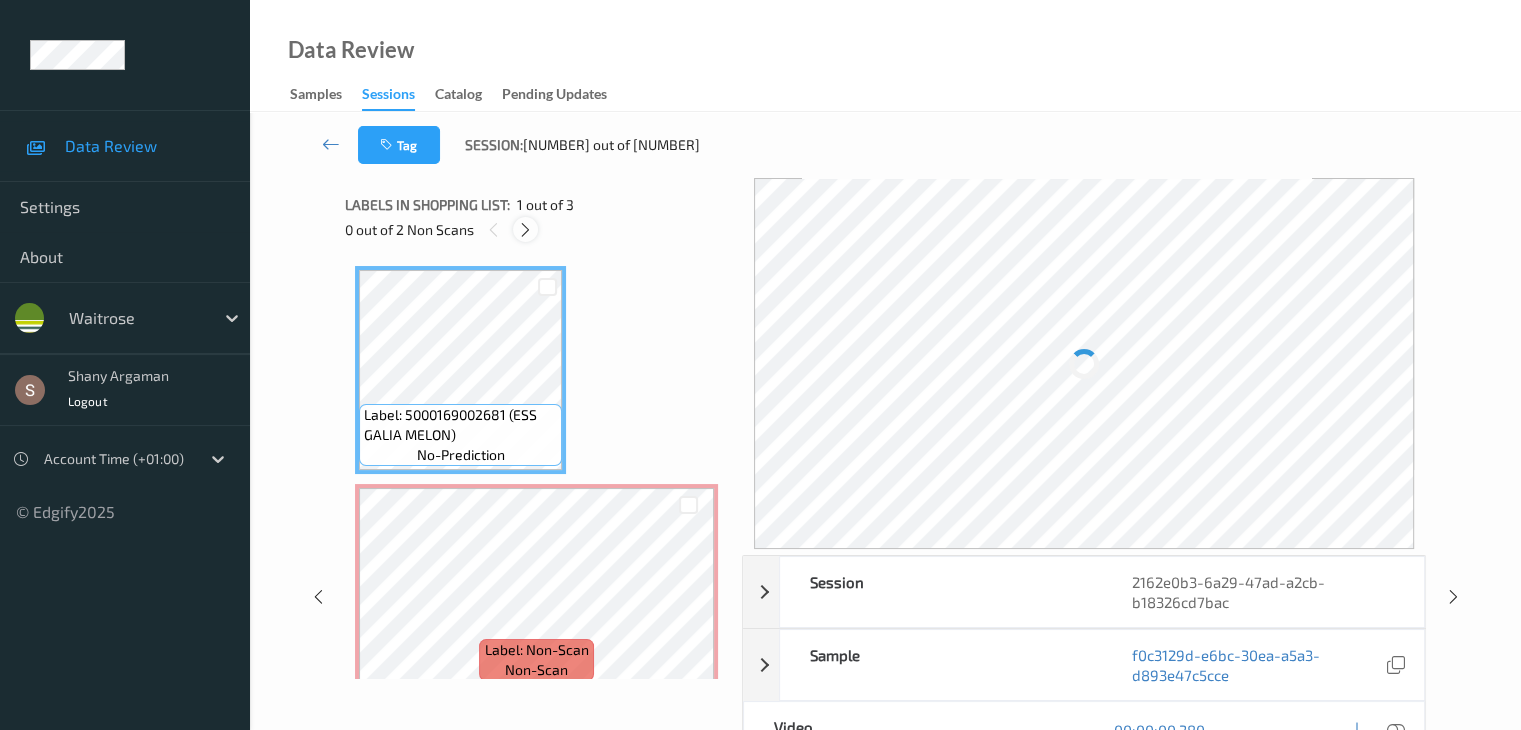 click at bounding box center (525, 230) 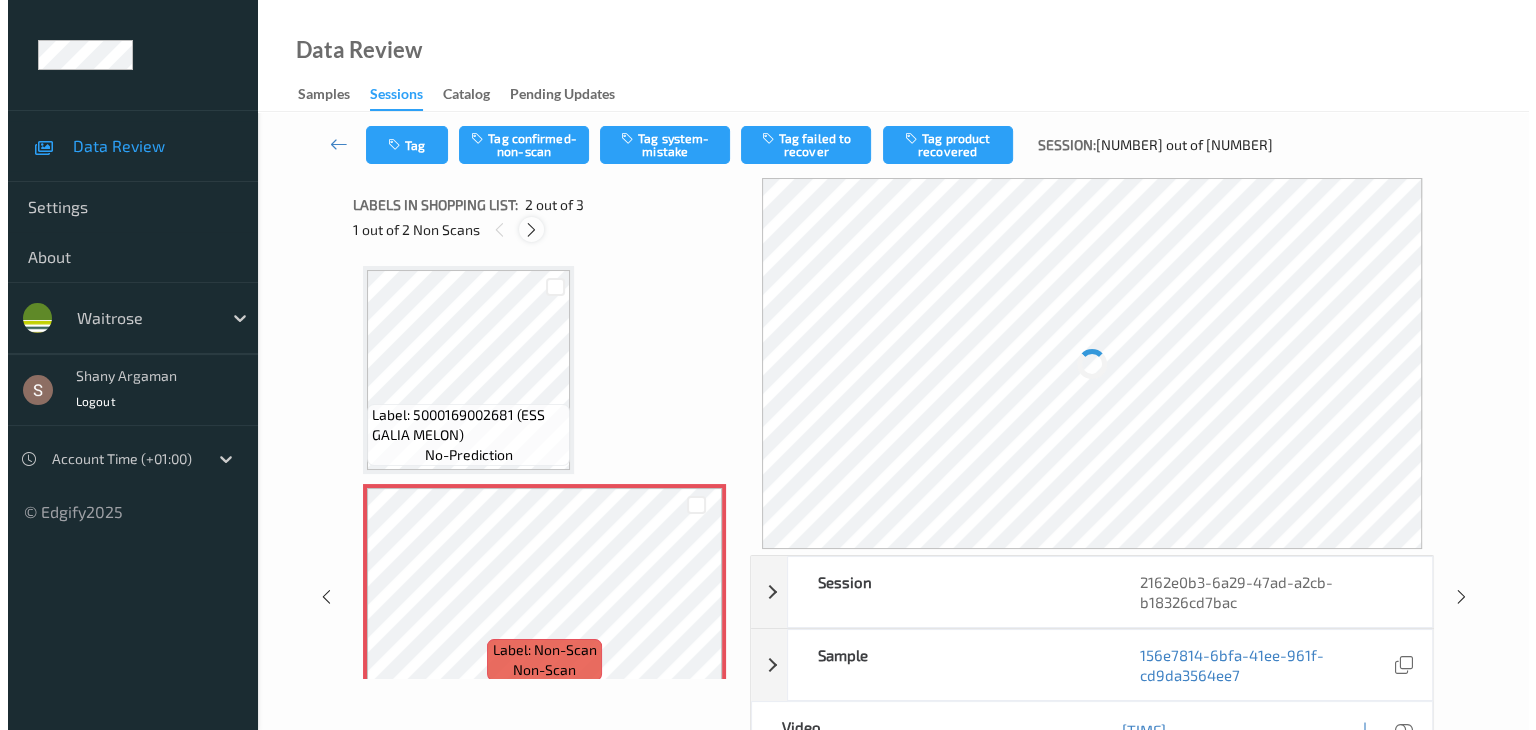 scroll, scrollTop: 10, scrollLeft: 0, axis: vertical 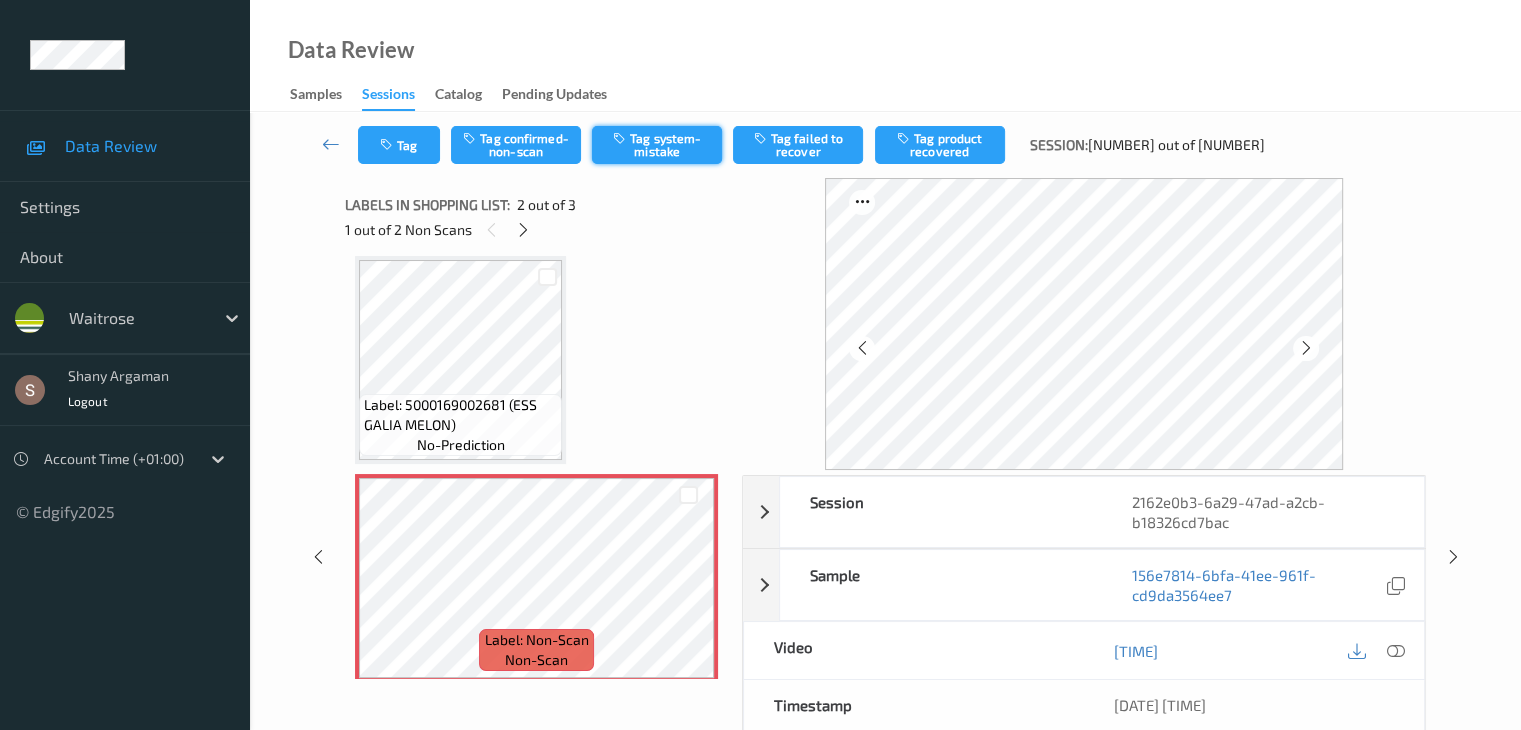 click on "Tag   system-mistake" at bounding box center [657, 145] 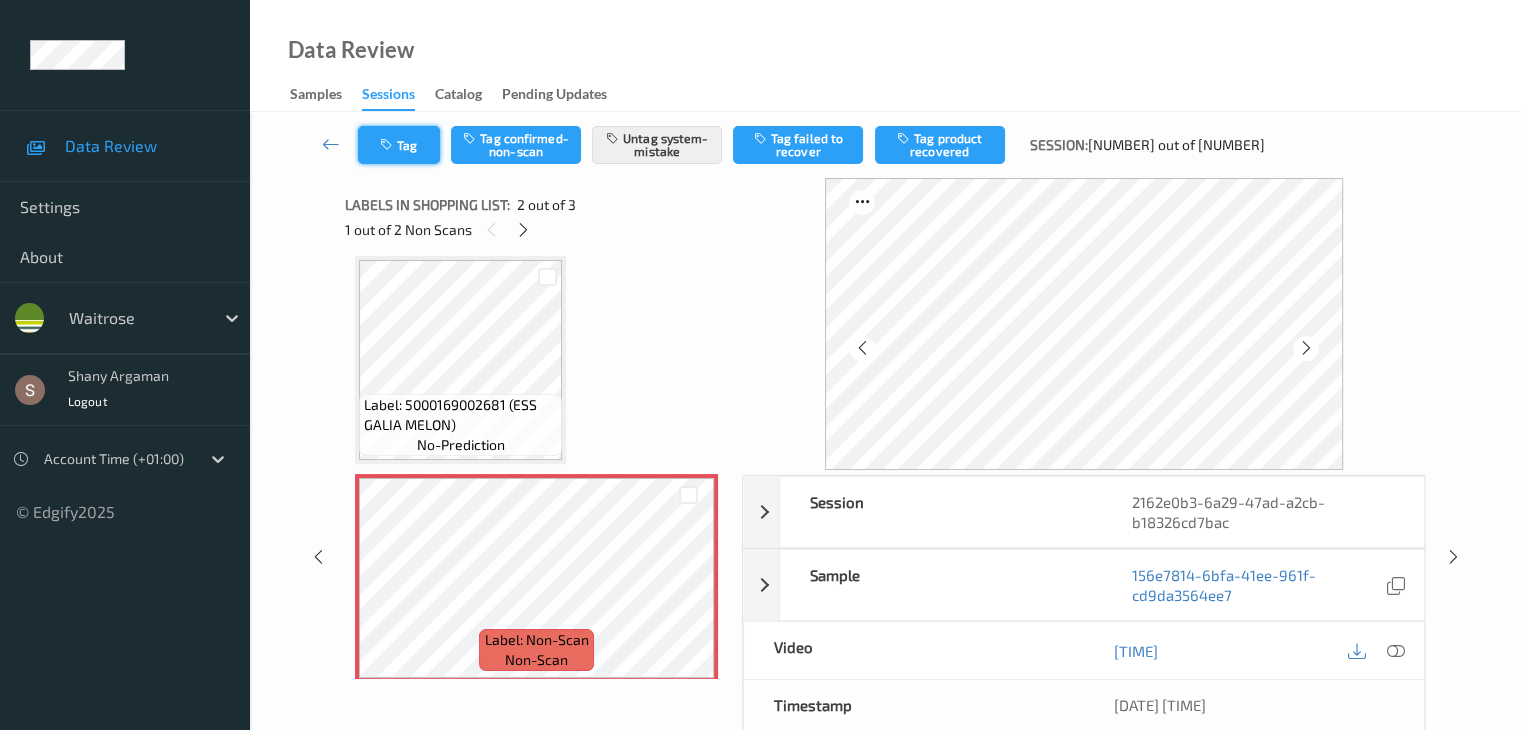 click on "Tag" at bounding box center (399, 145) 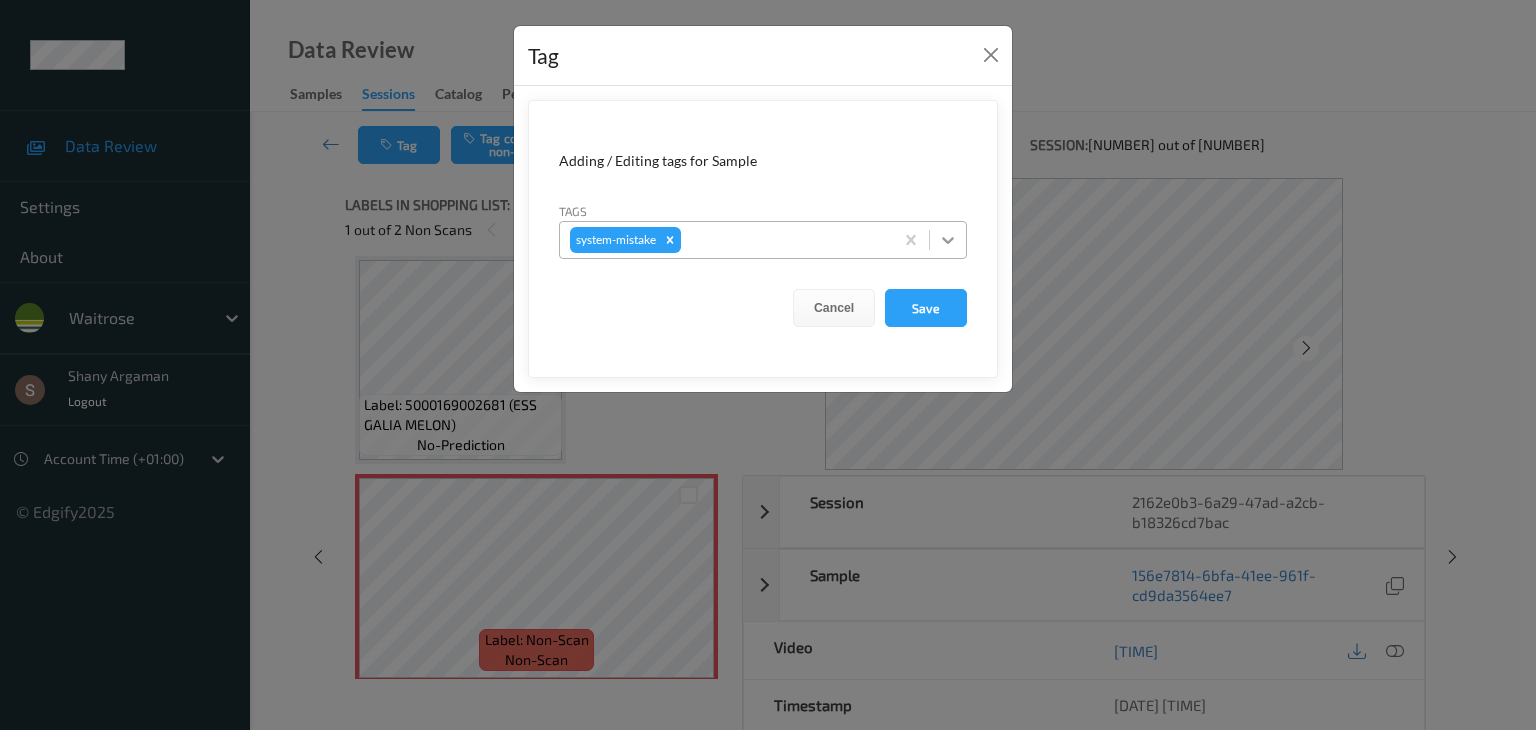 click 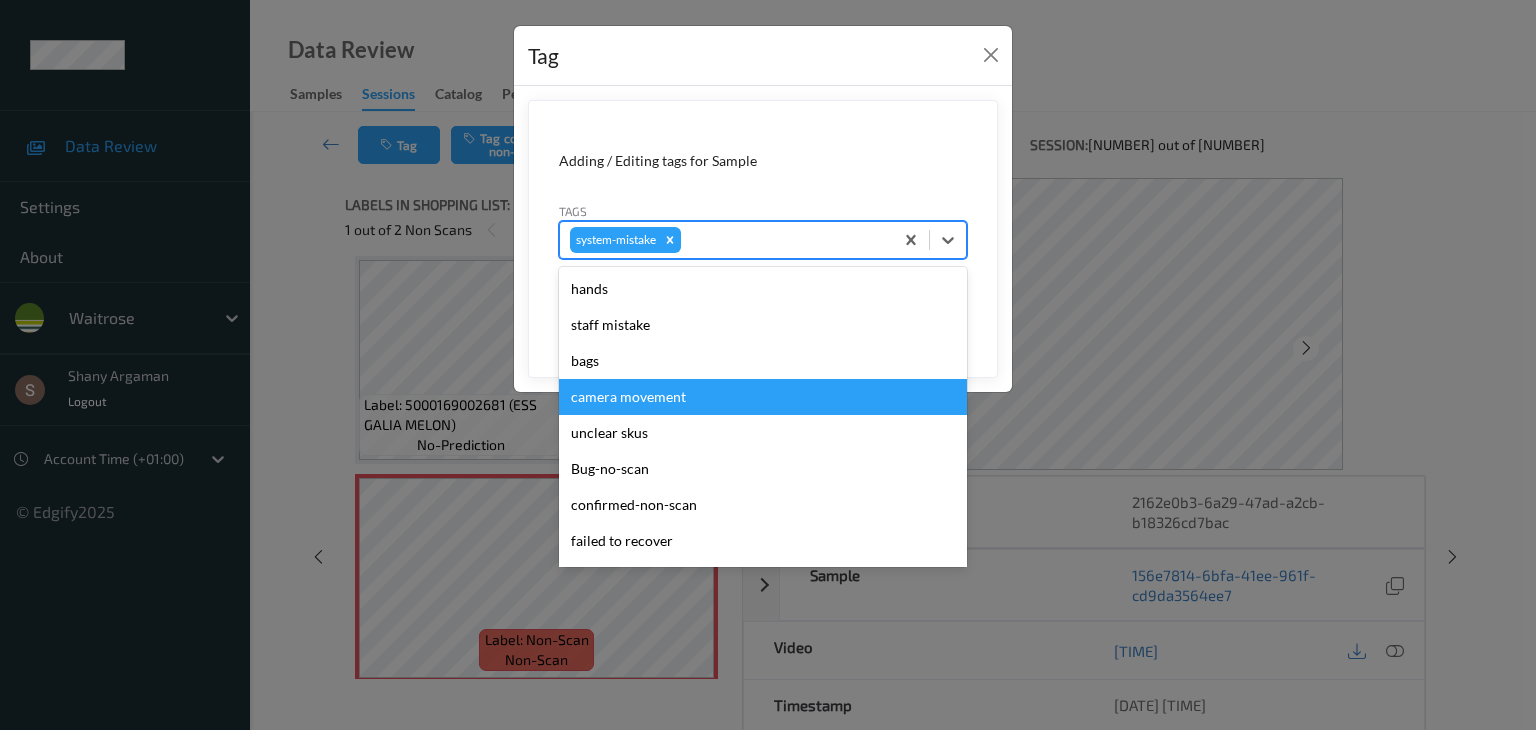scroll, scrollTop: 356, scrollLeft: 0, axis: vertical 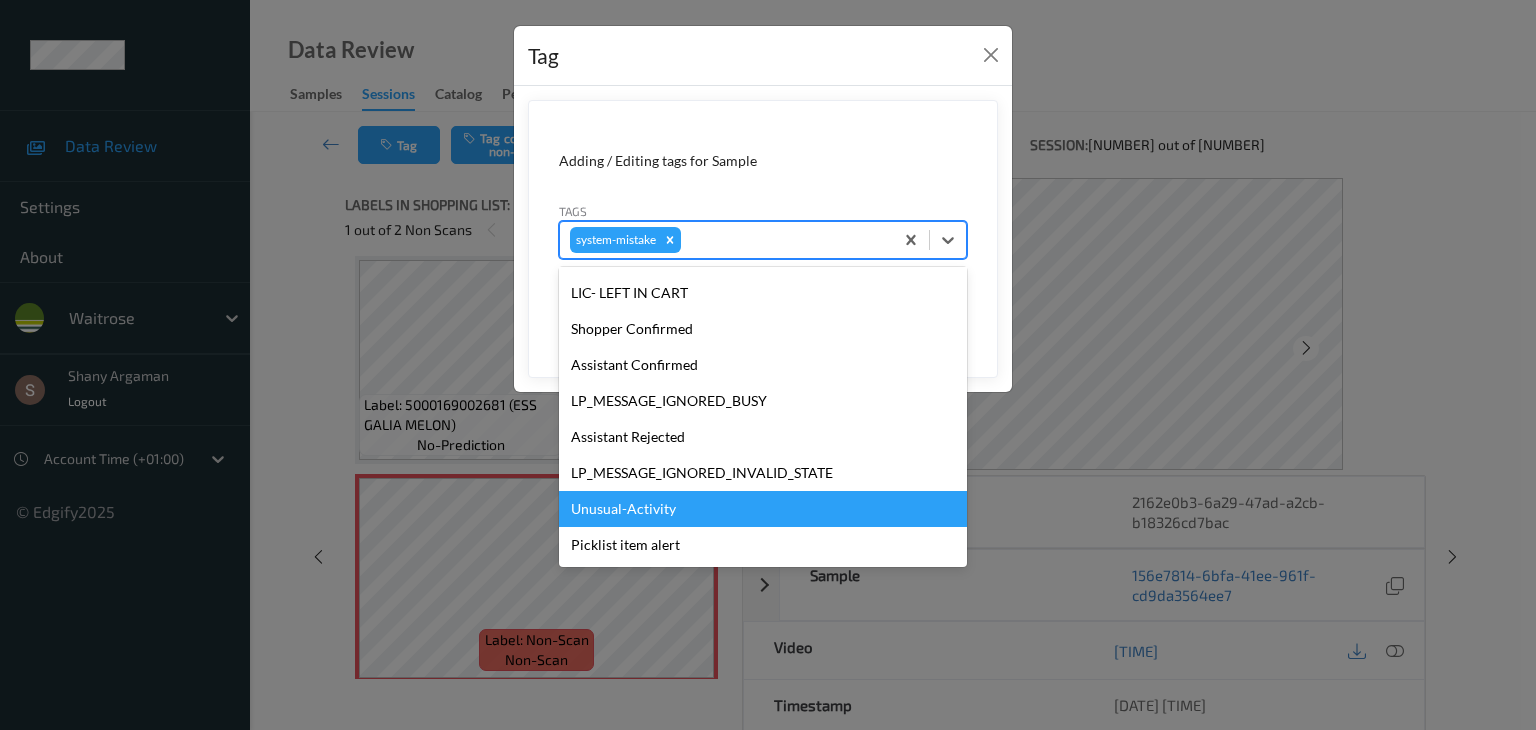 click on "Unusual-Activity" at bounding box center (763, 509) 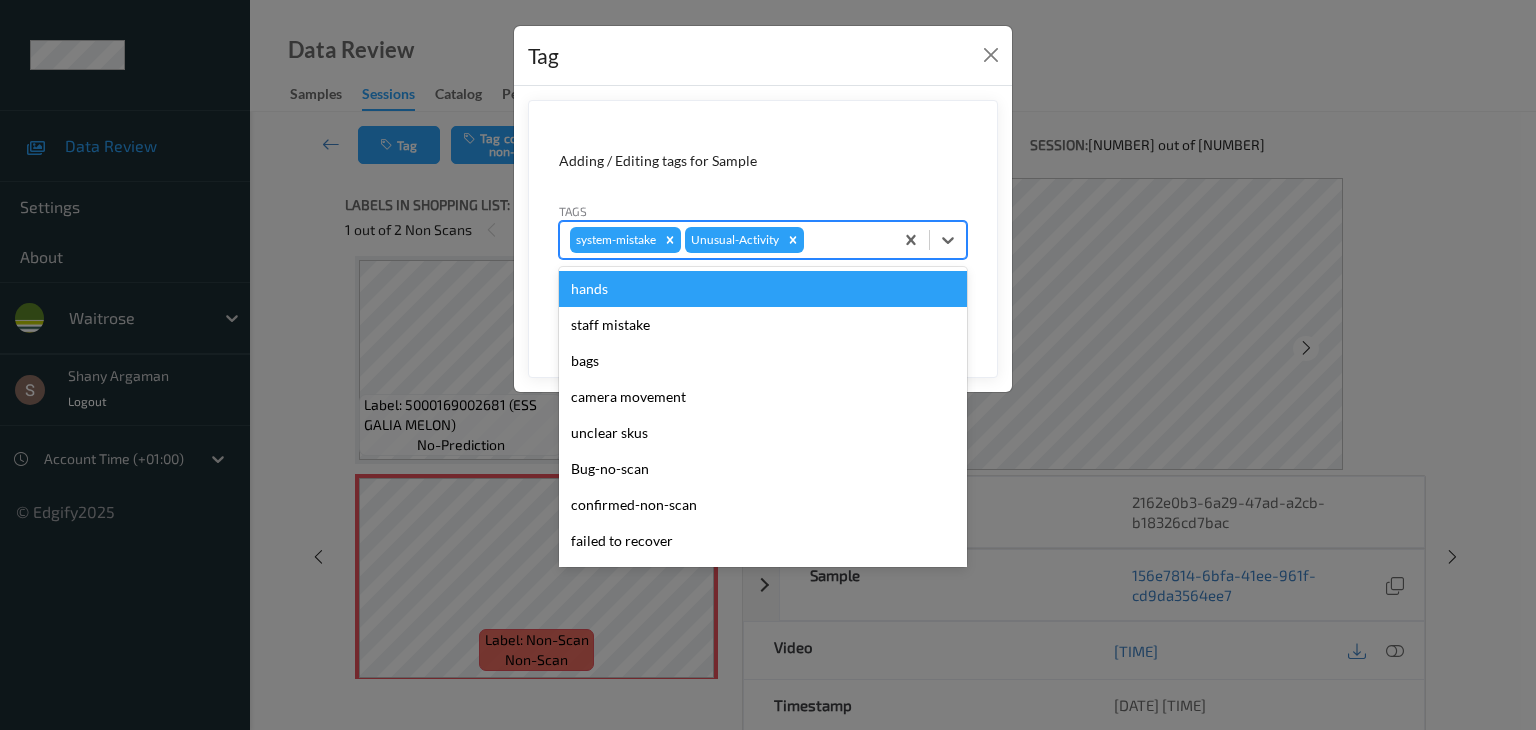 drag, startPoint x: 951, startPoint y: 234, endPoint x: 882, endPoint y: 336, distance: 123.146255 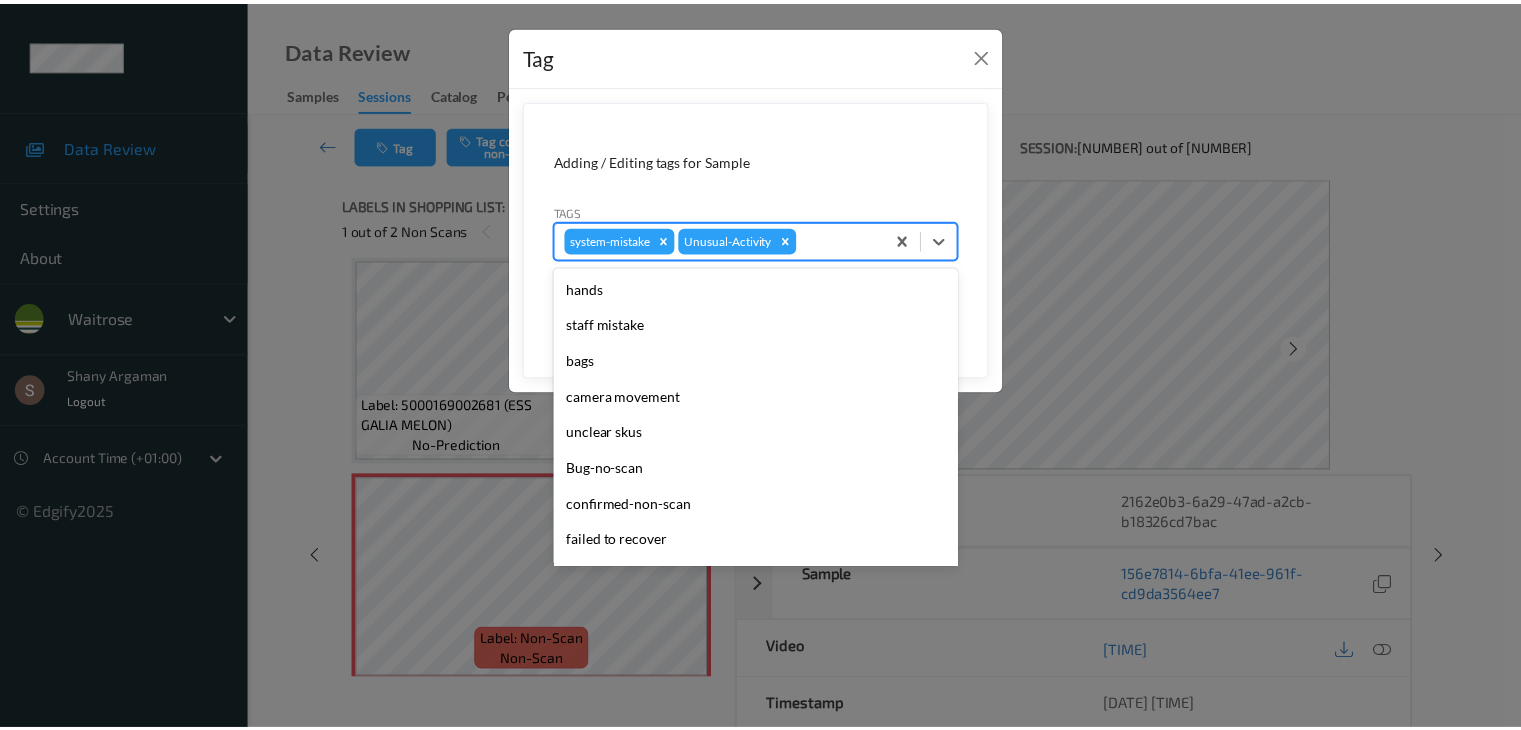 scroll, scrollTop: 320, scrollLeft: 0, axis: vertical 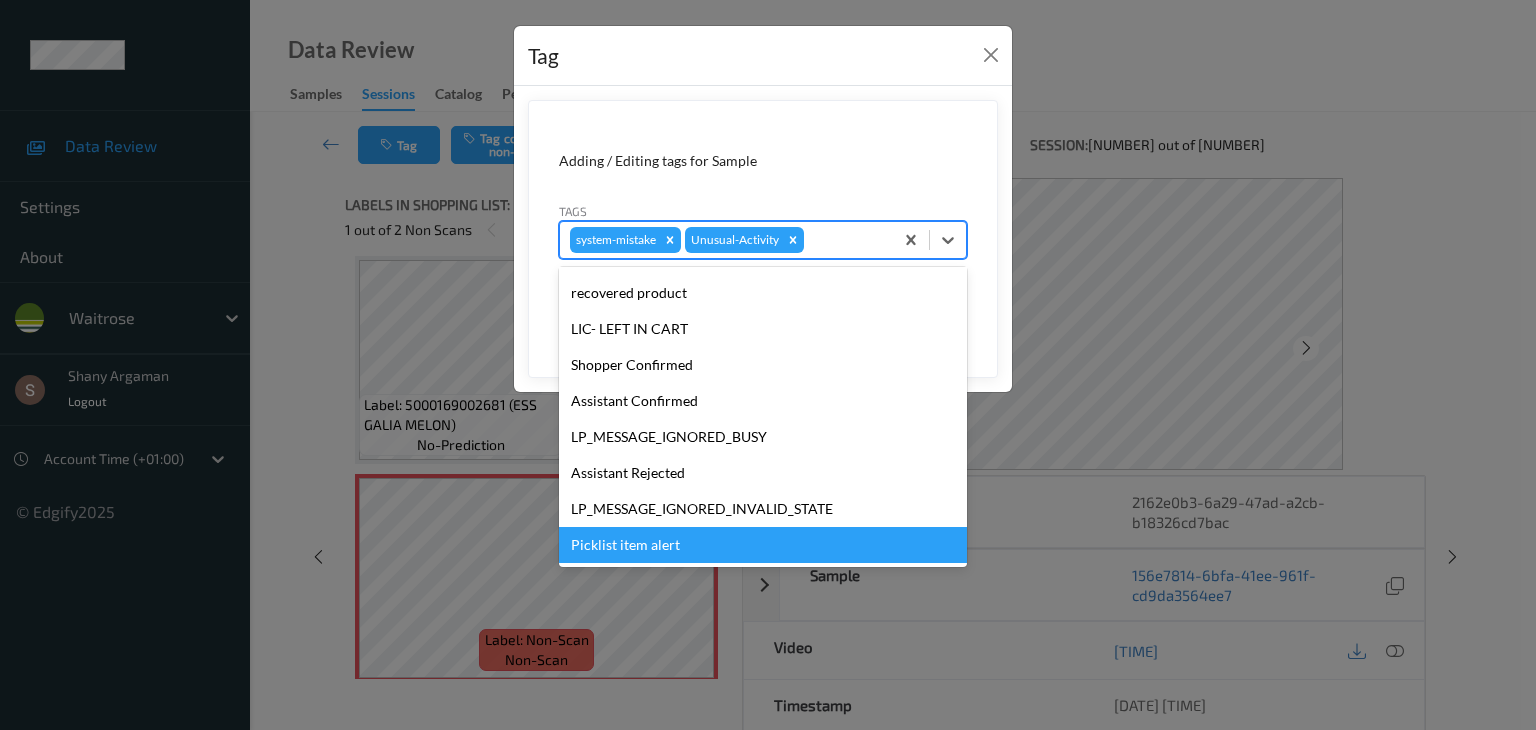 click on "Picklist item alert" at bounding box center [763, 545] 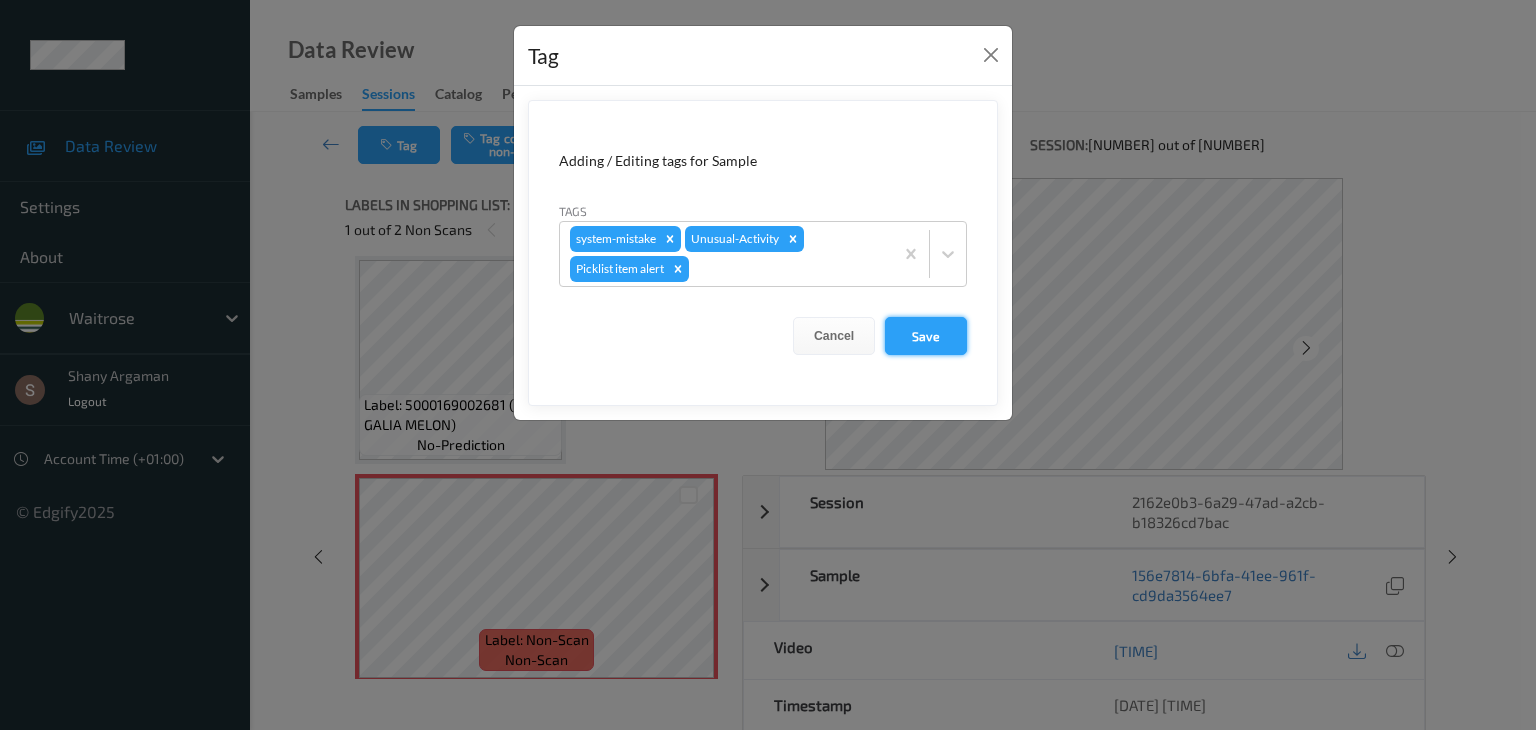 click on "Save" at bounding box center (926, 336) 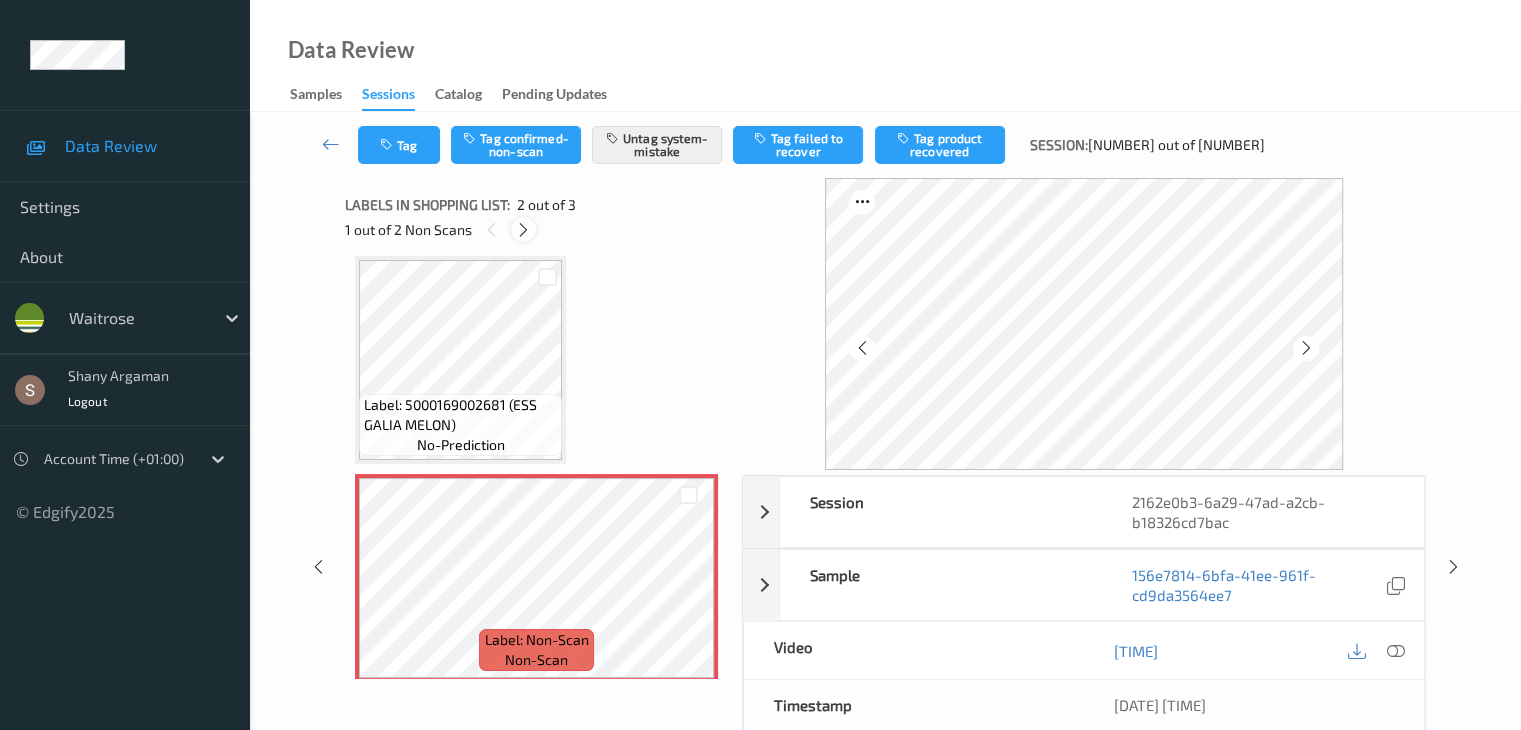 click at bounding box center (523, 230) 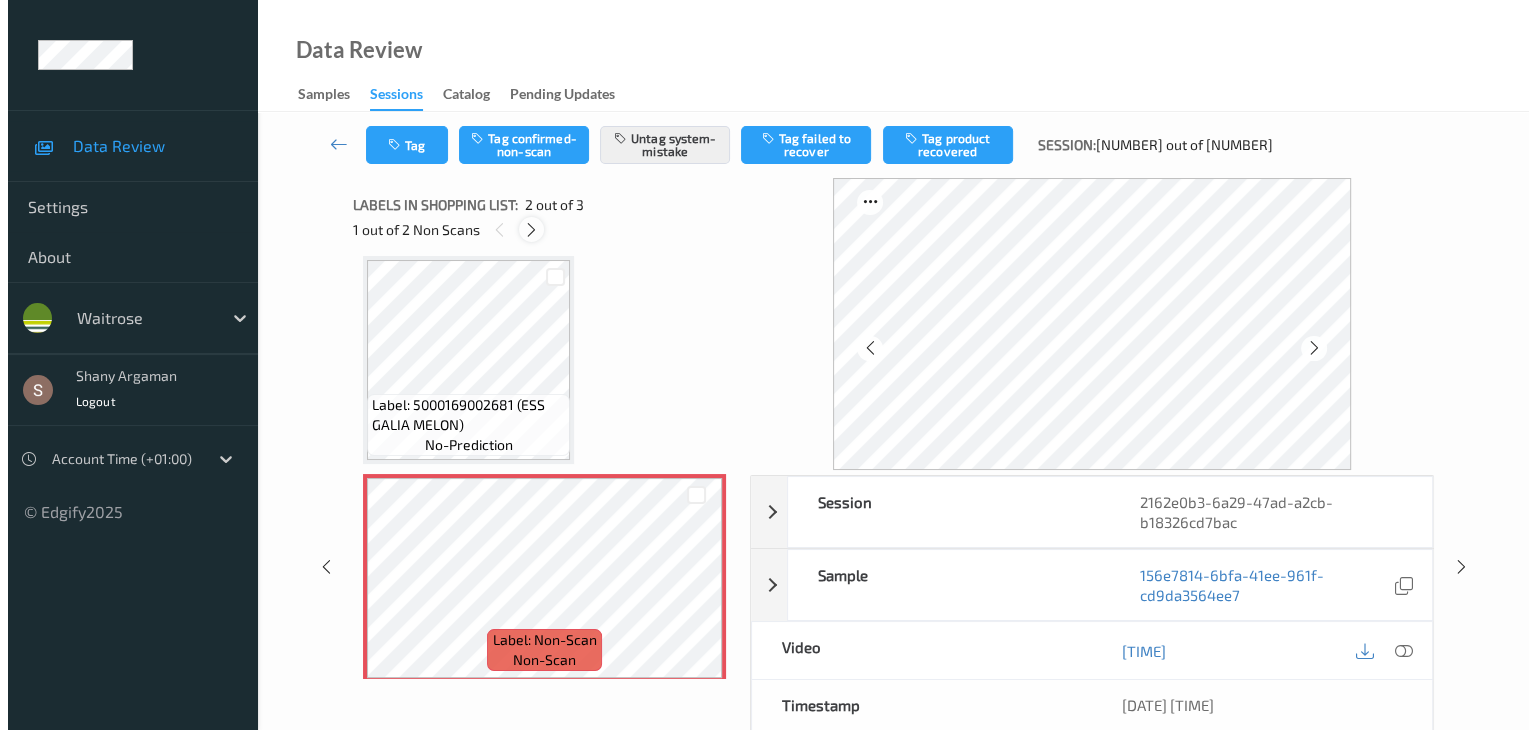 scroll, scrollTop: 228, scrollLeft: 0, axis: vertical 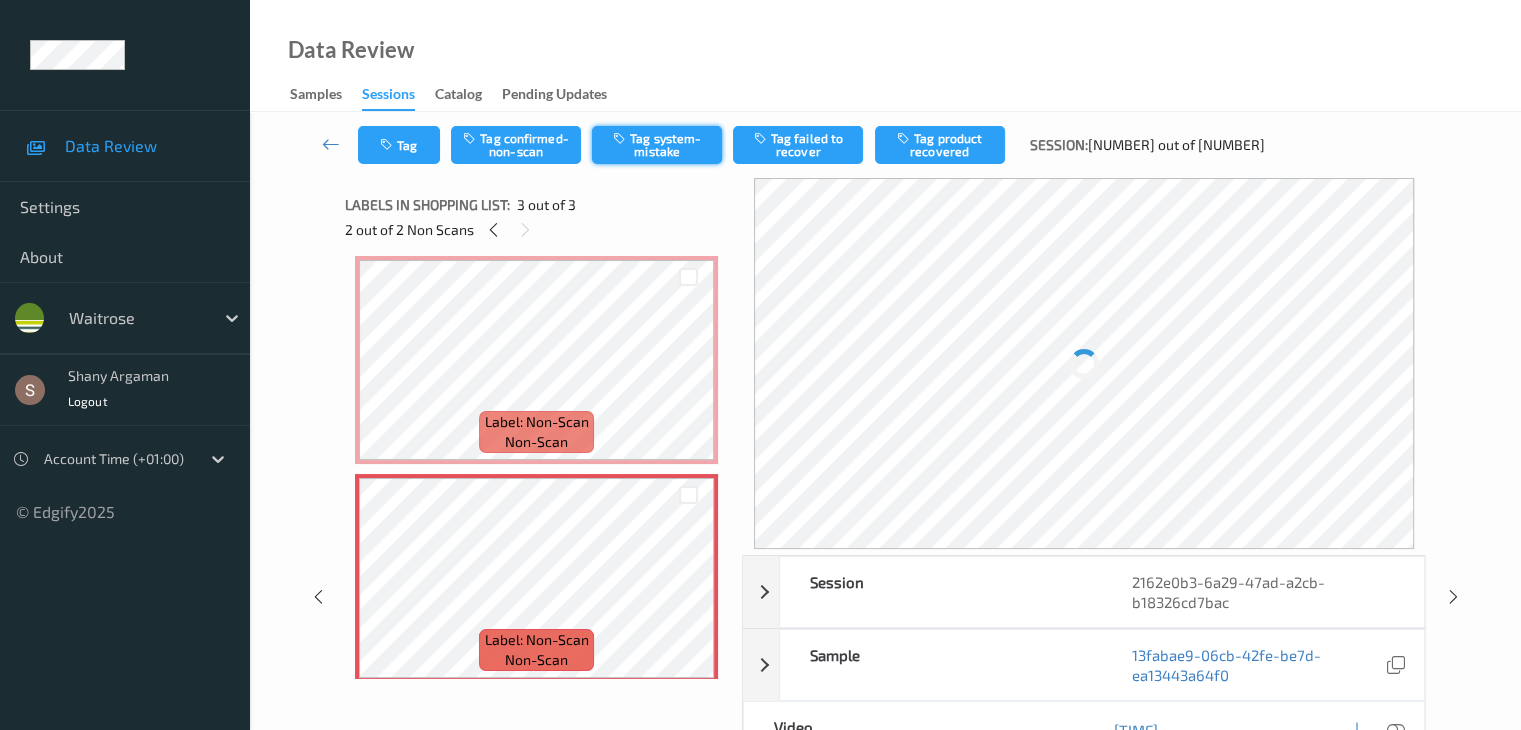 click on "Tag   system-mistake" at bounding box center (657, 145) 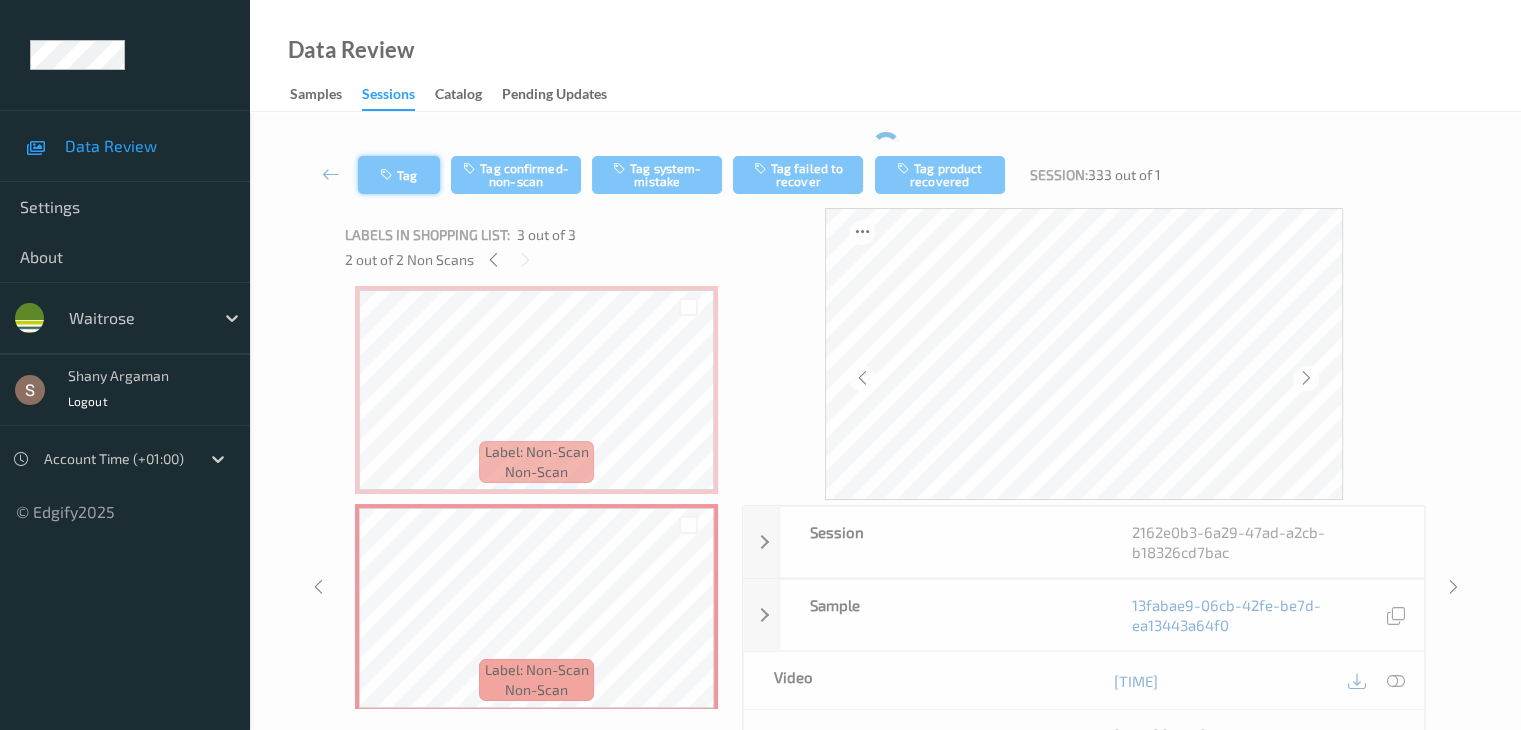 click on "Tag Tag confirmed-non-scan Tag system-mistake Tag failed to recover Tag product recovered Session: 333 out of 1" at bounding box center [885, 175] 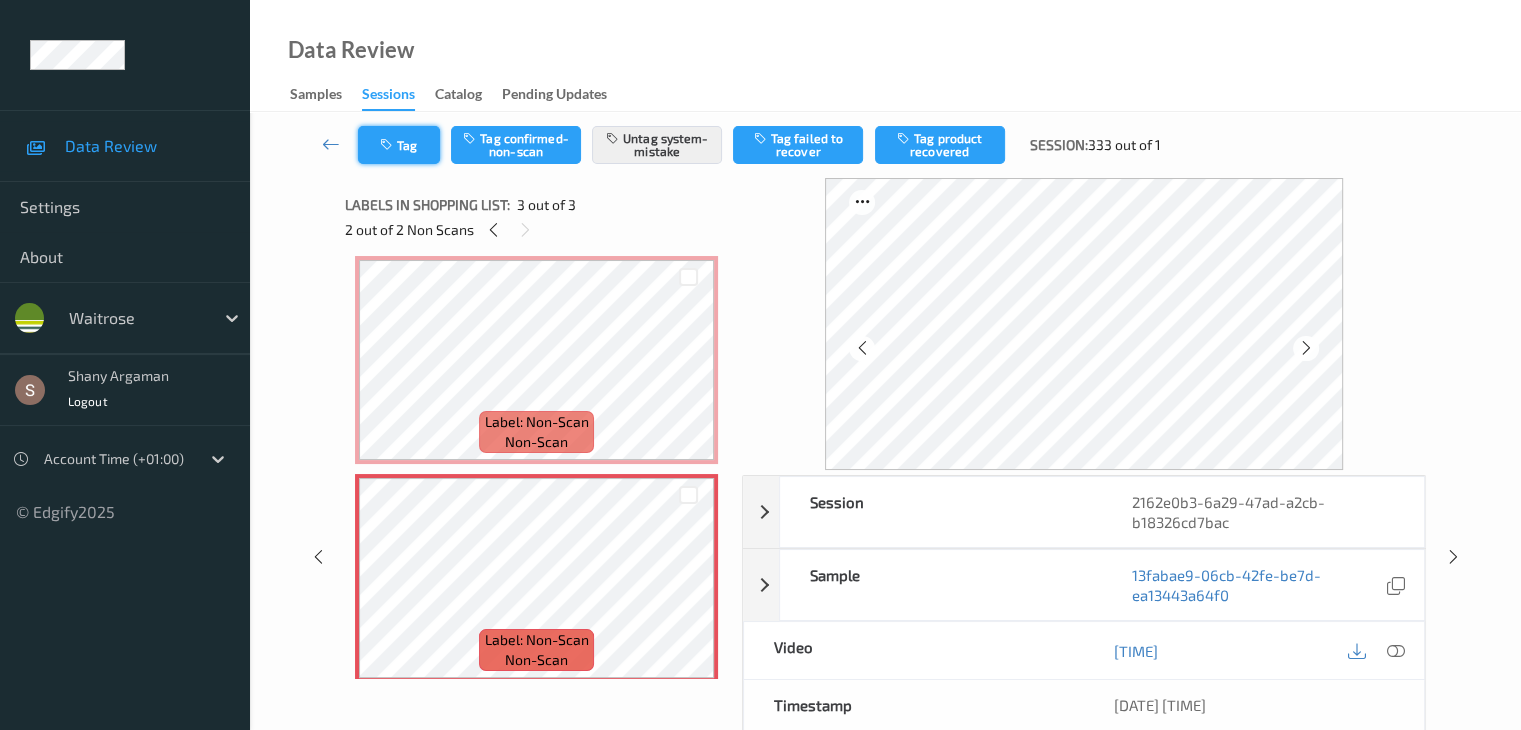 click on "Tag" at bounding box center (399, 145) 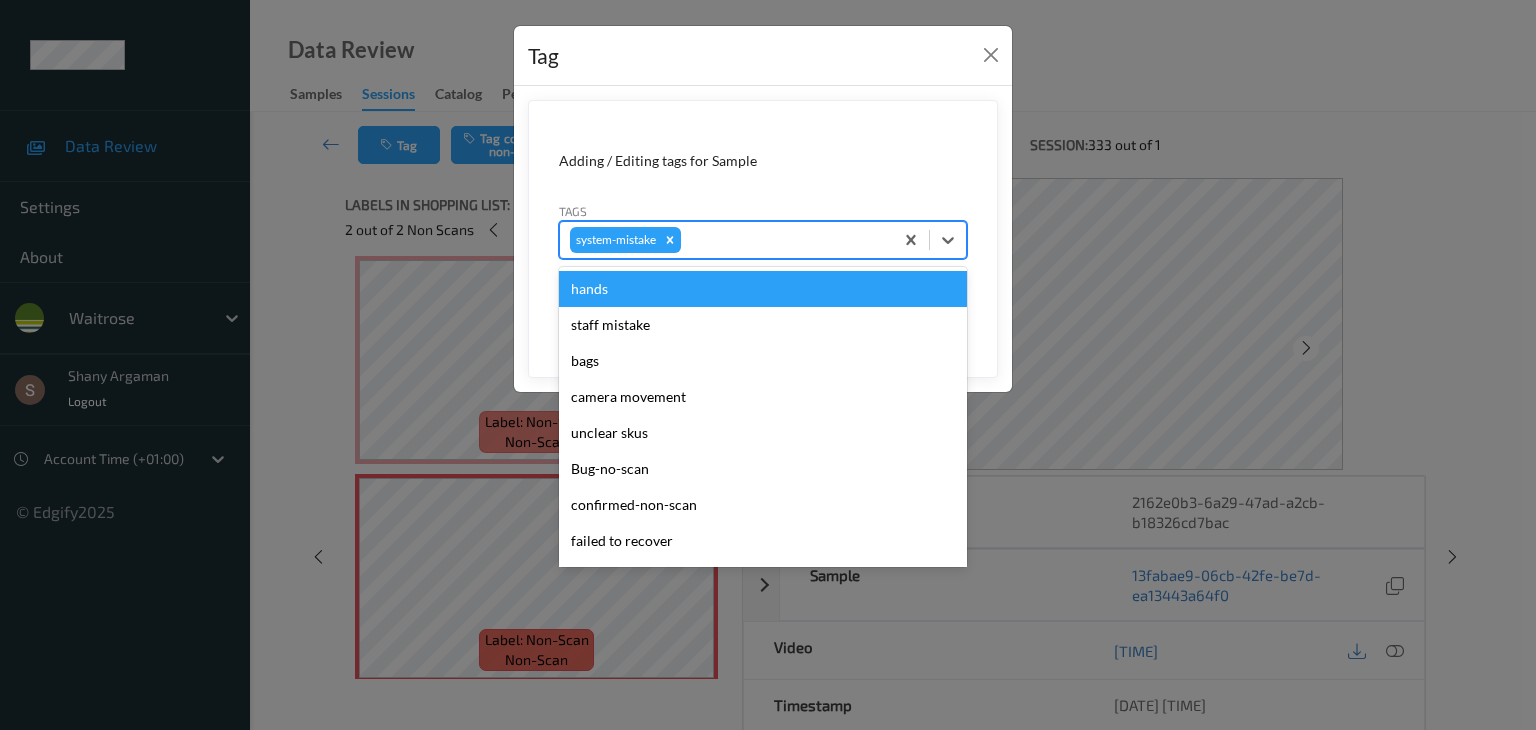 drag, startPoint x: 953, startPoint y: 249, endPoint x: 832, endPoint y: 385, distance: 182.0357 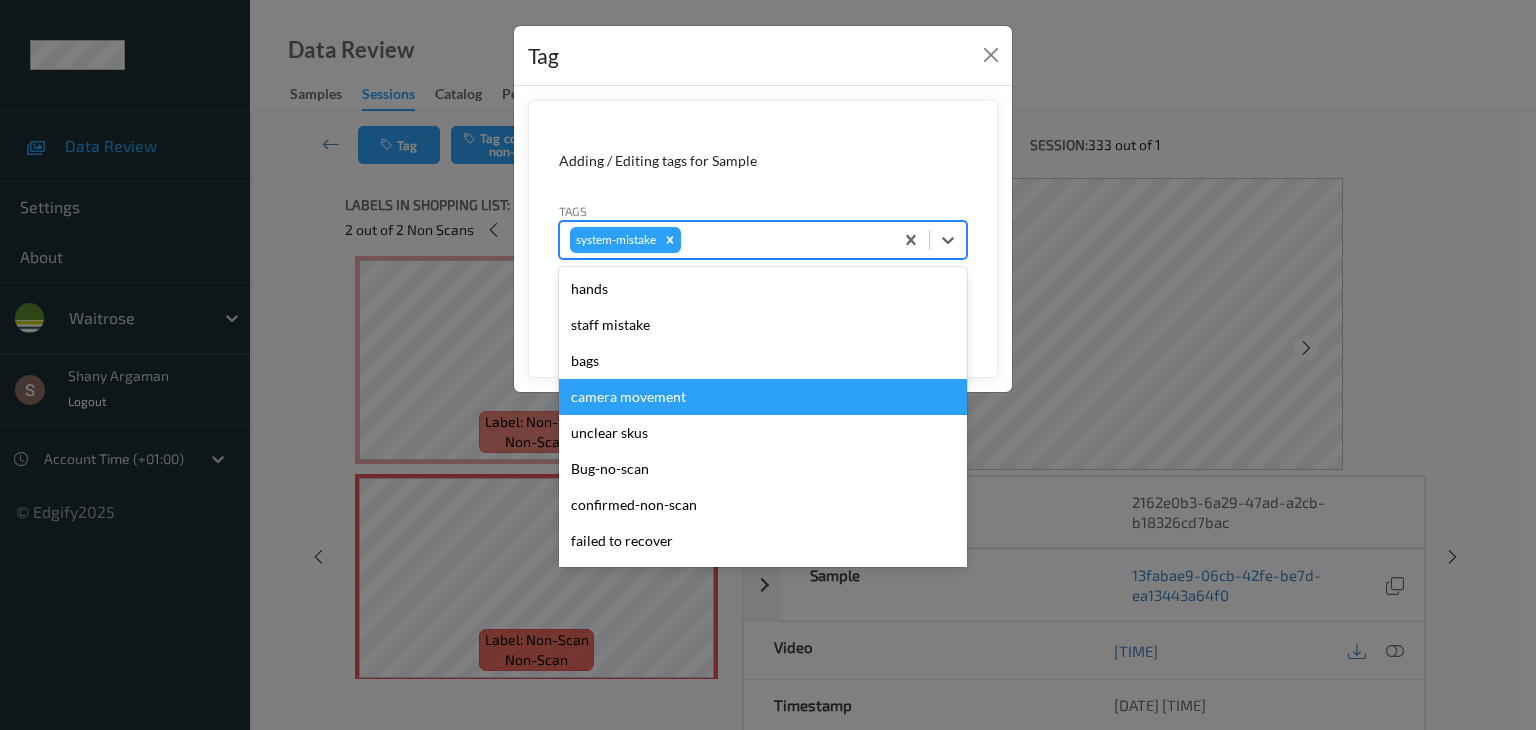 scroll, scrollTop: 356, scrollLeft: 0, axis: vertical 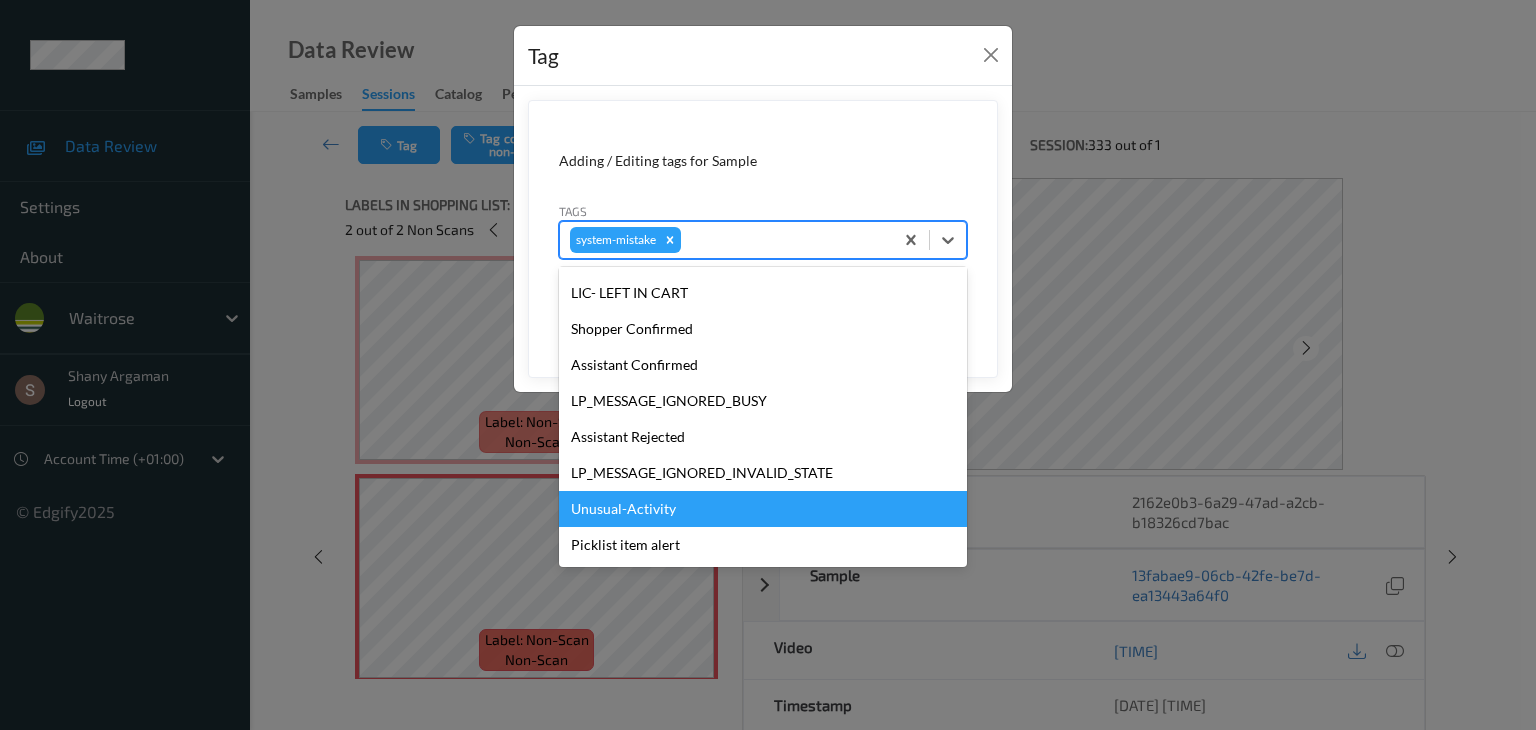 click on "Unusual-Activity" at bounding box center (763, 509) 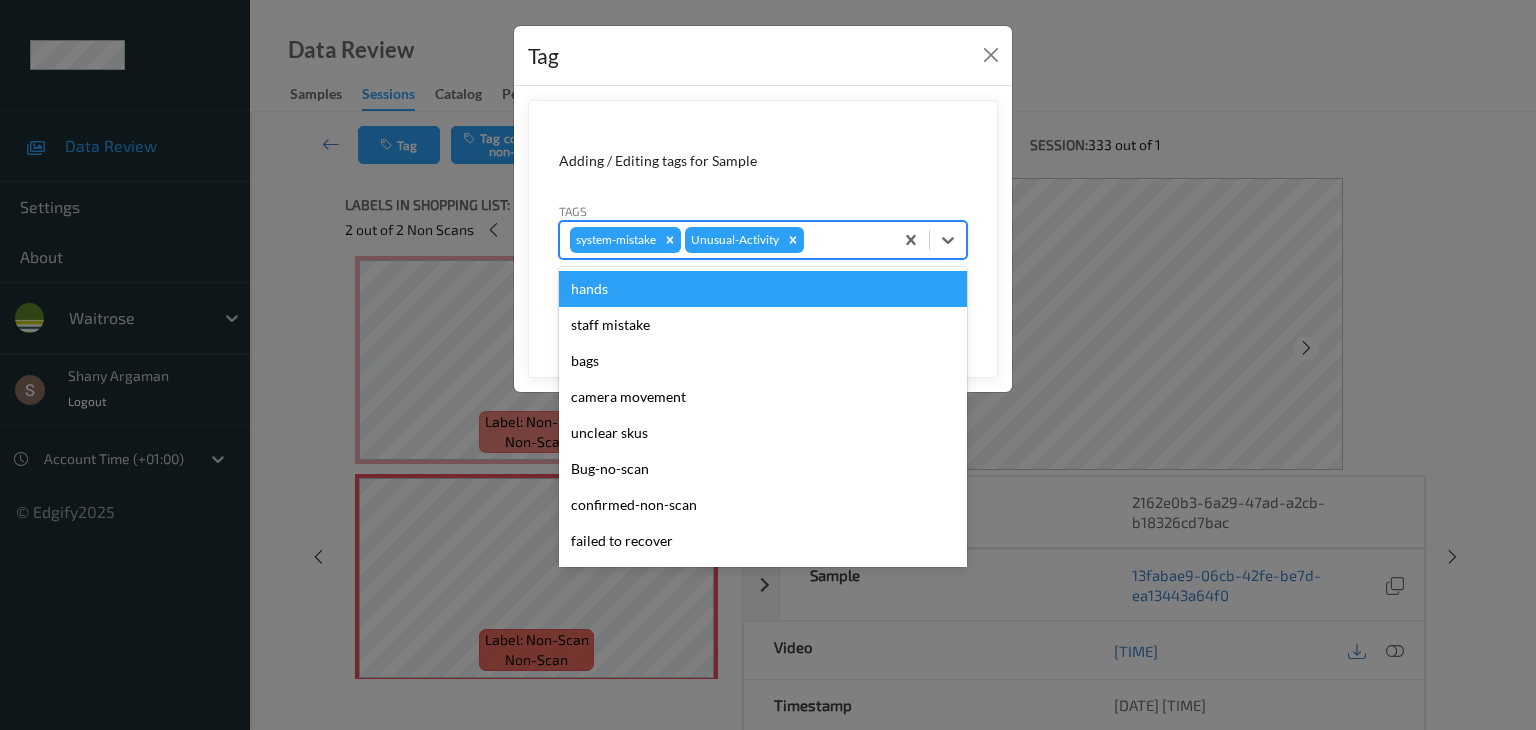 drag, startPoint x: 960, startPoint y: 250, endPoint x: 883, endPoint y: 382, distance: 152.81688 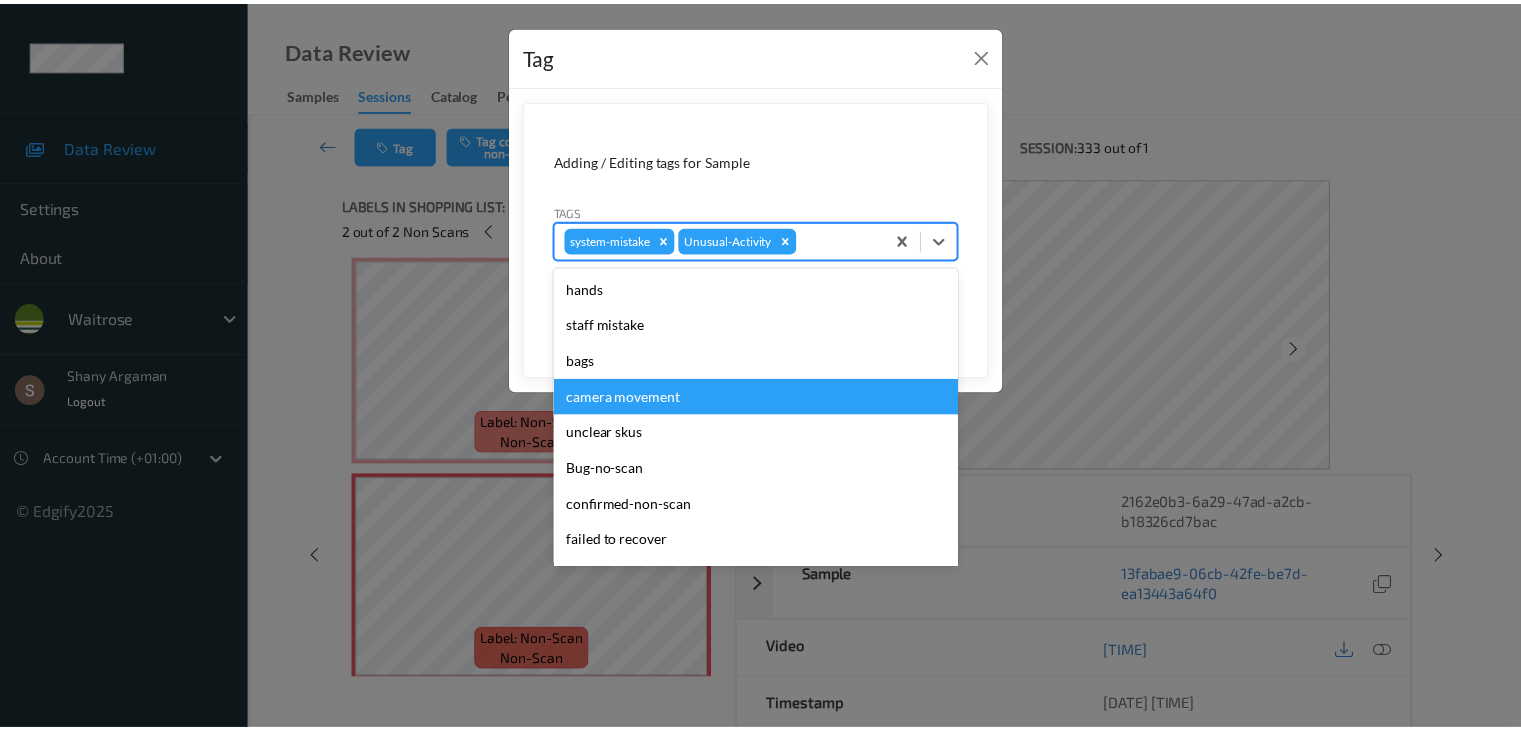 scroll, scrollTop: 320, scrollLeft: 0, axis: vertical 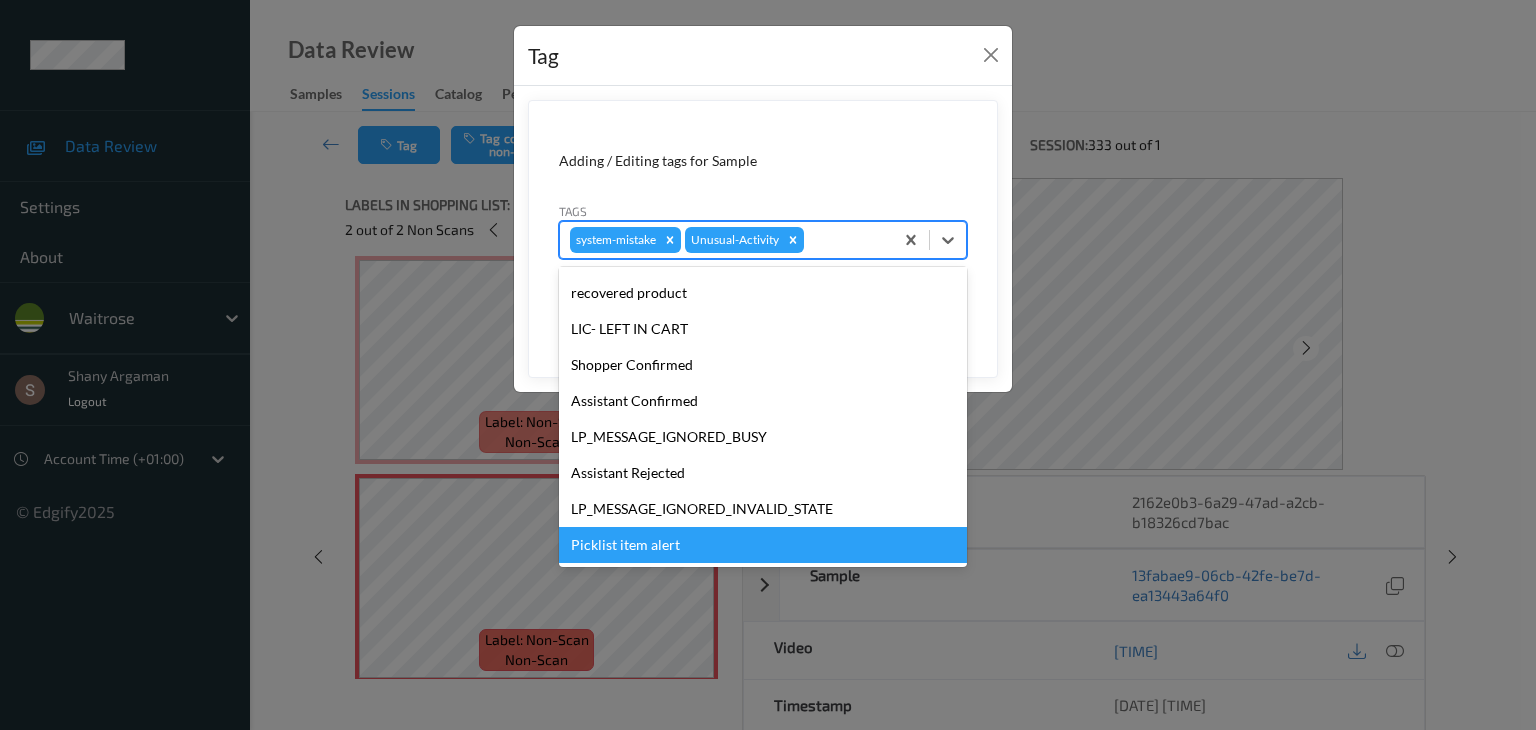 click on "Picklist item alert" at bounding box center (763, 545) 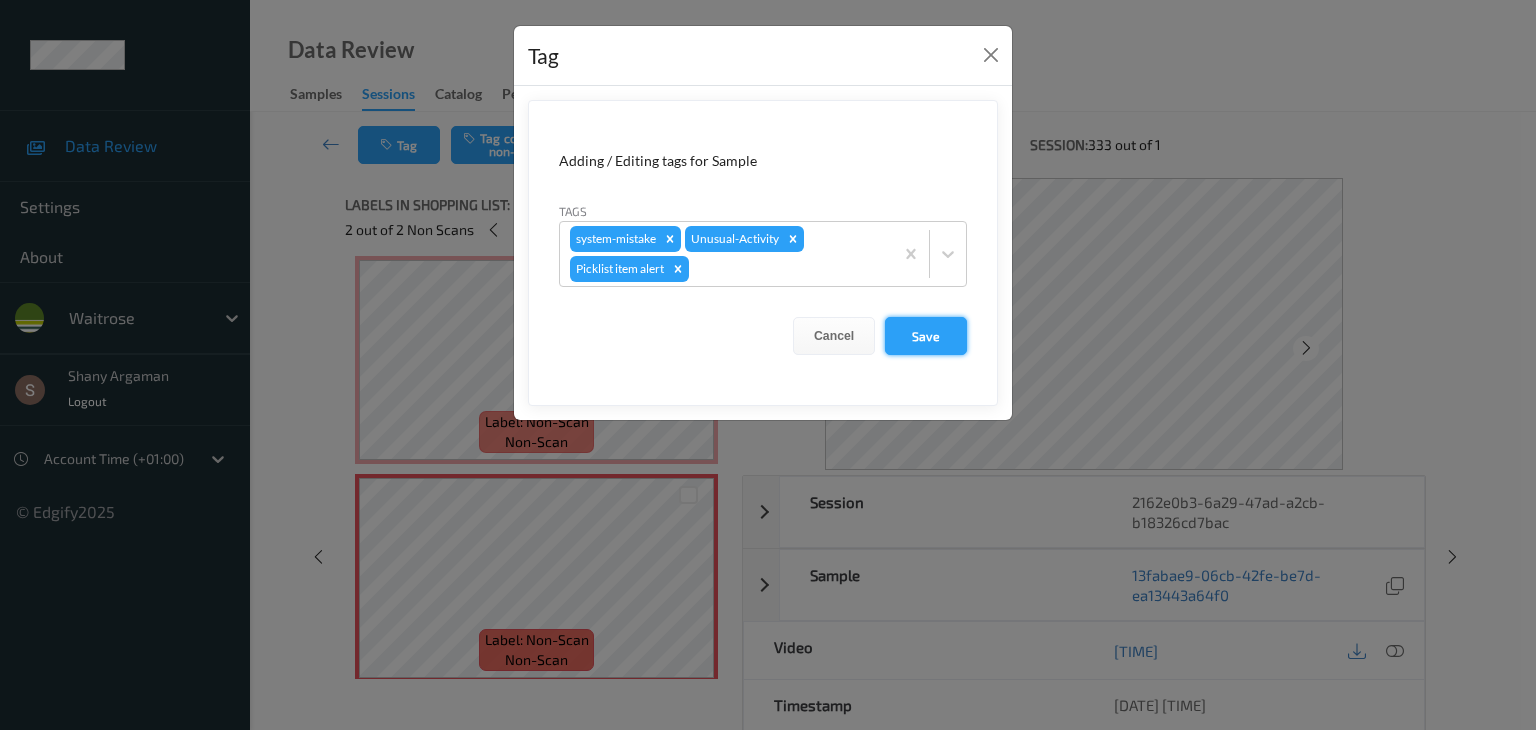 click on "Save" at bounding box center (926, 336) 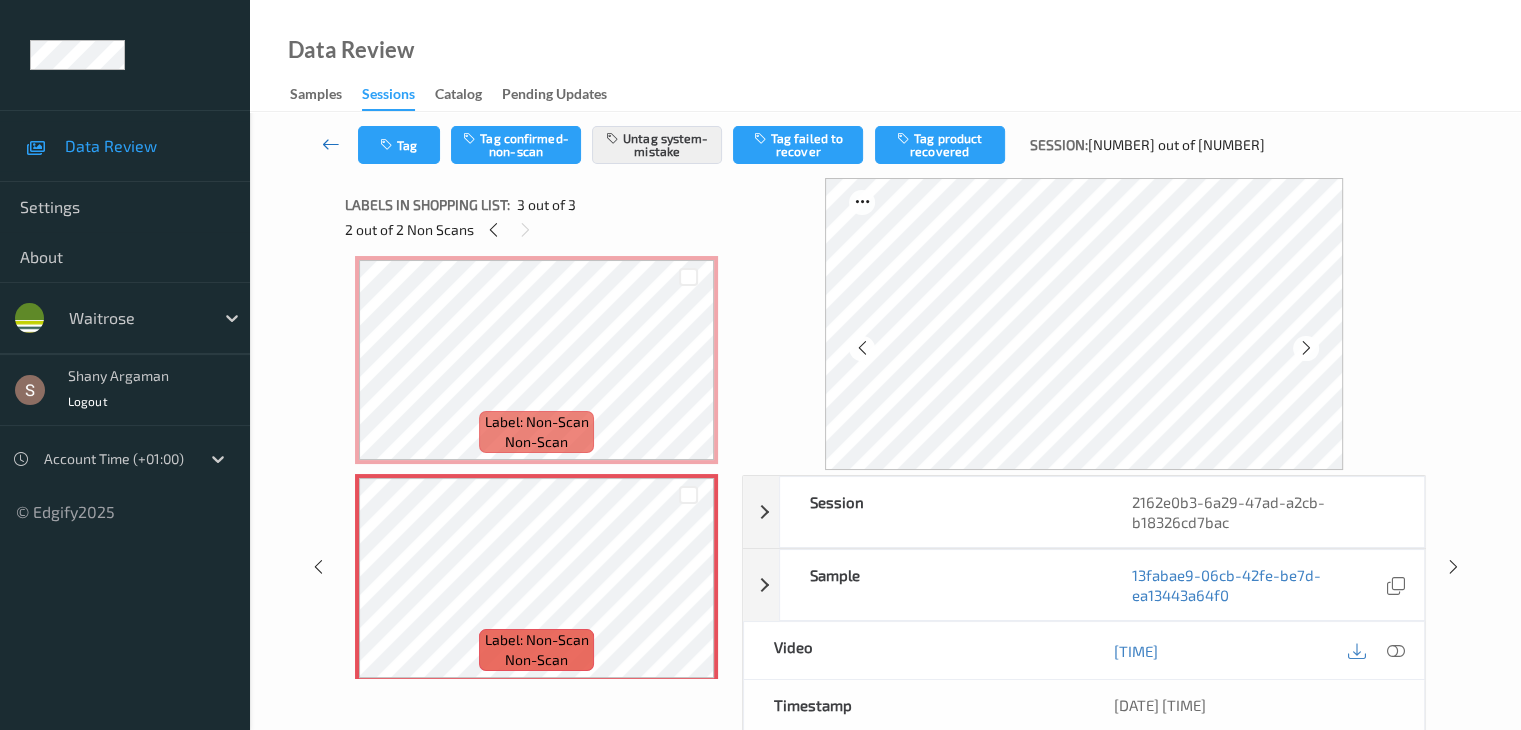 click at bounding box center [331, 144] 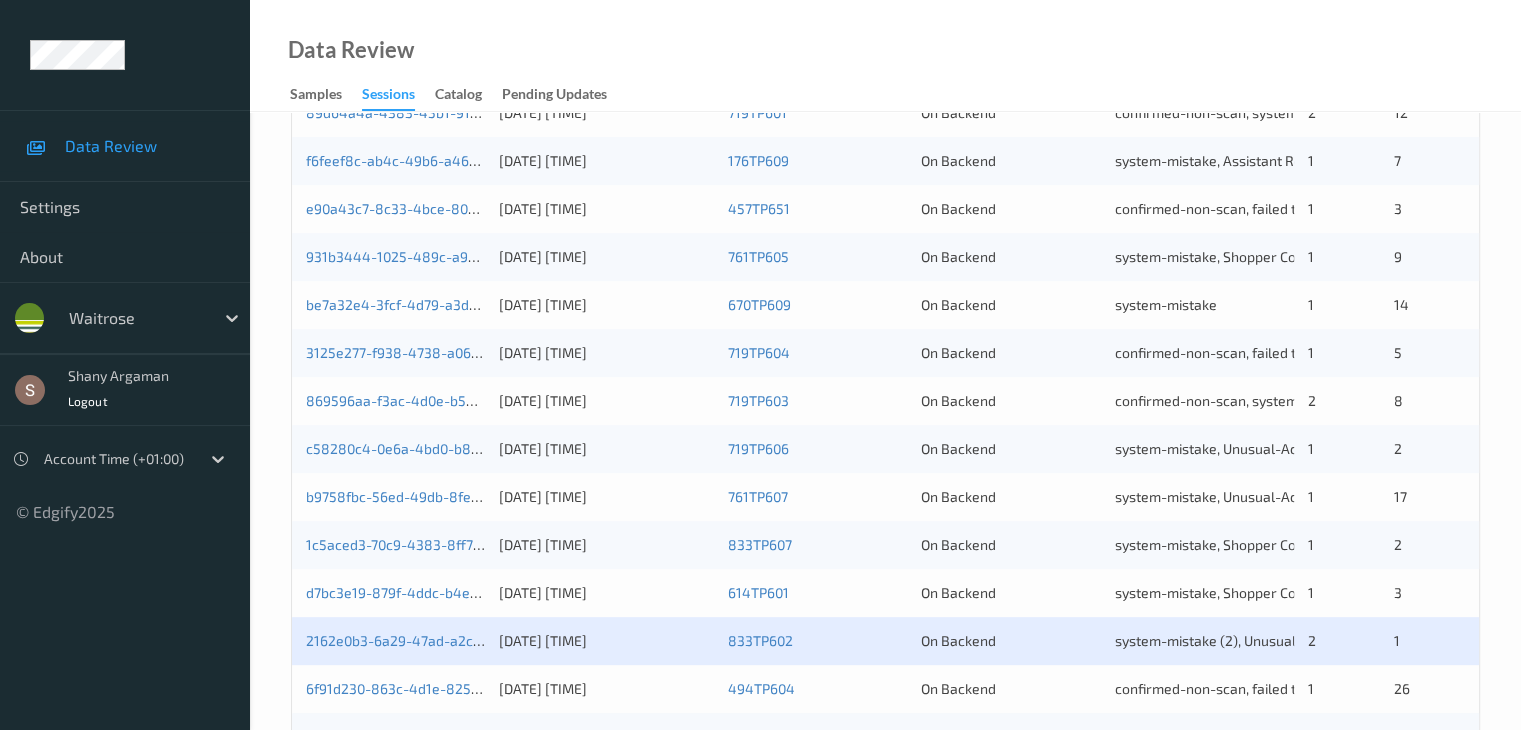 scroll, scrollTop: 932, scrollLeft: 0, axis: vertical 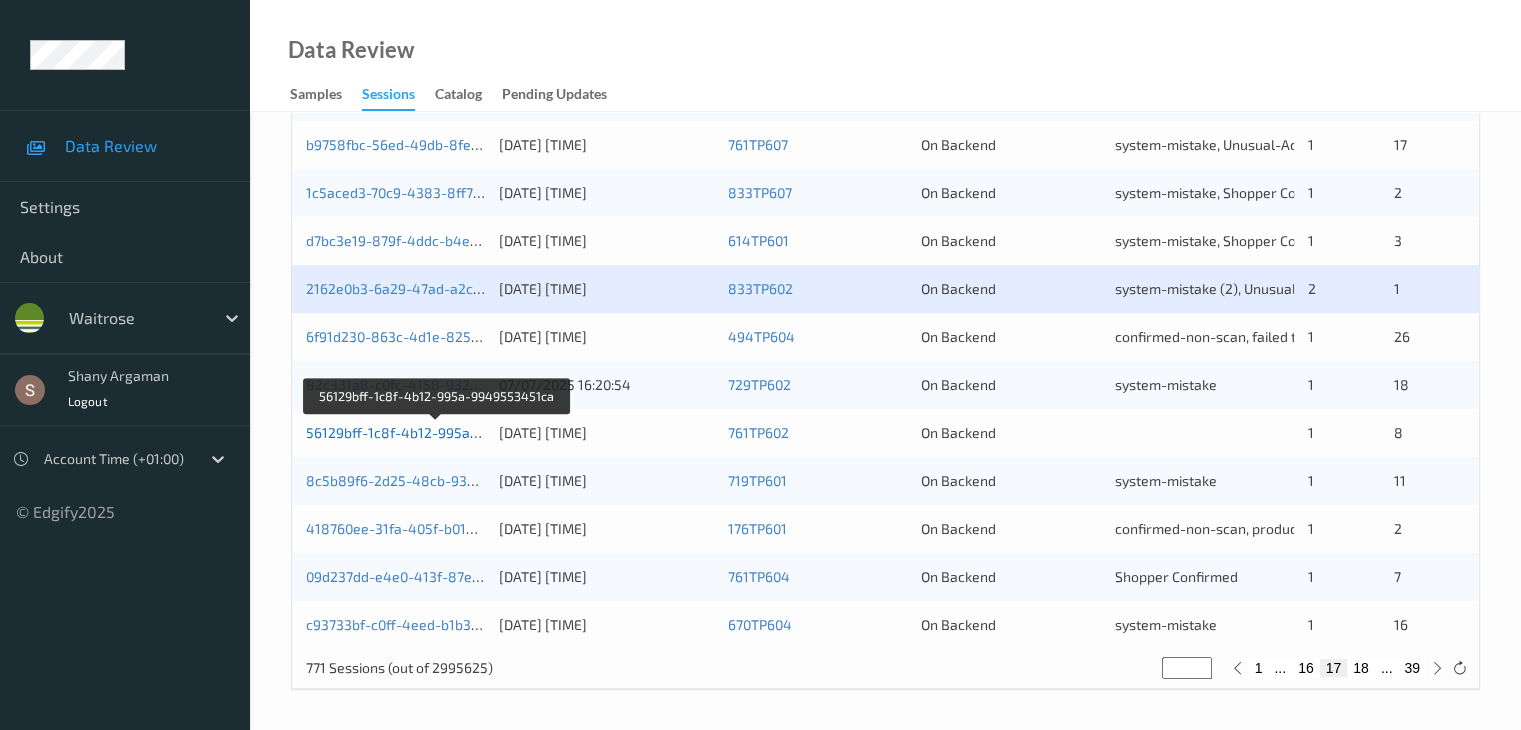 click on "56129bff-1c8f-4b12-995a-9949553451ca" at bounding box center (438, 432) 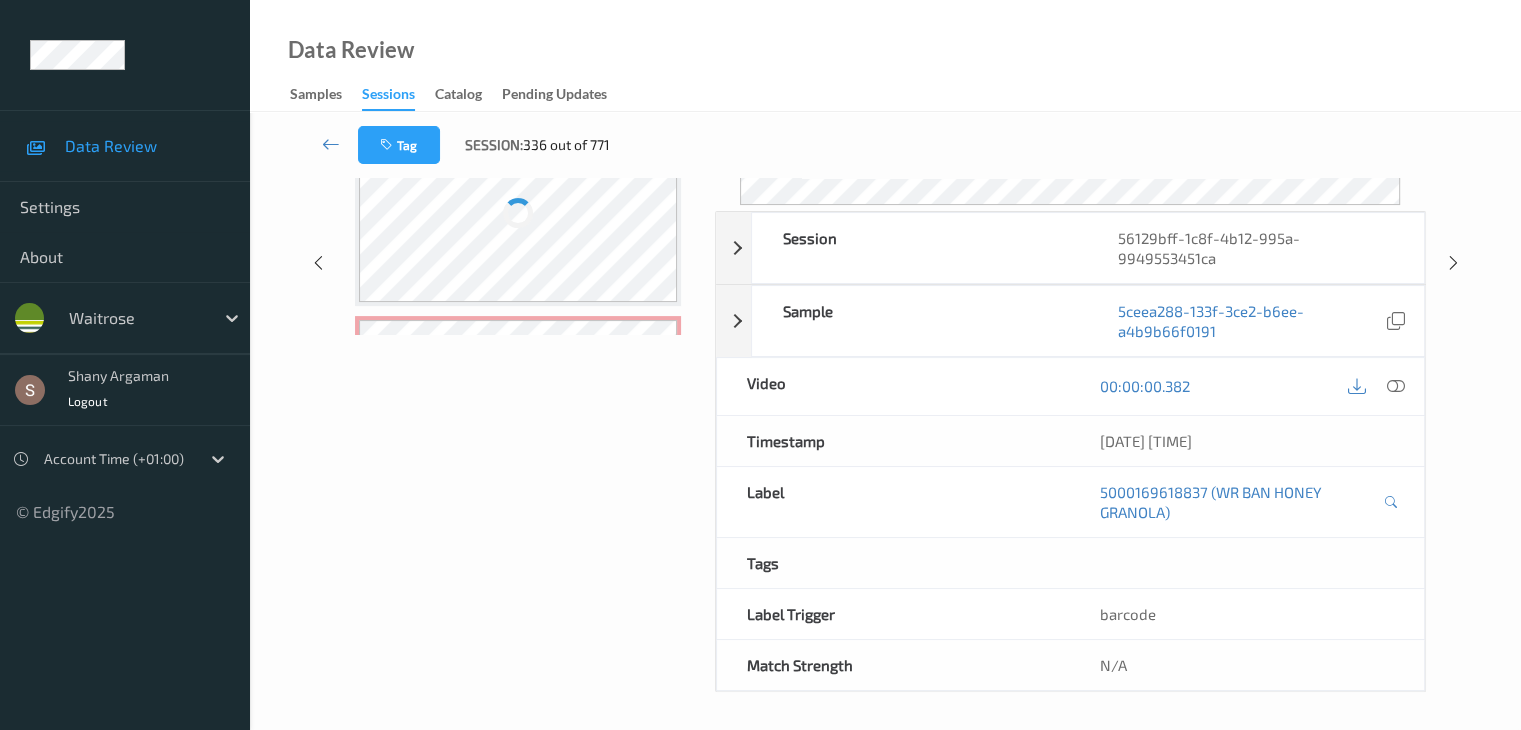 scroll, scrollTop: 0, scrollLeft: 0, axis: both 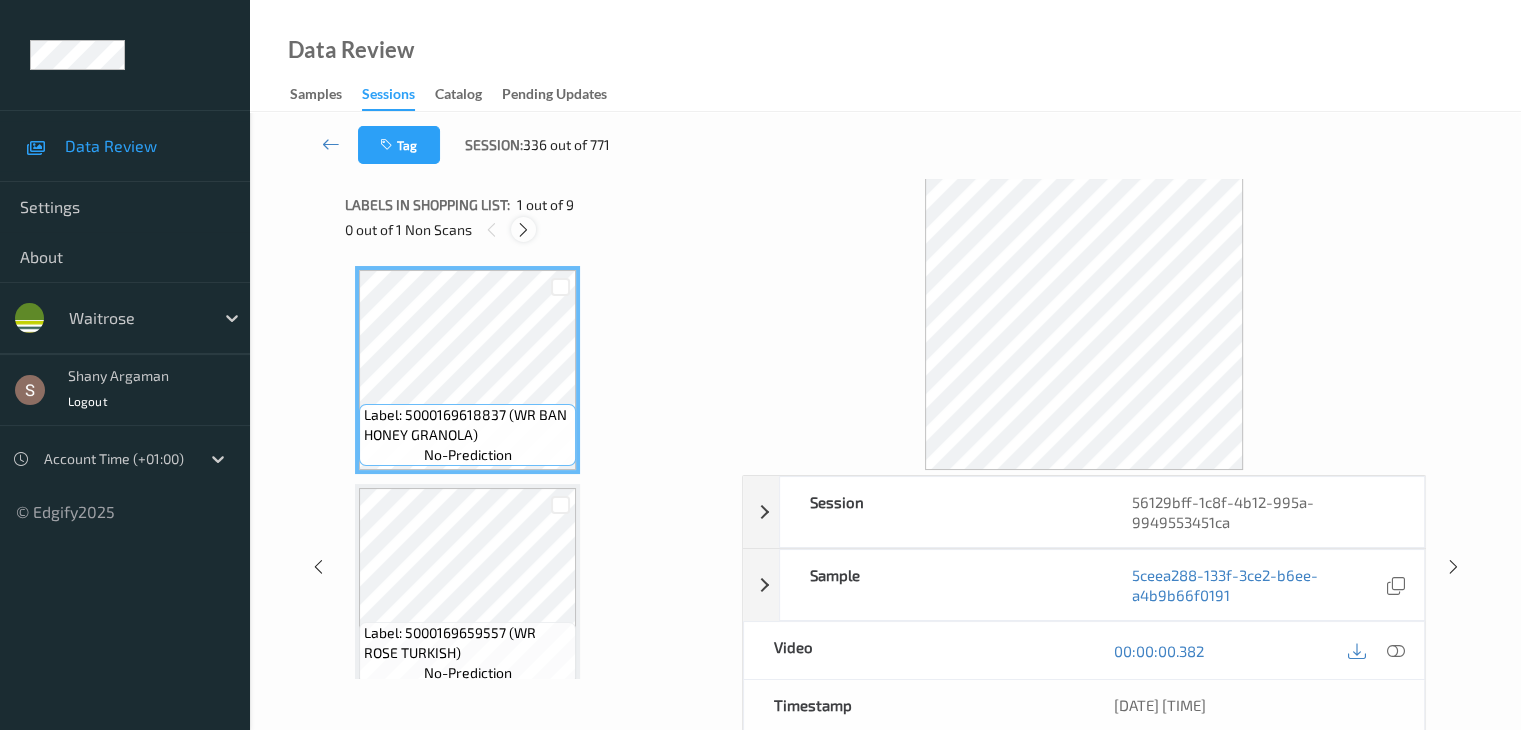click at bounding box center [523, 230] 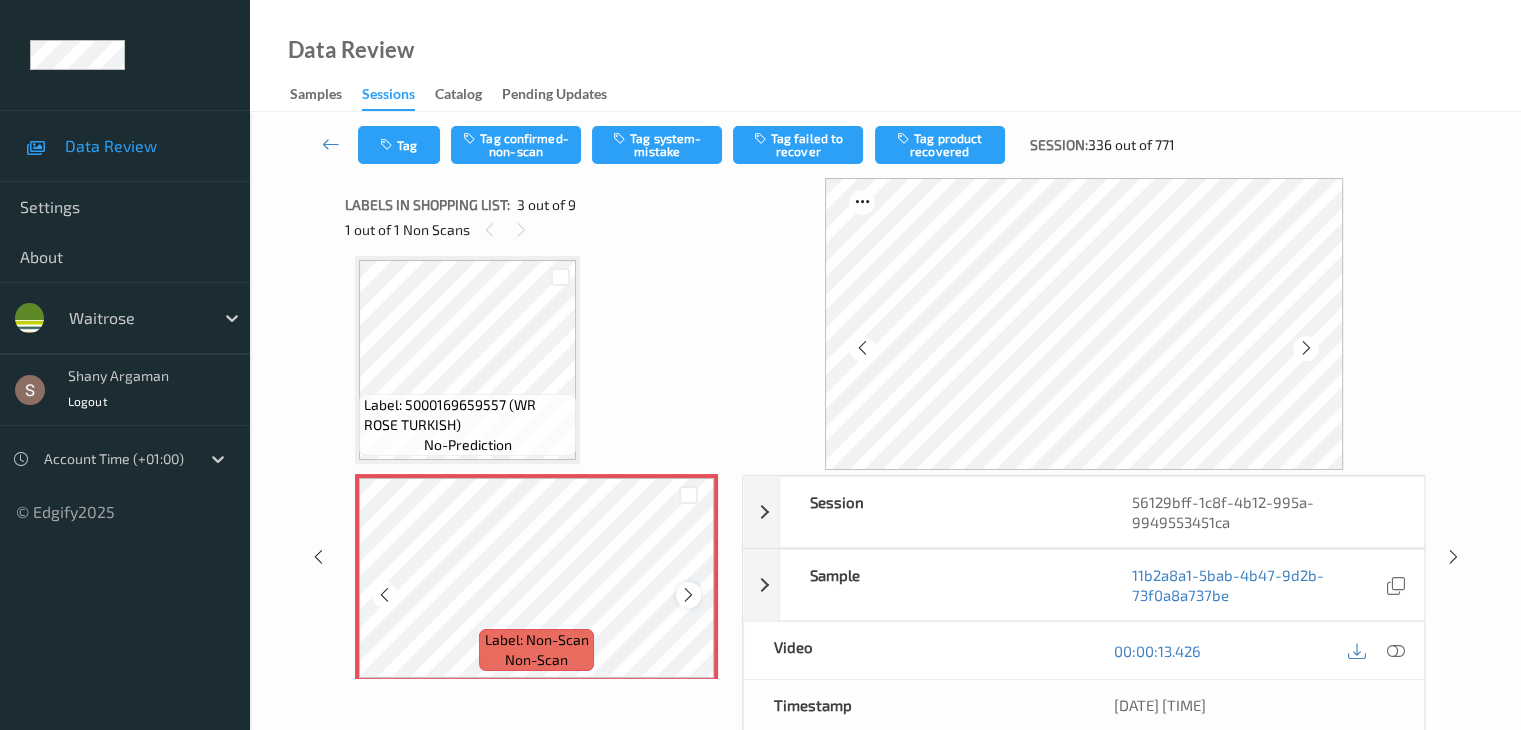 click at bounding box center [688, 594] 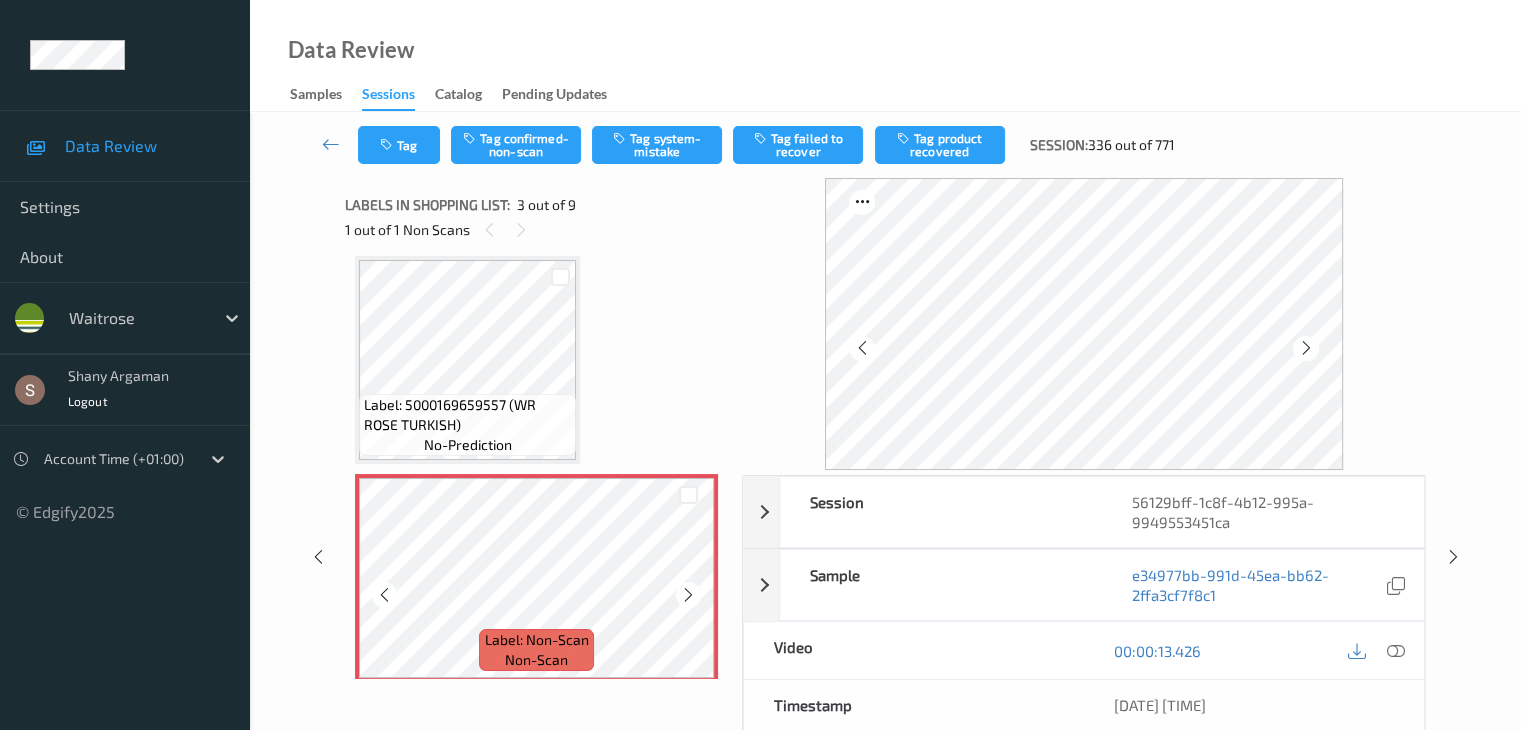 click at bounding box center [688, 594] 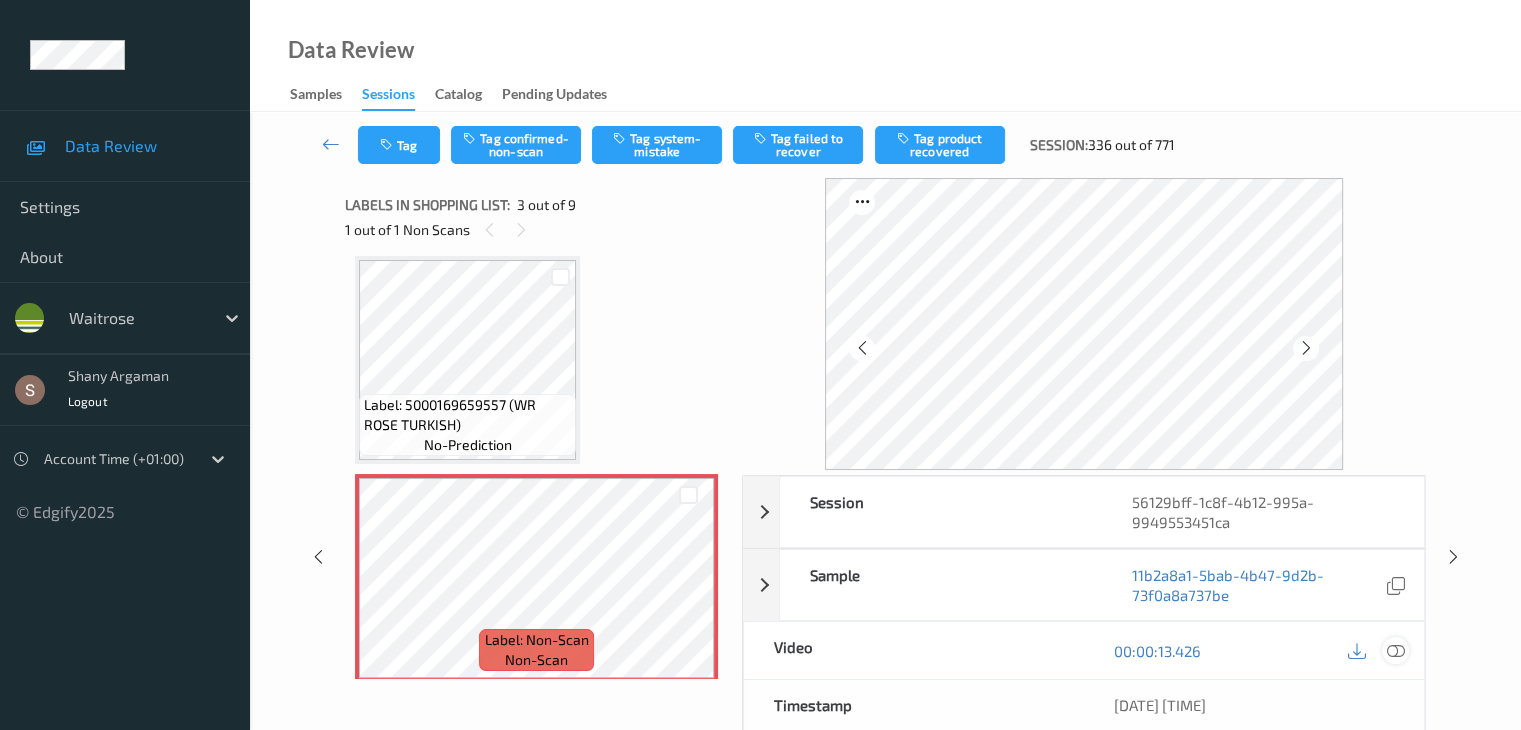 click at bounding box center [1395, 651] 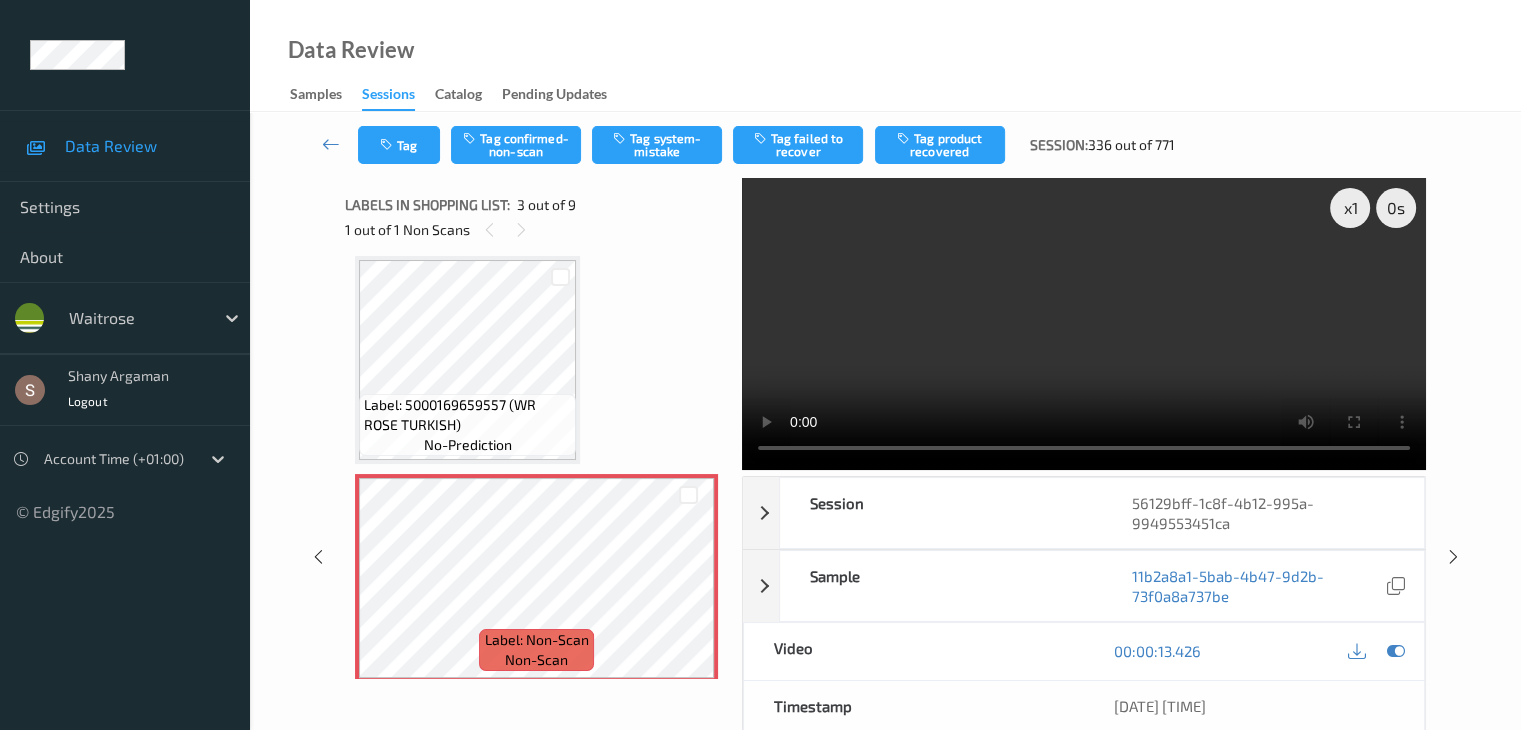 click at bounding box center [1084, 324] 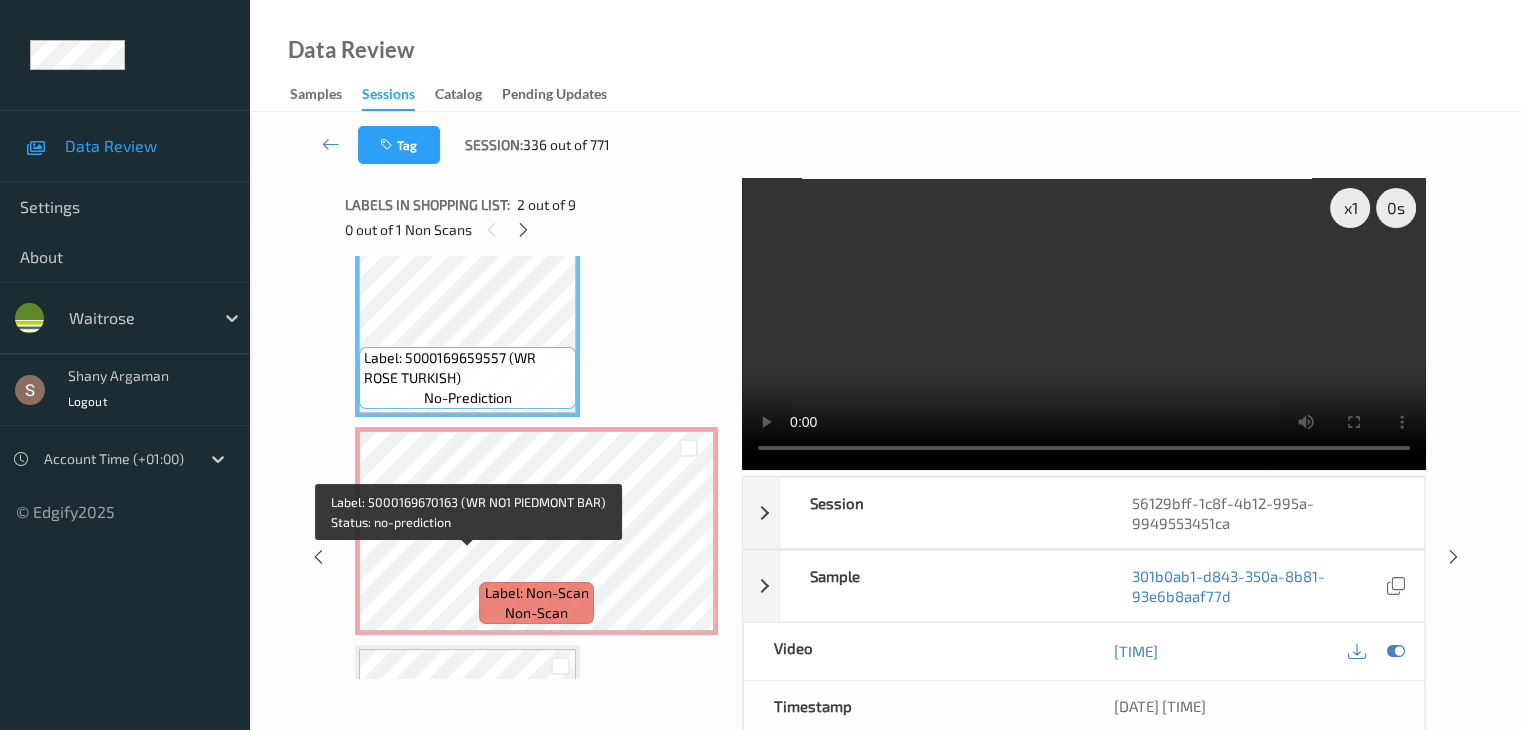 scroll, scrollTop: 272, scrollLeft: 0, axis: vertical 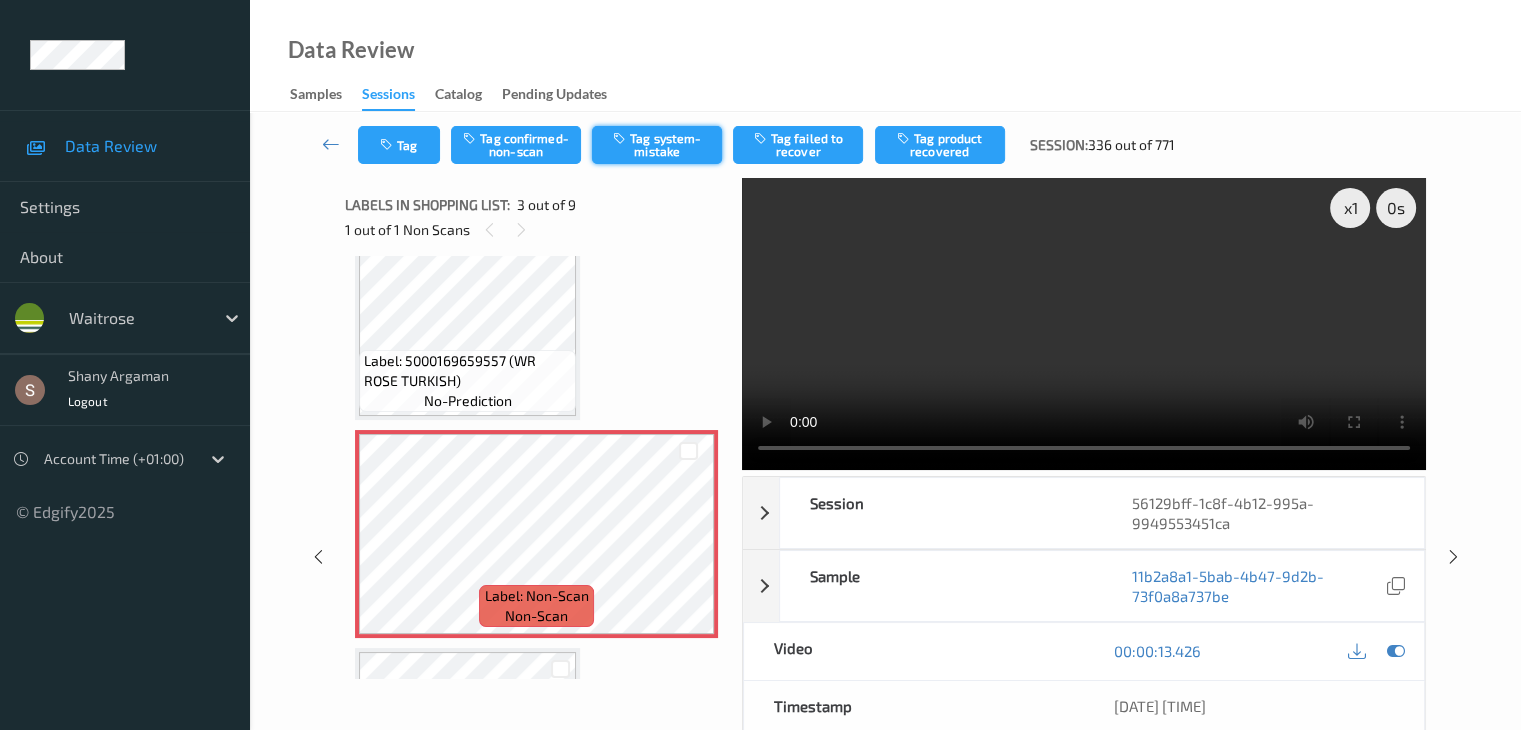 click on "Tag   system-mistake" at bounding box center (657, 145) 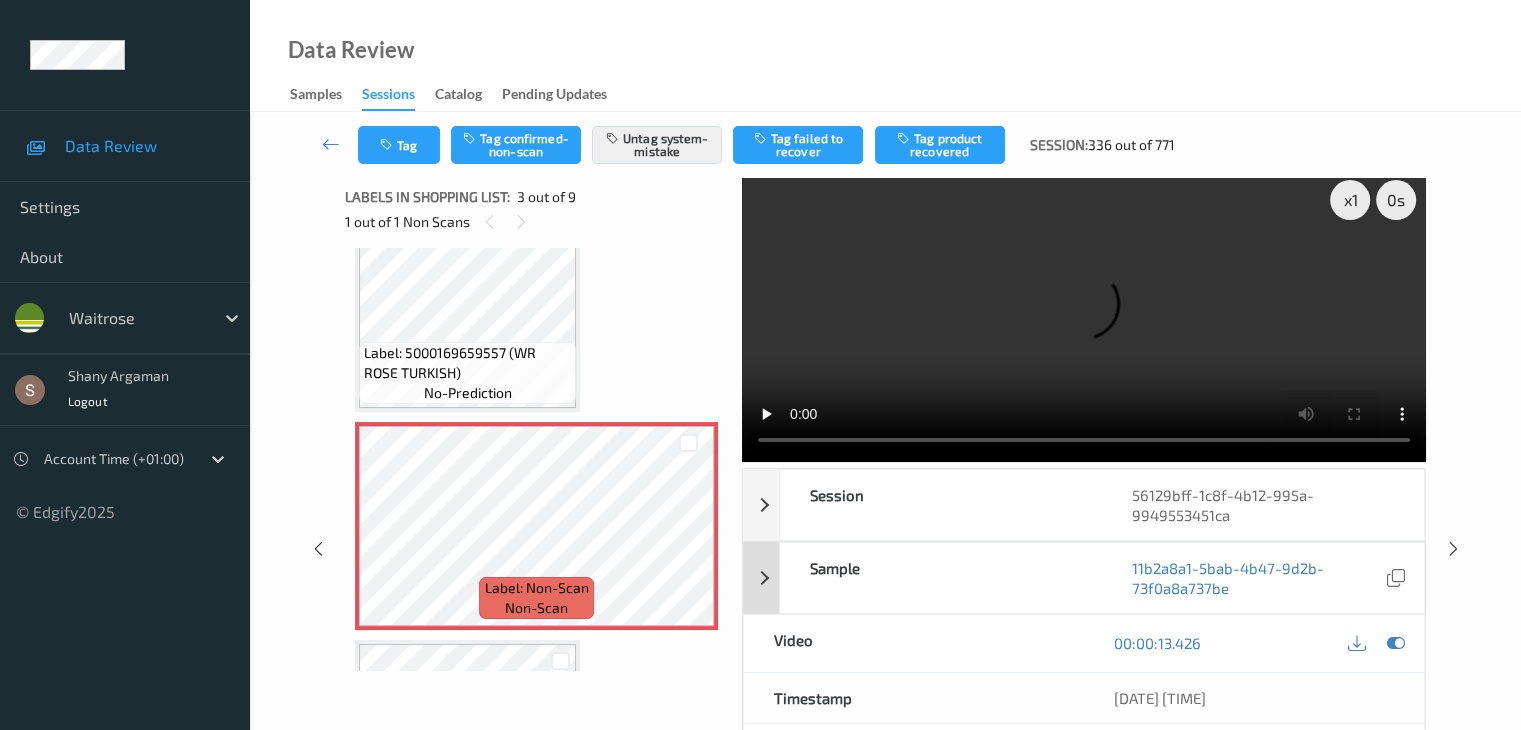 scroll, scrollTop: 0, scrollLeft: 0, axis: both 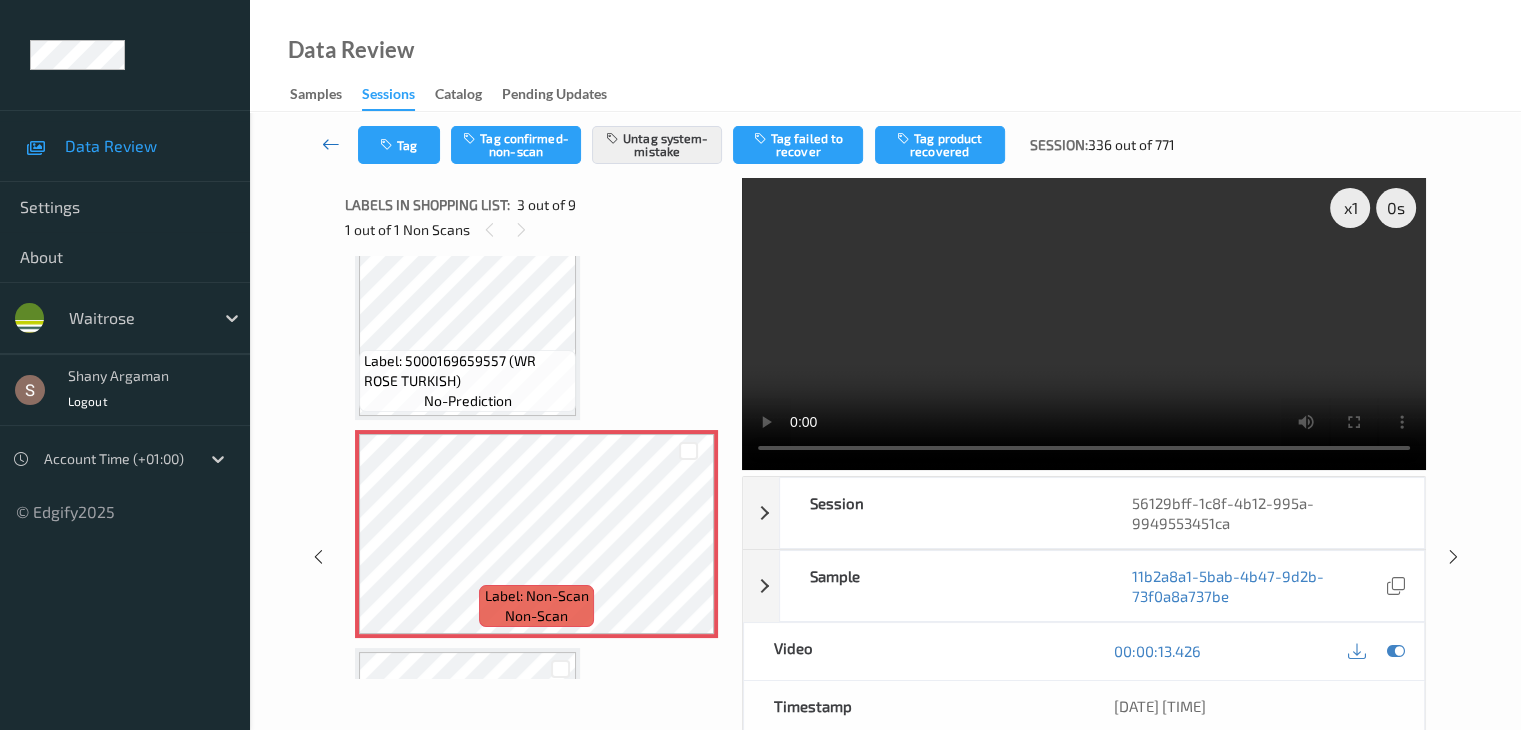 click at bounding box center (331, 144) 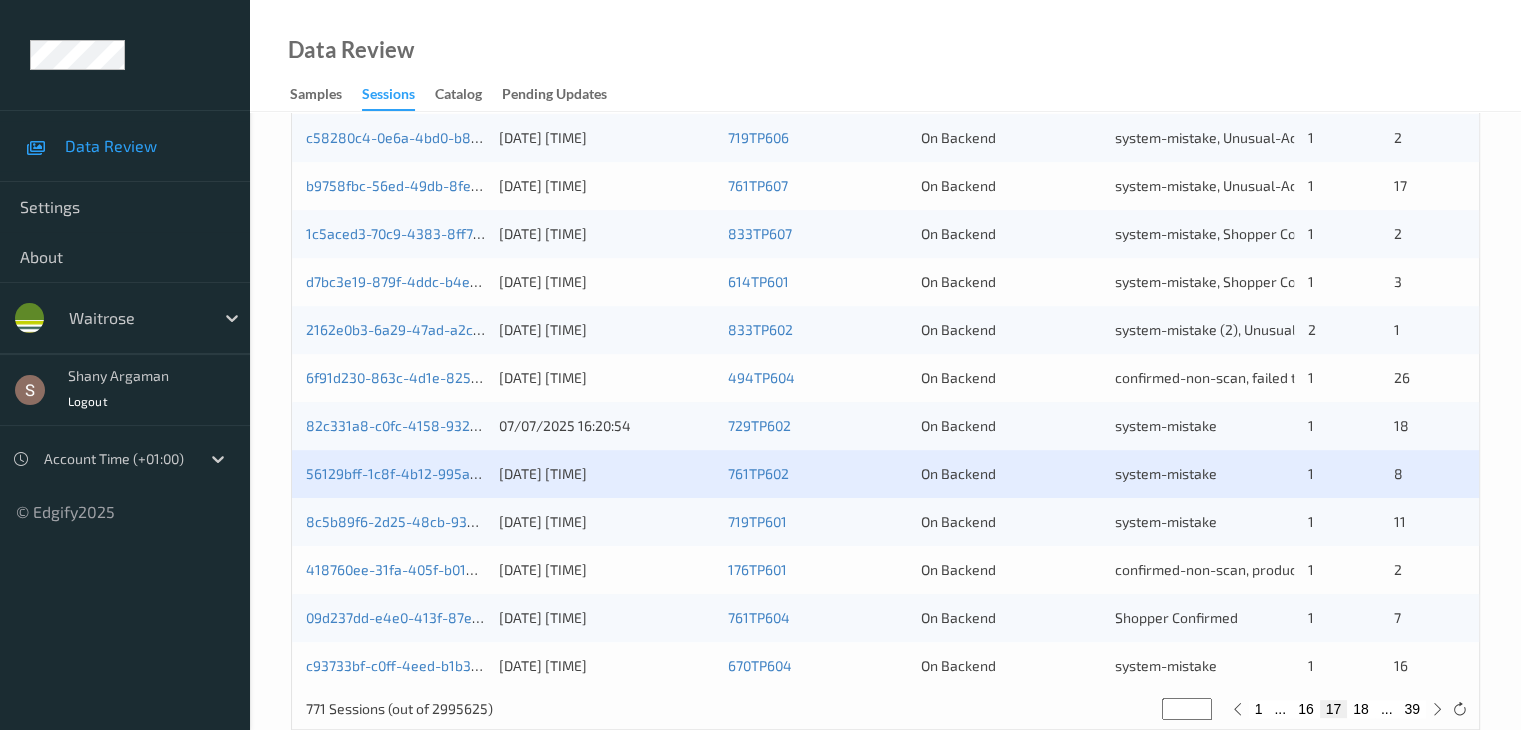 scroll, scrollTop: 932, scrollLeft: 0, axis: vertical 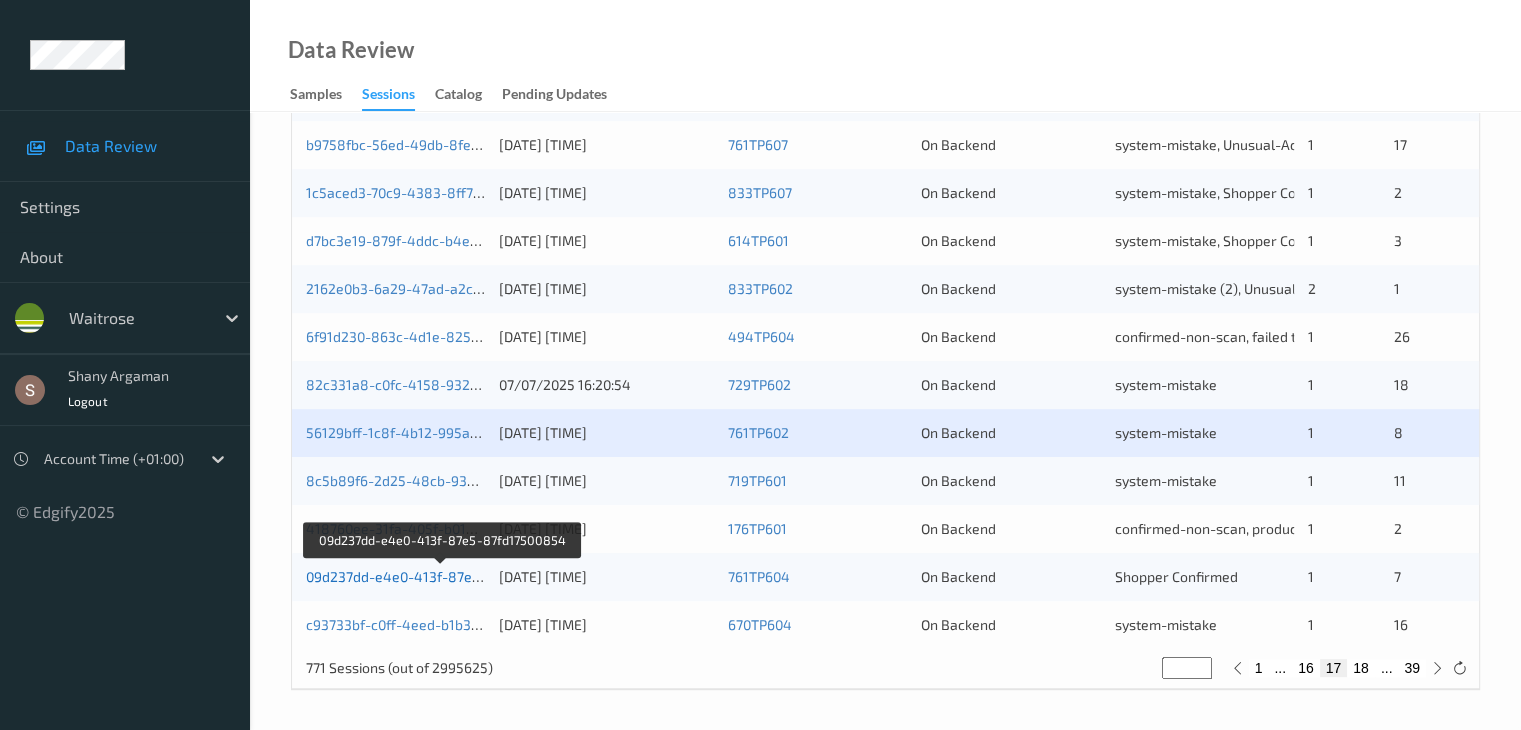 click on "09d237dd-e4e0-413f-87e5-87fd17500854" at bounding box center [442, 576] 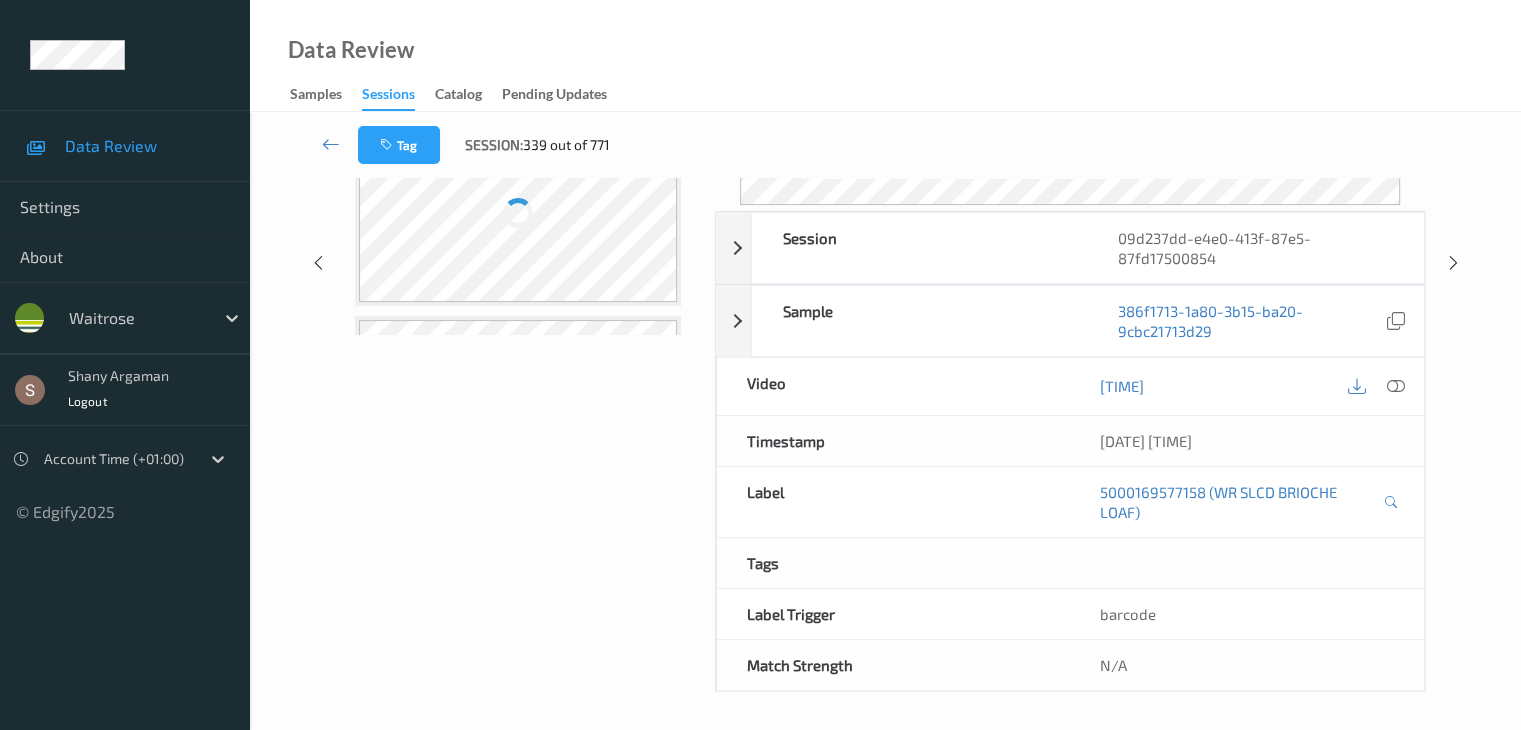 scroll, scrollTop: 0, scrollLeft: 0, axis: both 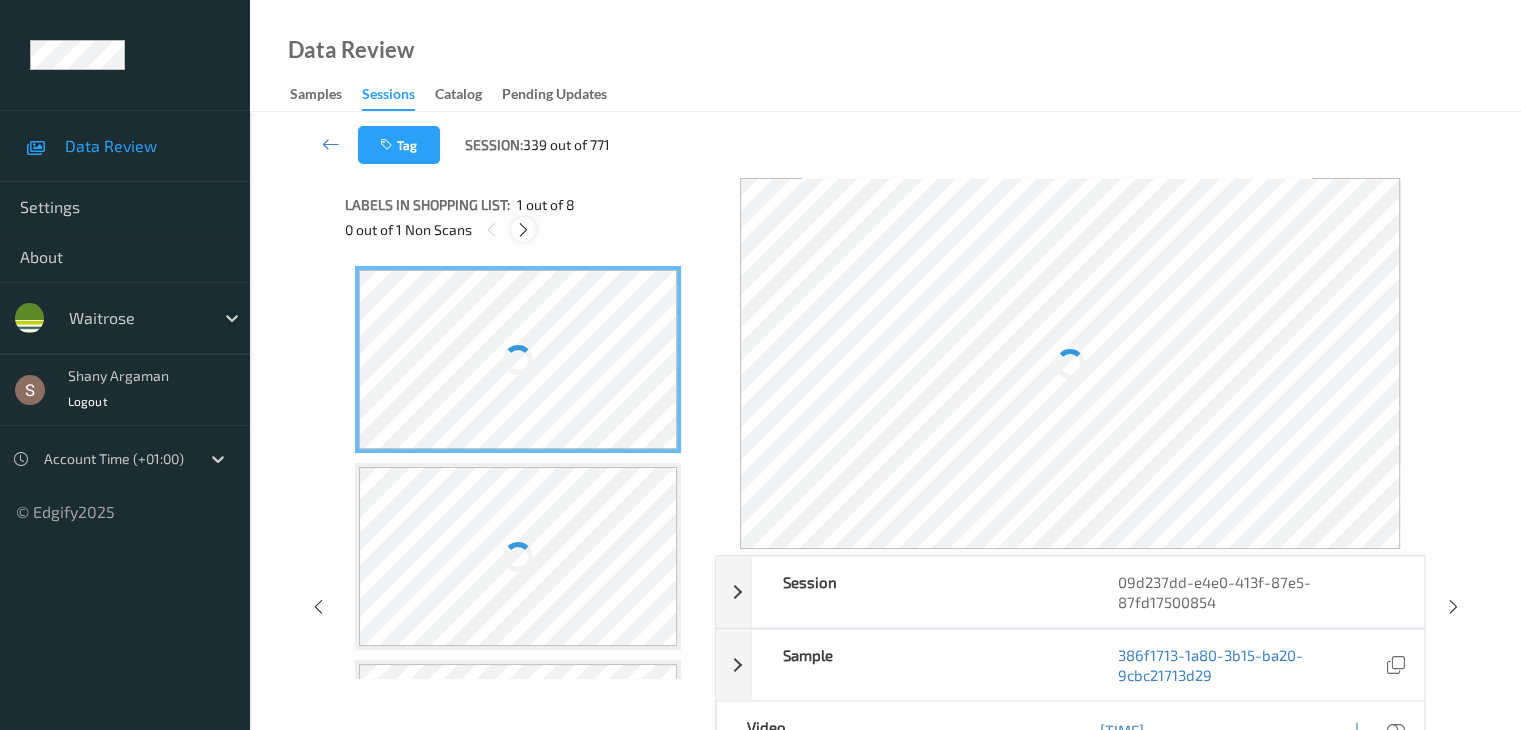 click at bounding box center [523, 230] 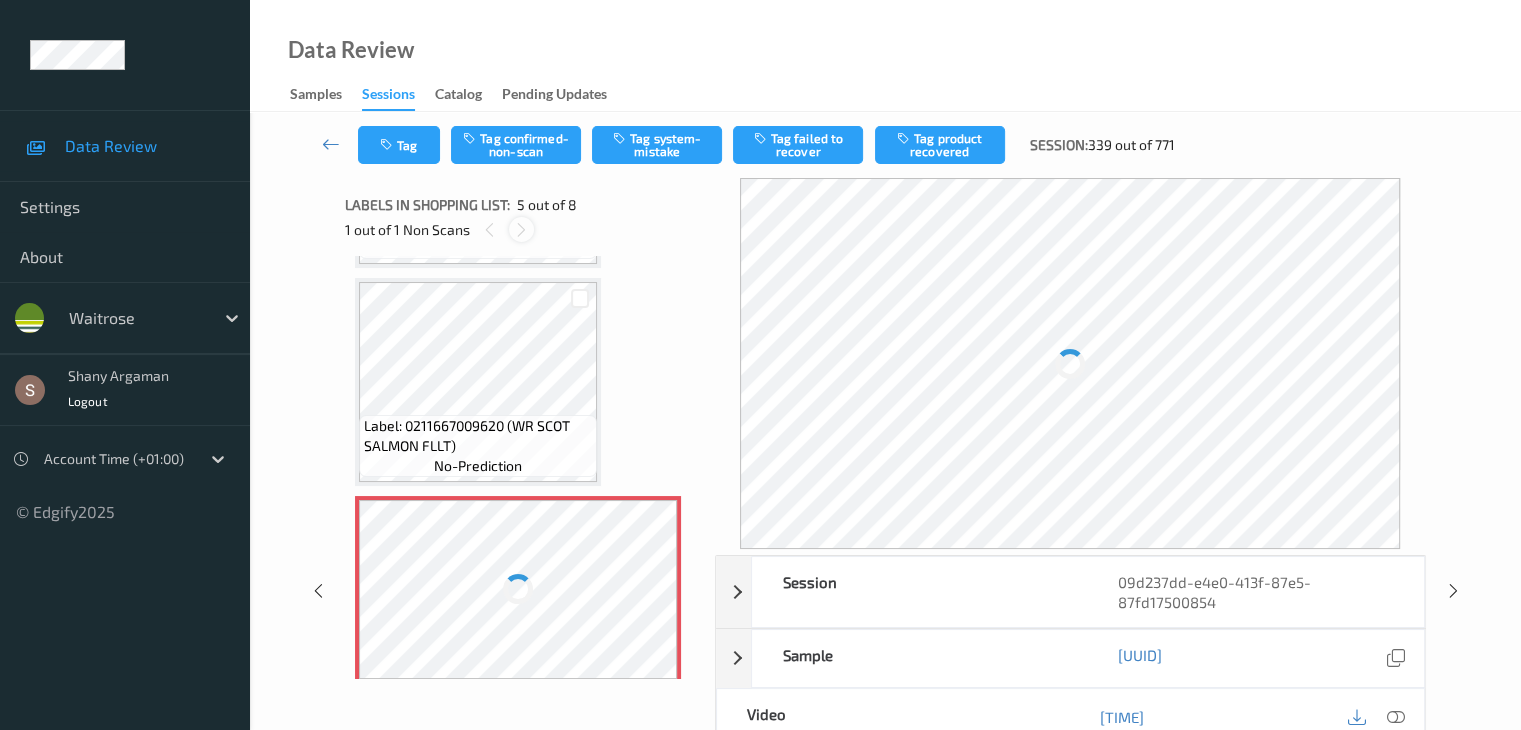 scroll, scrollTop: 664, scrollLeft: 0, axis: vertical 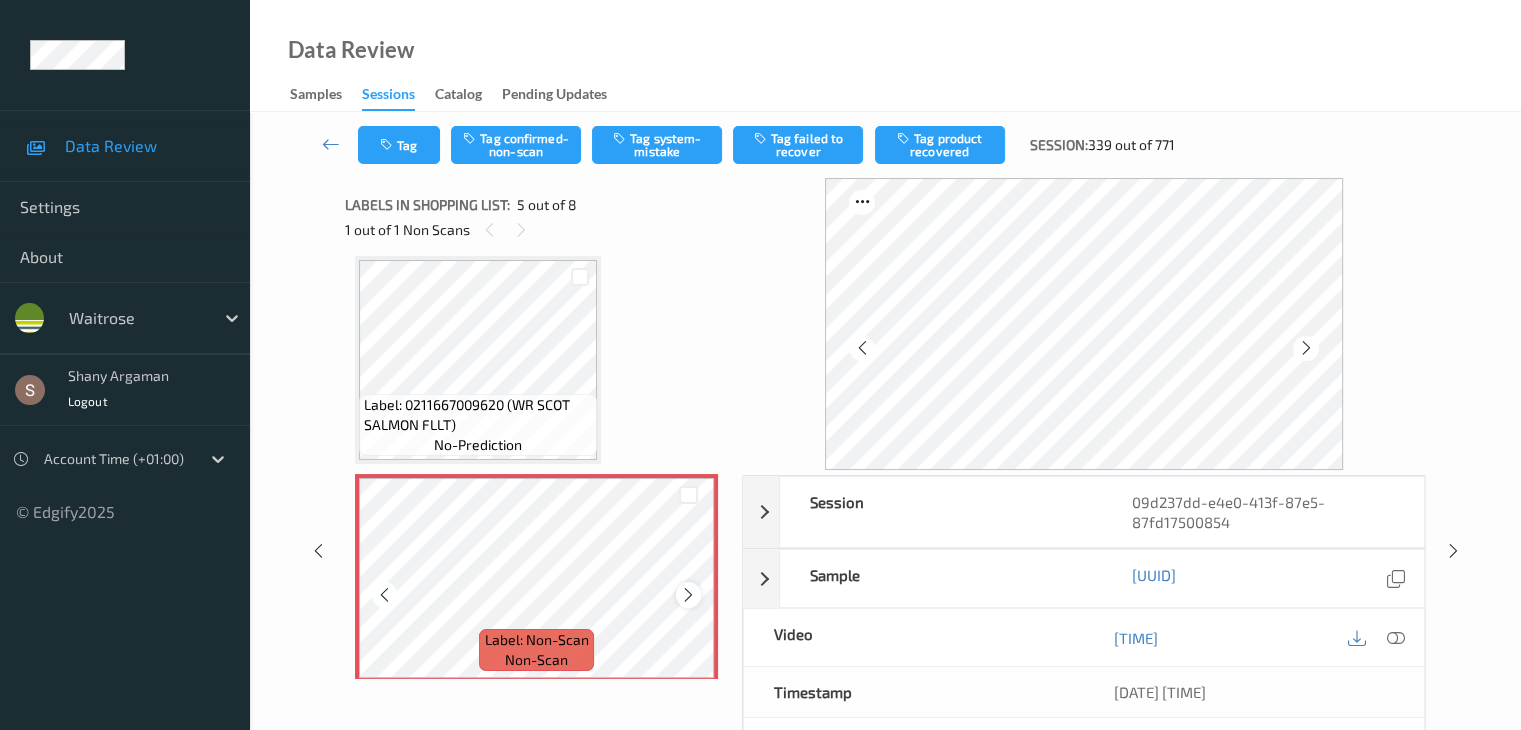 click at bounding box center (688, 594) 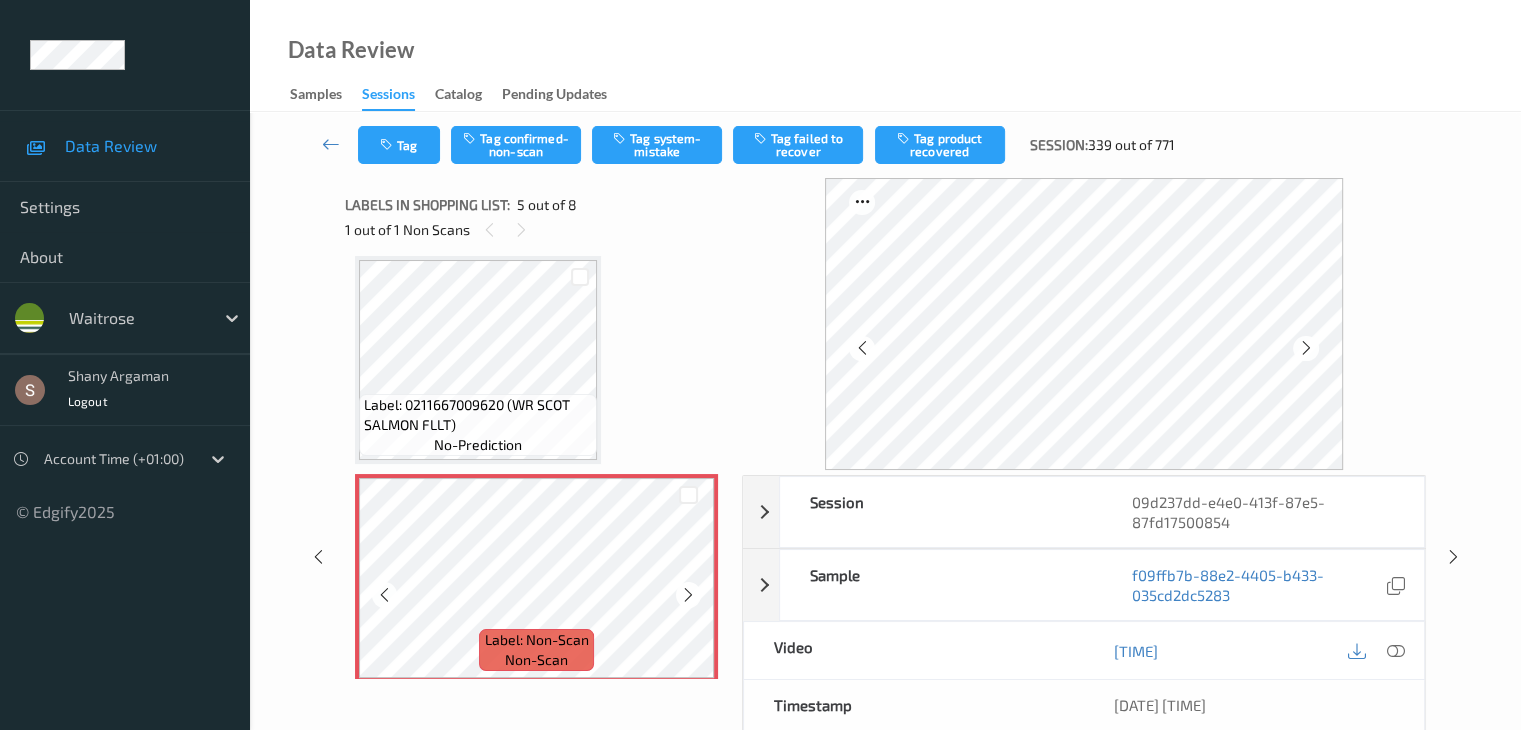 click at bounding box center (688, 594) 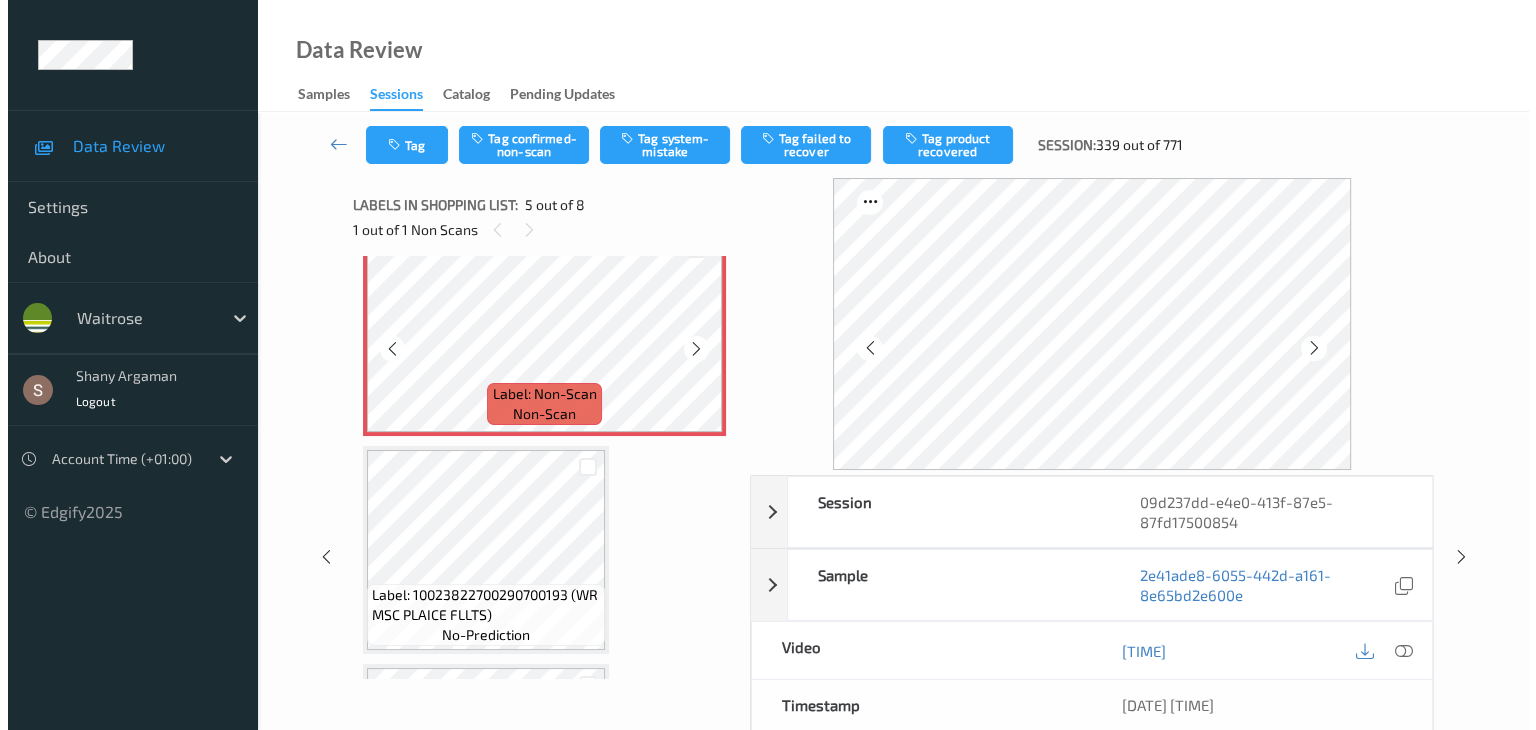 scroll, scrollTop: 912, scrollLeft: 0, axis: vertical 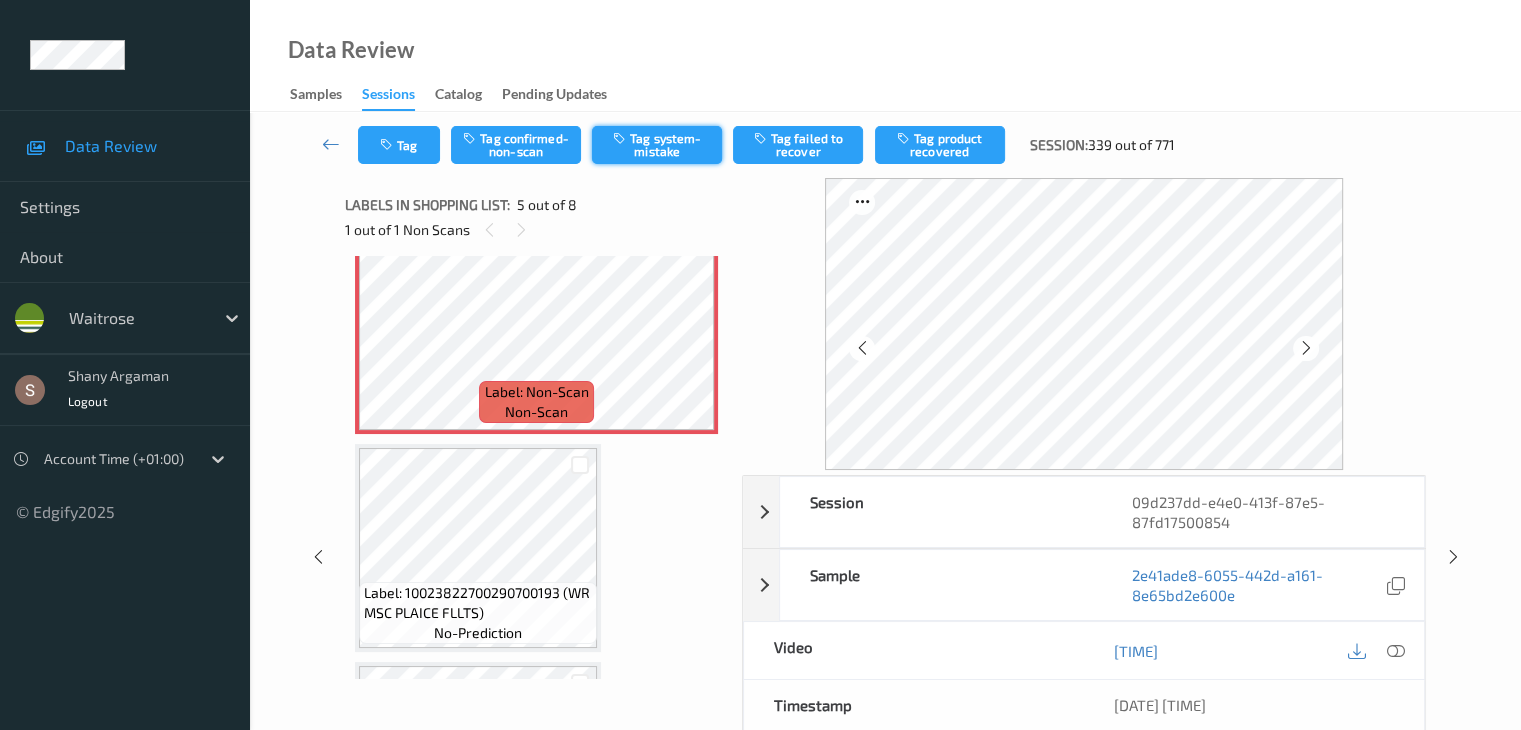 click on "Tag   system-mistake" at bounding box center (657, 145) 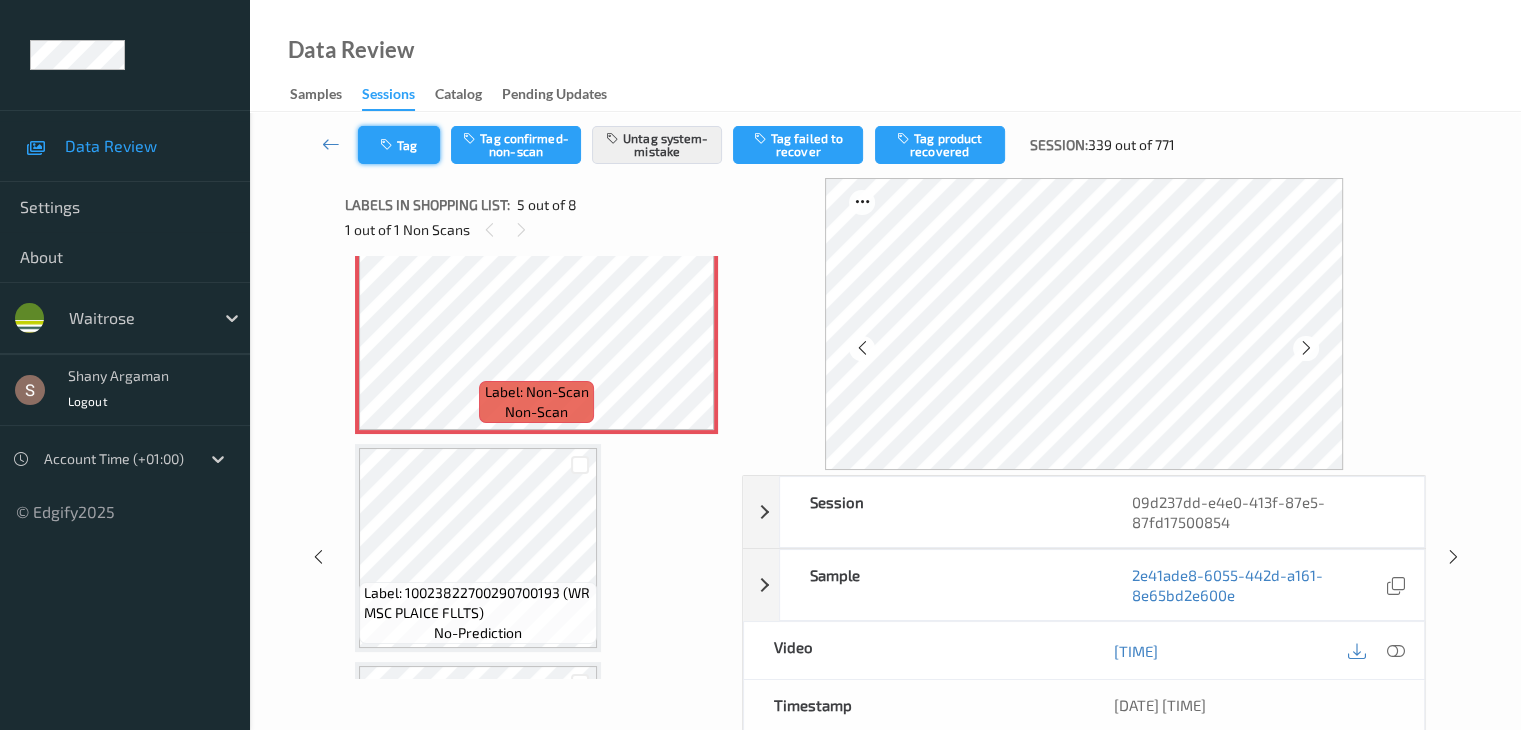 click on "Tag" at bounding box center [399, 145] 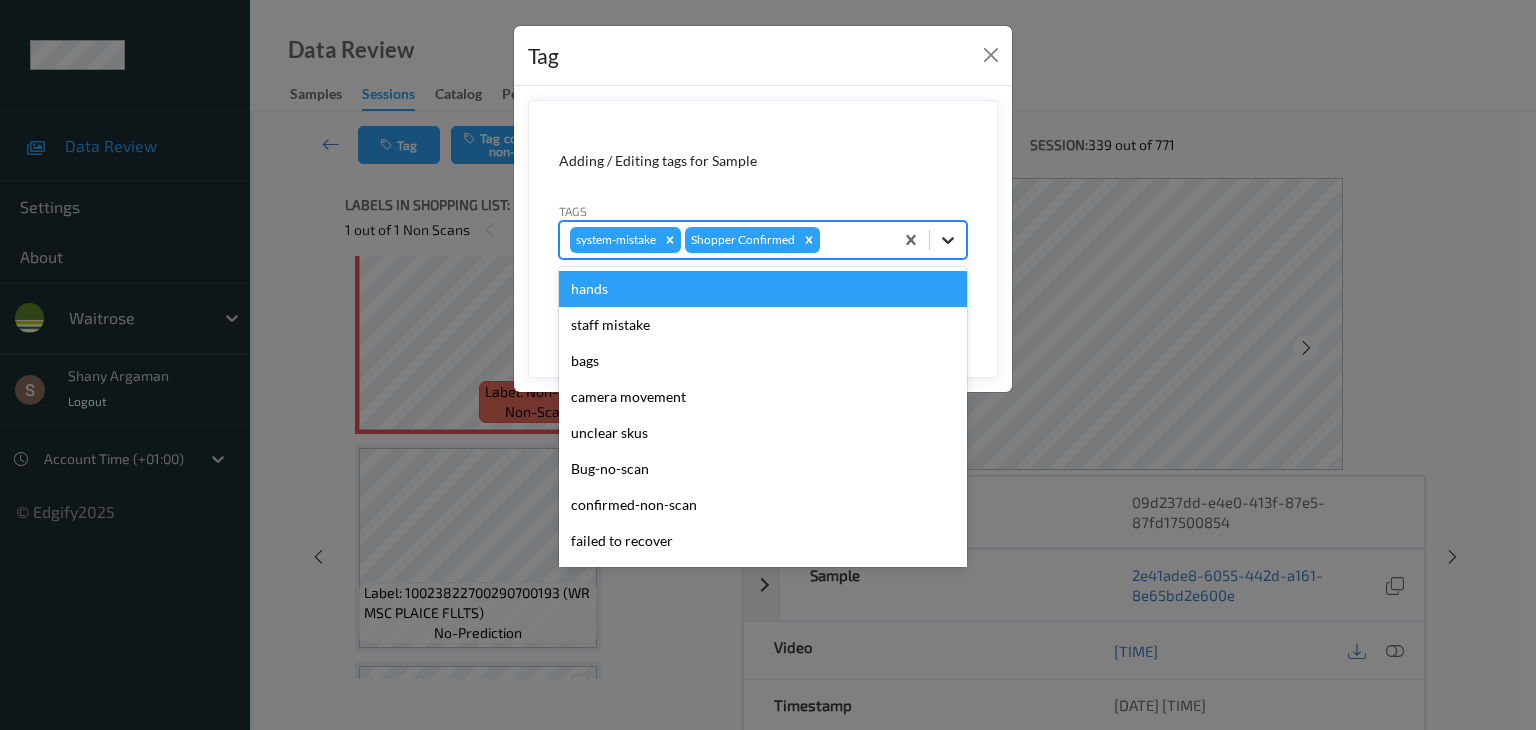 click 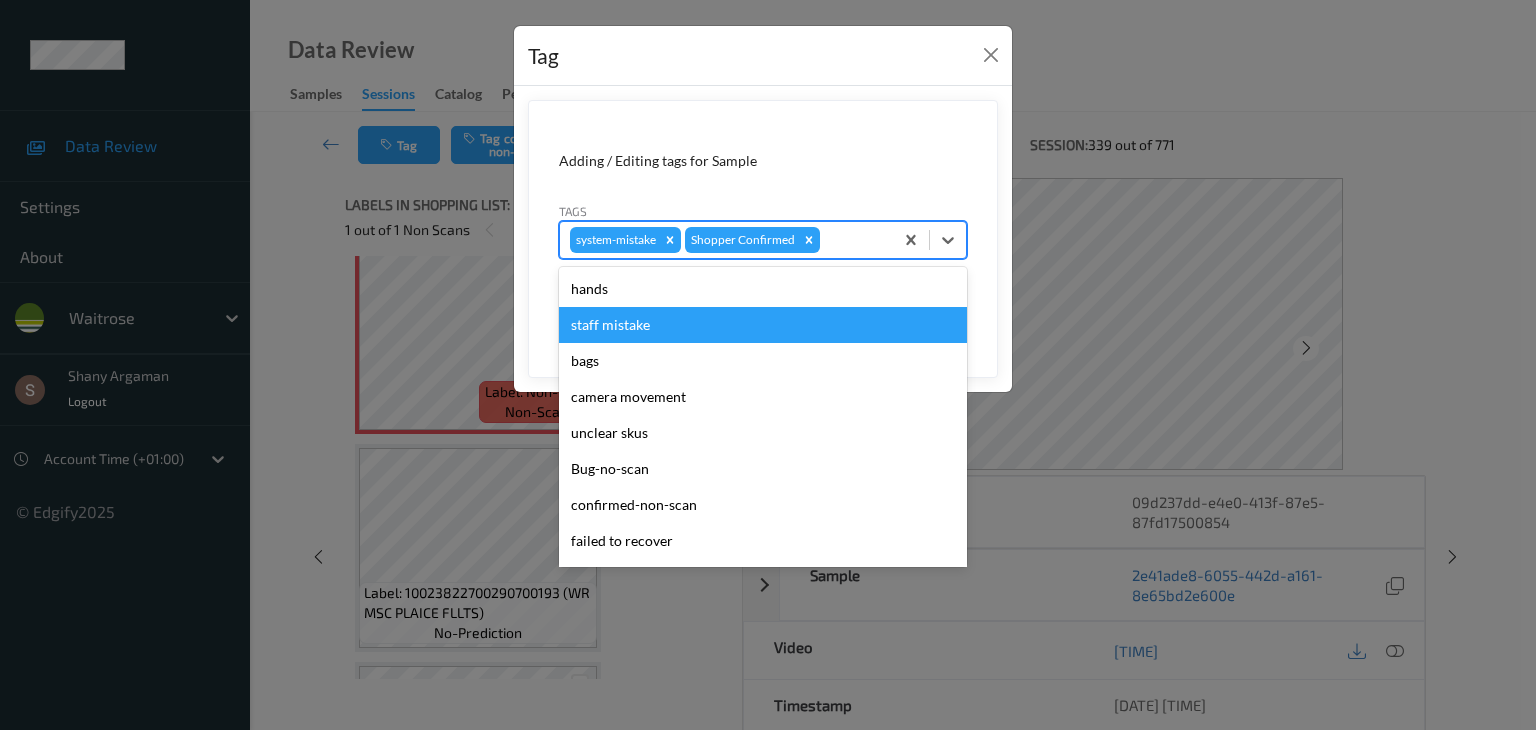 scroll, scrollTop: 320, scrollLeft: 0, axis: vertical 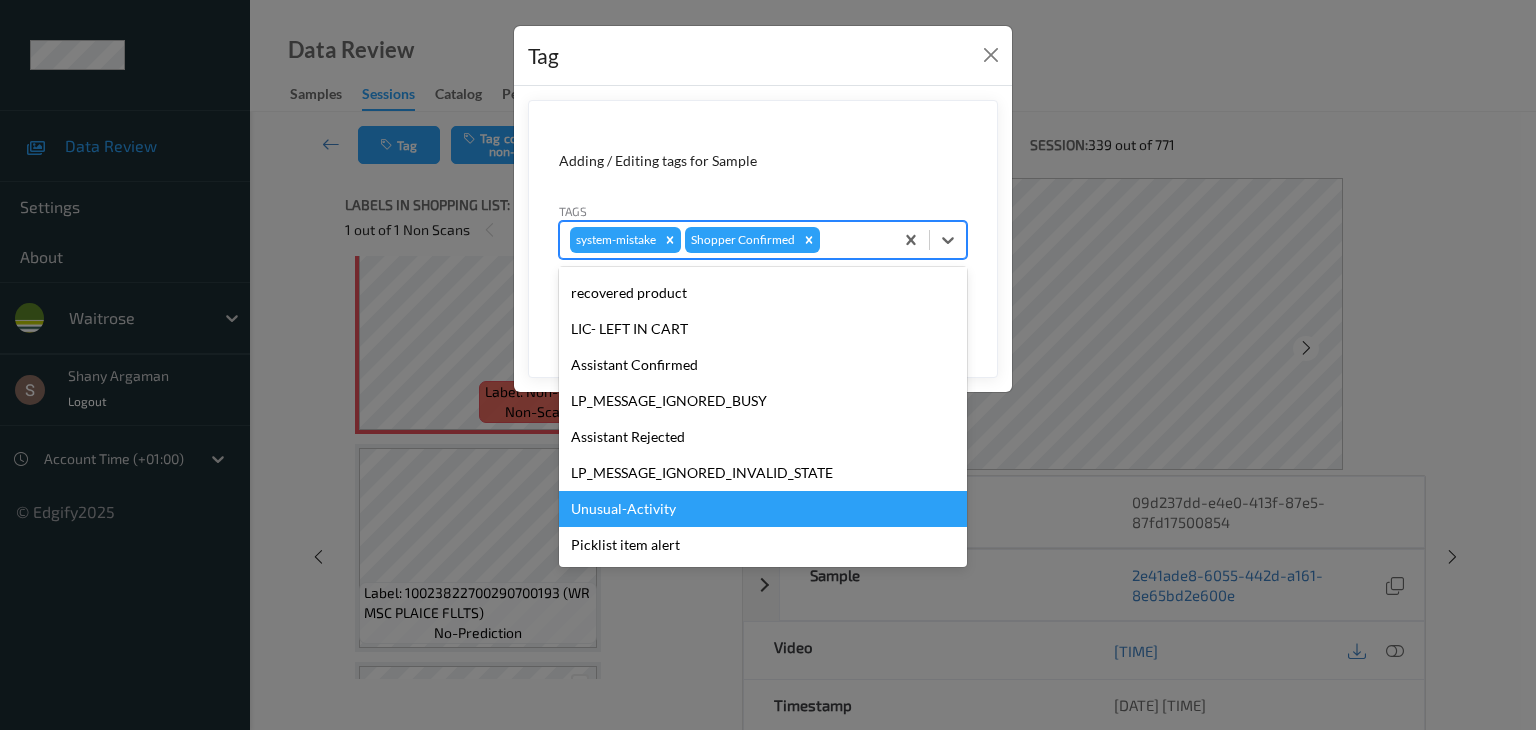 click on "Unusual-Activity" at bounding box center (763, 509) 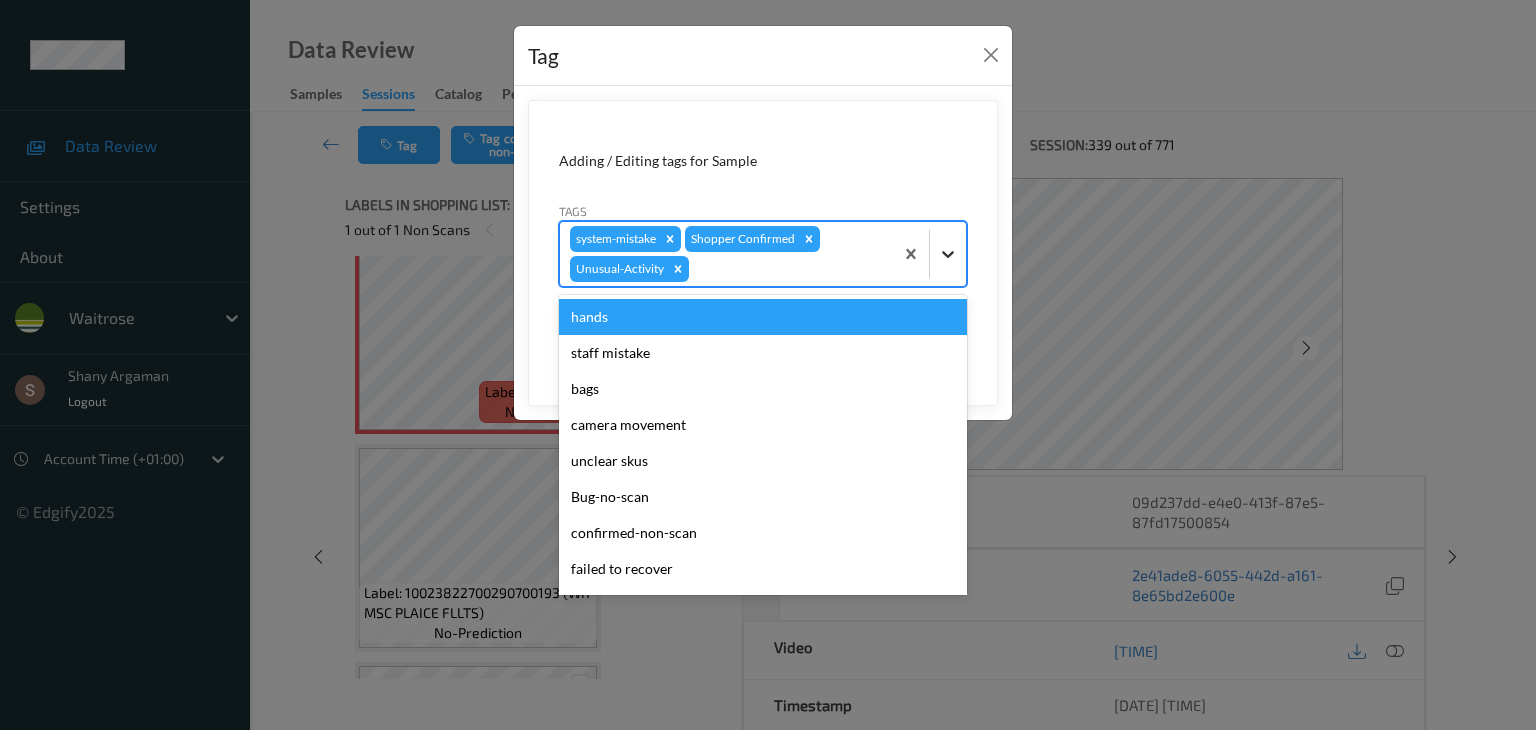 click 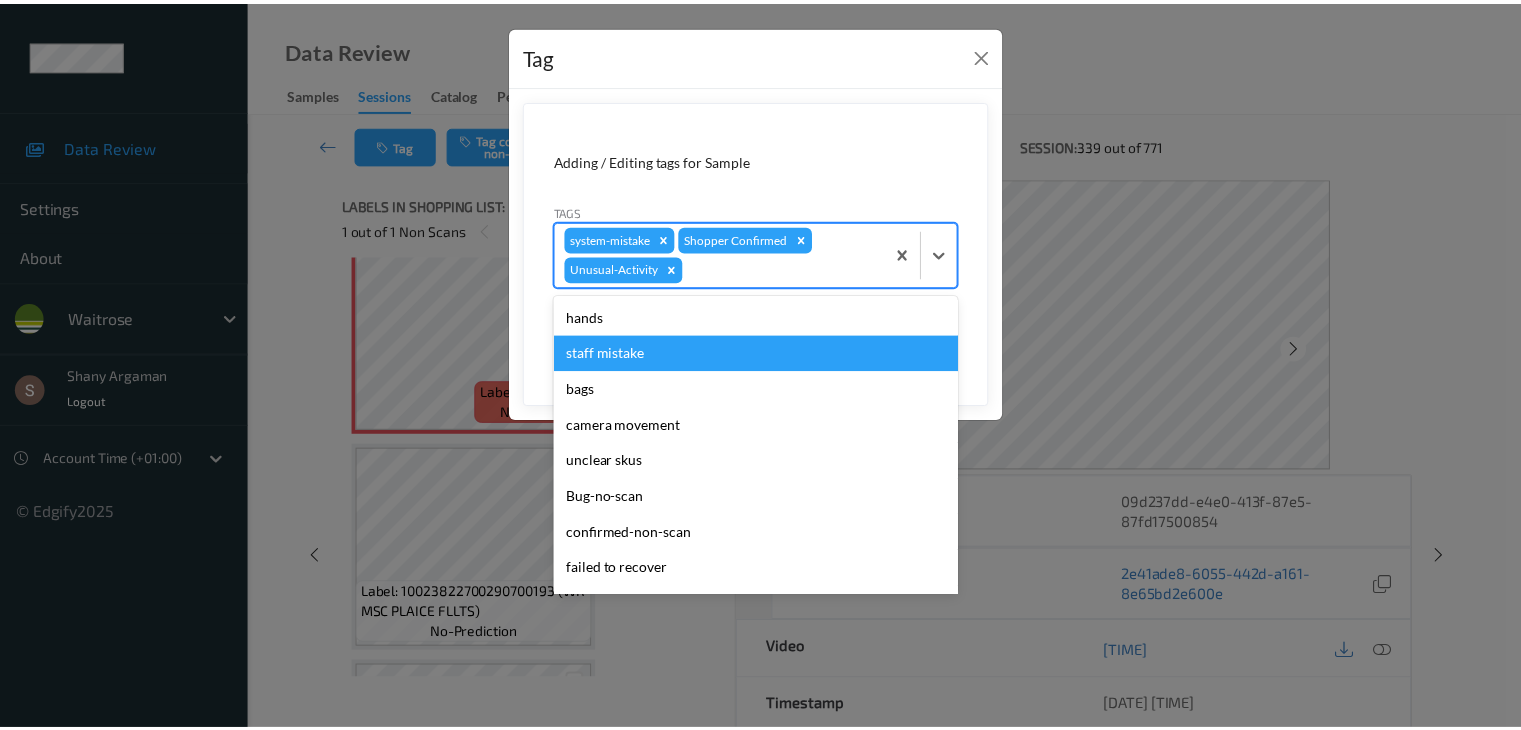 scroll, scrollTop: 284, scrollLeft: 0, axis: vertical 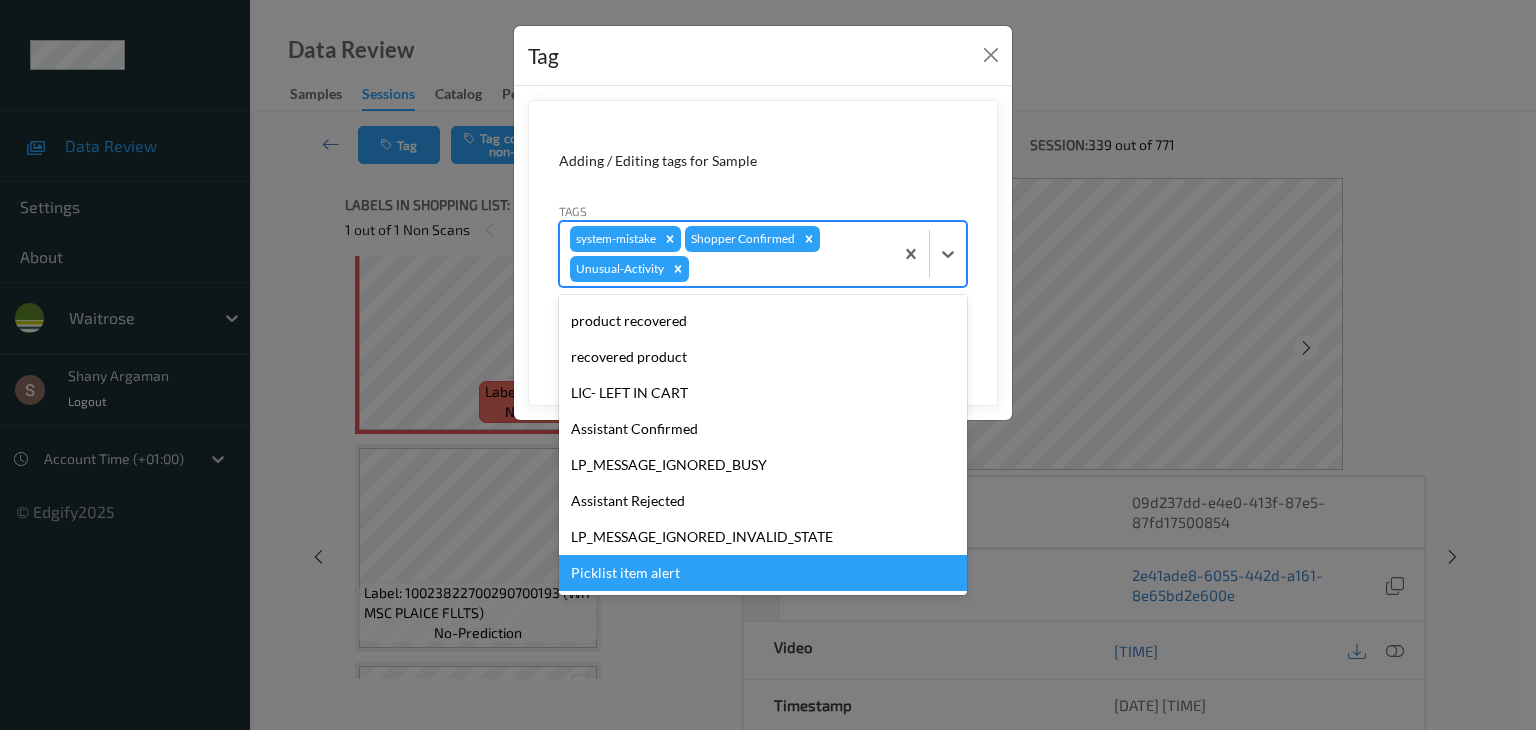 click on "Picklist item alert" at bounding box center [763, 573] 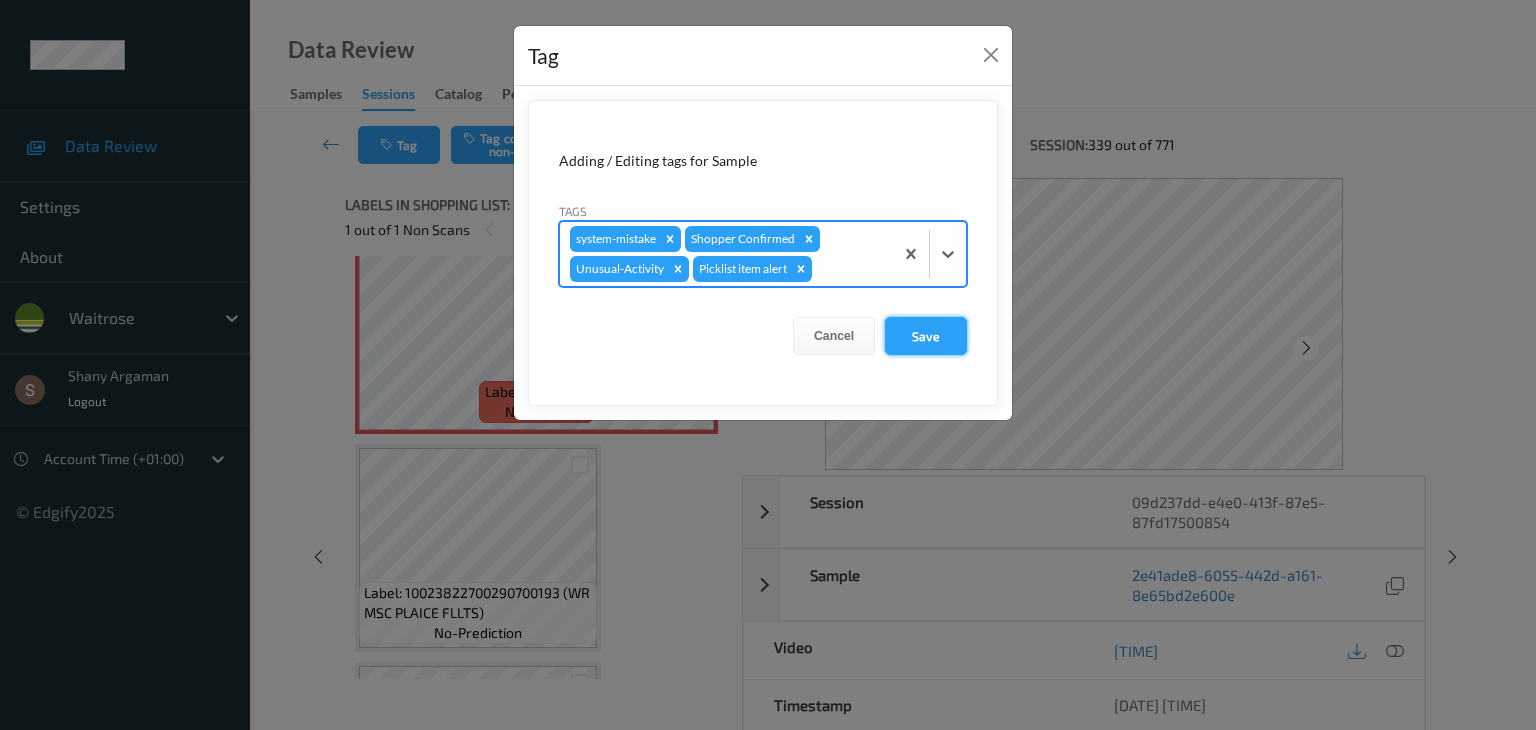 click on "Save" at bounding box center [926, 336] 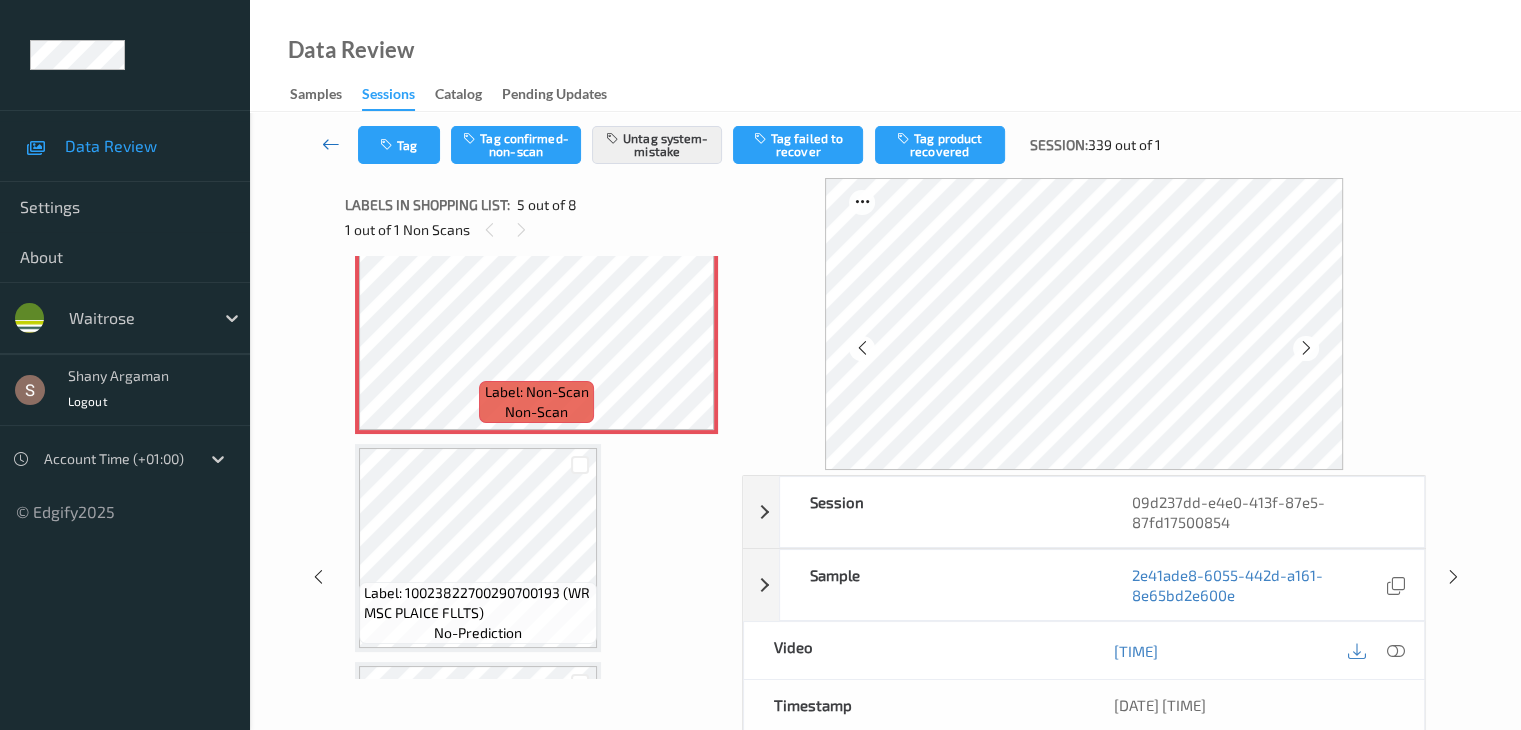 click at bounding box center (331, 144) 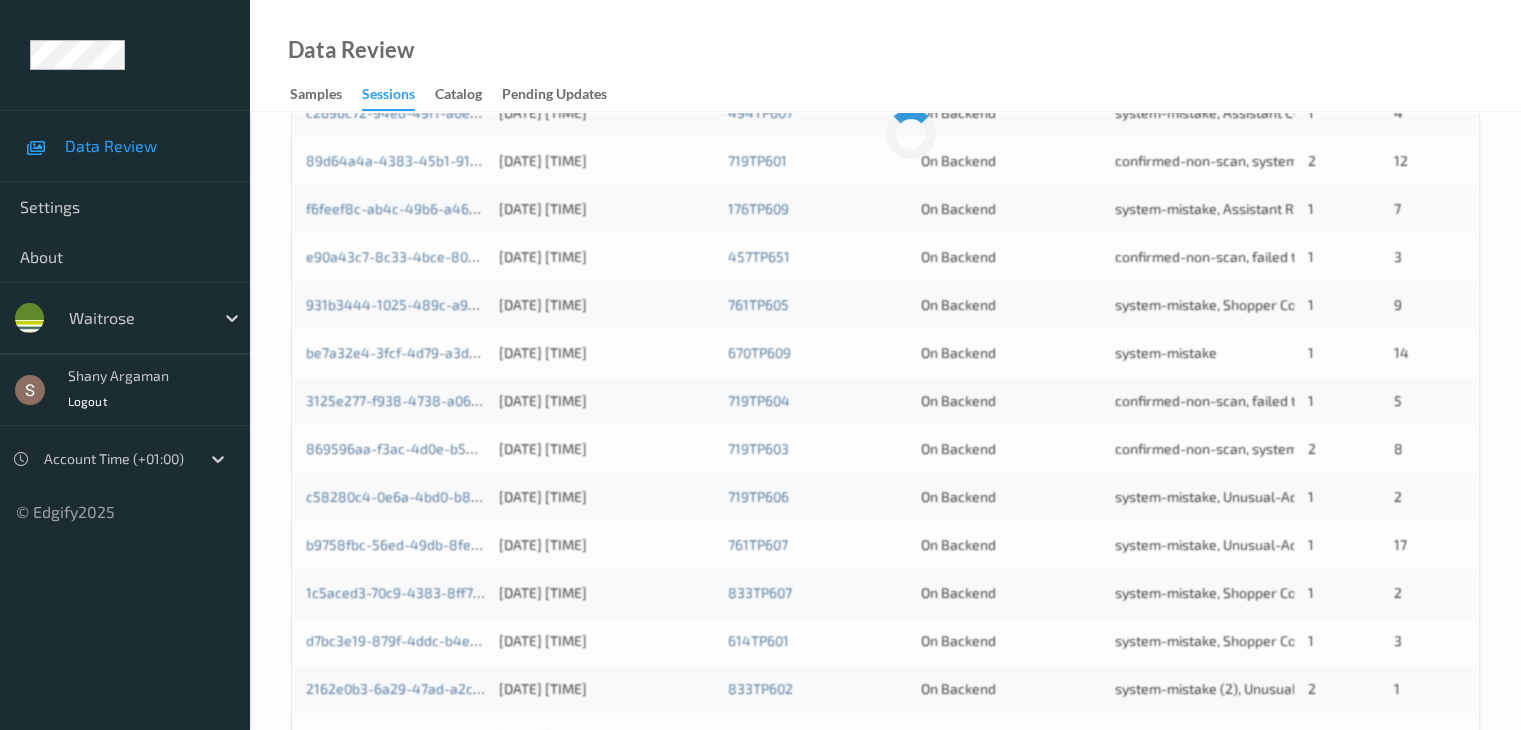 scroll, scrollTop: 932, scrollLeft: 0, axis: vertical 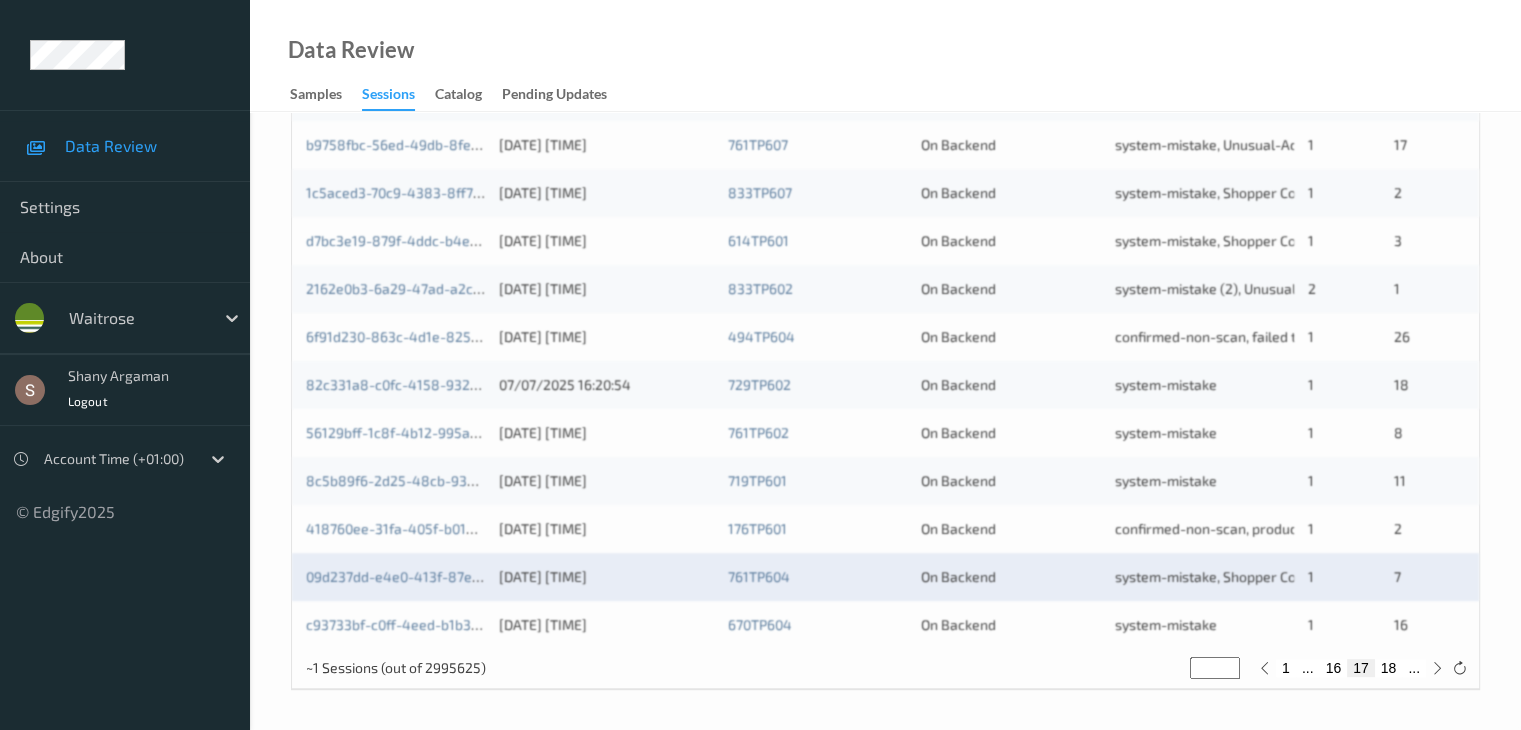 click on "18" at bounding box center (1389, 668) 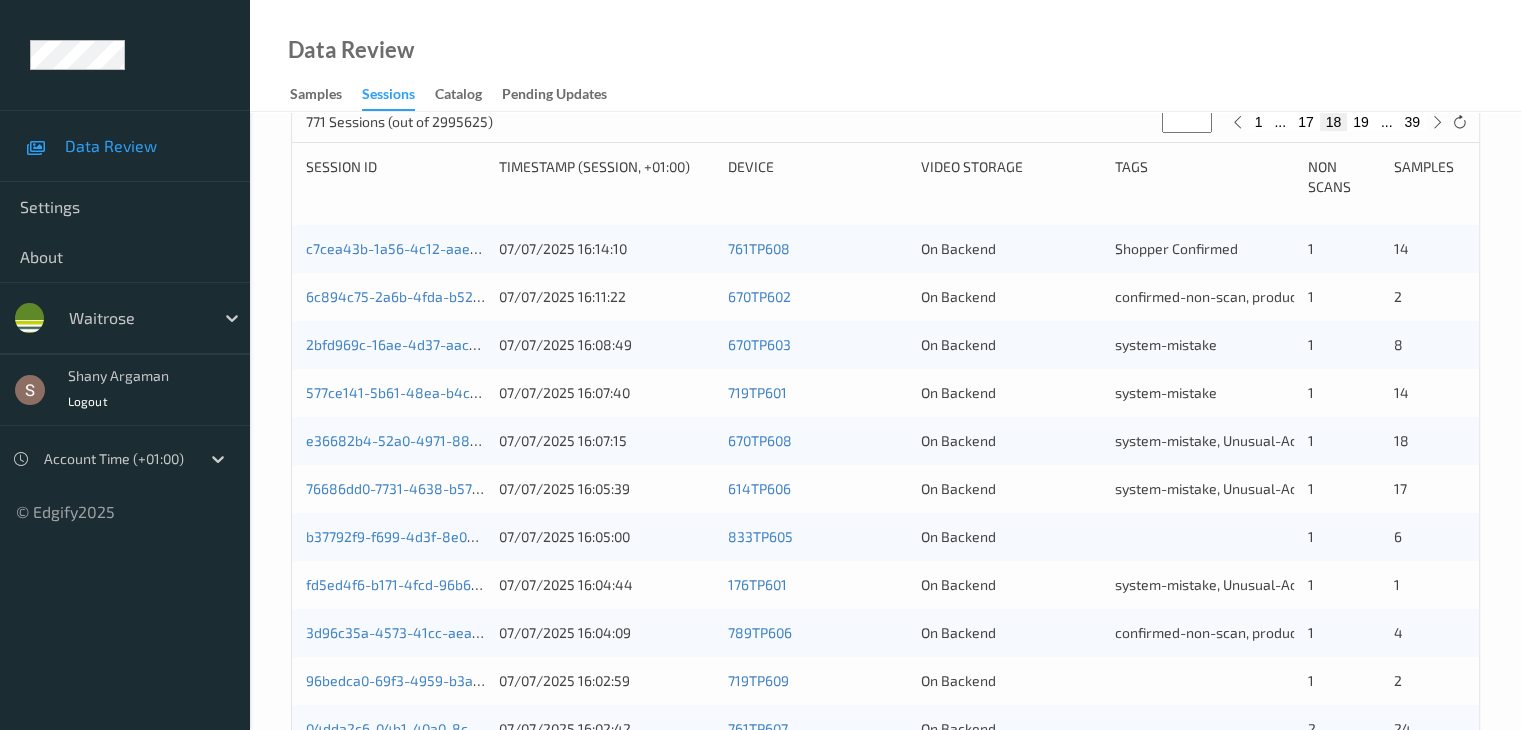 scroll, scrollTop: 0, scrollLeft: 0, axis: both 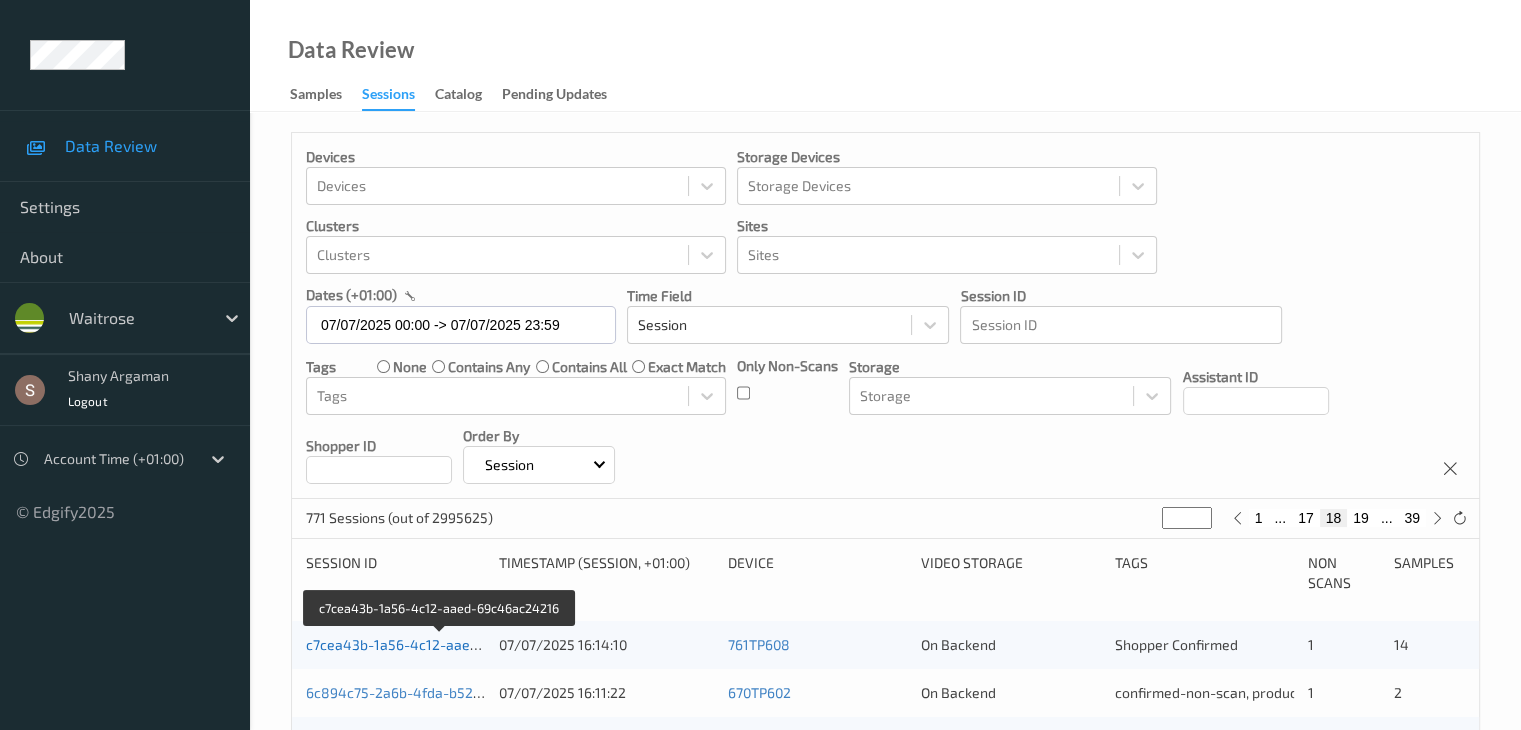 click on "c7cea43b-1a56-4c12-aaed-69c46ac24216" at bounding box center [442, 644] 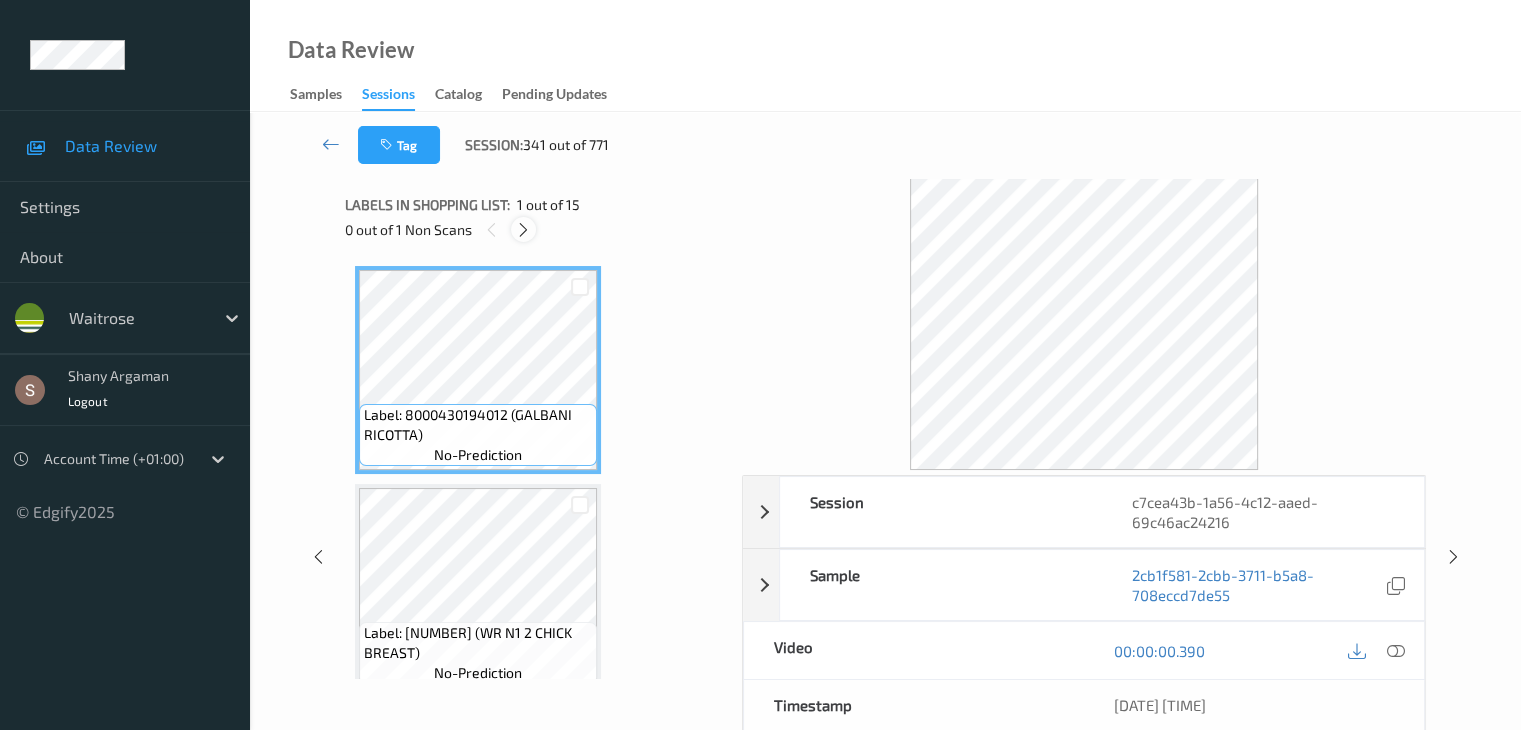click at bounding box center (523, 230) 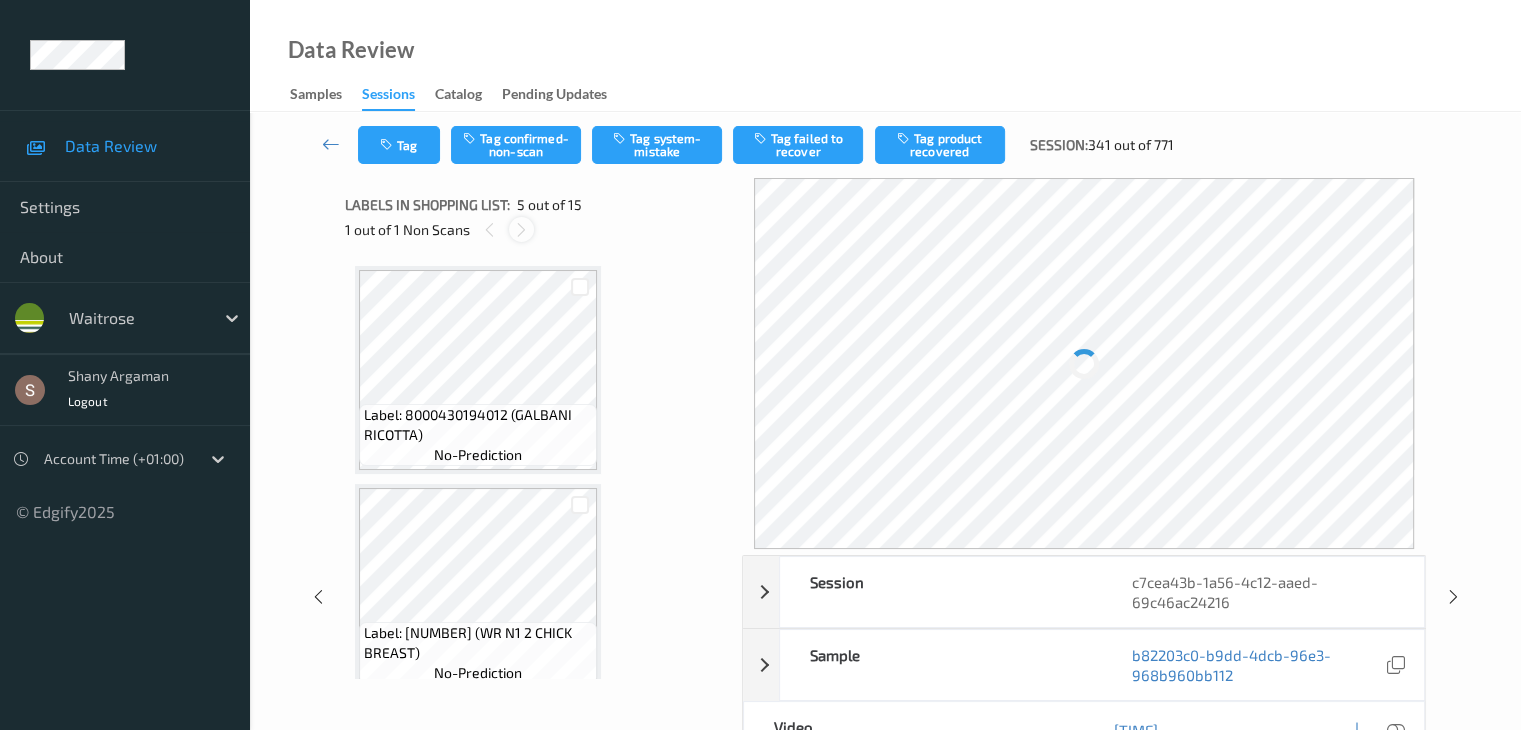 scroll, scrollTop: 664, scrollLeft: 0, axis: vertical 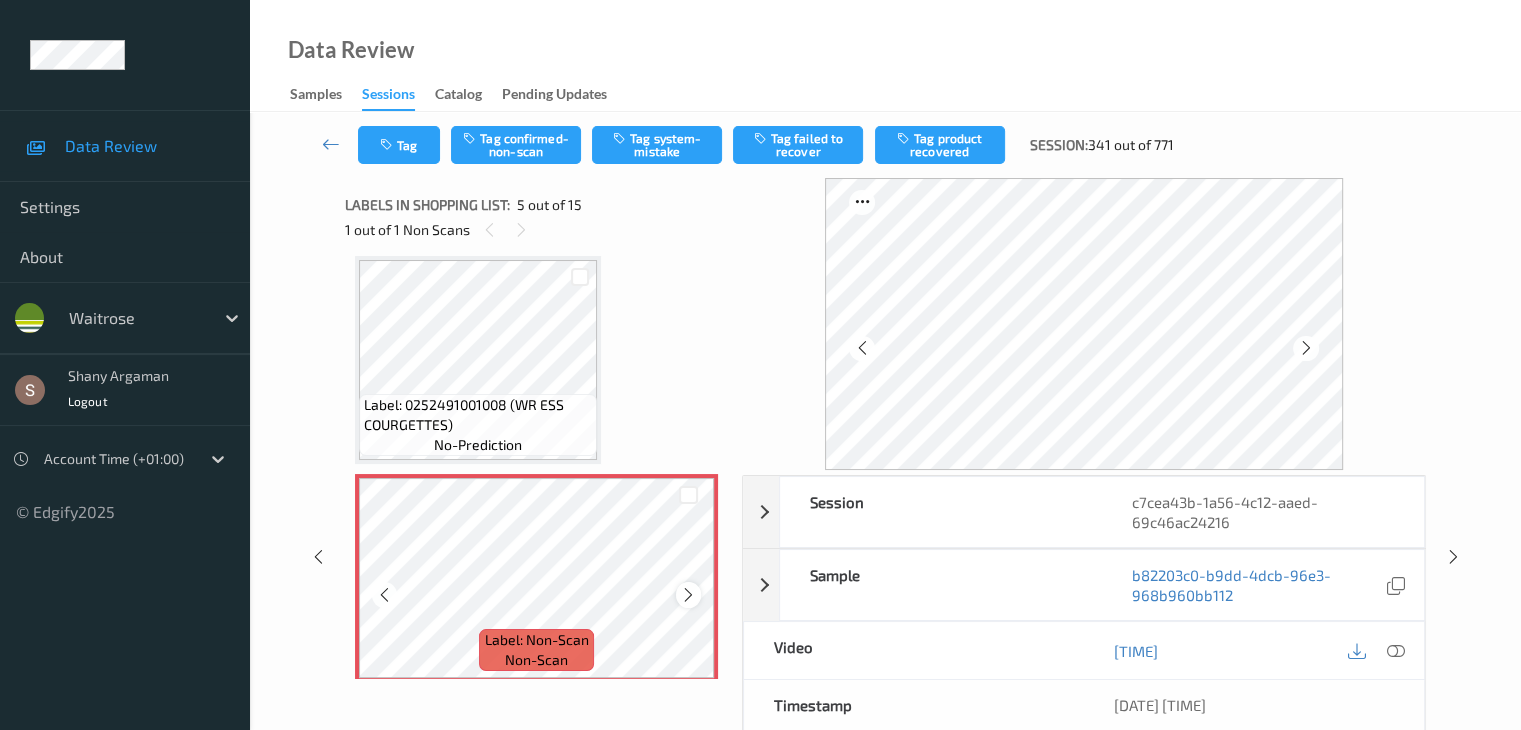 click at bounding box center [688, 595] 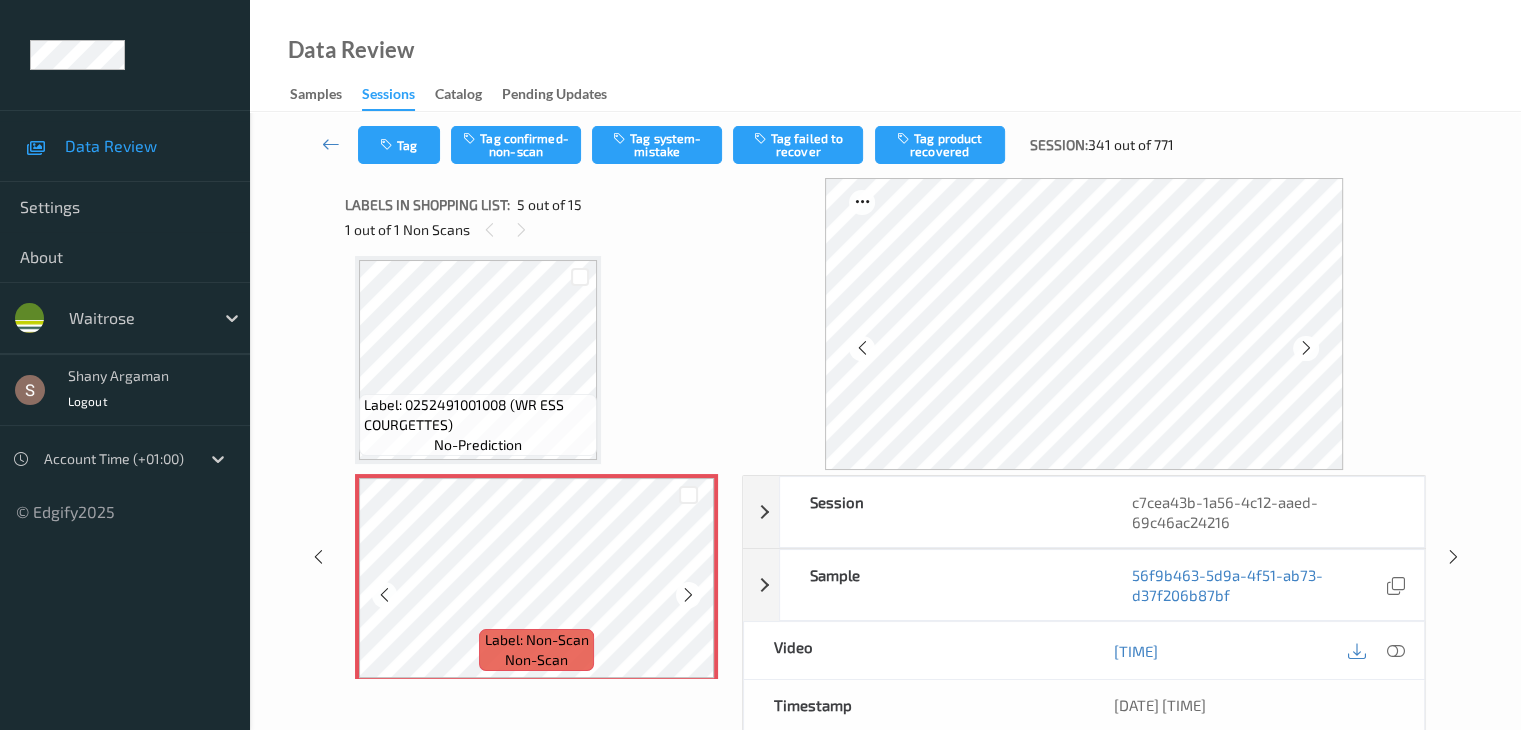 click at bounding box center (688, 595) 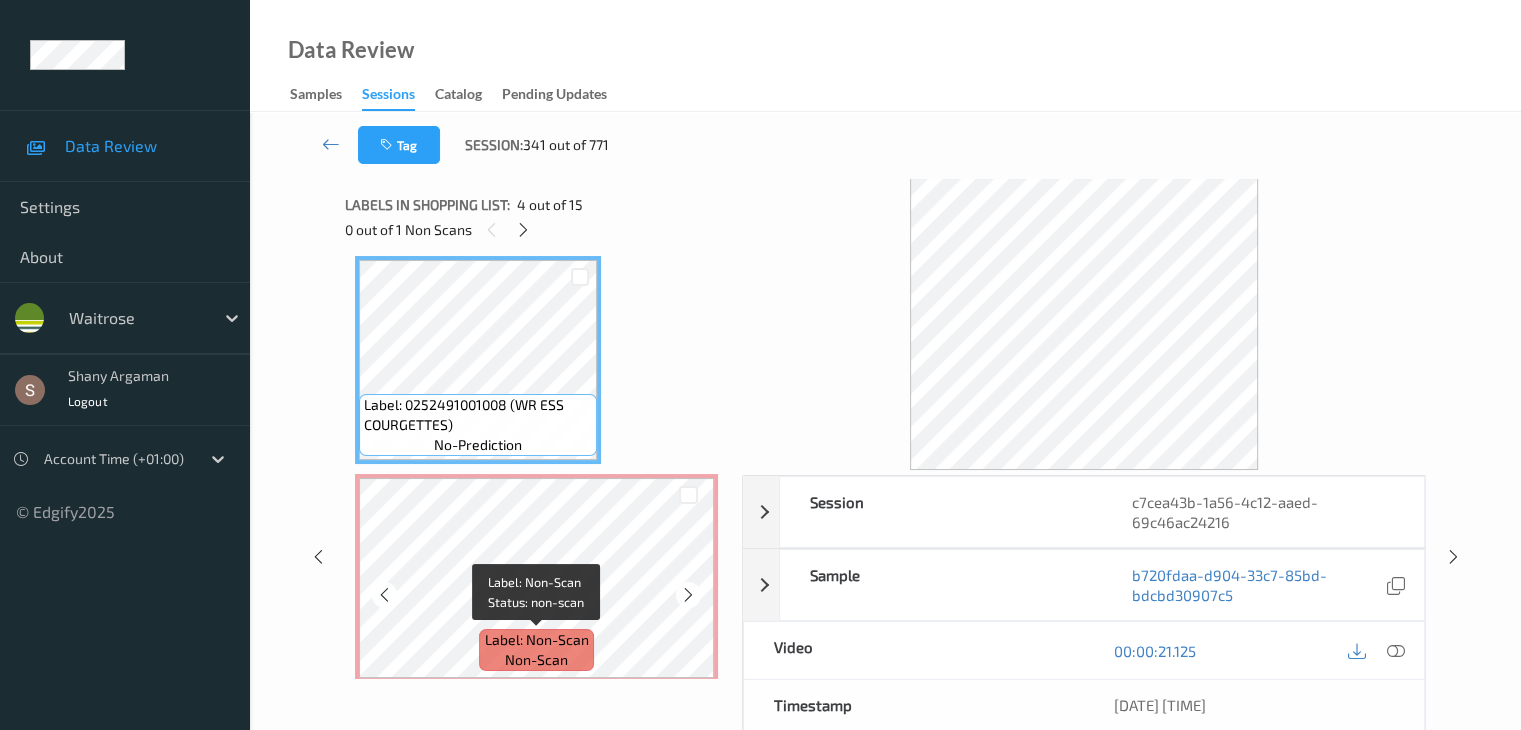 click on "Label: Non-Scan" at bounding box center [537, 640] 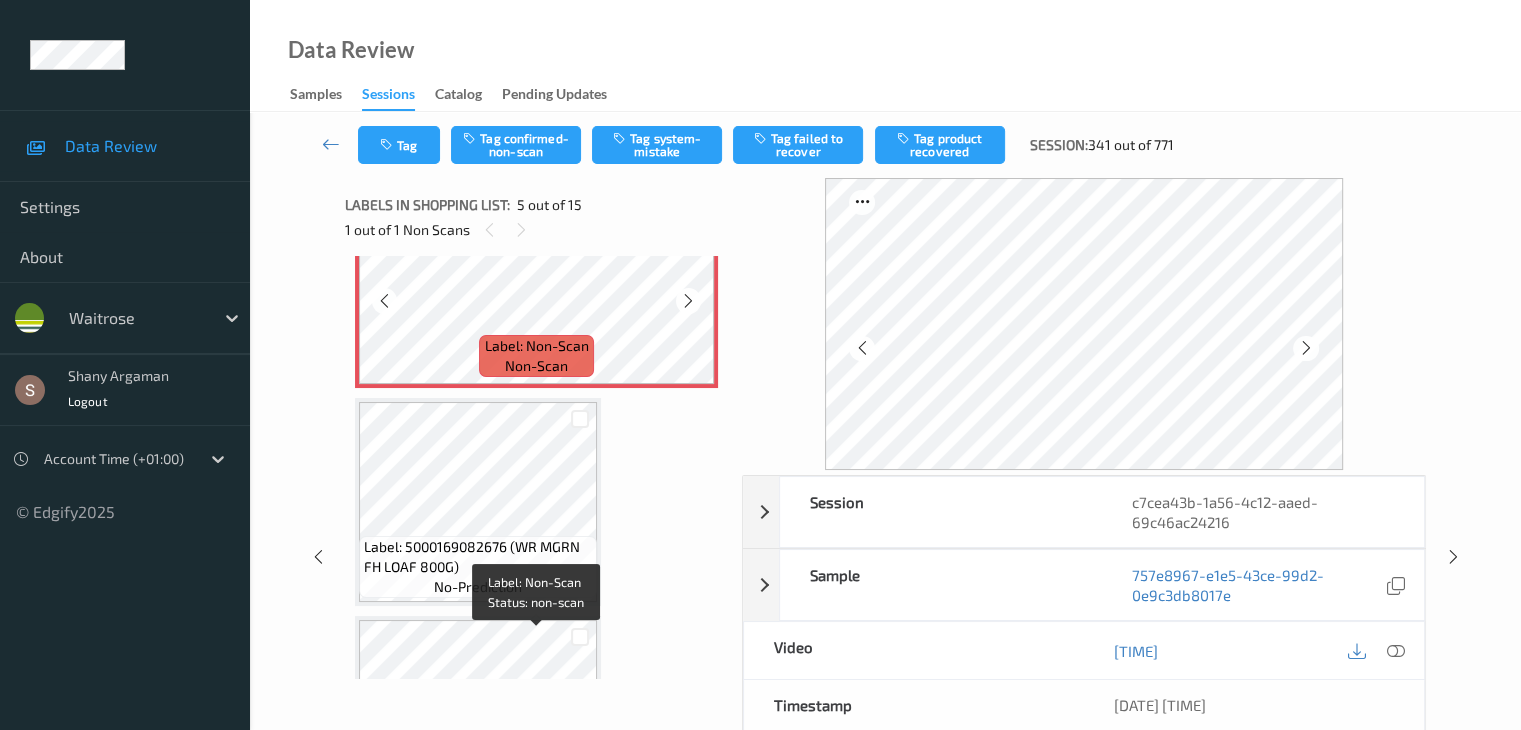 scroll, scrollTop: 978, scrollLeft: 0, axis: vertical 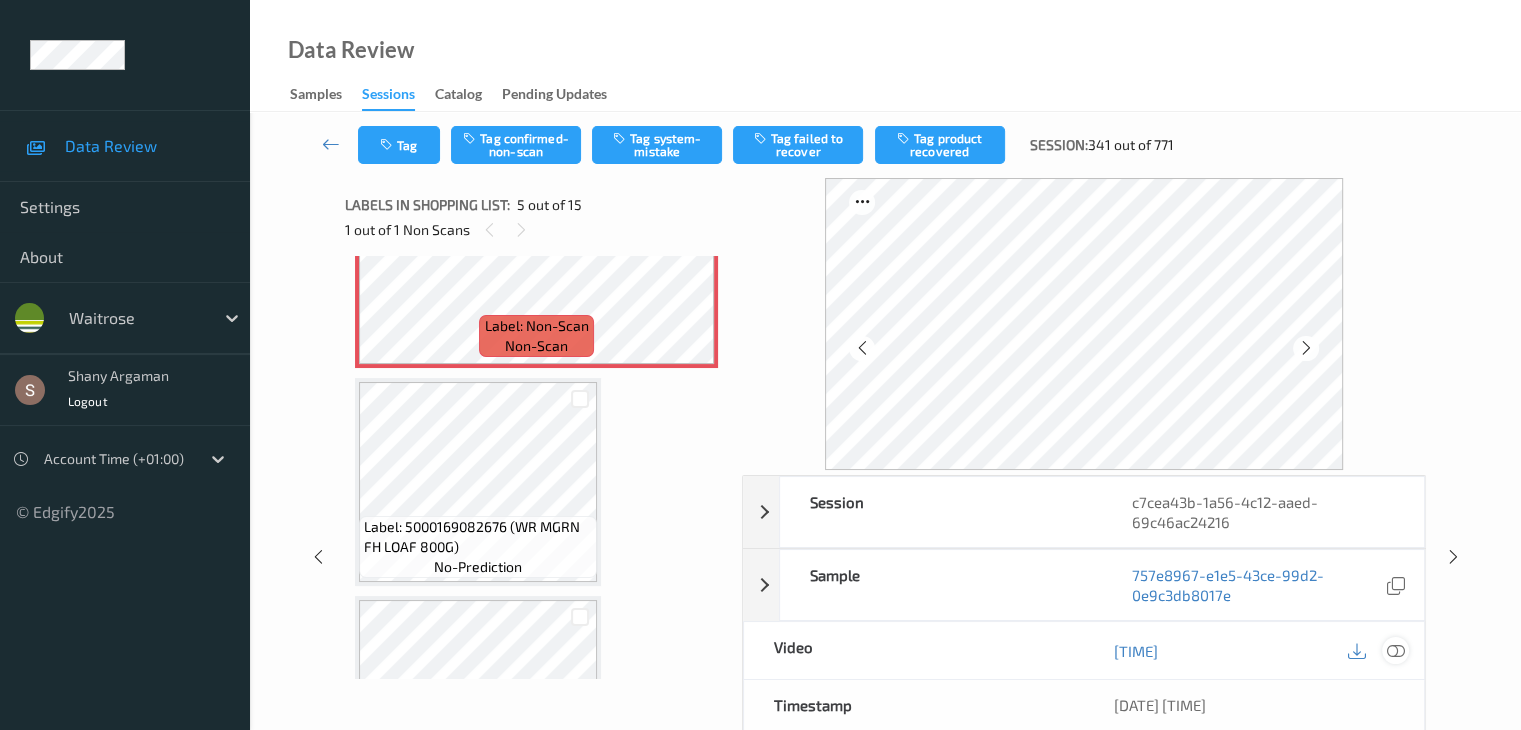 click at bounding box center [1395, 651] 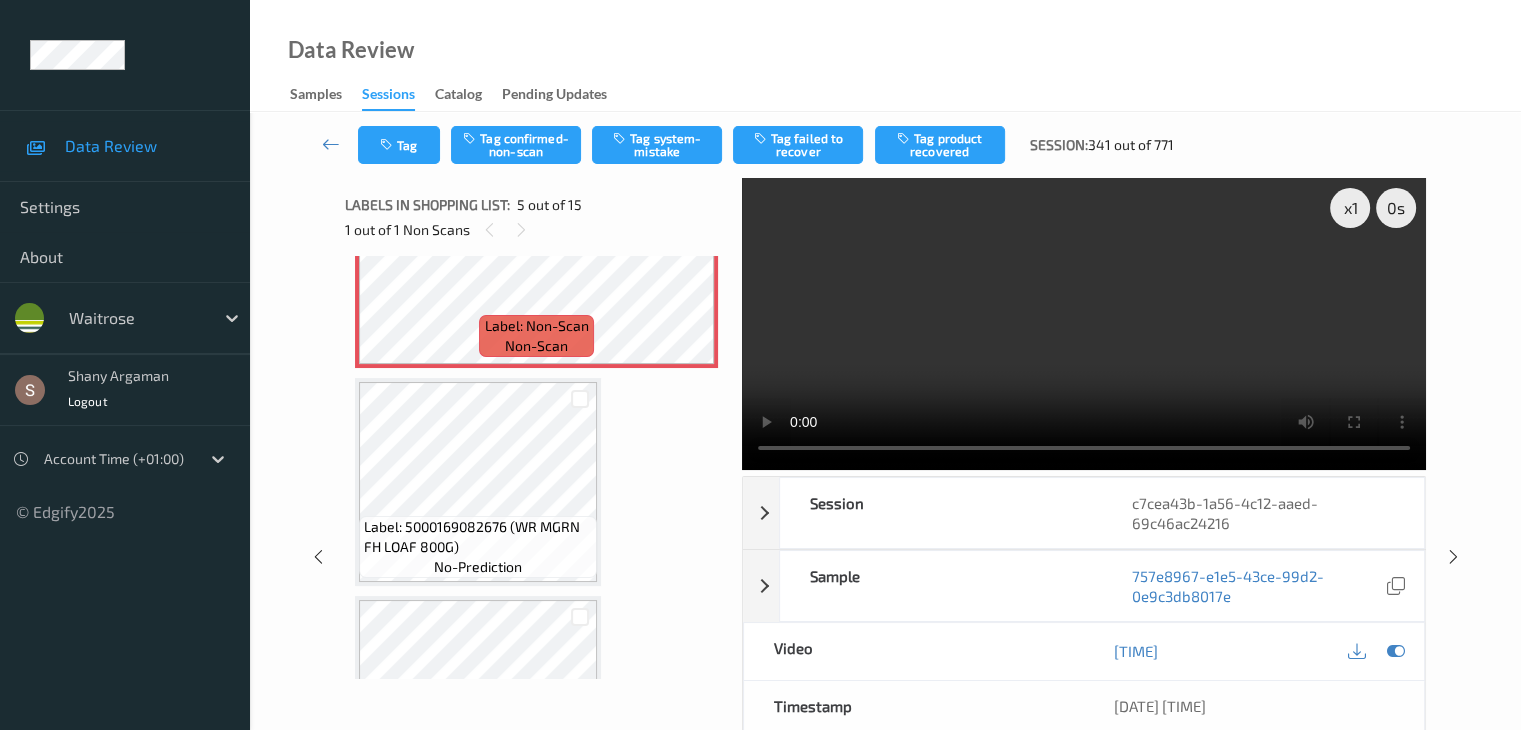 click at bounding box center [1084, 324] 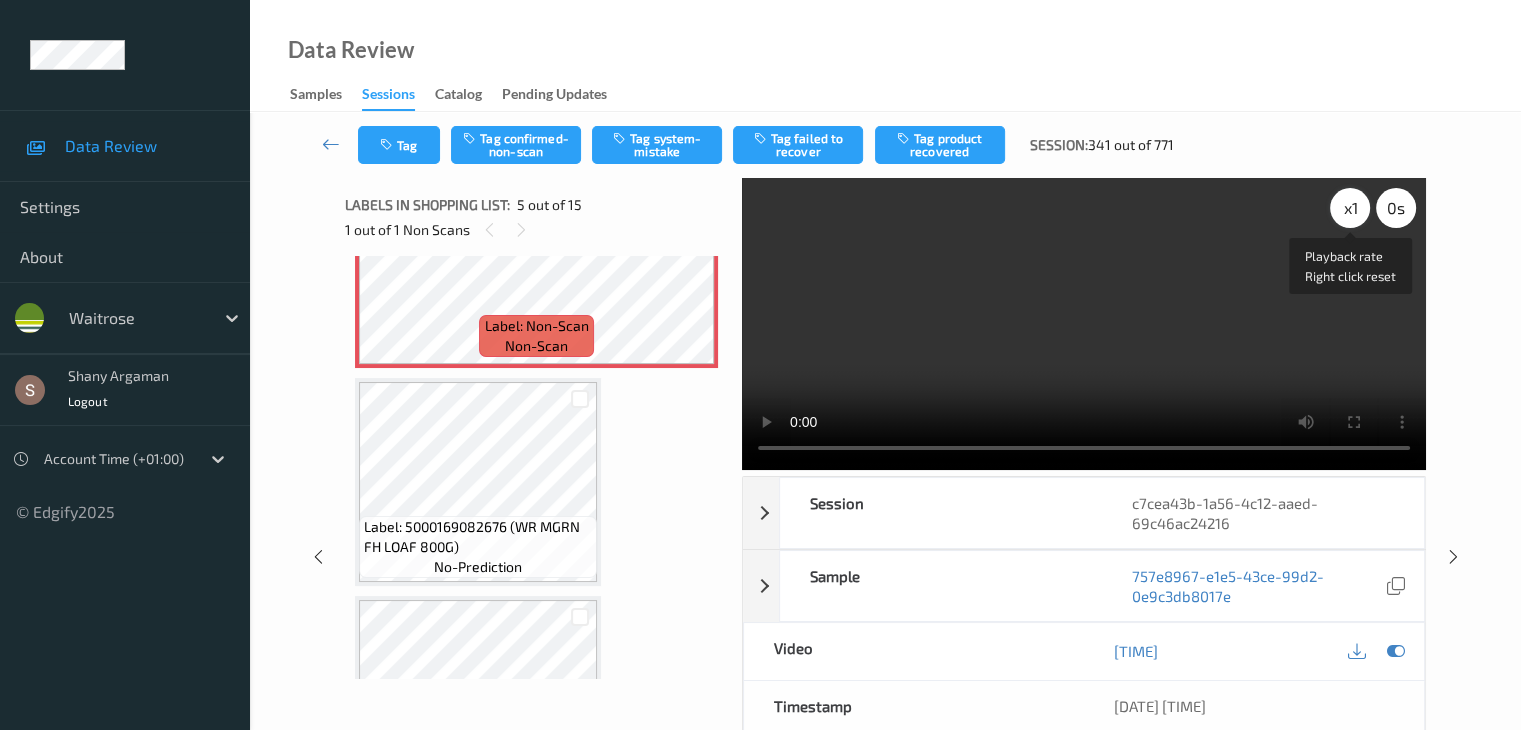 click on "x 1" at bounding box center [1350, 208] 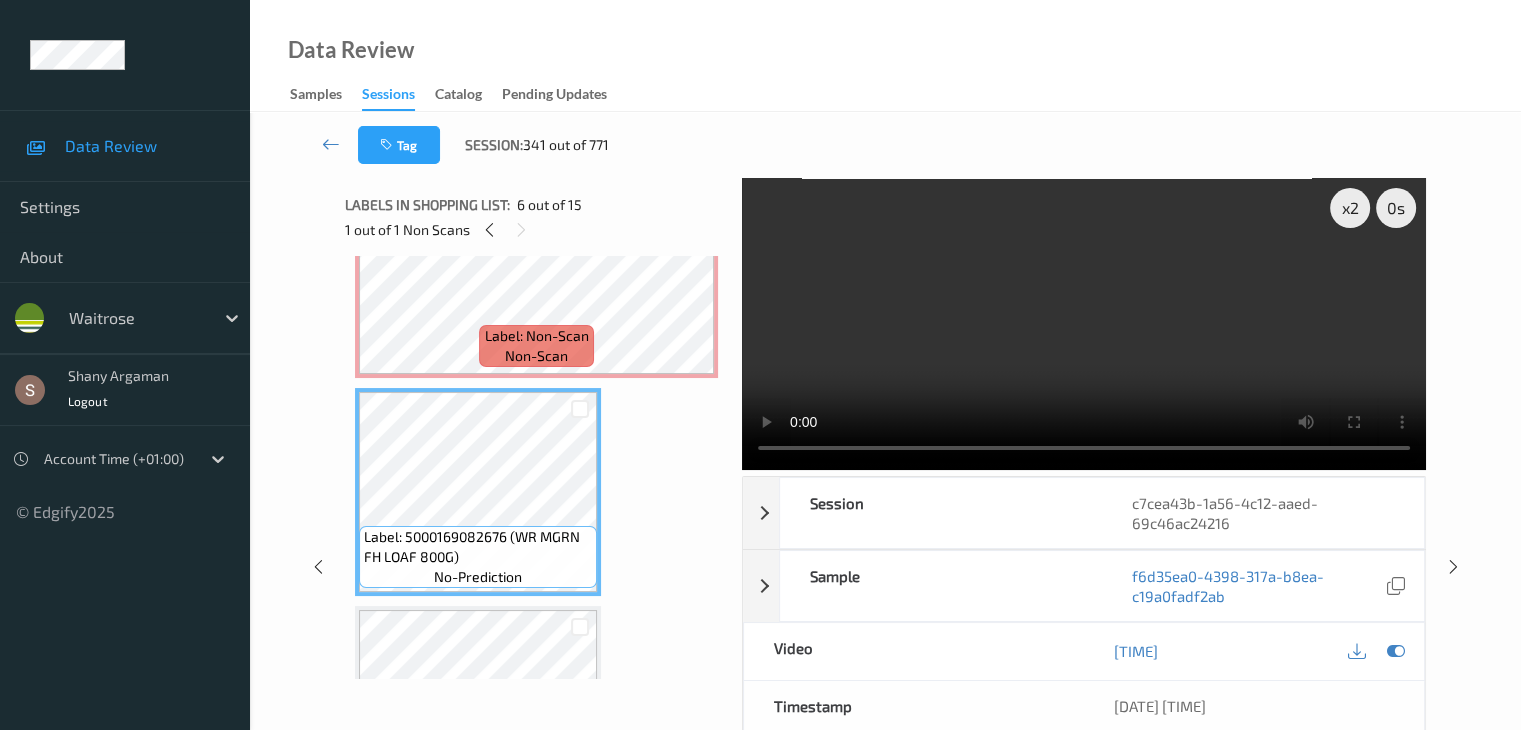 scroll, scrollTop: 960, scrollLeft: 0, axis: vertical 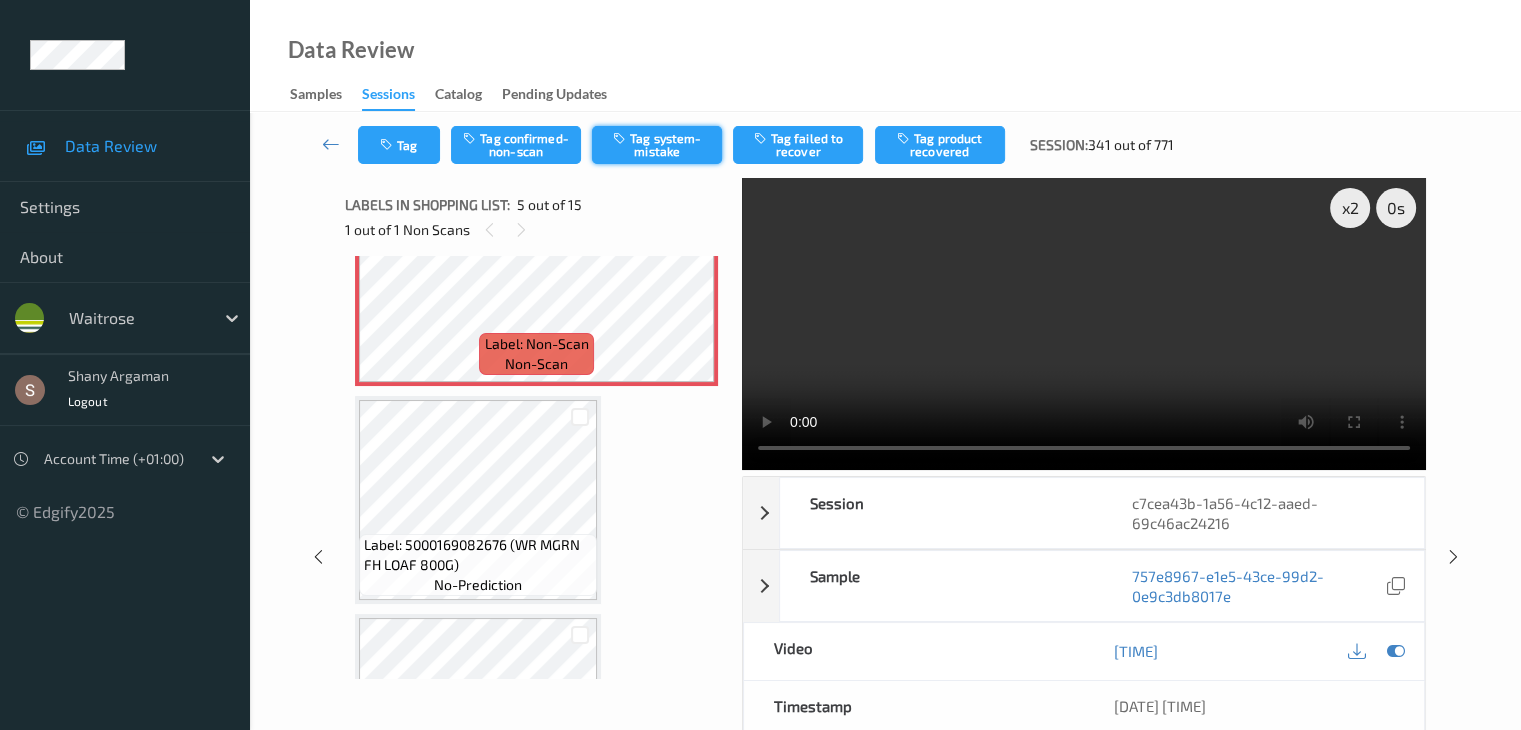 click on "Tag   system-mistake" at bounding box center [657, 145] 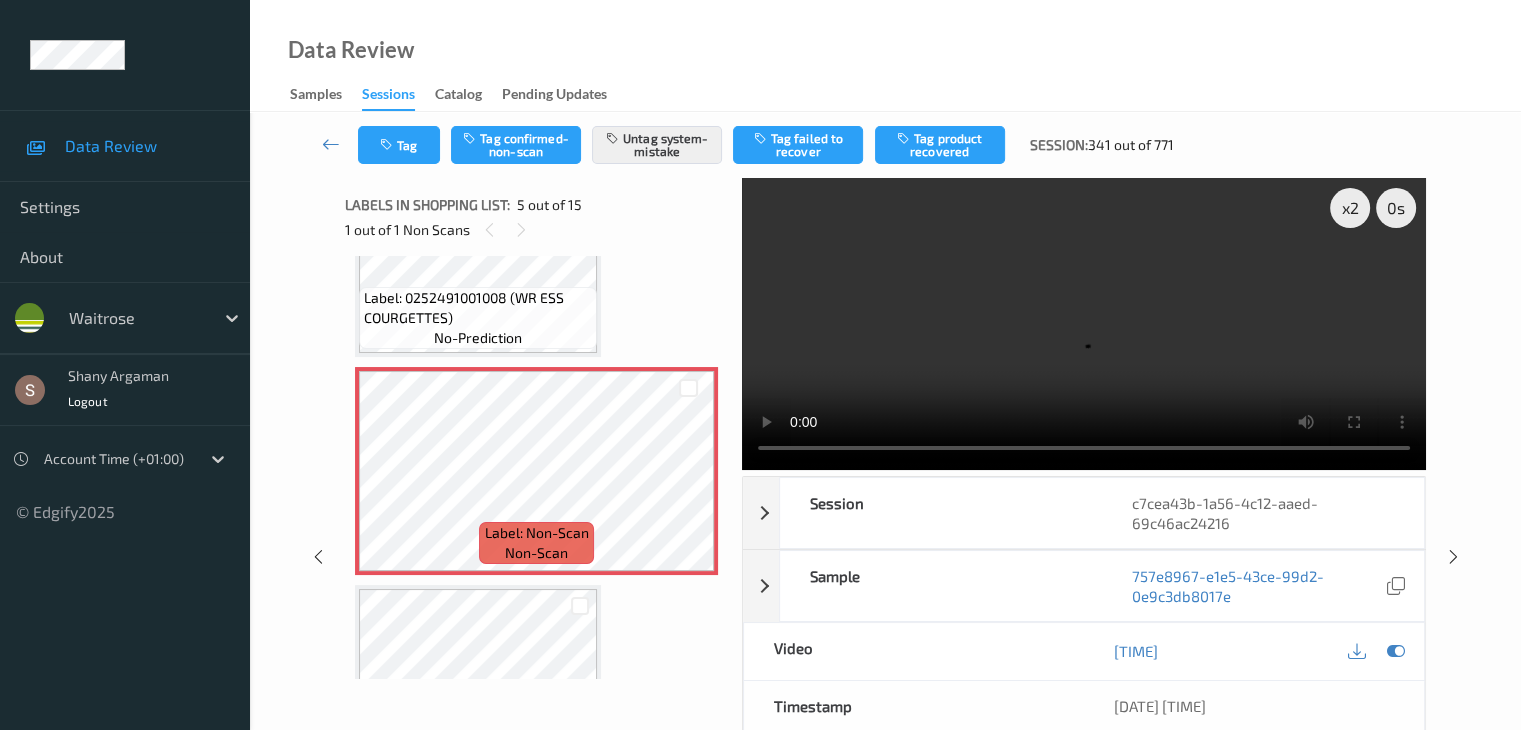 scroll, scrollTop: 762, scrollLeft: 0, axis: vertical 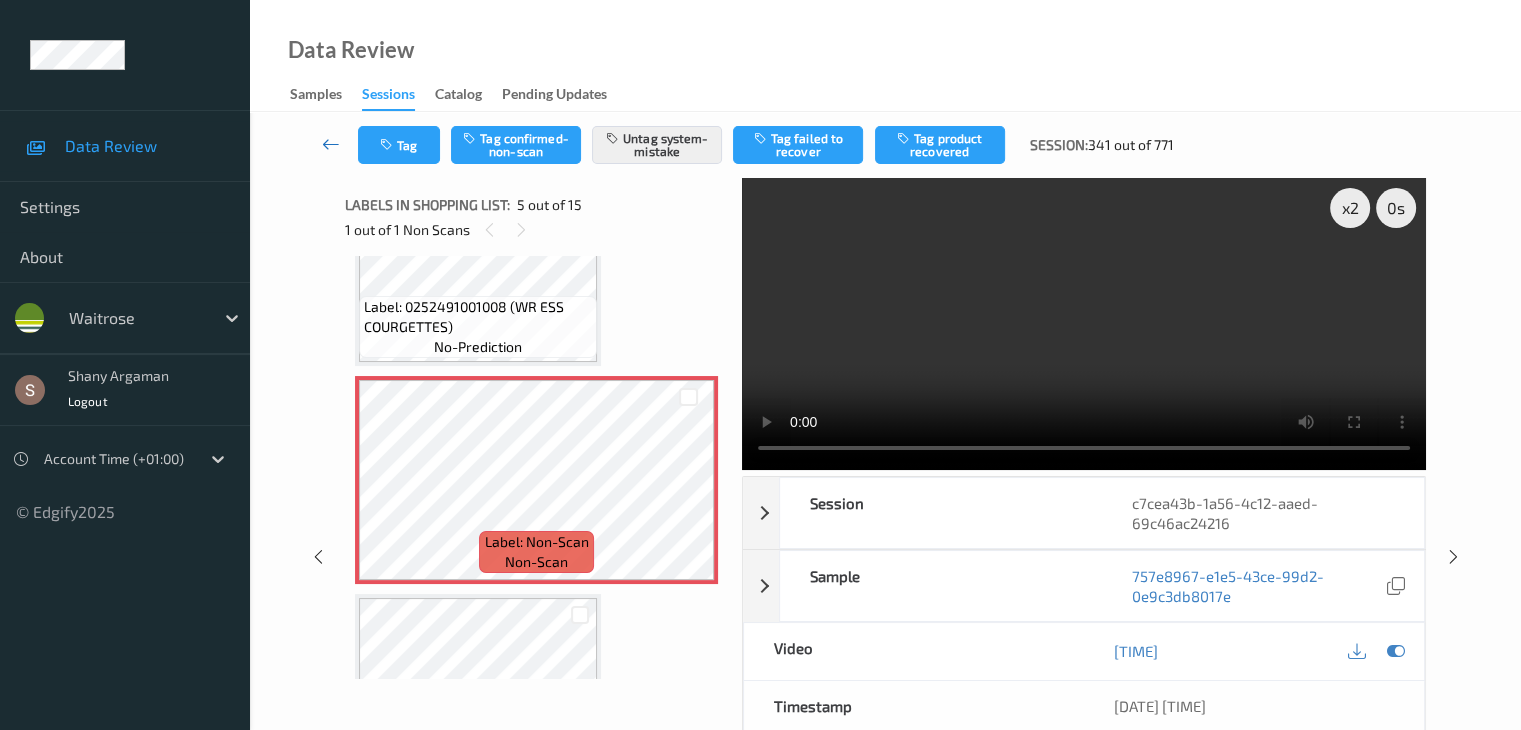click at bounding box center (331, 144) 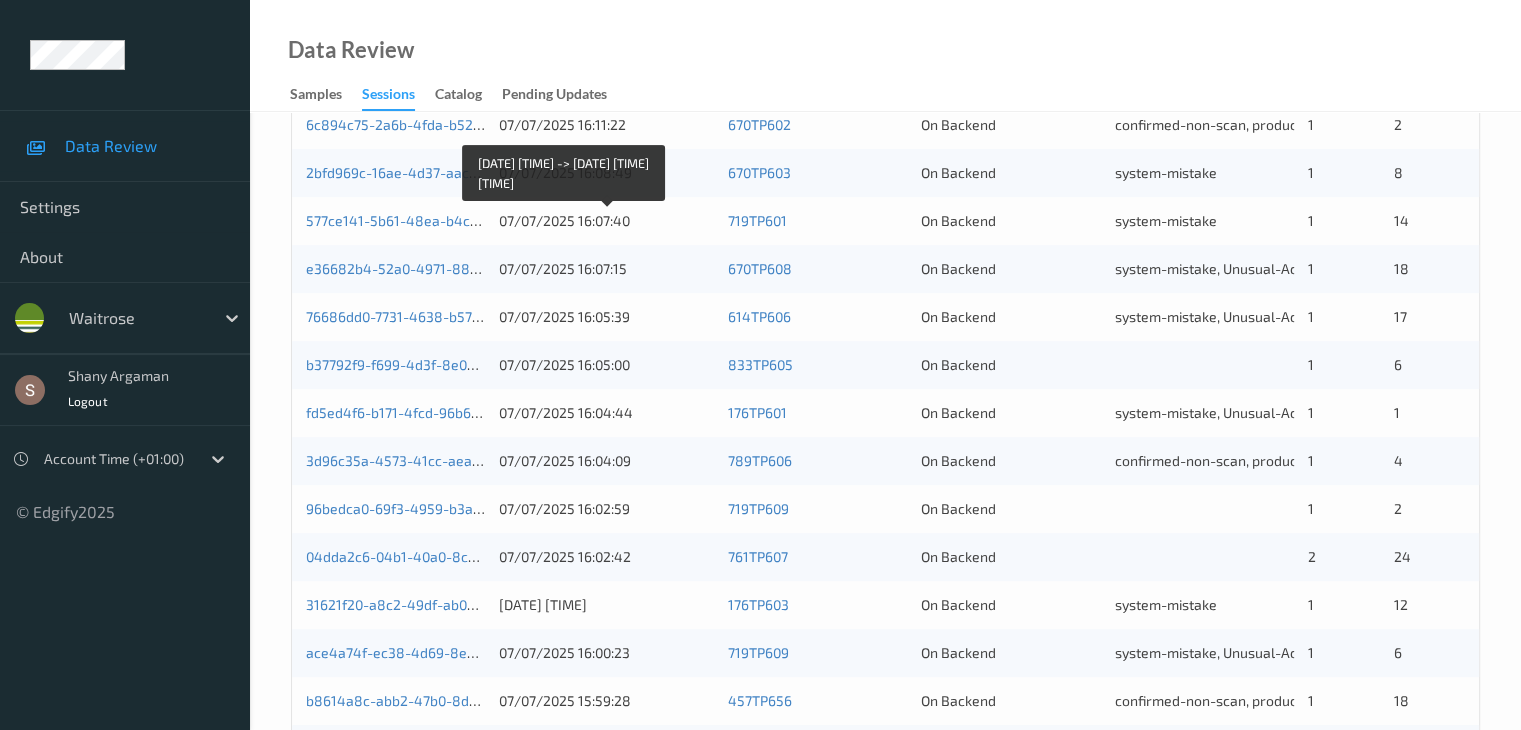 scroll, scrollTop: 616, scrollLeft: 0, axis: vertical 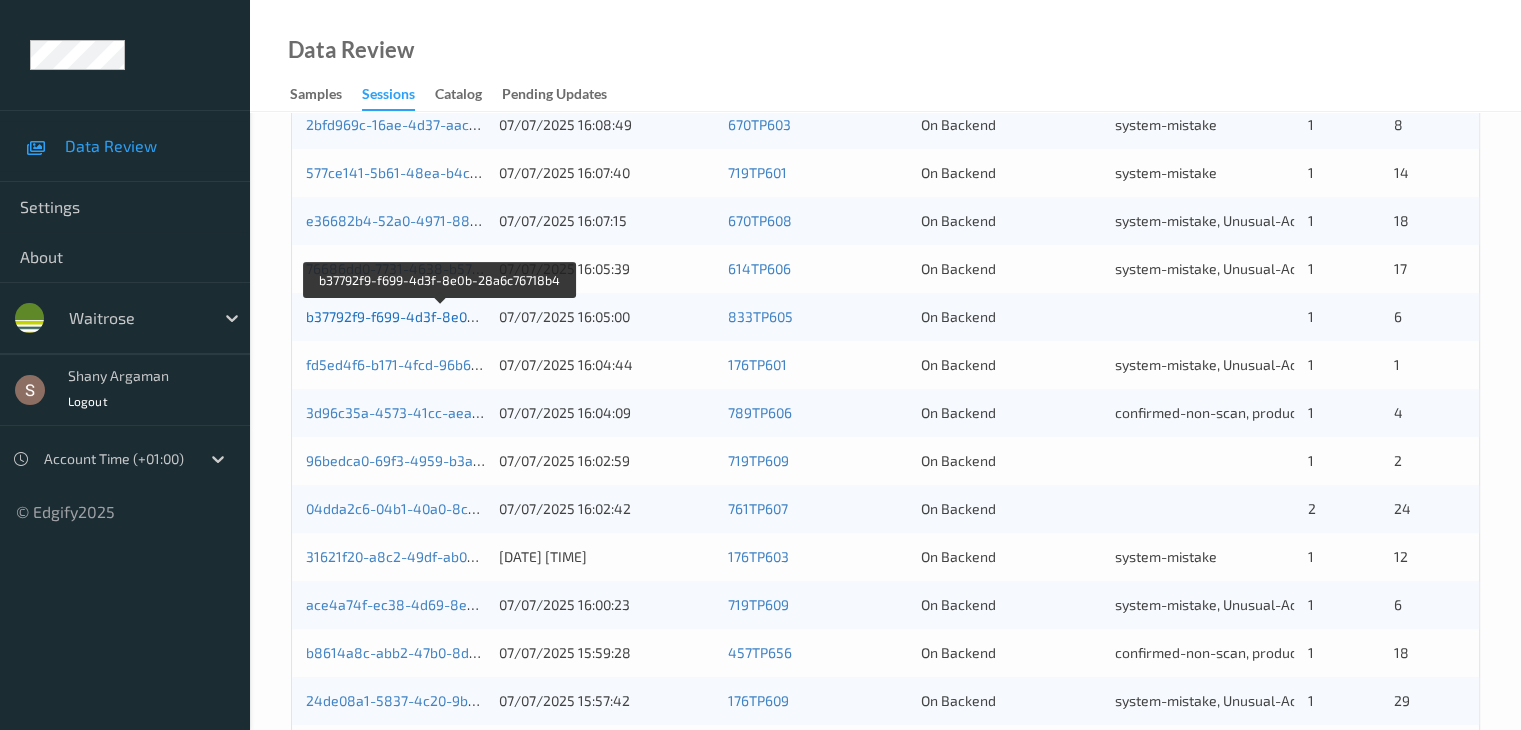 click on "b37792f9-f699-4d3f-8e0b-28a6c76718b4" at bounding box center [440, 316] 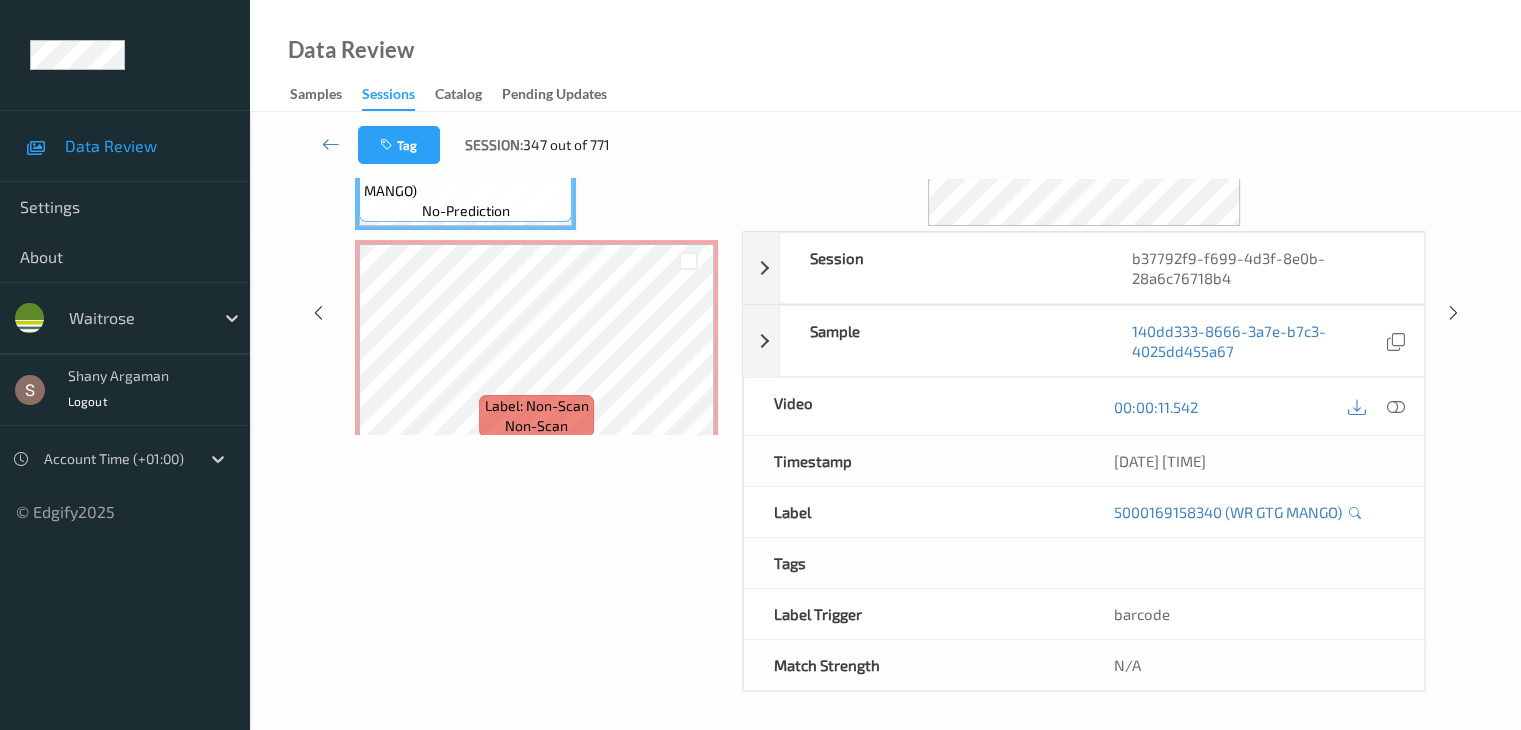 scroll, scrollTop: 0, scrollLeft: 0, axis: both 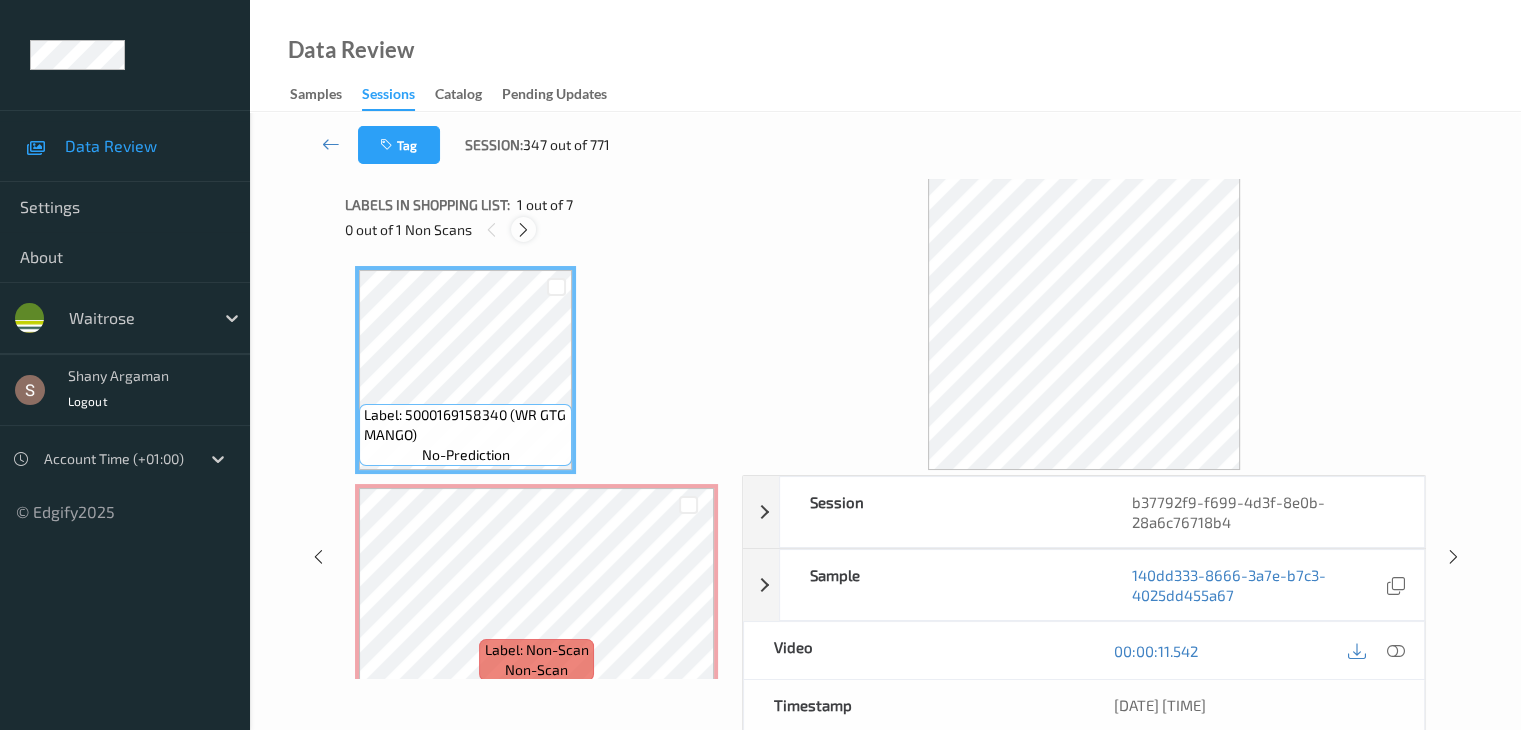 click at bounding box center [523, 230] 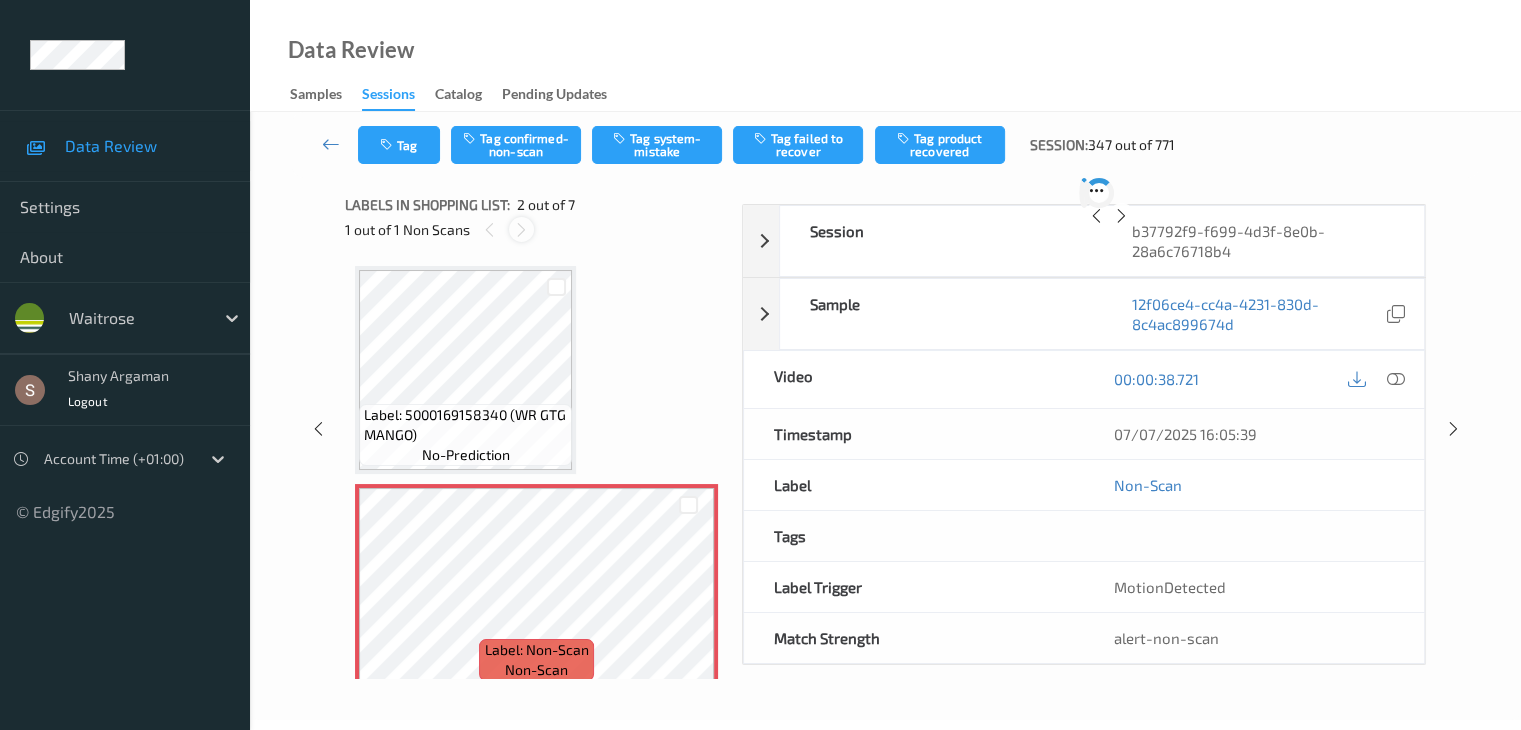 scroll, scrollTop: 10, scrollLeft: 0, axis: vertical 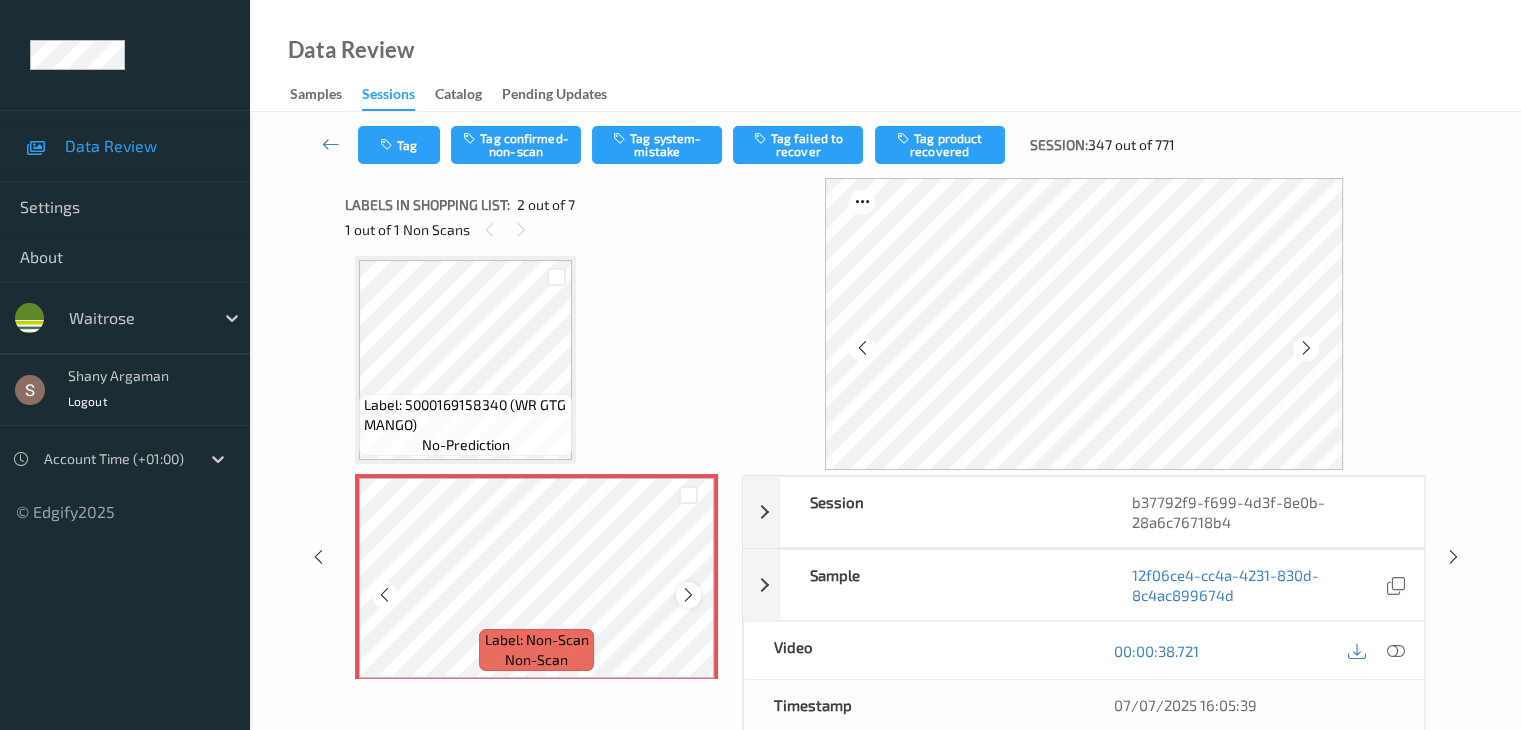 click at bounding box center [688, 595] 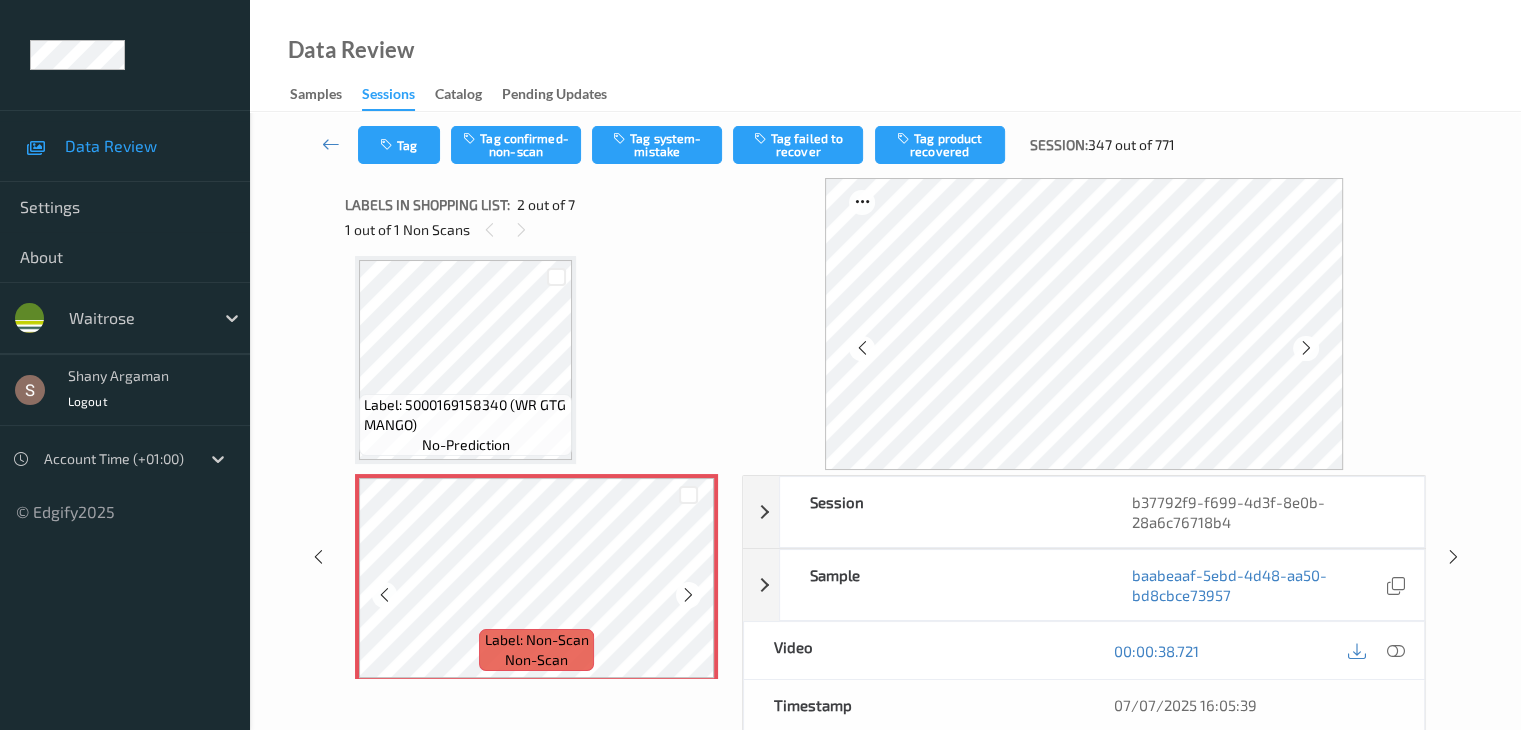 click at bounding box center [688, 595] 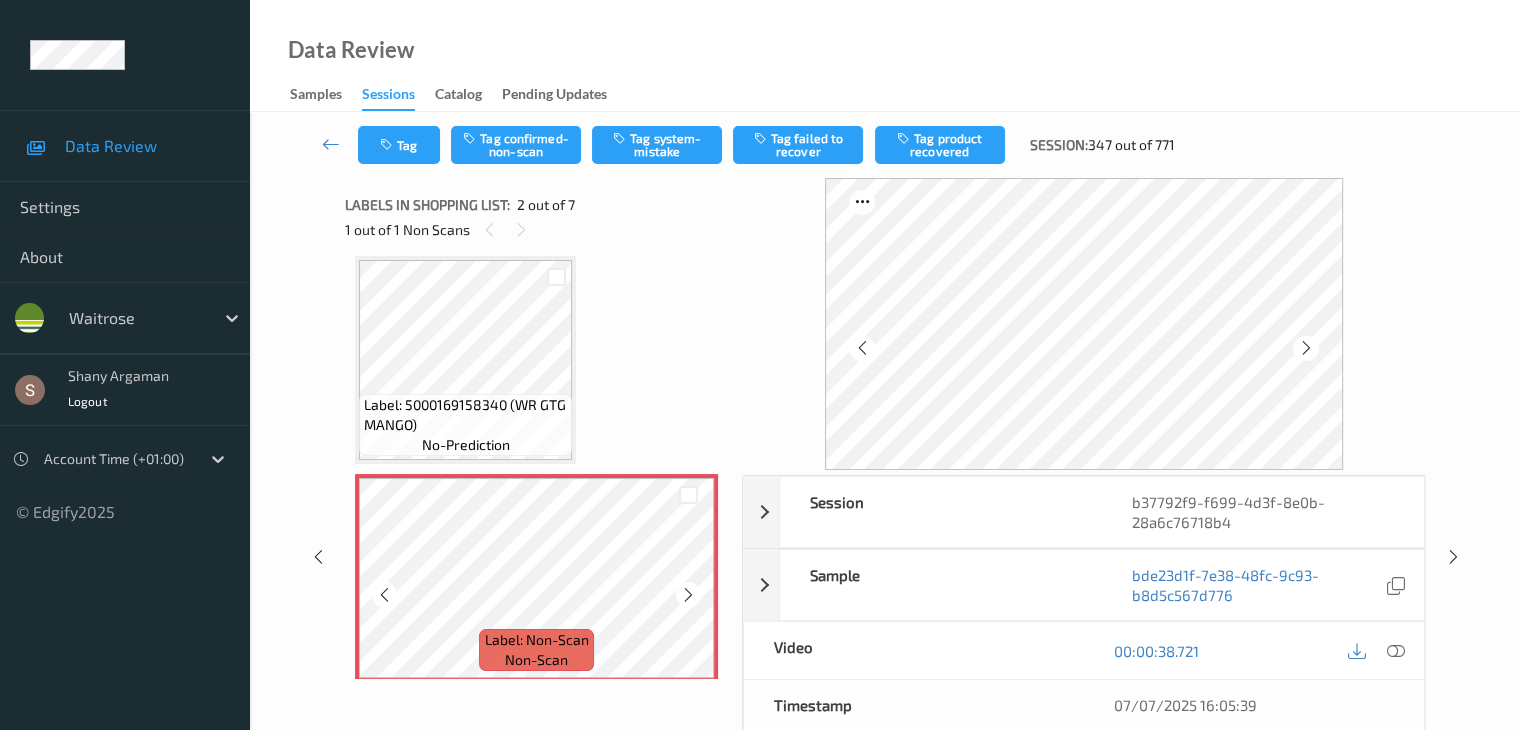 click at bounding box center [688, 595] 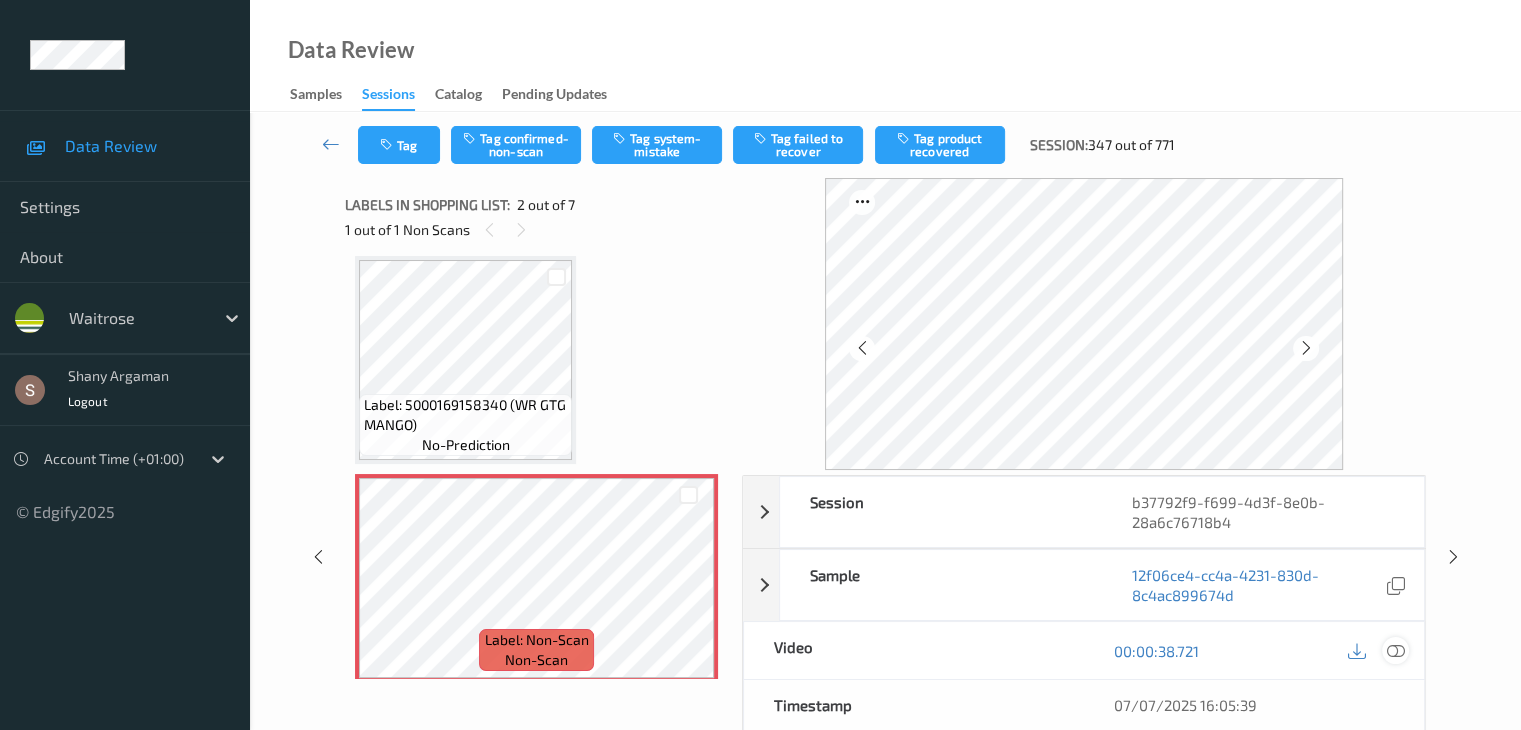 click at bounding box center (1395, 651) 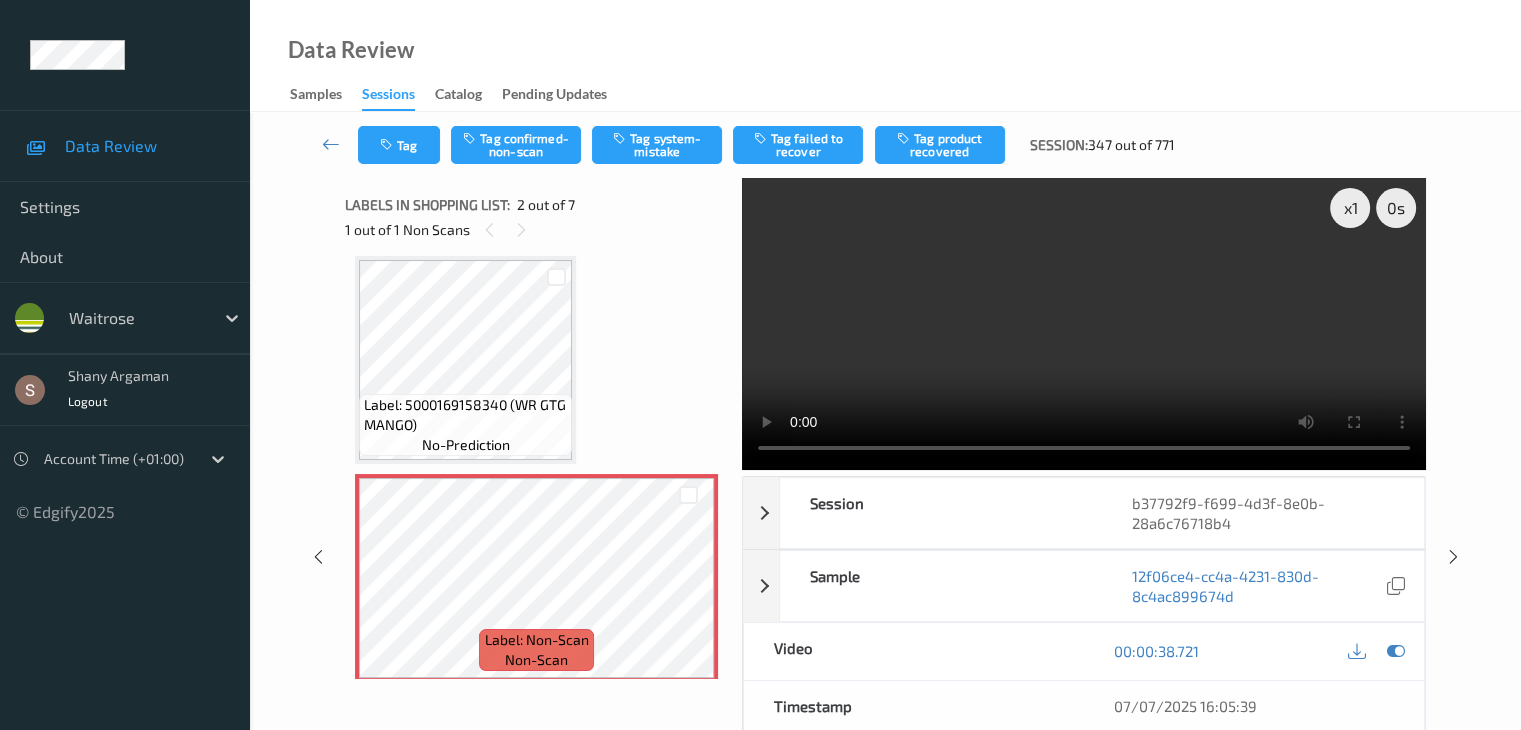 click at bounding box center (1084, 324) 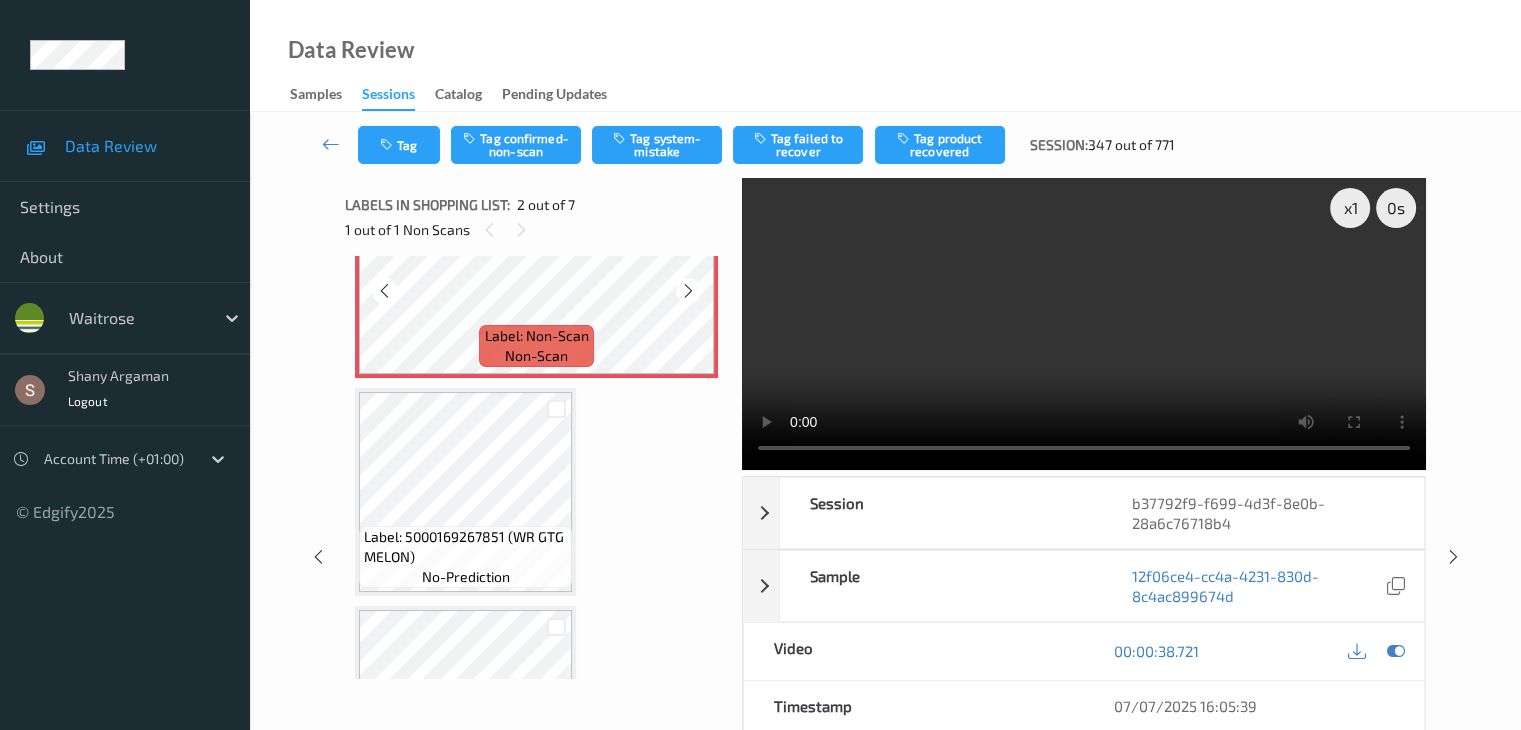 scroll, scrollTop: 315, scrollLeft: 0, axis: vertical 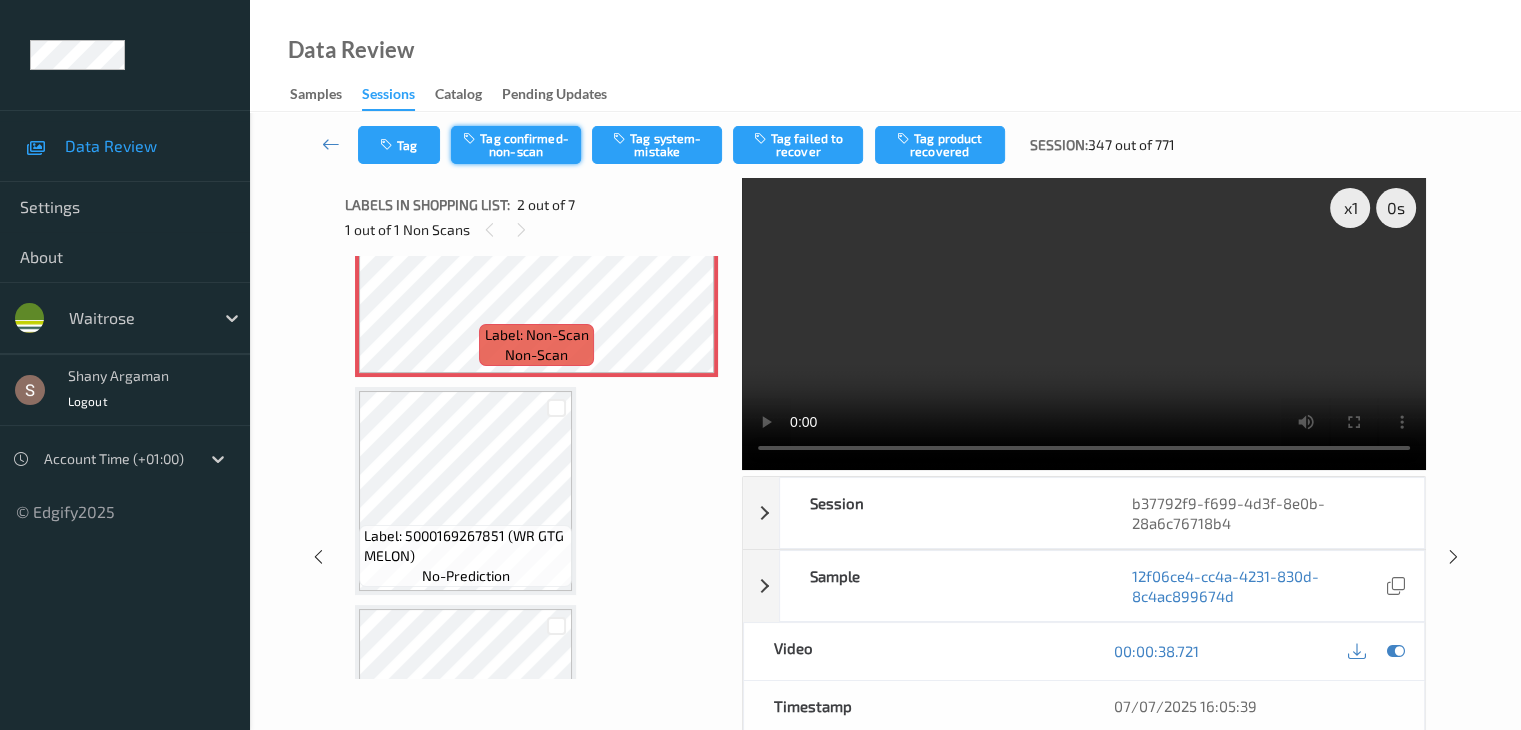 click on "Tag   confirmed-non-scan" at bounding box center (516, 145) 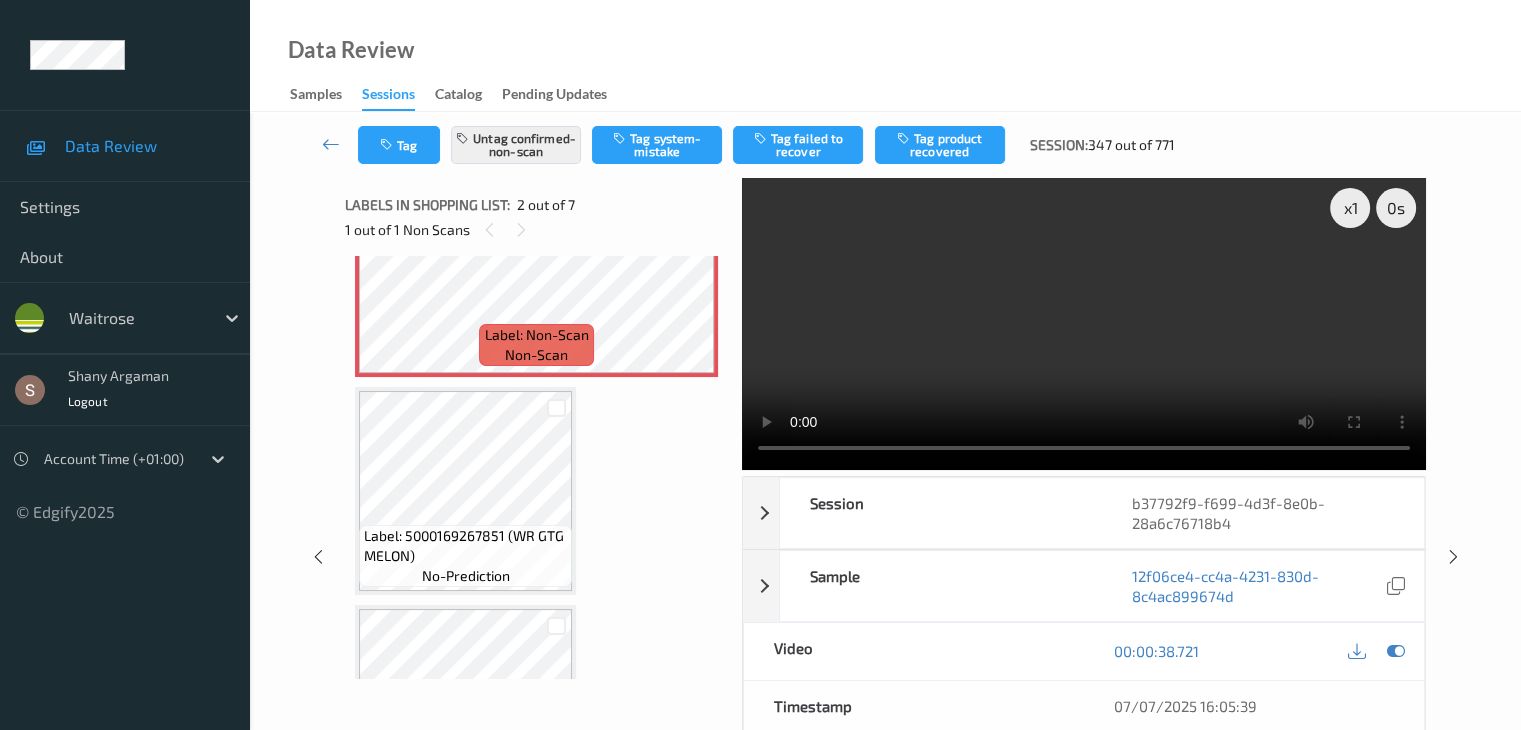 click on "Tag   product recovered" at bounding box center [940, 145] 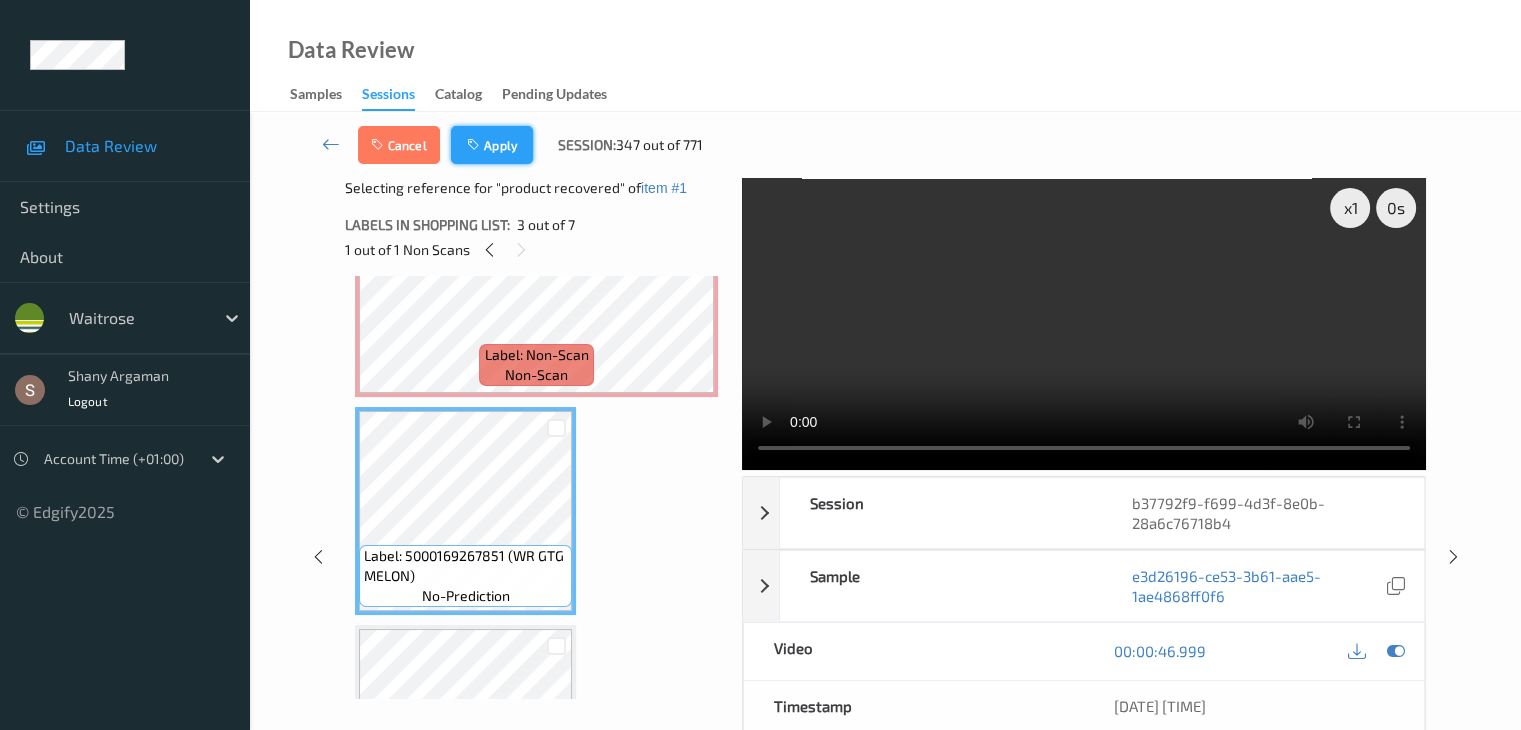 click on "Apply" at bounding box center (492, 145) 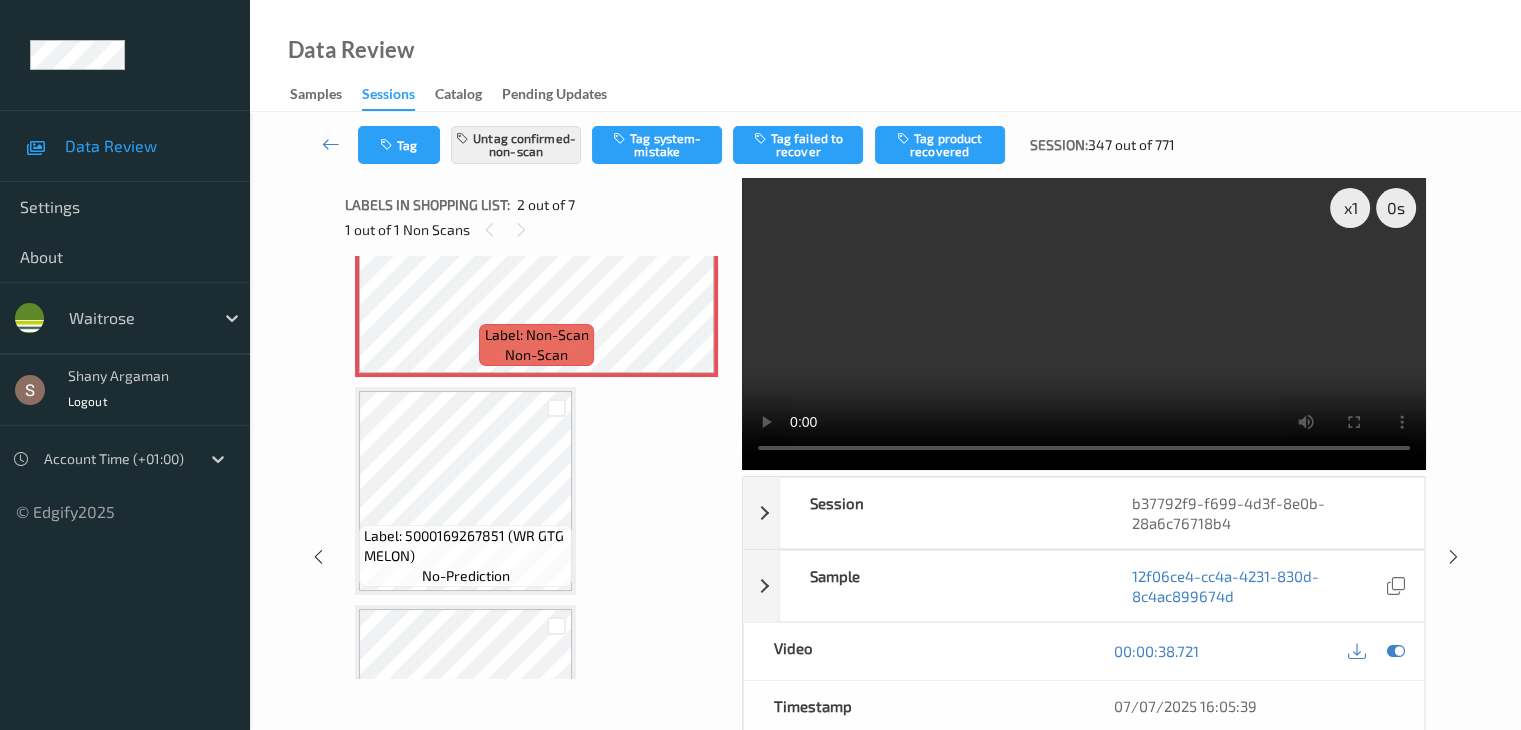 scroll, scrollTop: 10, scrollLeft: 0, axis: vertical 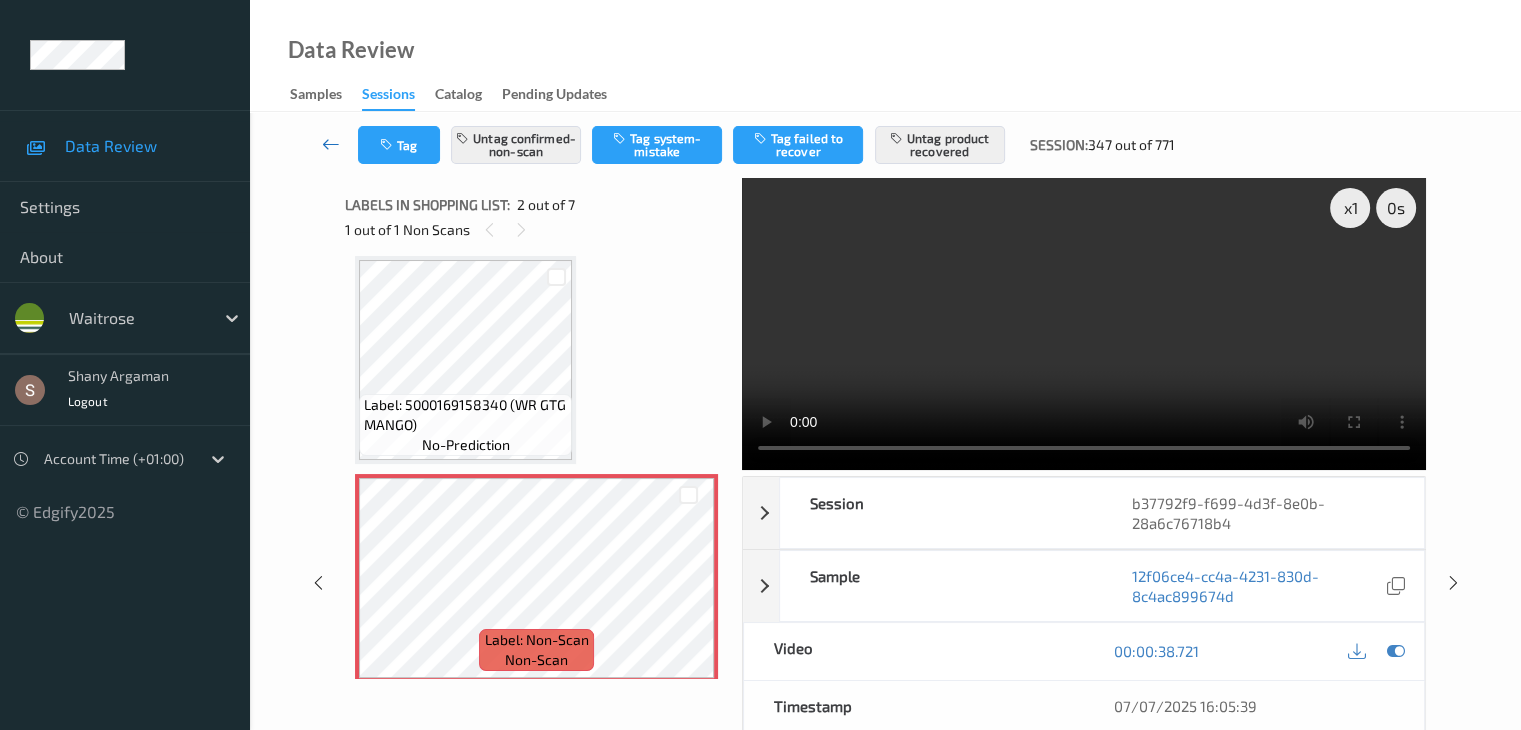 click at bounding box center (331, 144) 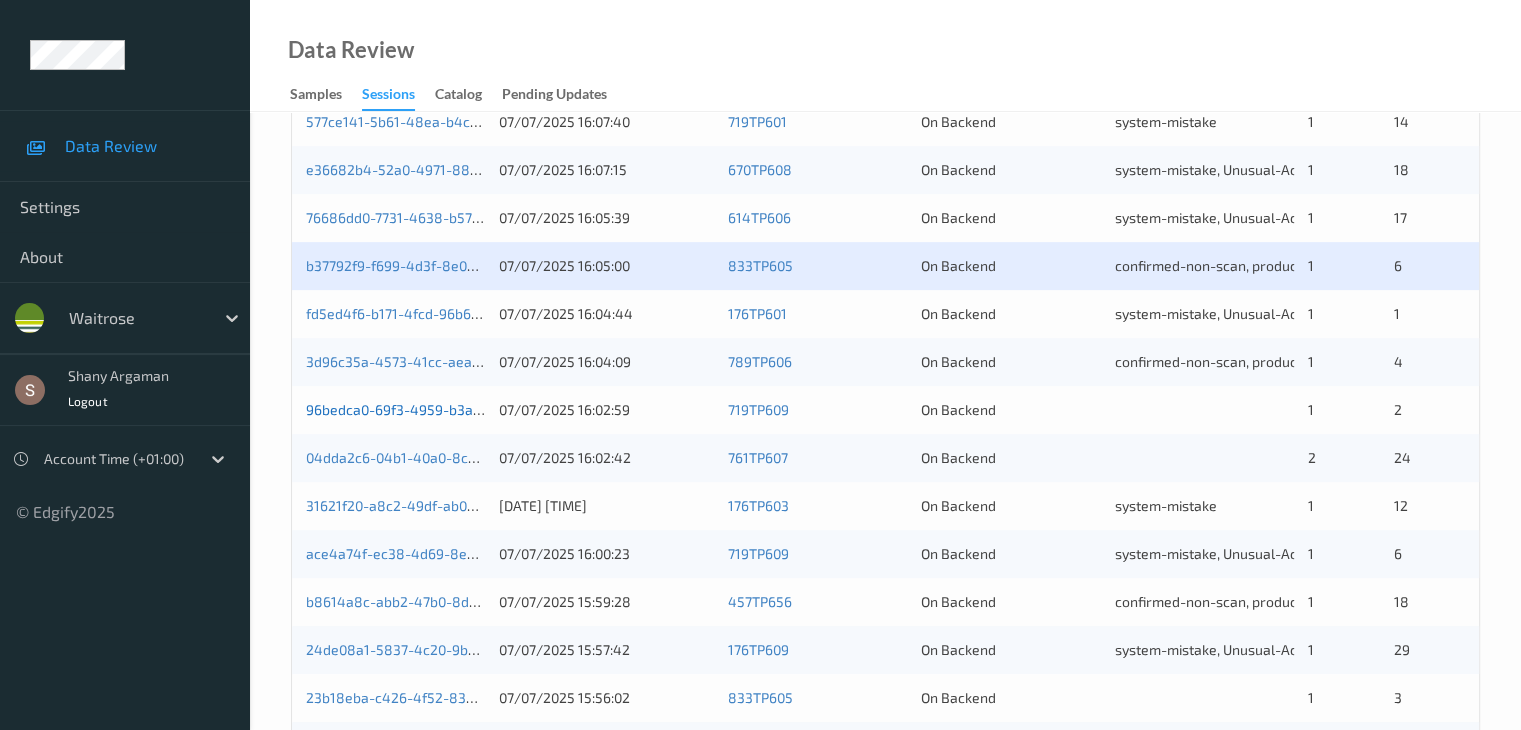 scroll, scrollTop: 612, scrollLeft: 0, axis: vertical 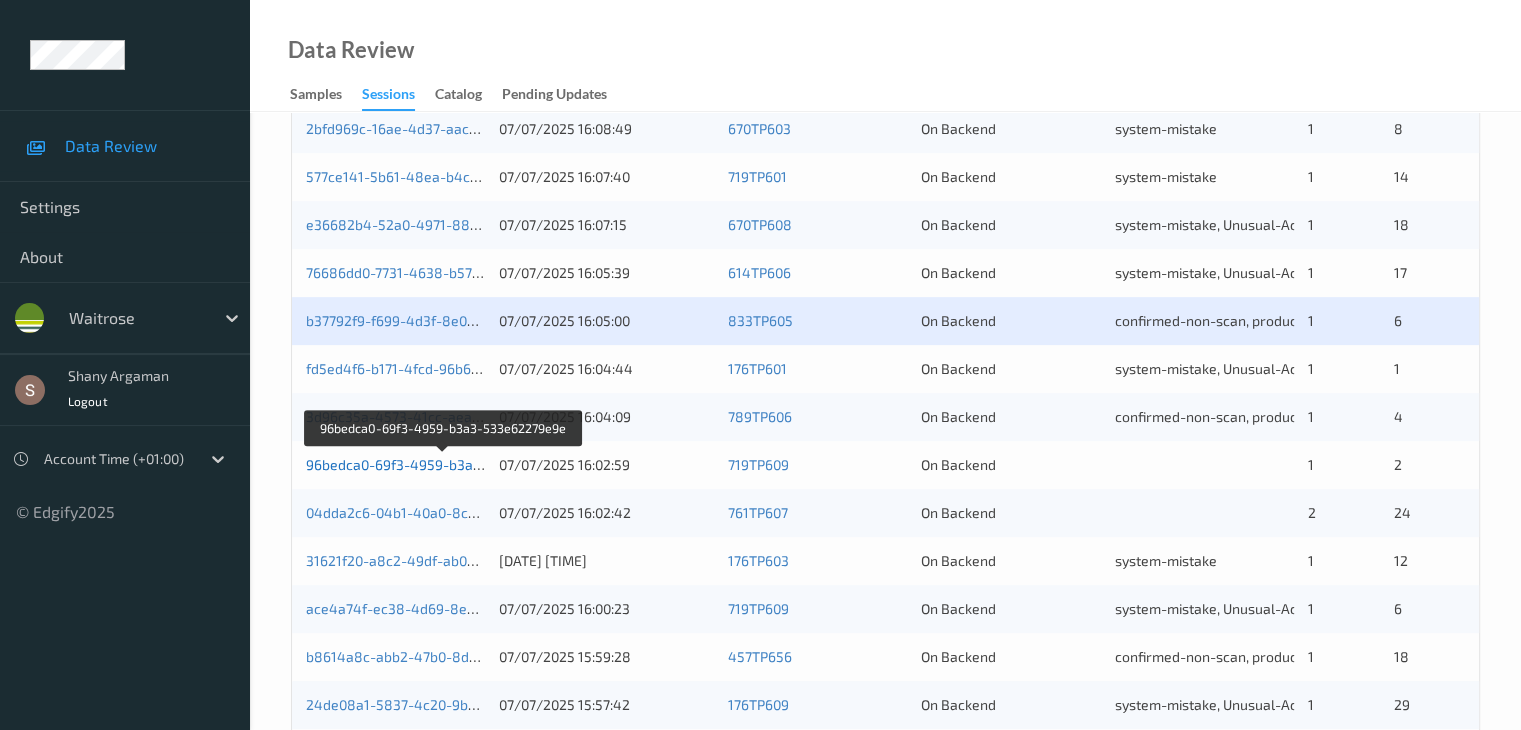 click on "96bedca0-69f3-4959-b3a3-533e62279e9e" at bounding box center (444, 464) 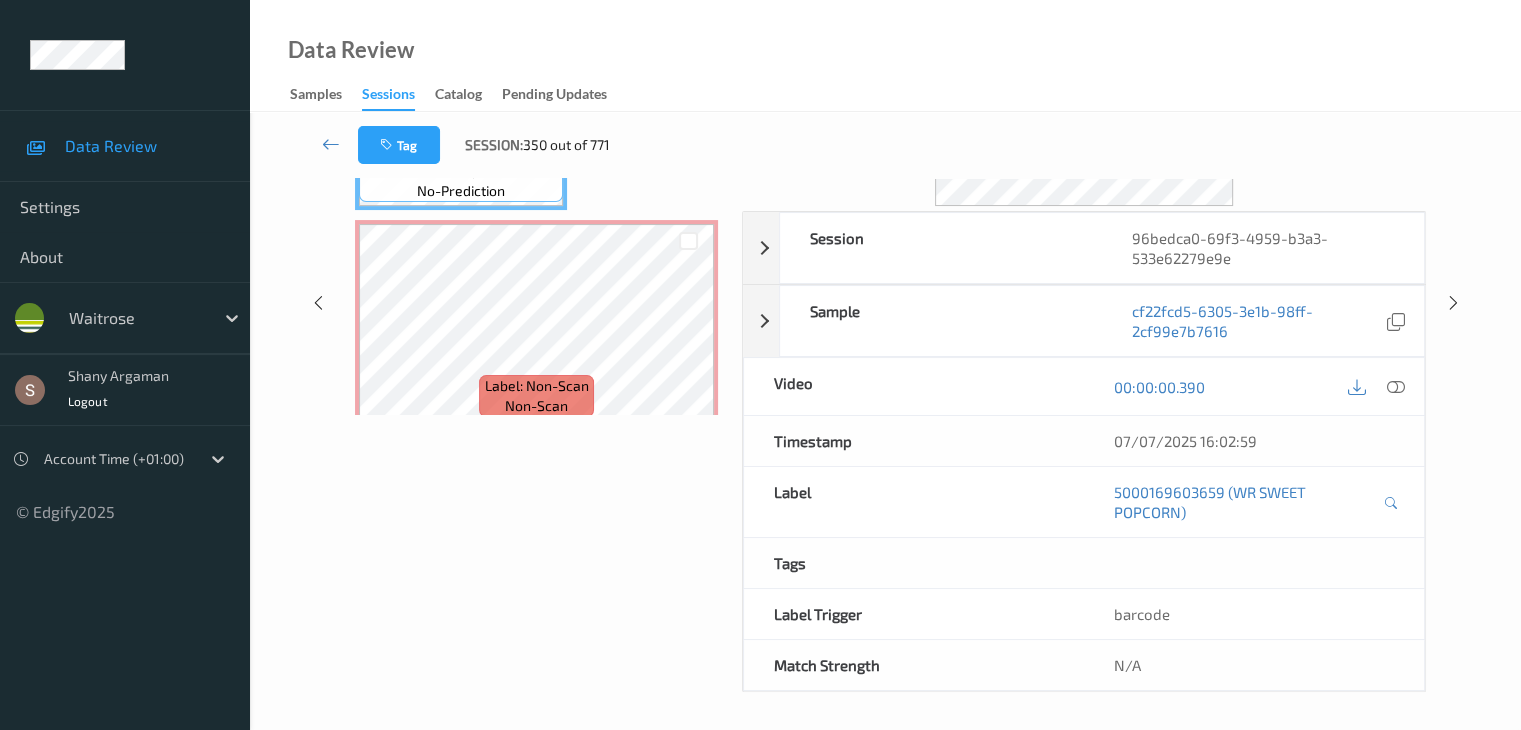 scroll, scrollTop: 0, scrollLeft: 0, axis: both 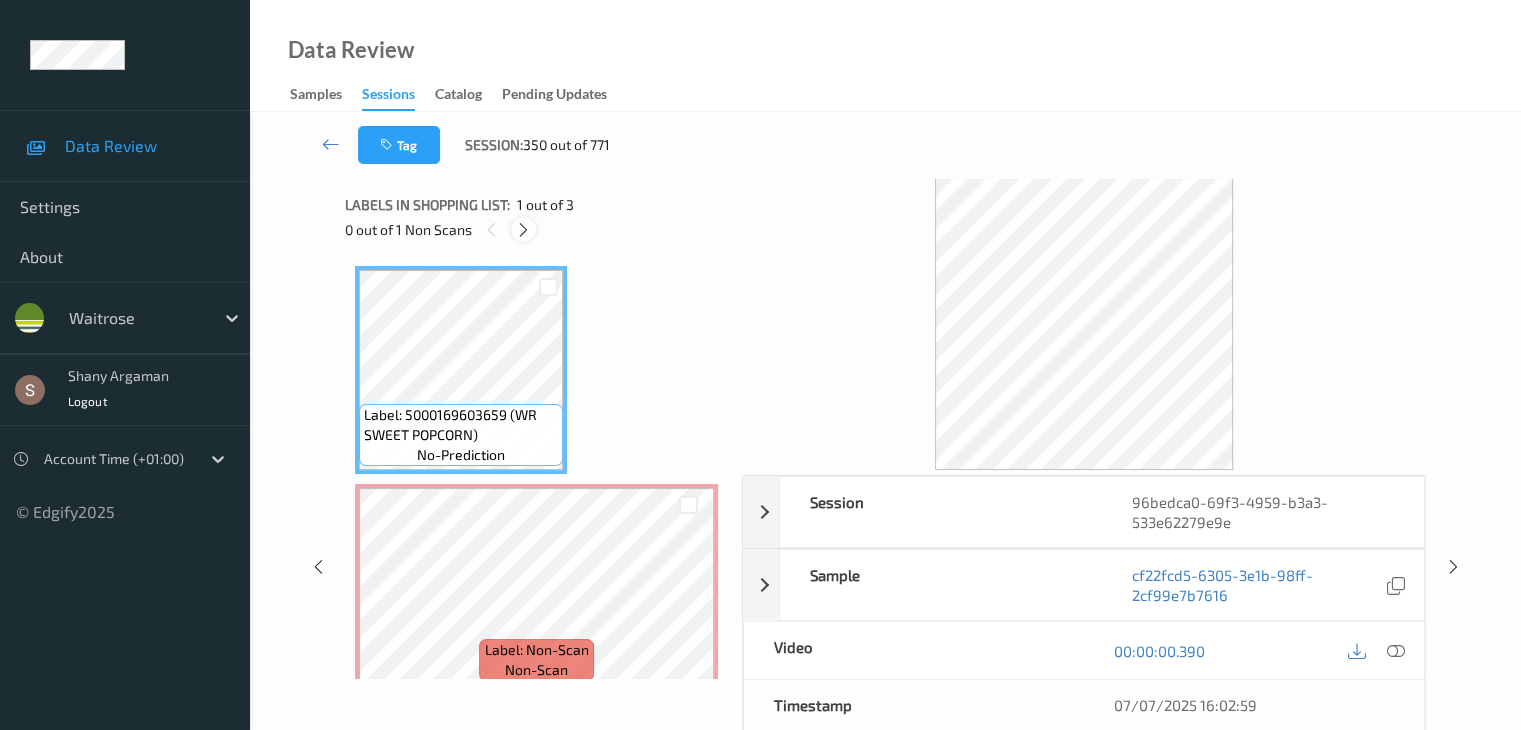 click at bounding box center [523, 230] 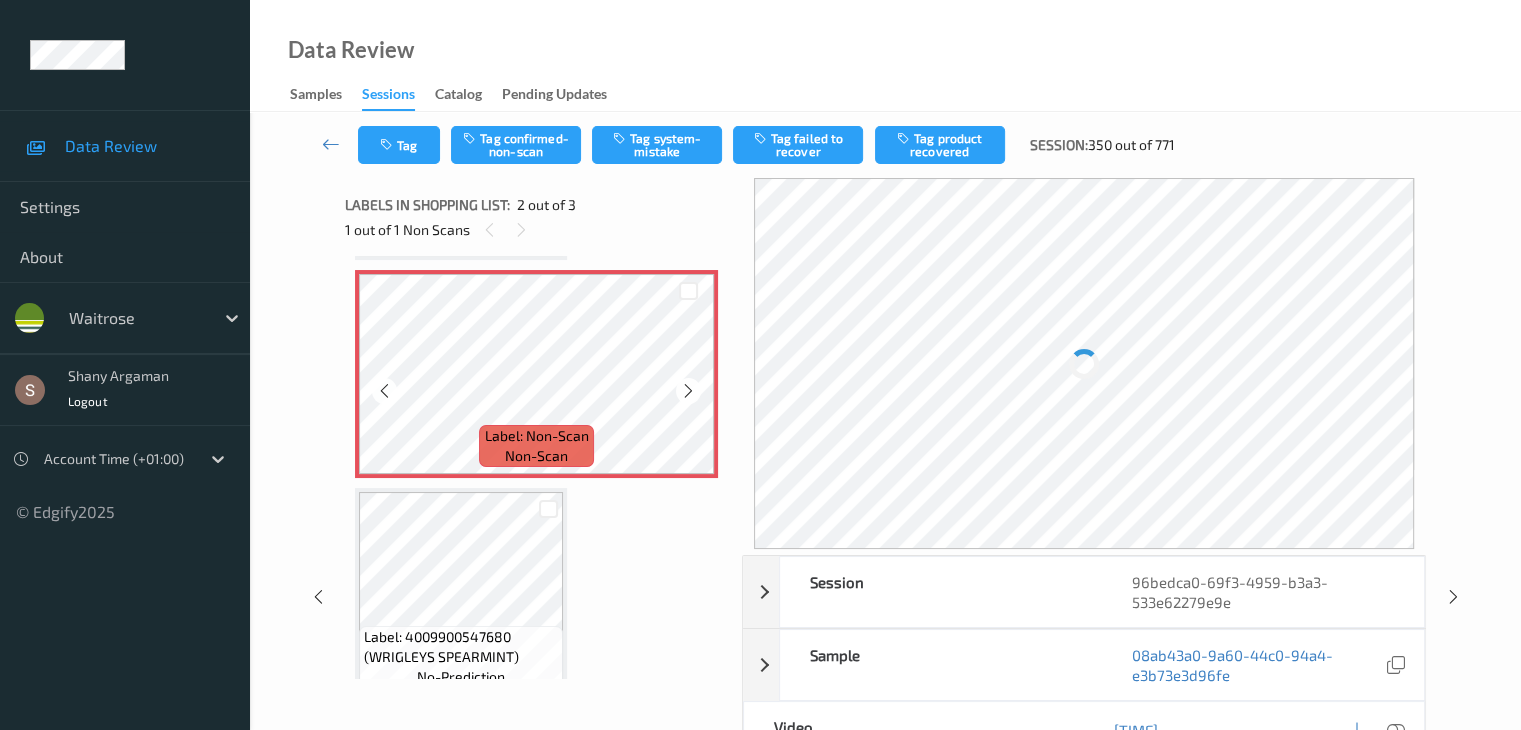 scroll, scrollTop: 241, scrollLeft: 0, axis: vertical 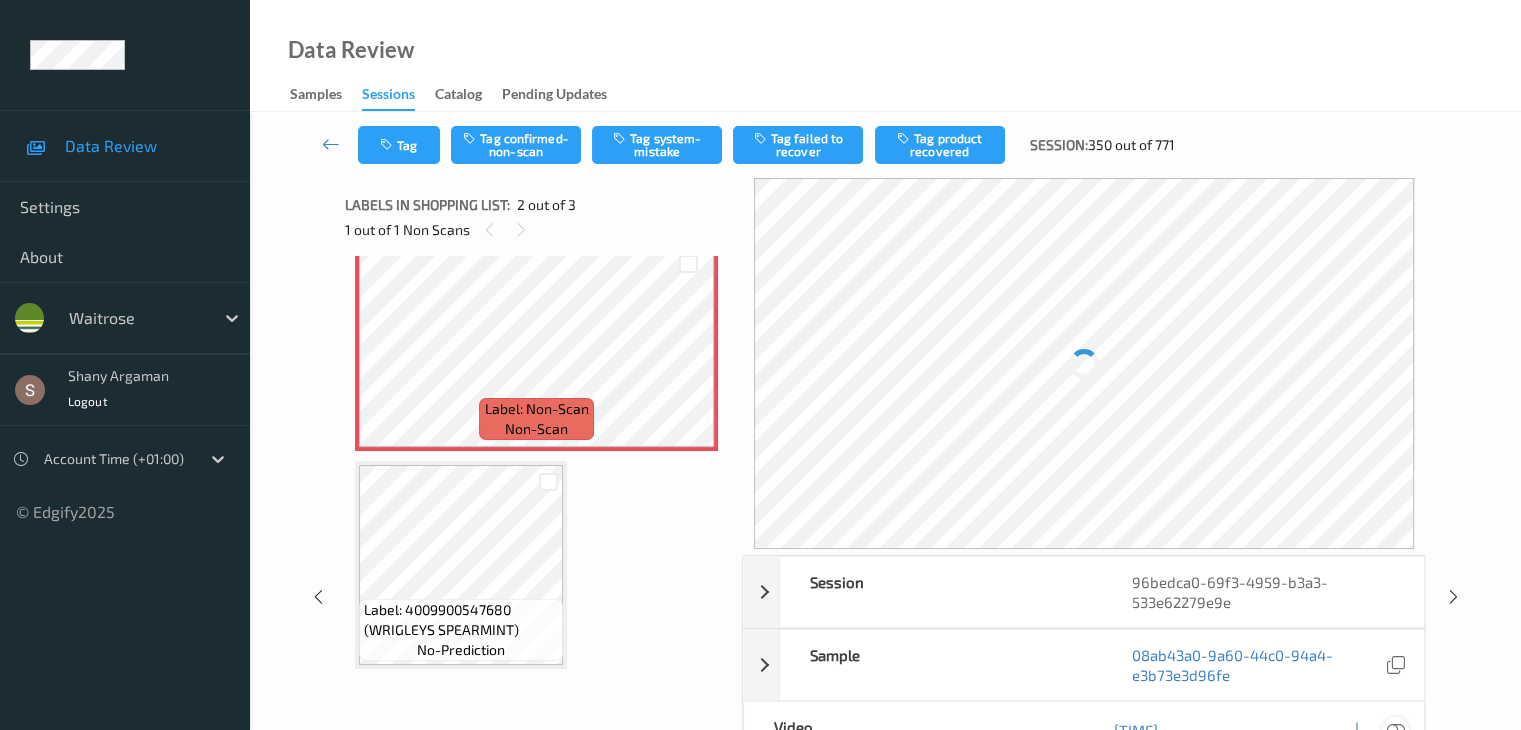 click at bounding box center [1395, 730] 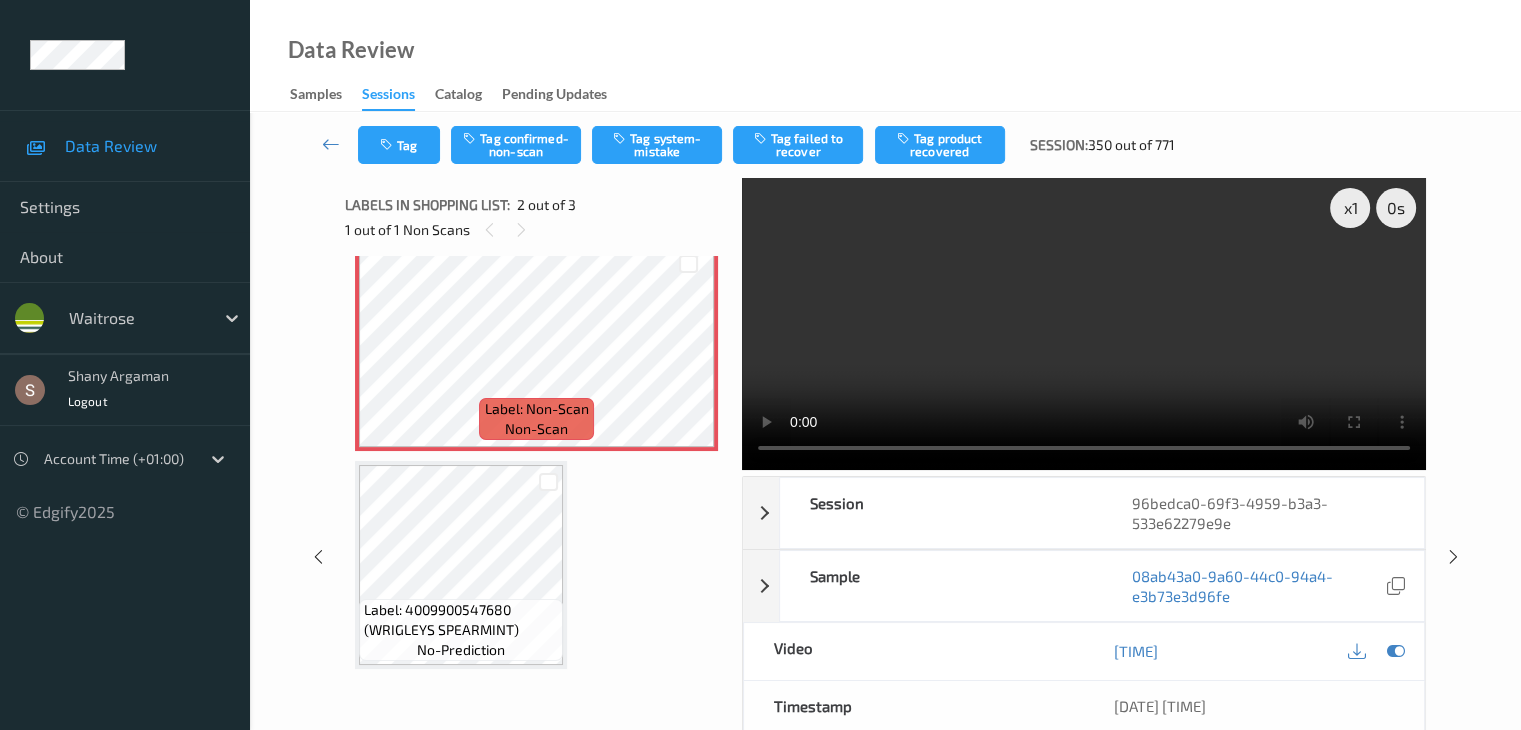 click at bounding box center (1084, 324) 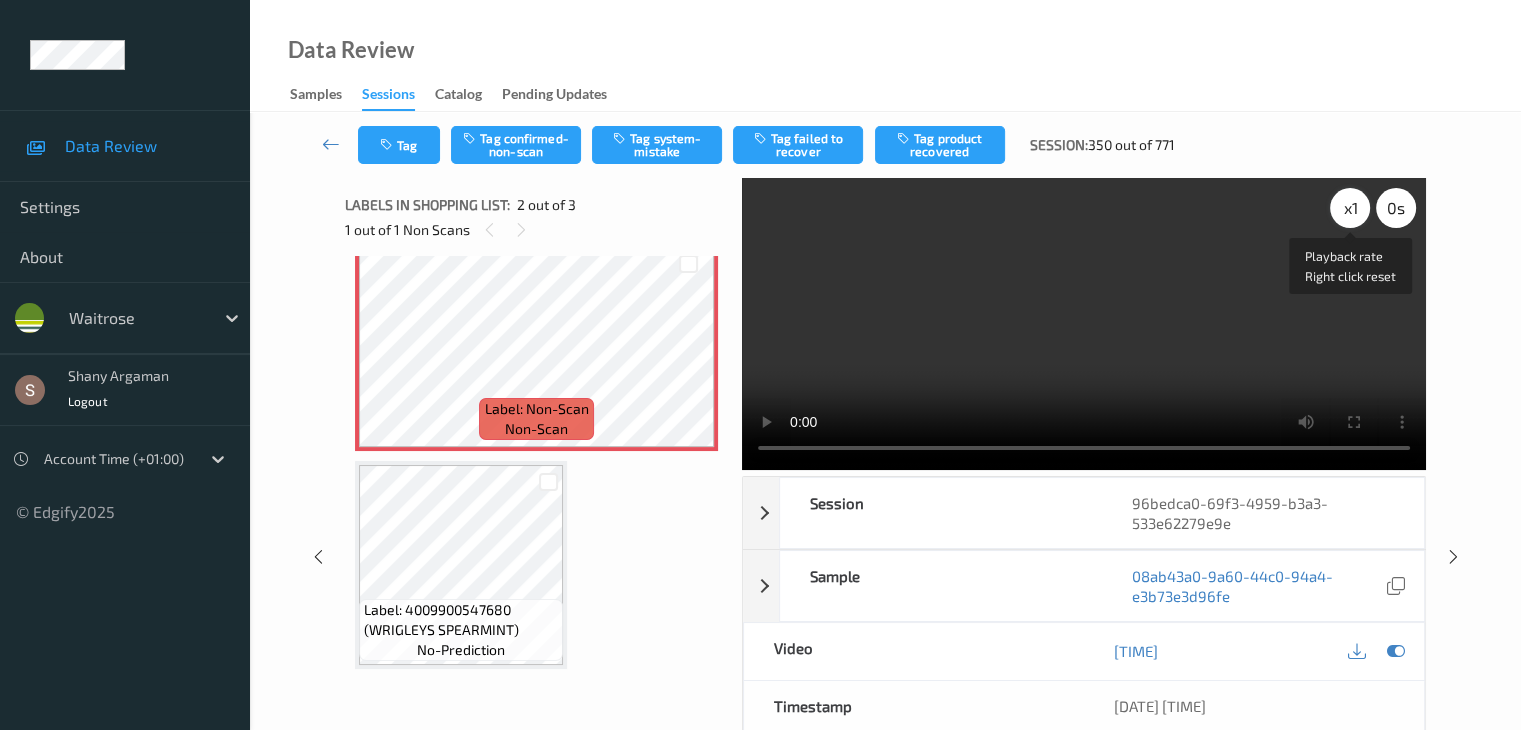 click on "x 1" at bounding box center [1350, 208] 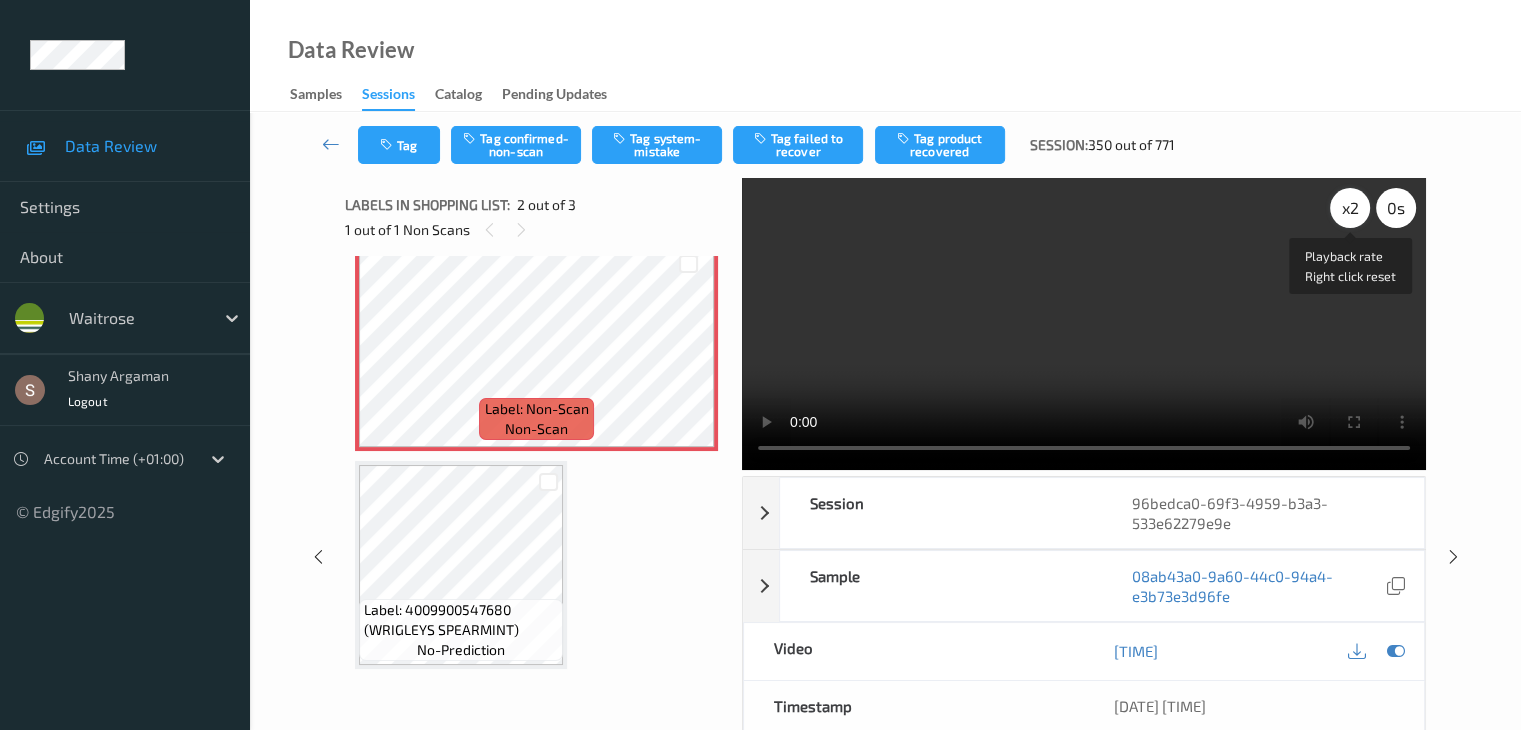 click on "x 2" at bounding box center [1350, 208] 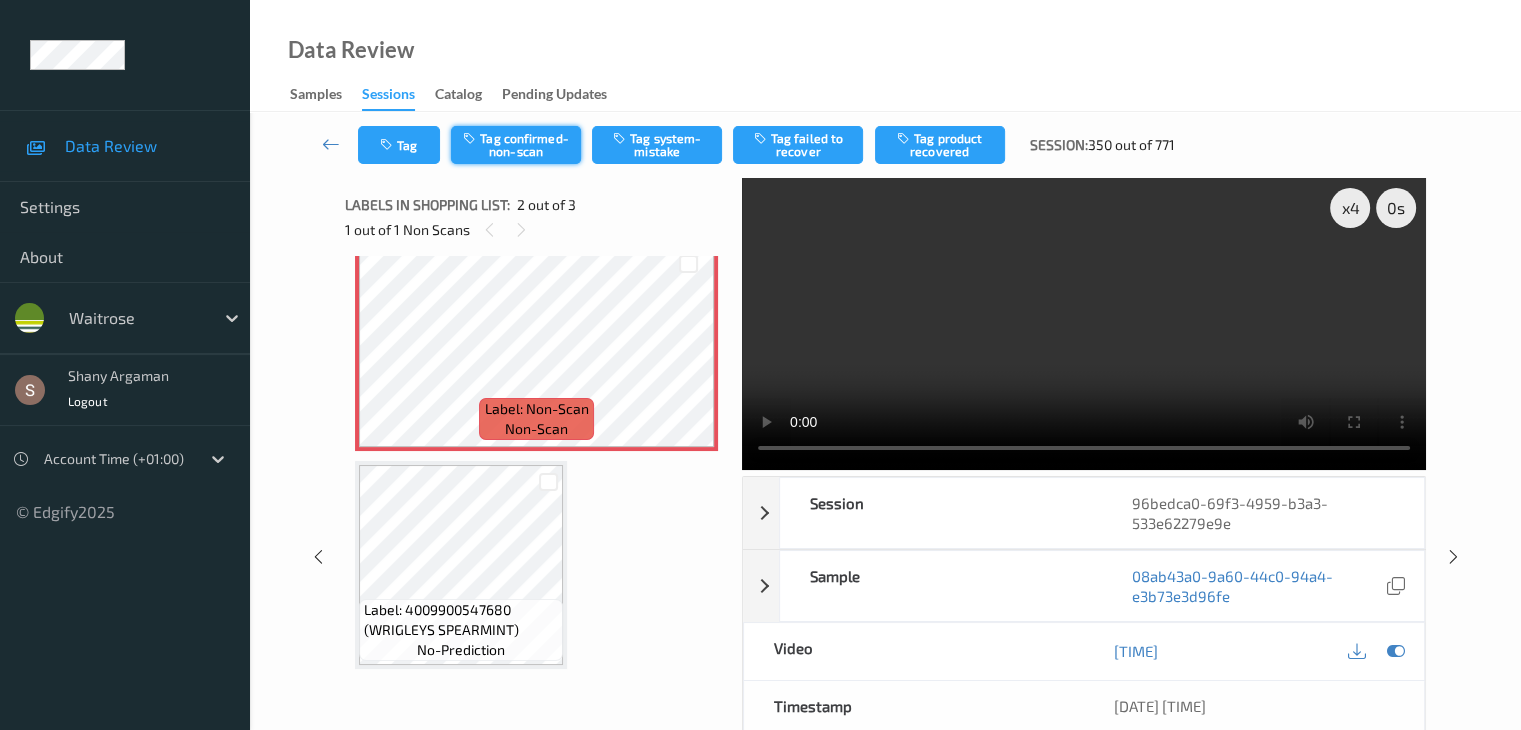click on "Tag   confirmed-non-scan" at bounding box center (516, 145) 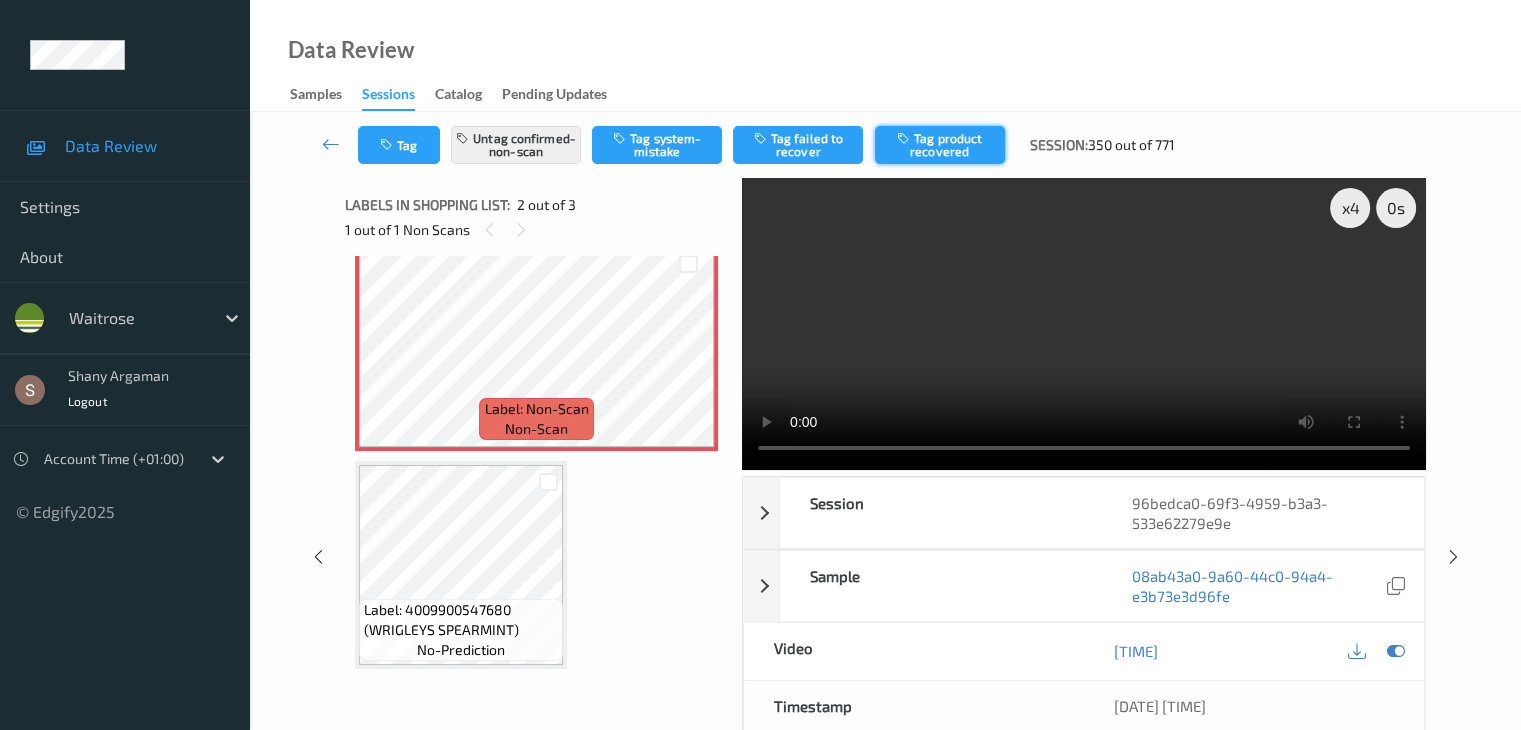 click on "Tag   product recovered" at bounding box center (940, 145) 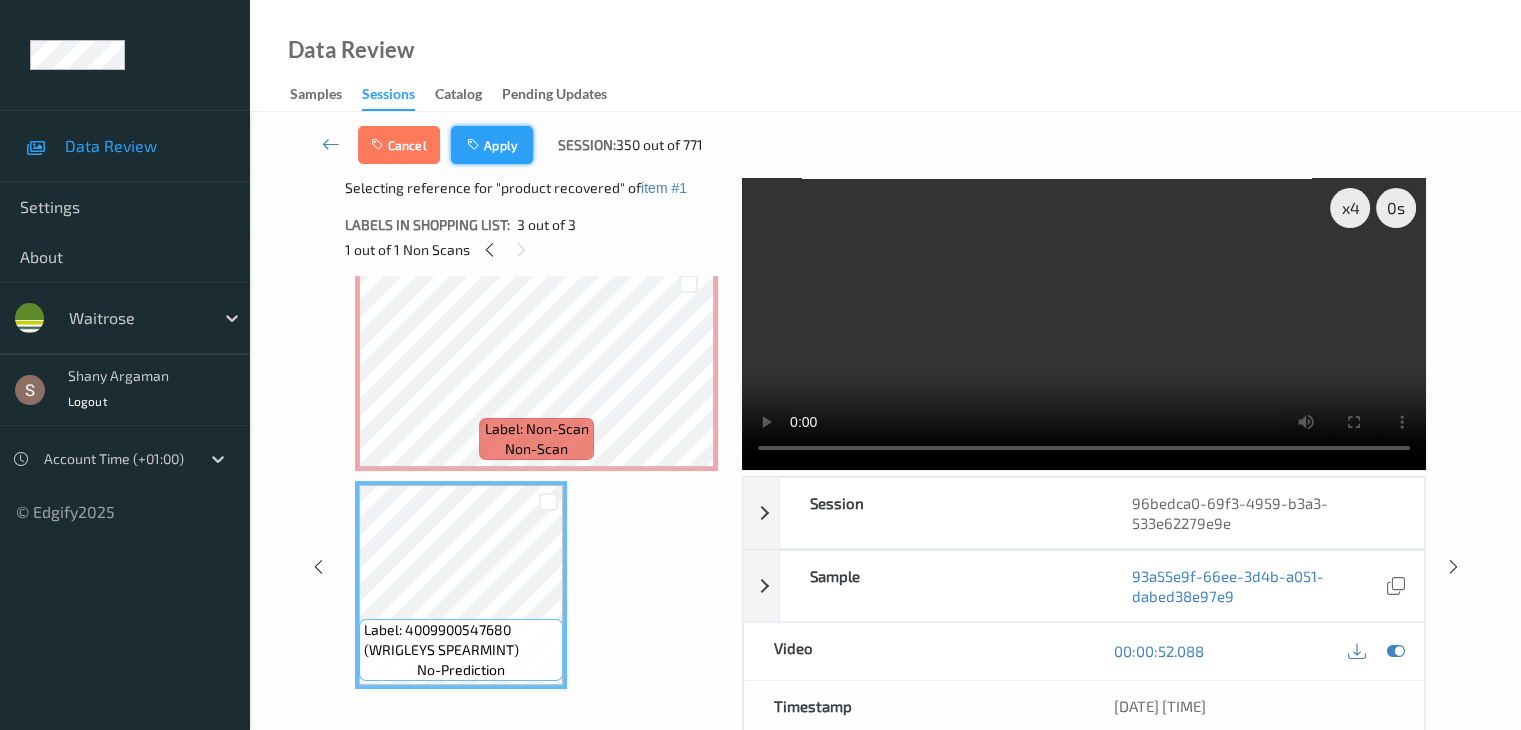 click on "Apply" at bounding box center (492, 145) 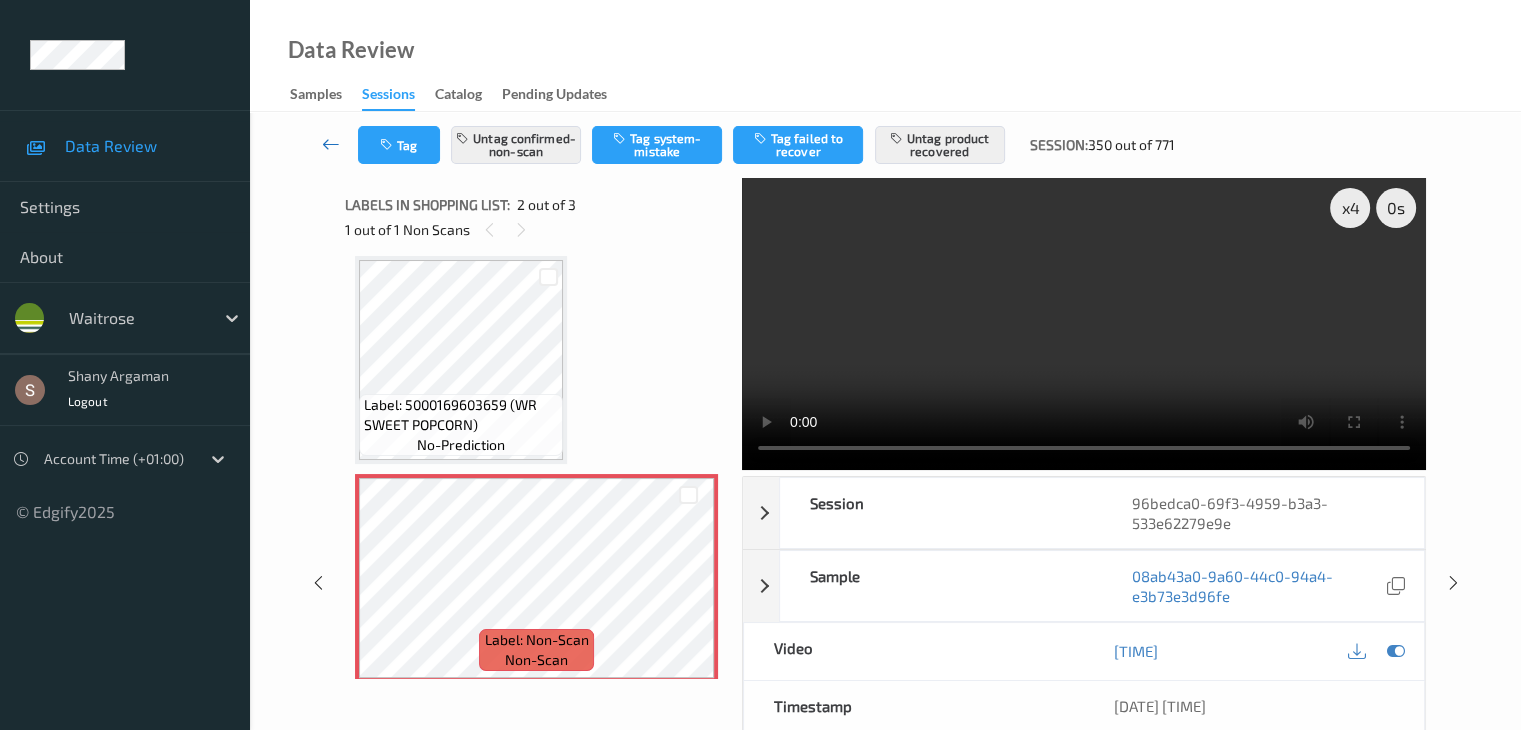 click at bounding box center (331, 144) 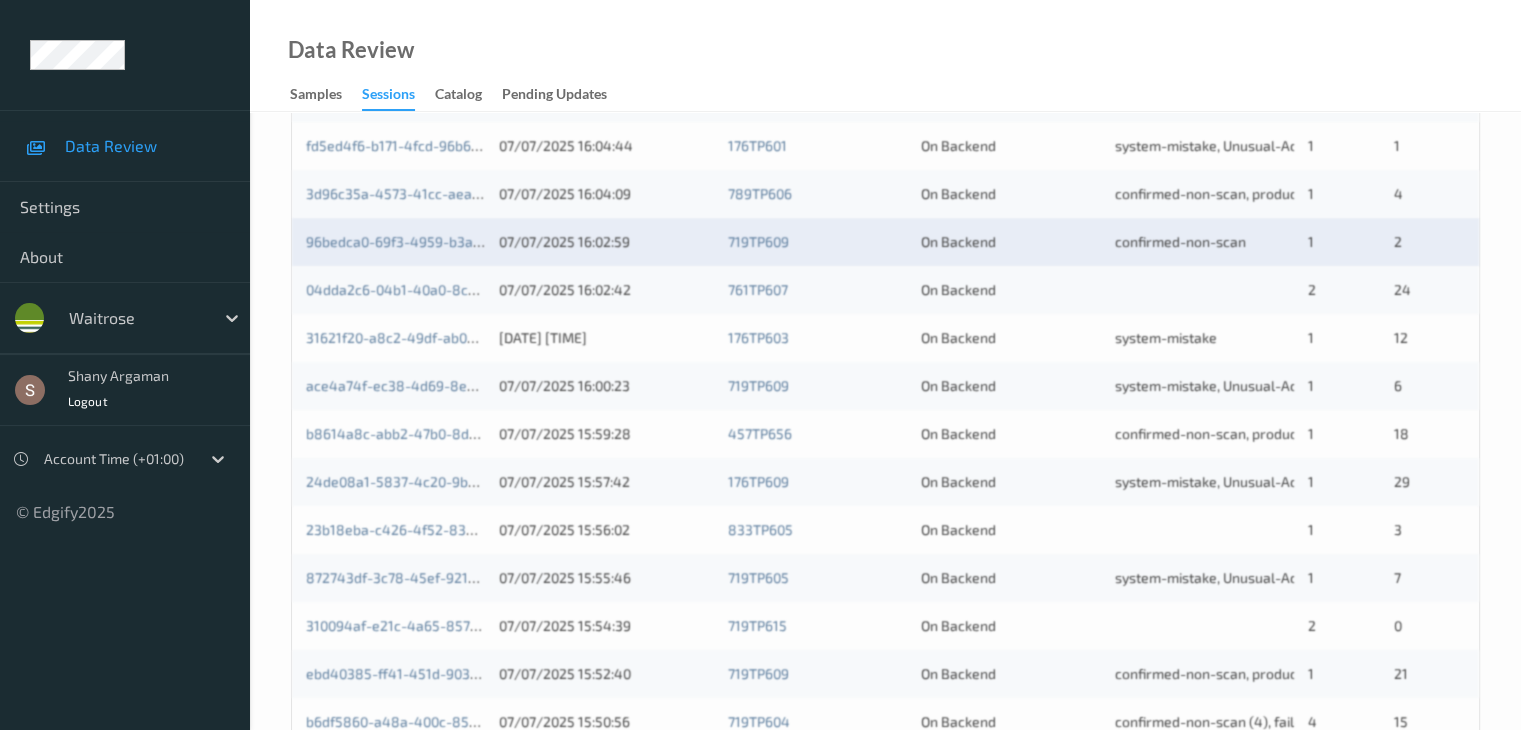 scroll, scrollTop: 838, scrollLeft: 0, axis: vertical 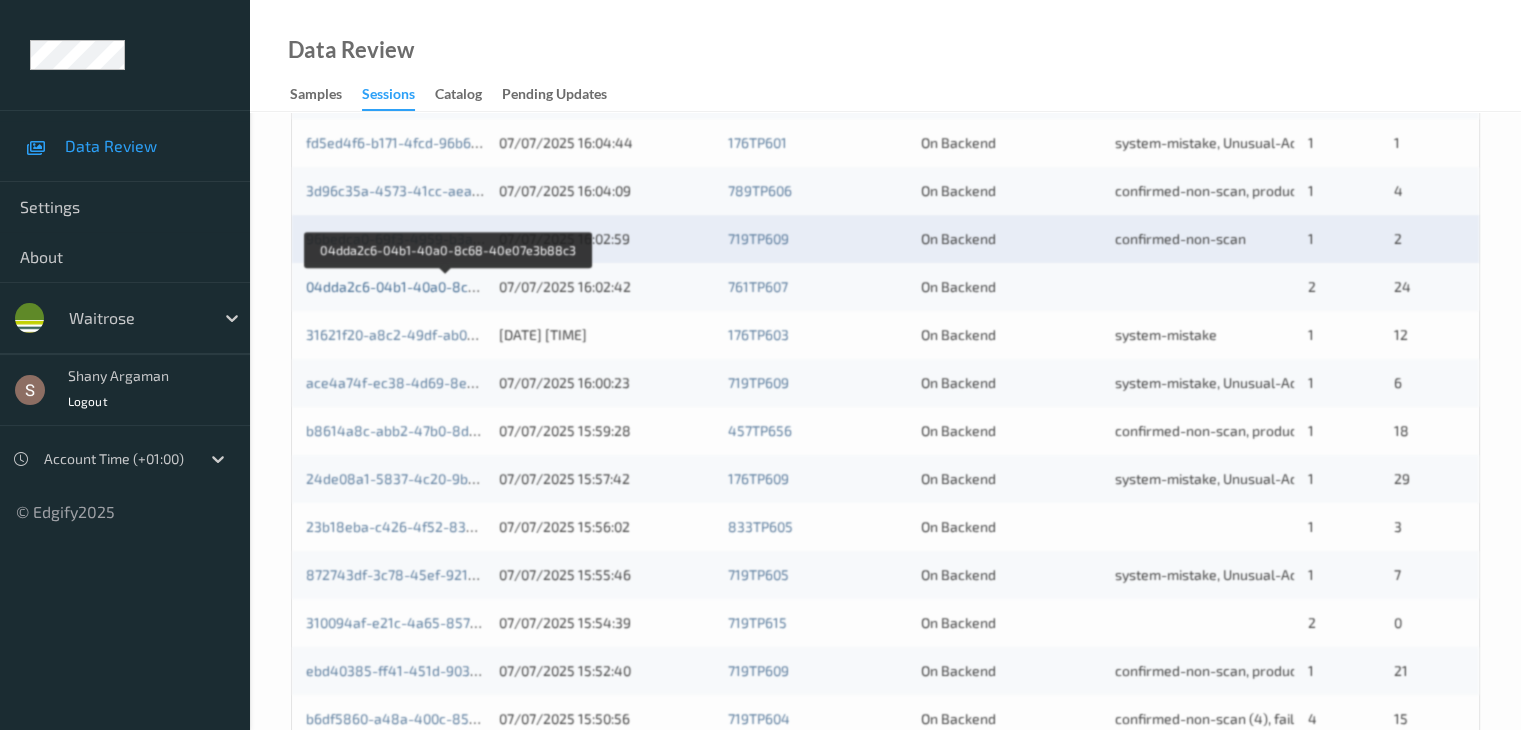 click on "04dda2c6-04b1-40a0-8c68-40e07e3b88c3" at bounding box center [447, 286] 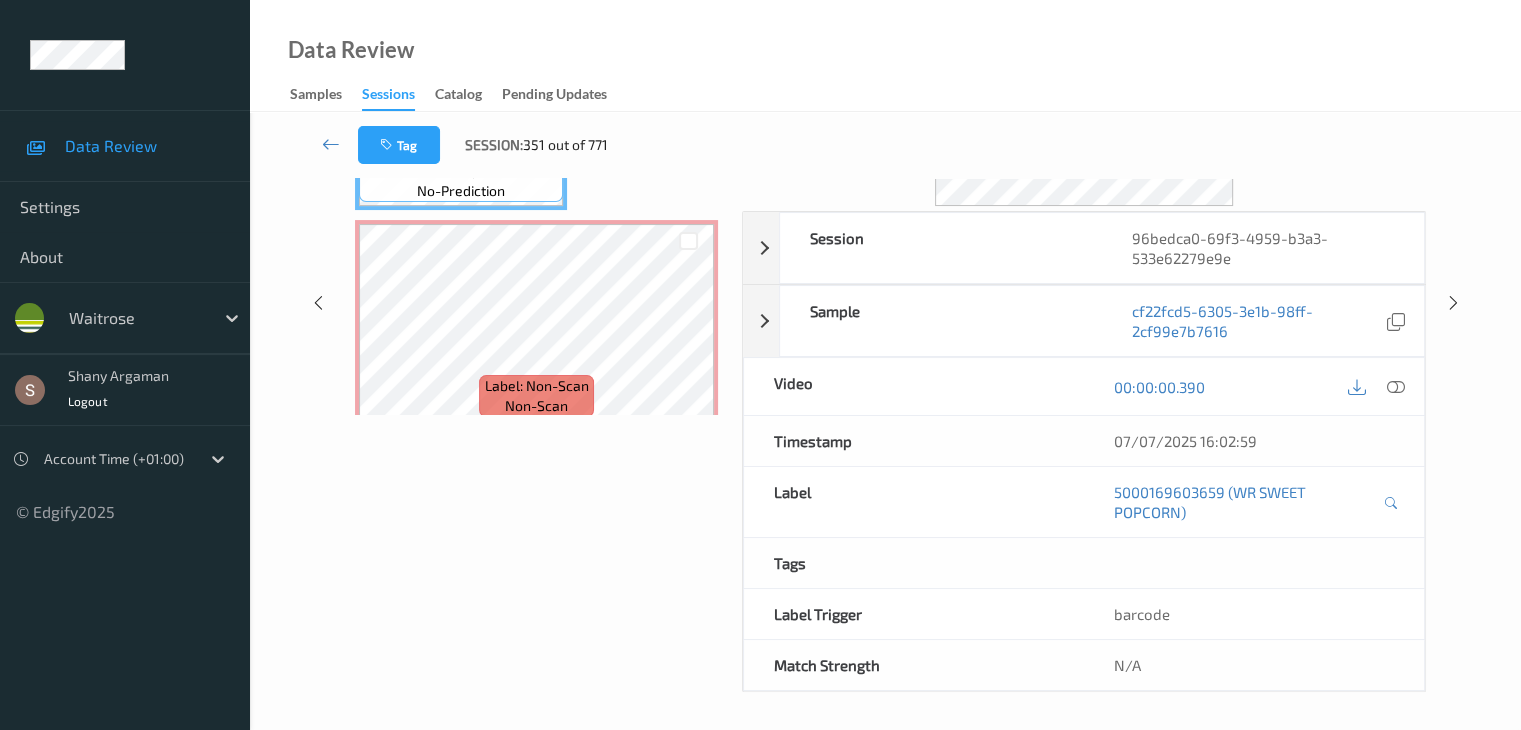 scroll, scrollTop: 0, scrollLeft: 0, axis: both 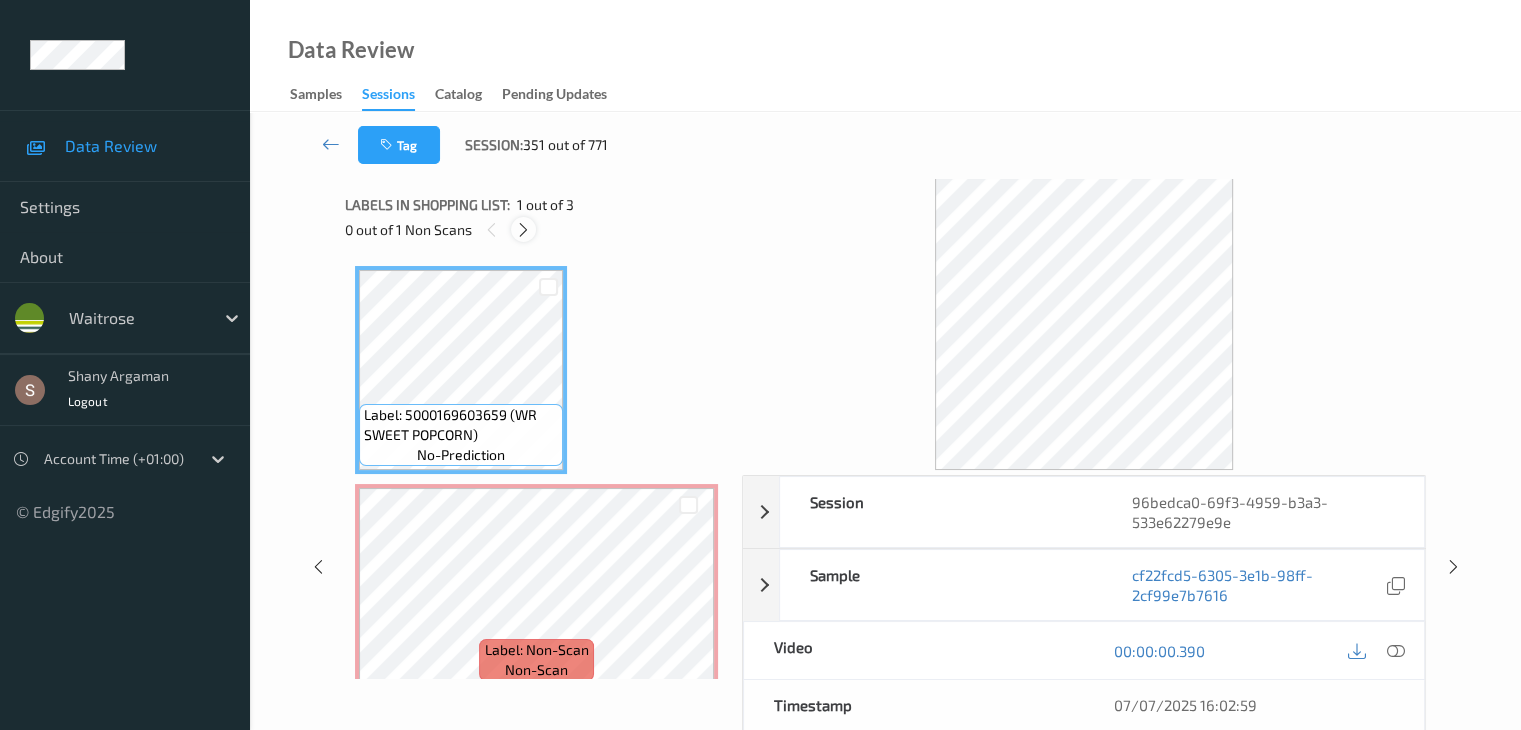click at bounding box center [523, 230] 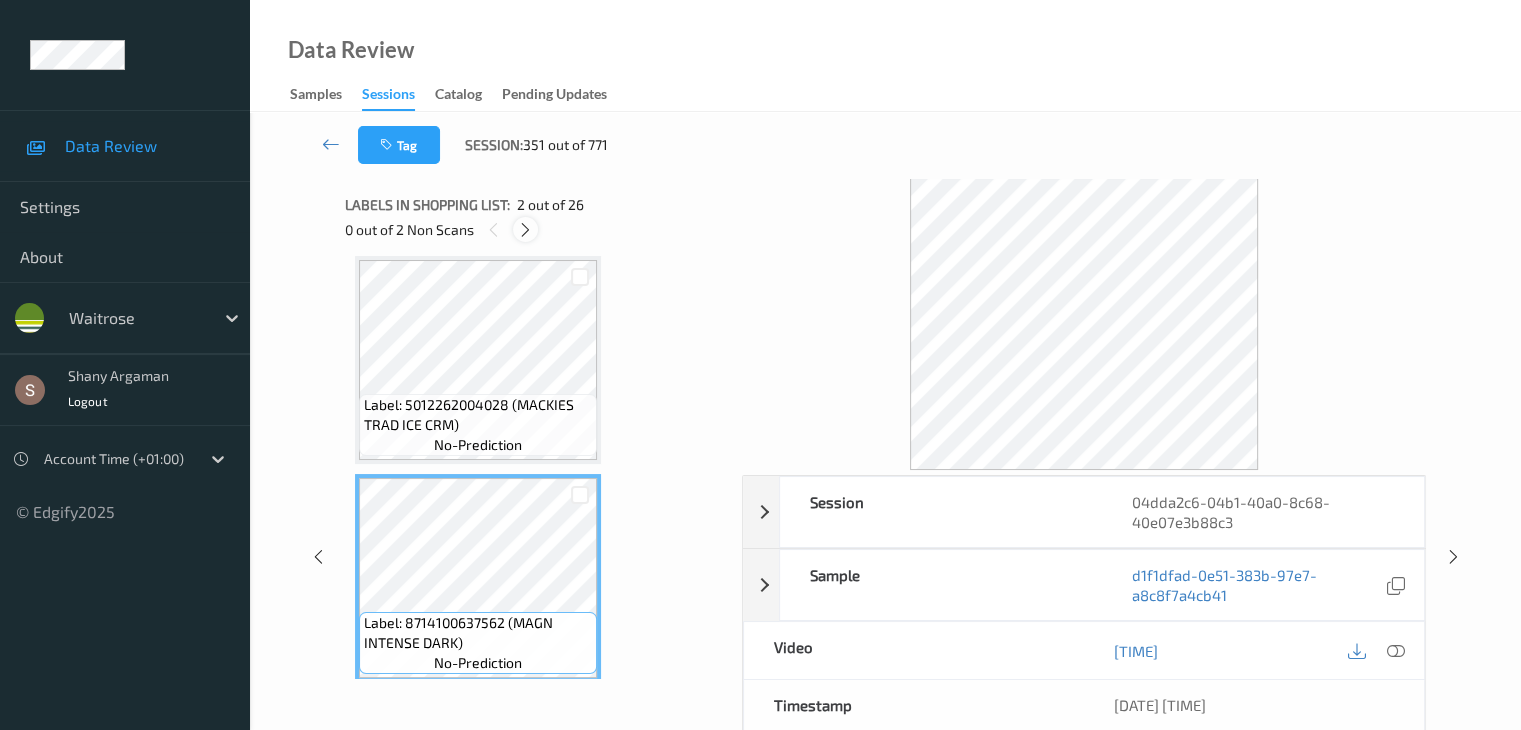 click at bounding box center [525, 230] 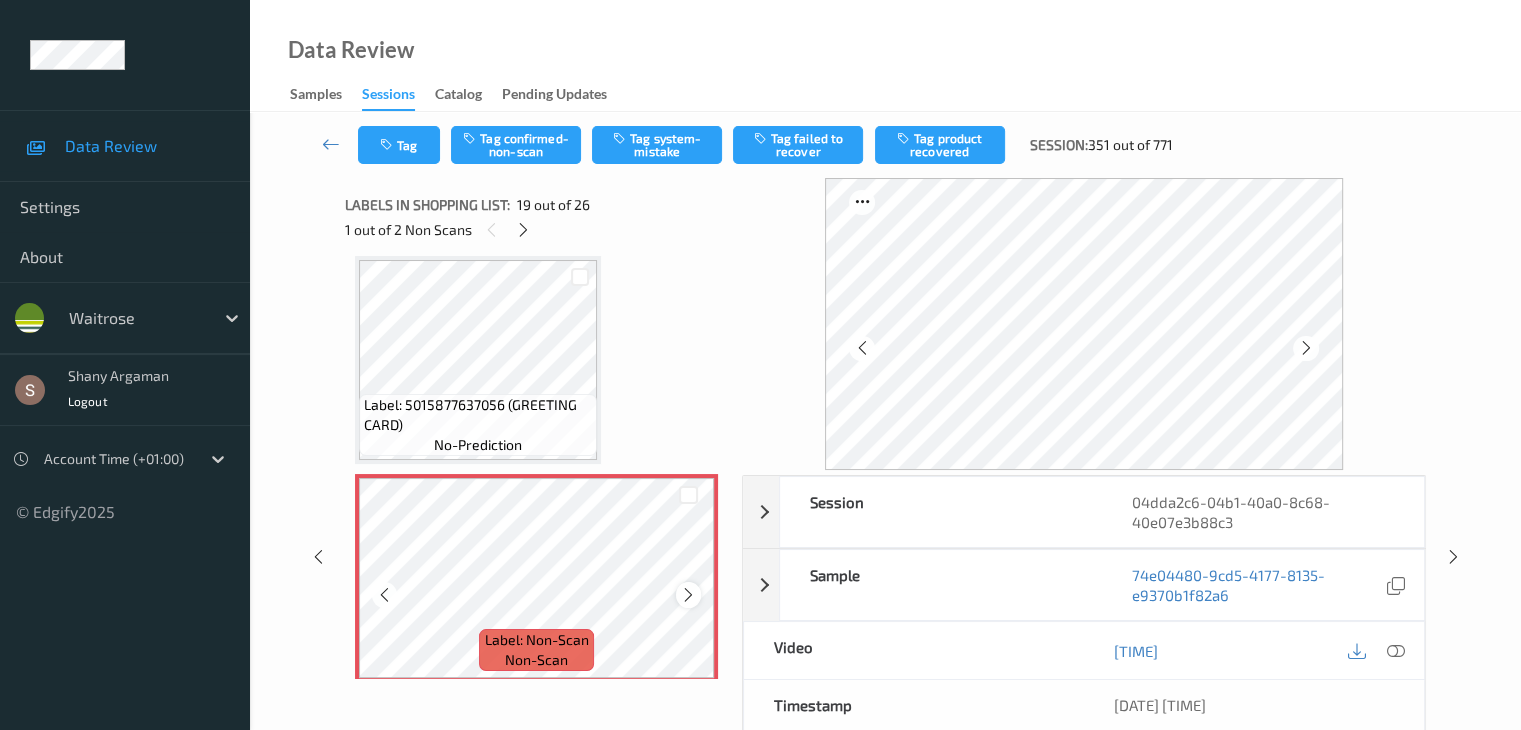 click at bounding box center [688, 595] 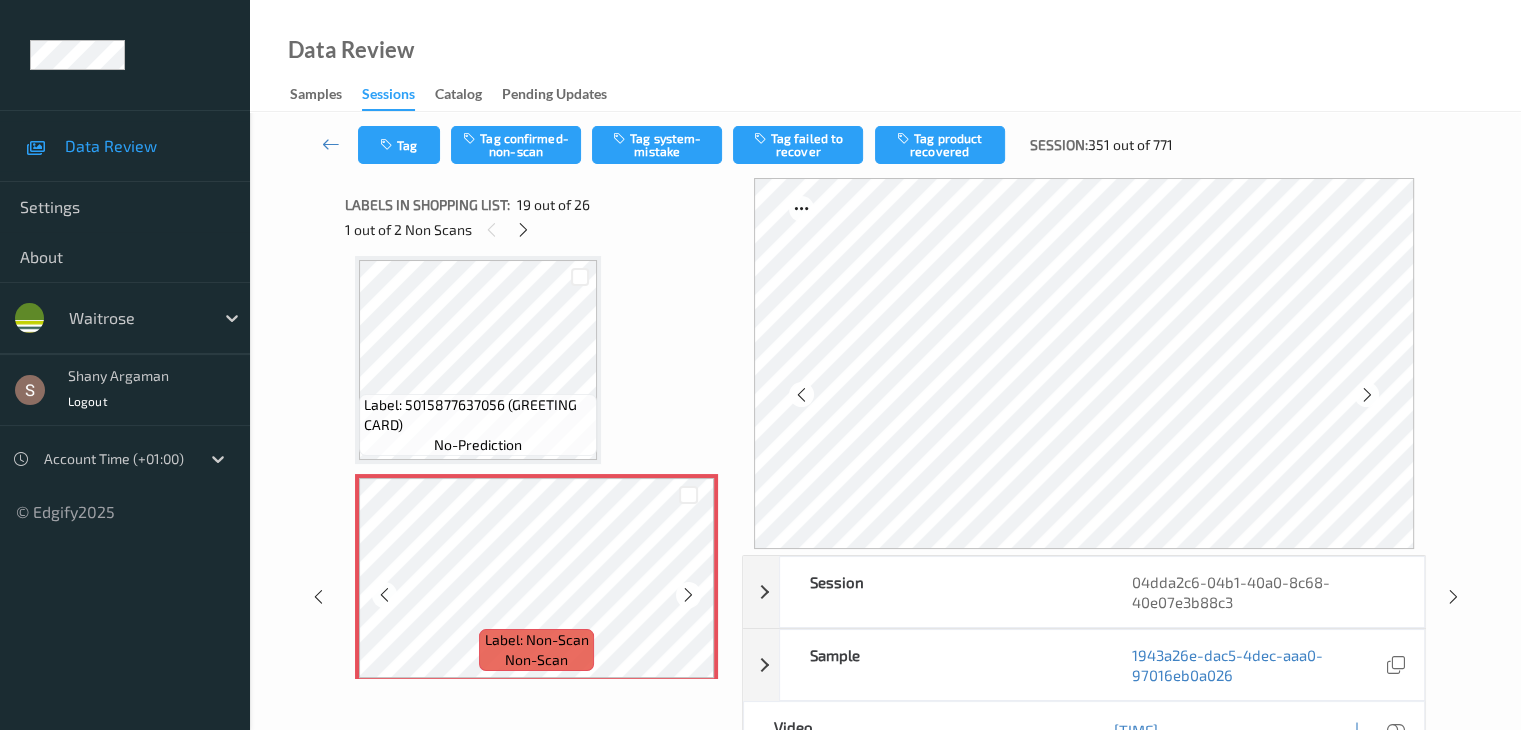 click at bounding box center [688, 595] 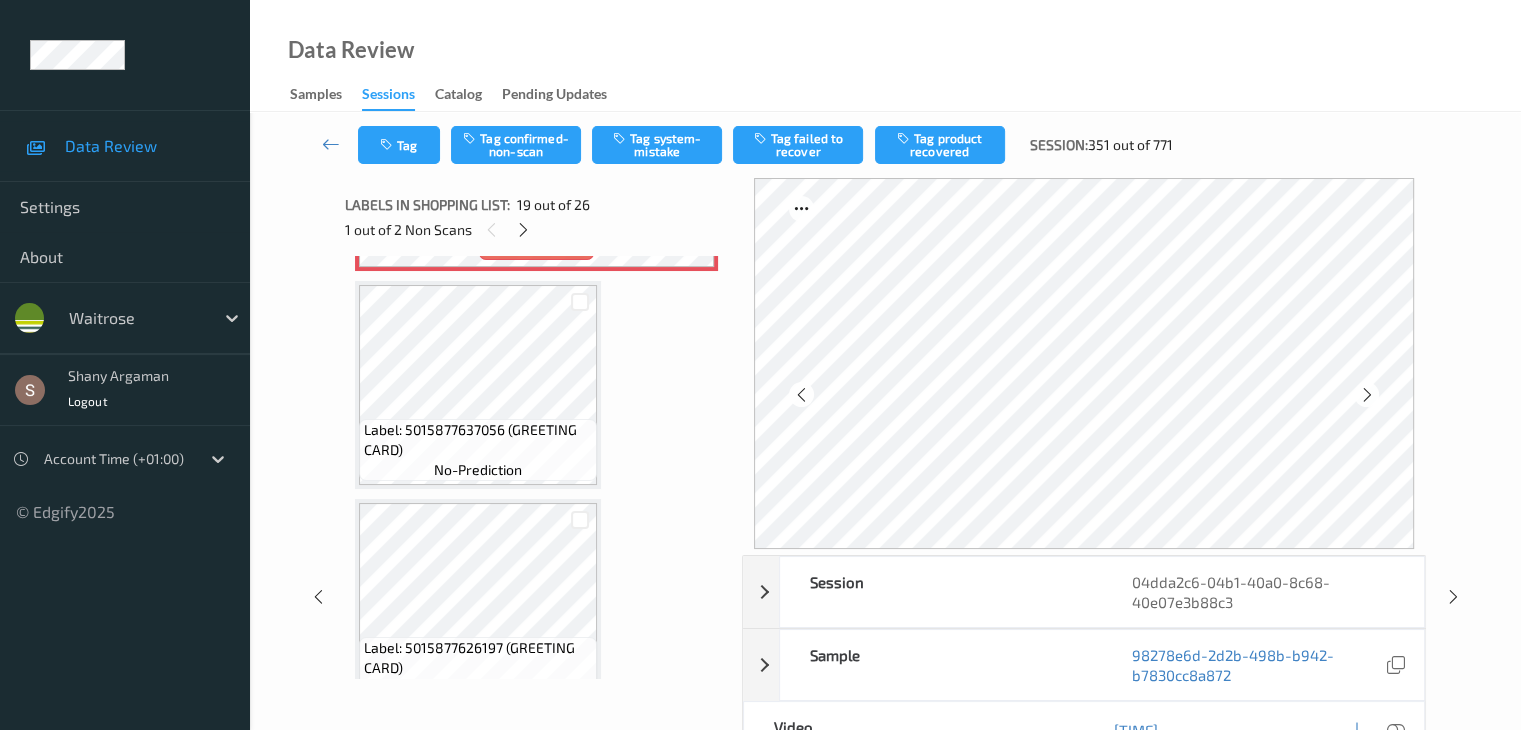 scroll, scrollTop: 4130, scrollLeft: 0, axis: vertical 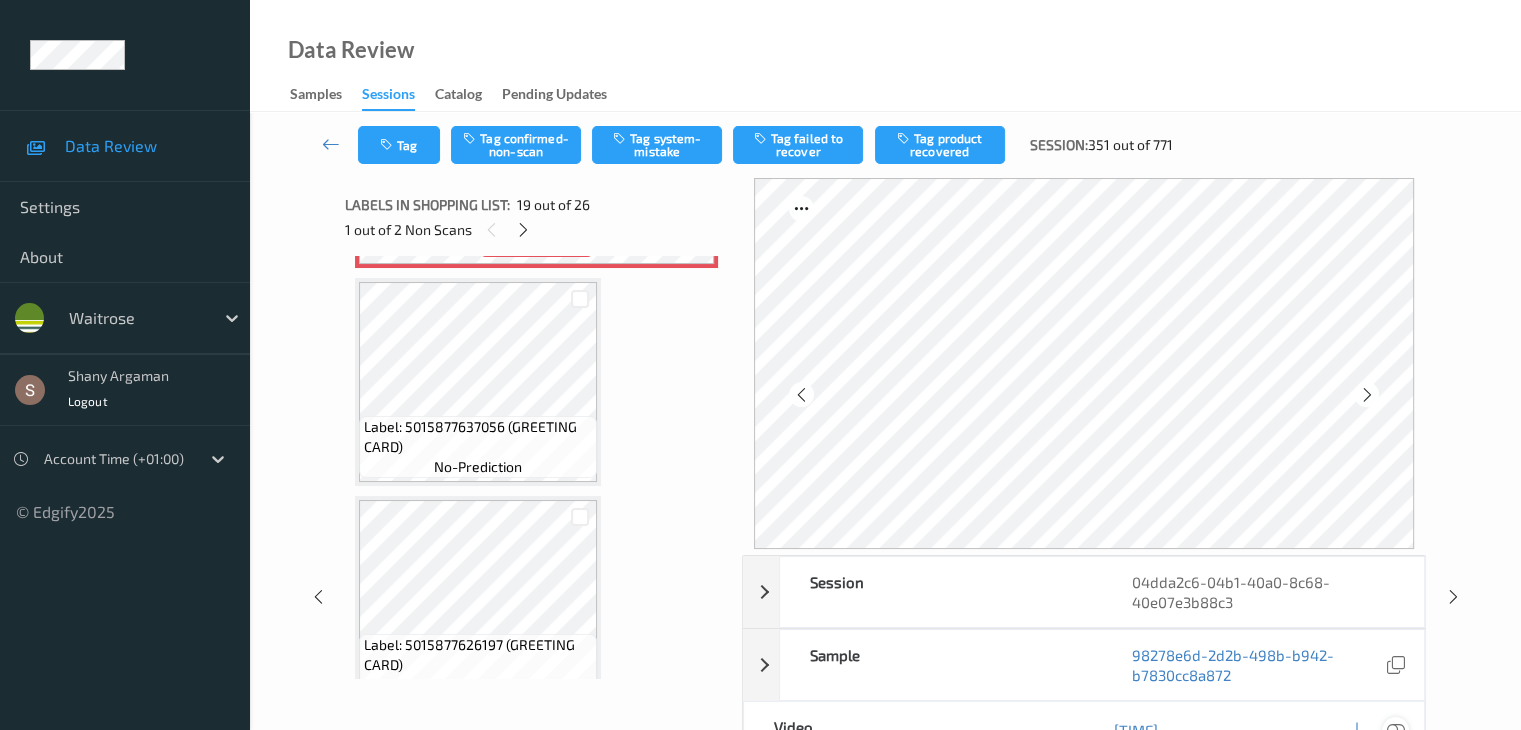 click at bounding box center [1395, 730] 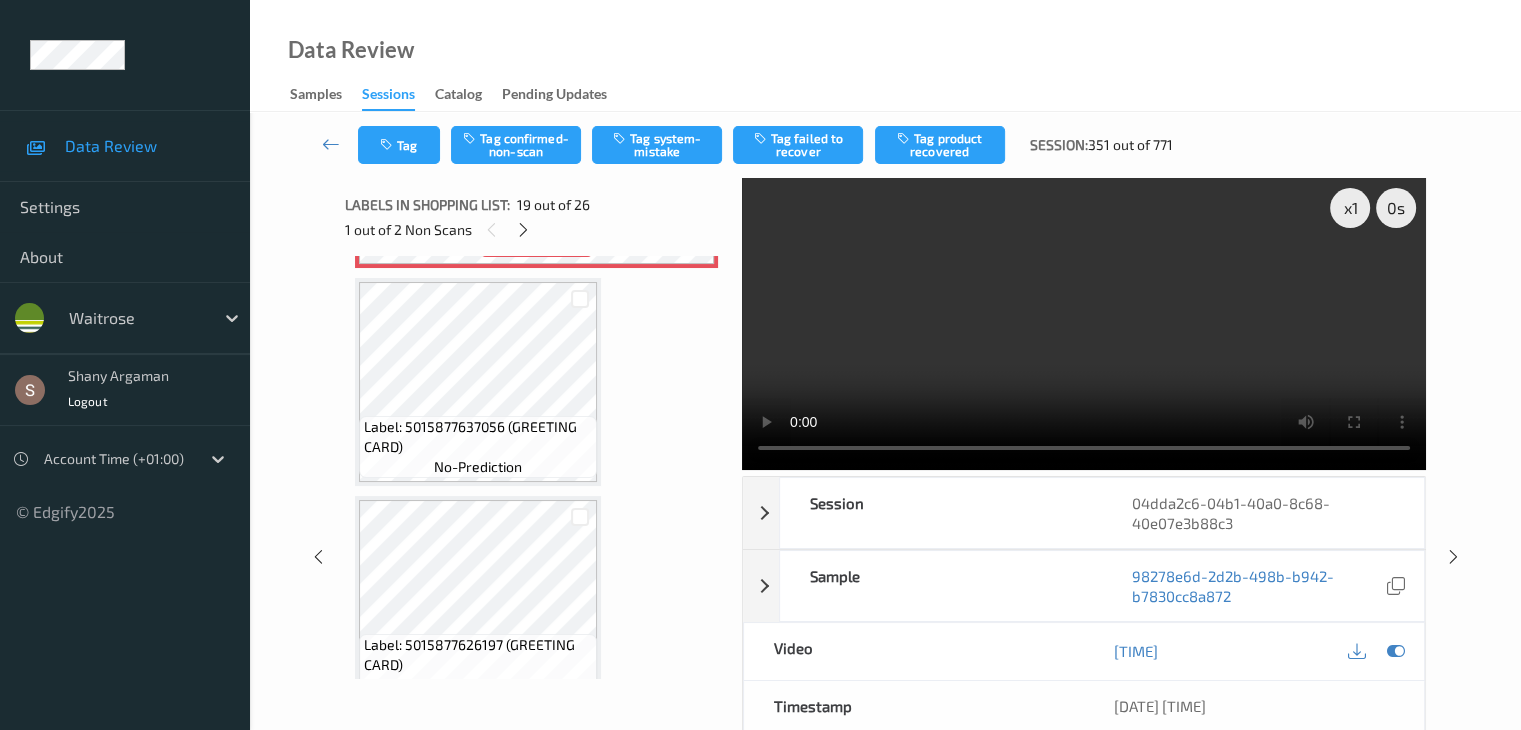 click at bounding box center [1084, 324] 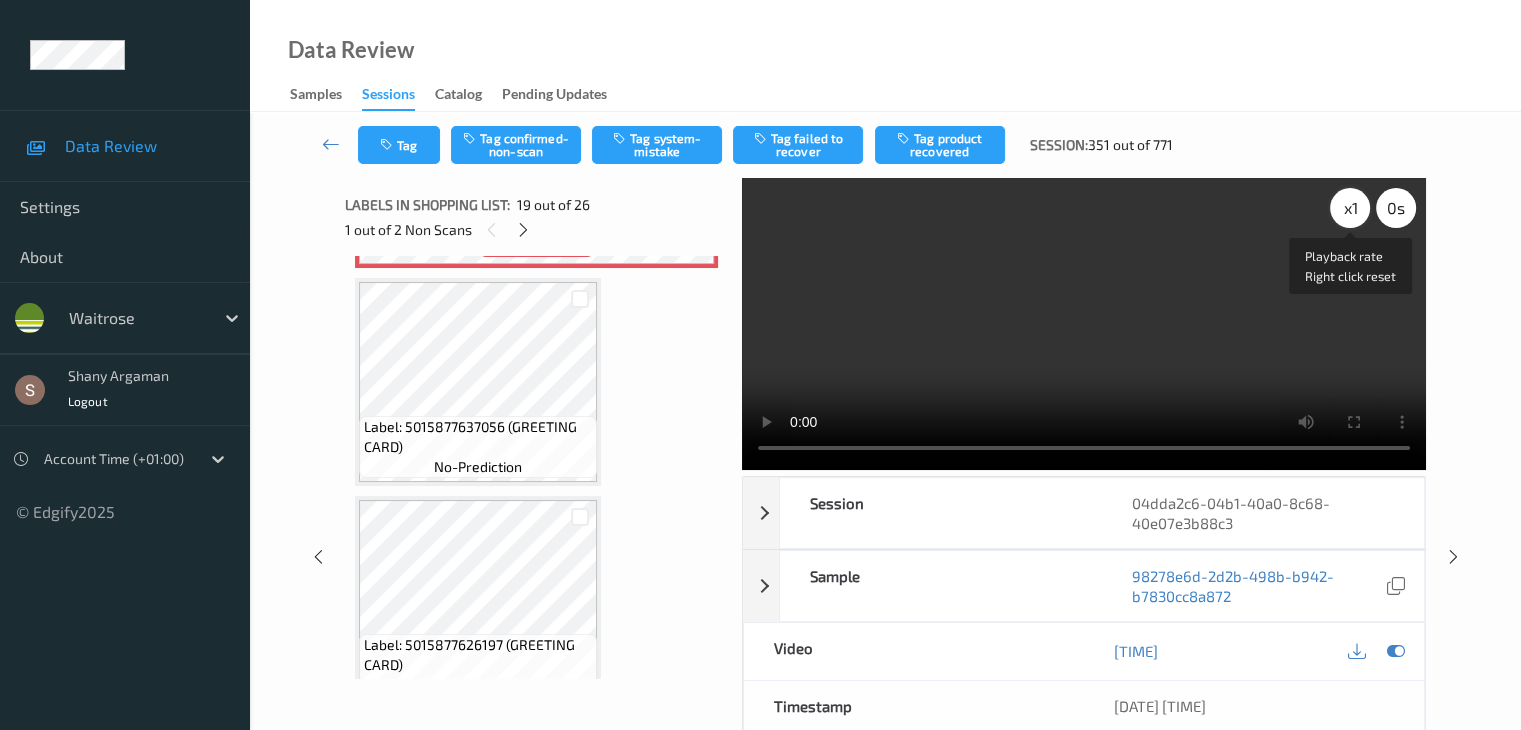 click on "x 1" at bounding box center (1350, 208) 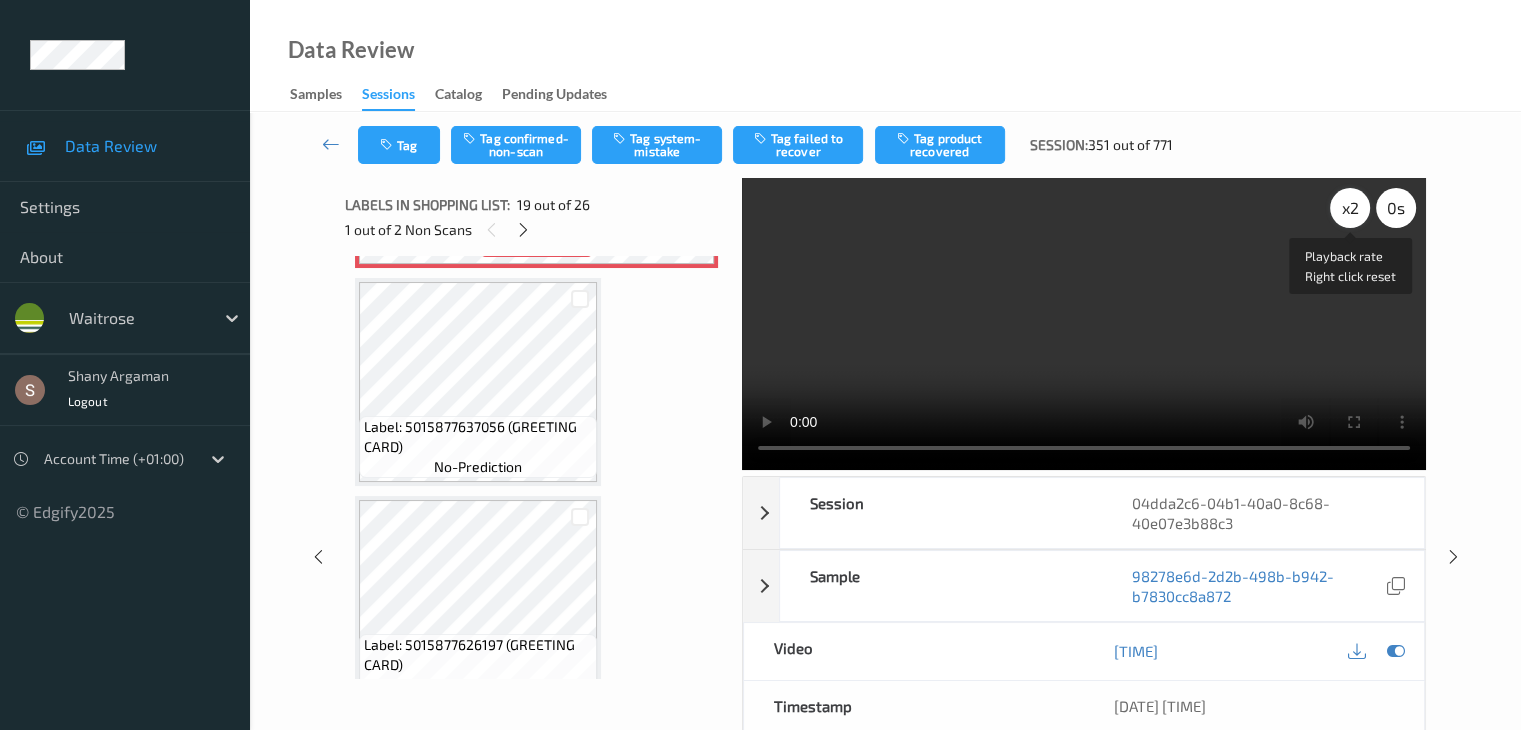 click on "x 2" at bounding box center (1350, 208) 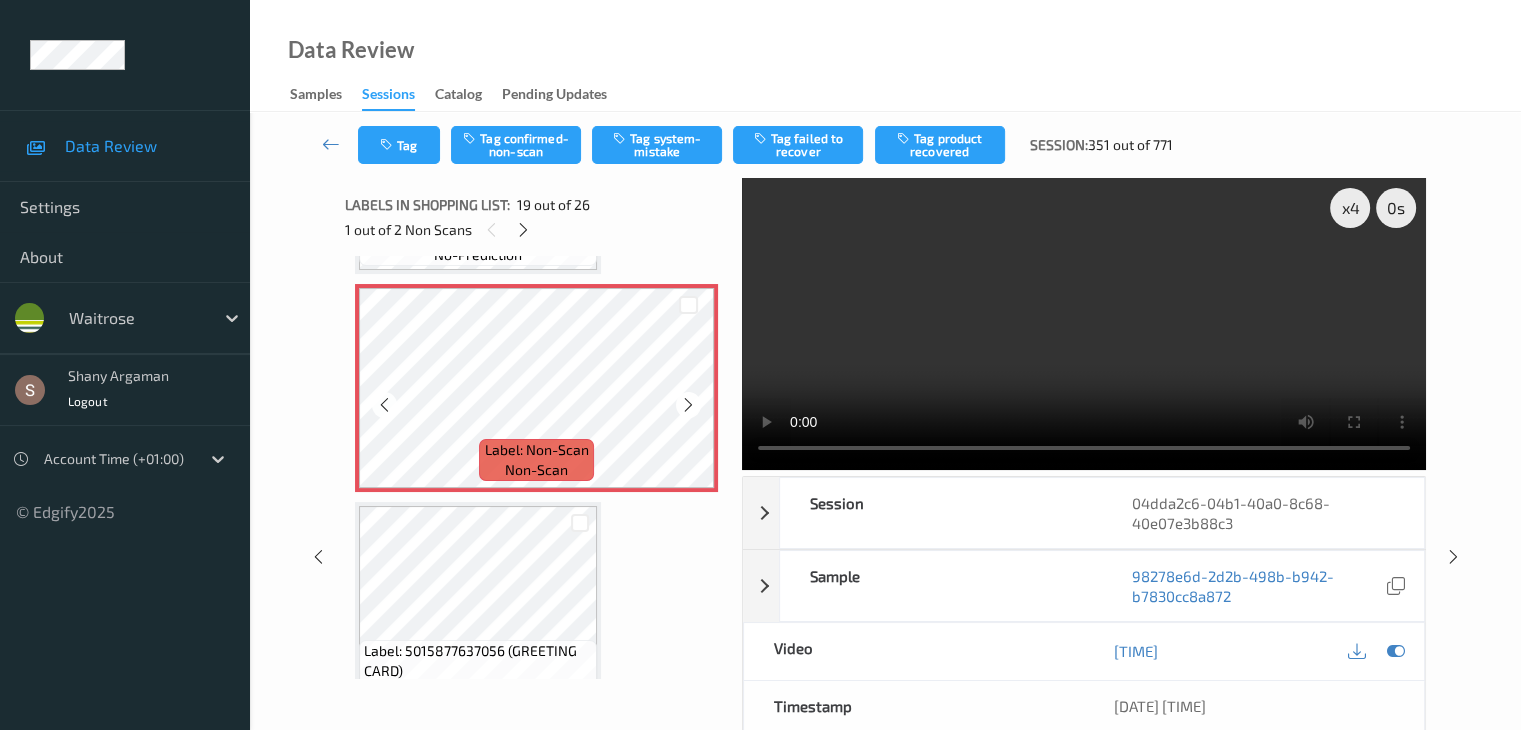 scroll, scrollTop: 3887, scrollLeft: 0, axis: vertical 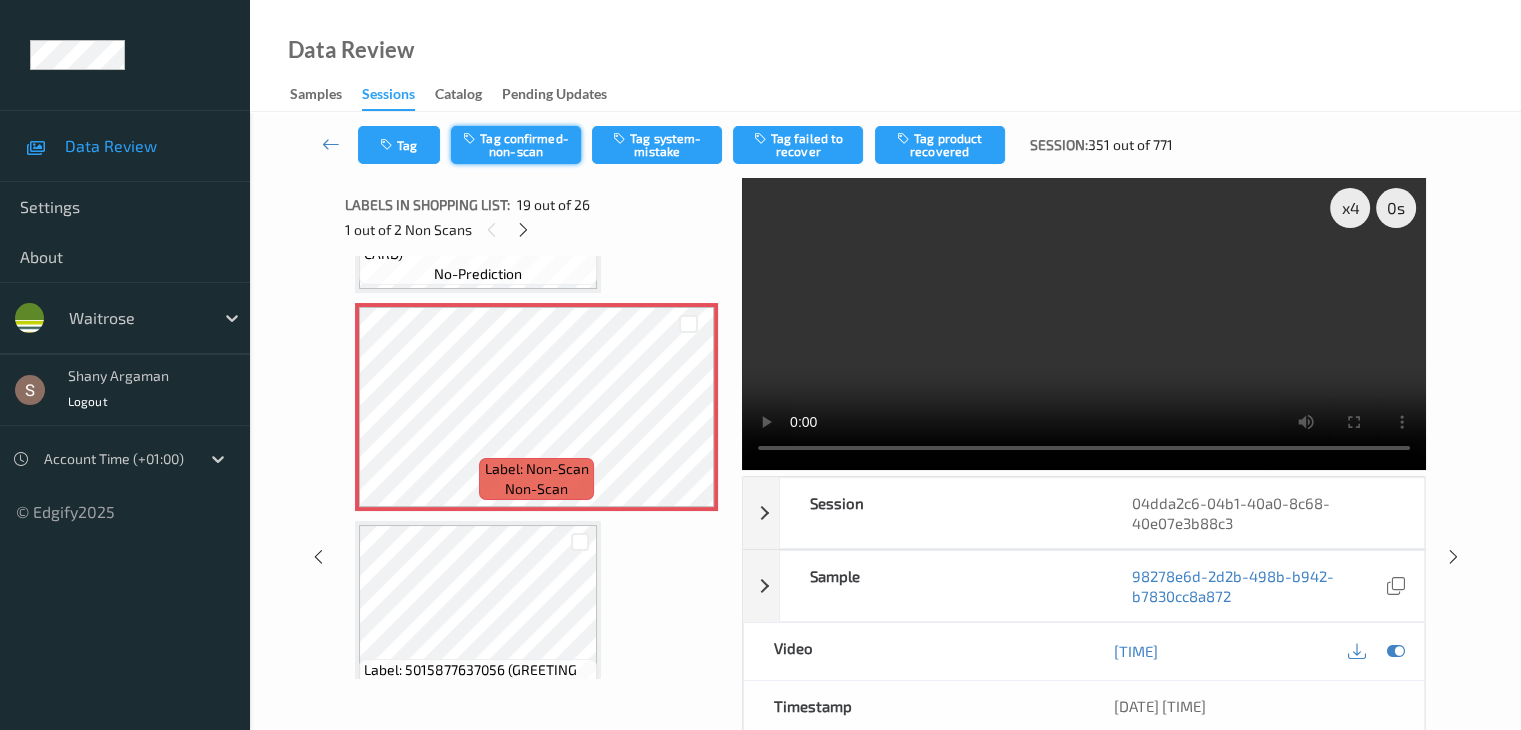 click on "Tag   confirmed-non-scan" at bounding box center [516, 145] 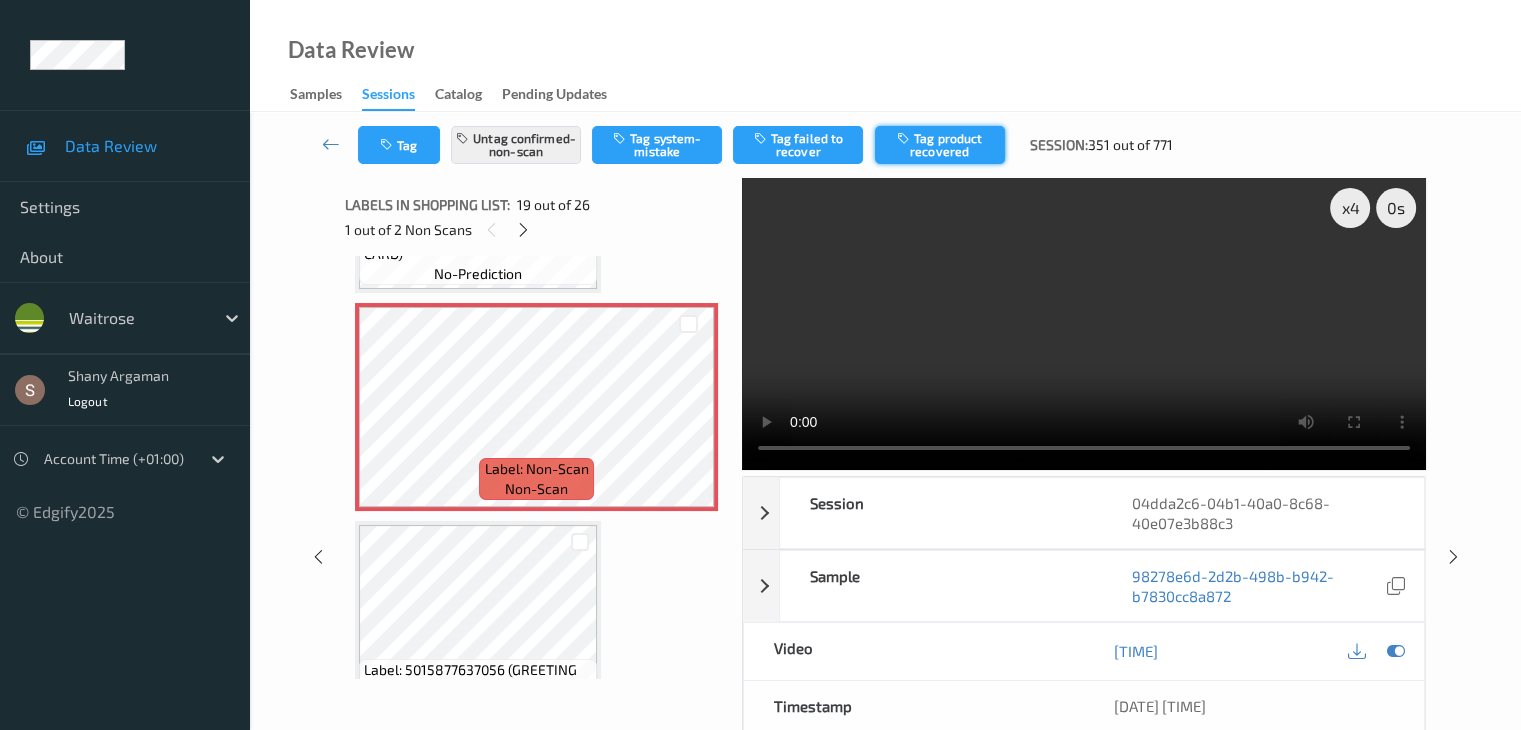 click on "Tag   product recovered" at bounding box center [940, 145] 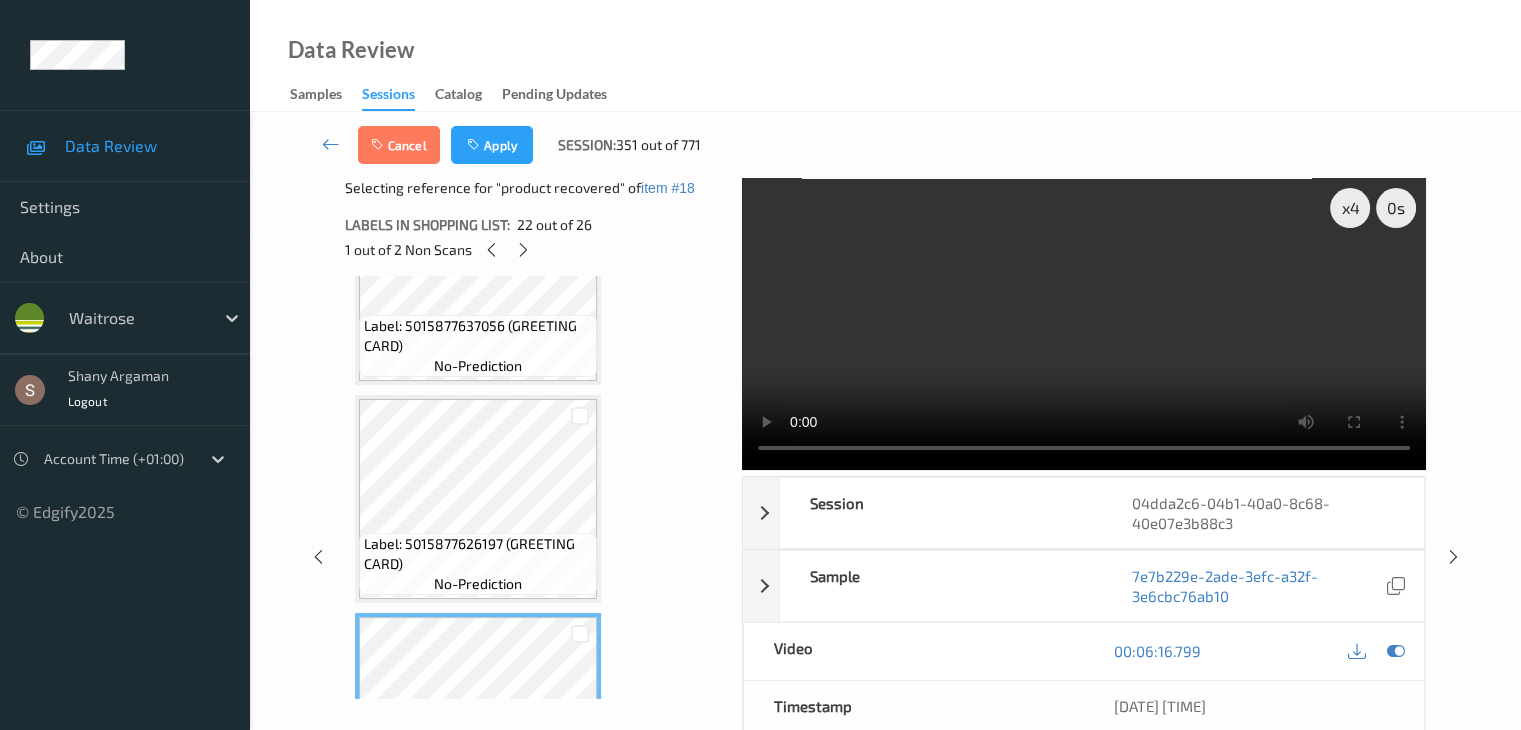 scroll, scrollTop: 4250, scrollLeft: 0, axis: vertical 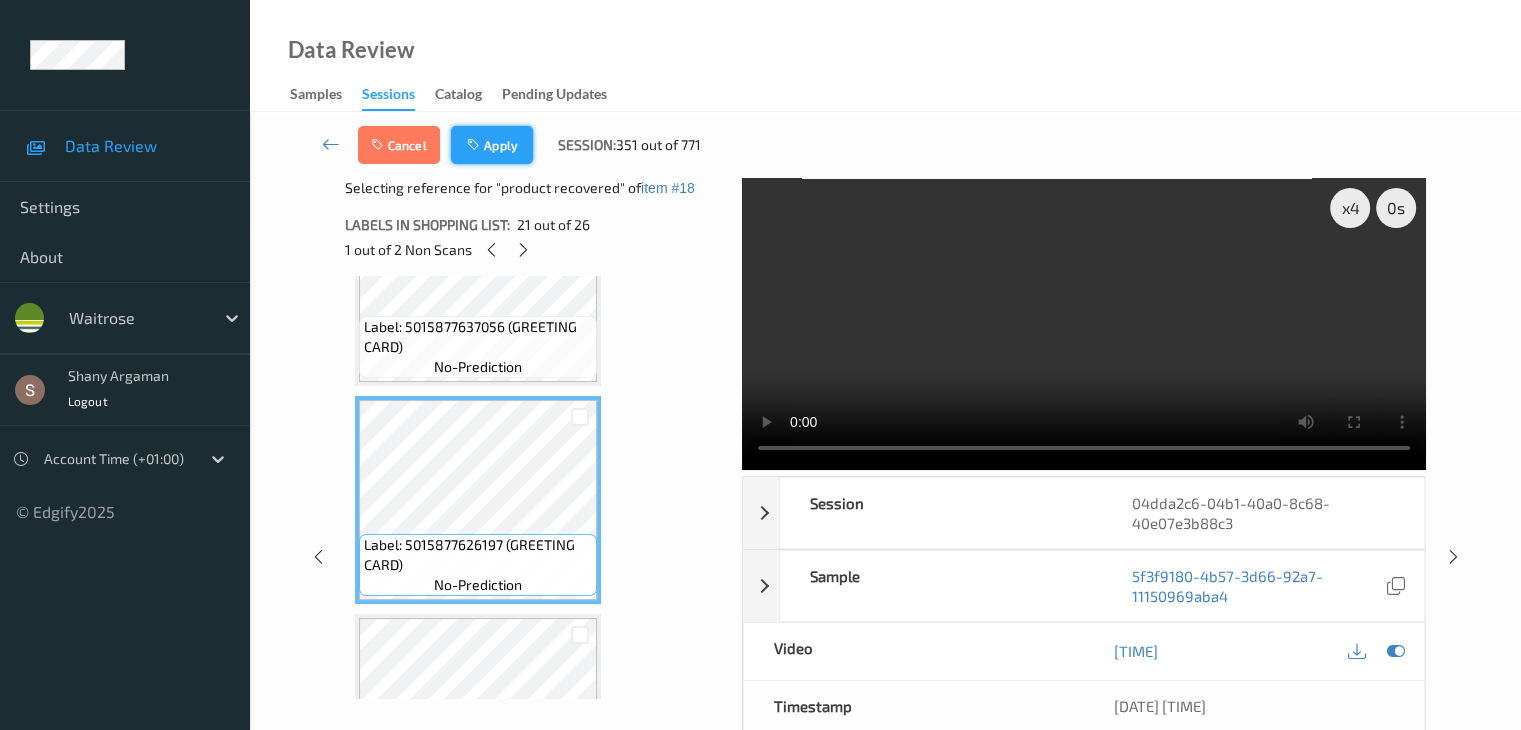 click on "Apply" at bounding box center [492, 145] 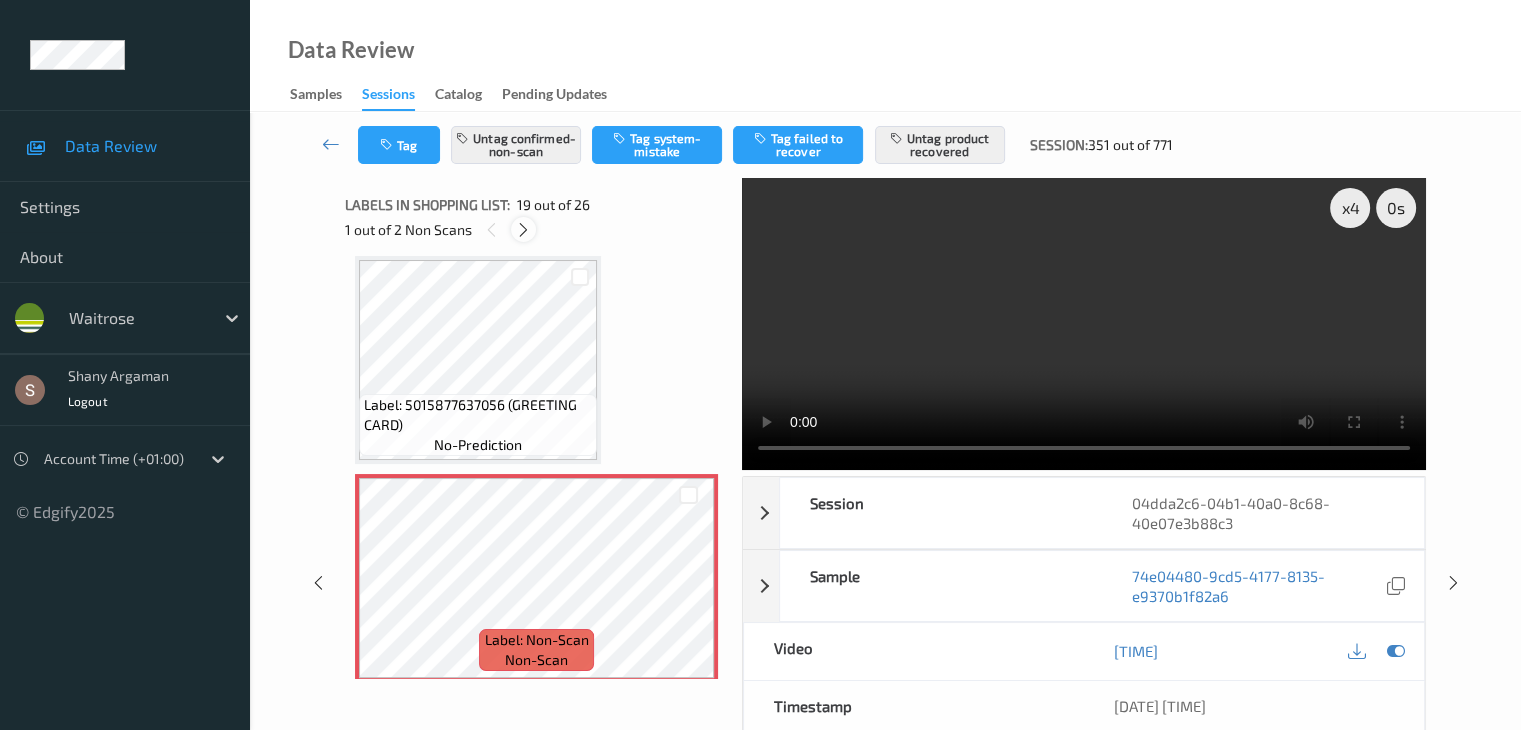 click at bounding box center [523, 230] 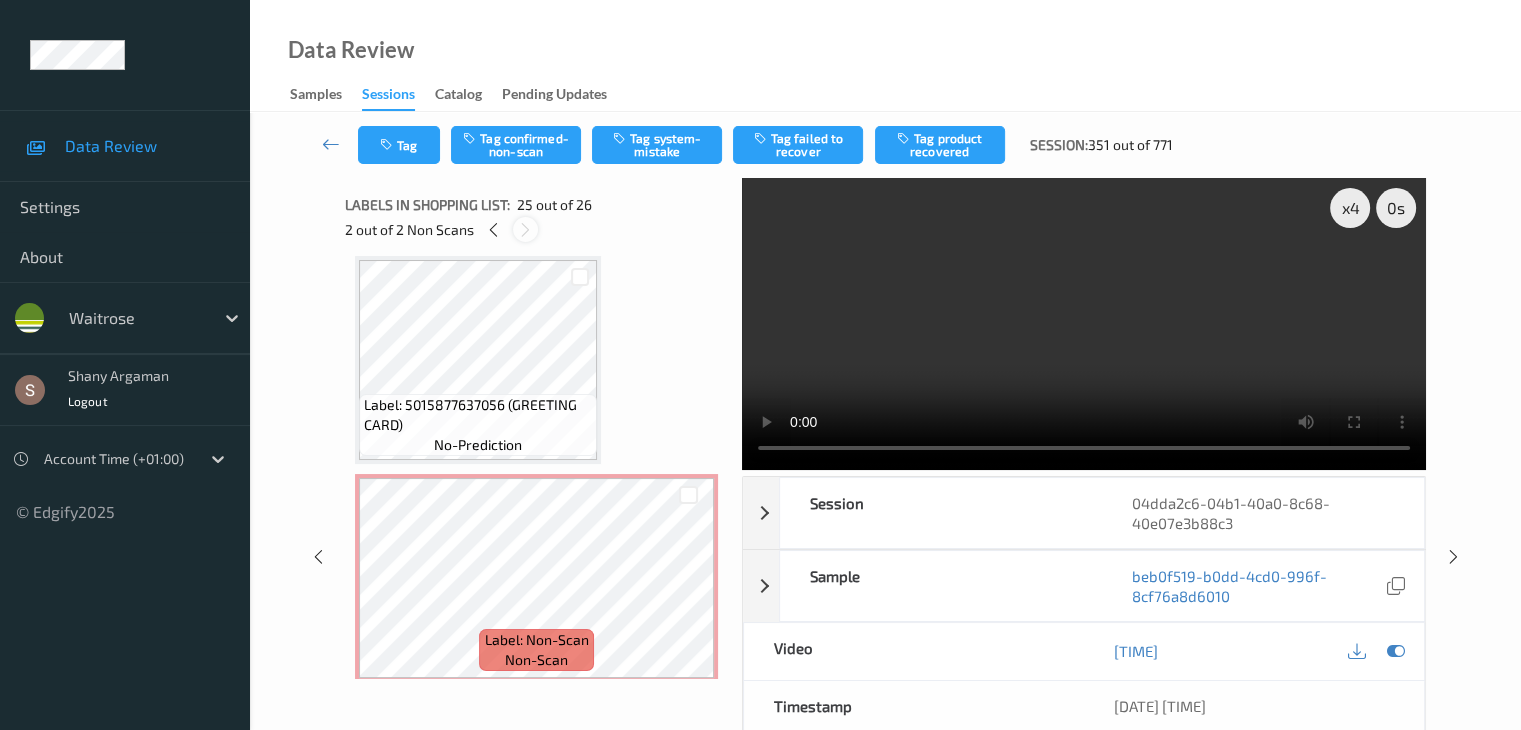 scroll, scrollTop: 5024, scrollLeft: 0, axis: vertical 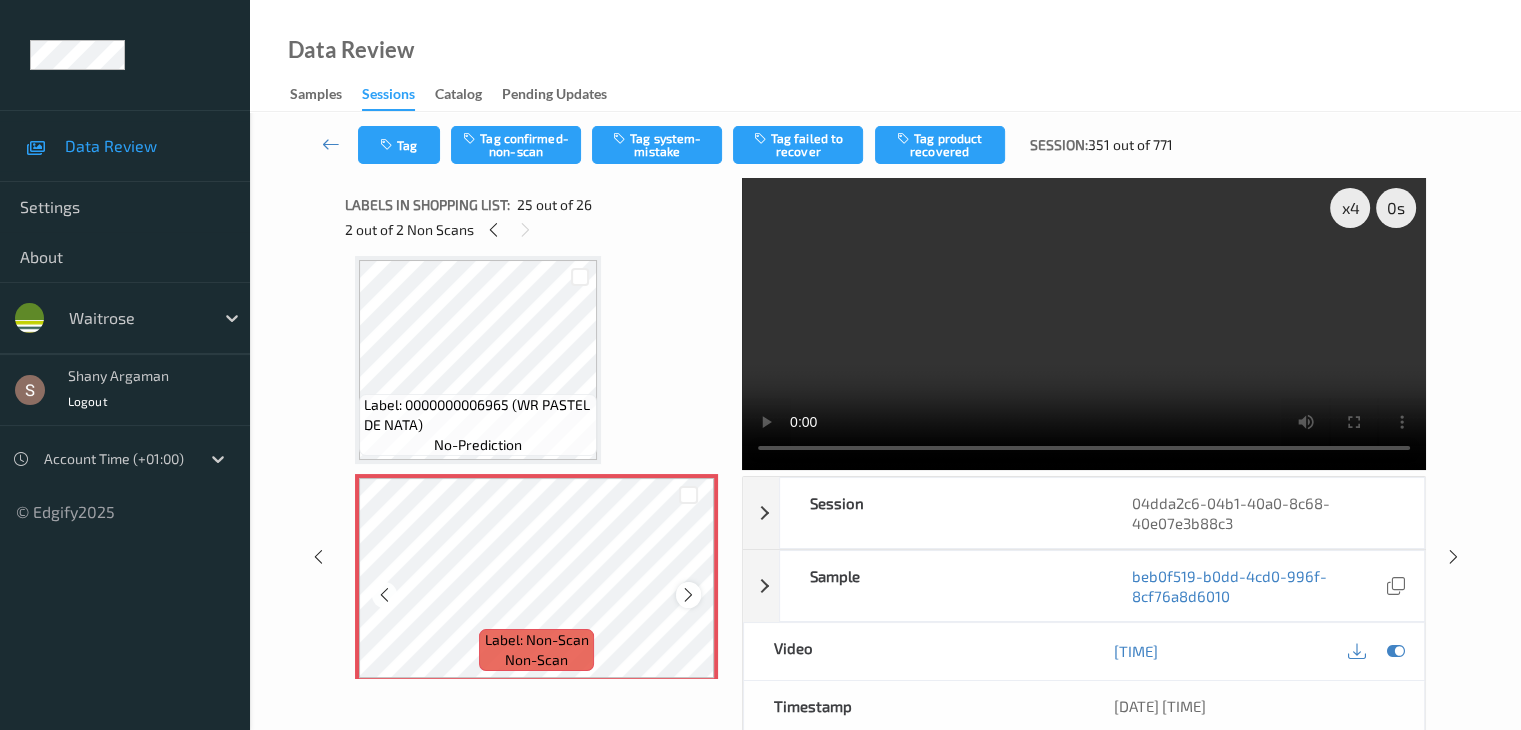 click at bounding box center (688, 595) 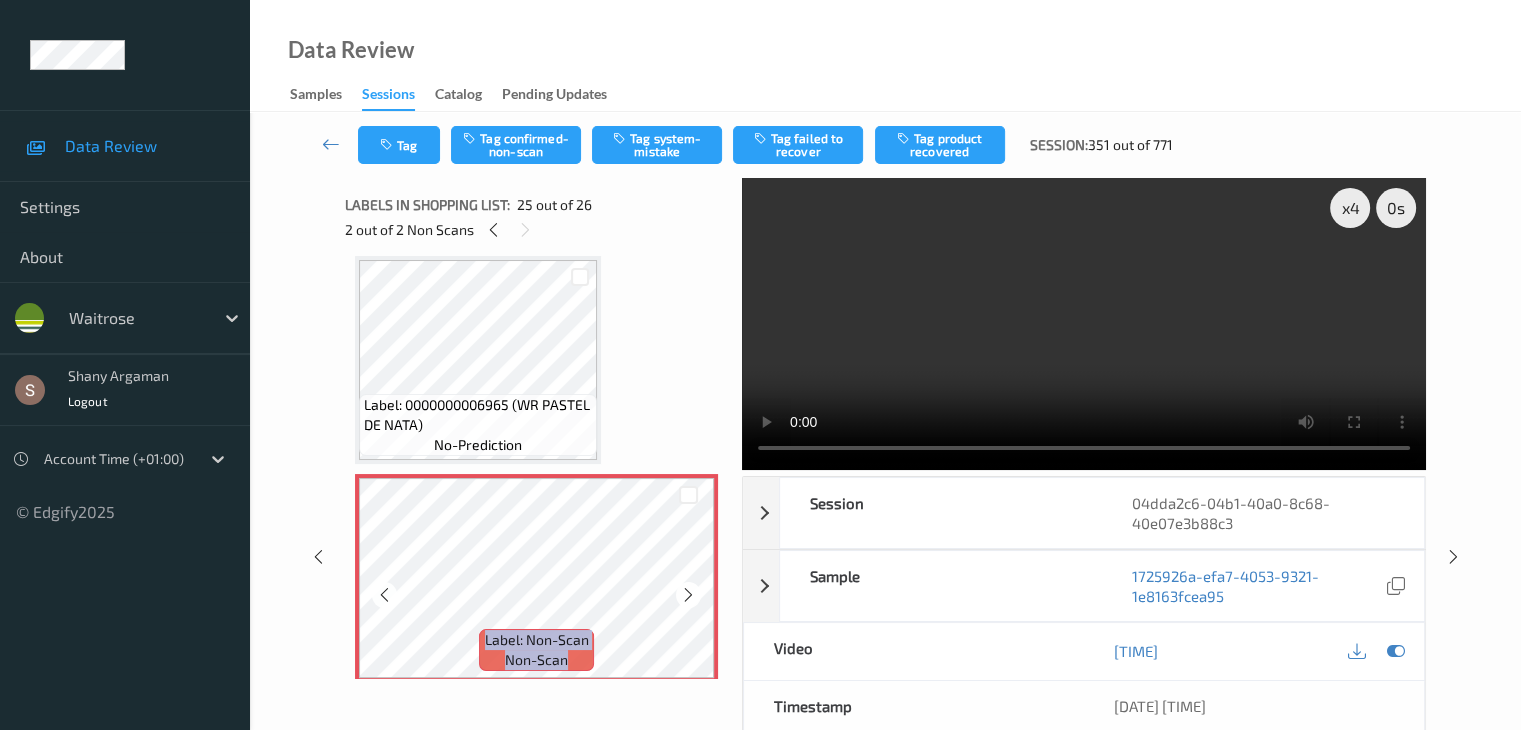 click at bounding box center [688, 595] 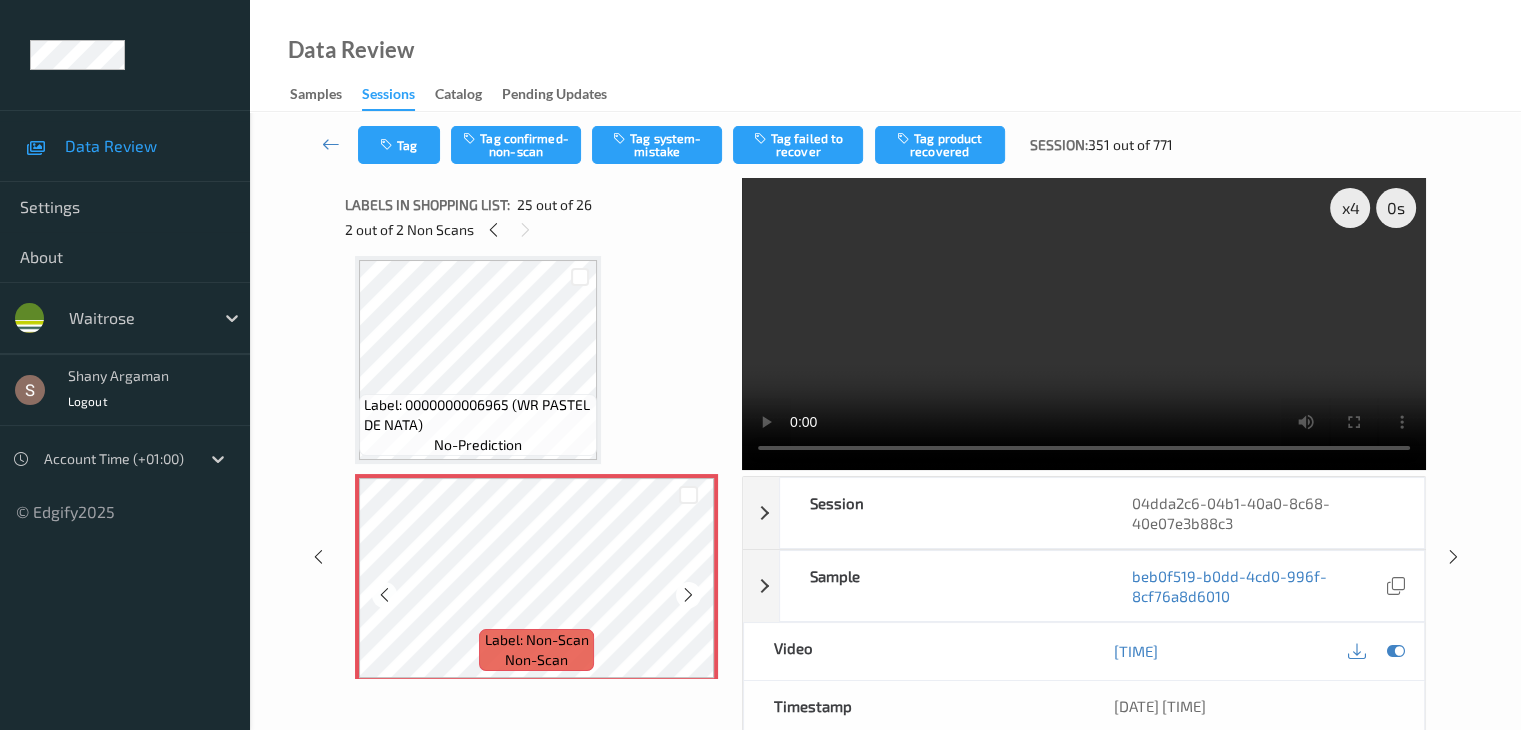click at bounding box center [688, 595] 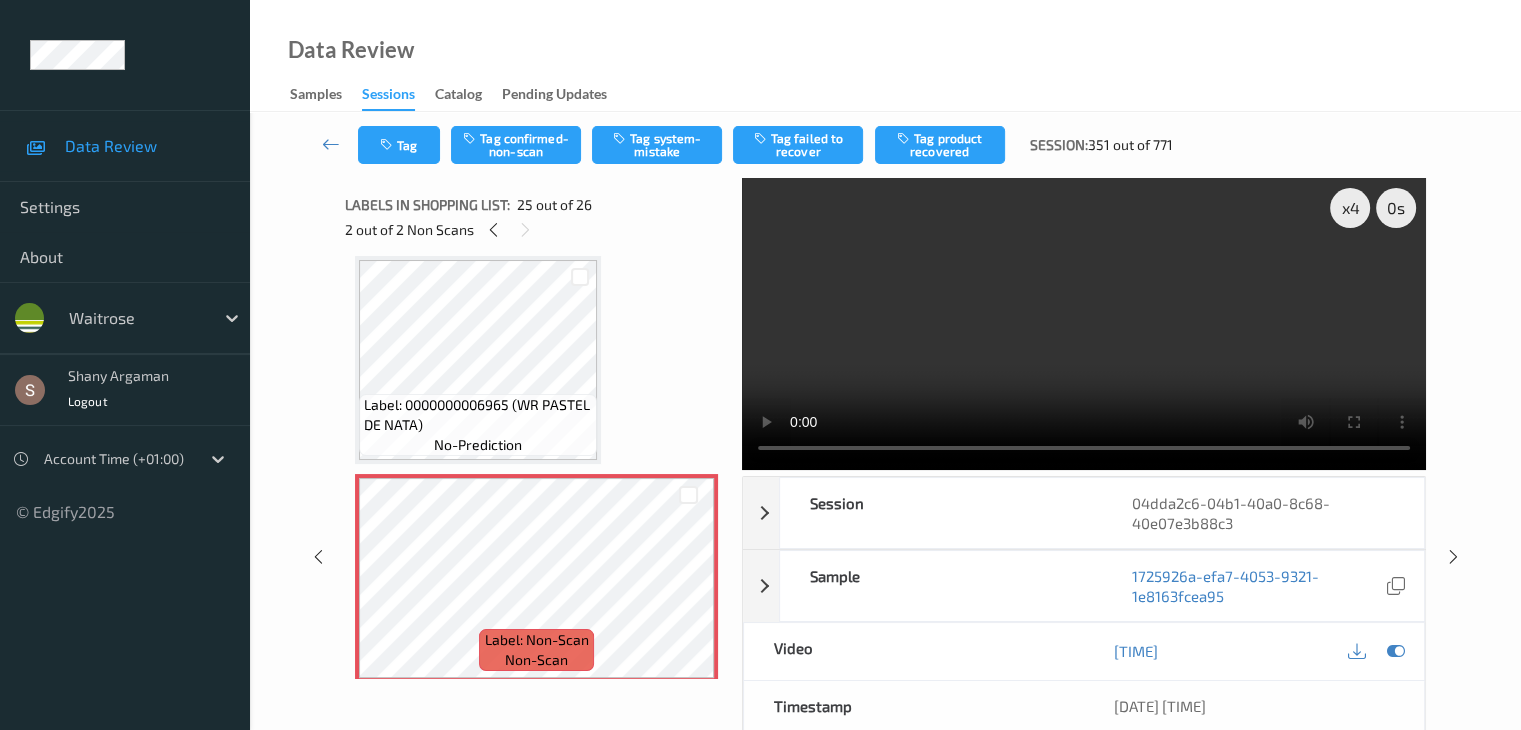 click at bounding box center [1084, 324] 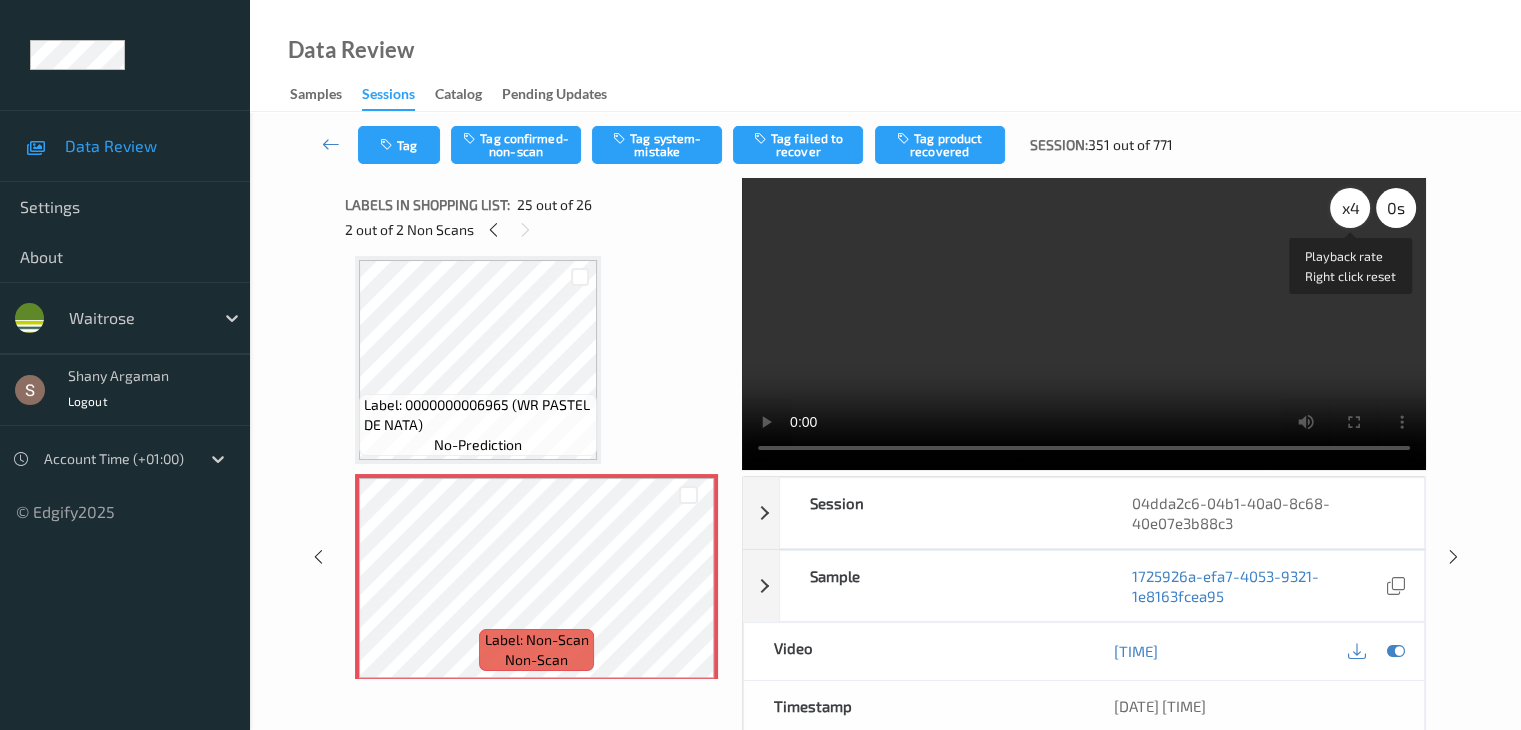 click on "x 4" at bounding box center (1350, 208) 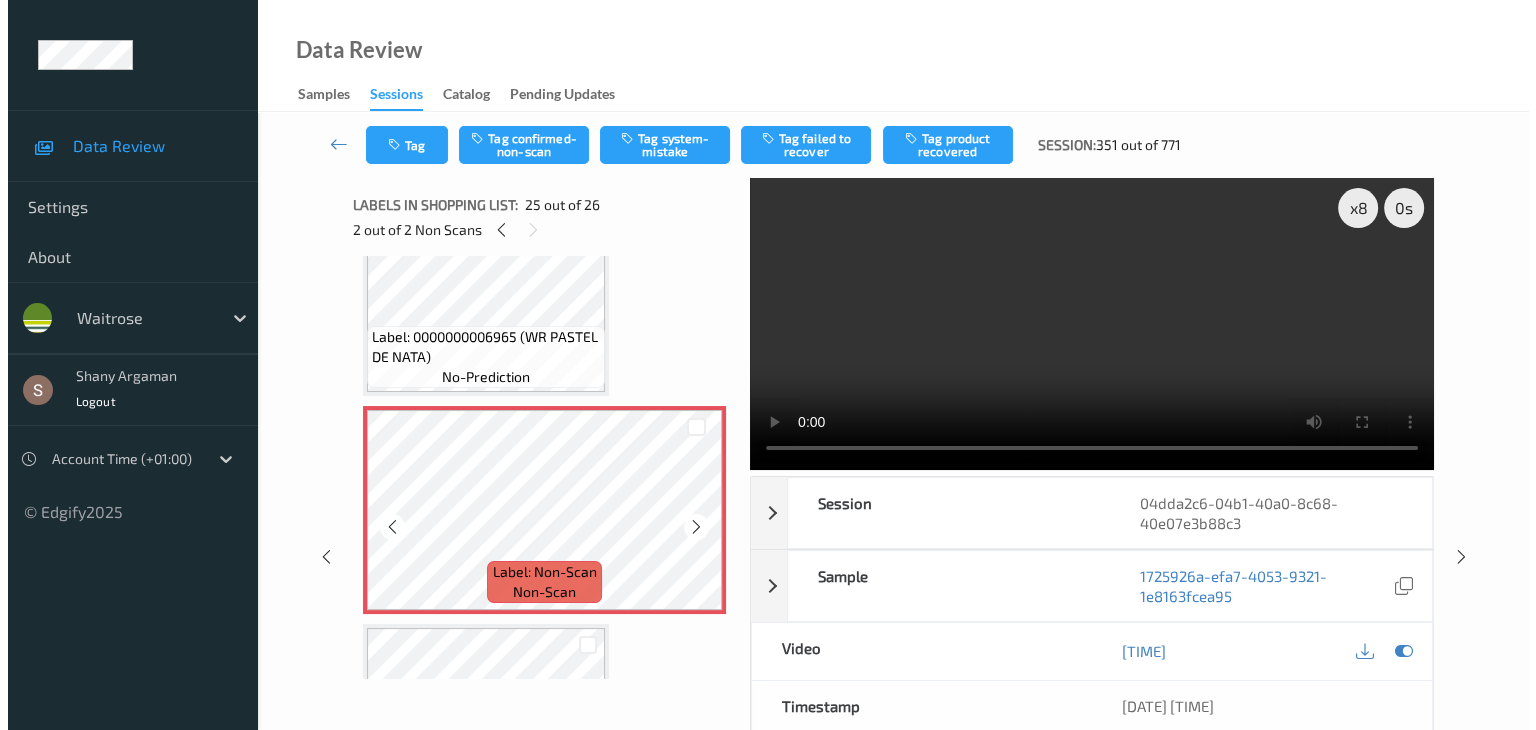 scroll, scrollTop: 5050, scrollLeft: 0, axis: vertical 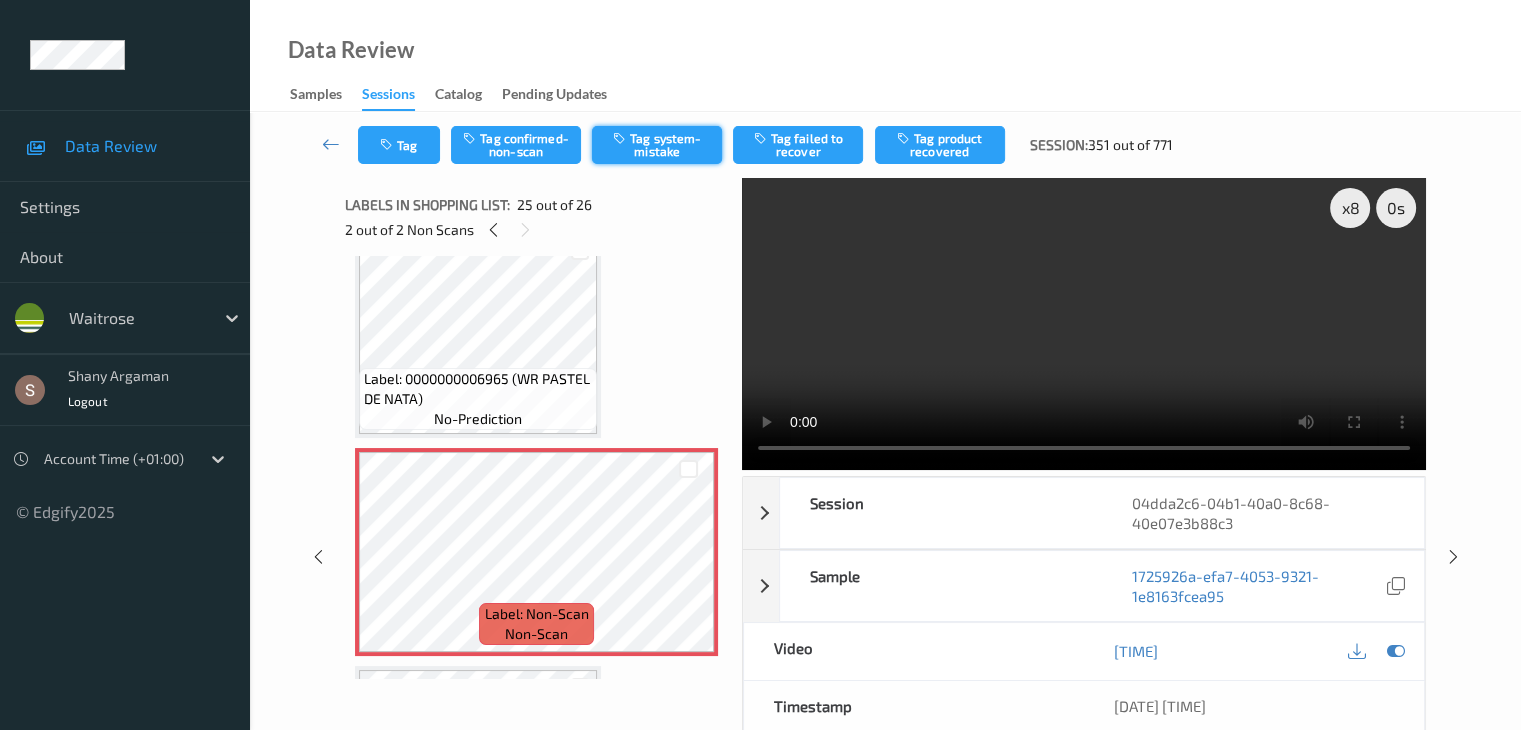 click on "Tag   system-mistake" at bounding box center [657, 145] 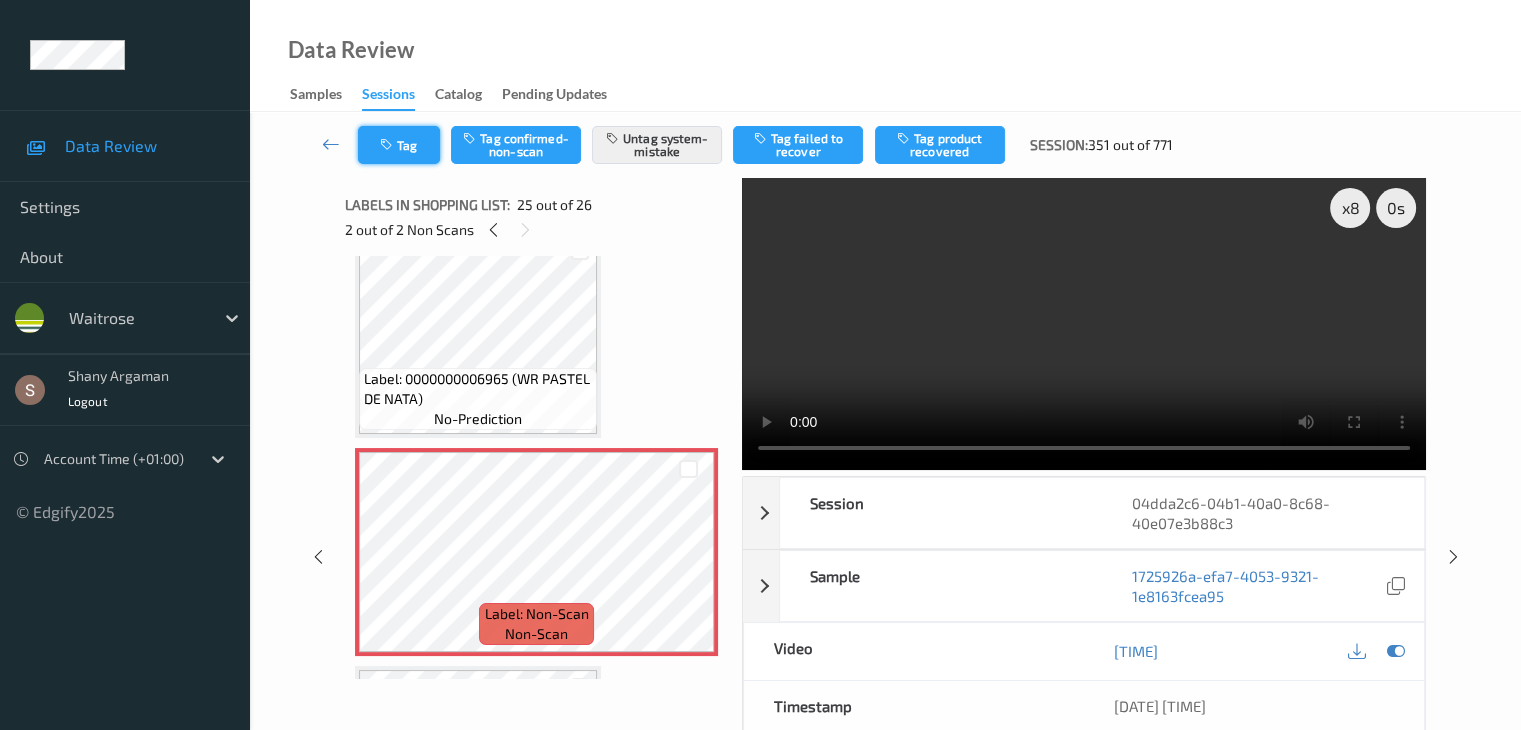 click on "Tag Tag   confirmed-non-scan Untag   system-mistake Tag   failed to recover Tag   product recovered Session: 351 out of 771" at bounding box center [885, 145] 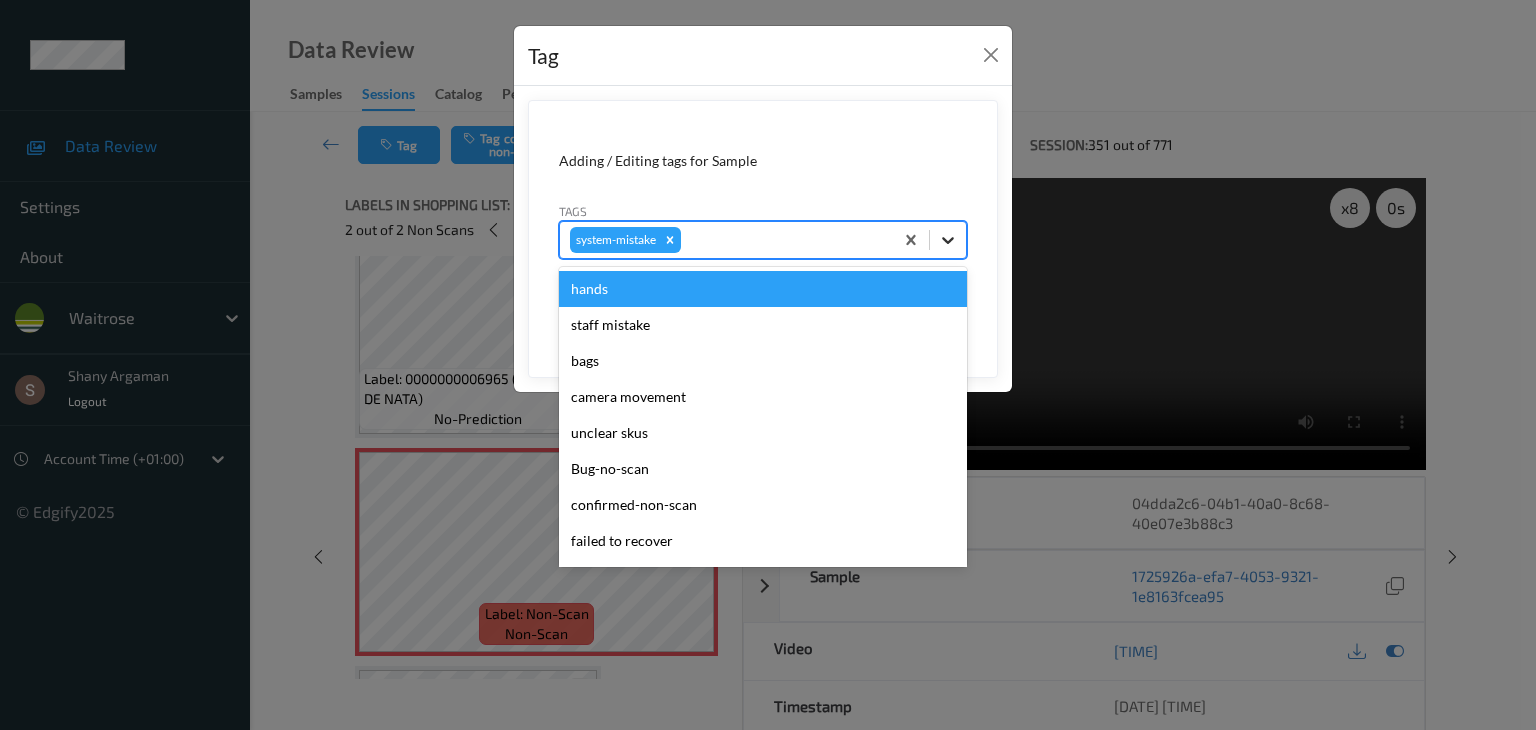 click 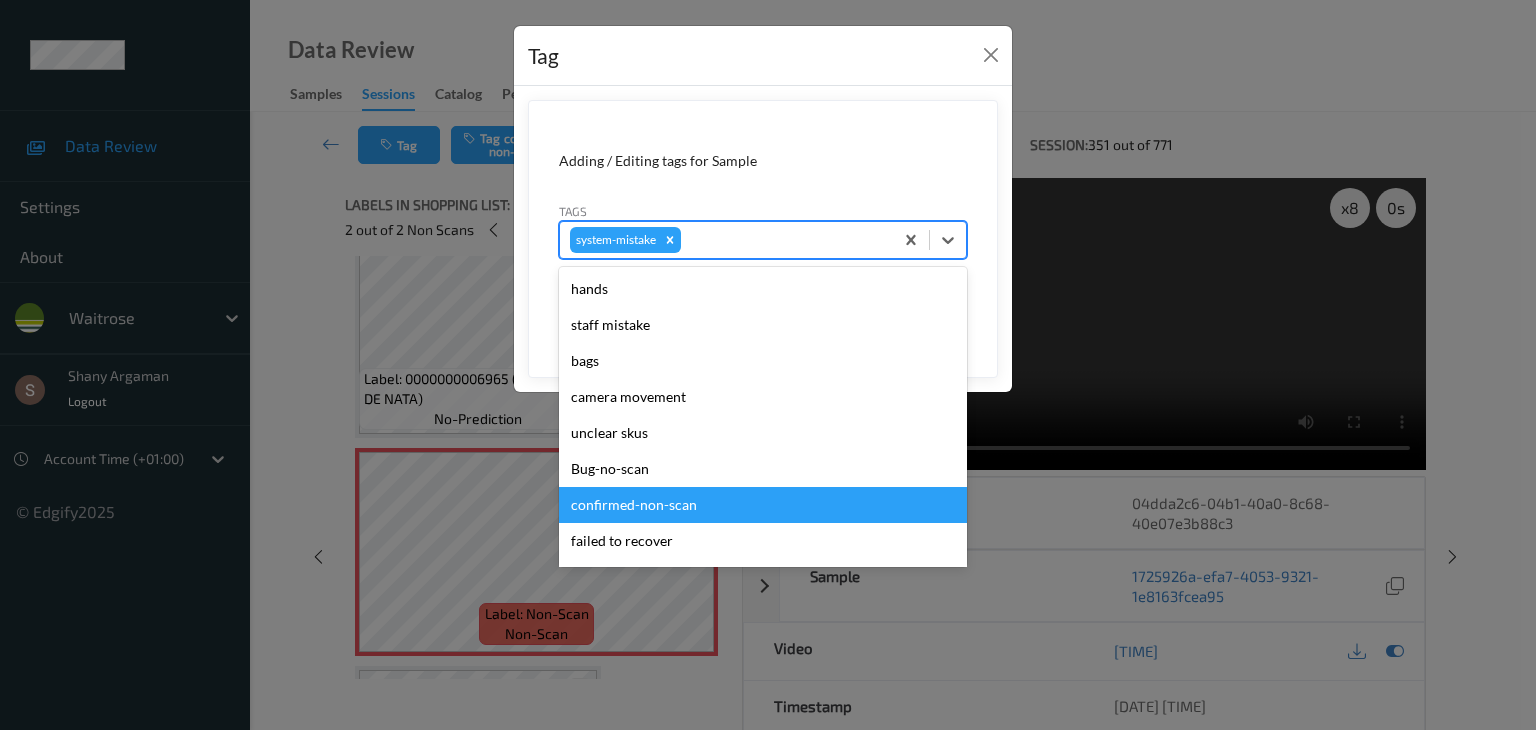 scroll, scrollTop: 356, scrollLeft: 0, axis: vertical 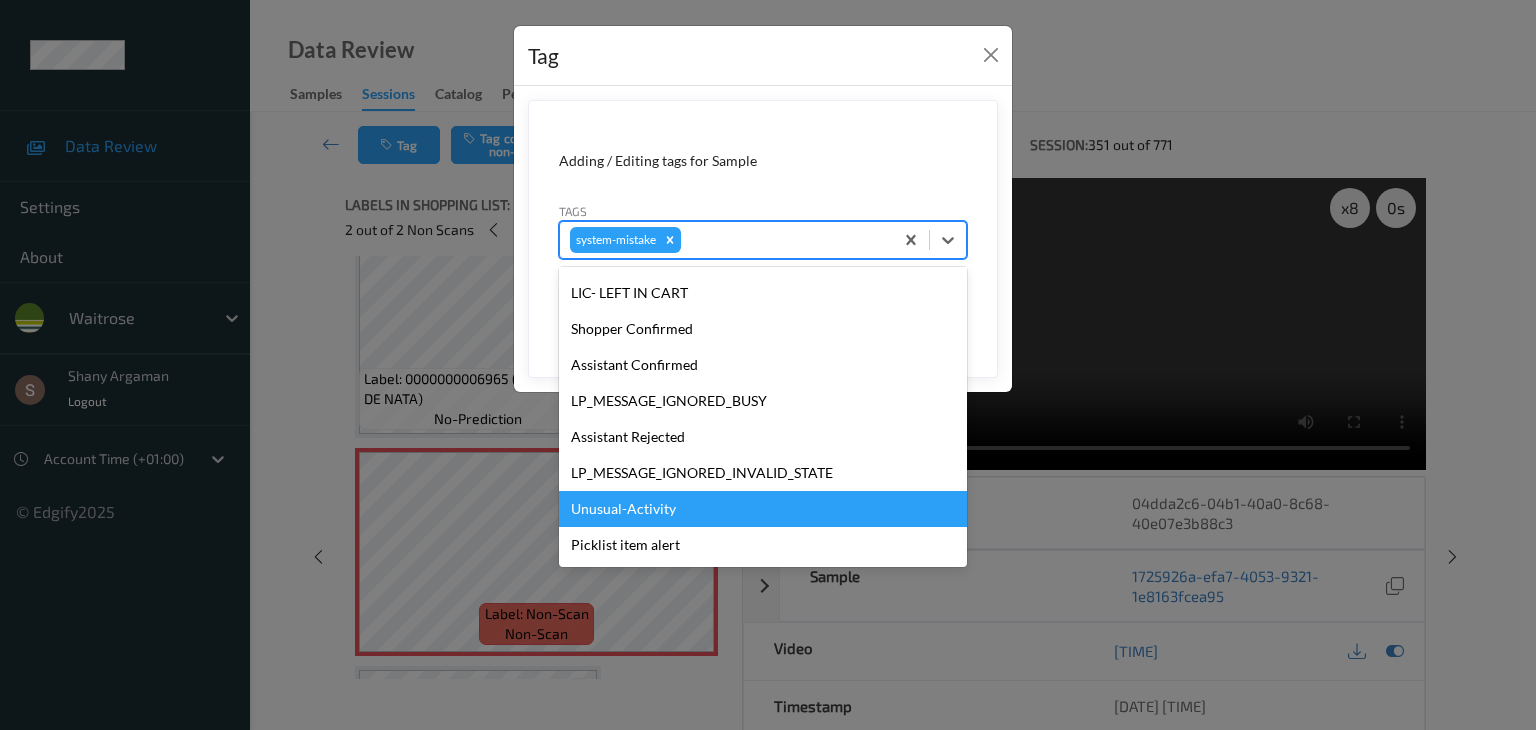 click on "Unusual-Activity" at bounding box center [763, 509] 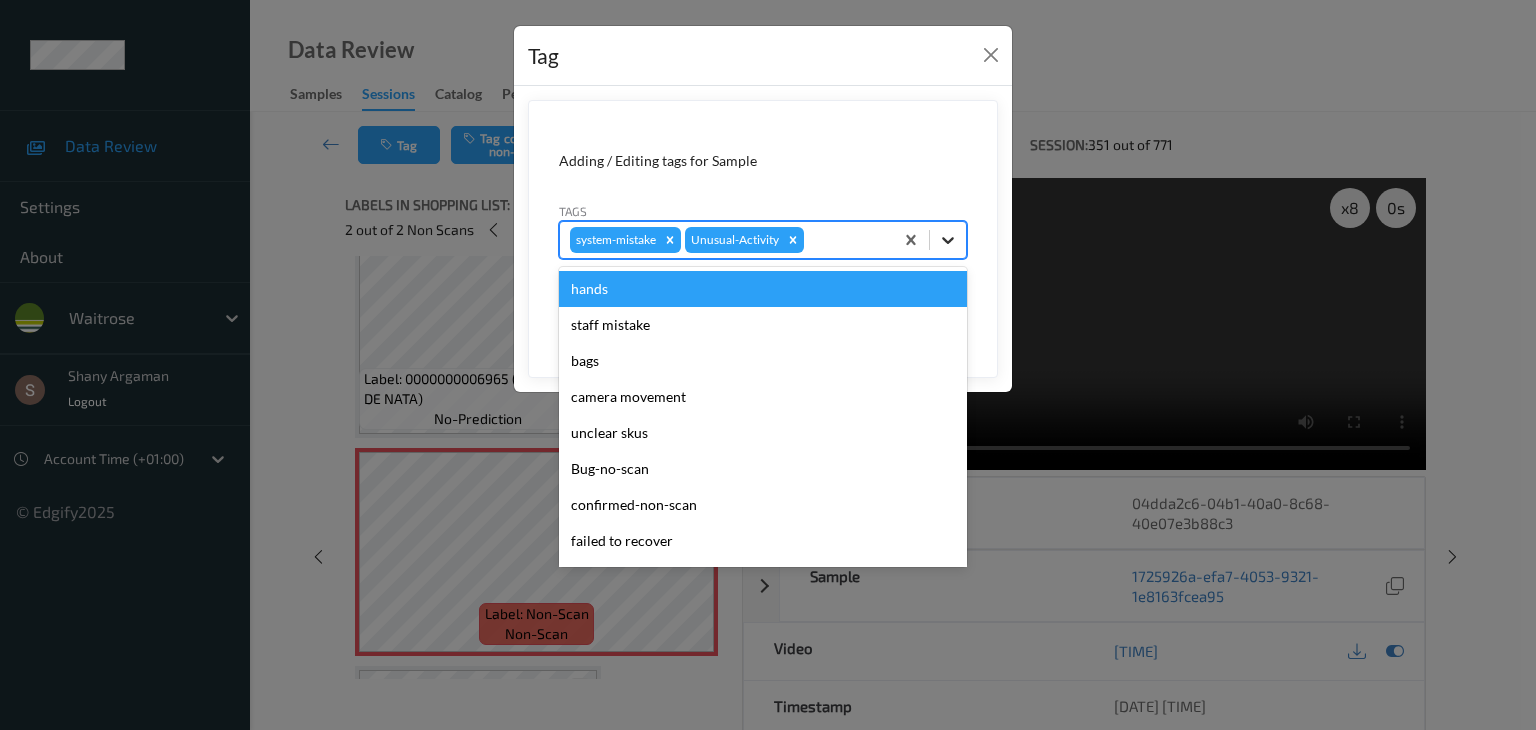 click 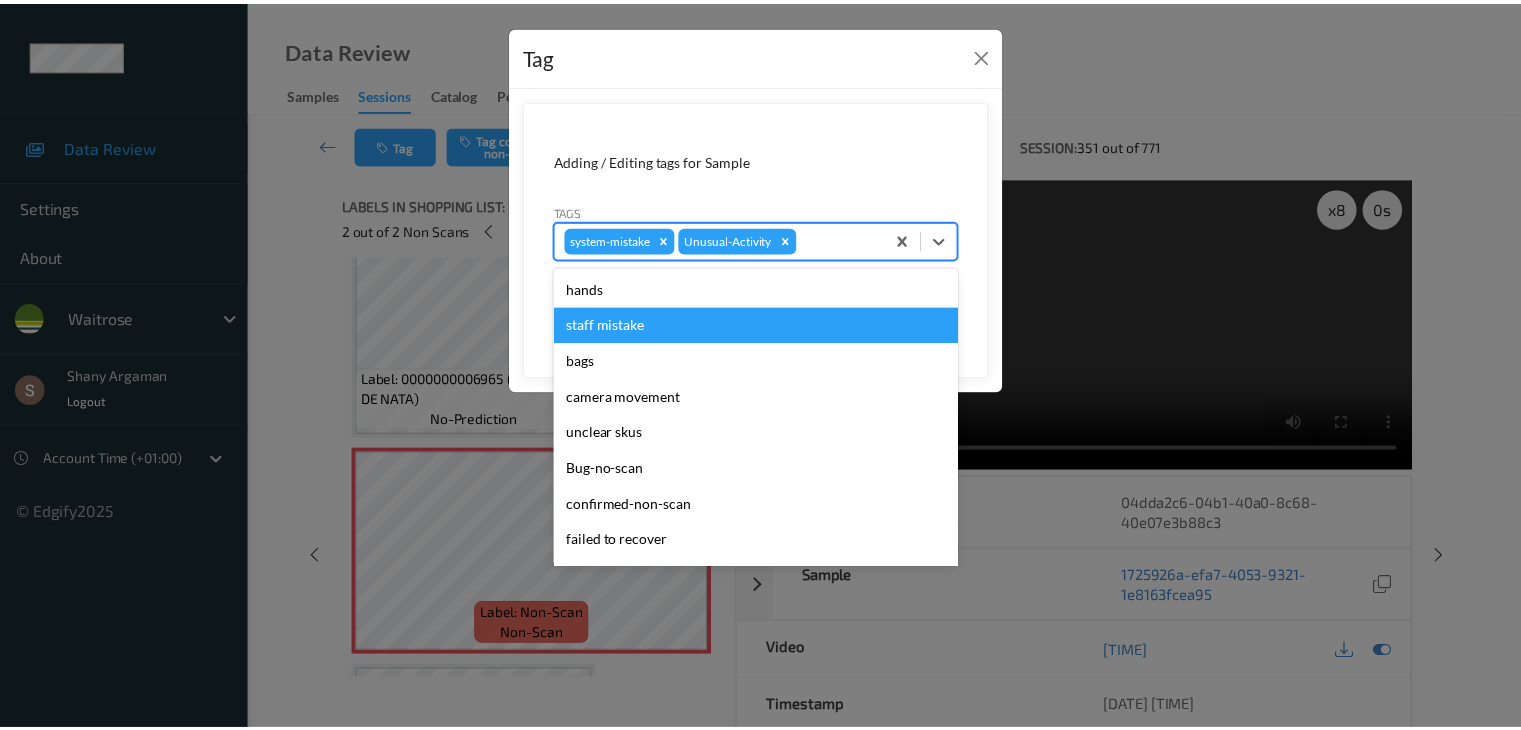 scroll, scrollTop: 320, scrollLeft: 0, axis: vertical 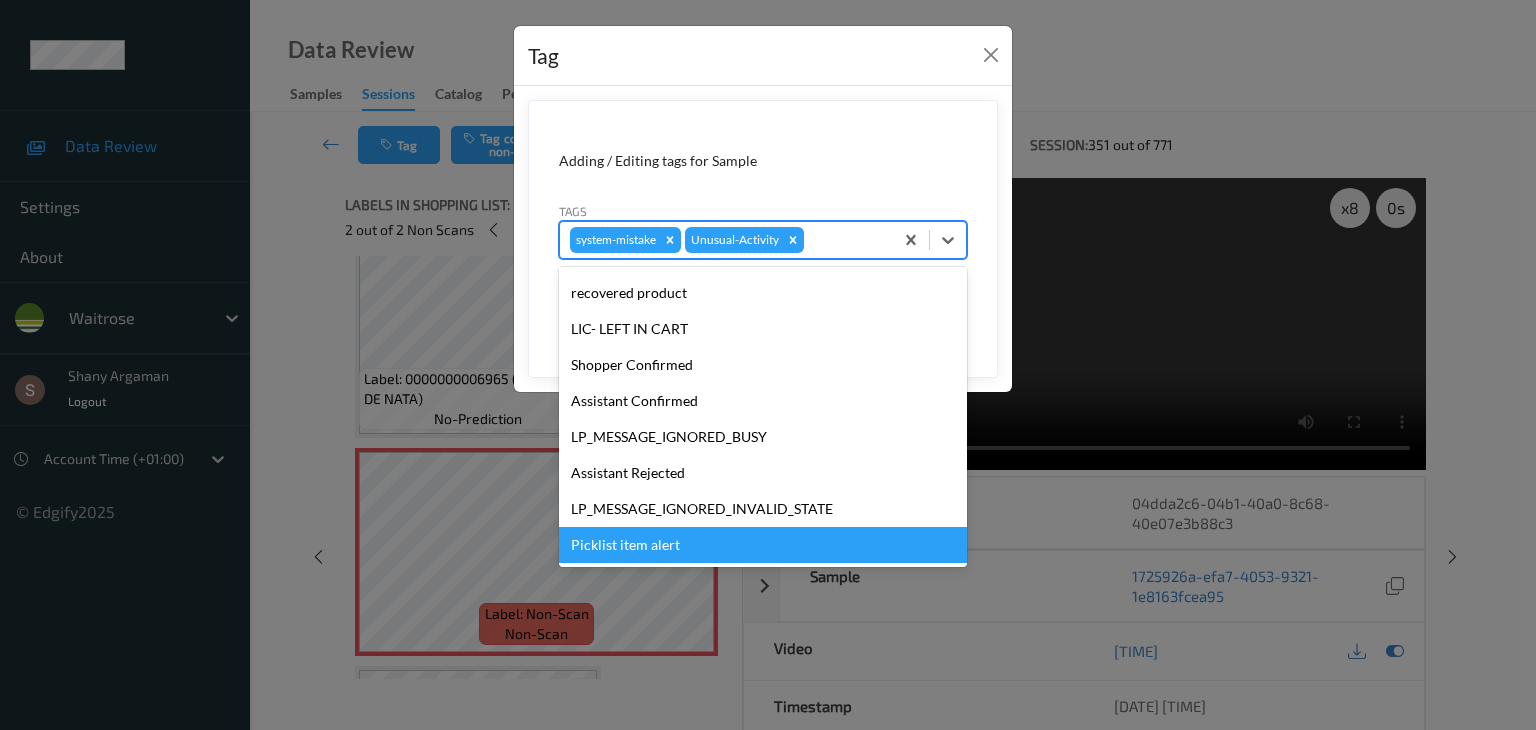 click on "Picklist item alert" at bounding box center (763, 545) 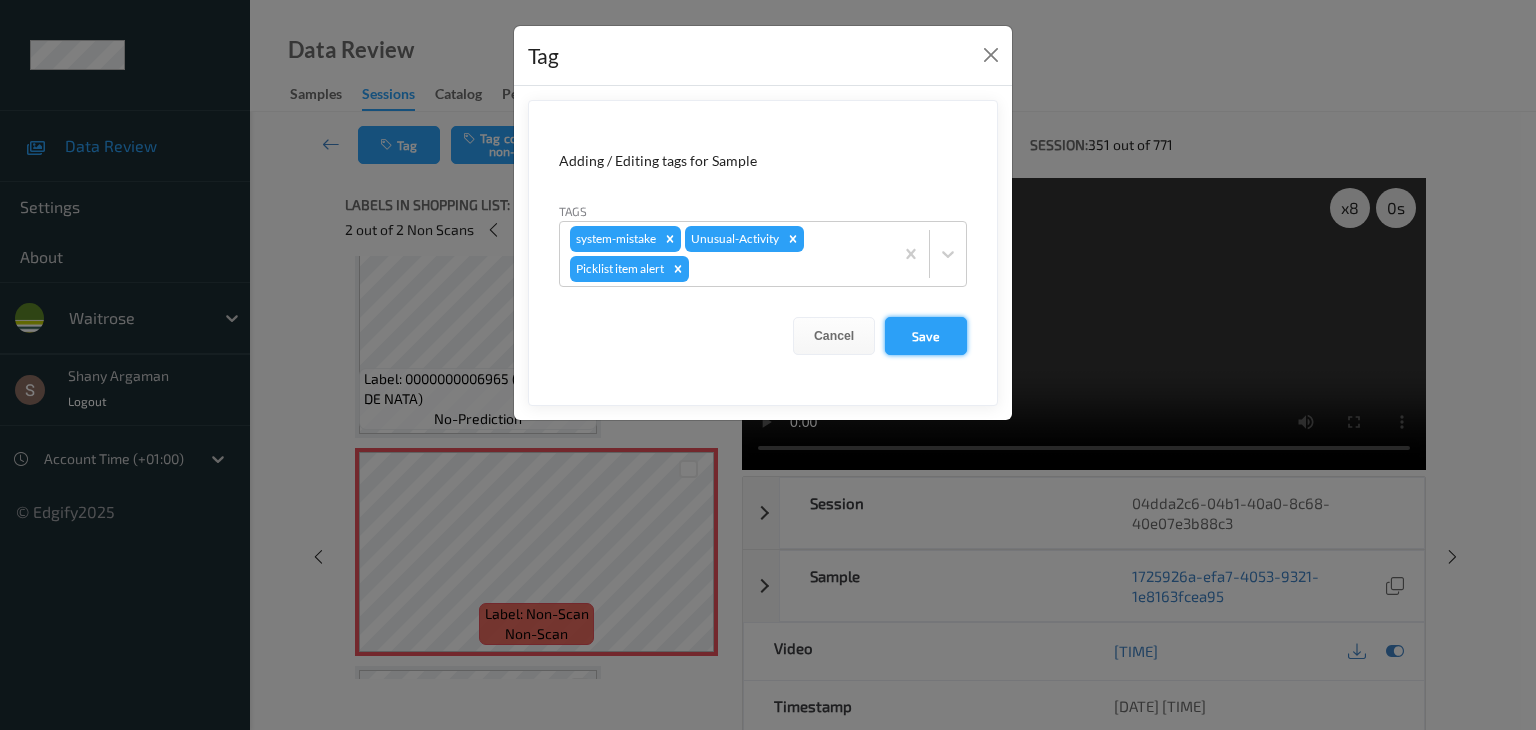 click on "Save" at bounding box center [926, 336] 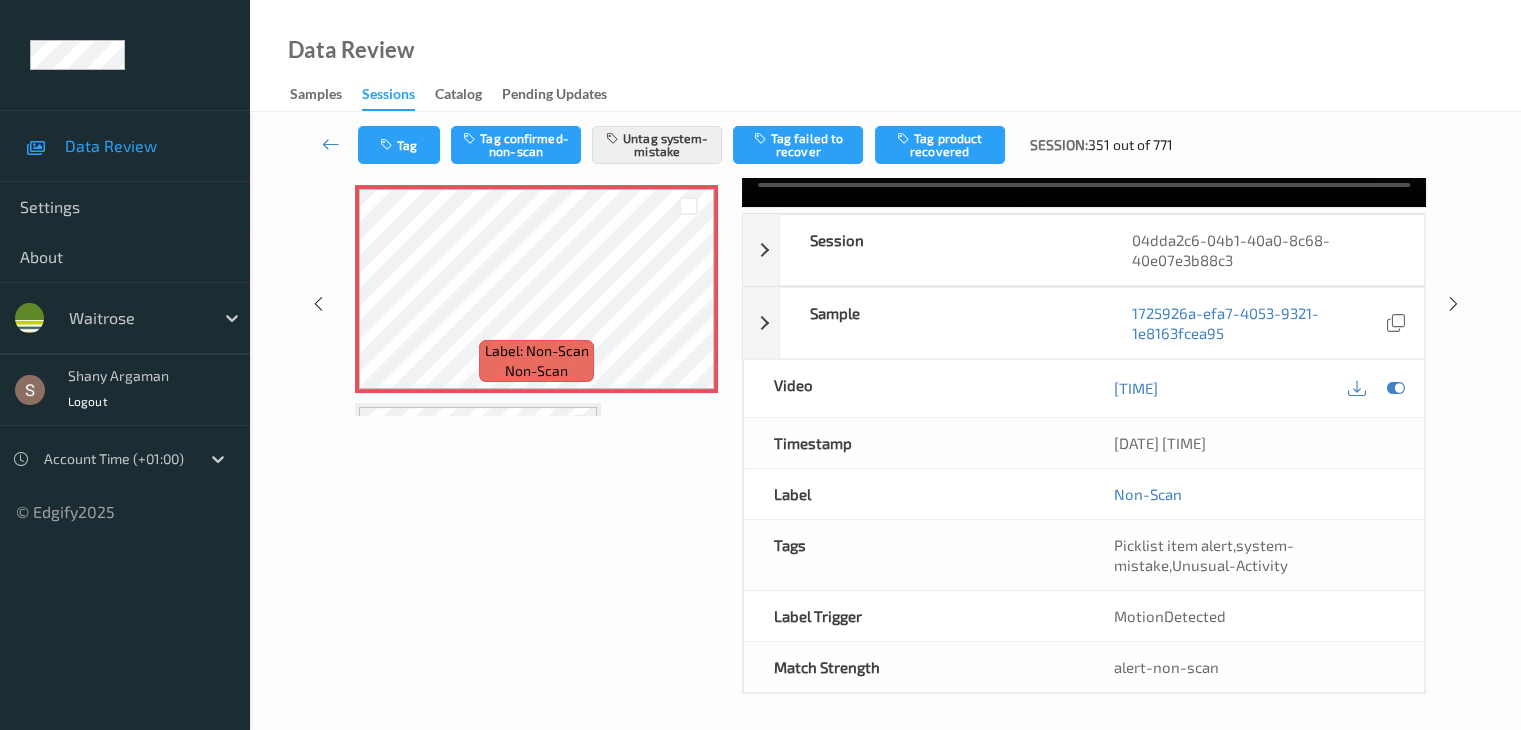scroll, scrollTop: 0, scrollLeft: 0, axis: both 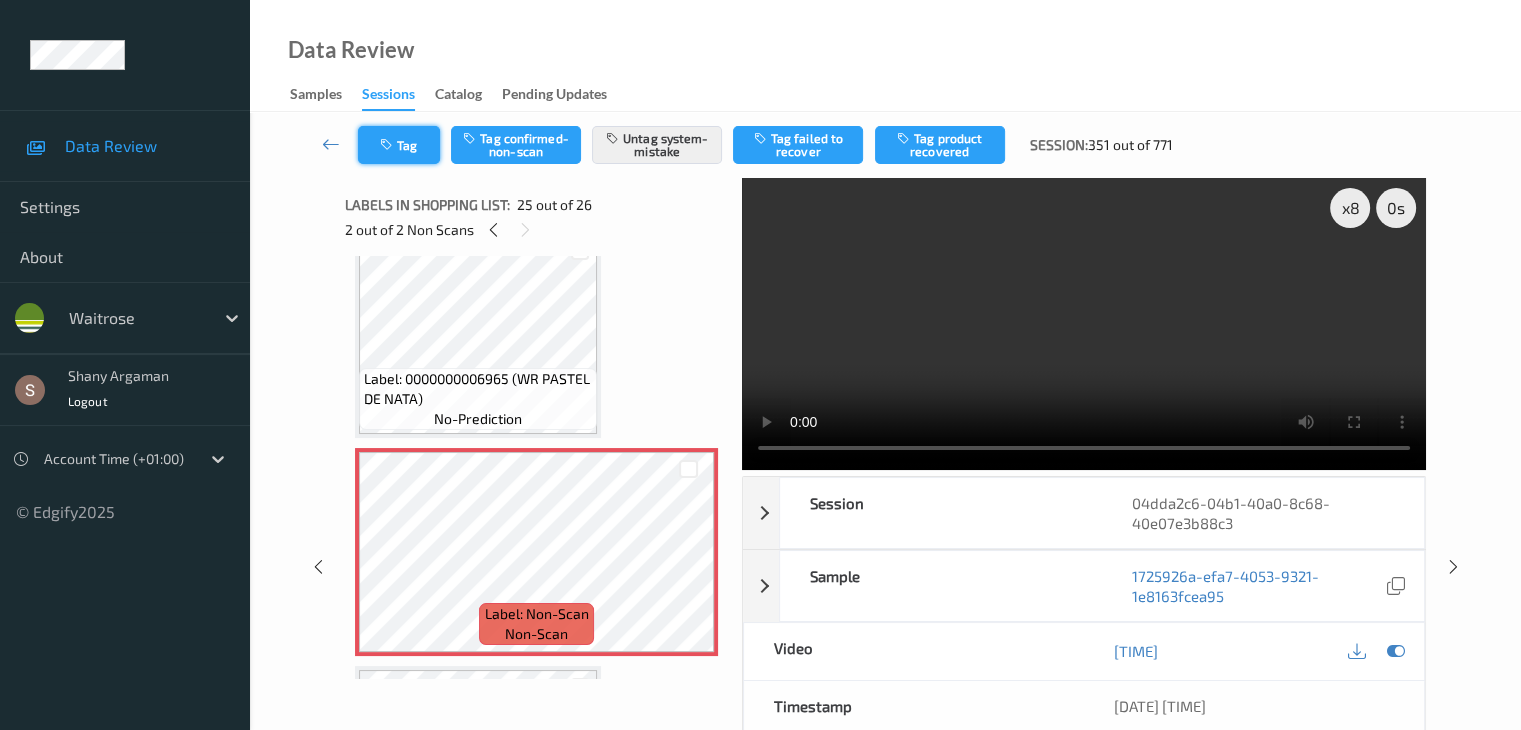 click on "Tag" at bounding box center (399, 145) 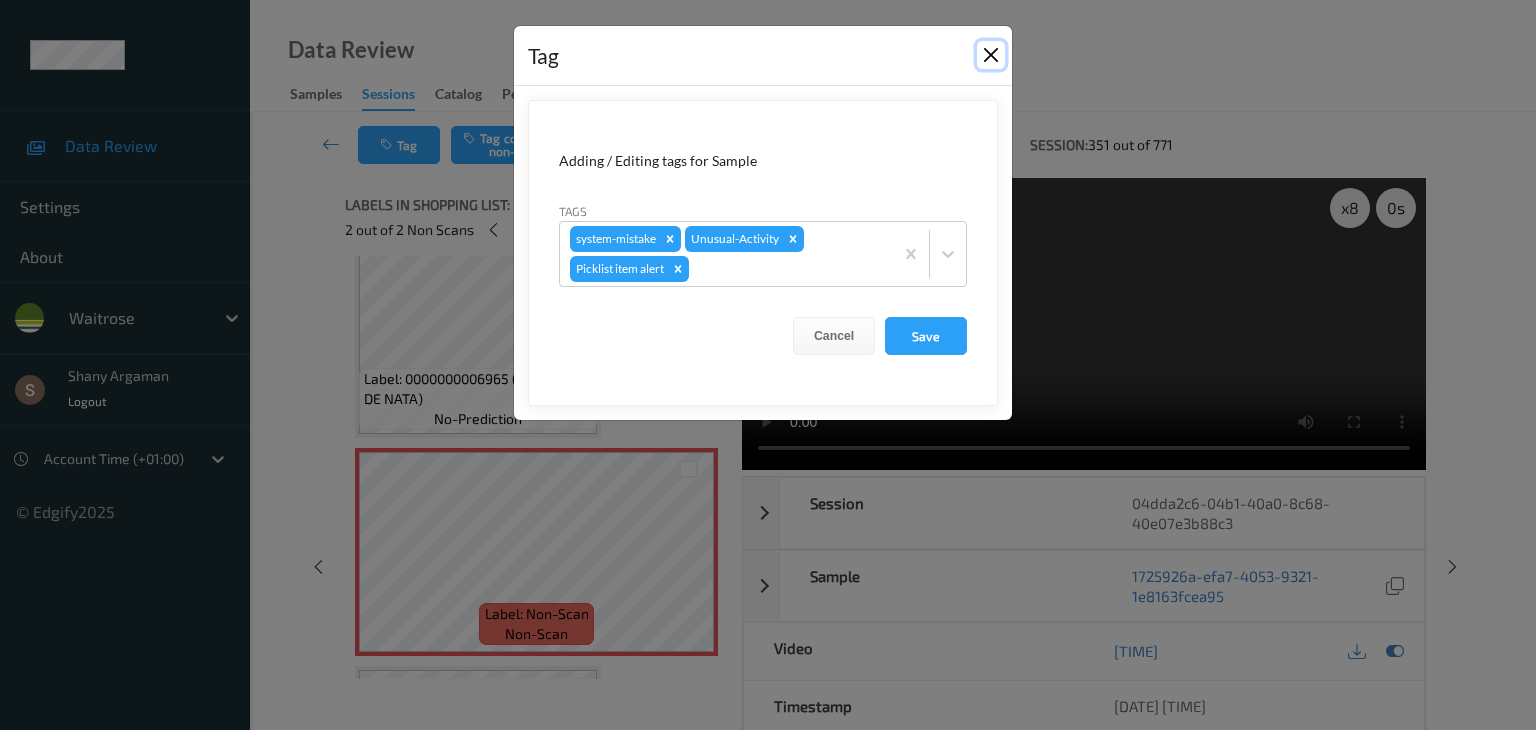 click at bounding box center (991, 55) 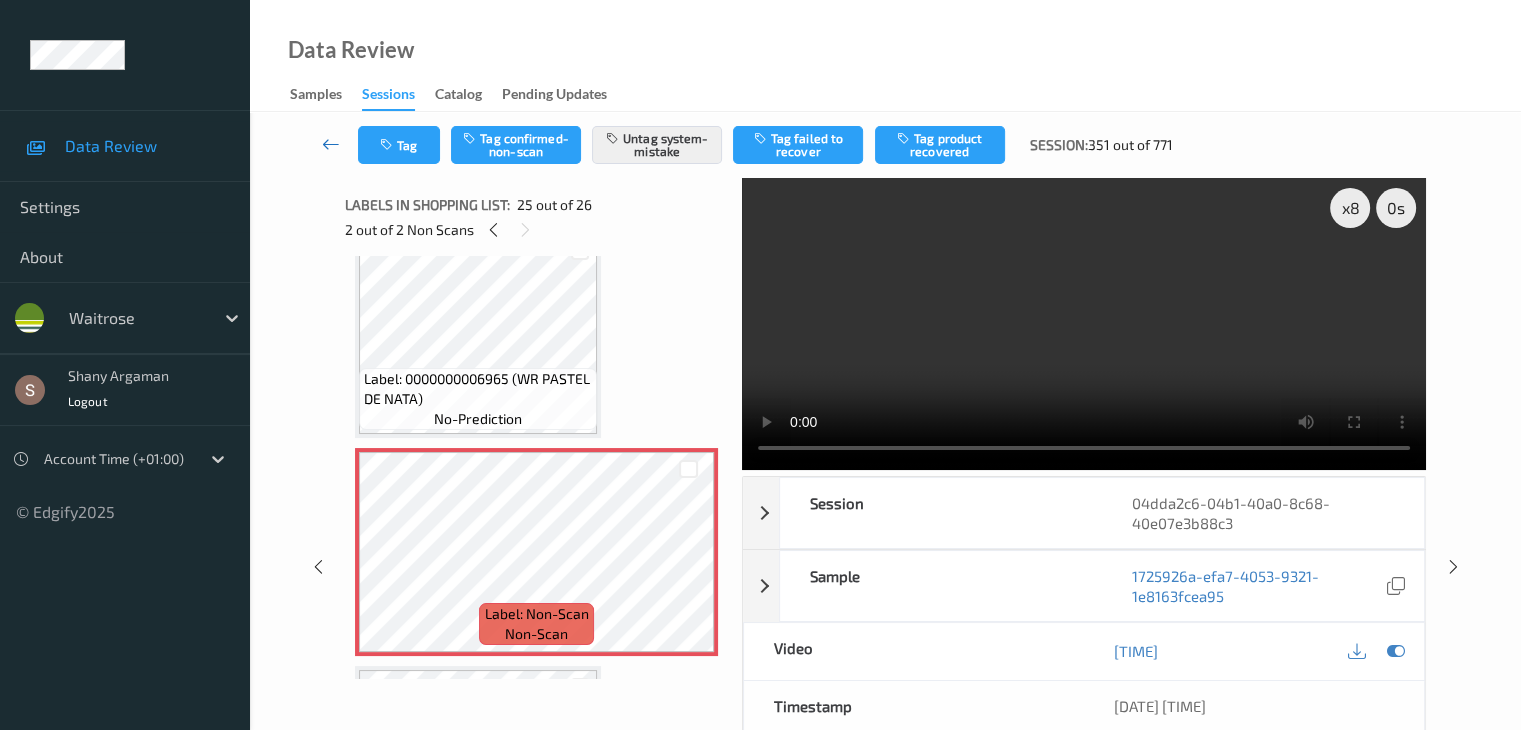 click at bounding box center (331, 145) 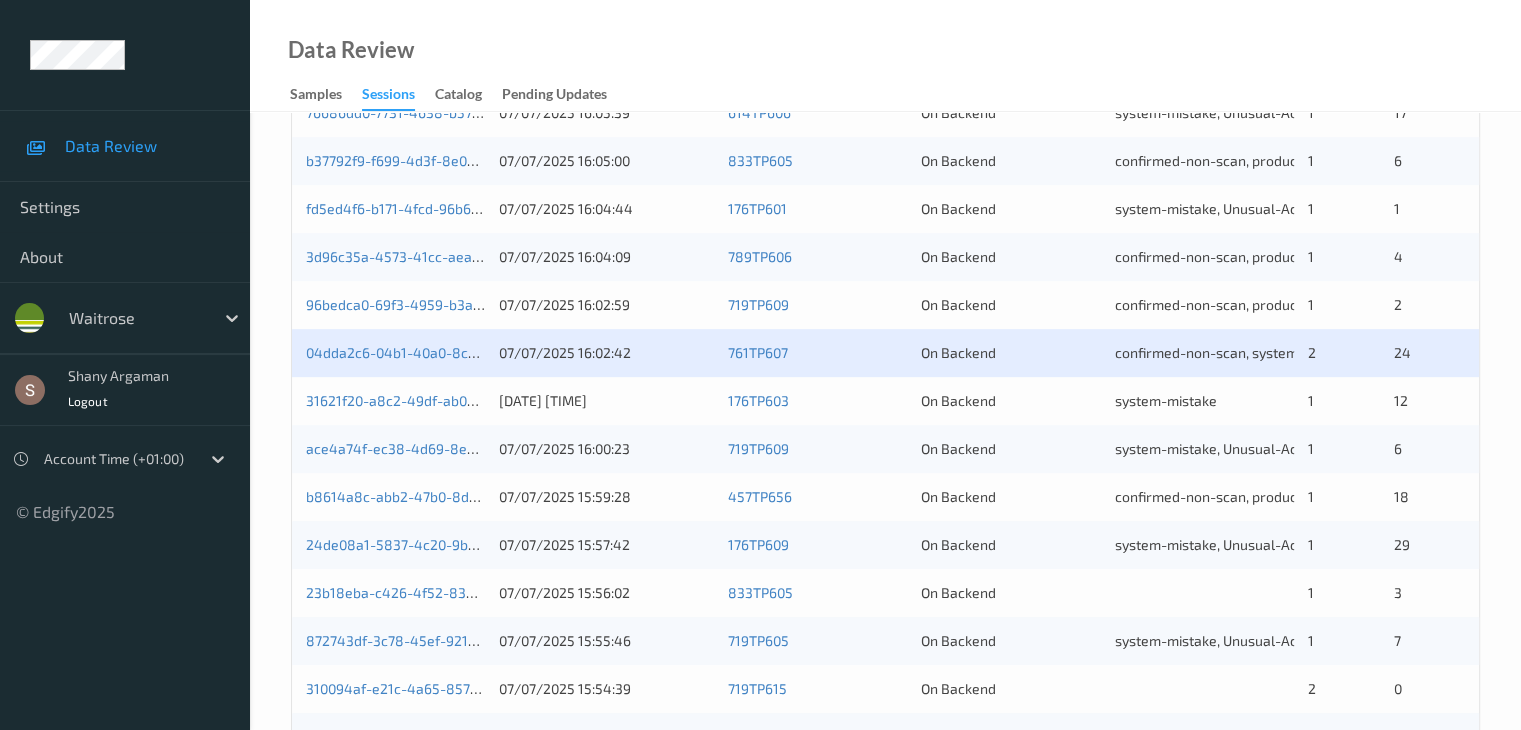 scroll, scrollTop: 932, scrollLeft: 0, axis: vertical 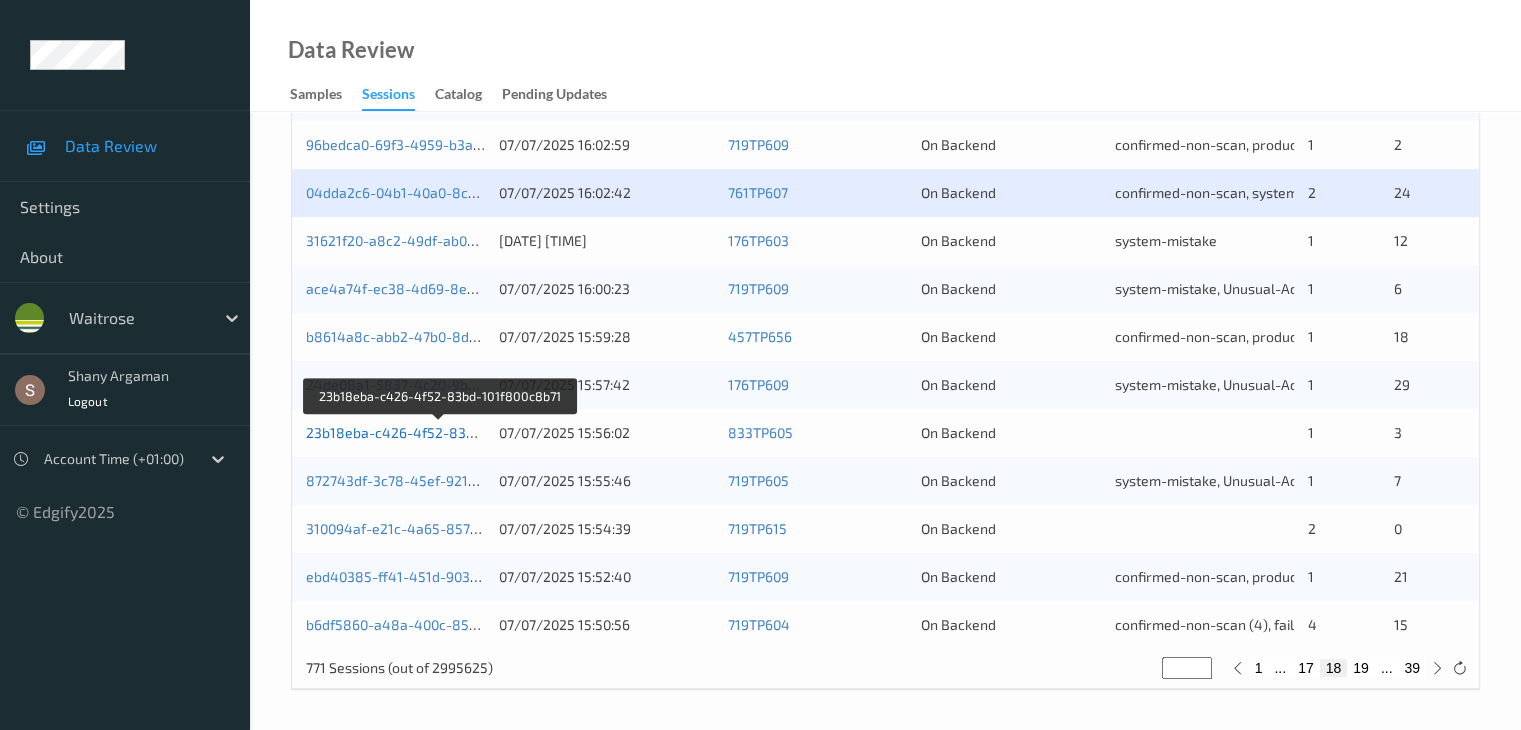 click on "23b18eba-c426-4f52-83bd-101f800c8b71" at bounding box center (440, 432) 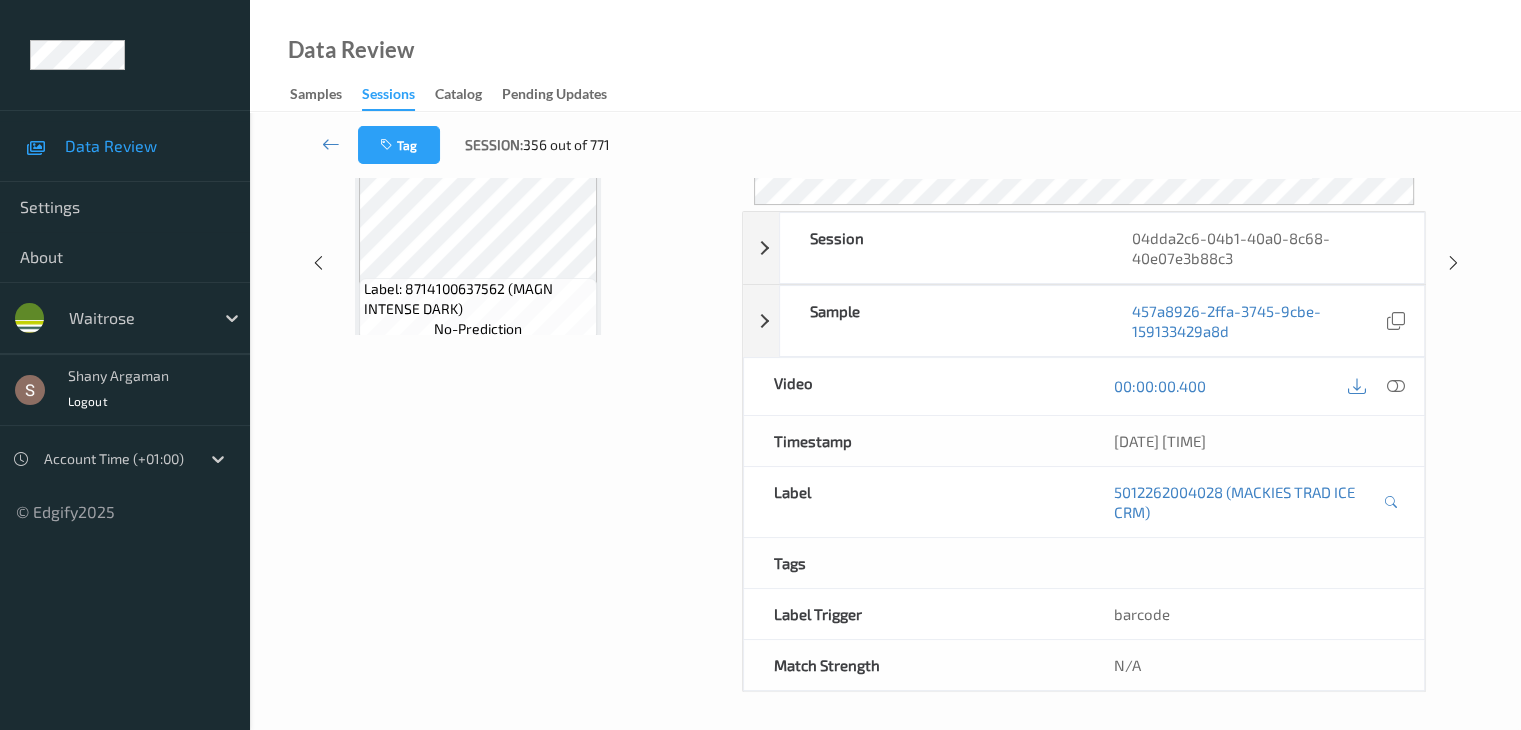 scroll, scrollTop: 0, scrollLeft: 0, axis: both 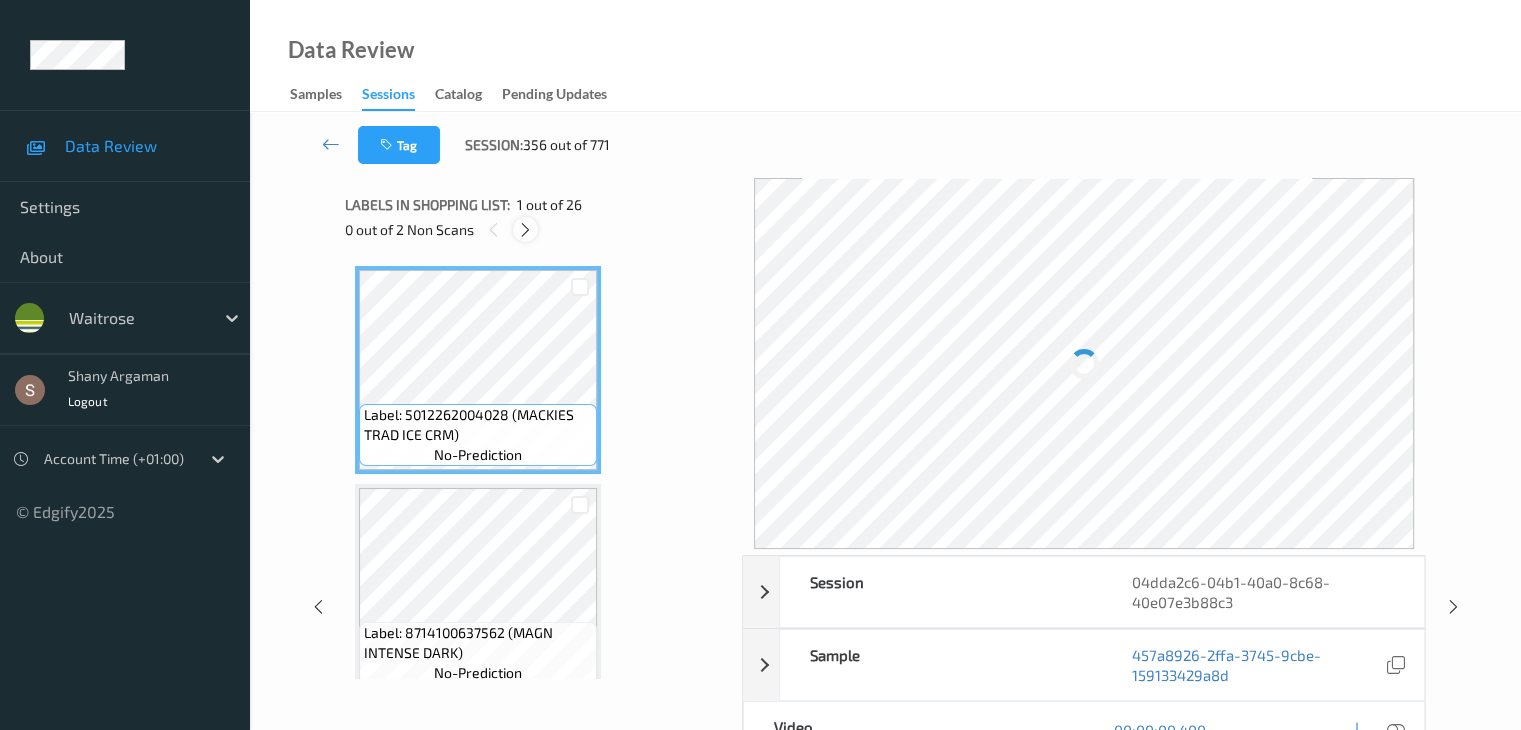 click at bounding box center (525, 230) 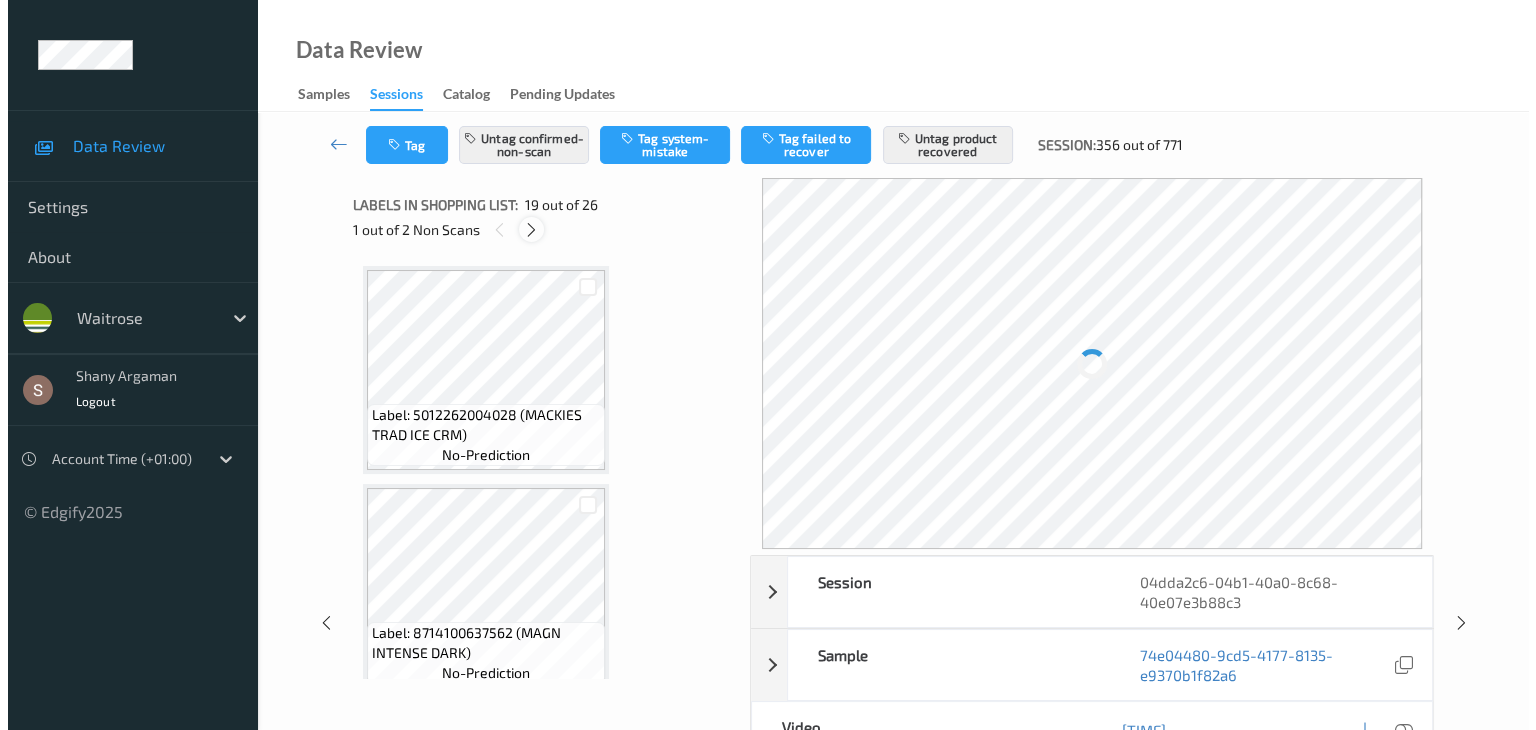 scroll, scrollTop: 3716, scrollLeft: 0, axis: vertical 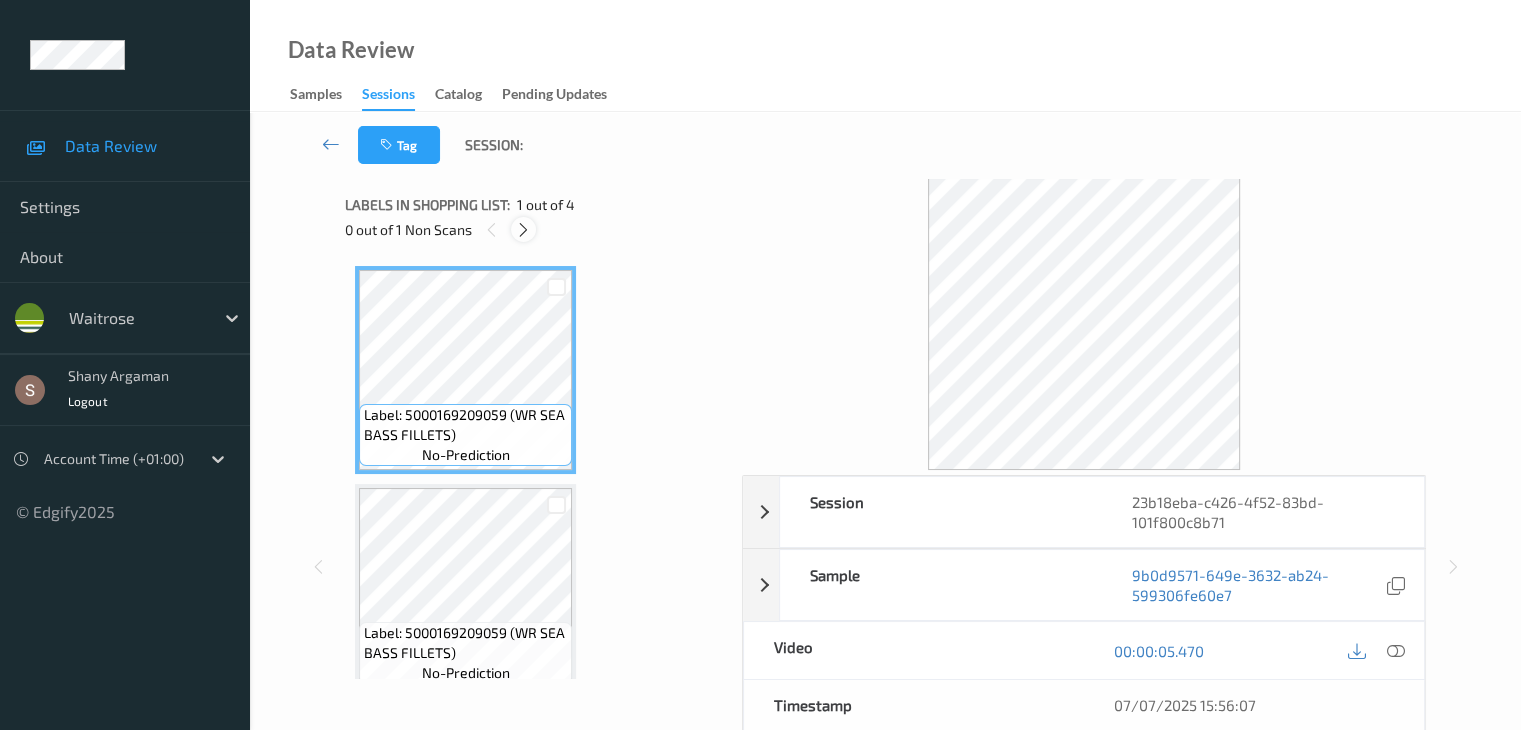 click at bounding box center [523, 230] 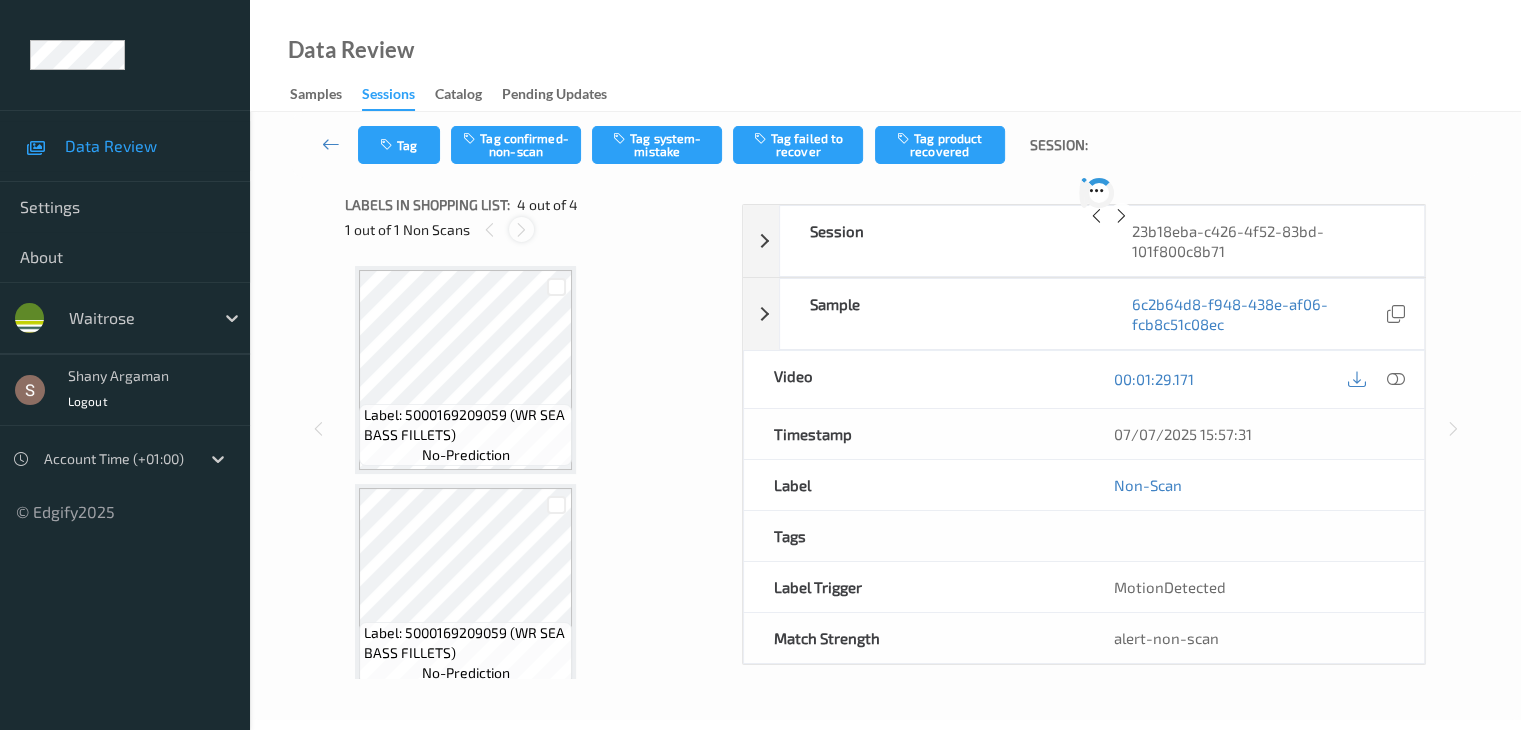 scroll, scrollTop: 446, scrollLeft: 0, axis: vertical 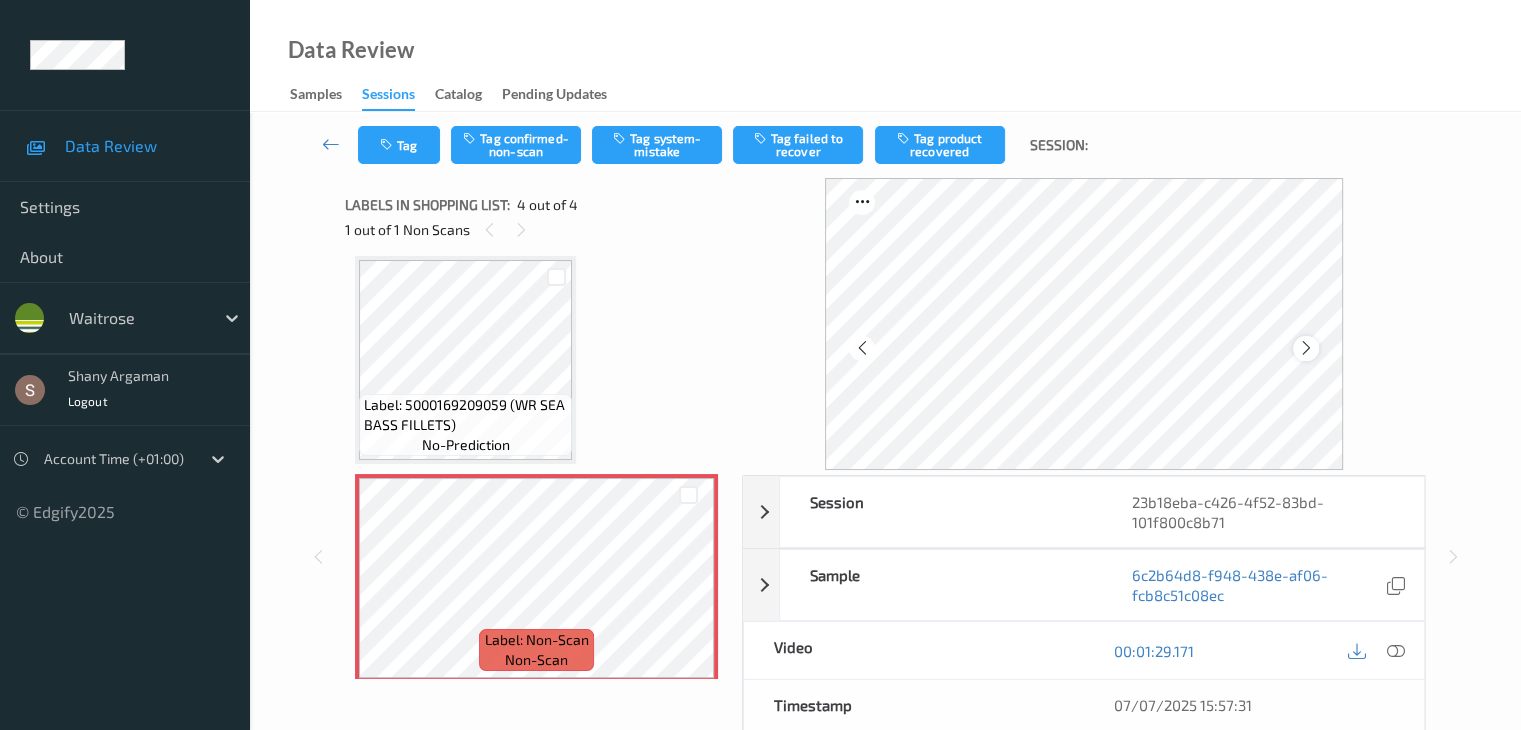 click at bounding box center [1306, 348] 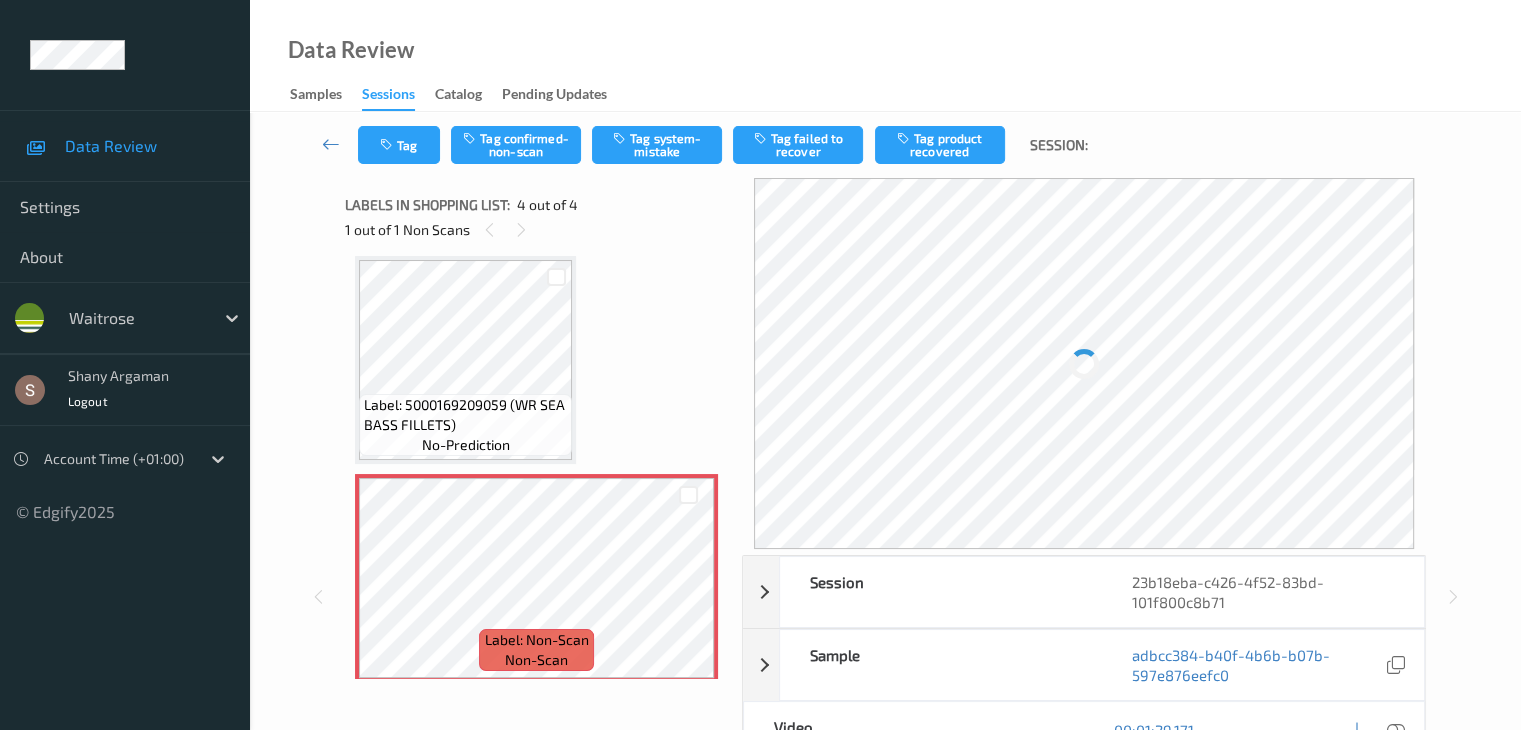 click at bounding box center [1084, 363] 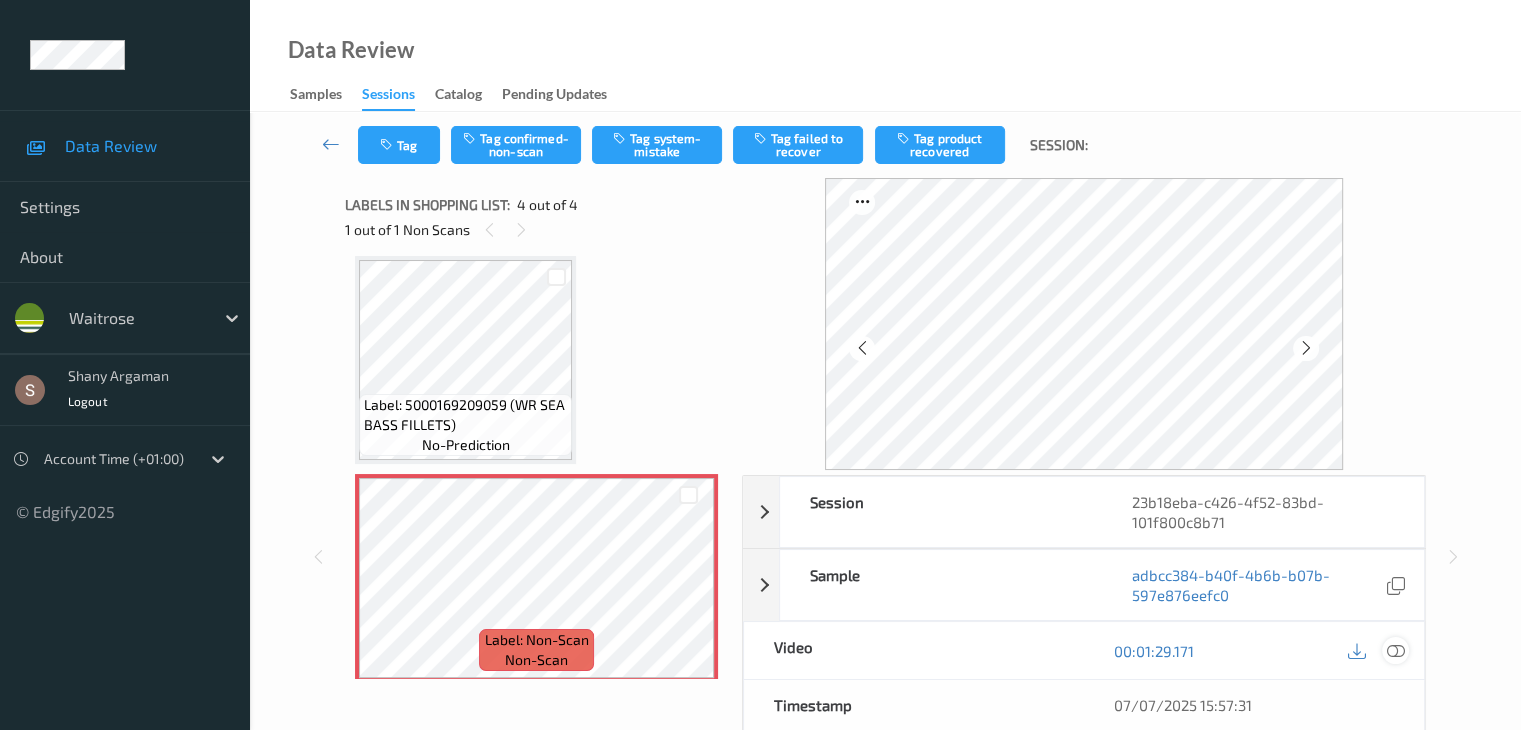 click at bounding box center [1395, 651] 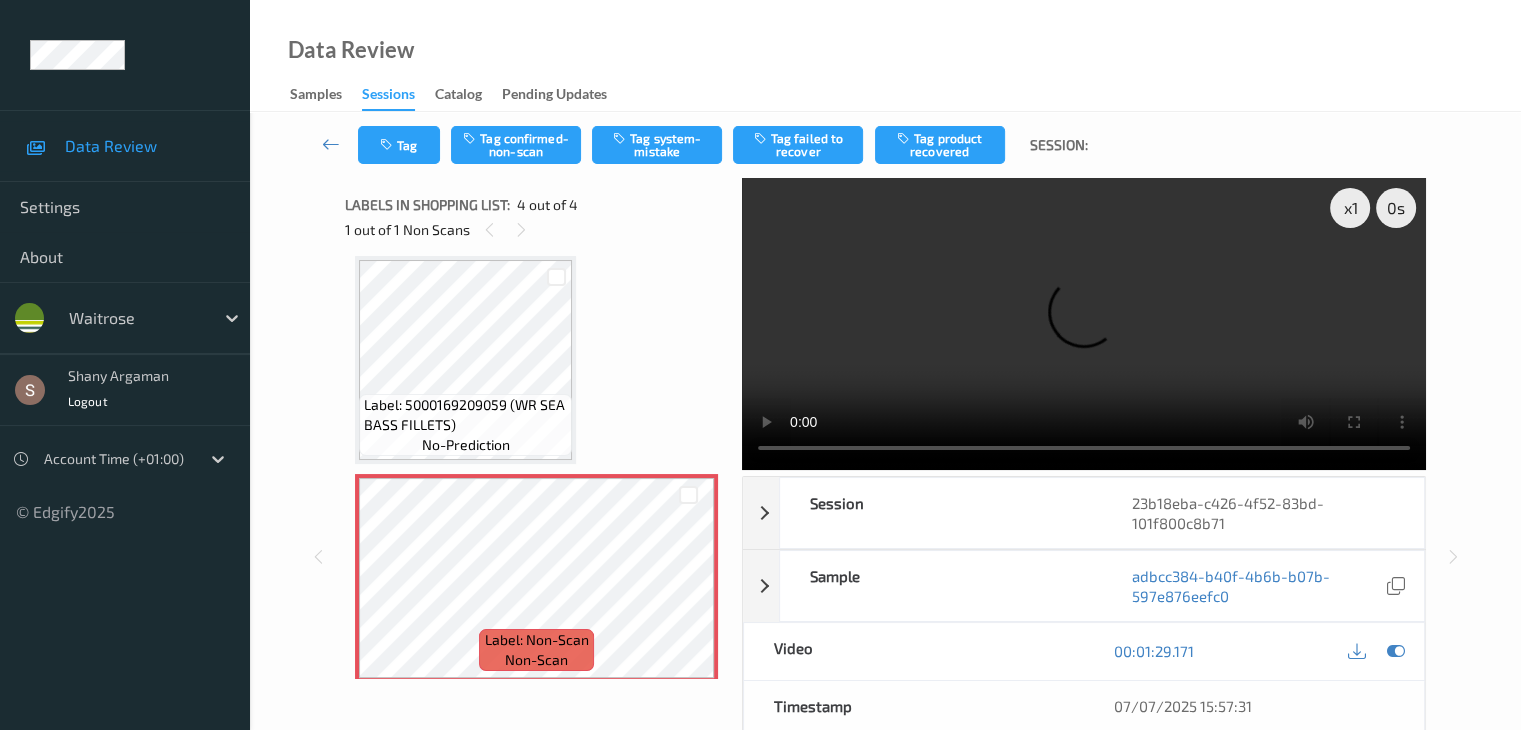 click at bounding box center (1084, 324) 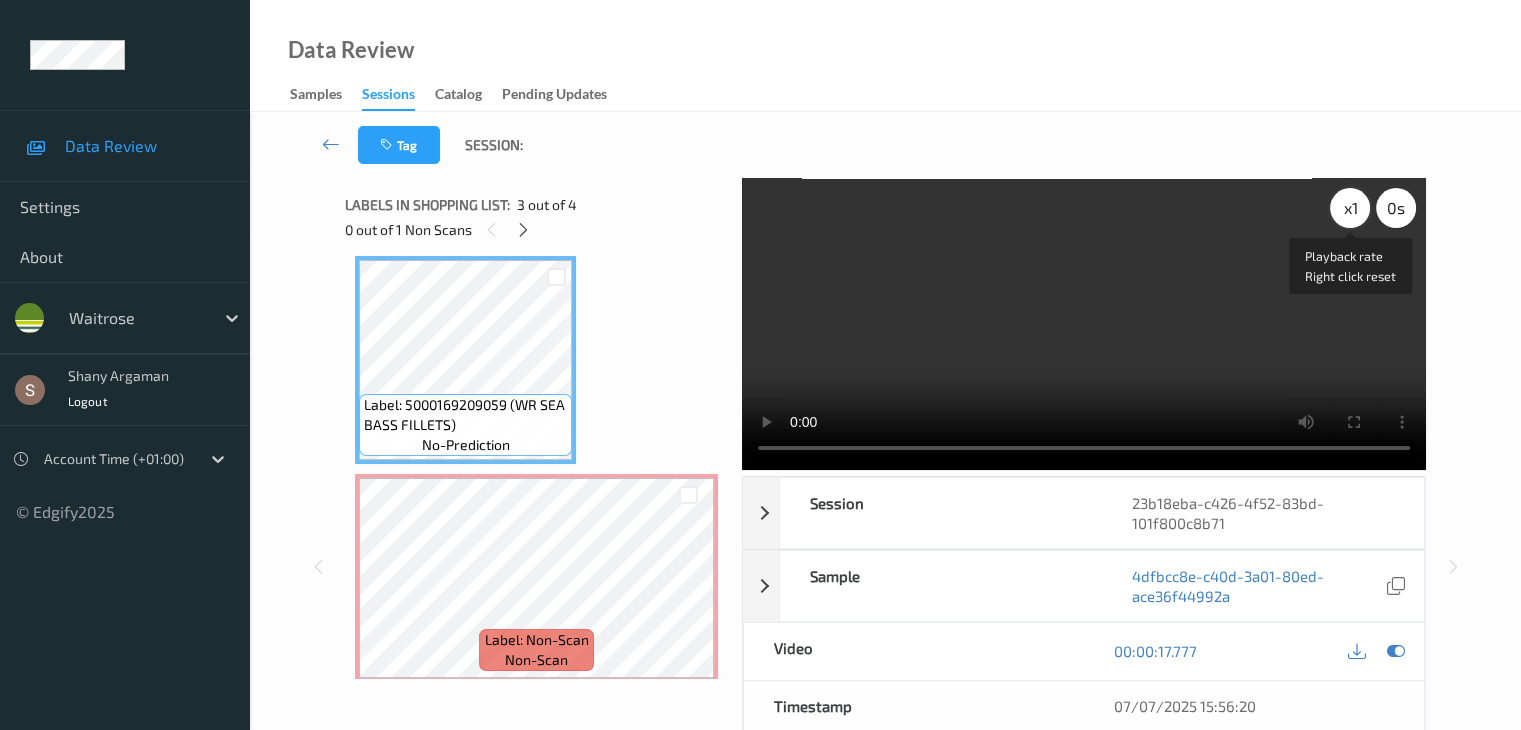 click on "x 1" at bounding box center [1350, 208] 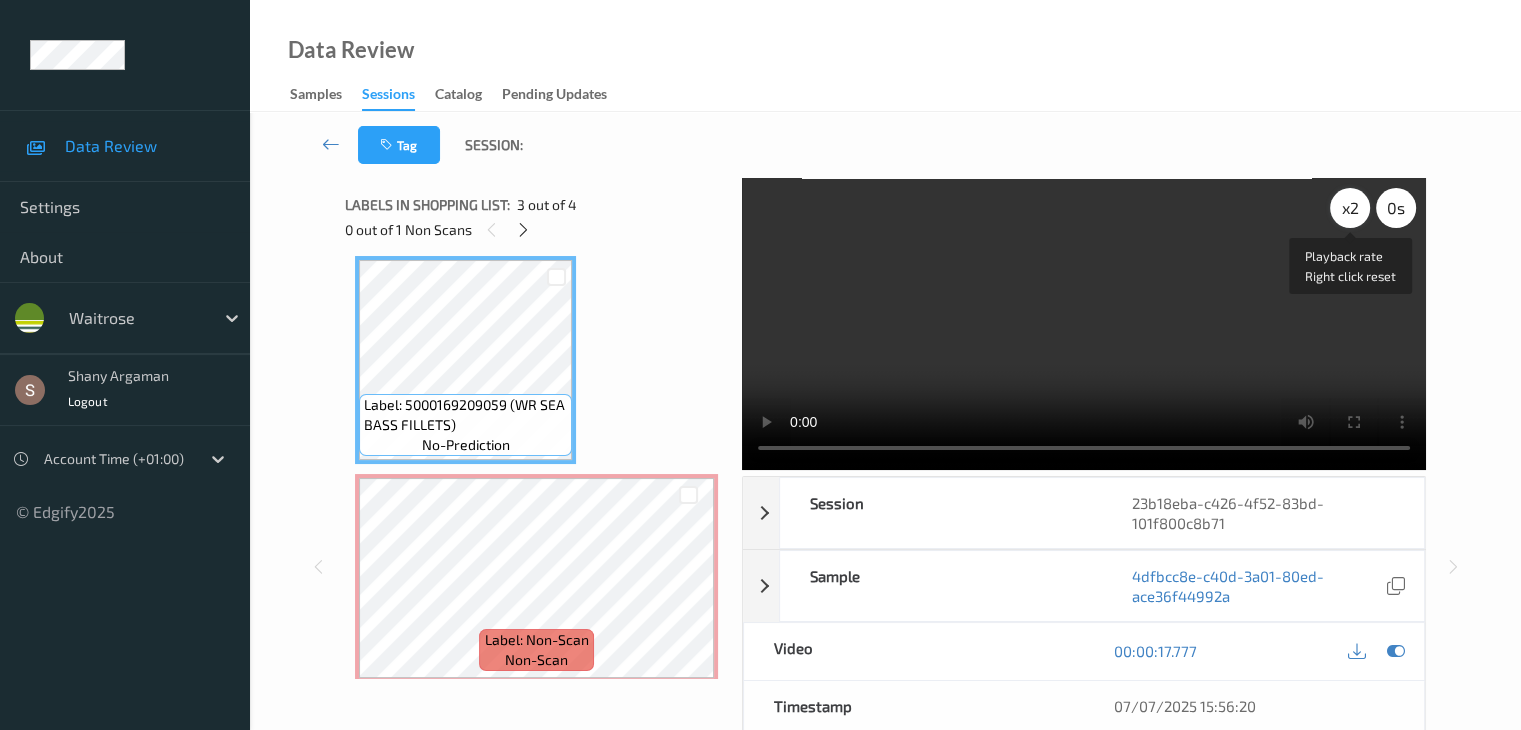 click on "x 2" at bounding box center [1350, 208] 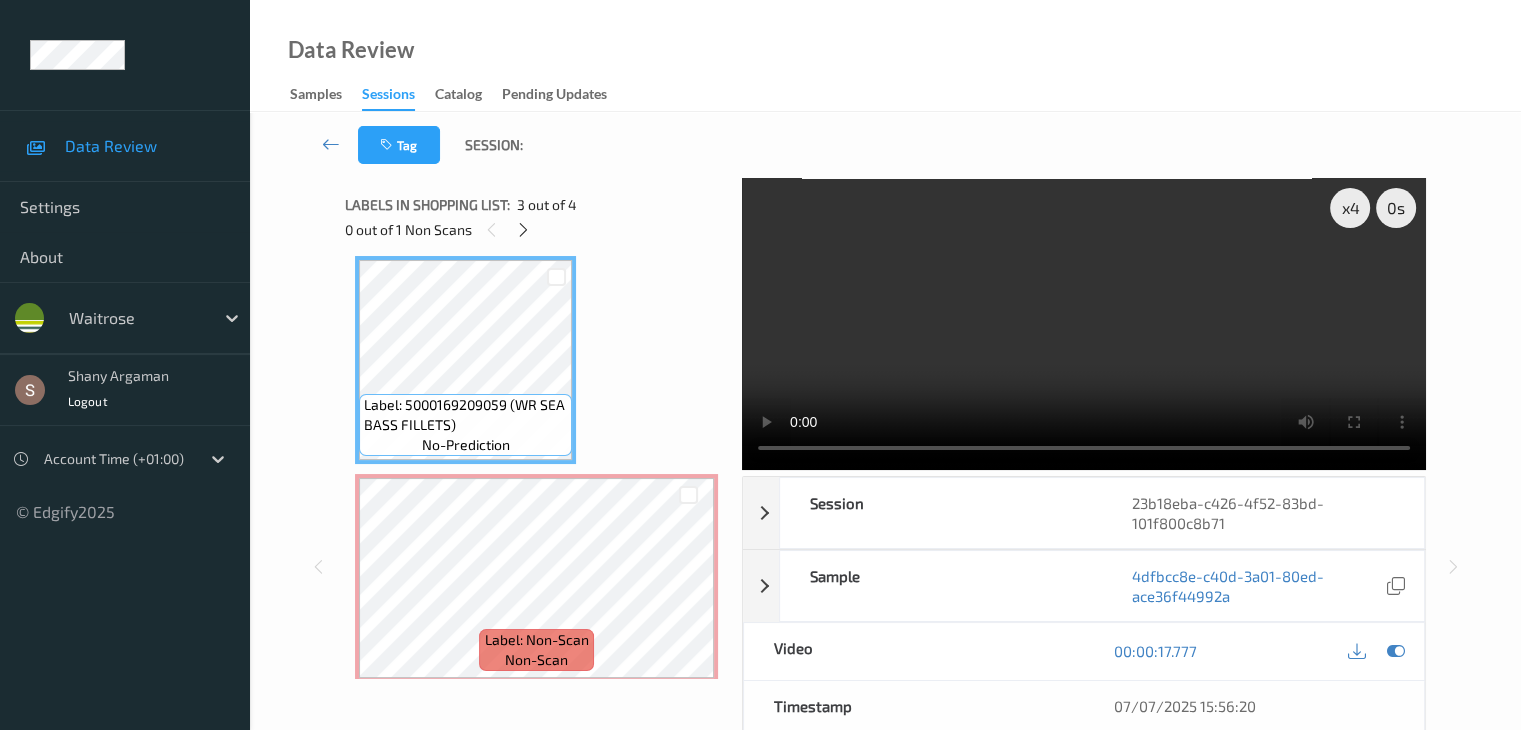 type 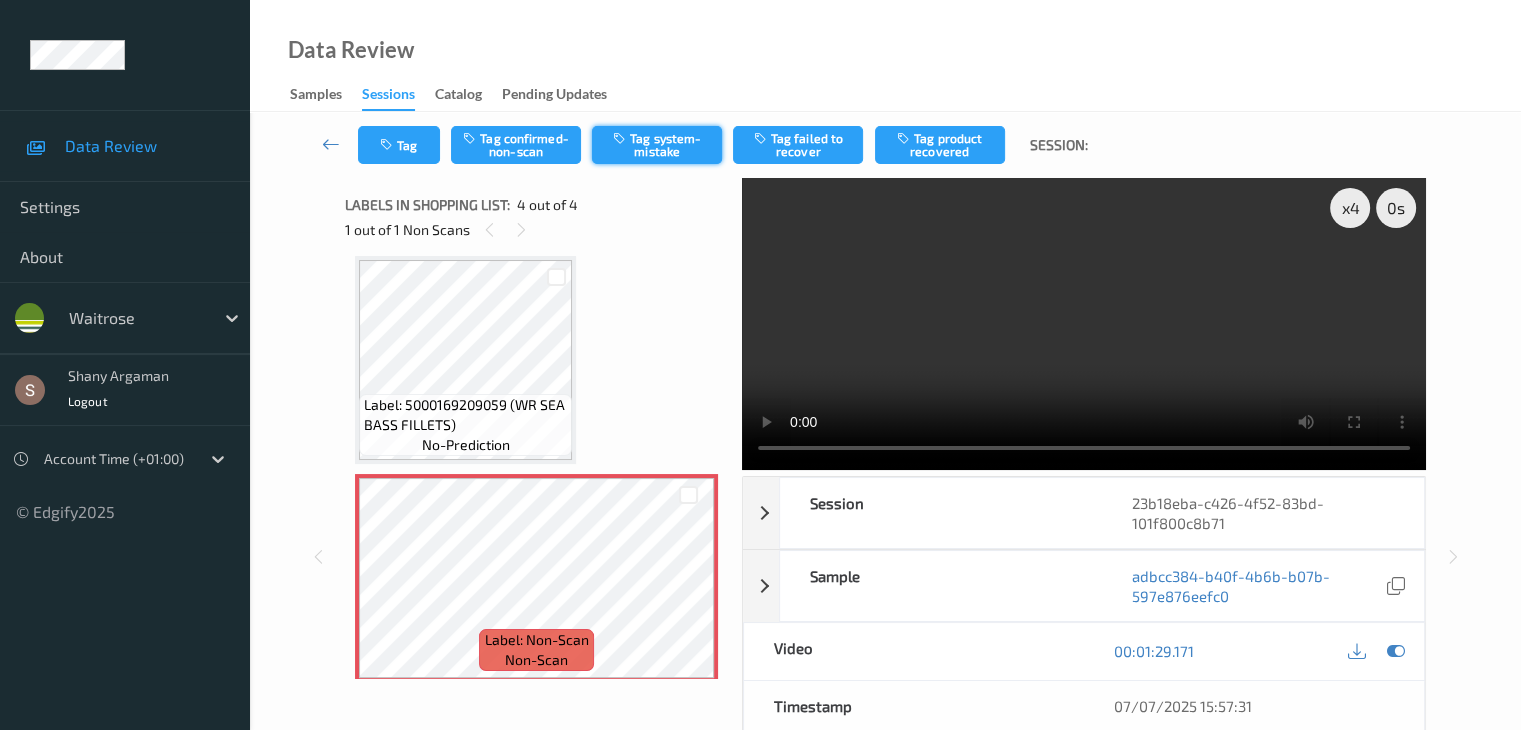 click on "Tag   system-mistake" at bounding box center [657, 145] 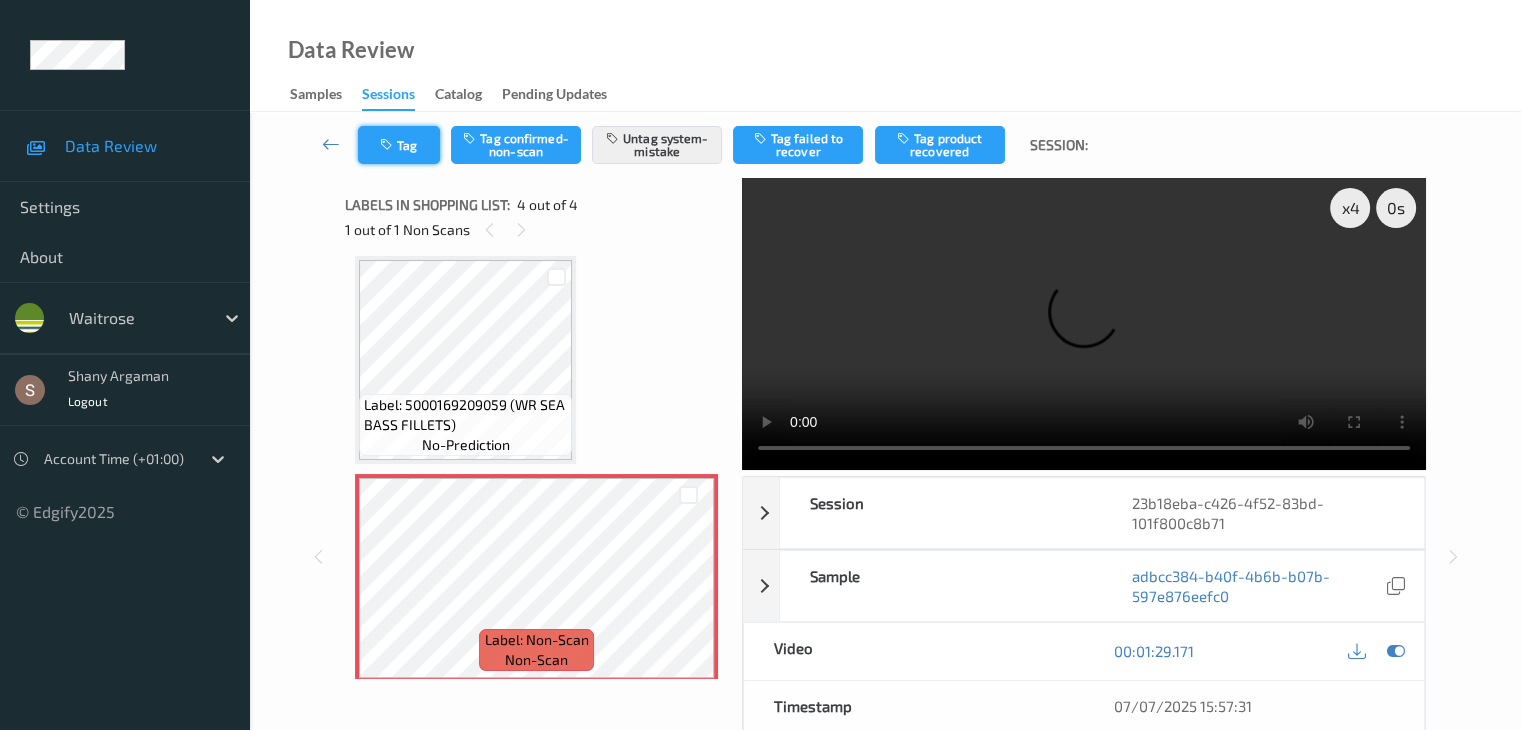 click on "Tag" at bounding box center (399, 145) 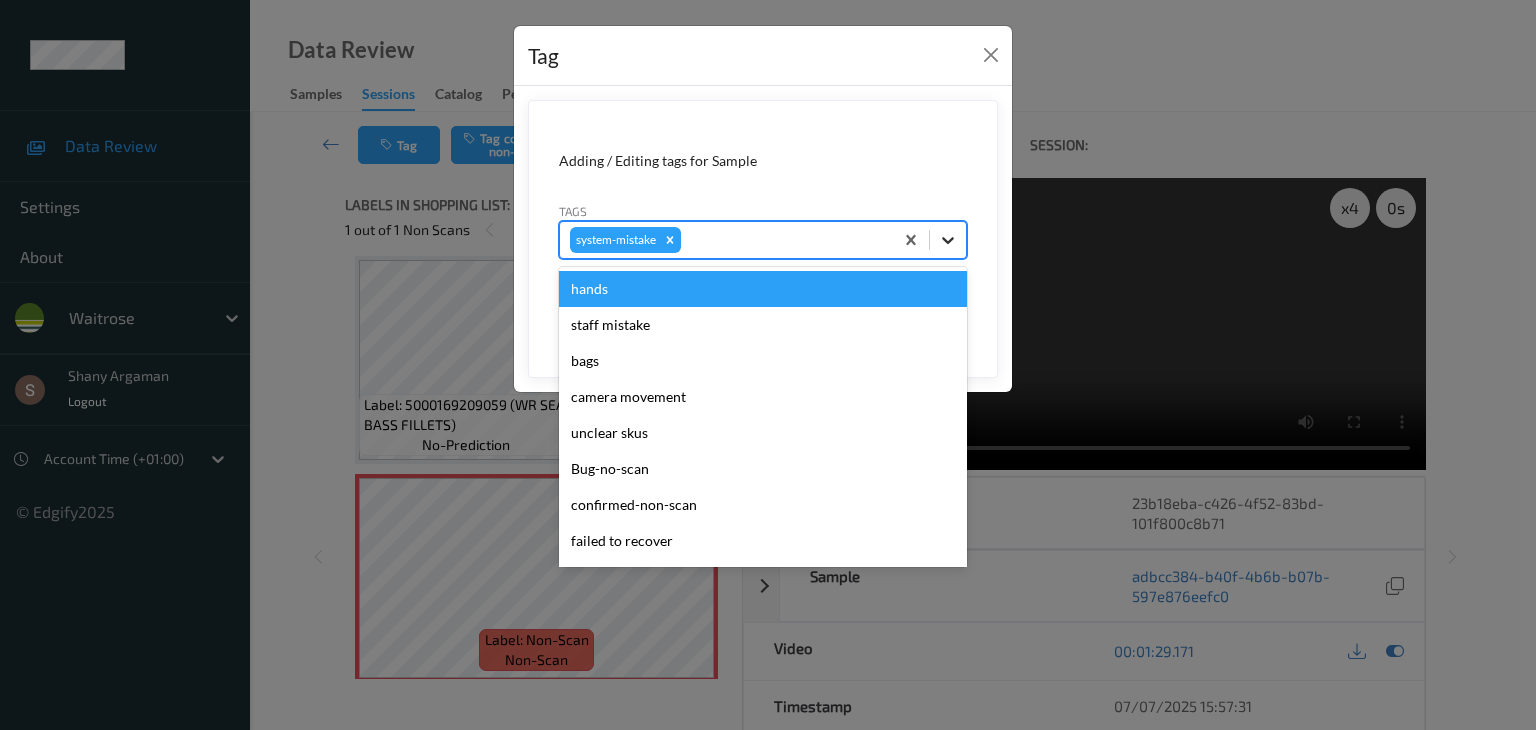 click 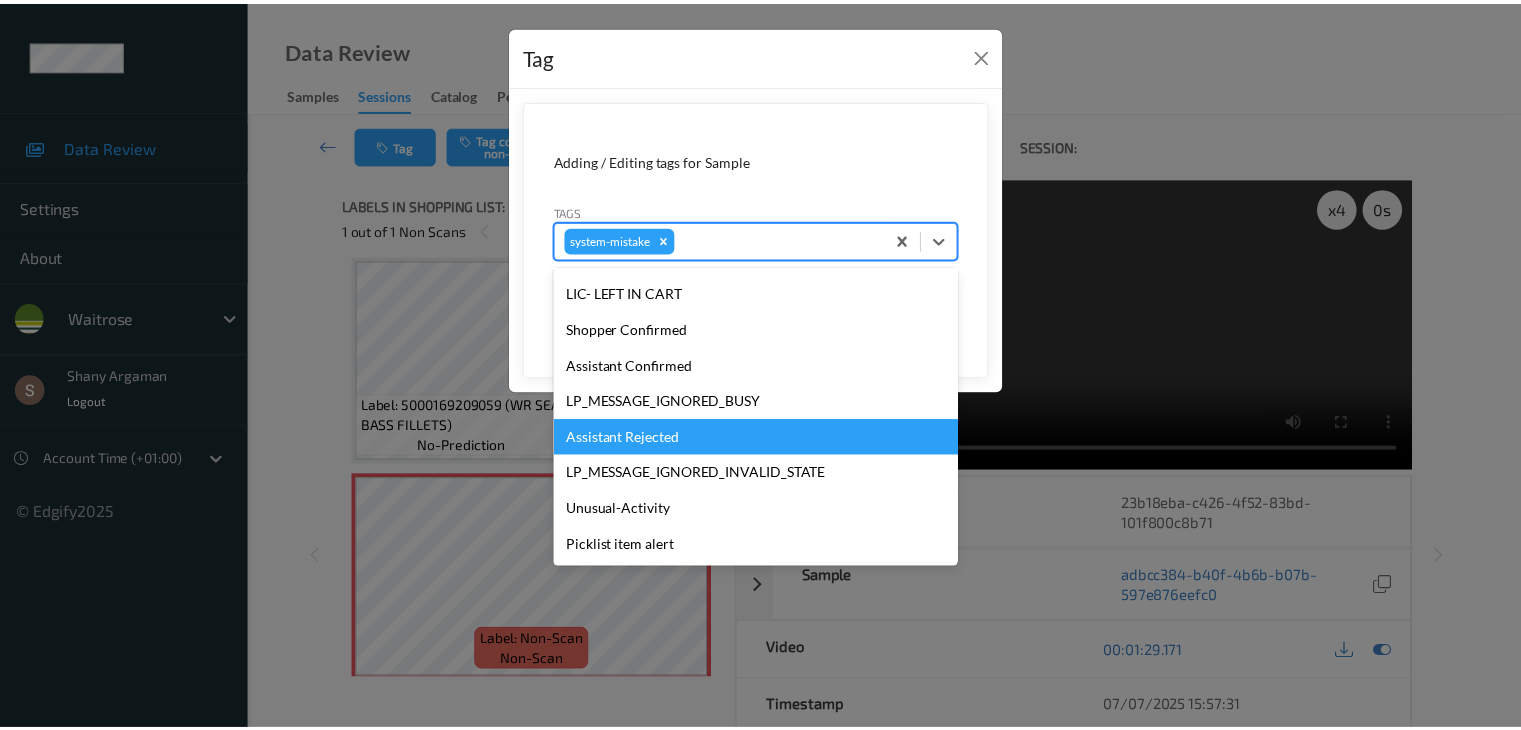 scroll, scrollTop: 355, scrollLeft: 0, axis: vertical 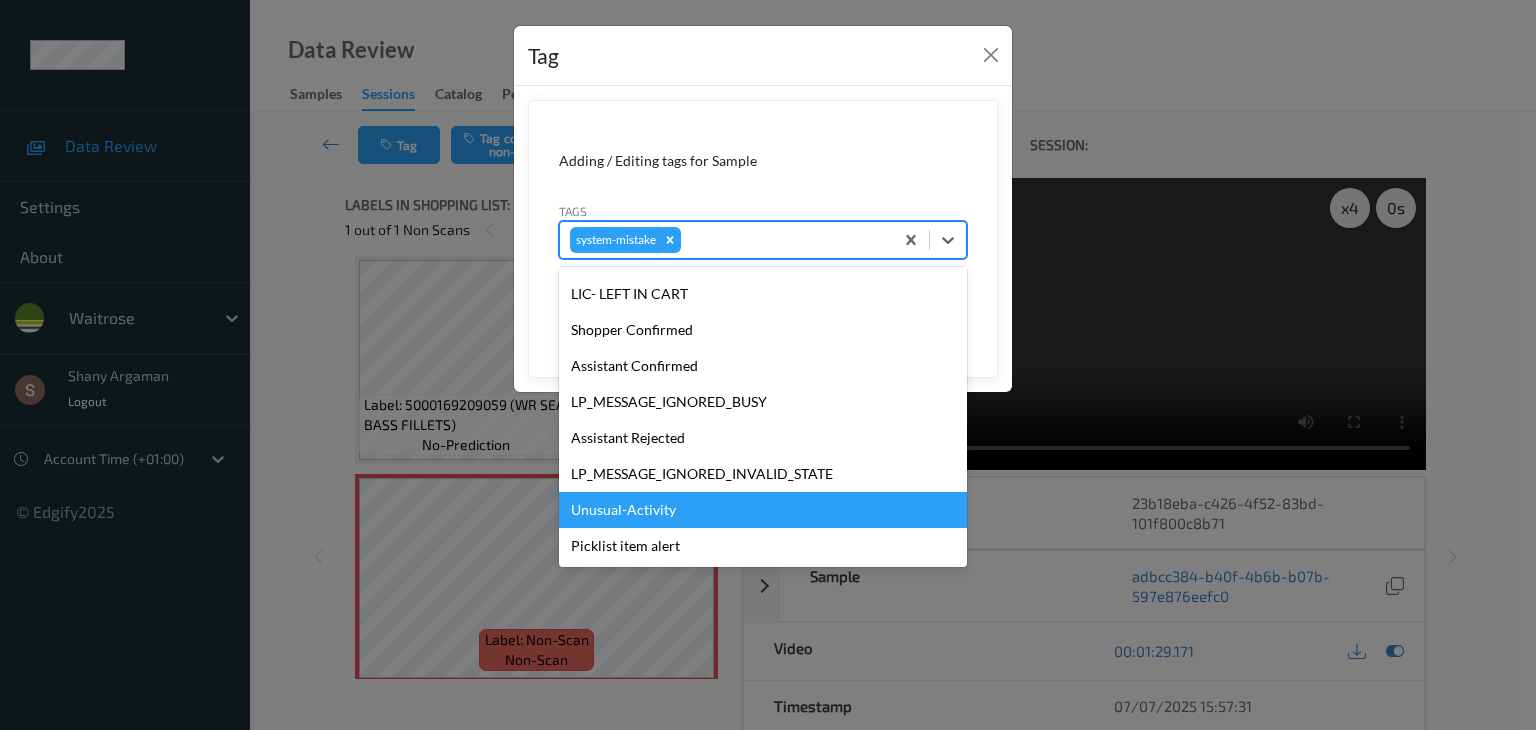 click on "Unusual-Activity" at bounding box center (763, 510) 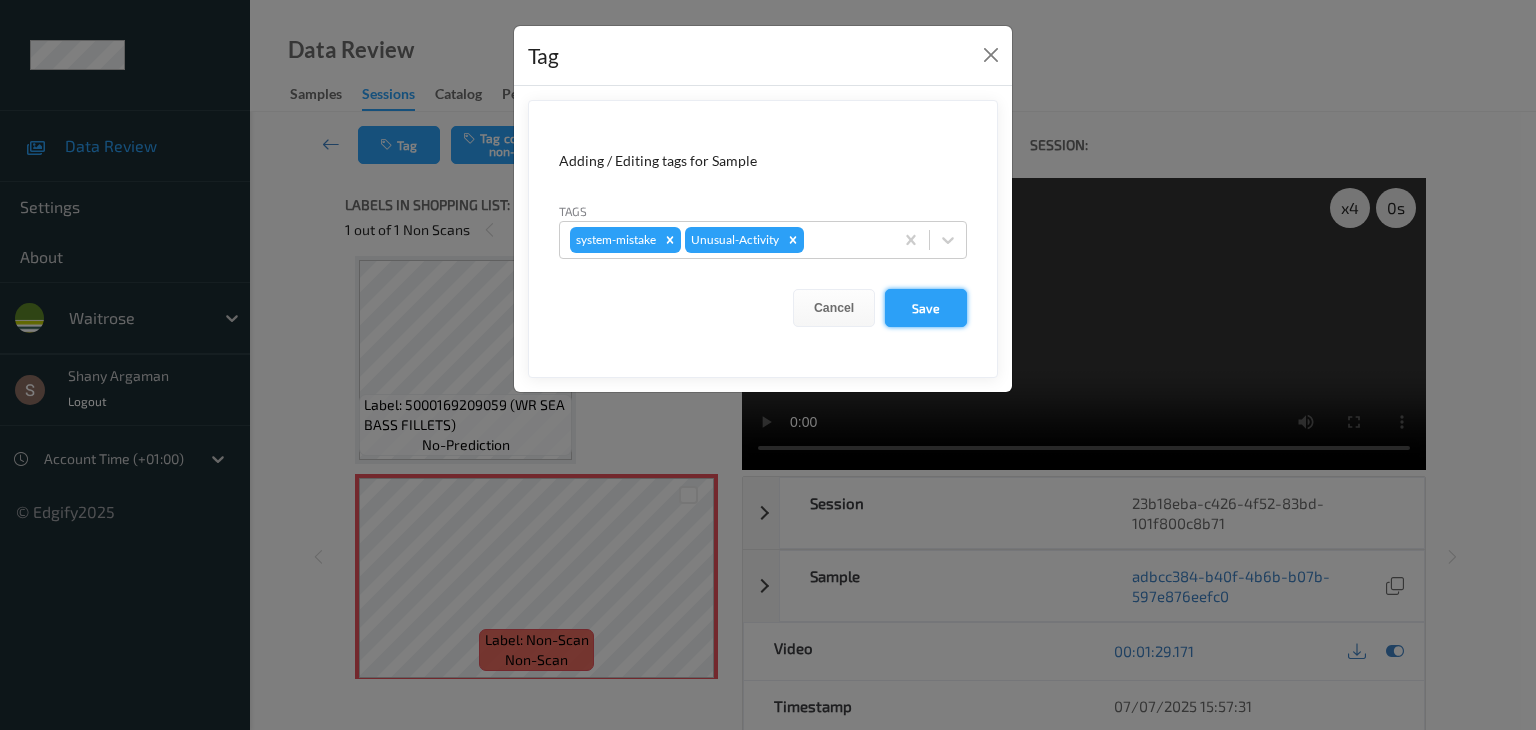 click on "Save" at bounding box center (926, 308) 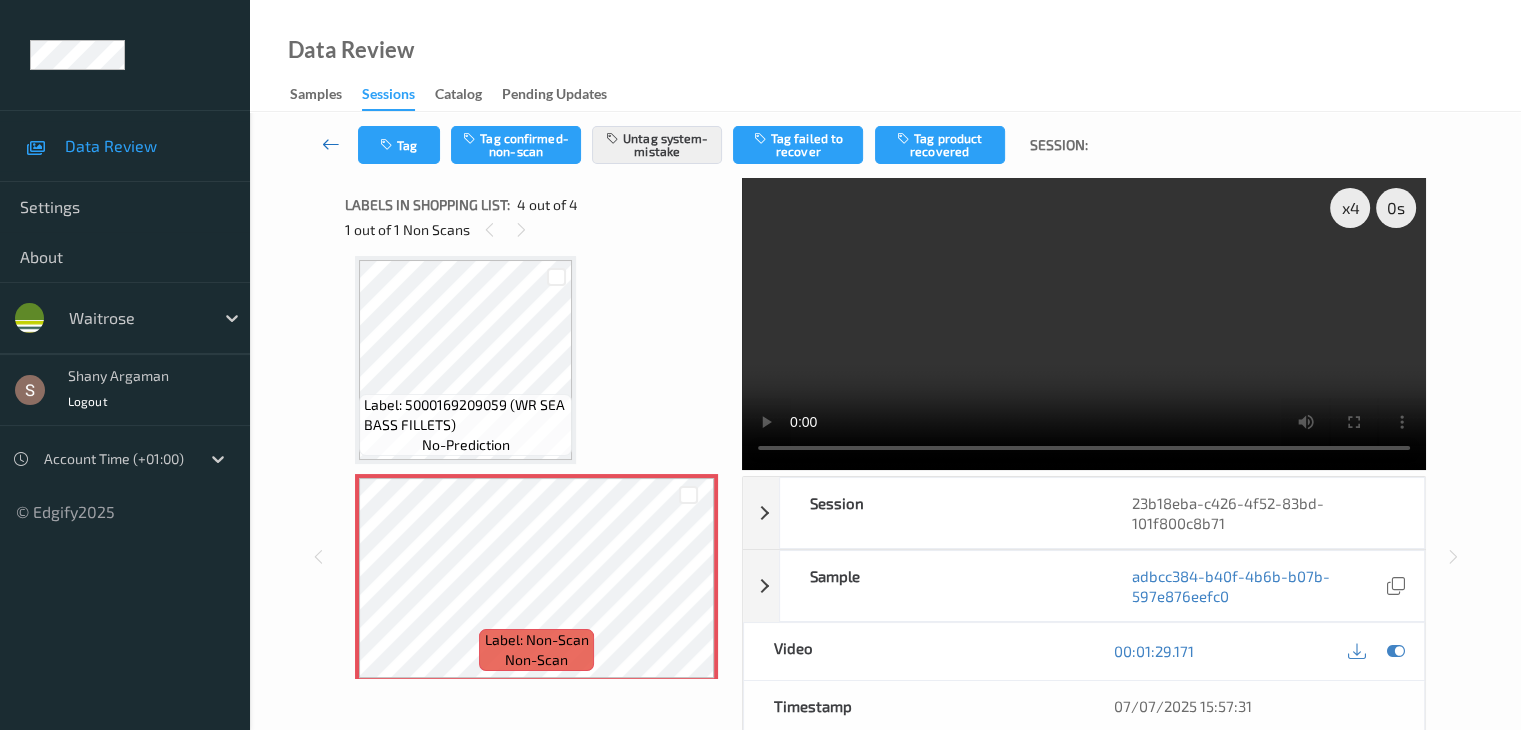 click at bounding box center [331, 144] 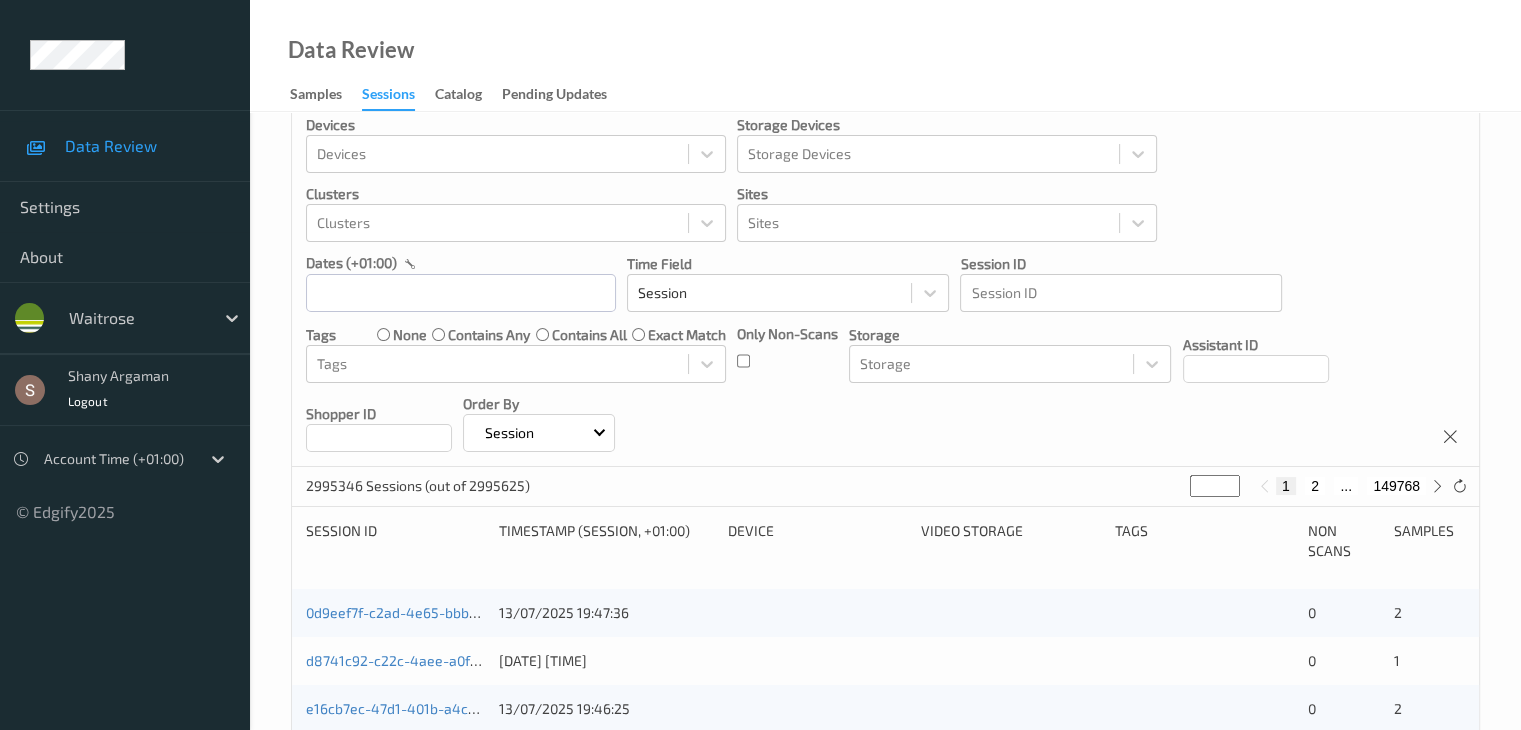 scroll, scrollTop: 0, scrollLeft: 0, axis: both 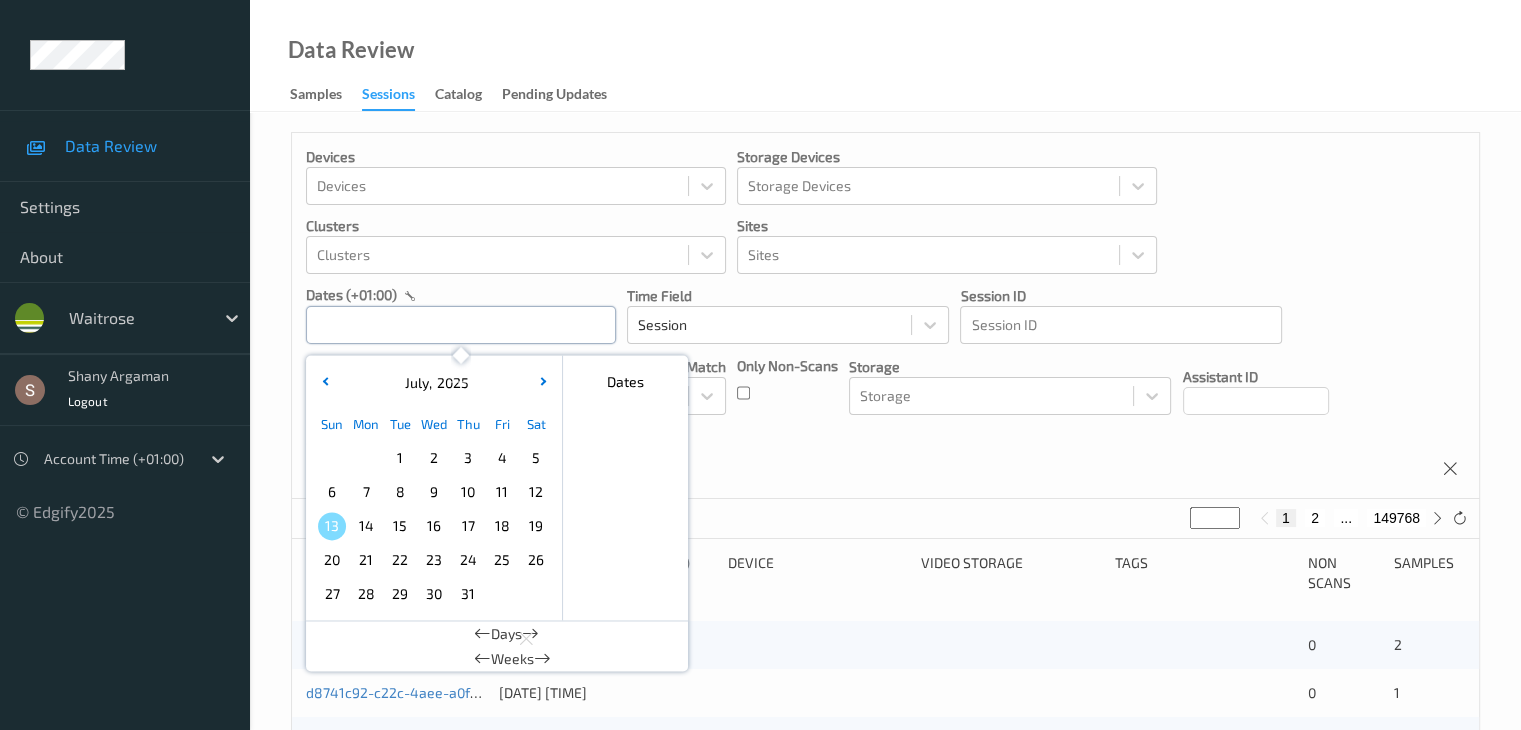 click at bounding box center [461, 325] 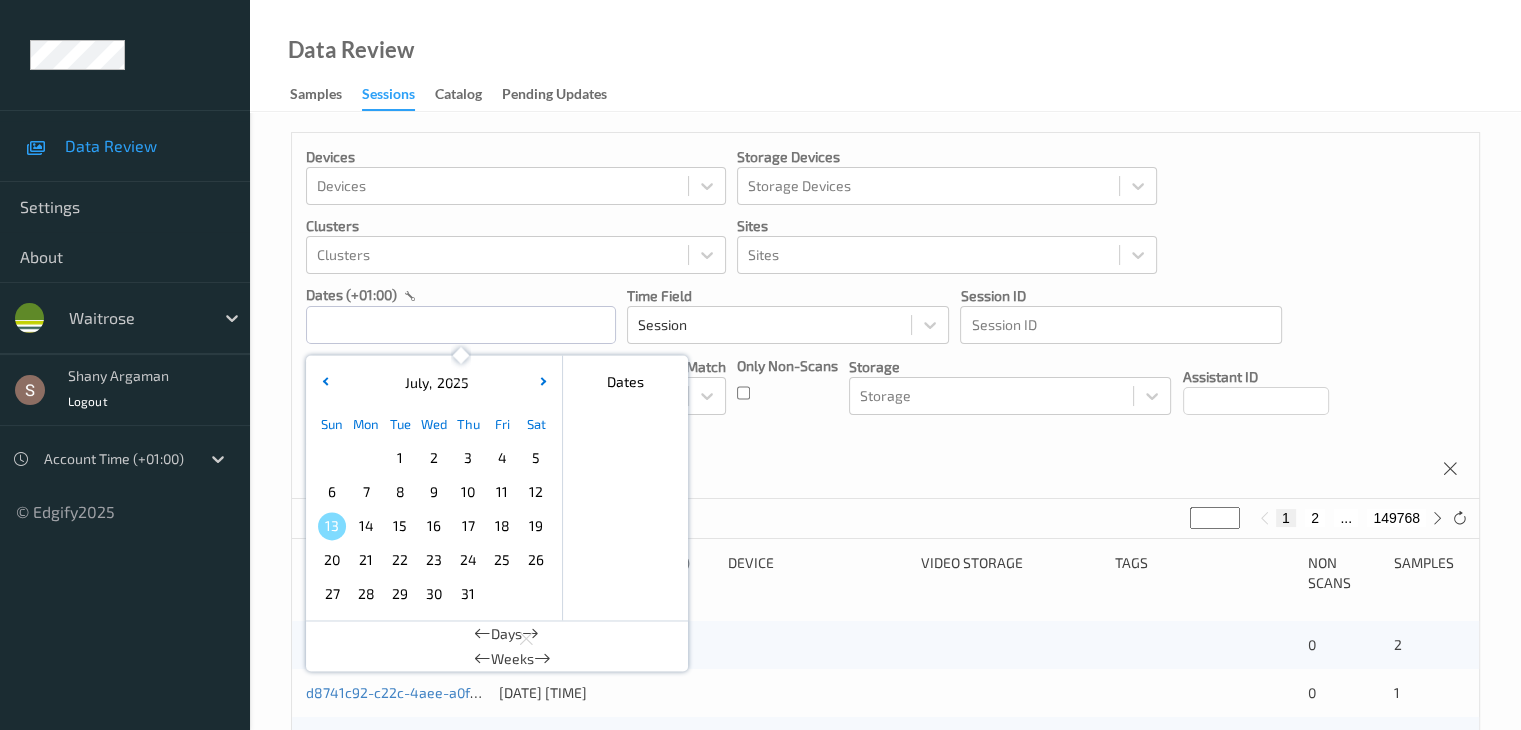 click on "7" at bounding box center (366, 492) 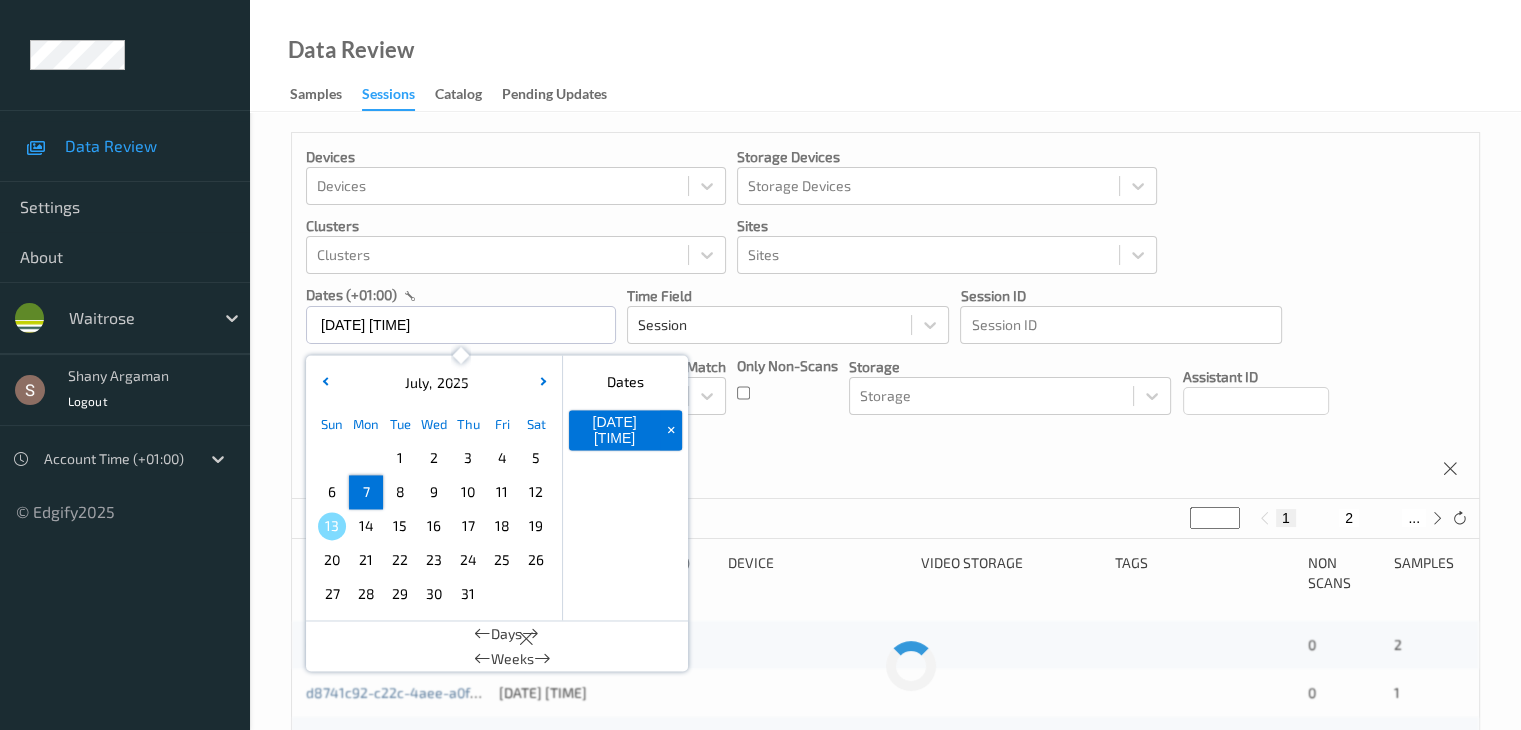 click on "7" at bounding box center (366, 492) 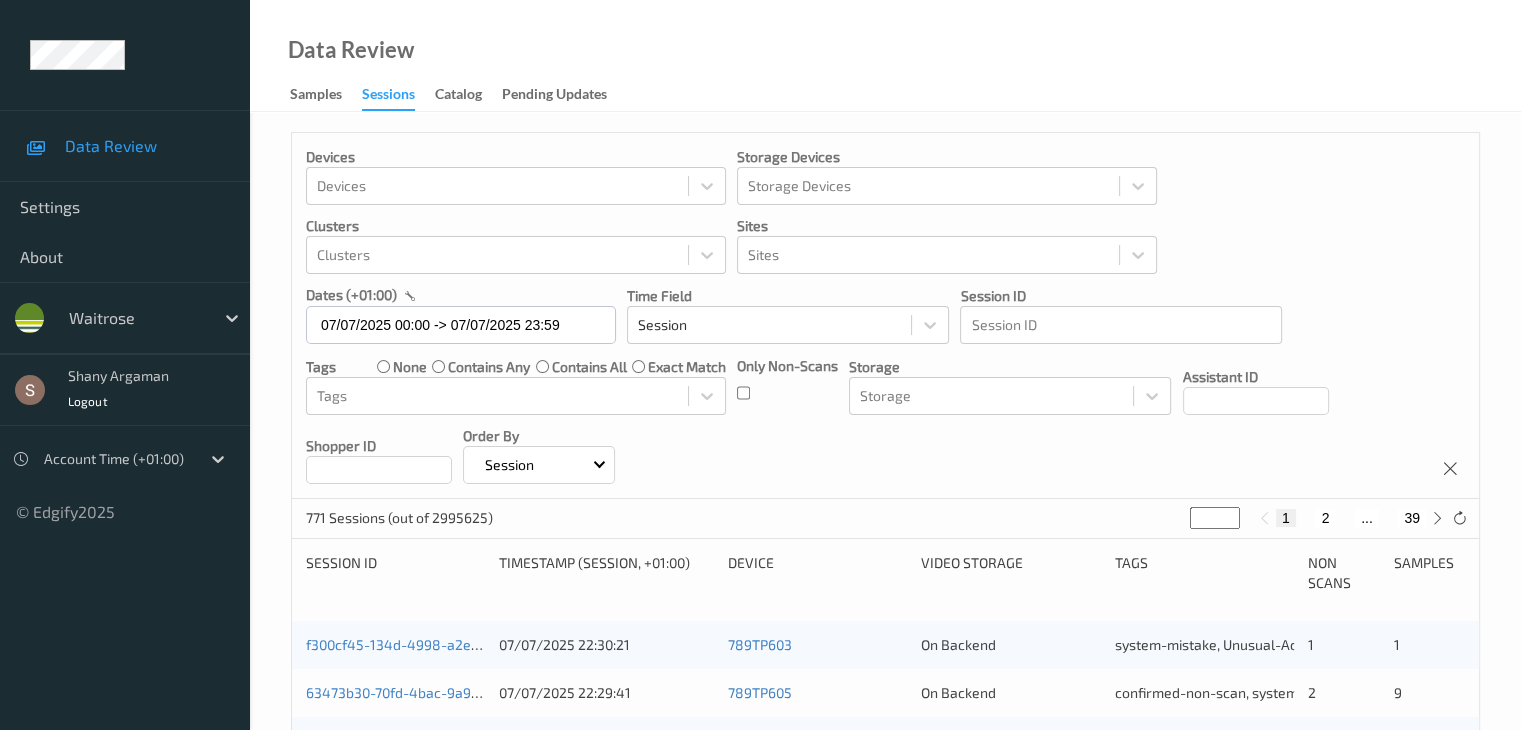 click on "1   2   ...   39" at bounding box center [1351, 518] 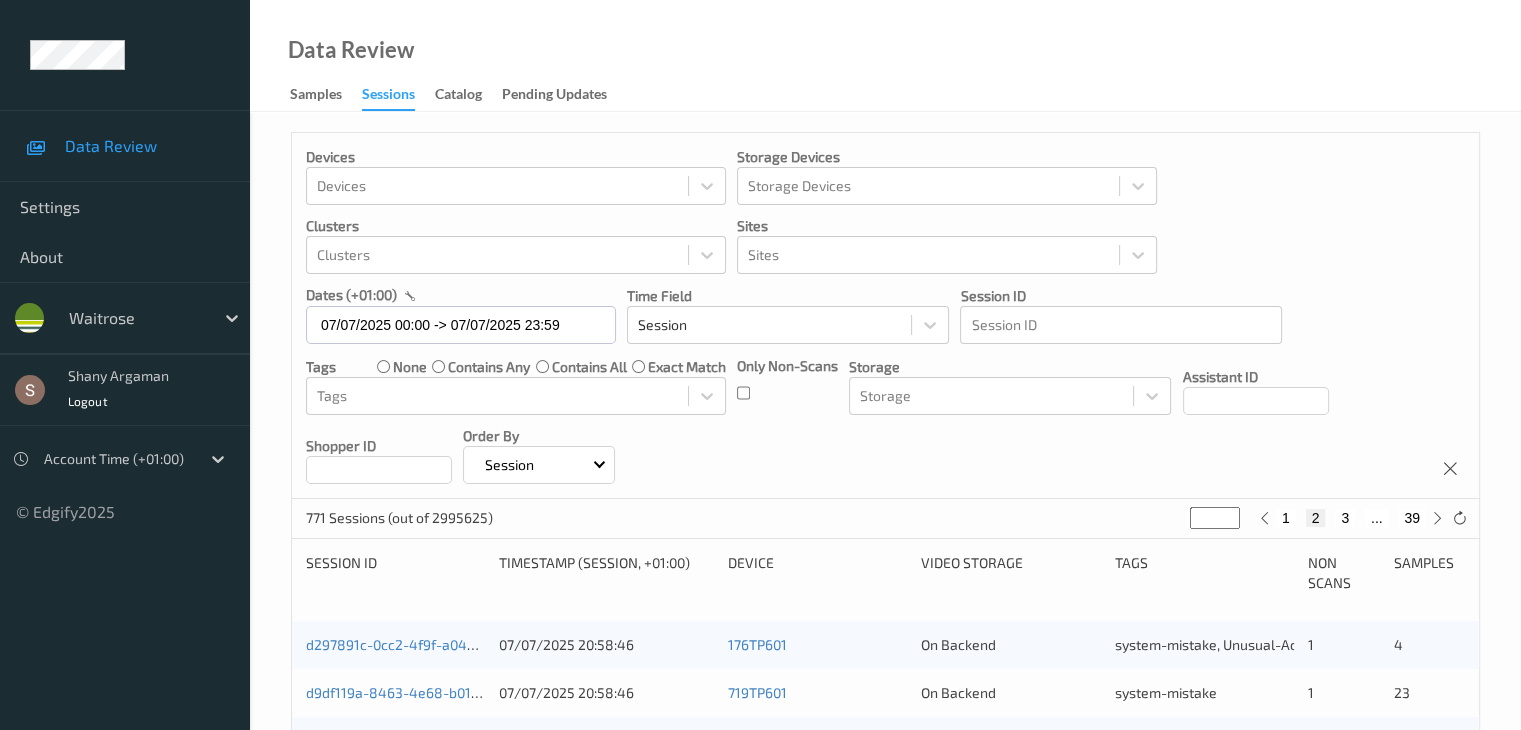 click on "3" at bounding box center [1345, 518] 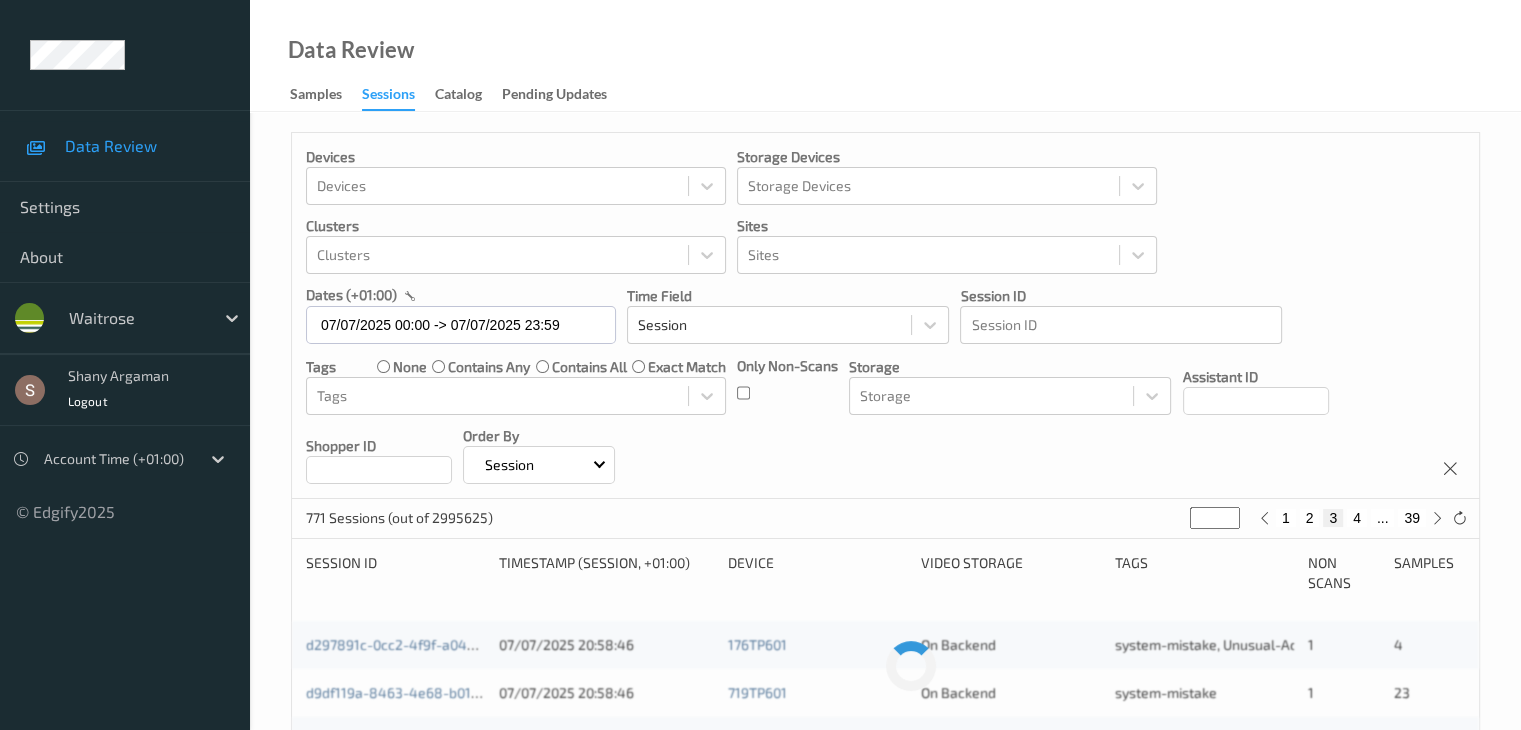 click on "4" at bounding box center [1357, 518] 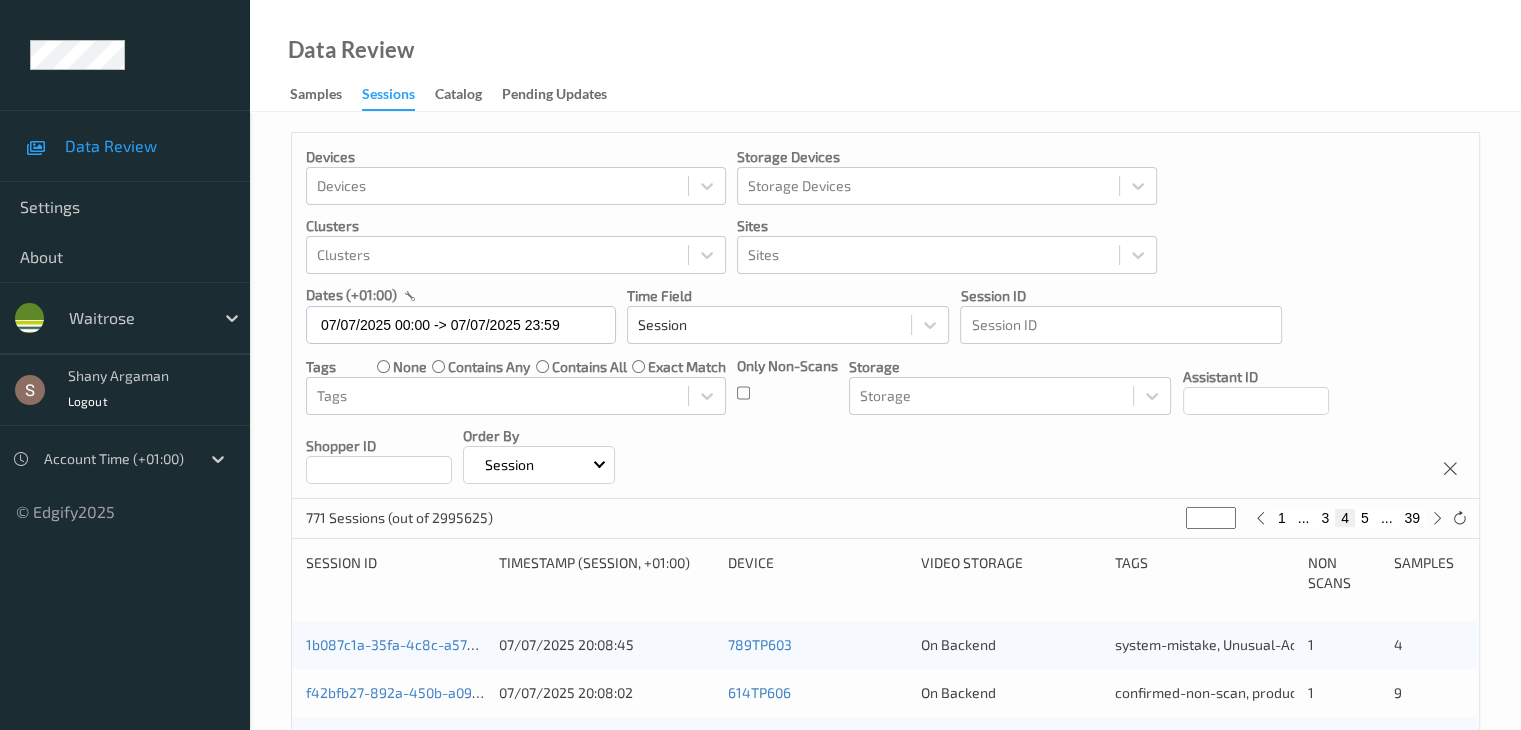 click on "5" at bounding box center (1365, 518) 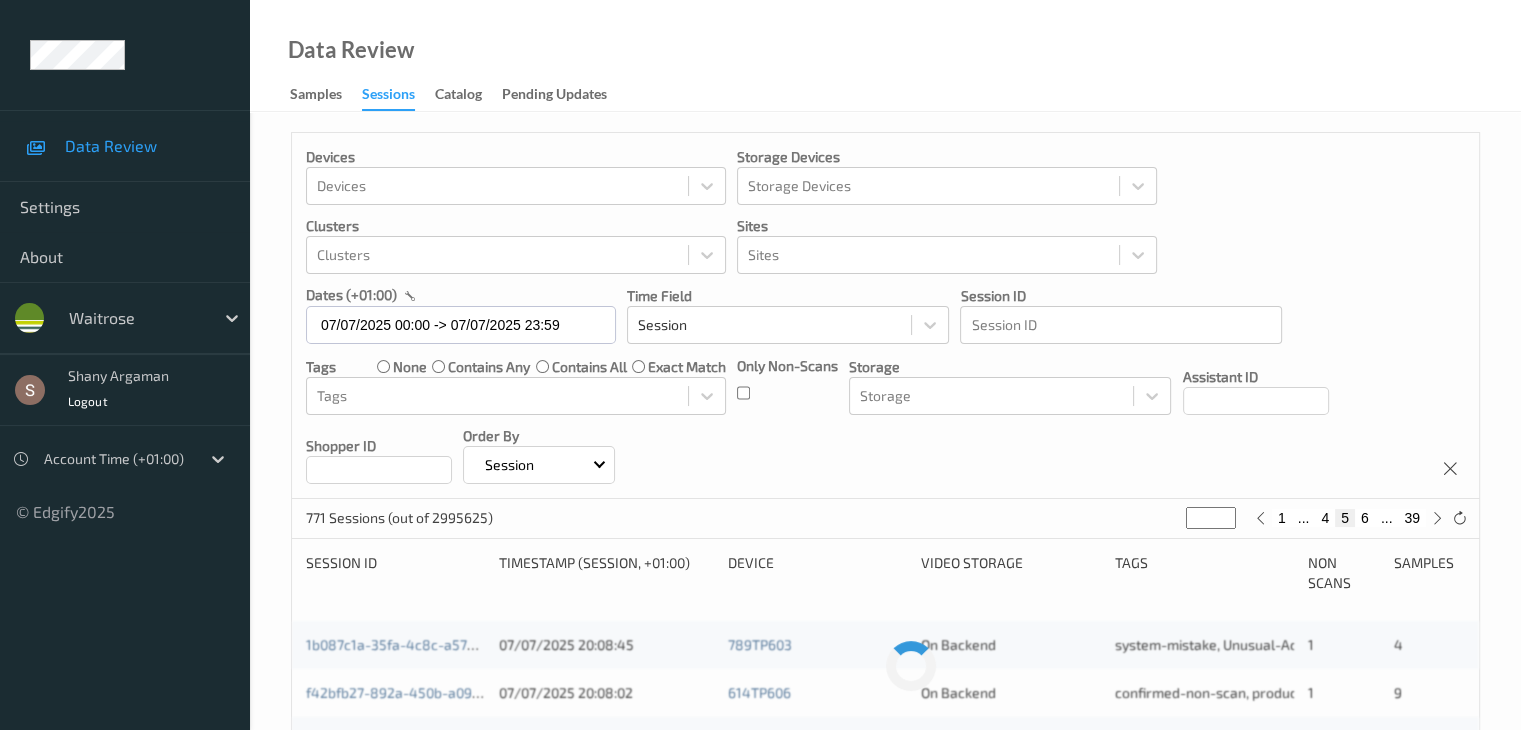 click on "6" at bounding box center (1365, 518) 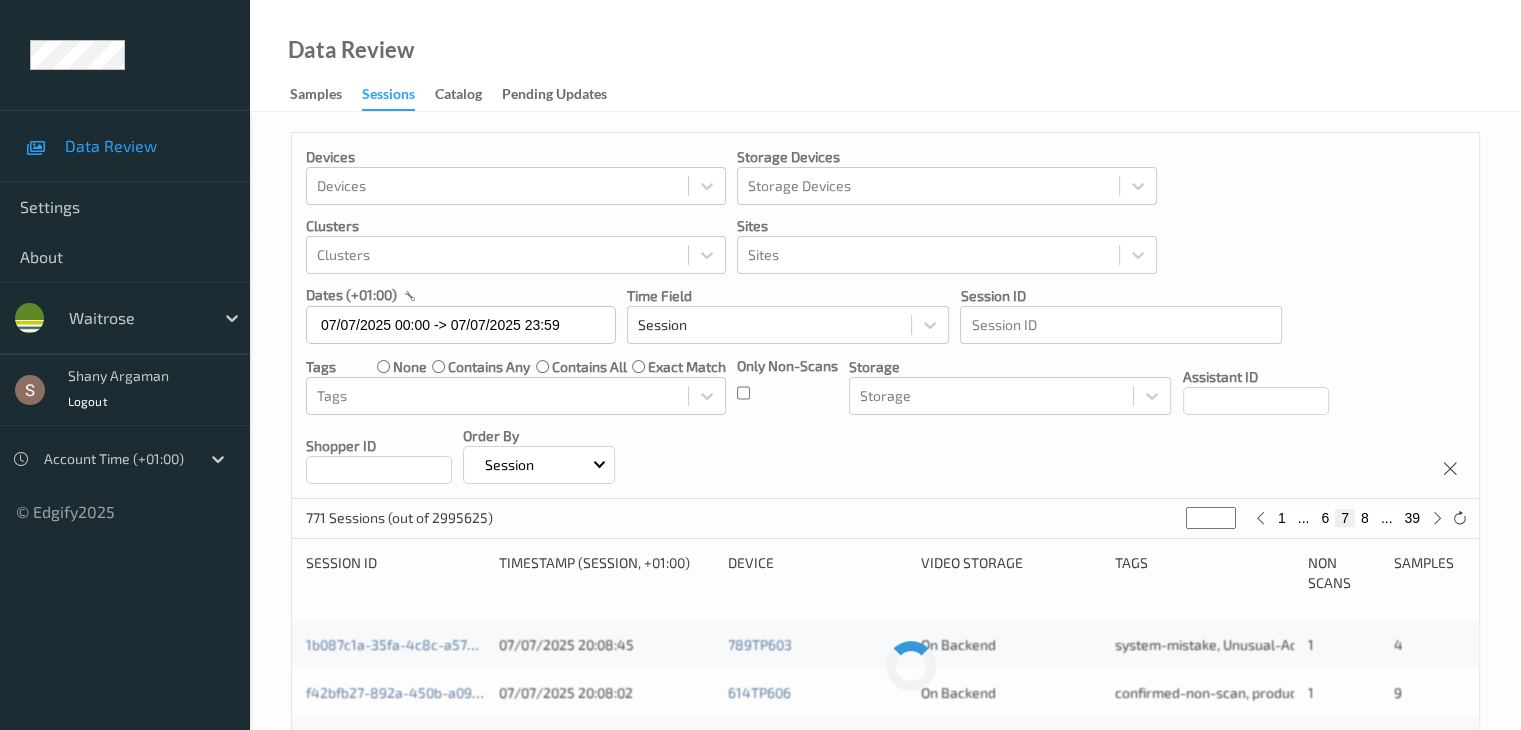 click on "8" at bounding box center [1365, 518] 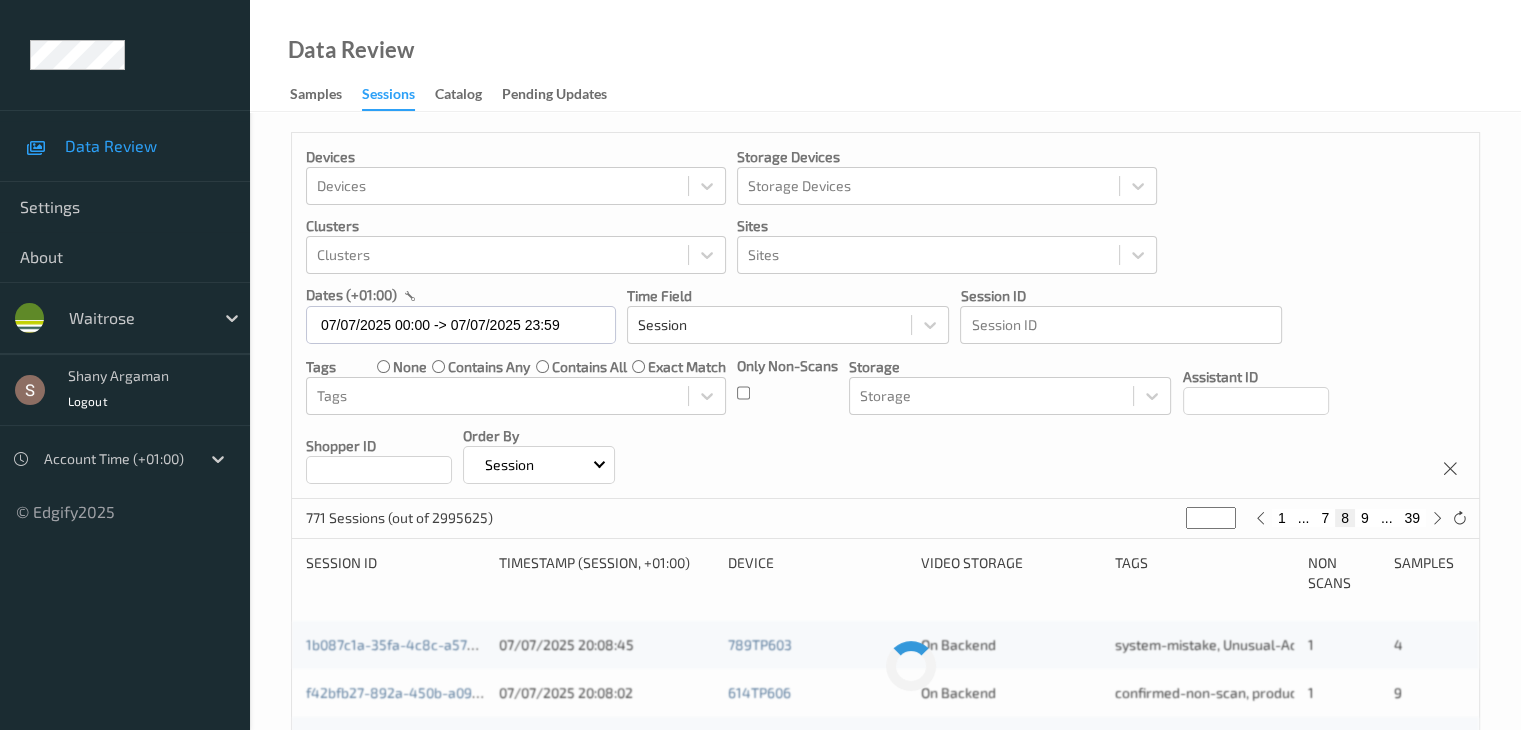 click on "9" at bounding box center [1365, 518] 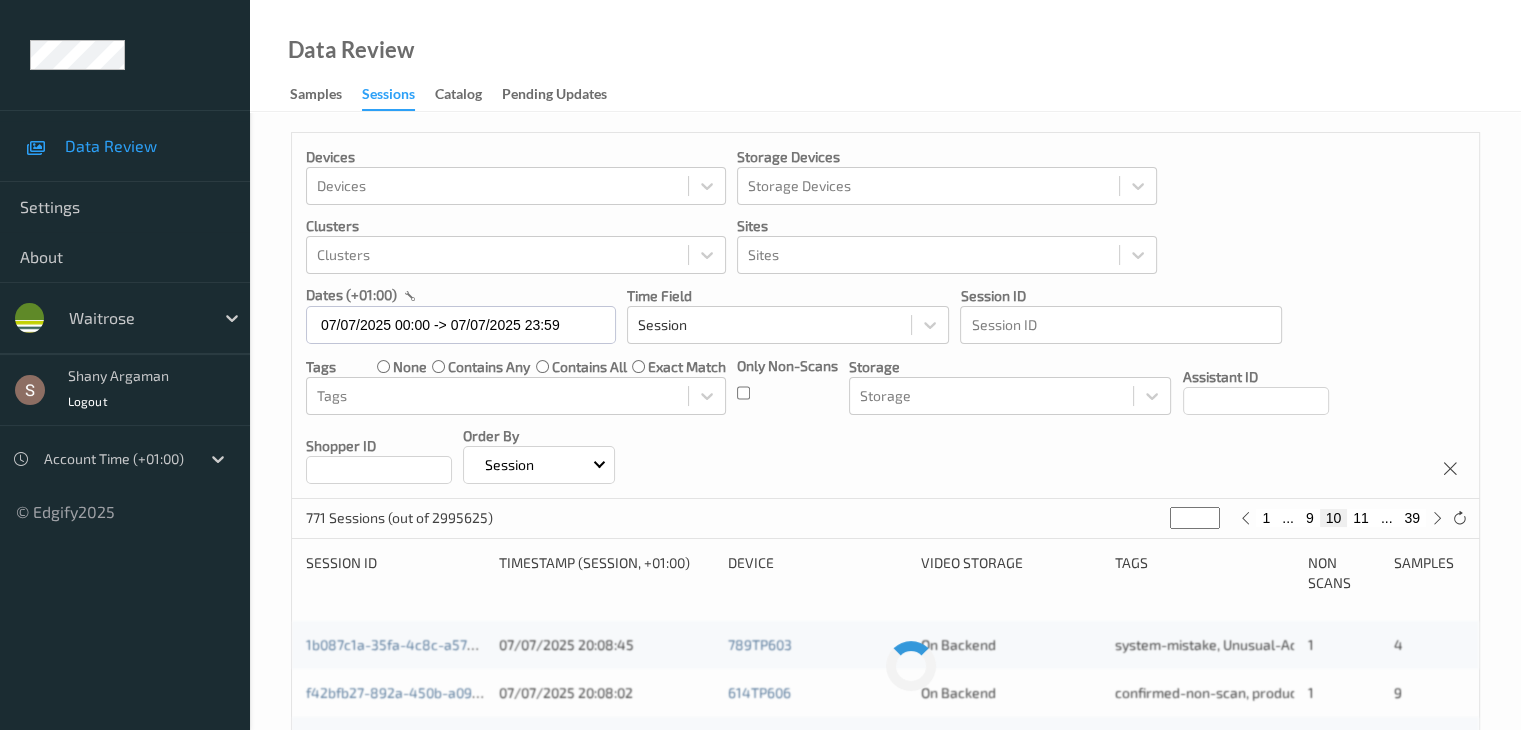 click on "11" at bounding box center (1361, 518) 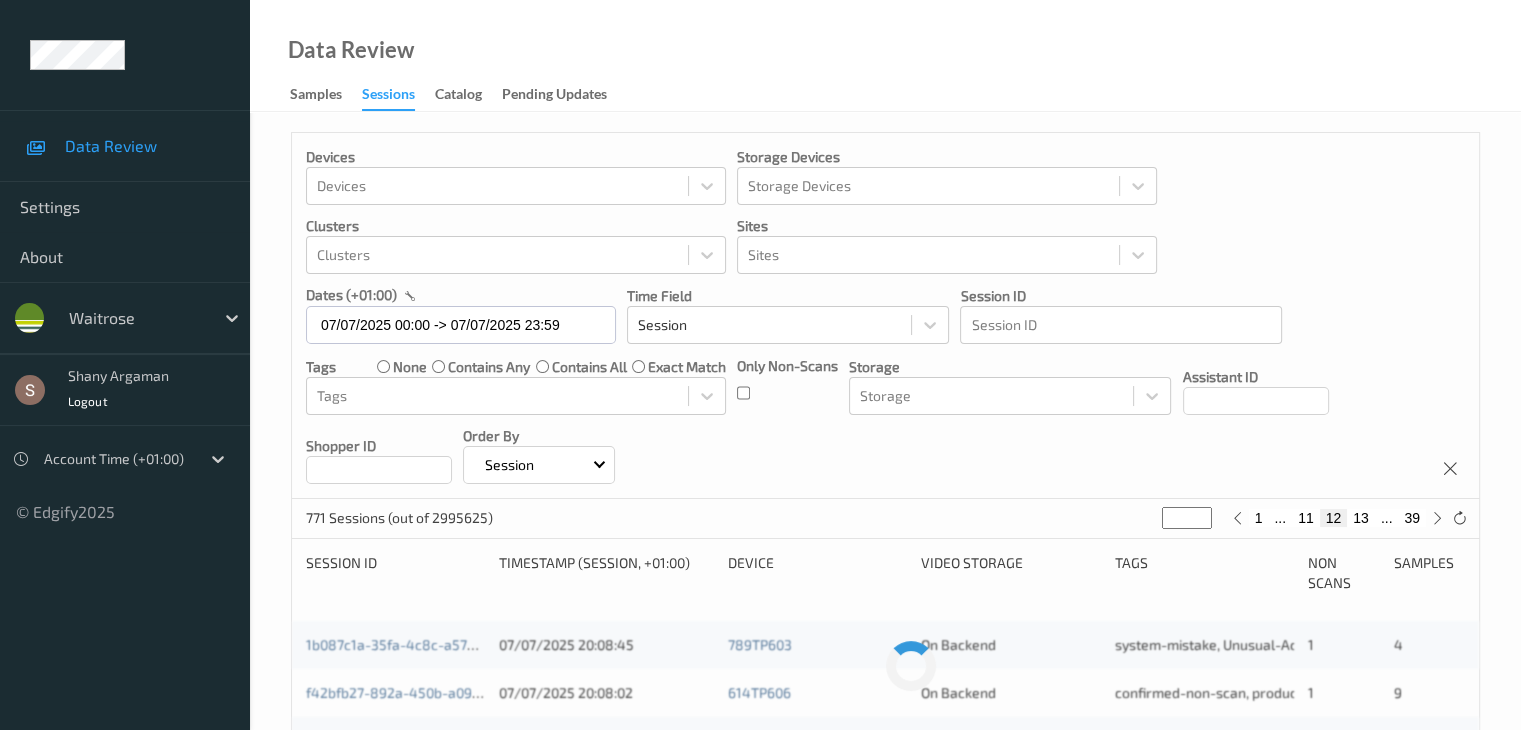 click on "13" at bounding box center (1361, 518) 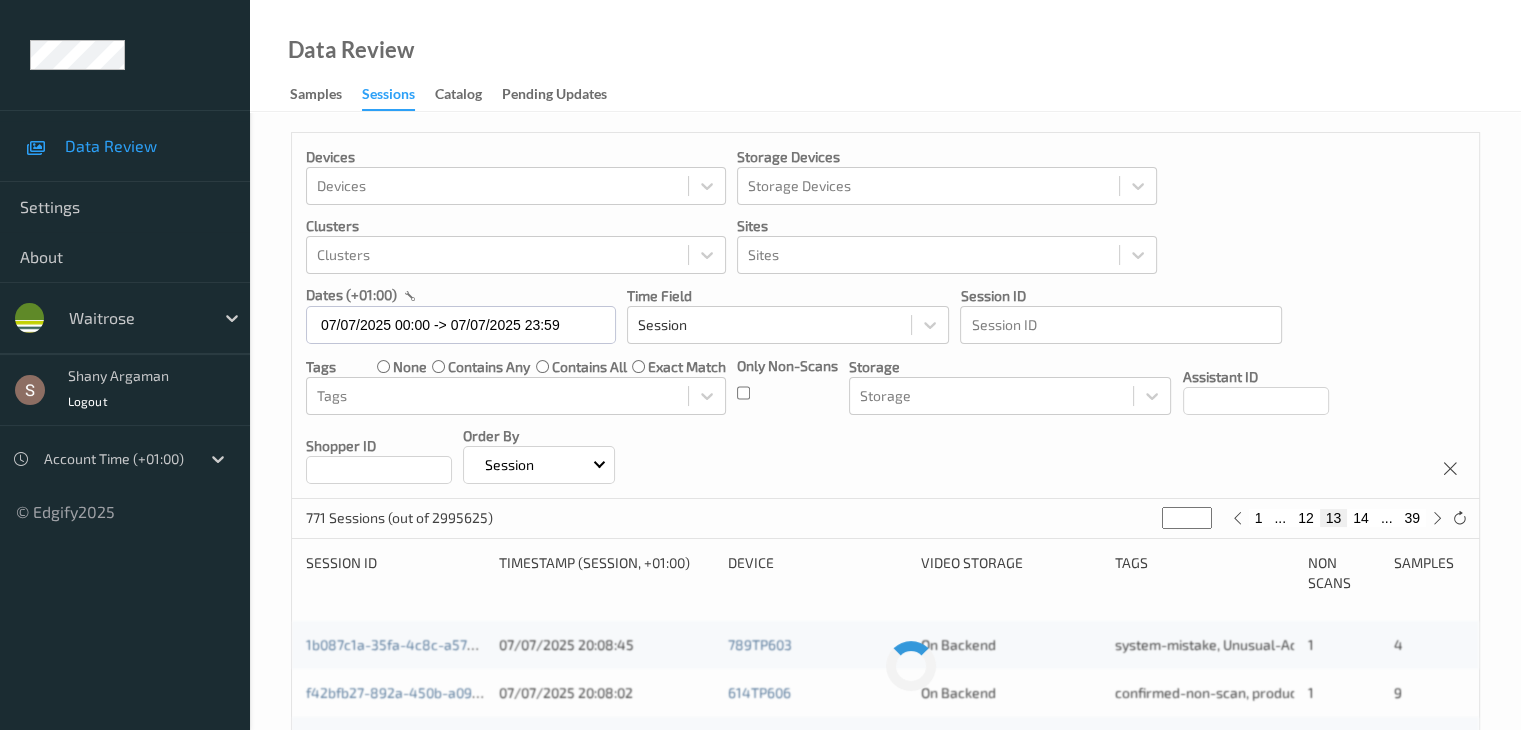 click on "14" at bounding box center [1361, 518] 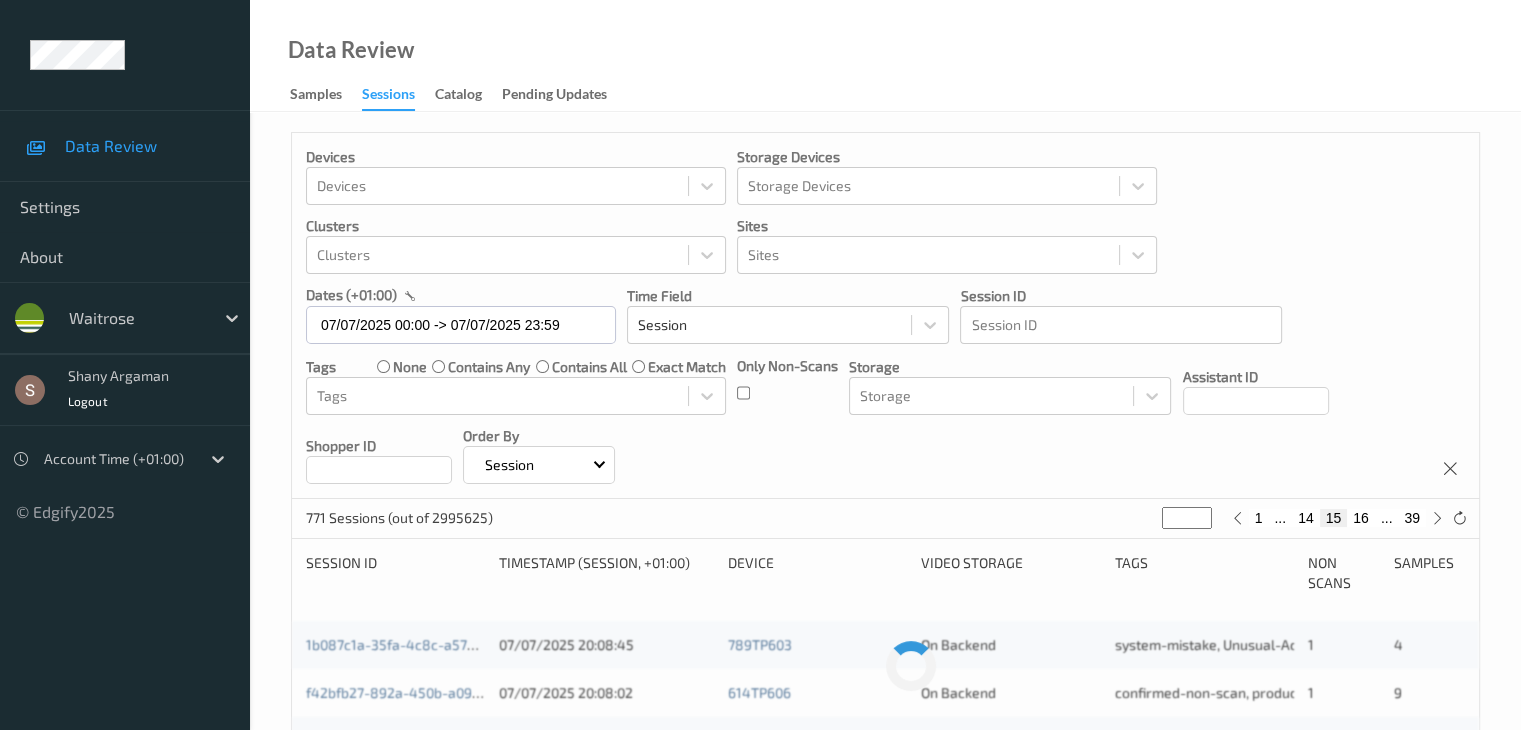 click on "16" at bounding box center (1361, 518) 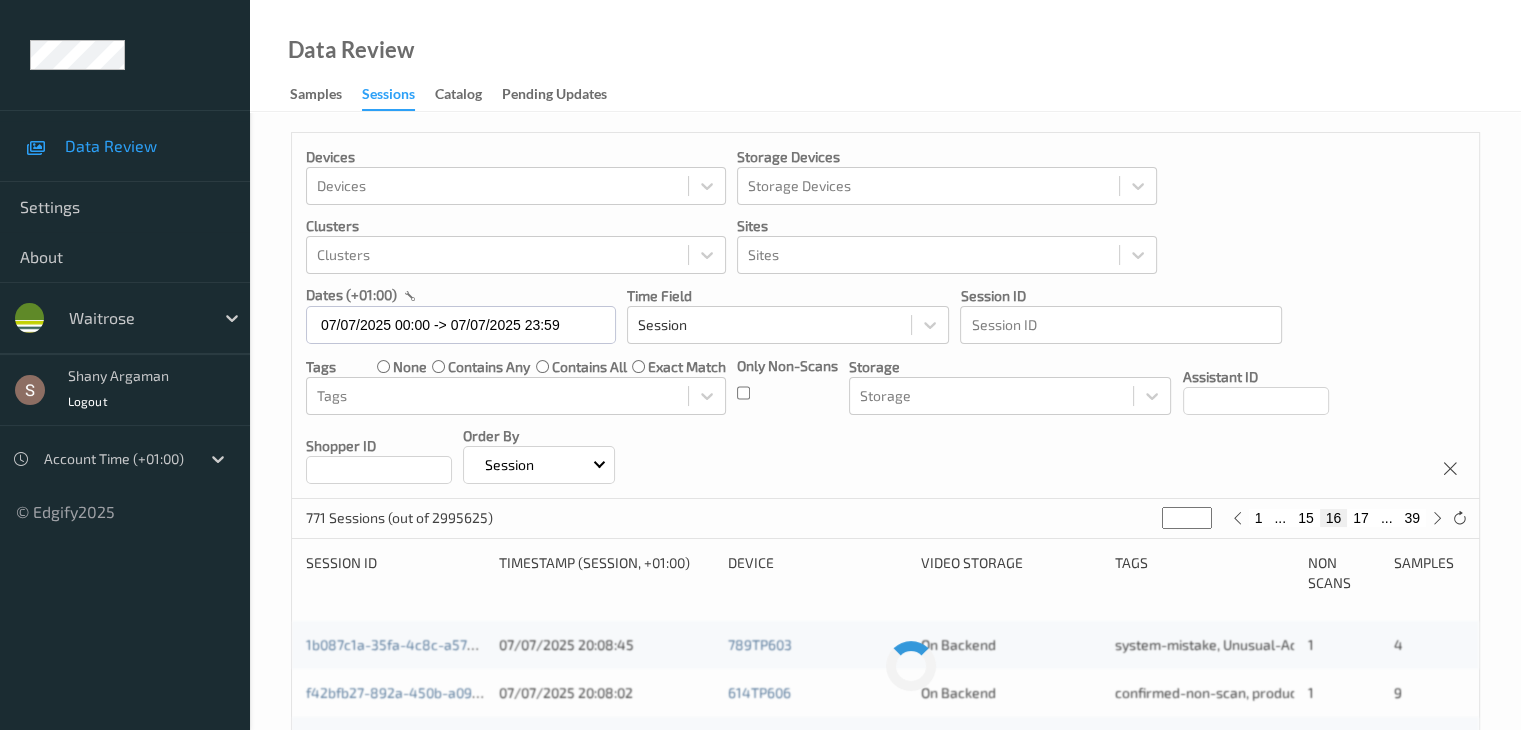 click on "17" at bounding box center (1361, 518) 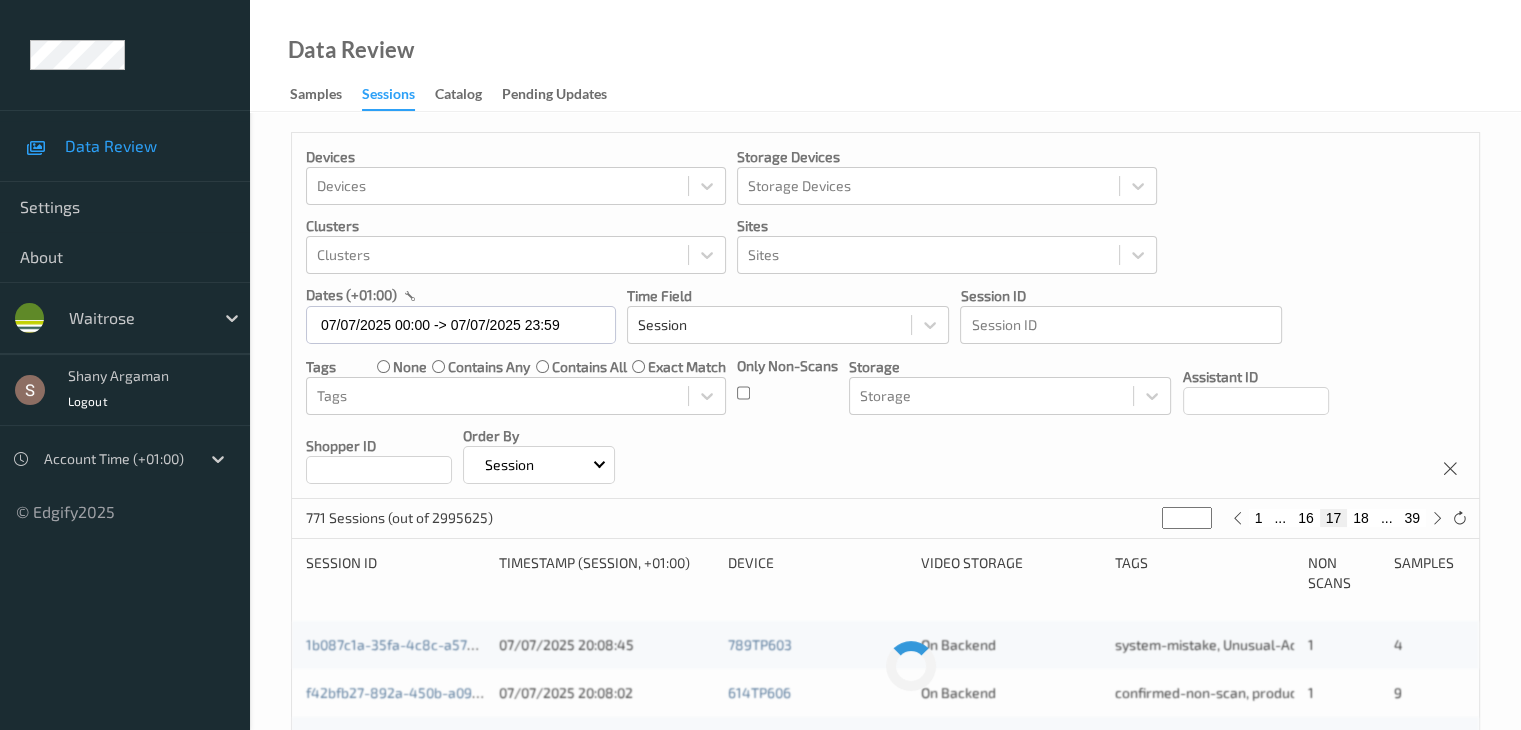 click on "18" at bounding box center (1361, 518) 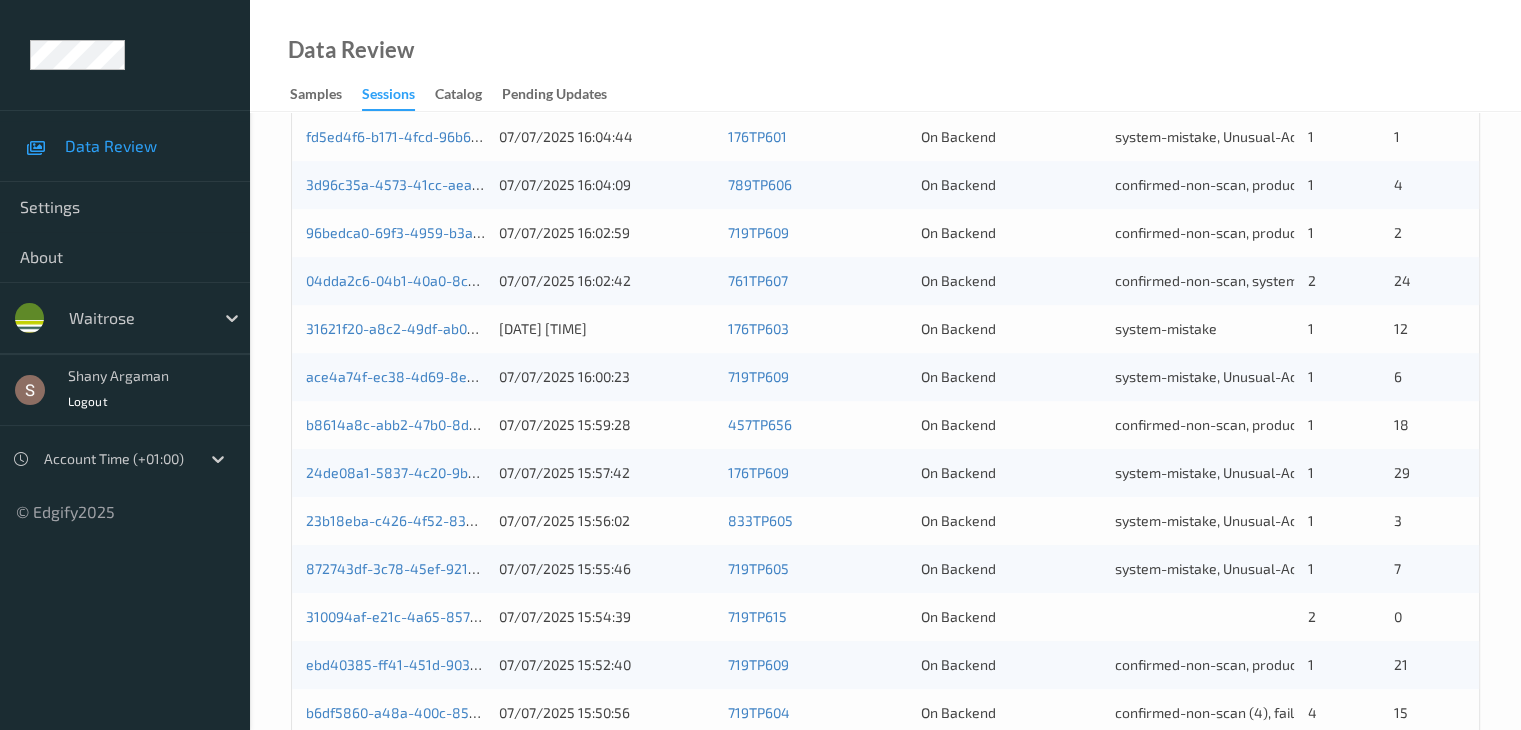 scroll, scrollTop: 932, scrollLeft: 0, axis: vertical 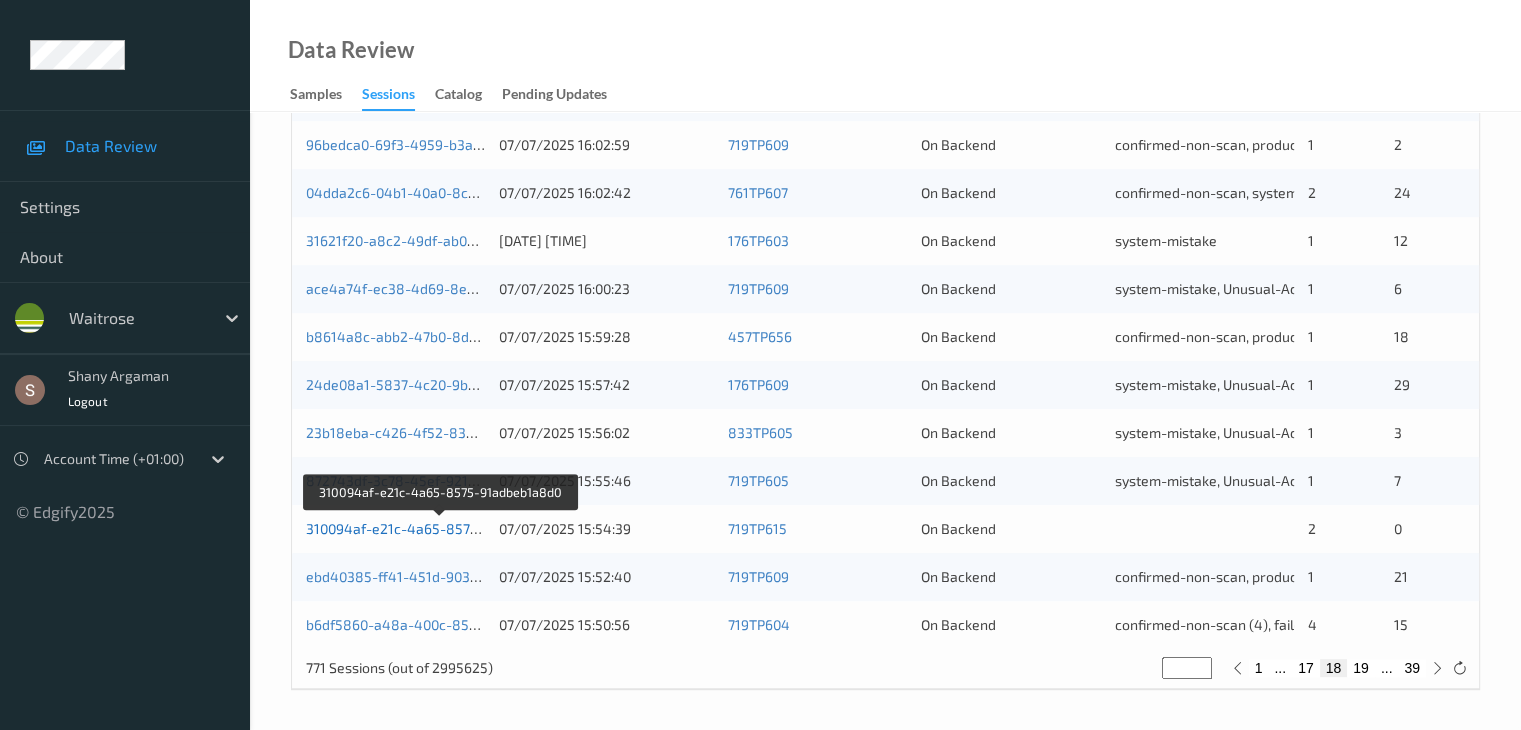 click on "310094af-e21c-4a65-8575-91adbeb1a8d0" at bounding box center (441, 528) 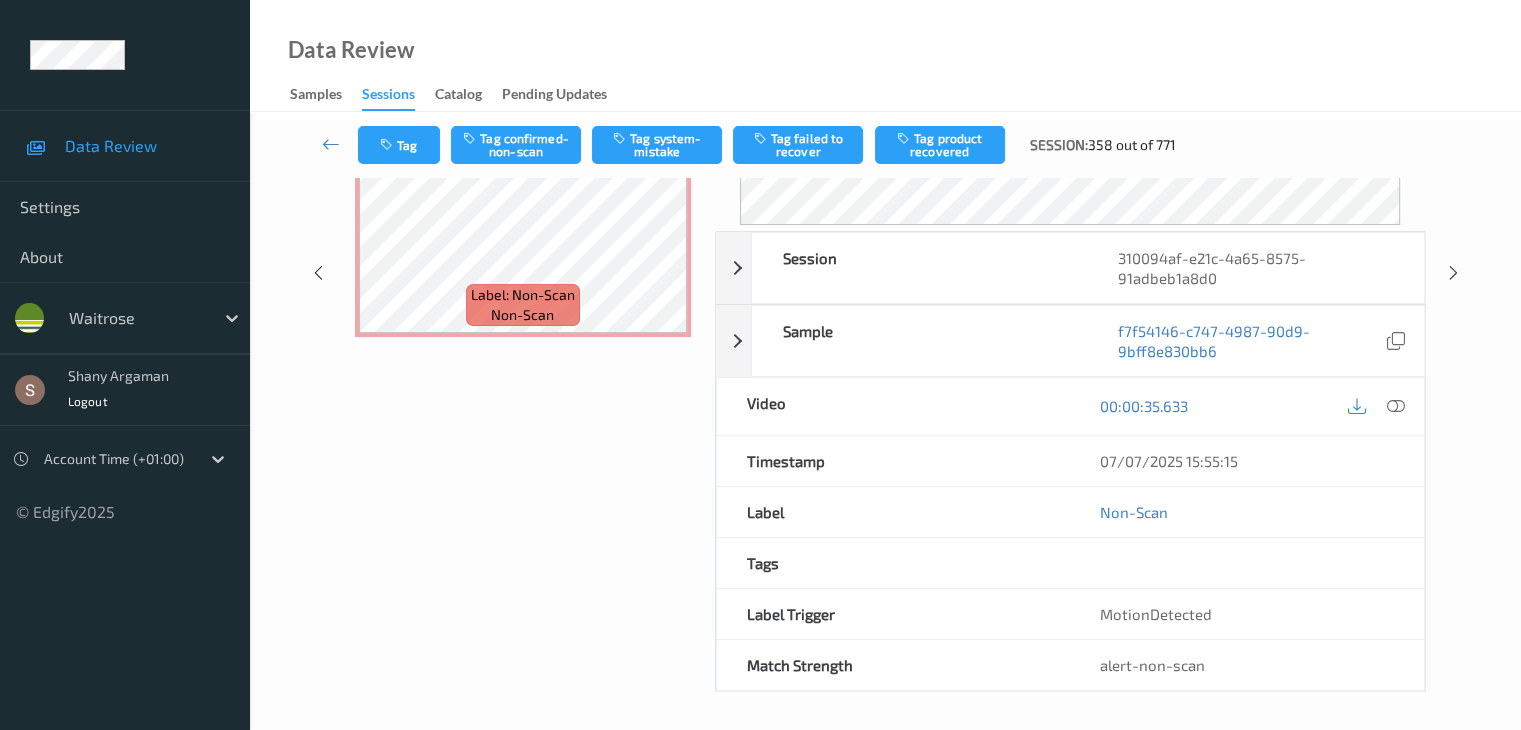 scroll, scrollTop: 0, scrollLeft: 0, axis: both 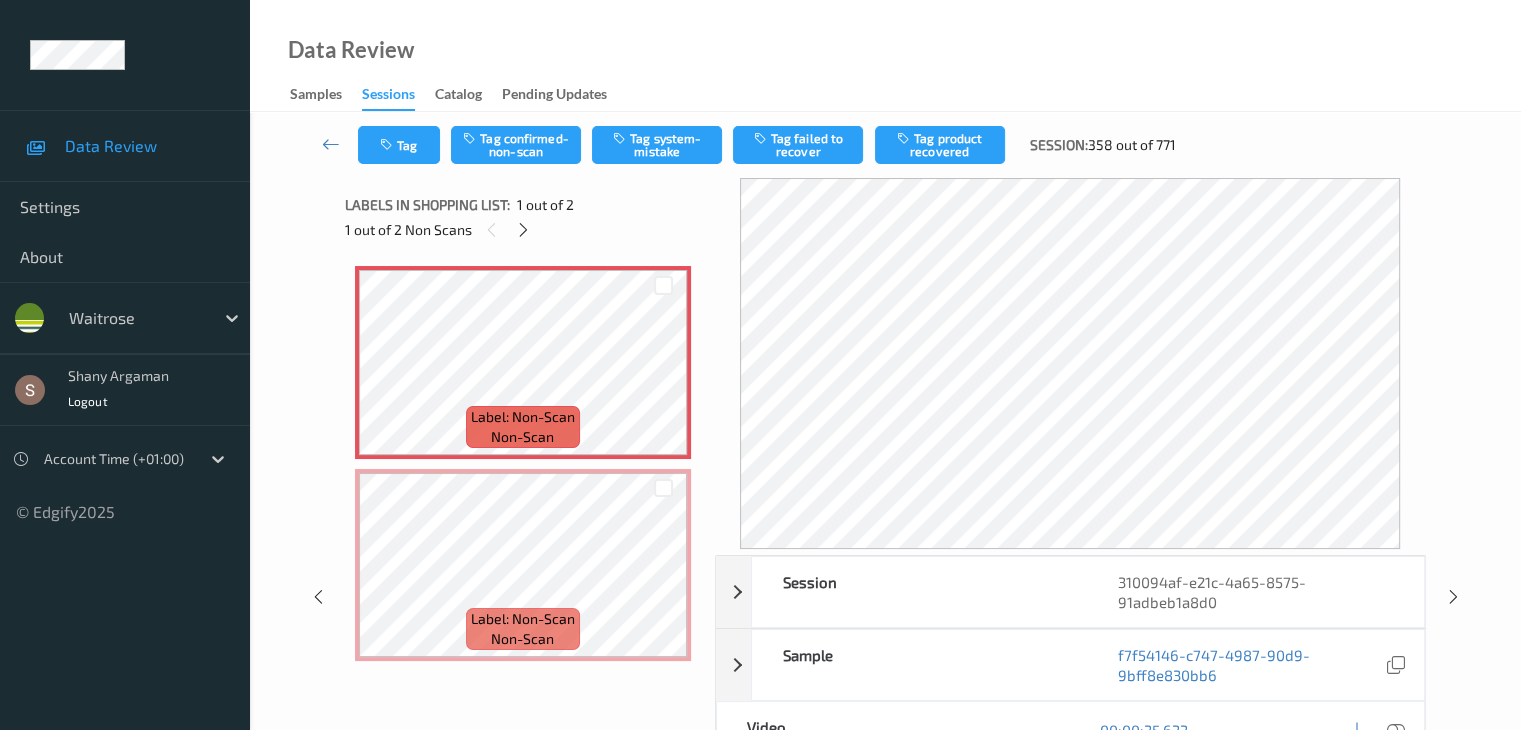 click on "Label: Non-Scan non-scan" at bounding box center [523, 362] 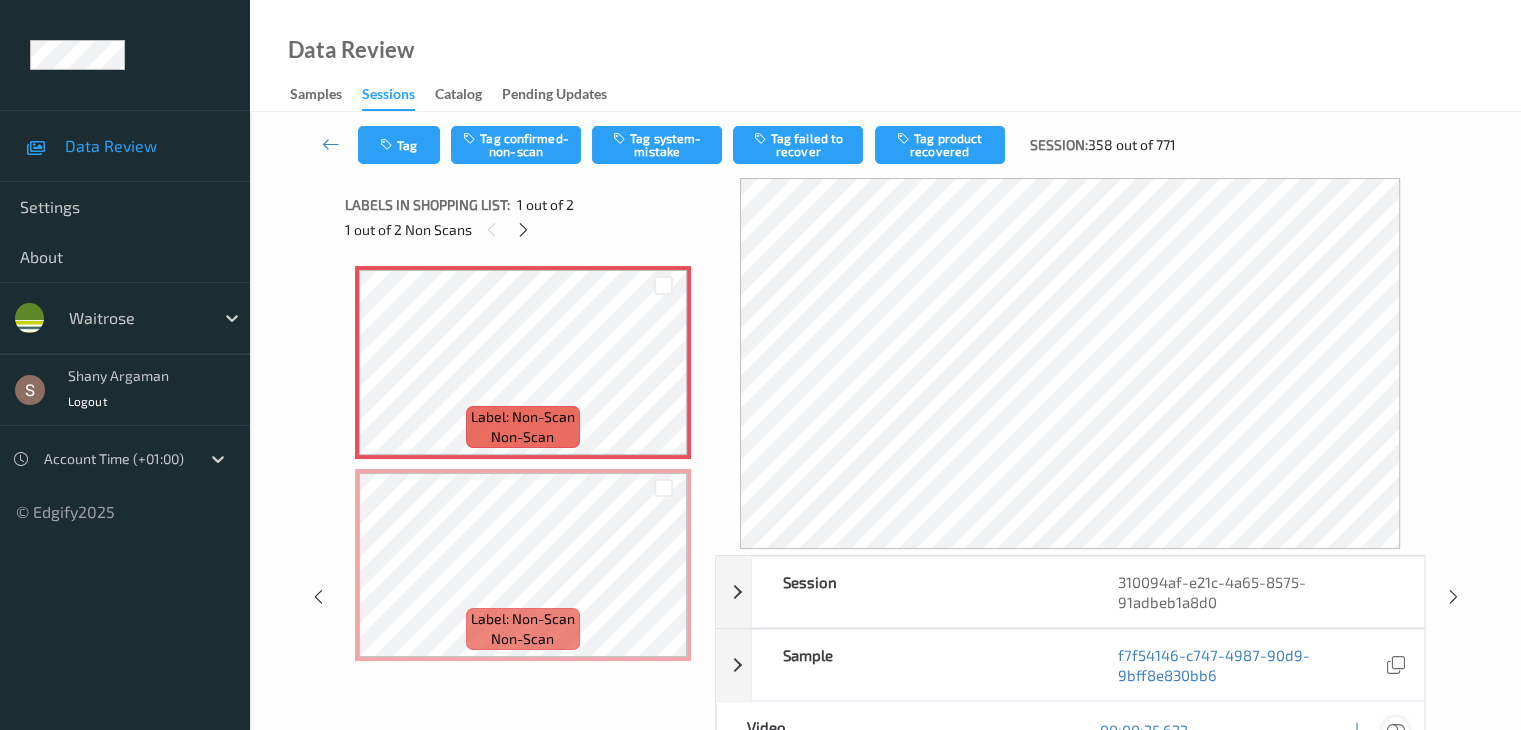 click at bounding box center (1395, 730) 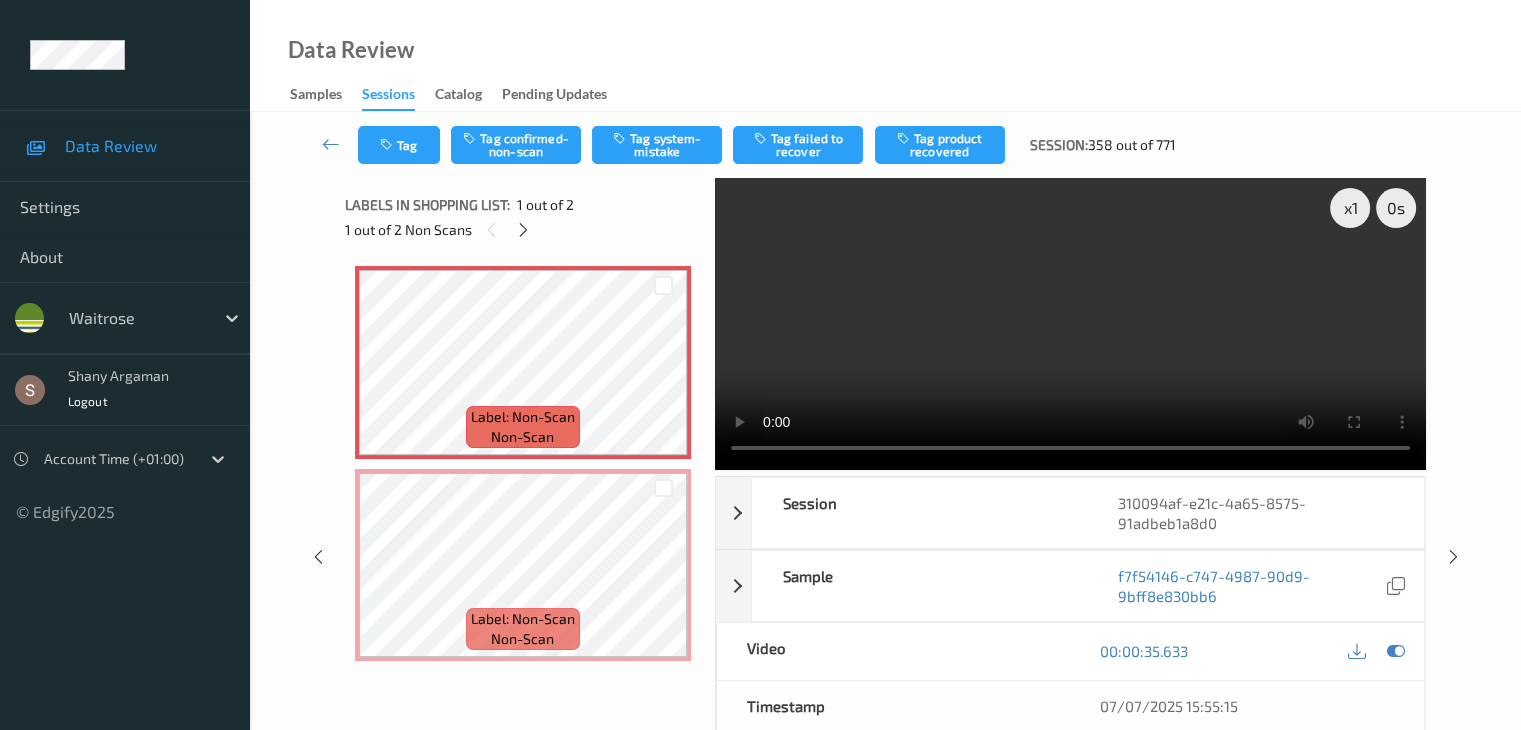 click at bounding box center [1070, 324] 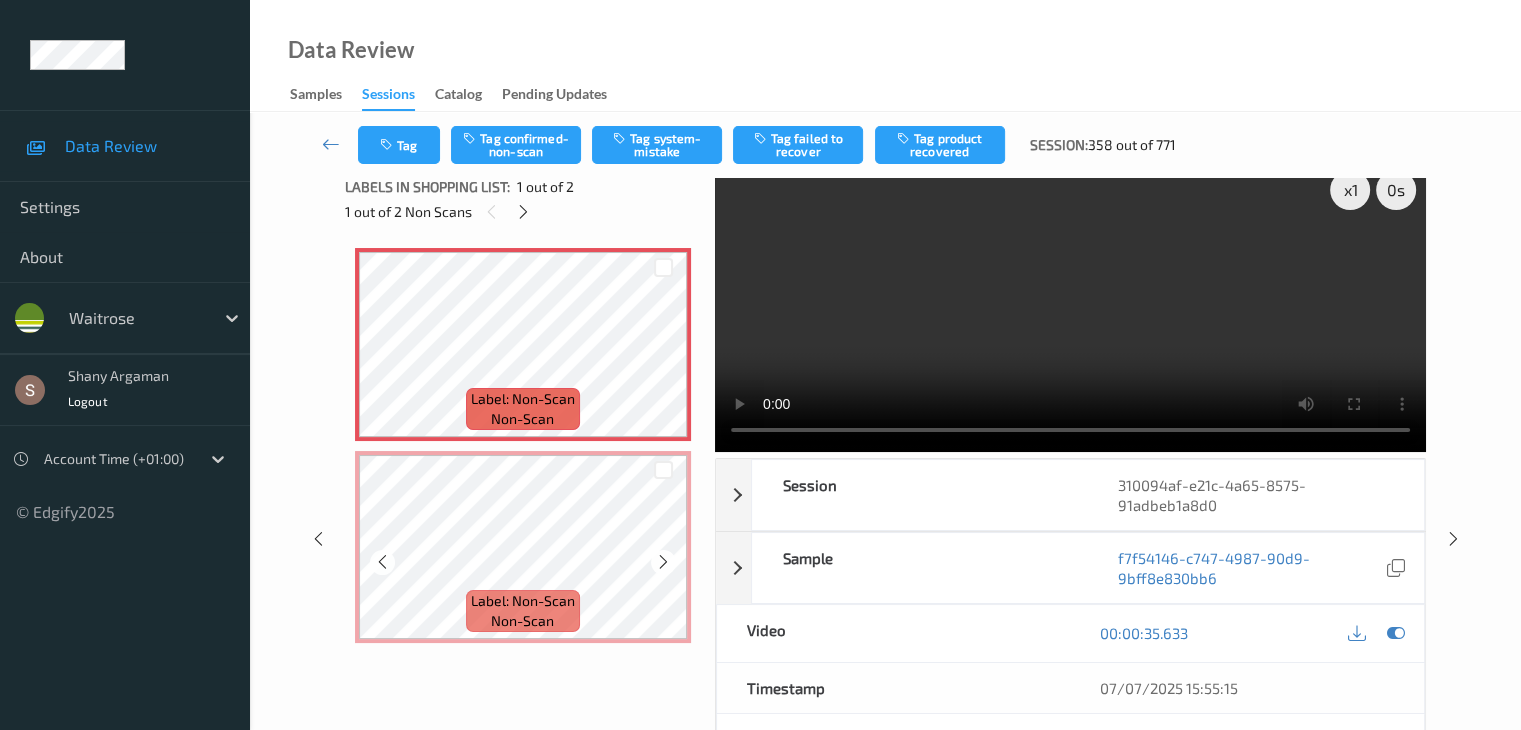 scroll, scrollTop: 0, scrollLeft: 0, axis: both 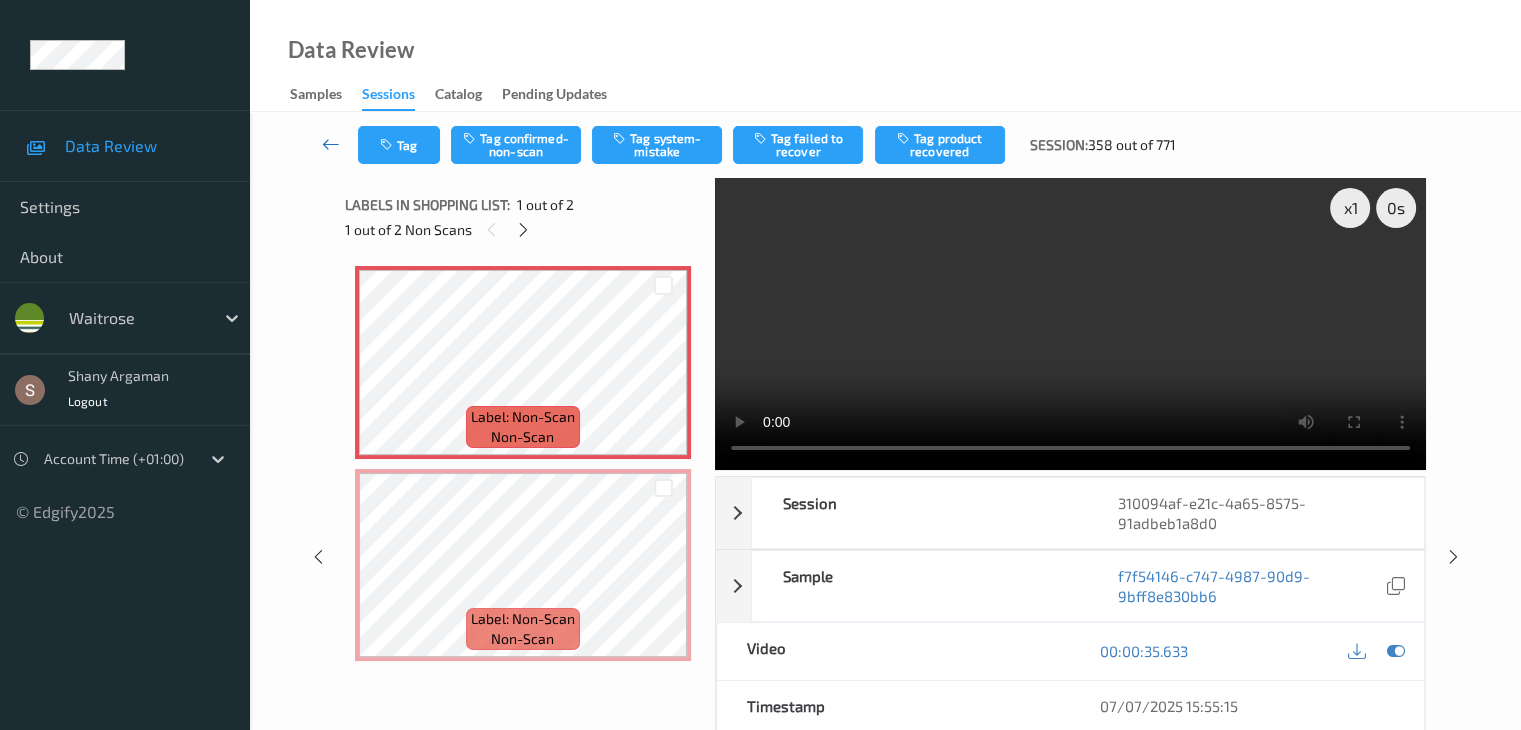 click at bounding box center [331, 144] 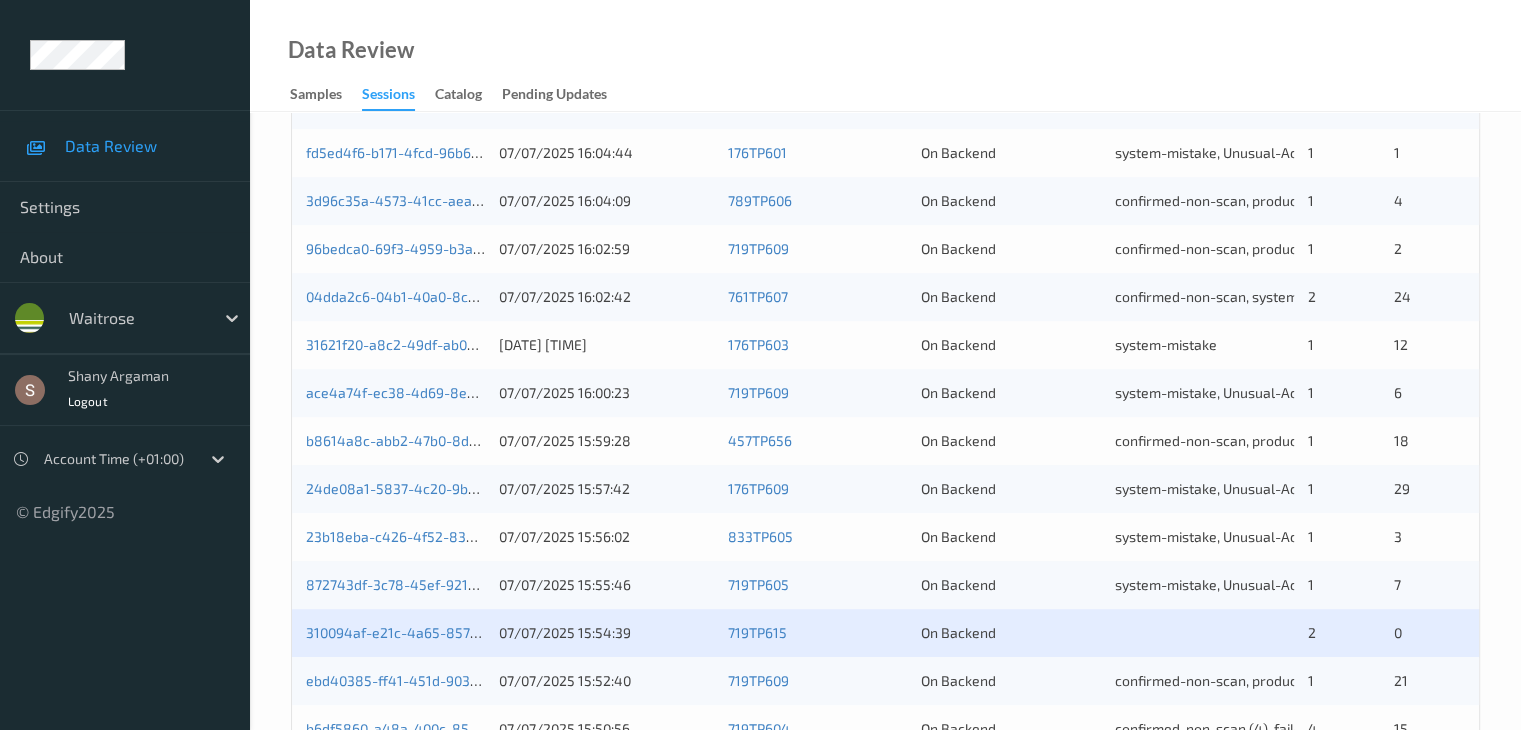 scroll, scrollTop: 932, scrollLeft: 0, axis: vertical 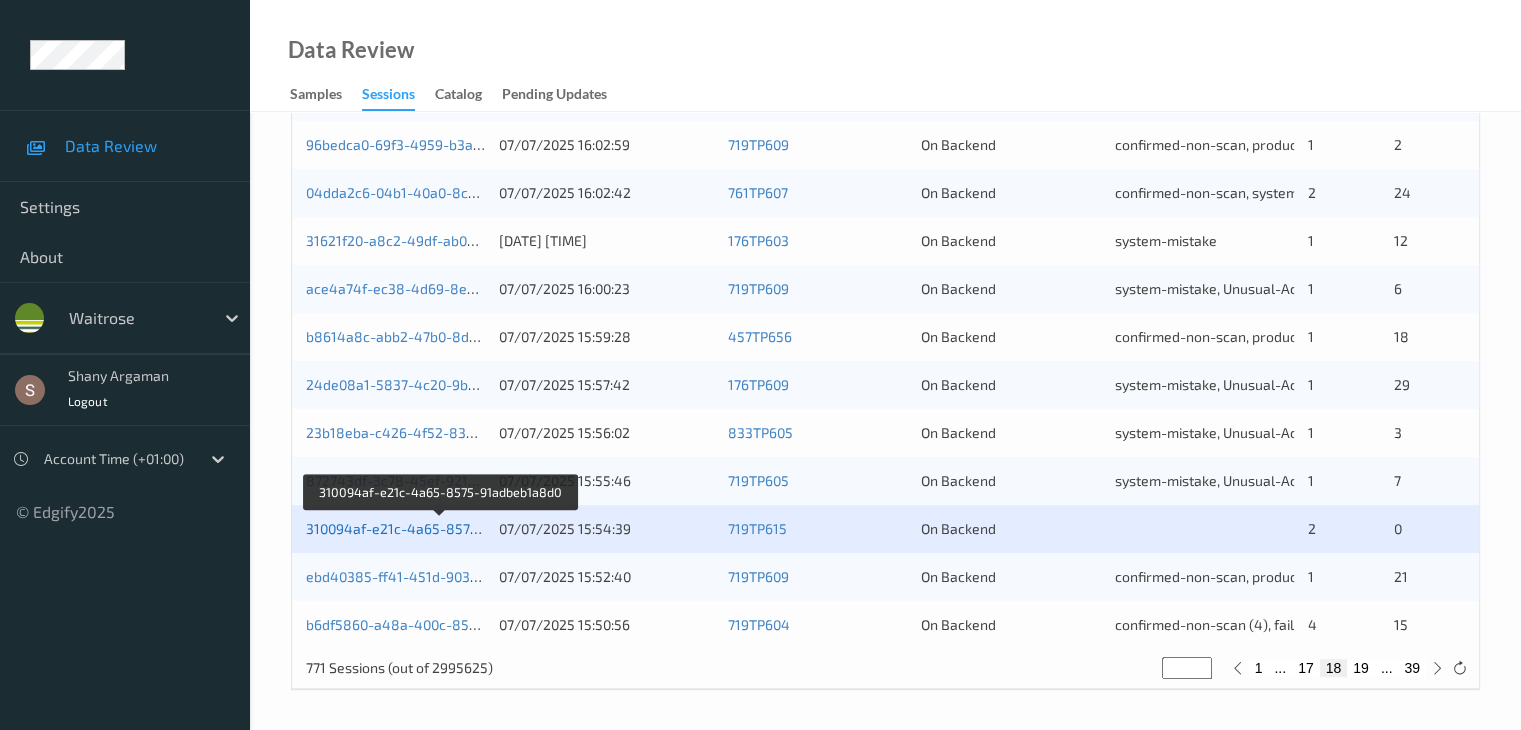 click on "310094af-e21c-4a65-8575-91adbeb1a8d0" at bounding box center (441, 528) 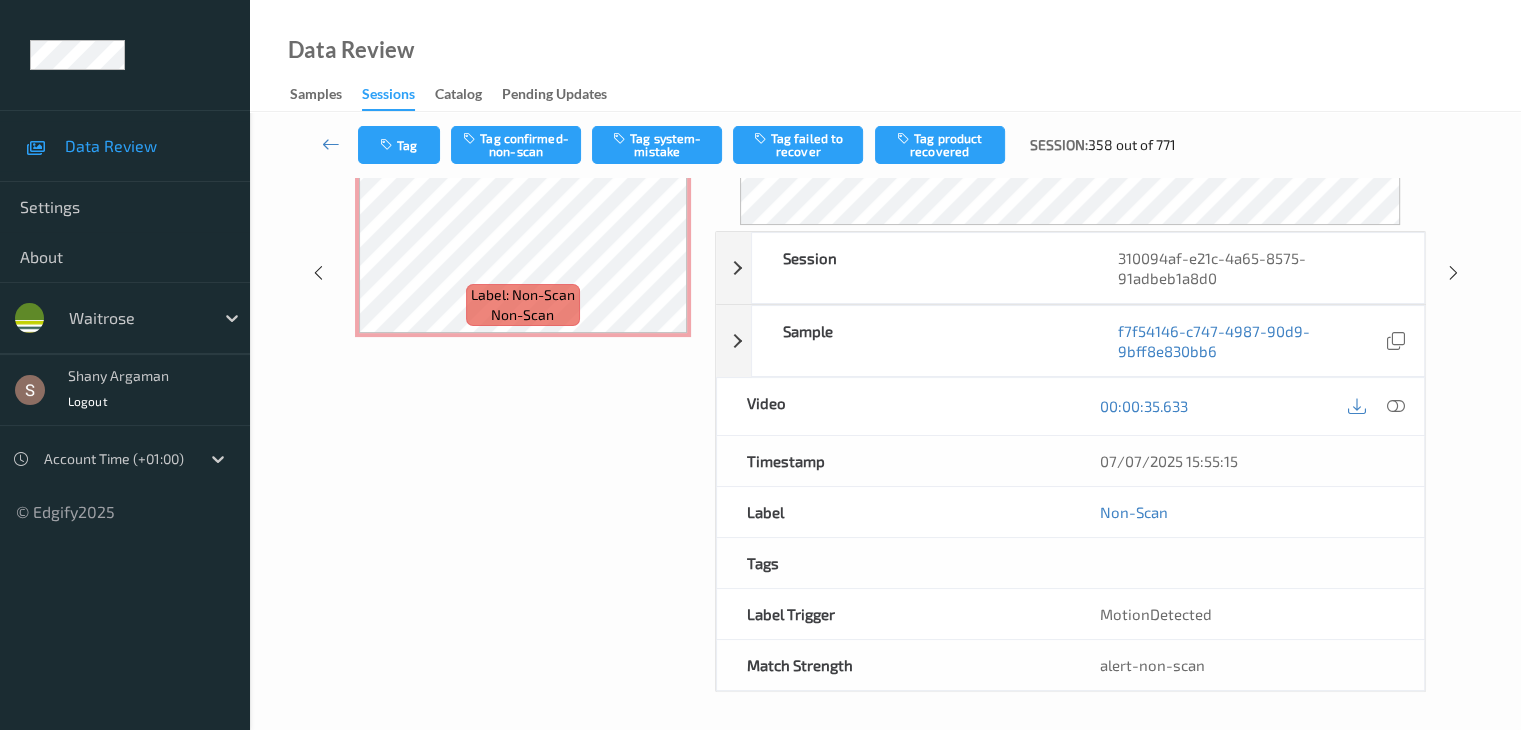 scroll, scrollTop: 0, scrollLeft: 0, axis: both 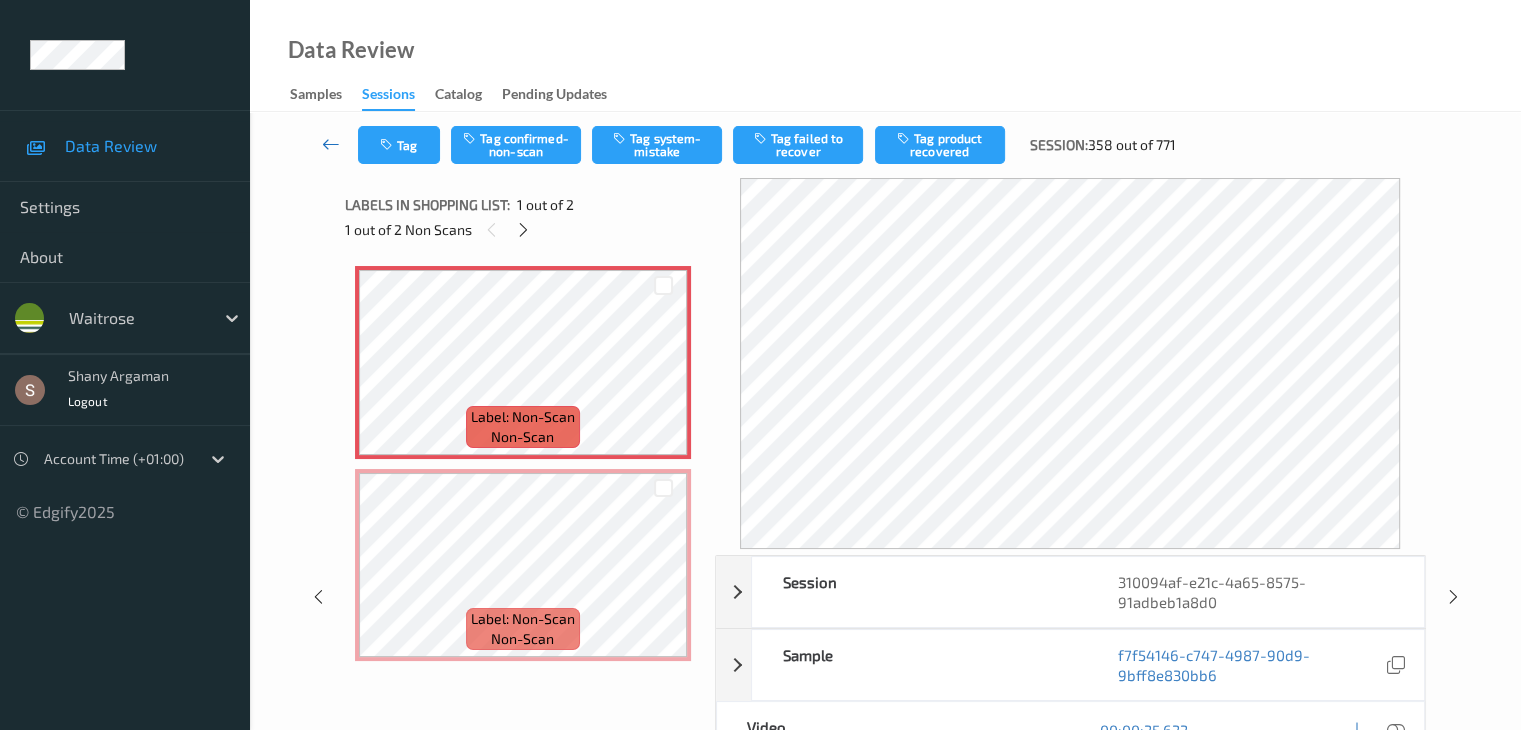 click at bounding box center [331, 144] 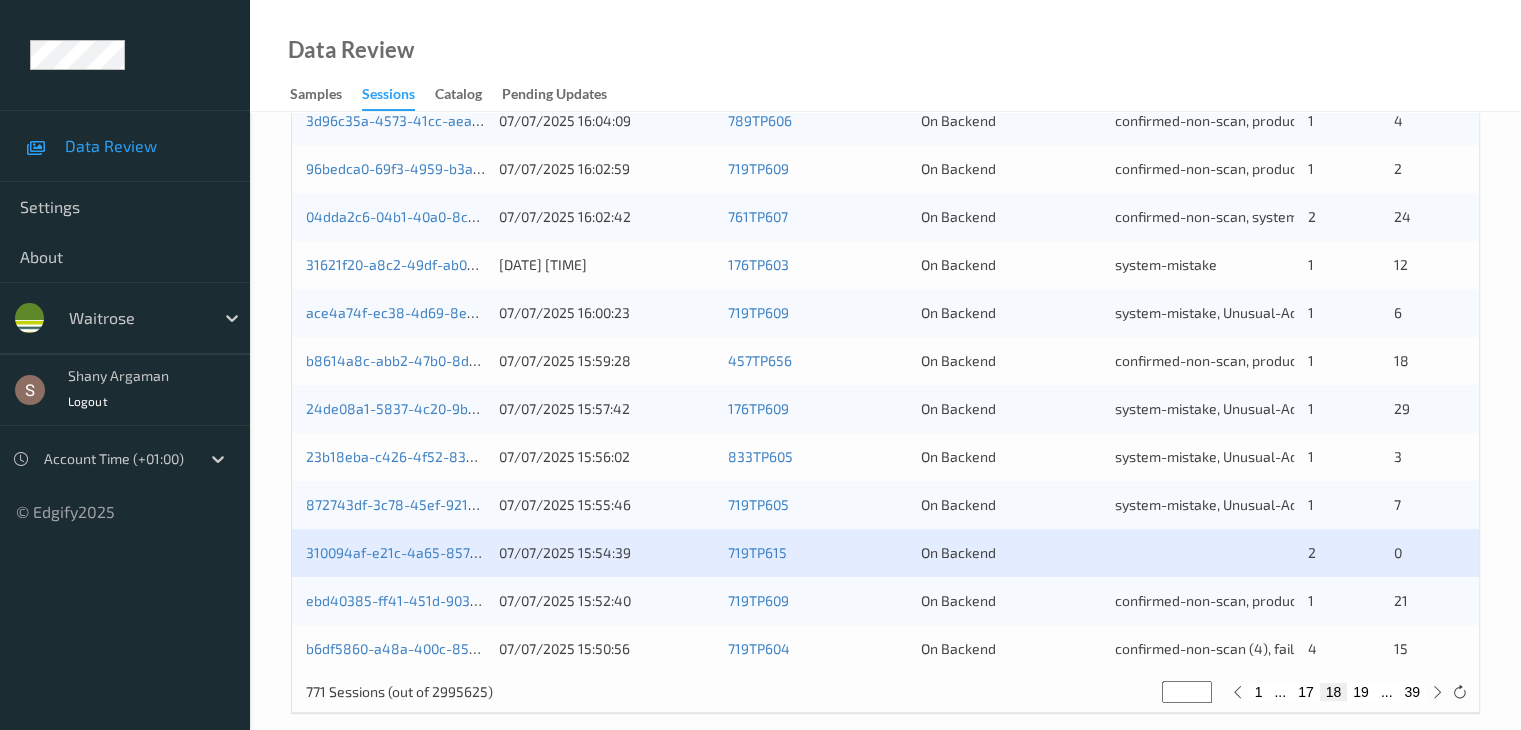 scroll, scrollTop: 932, scrollLeft: 0, axis: vertical 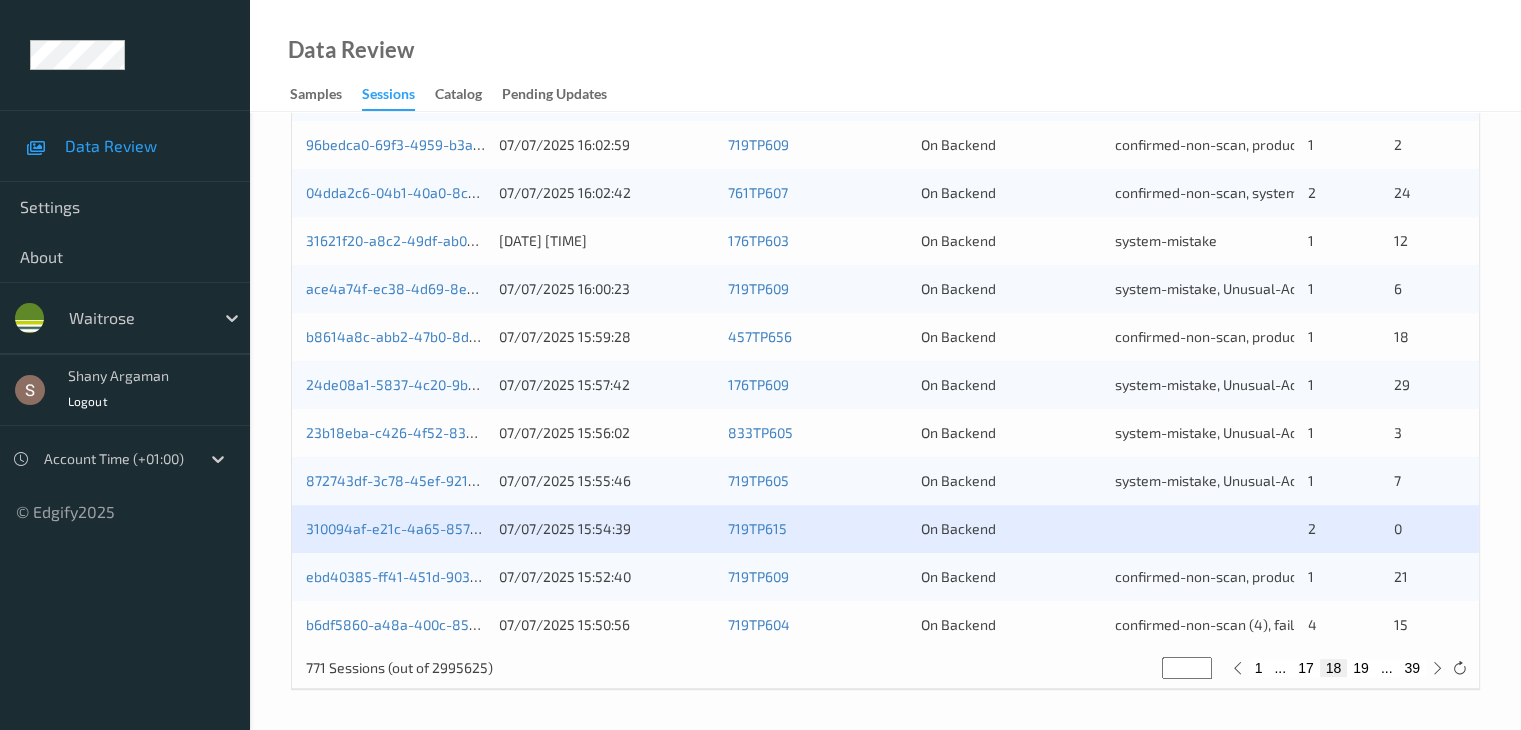 click on "19" at bounding box center [1361, 668] 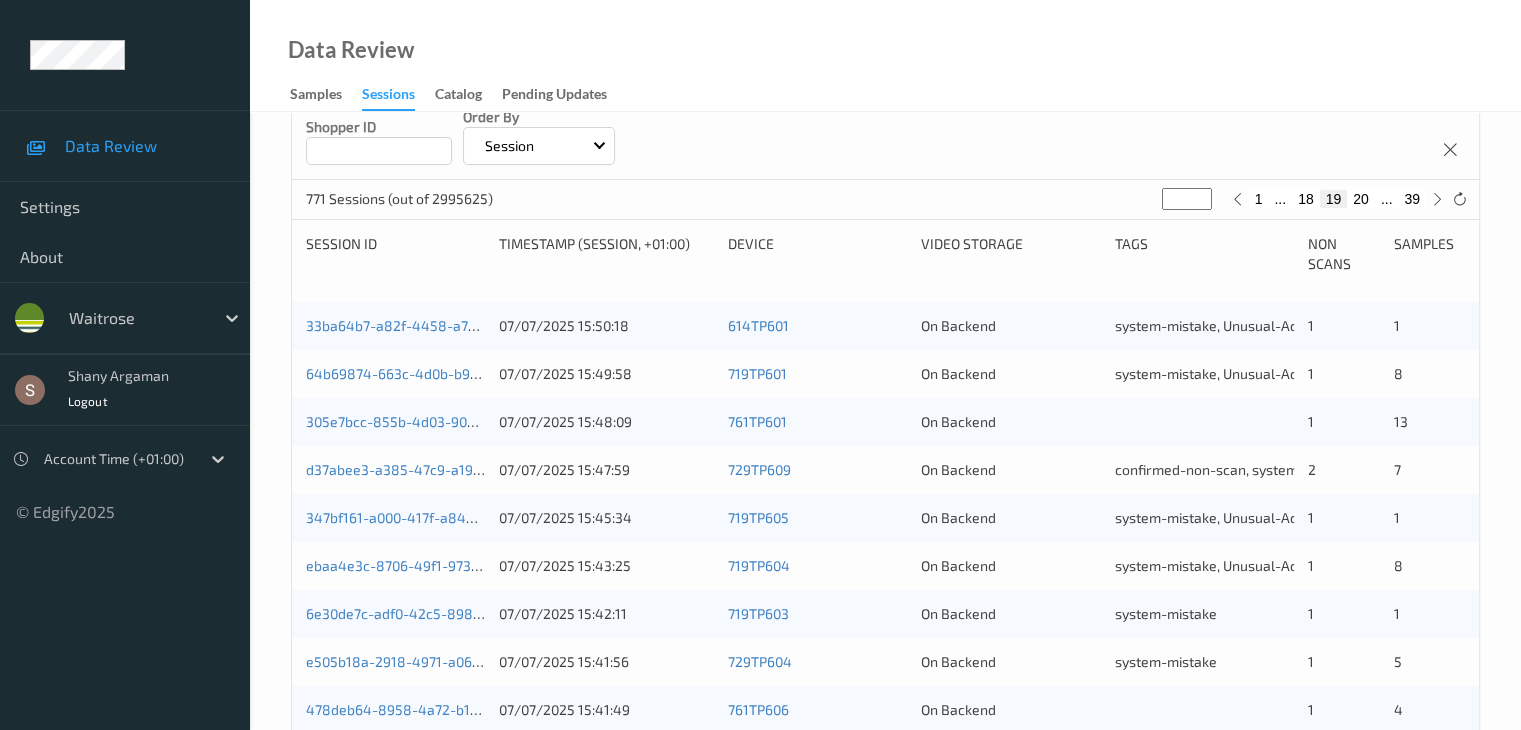 scroll, scrollTop: 320, scrollLeft: 0, axis: vertical 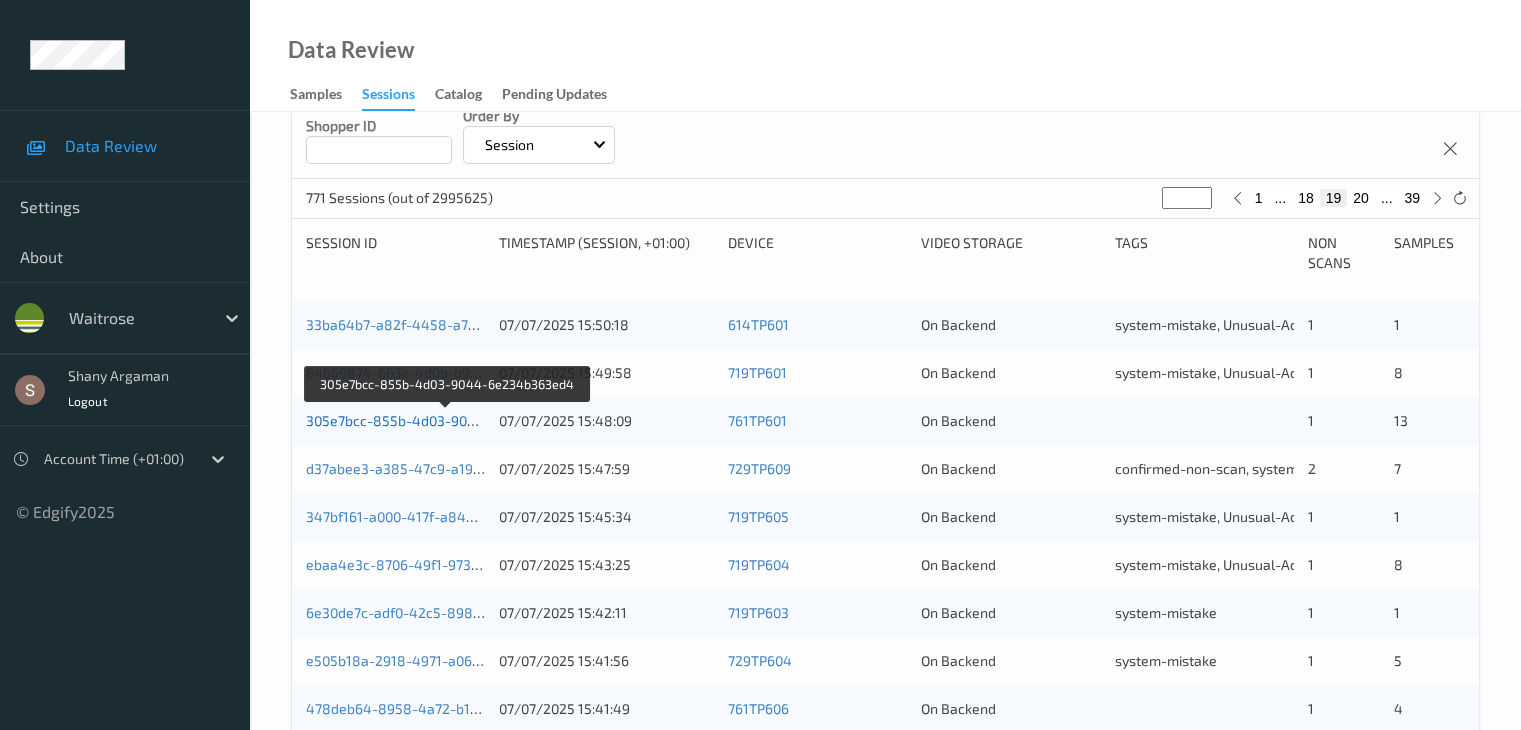 click on "305e7bcc-855b-4d03-9044-6e234b363ed4" at bounding box center (447, 420) 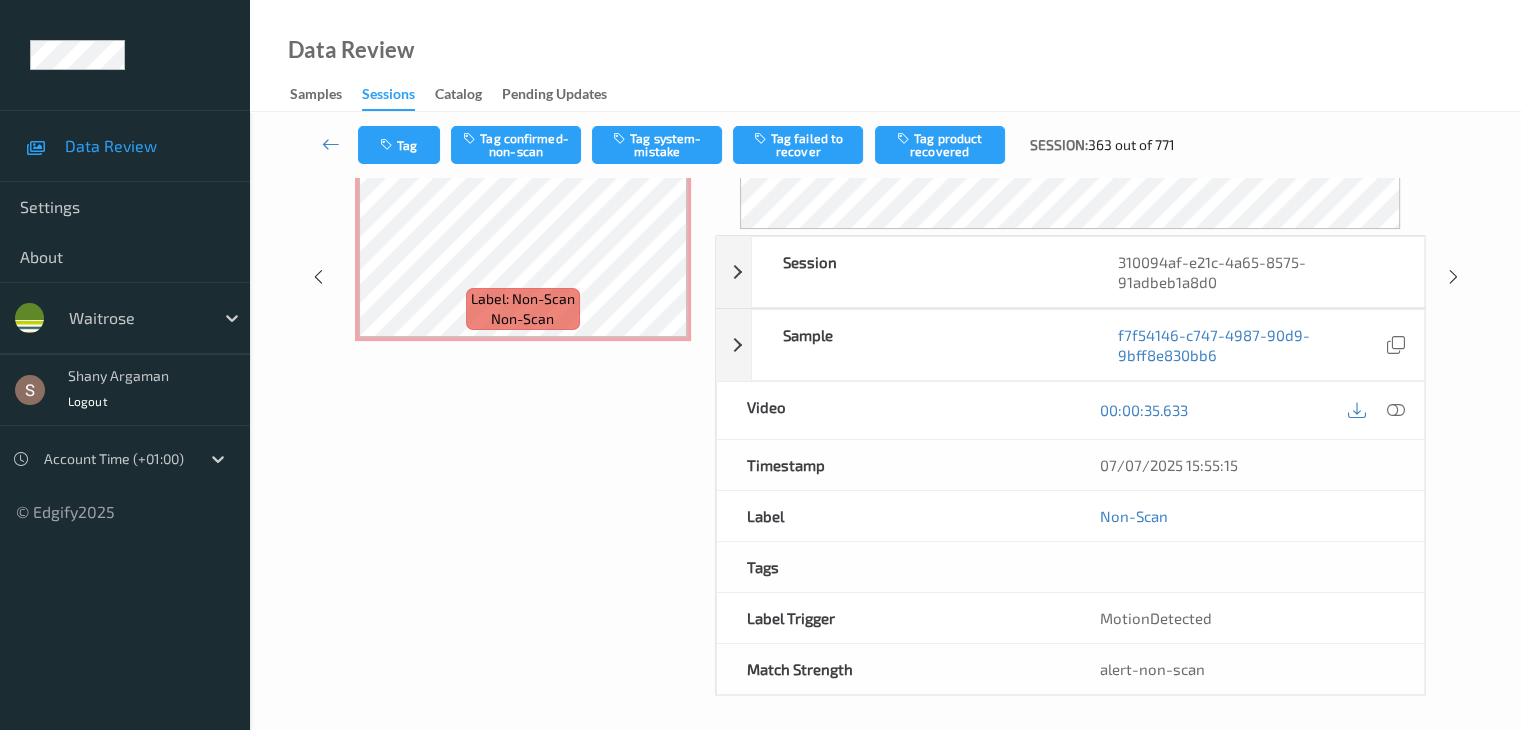 scroll, scrollTop: 0, scrollLeft: 0, axis: both 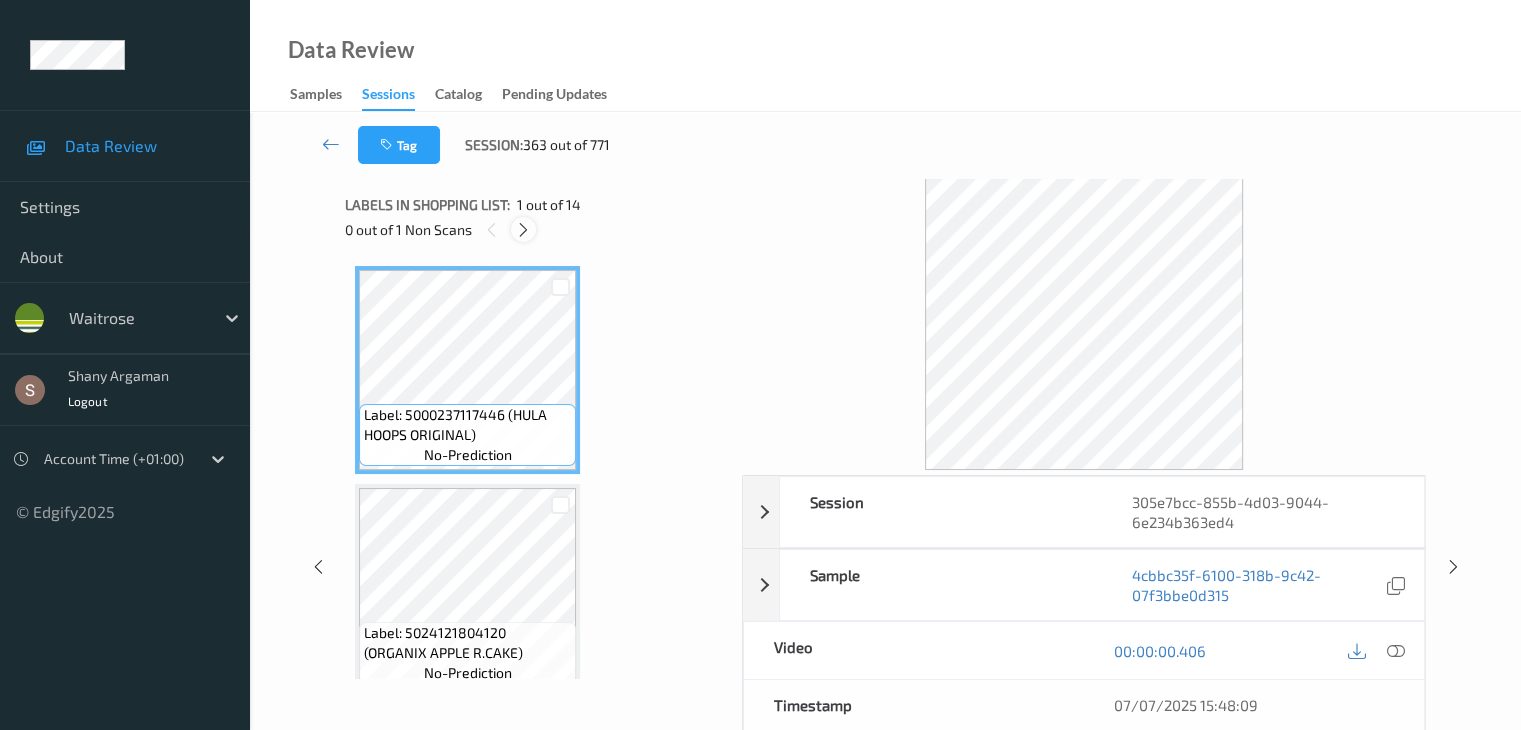 click at bounding box center [523, 230] 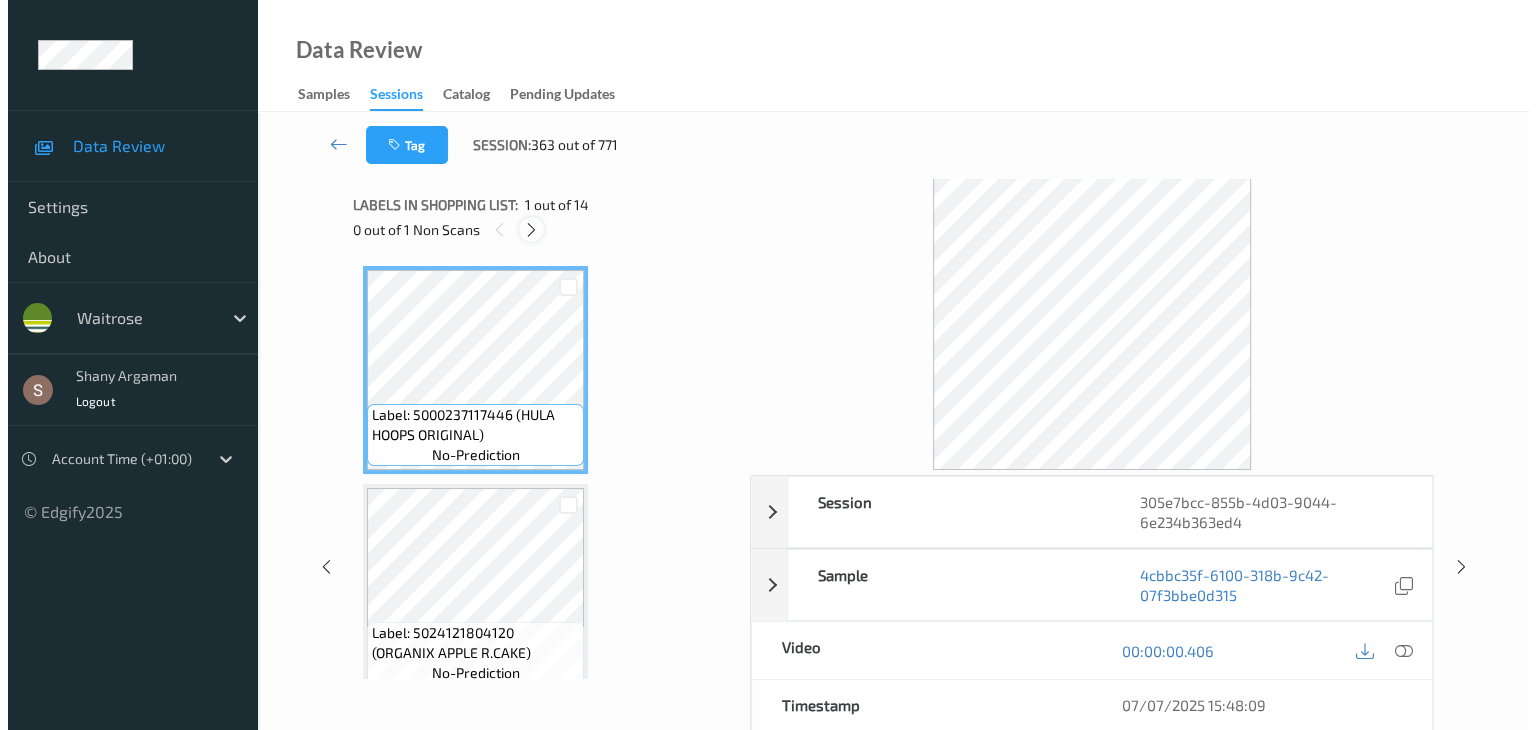 scroll, scrollTop: 2190, scrollLeft: 0, axis: vertical 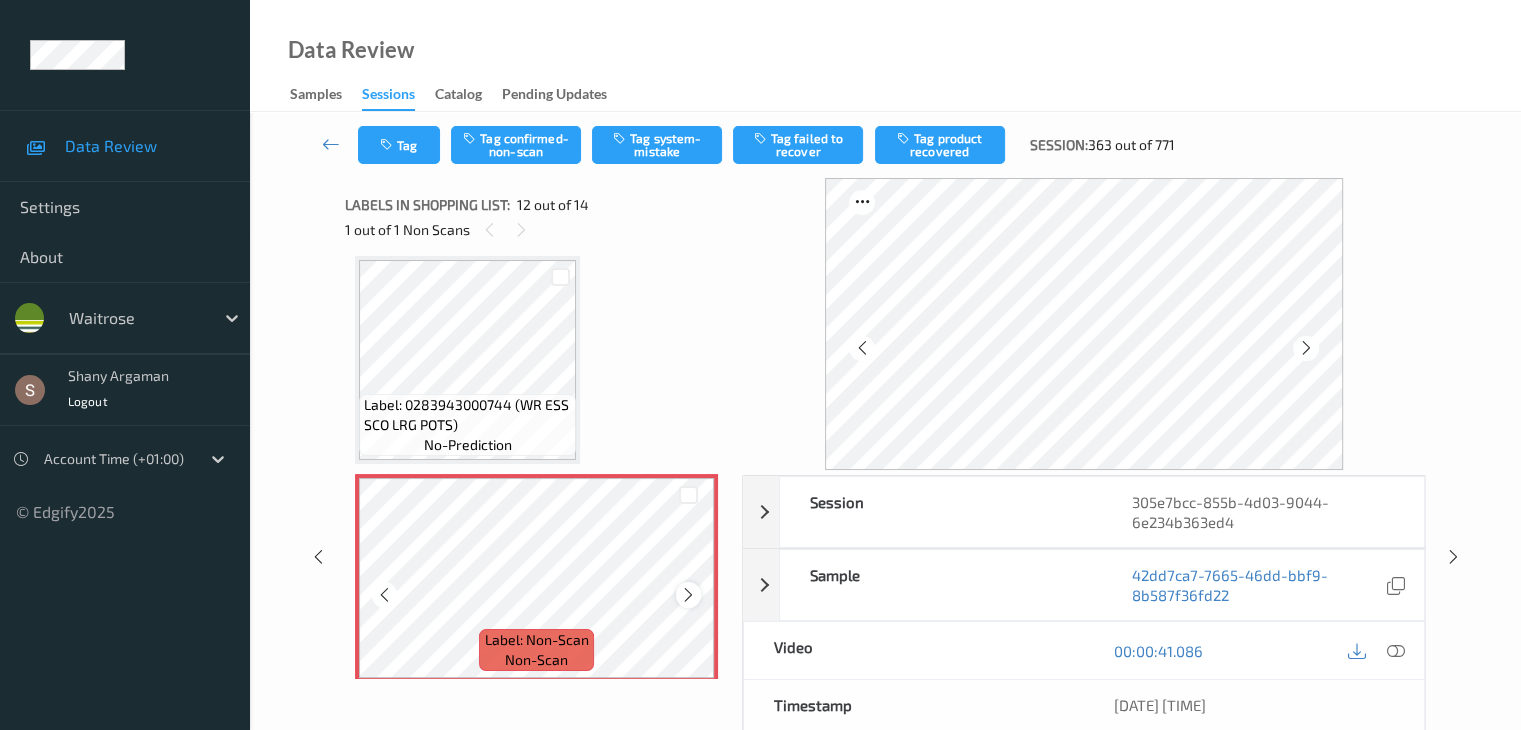 click at bounding box center (688, 595) 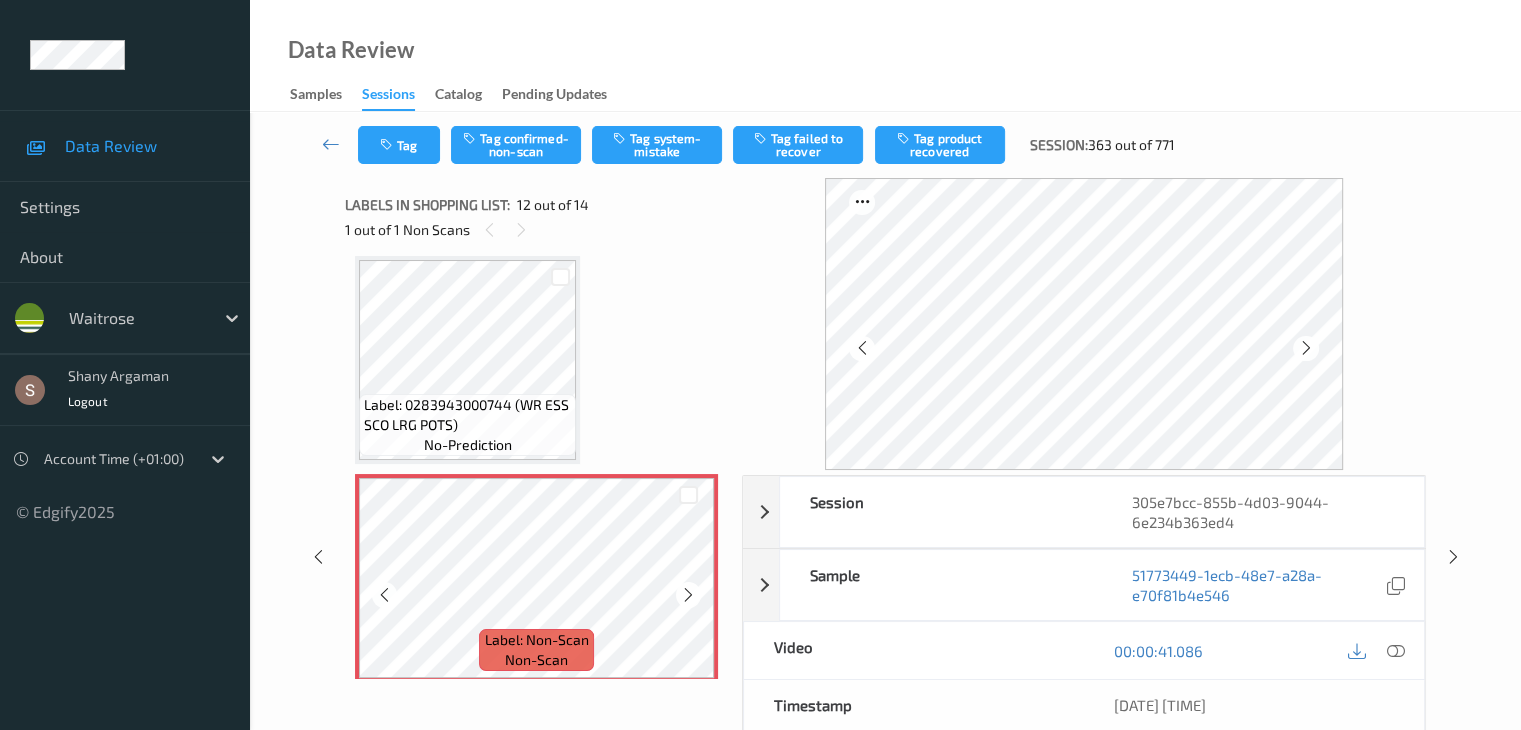 click at bounding box center (688, 595) 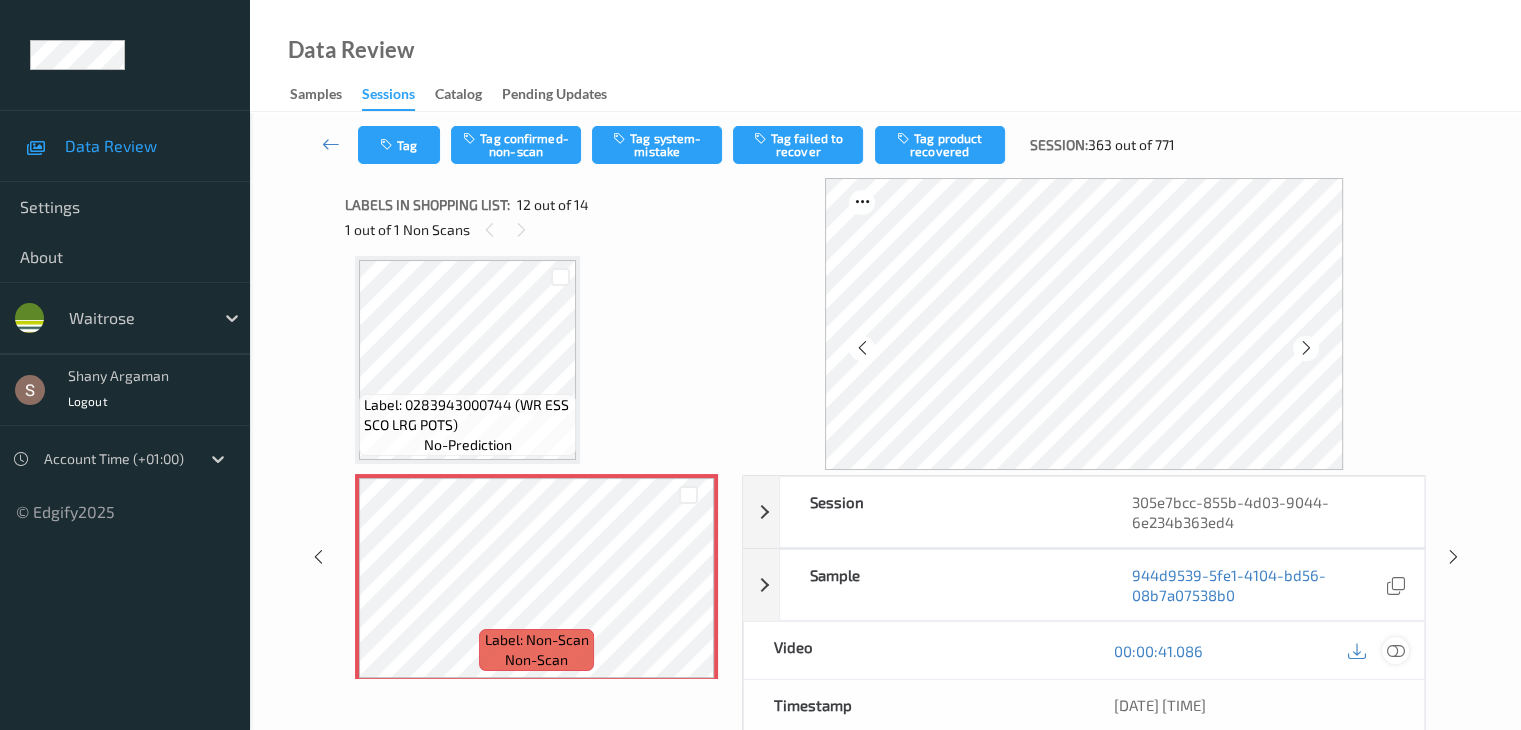 click at bounding box center (1395, 651) 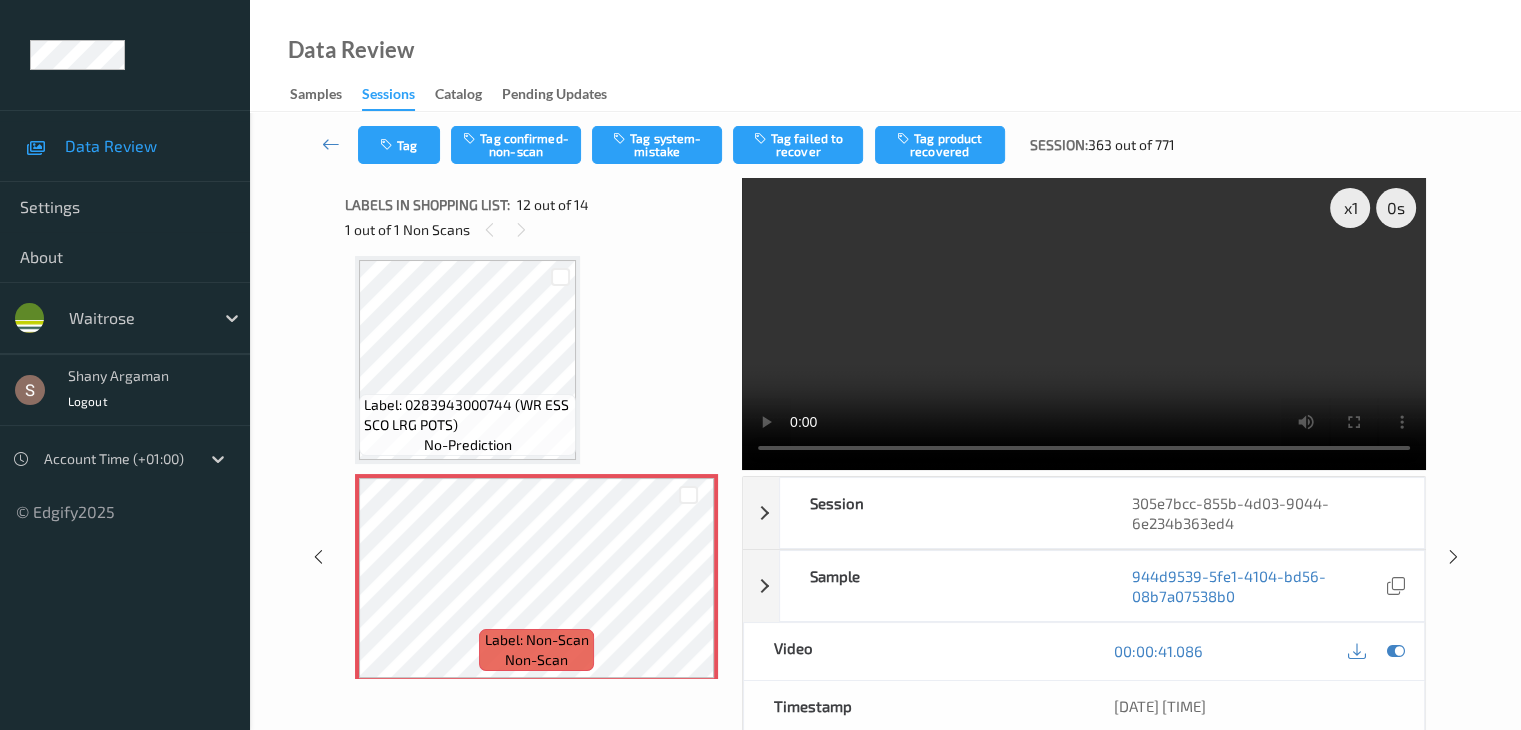 click at bounding box center (1084, 324) 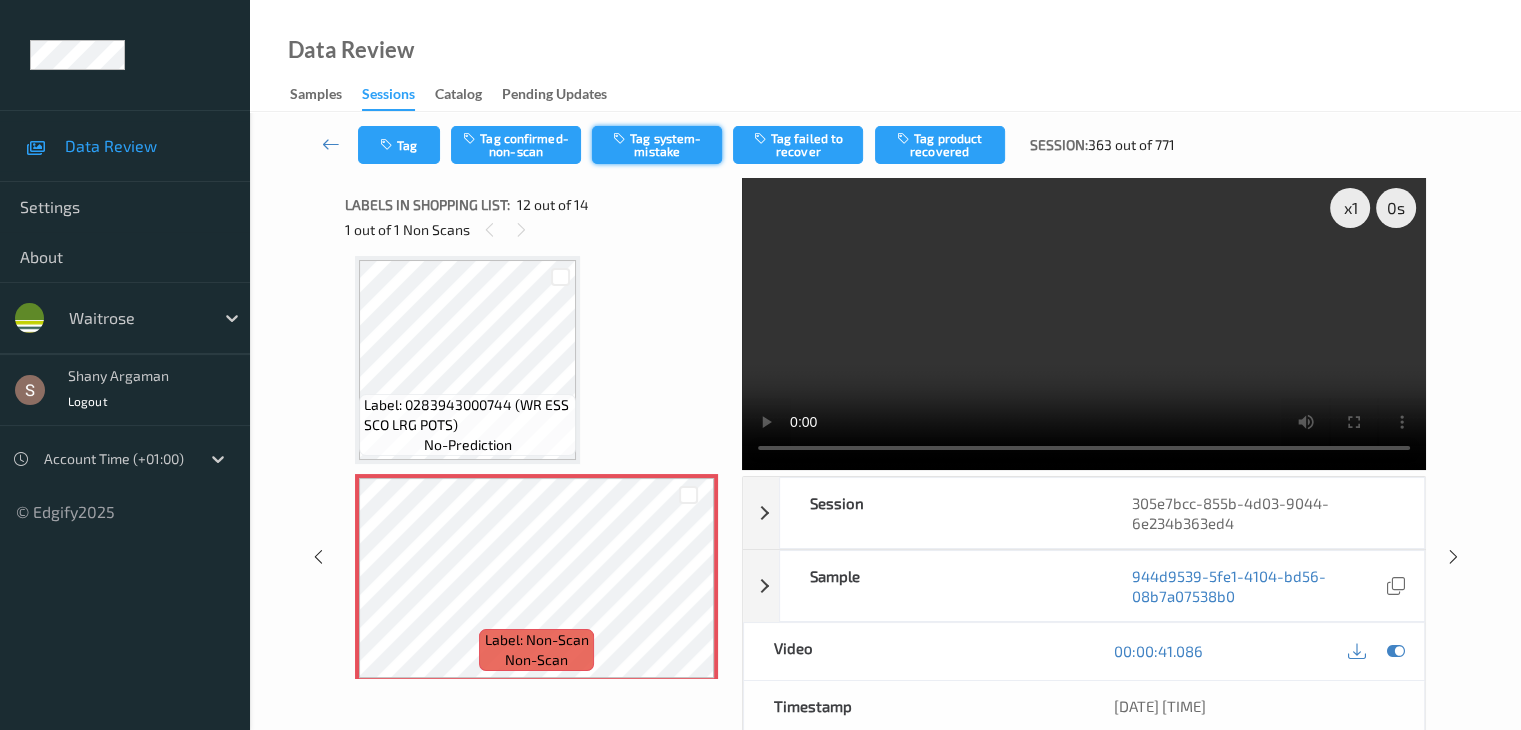 click on "Tag   system-mistake" at bounding box center (657, 145) 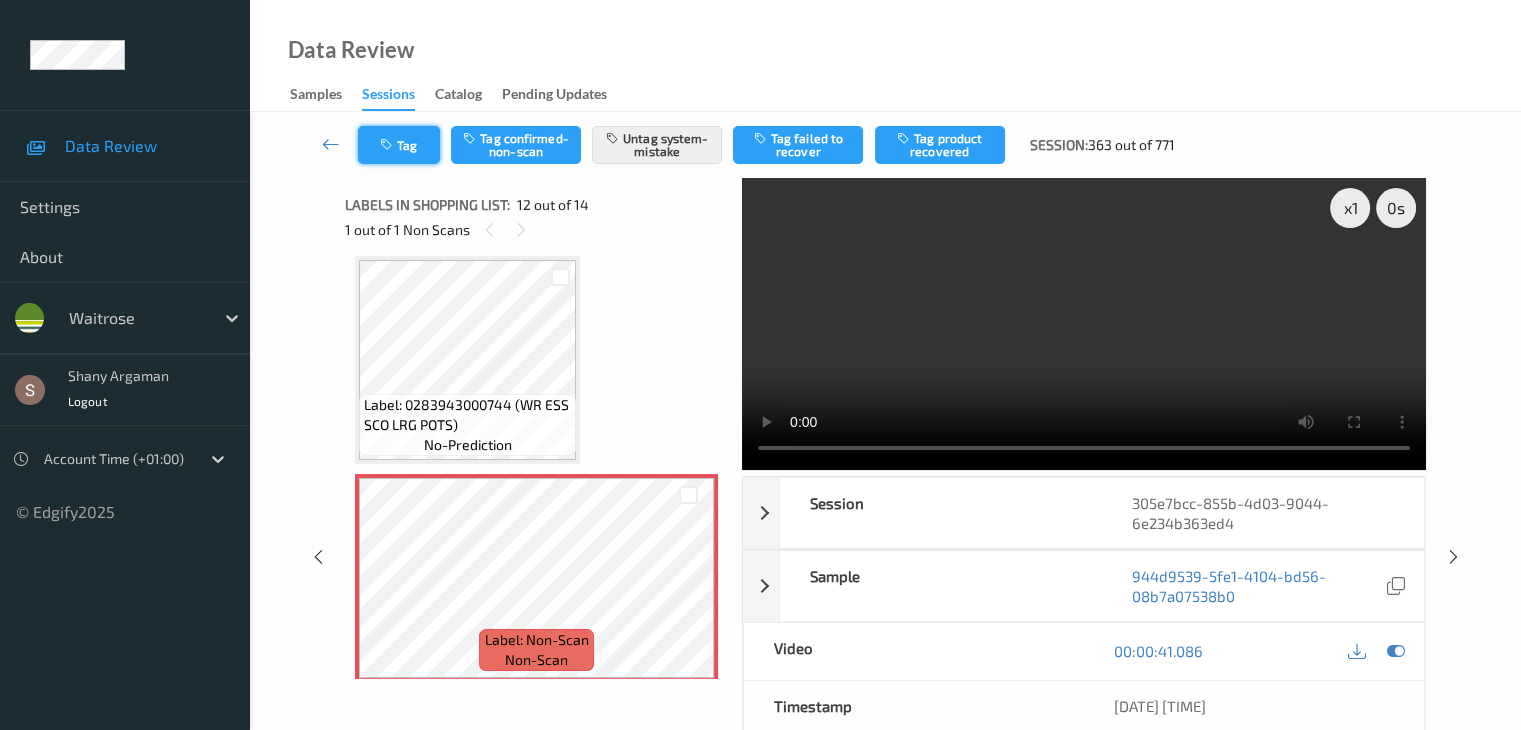 click on "Tag" at bounding box center (399, 145) 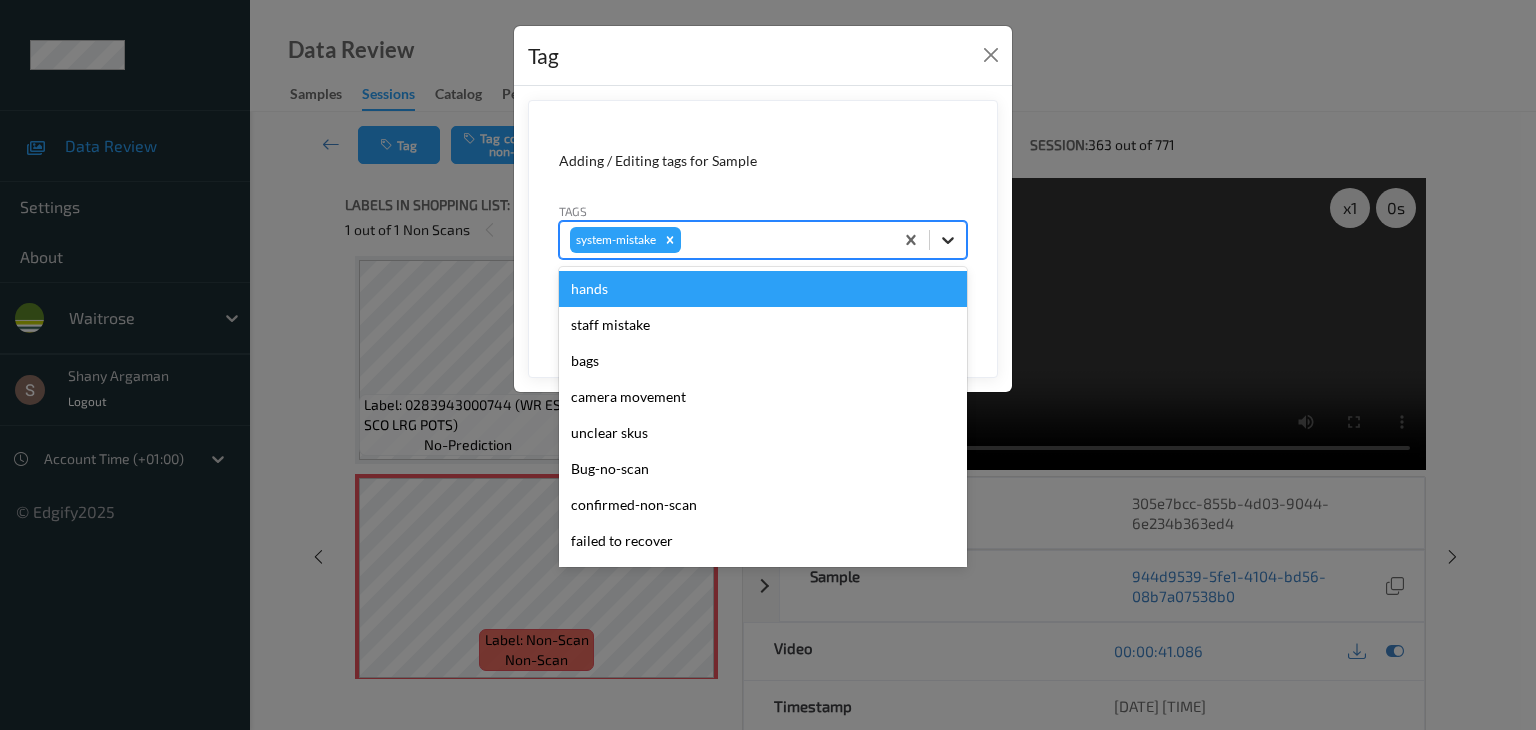 click at bounding box center (948, 240) 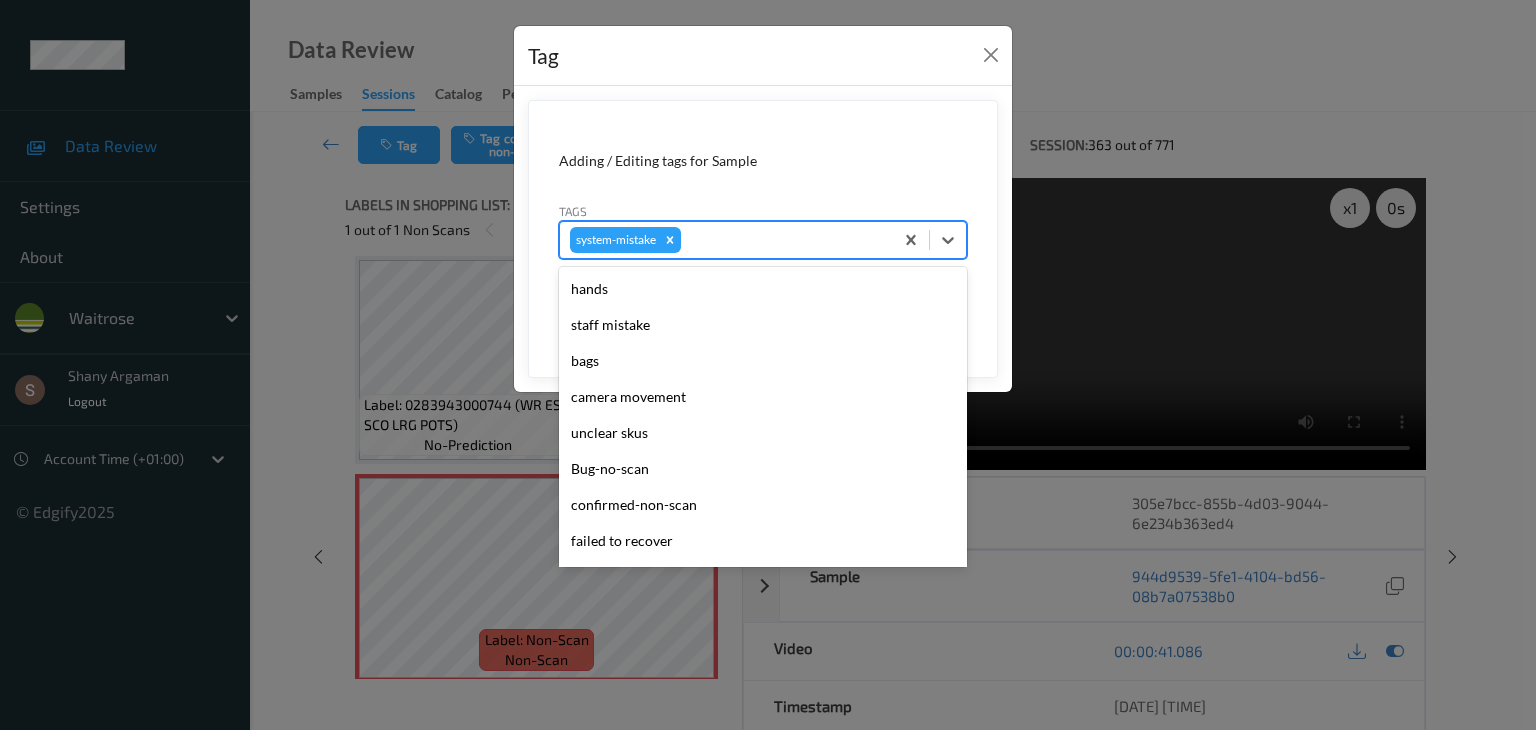 scroll, scrollTop: 356, scrollLeft: 0, axis: vertical 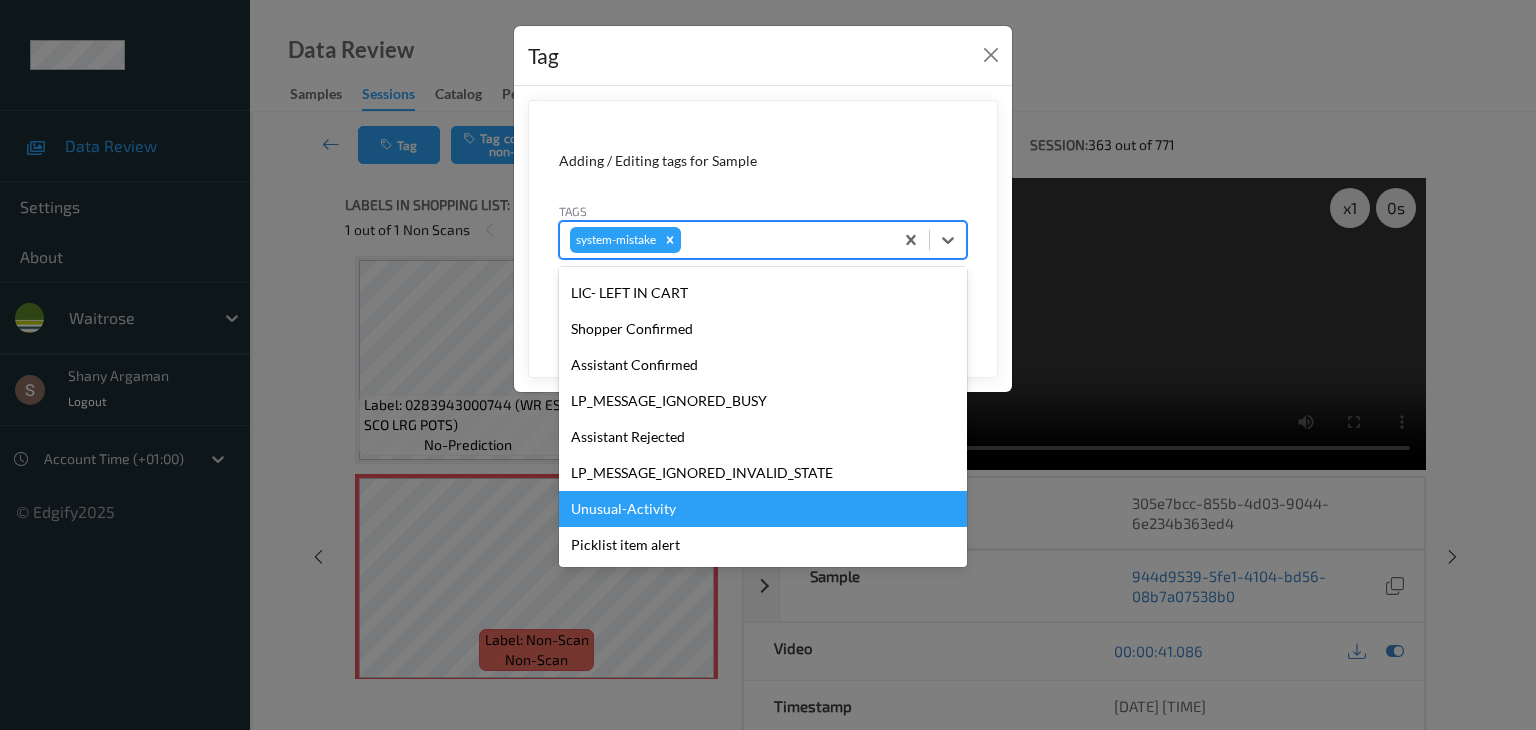 click on "Unusual-Activity" at bounding box center (763, 509) 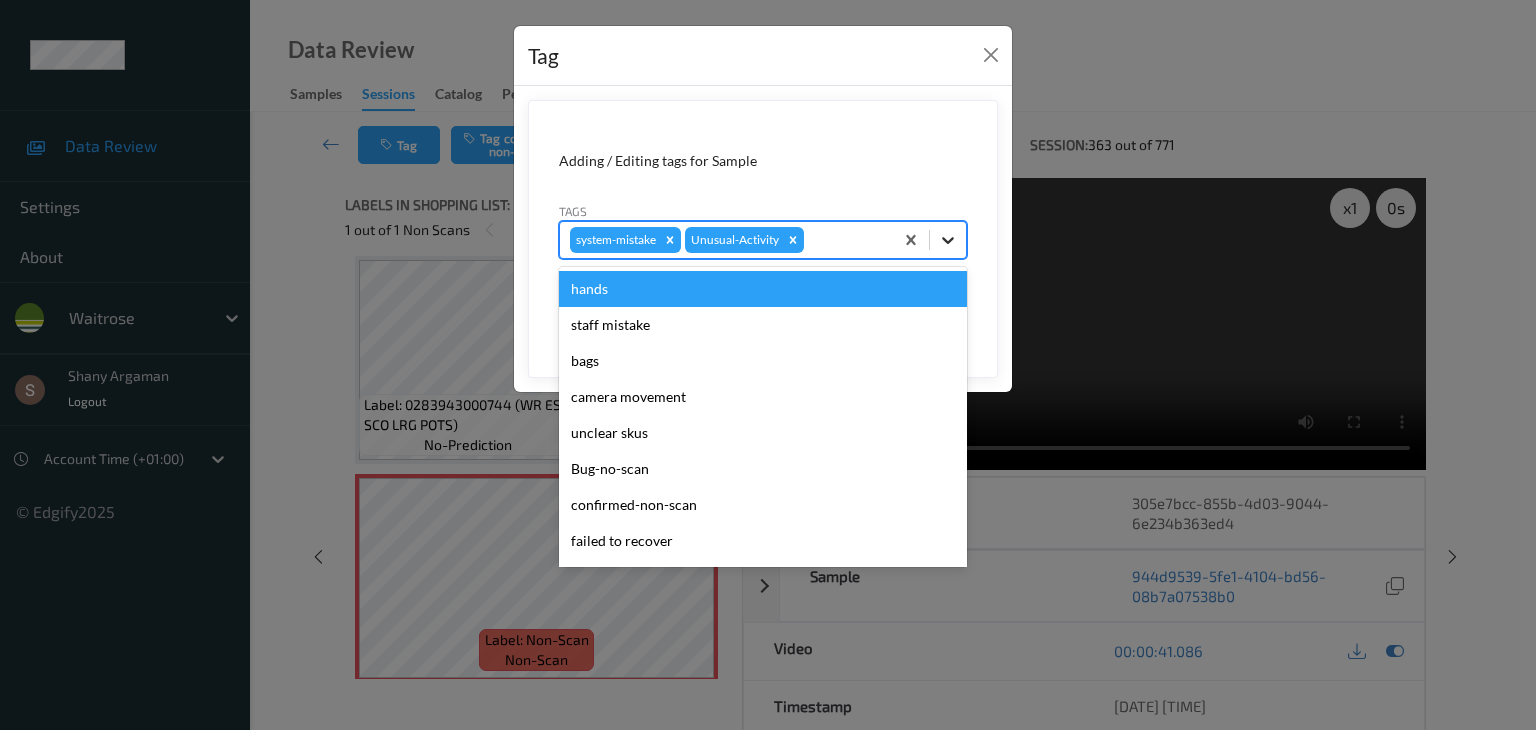 click 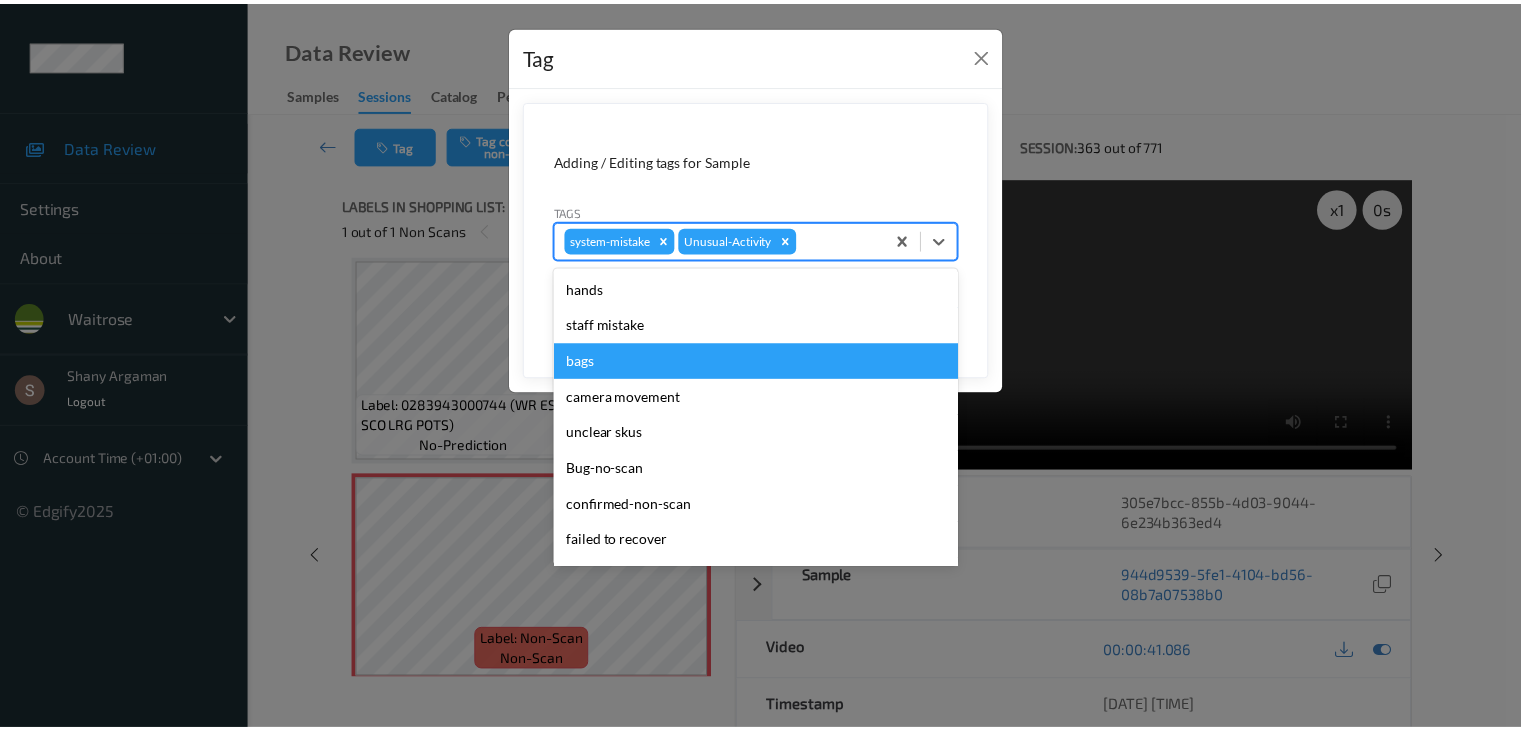 scroll, scrollTop: 320, scrollLeft: 0, axis: vertical 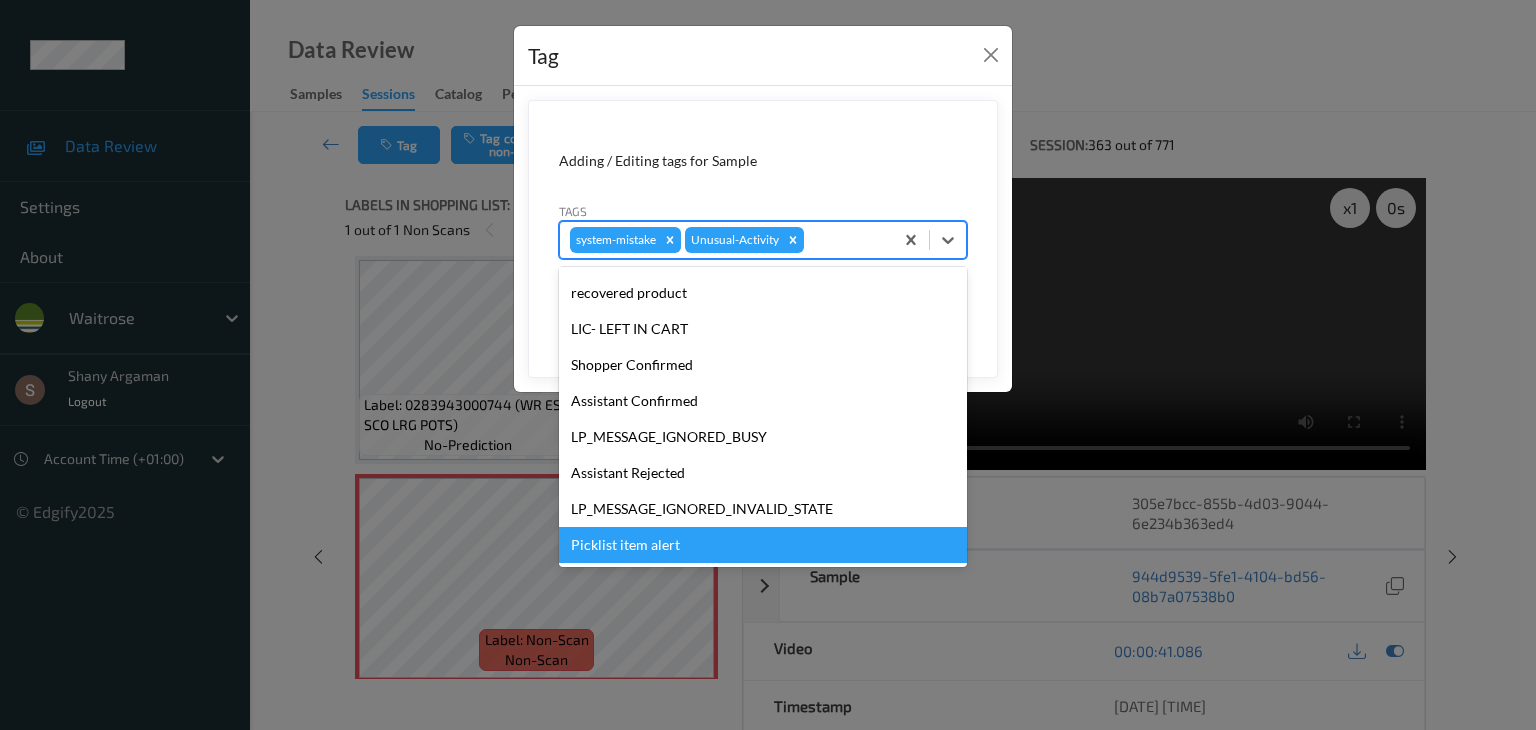 click on "Picklist item alert" at bounding box center (763, 545) 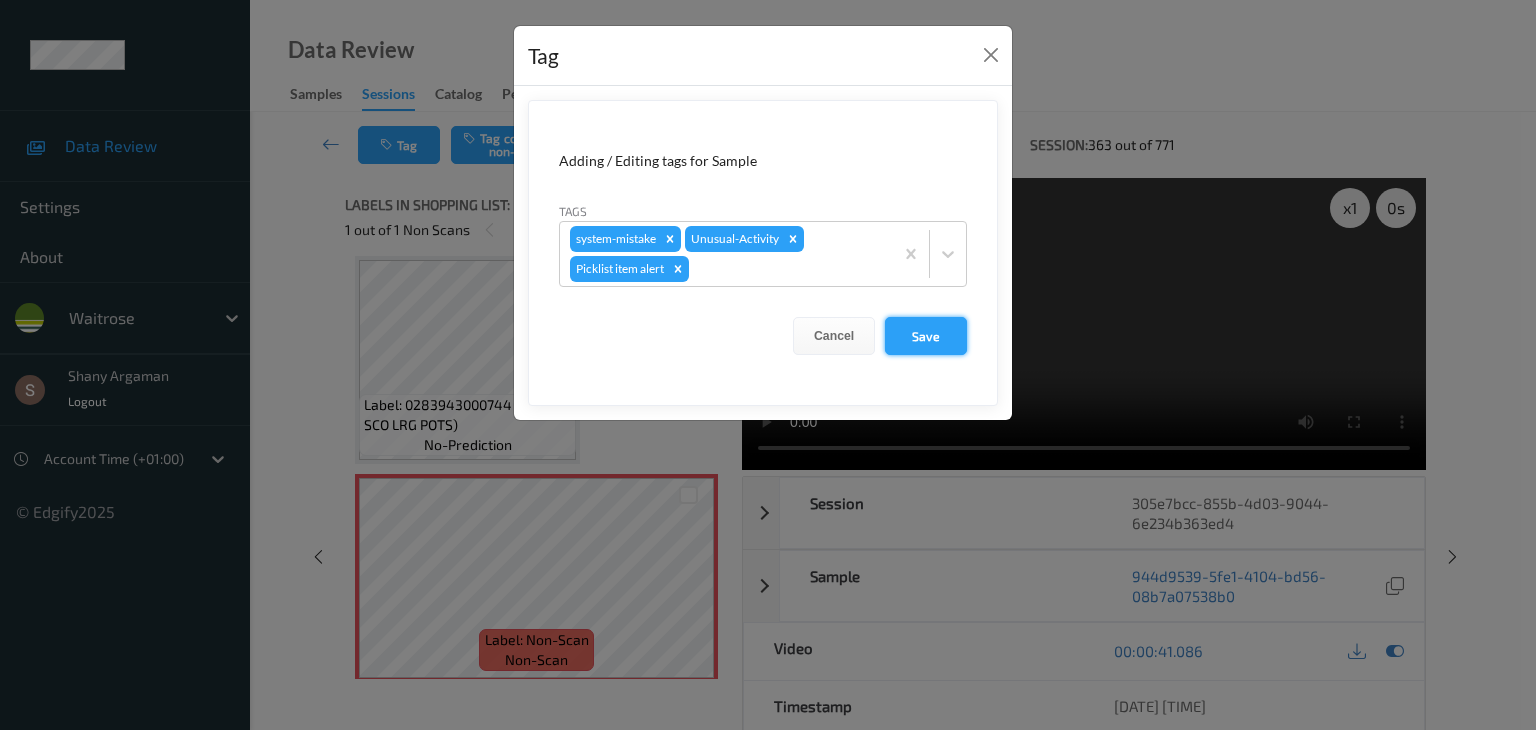 click on "Save" at bounding box center [926, 336] 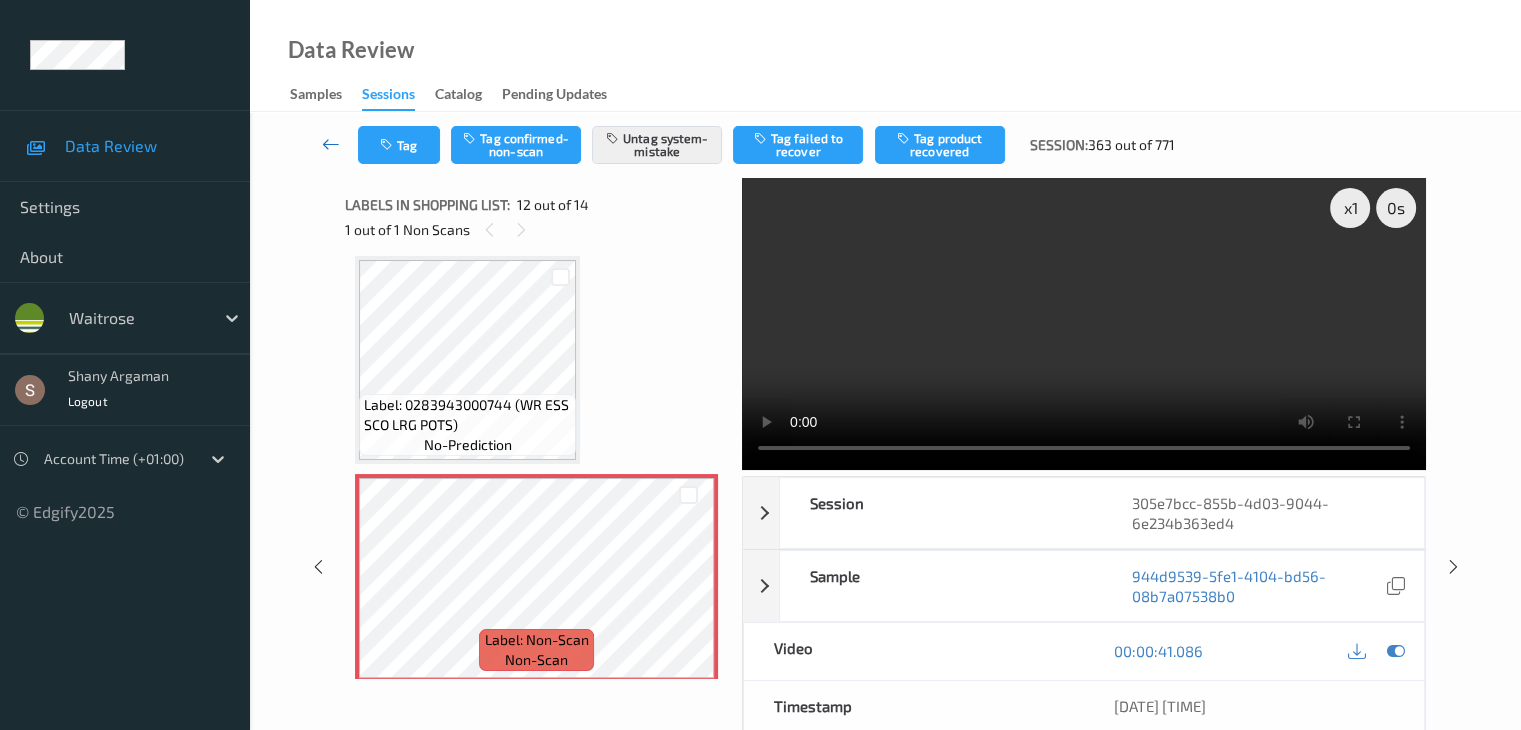 click at bounding box center [331, 144] 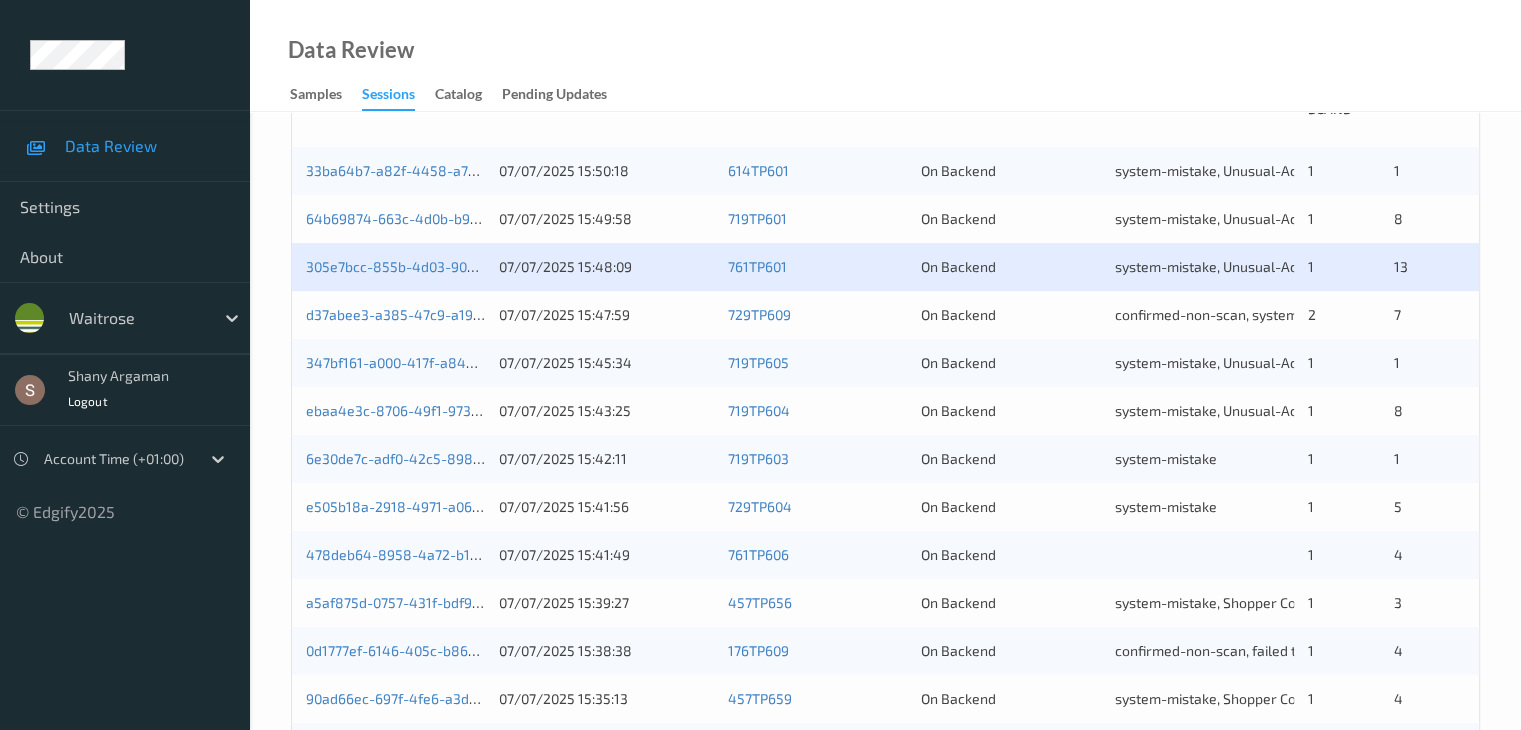 scroll, scrollTop: 516, scrollLeft: 0, axis: vertical 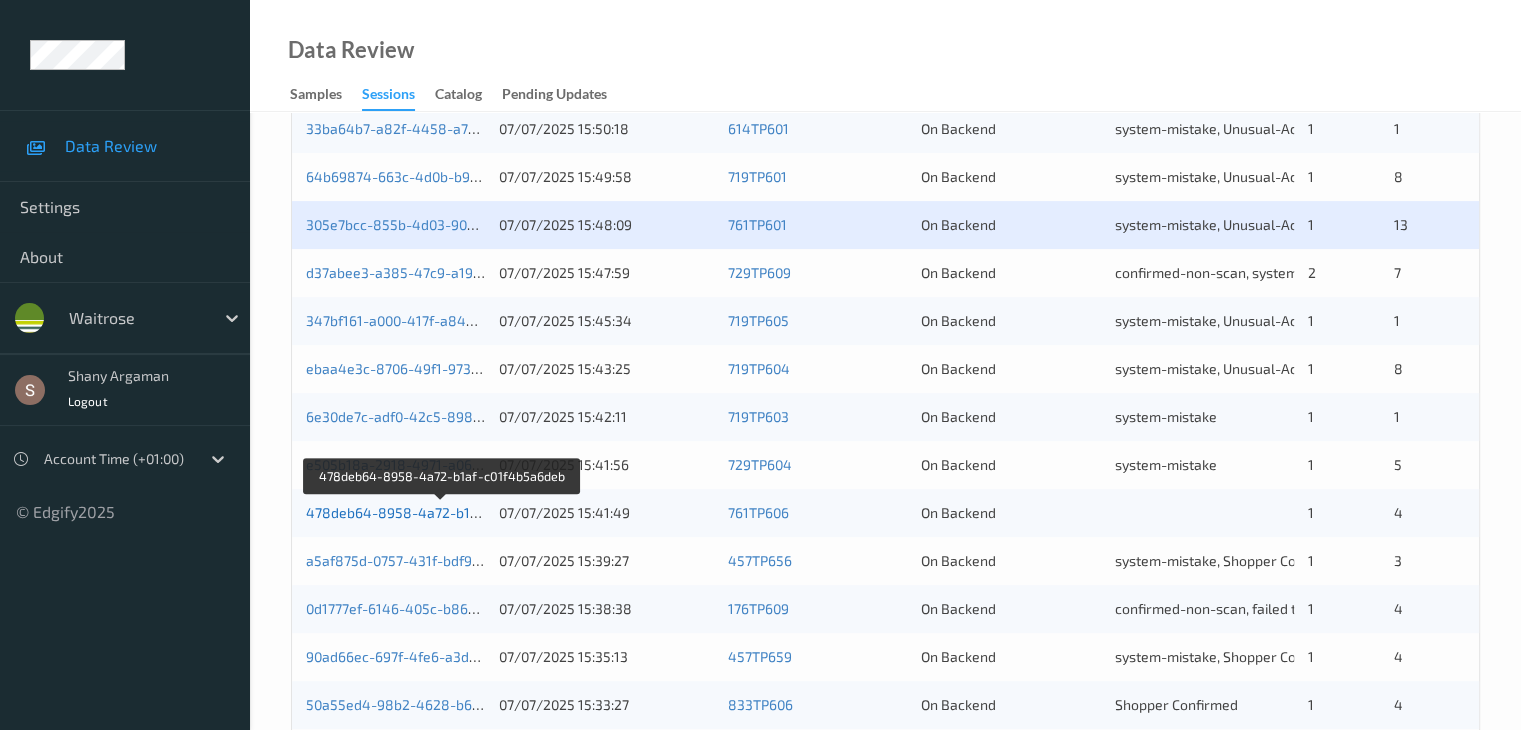 click on "478deb64-8958-4a72-b1af-c01f4b5a6deb" at bounding box center (443, 512) 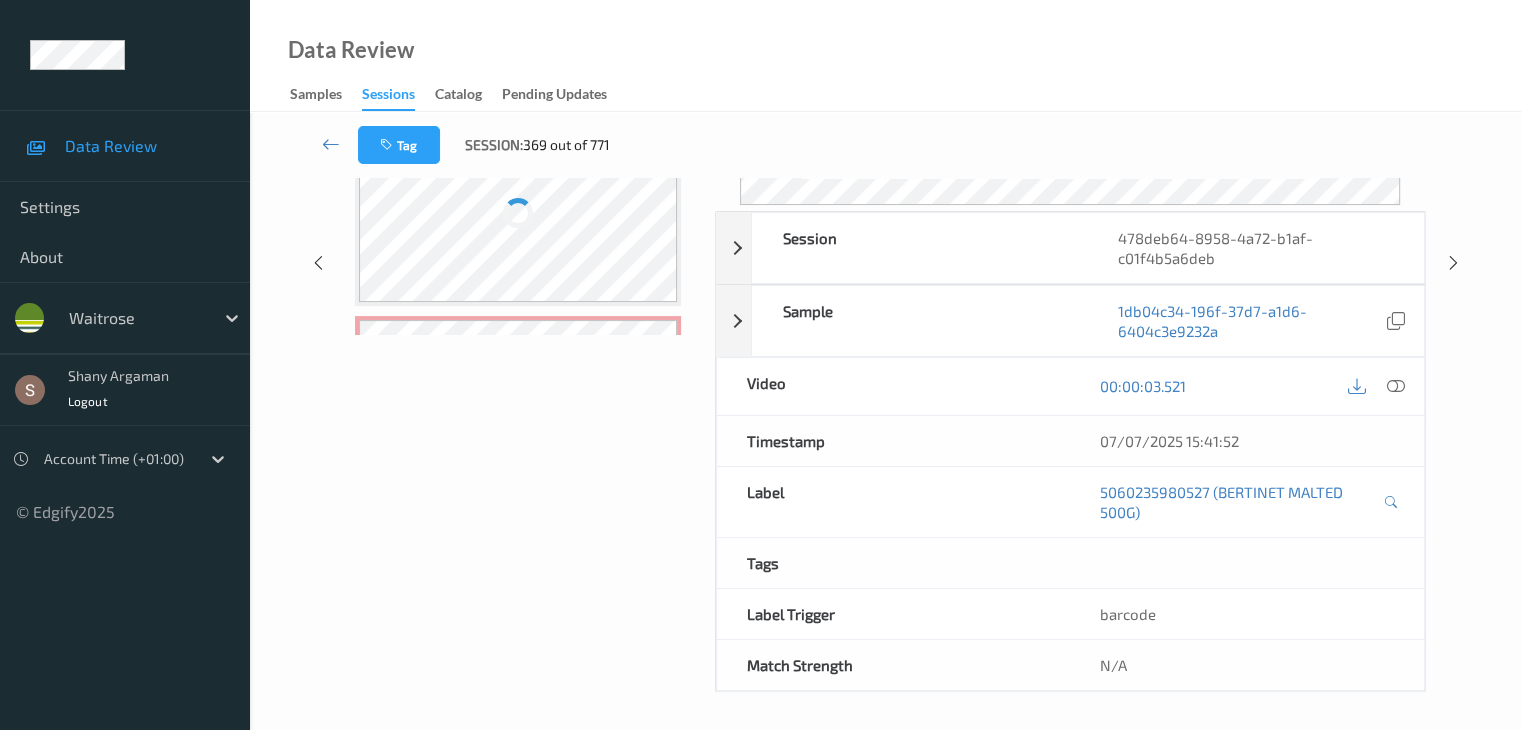scroll, scrollTop: 0, scrollLeft: 0, axis: both 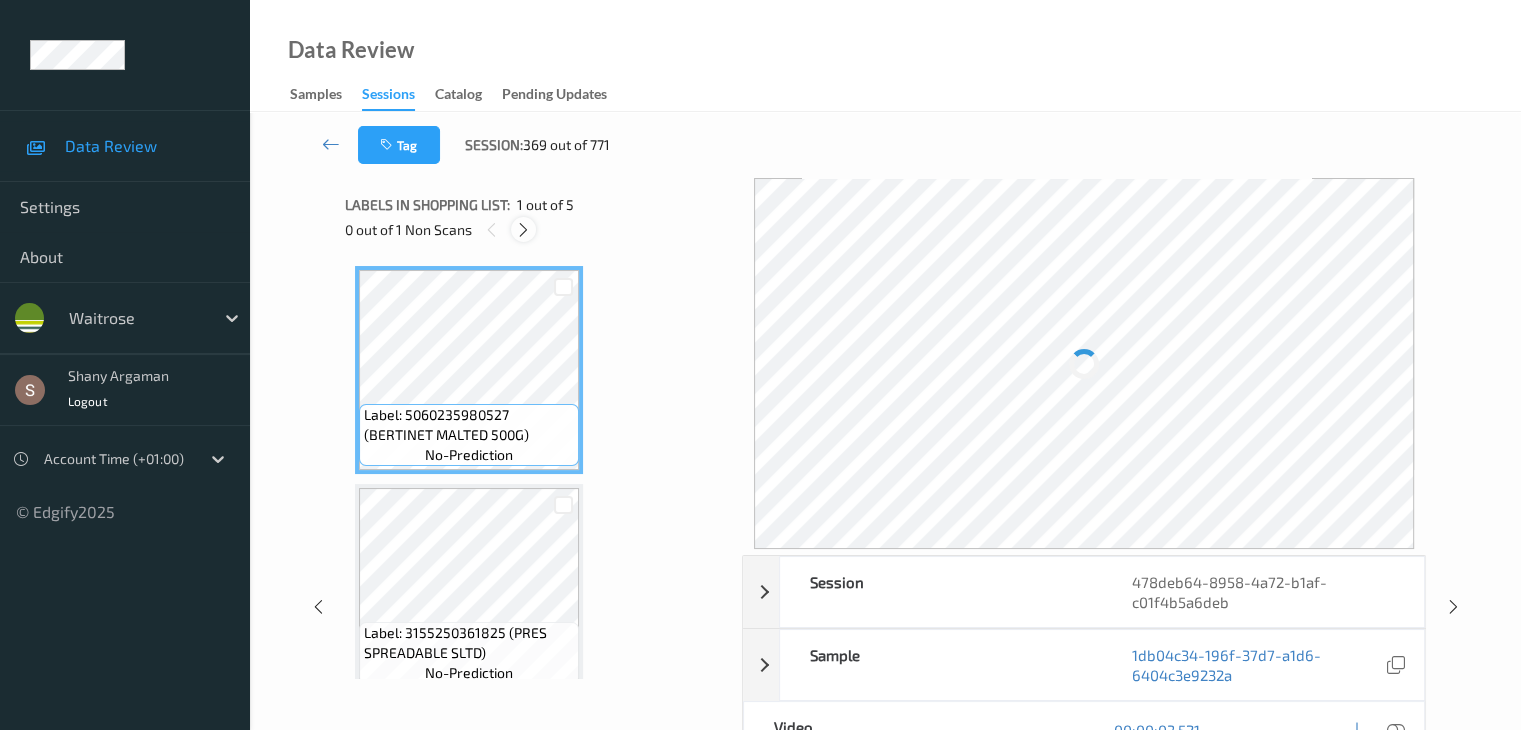 click at bounding box center [523, 230] 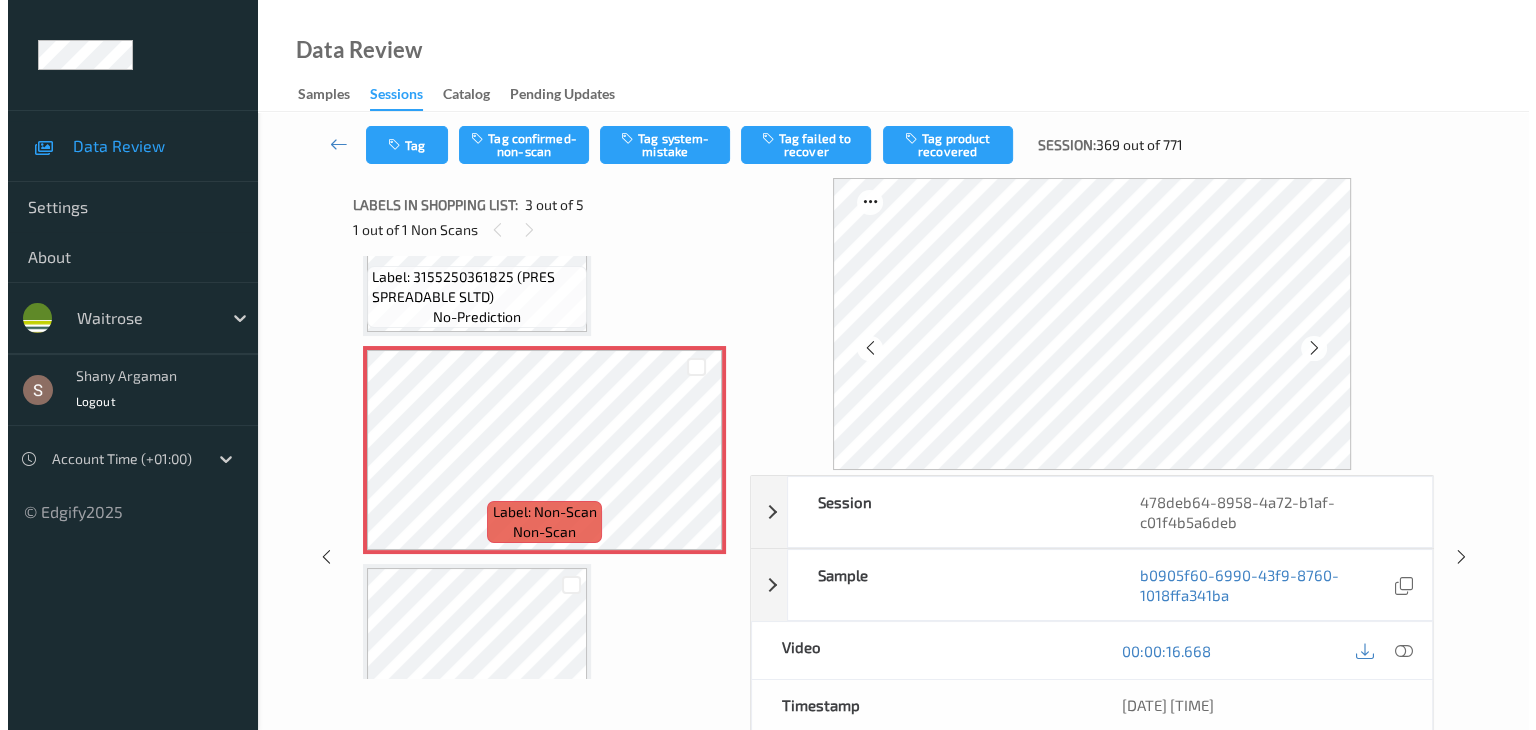 scroll, scrollTop: 356, scrollLeft: 0, axis: vertical 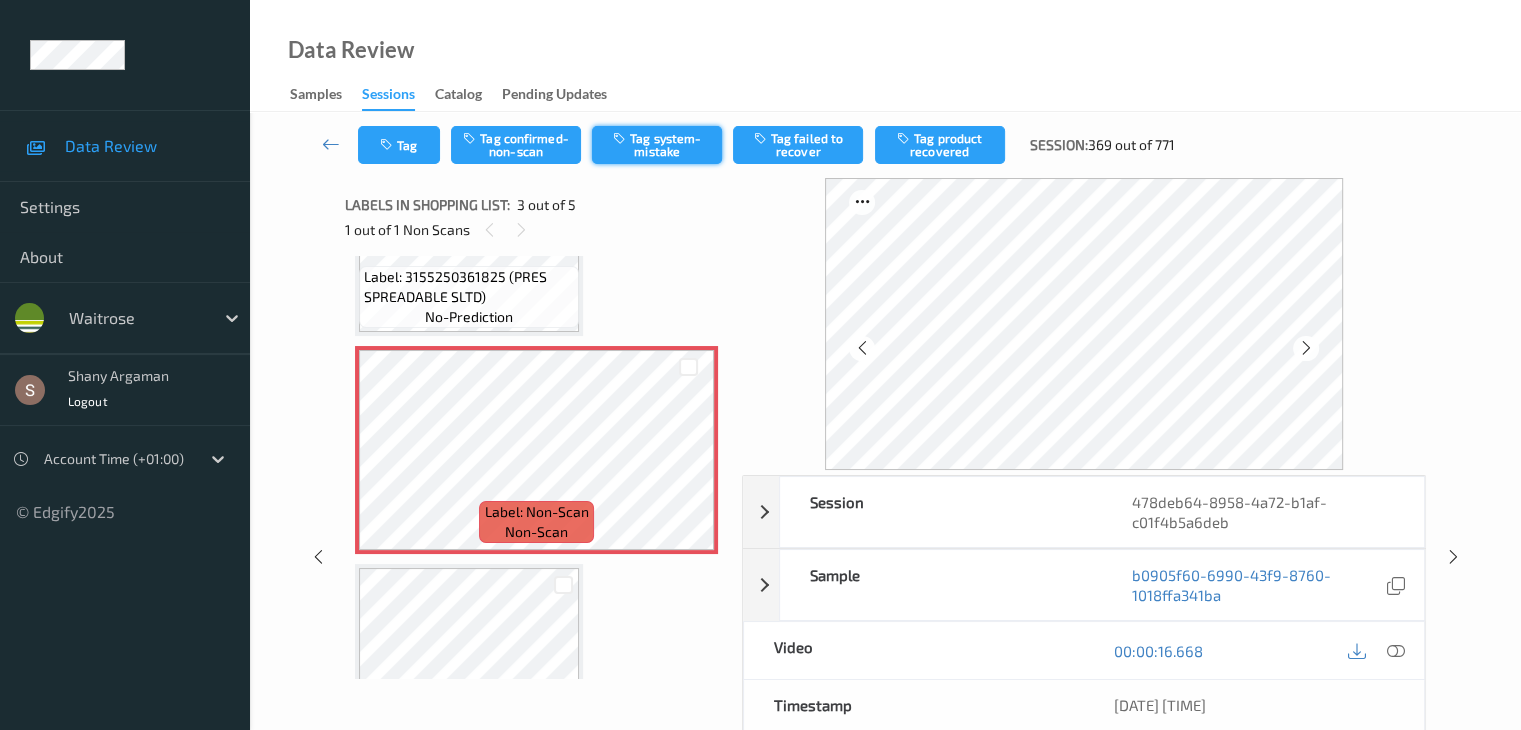 click on "Tag   system-mistake" at bounding box center (657, 145) 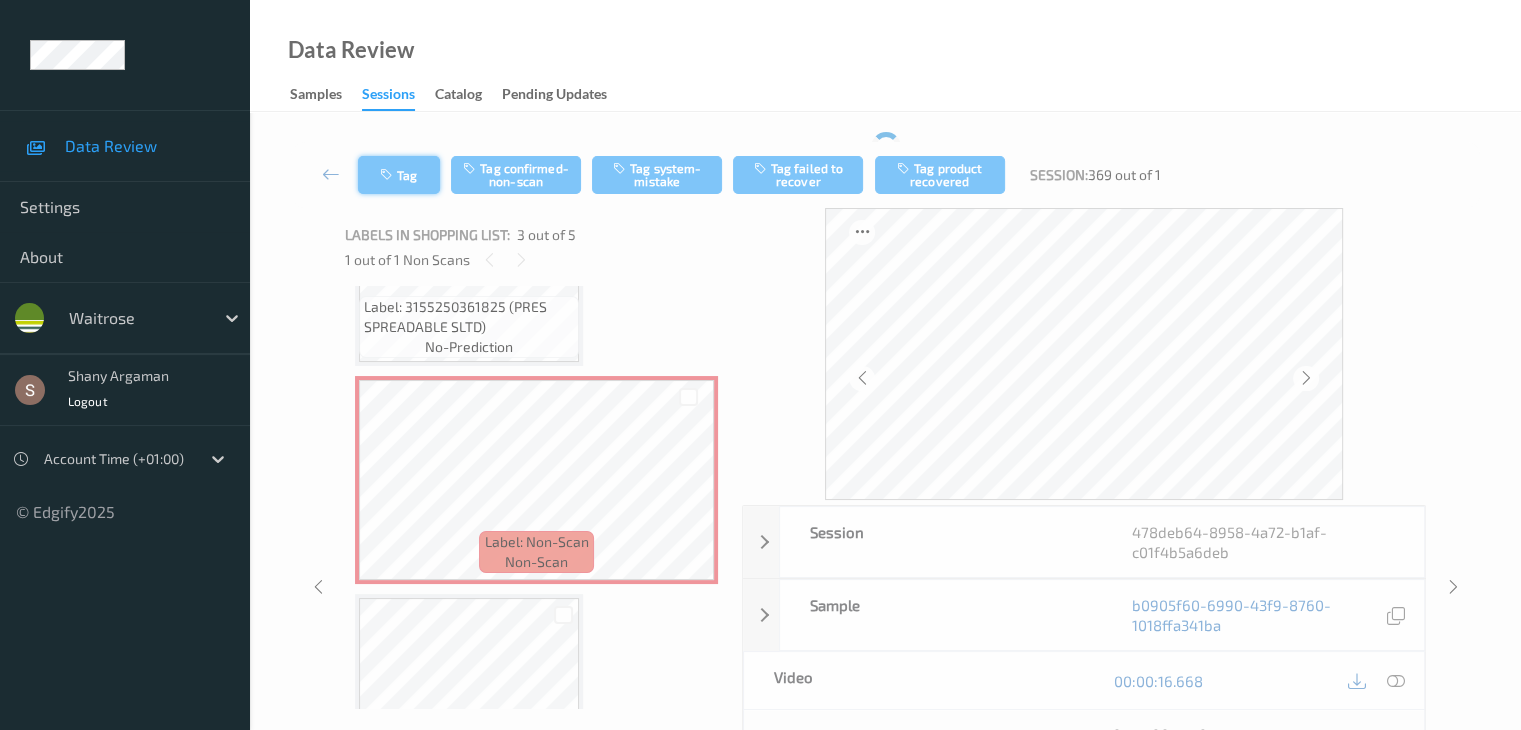 click on "Tag Tag   confirmed-non-scan Tag   system-mistake Tag   failed to recover Tag   product recovered Session: 369 out of 1" at bounding box center [885, 175] 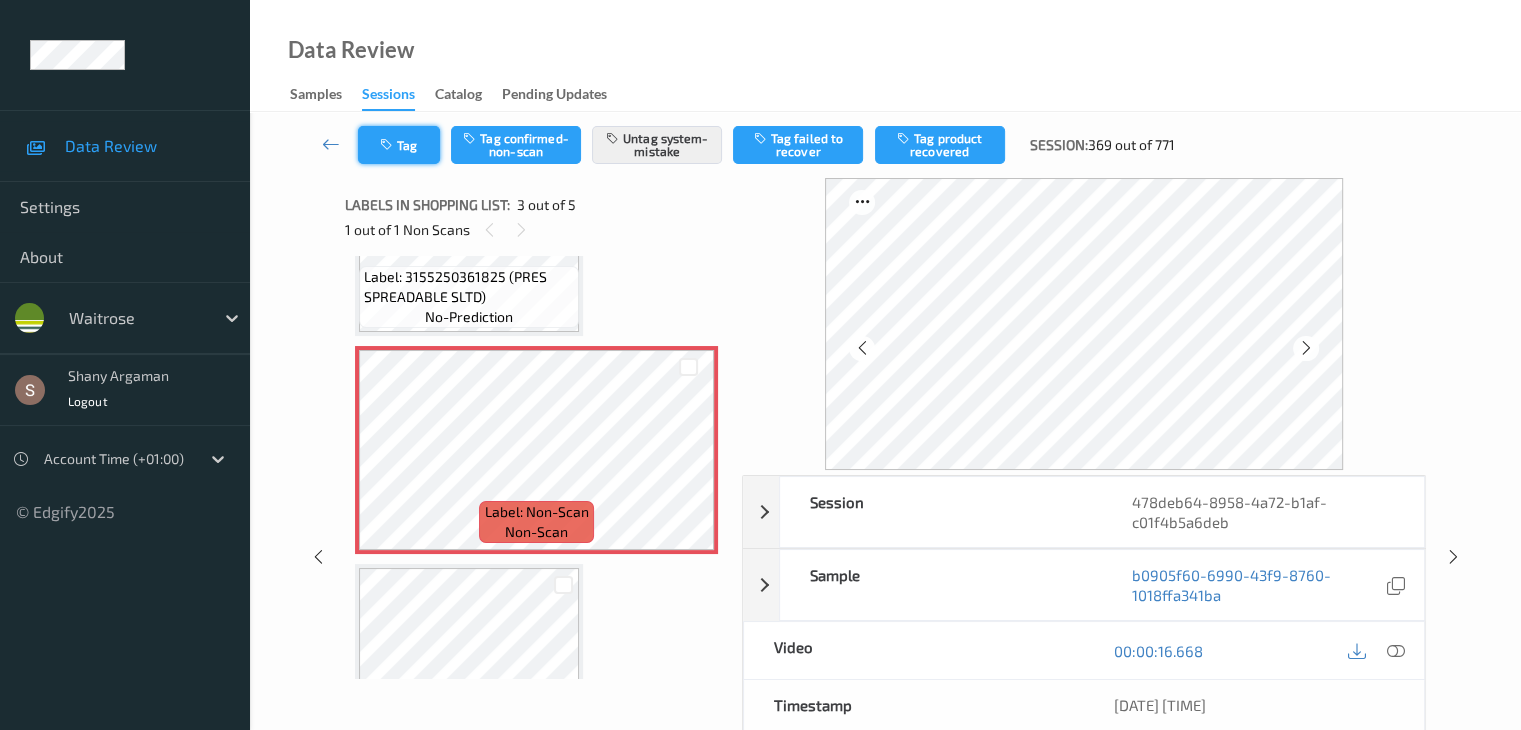 click on "Tag" at bounding box center [399, 145] 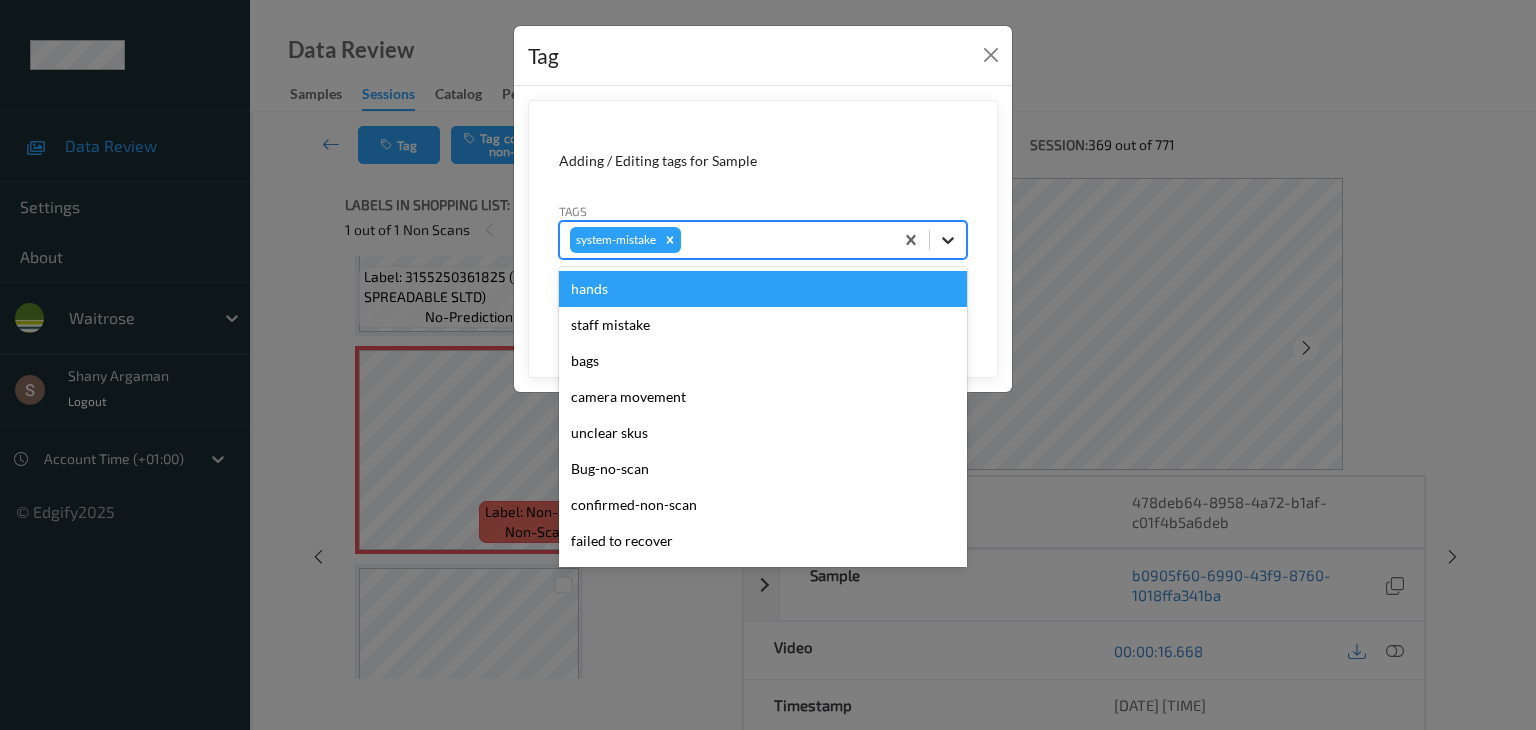 click 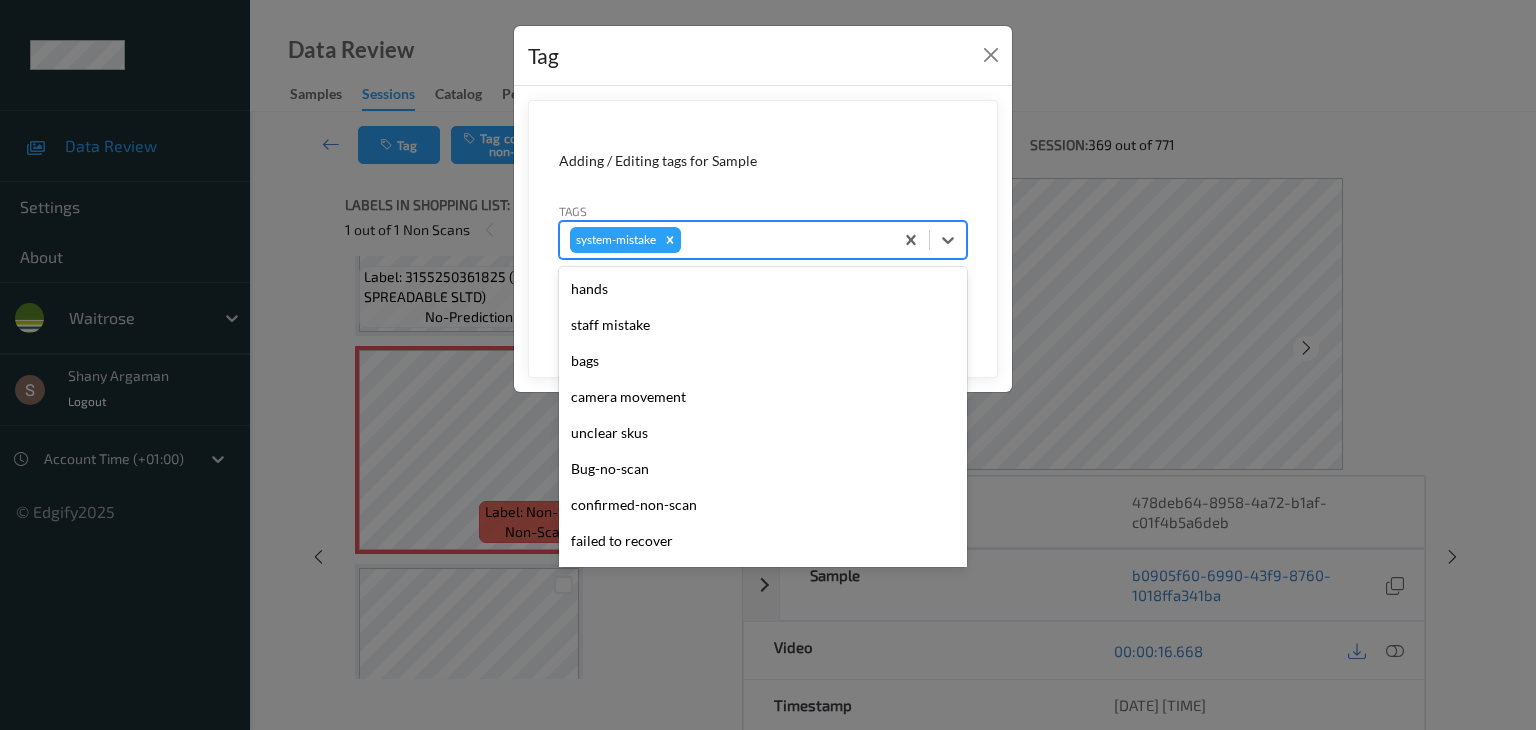 scroll, scrollTop: 356, scrollLeft: 0, axis: vertical 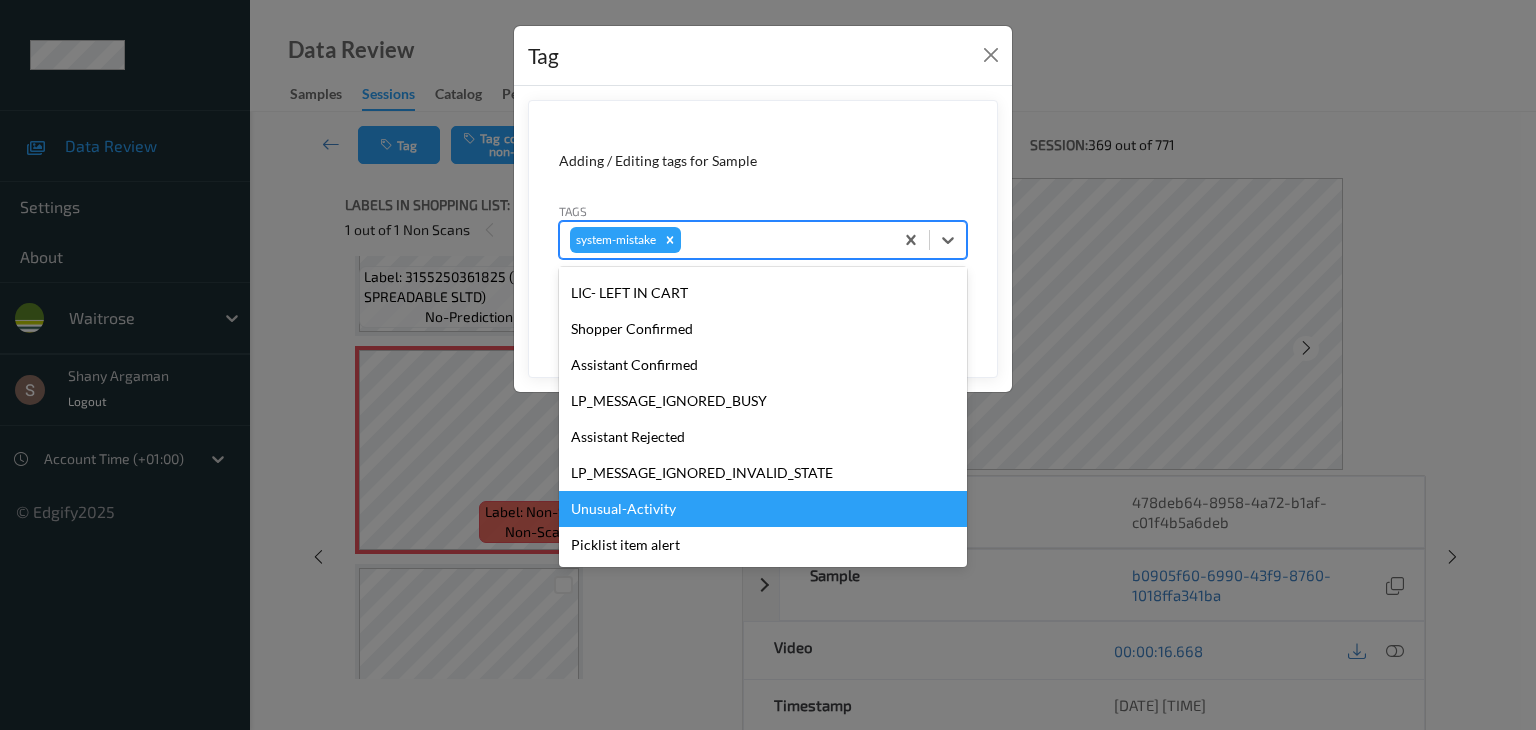 click on "Unusual-Activity" at bounding box center (763, 509) 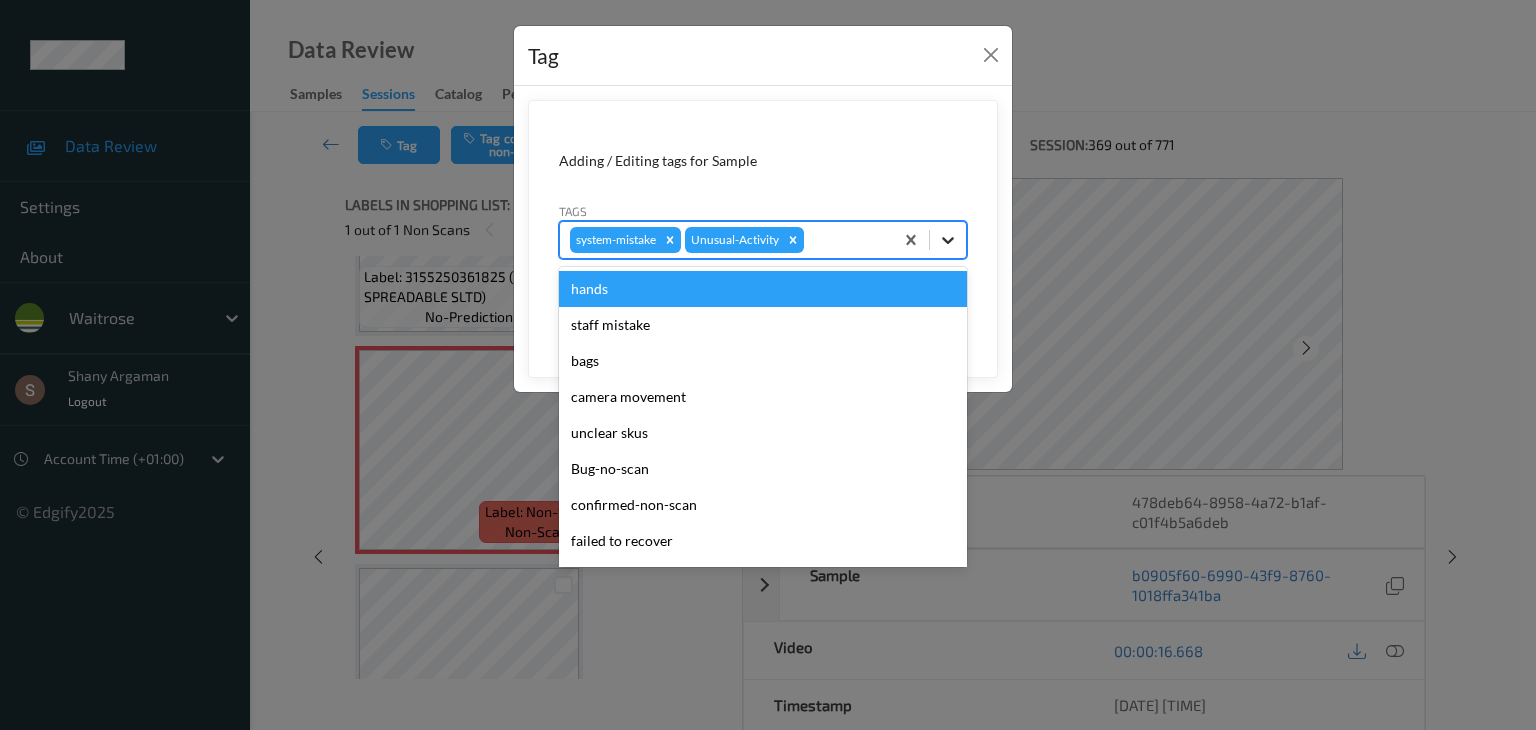 click at bounding box center [948, 240] 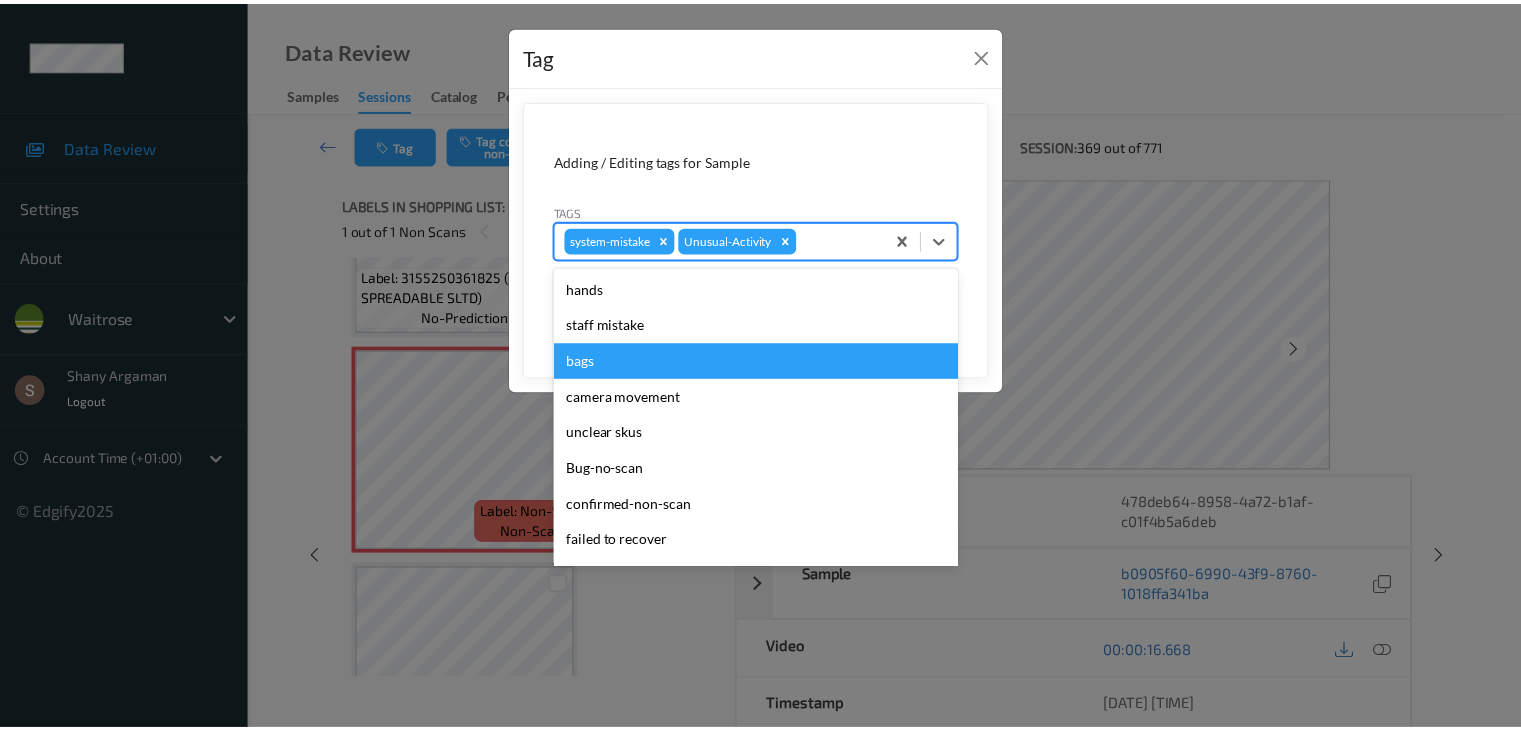 scroll, scrollTop: 320, scrollLeft: 0, axis: vertical 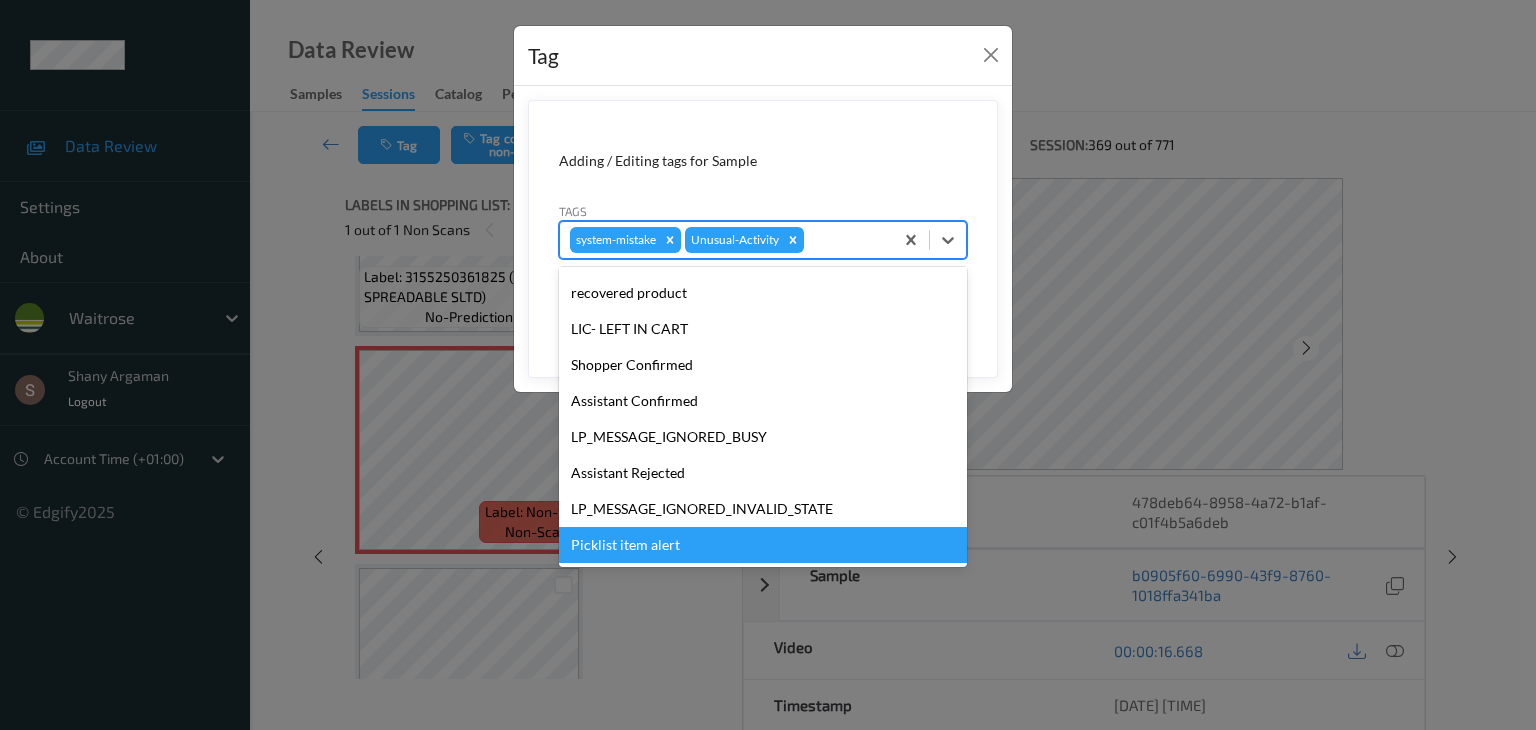 click on "Picklist item alert" at bounding box center (763, 545) 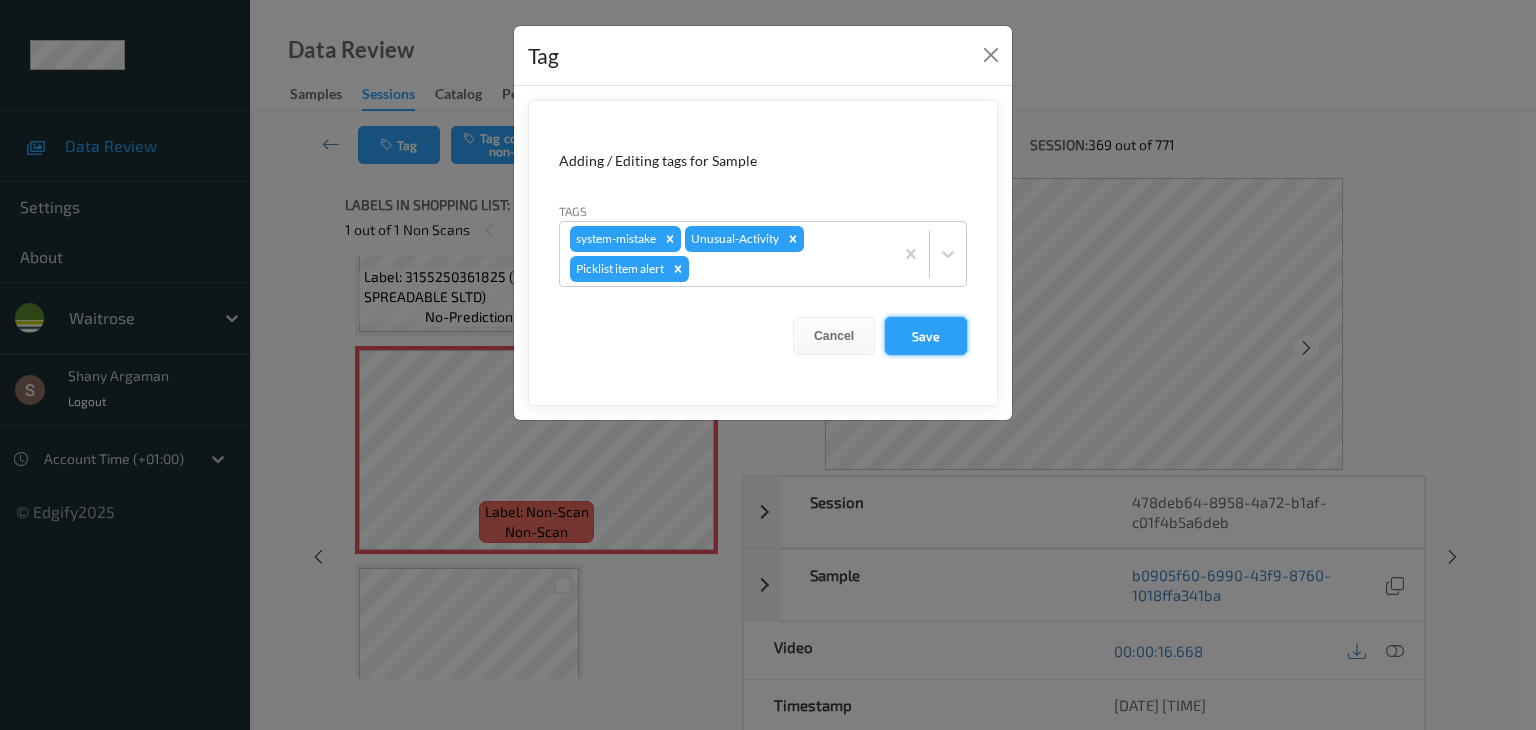 click on "Save" at bounding box center (926, 336) 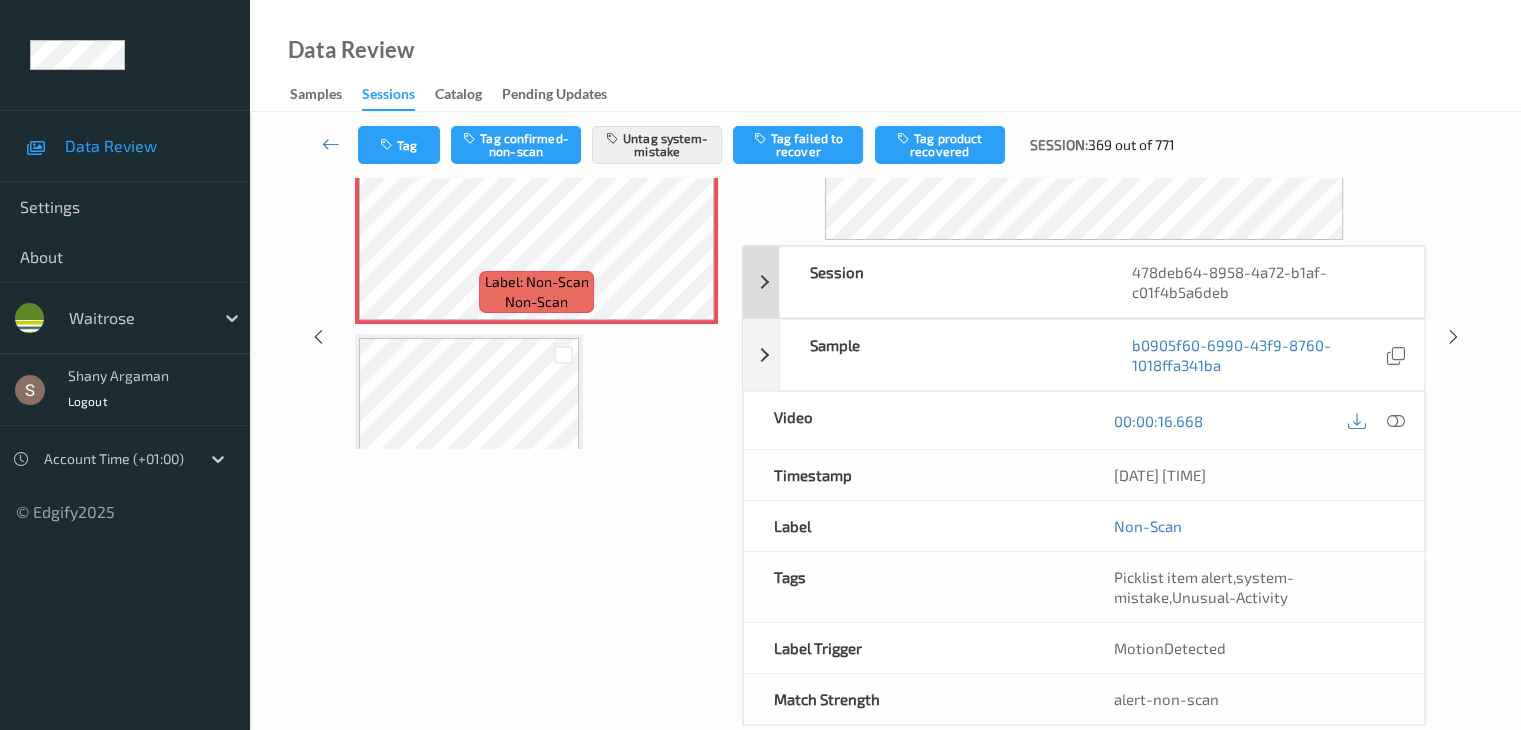 scroll, scrollTop: 0, scrollLeft: 0, axis: both 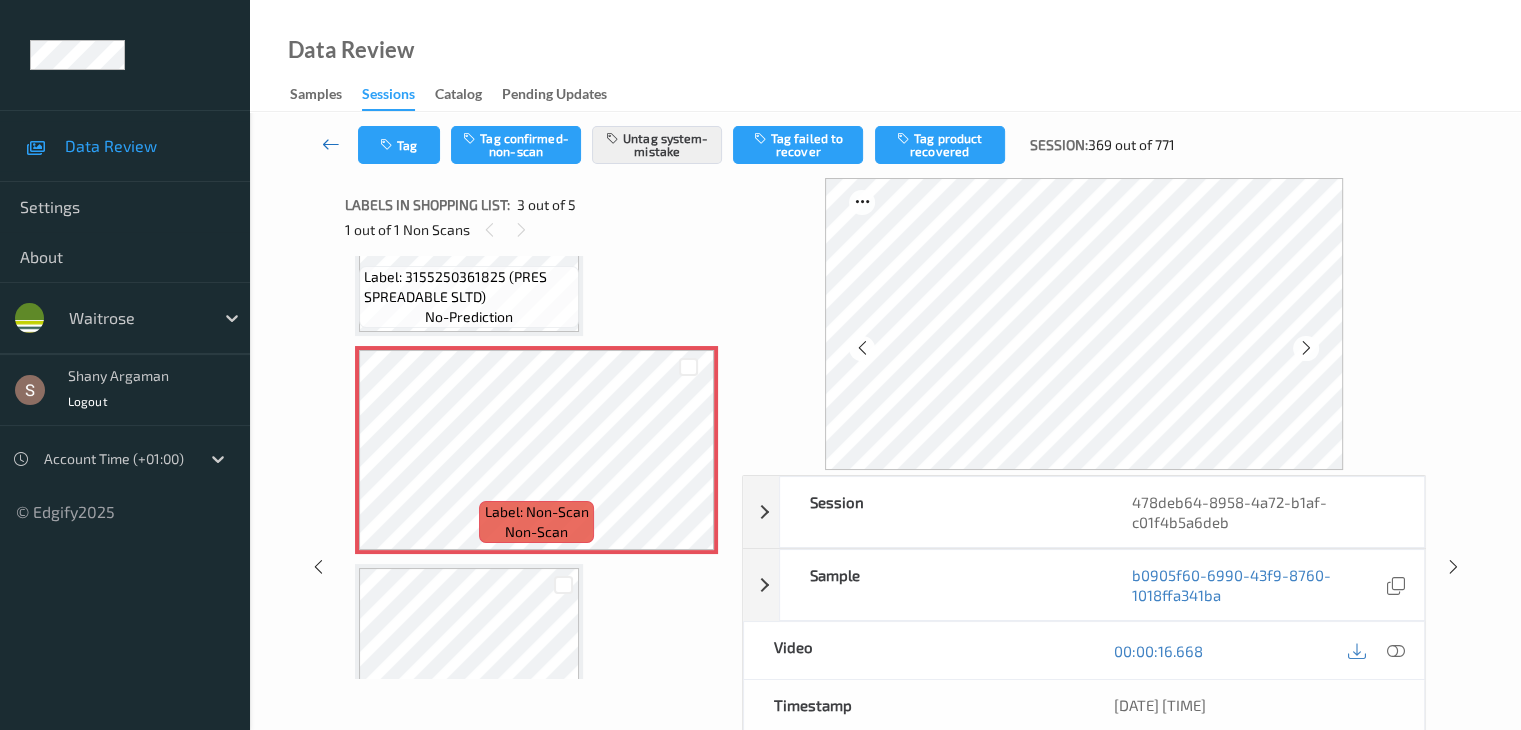 click at bounding box center [331, 144] 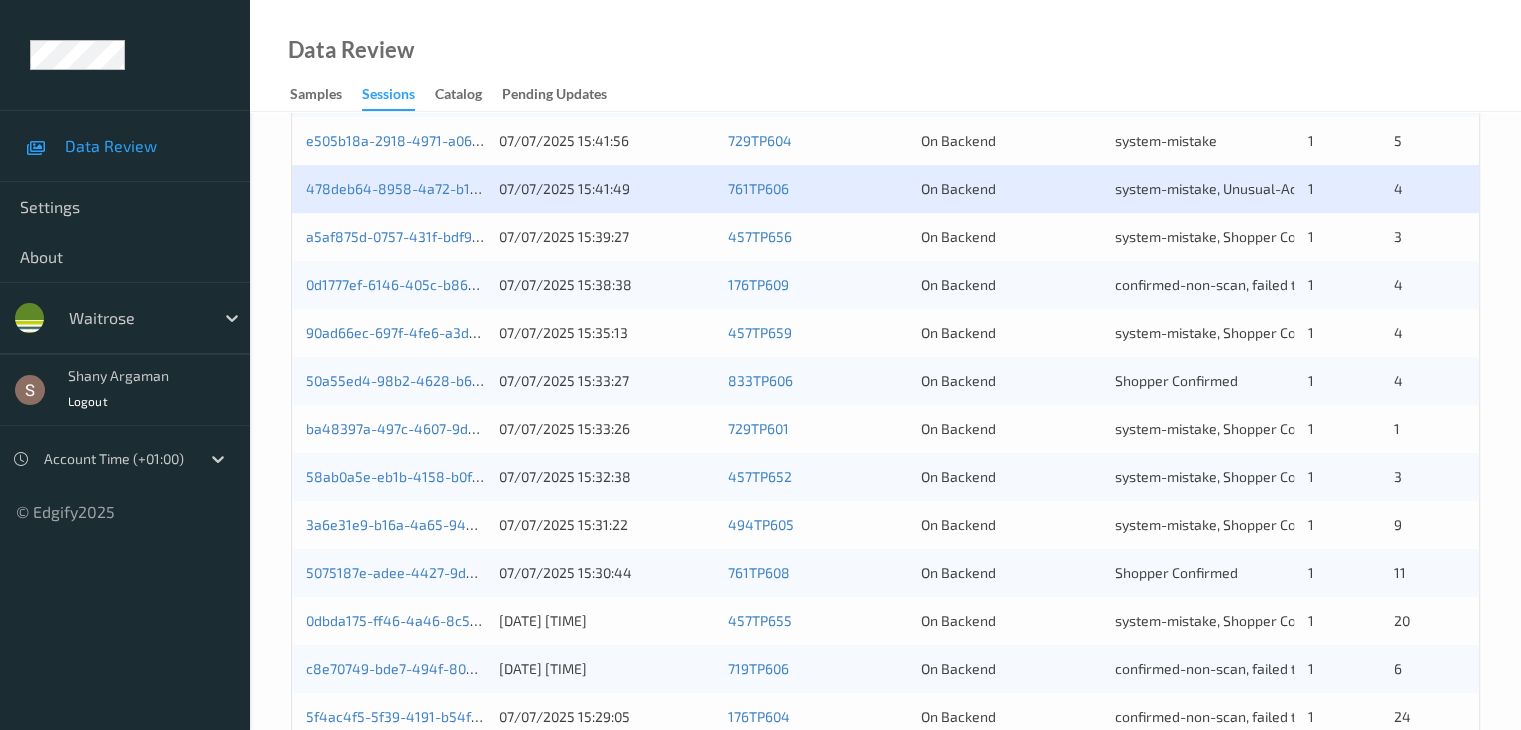 scroll, scrollTop: 836, scrollLeft: 0, axis: vertical 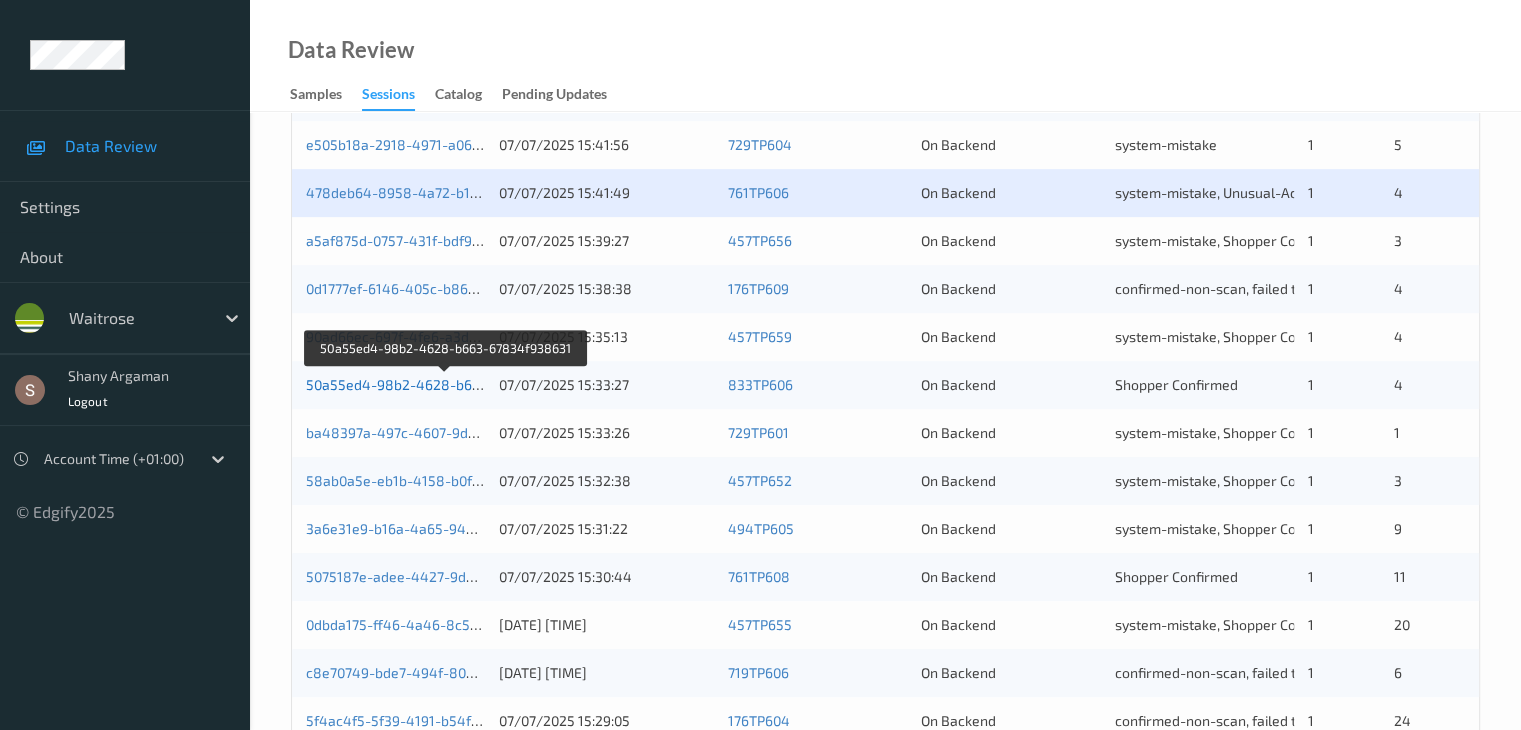click on "50a55ed4-98b2-4628-b663-67834f938631" at bounding box center [446, 384] 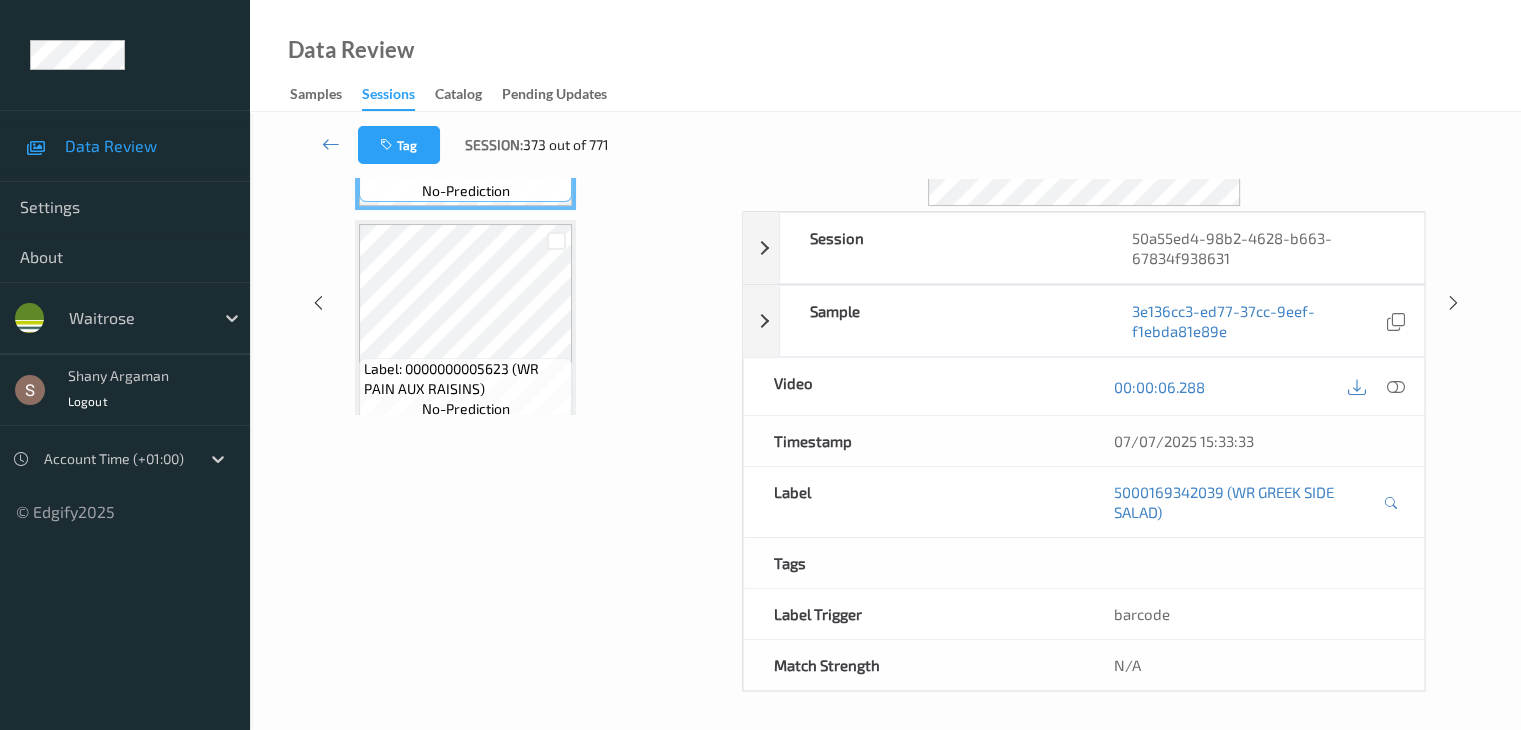 scroll, scrollTop: 0, scrollLeft: 0, axis: both 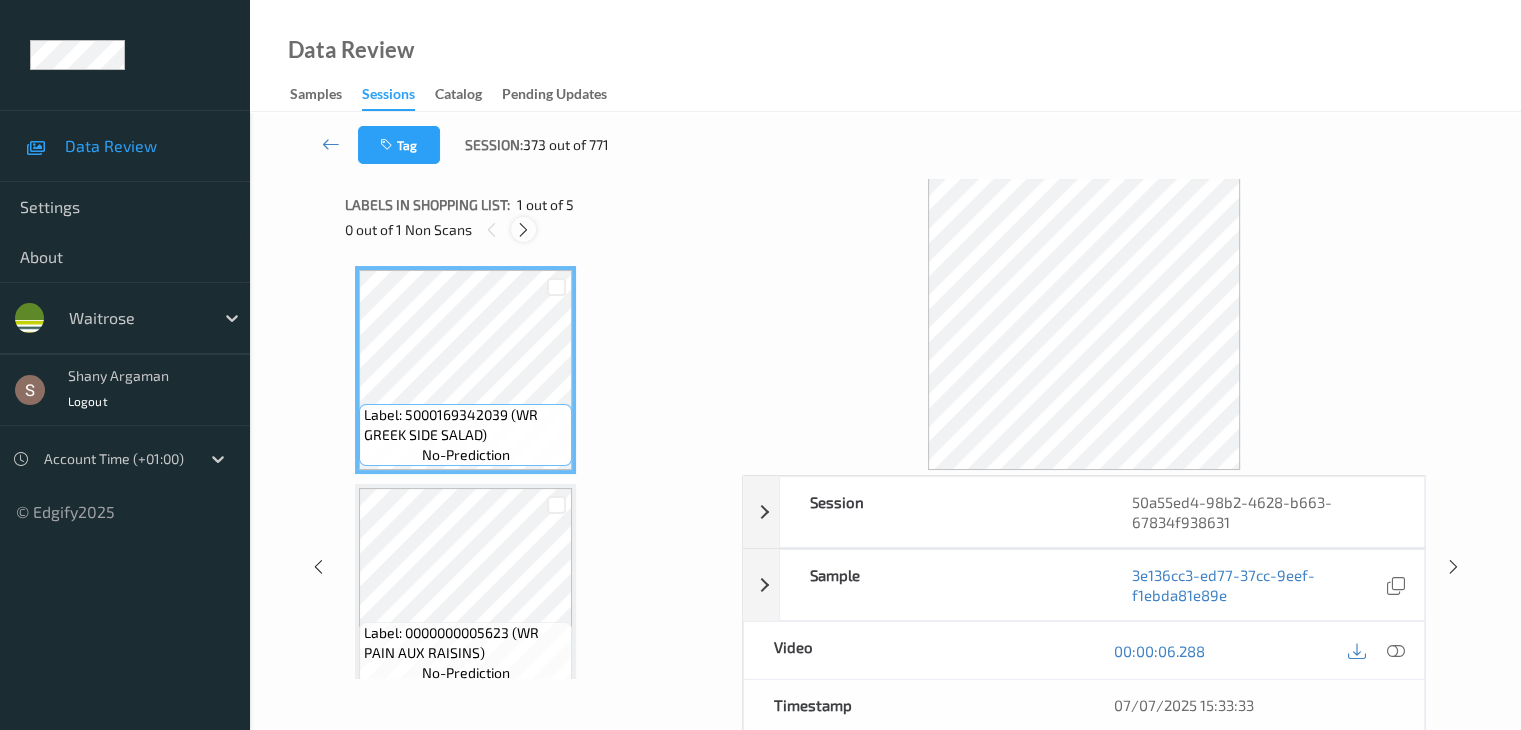 click at bounding box center (523, 230) 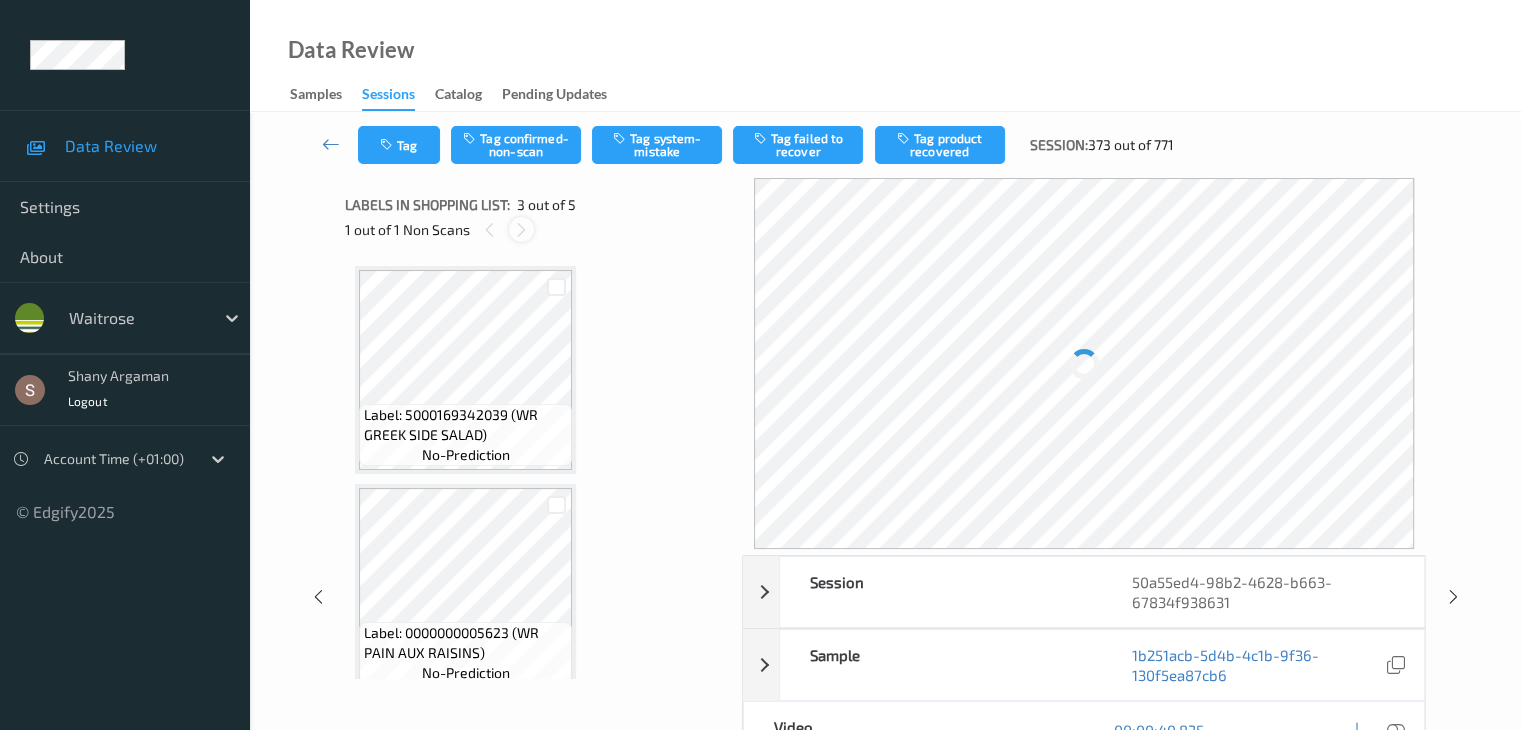 scroll, scrollTop: 228, scrollLeft: 0, axis: vertical 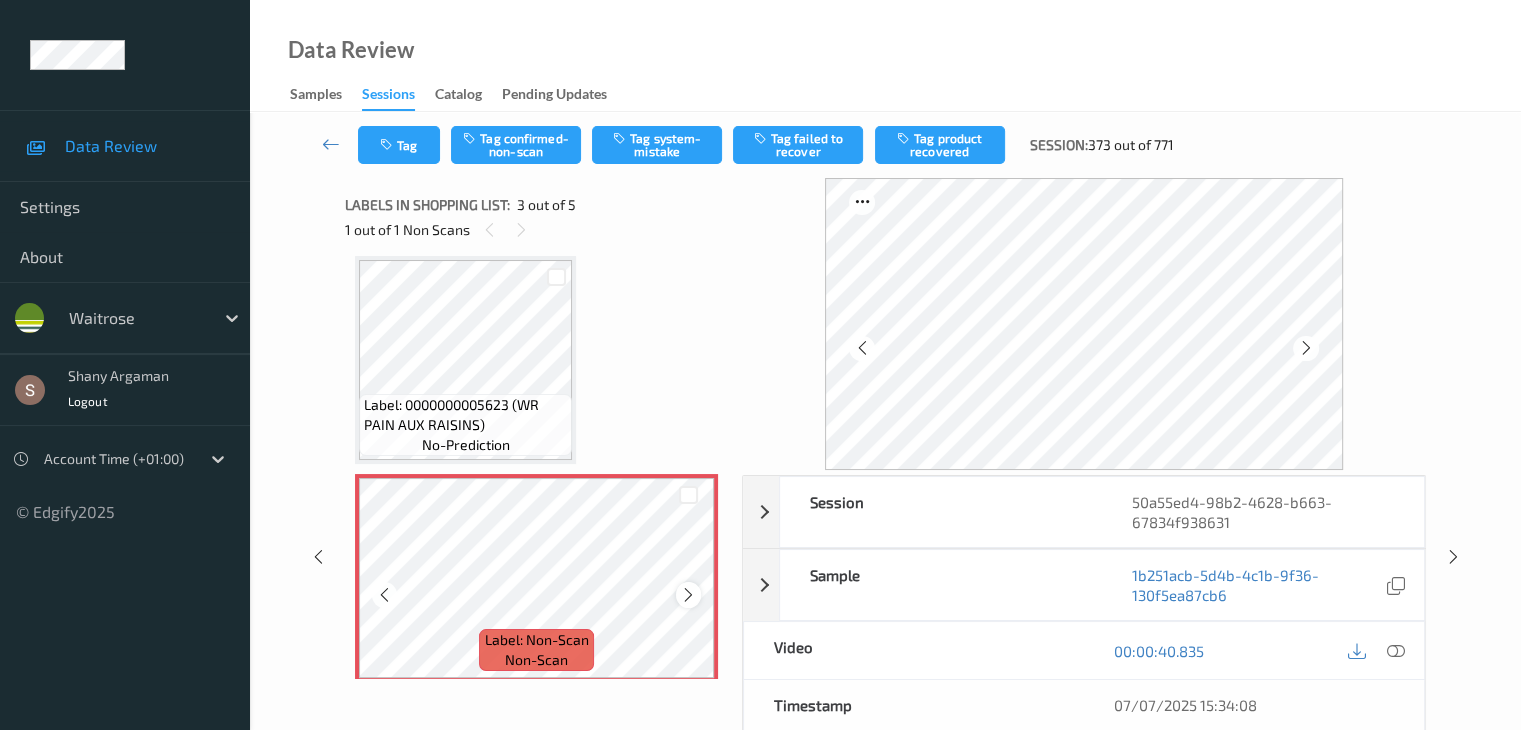 click at bounding box center [688, 595] 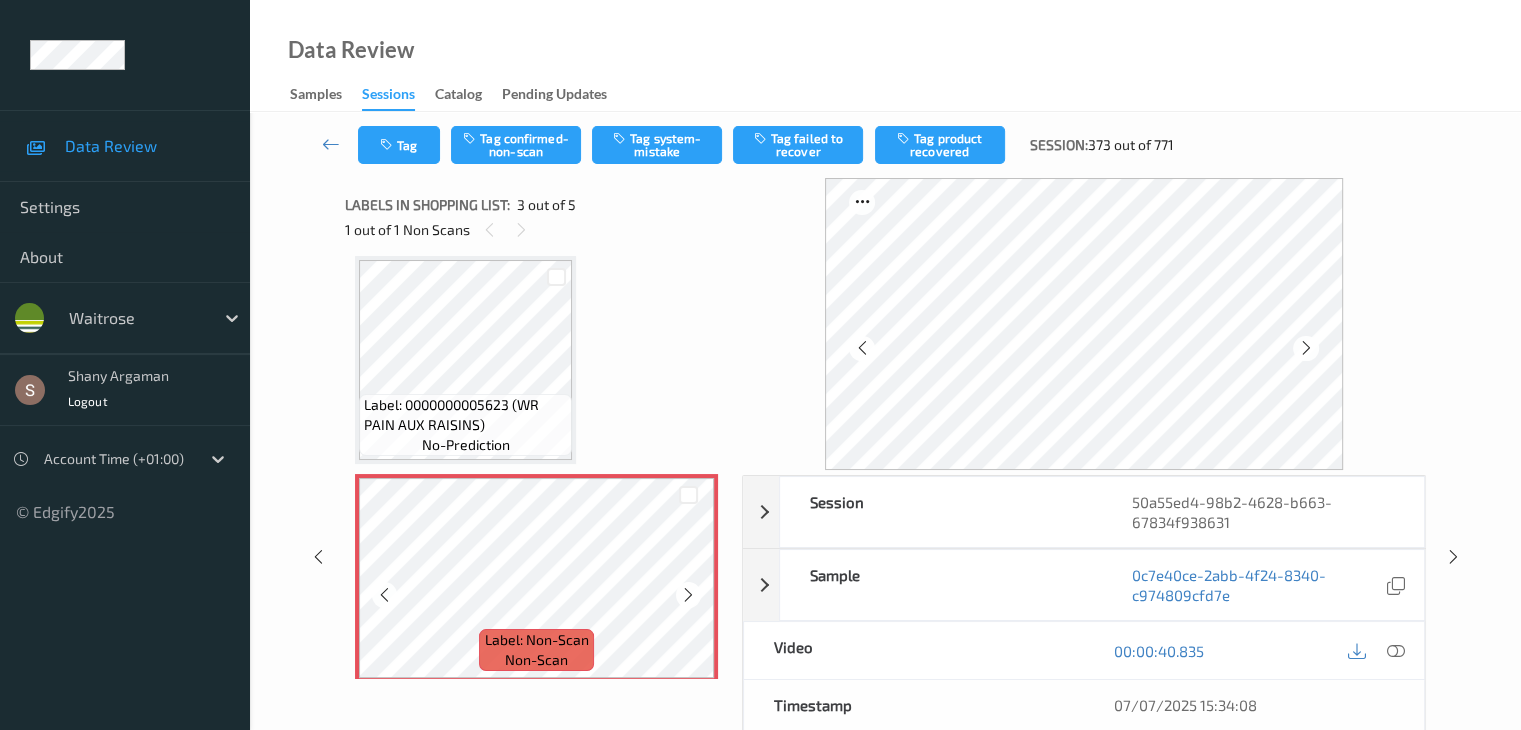 click at bounding box center [688, 595] 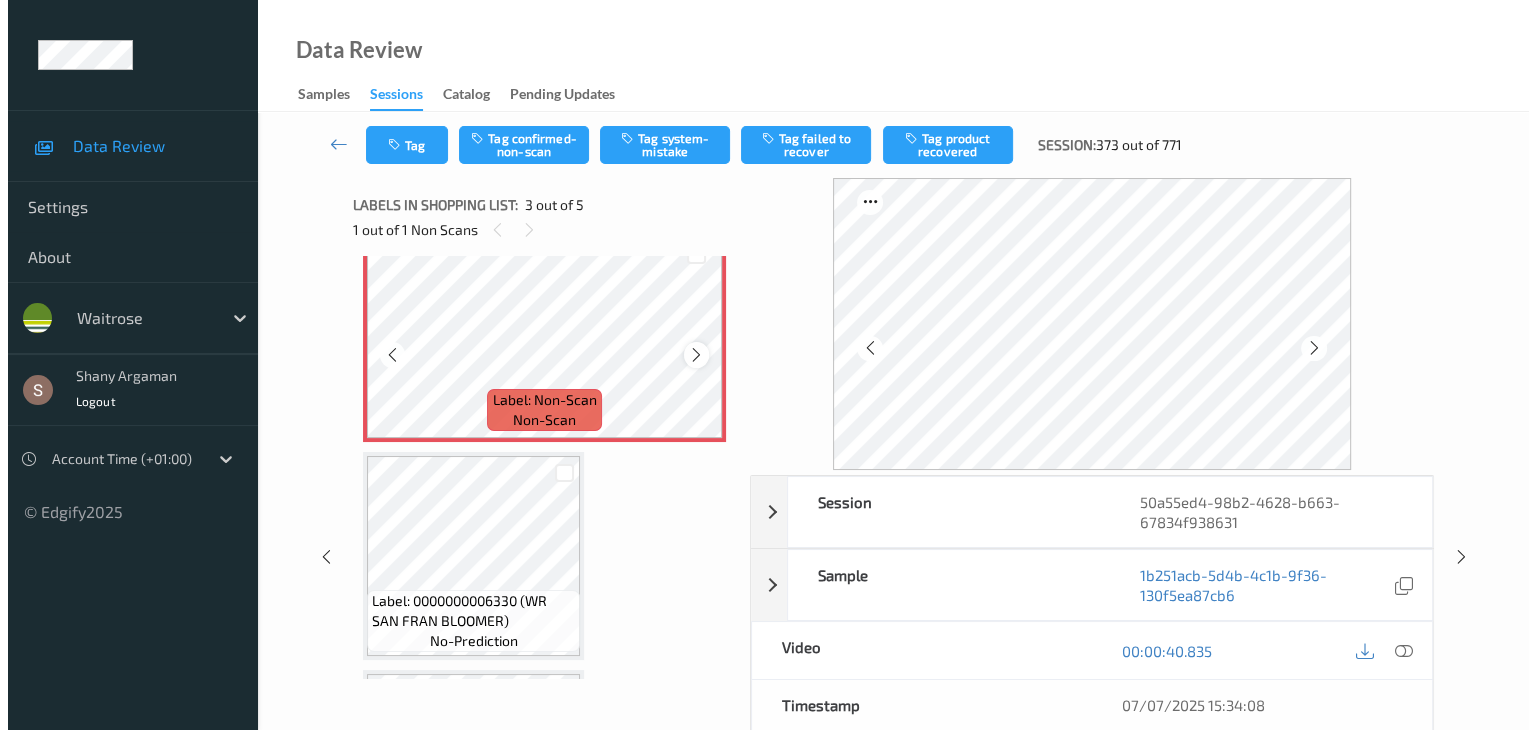 scroll, scrollTop: 487, scrollLeft: 0, axis: vertical 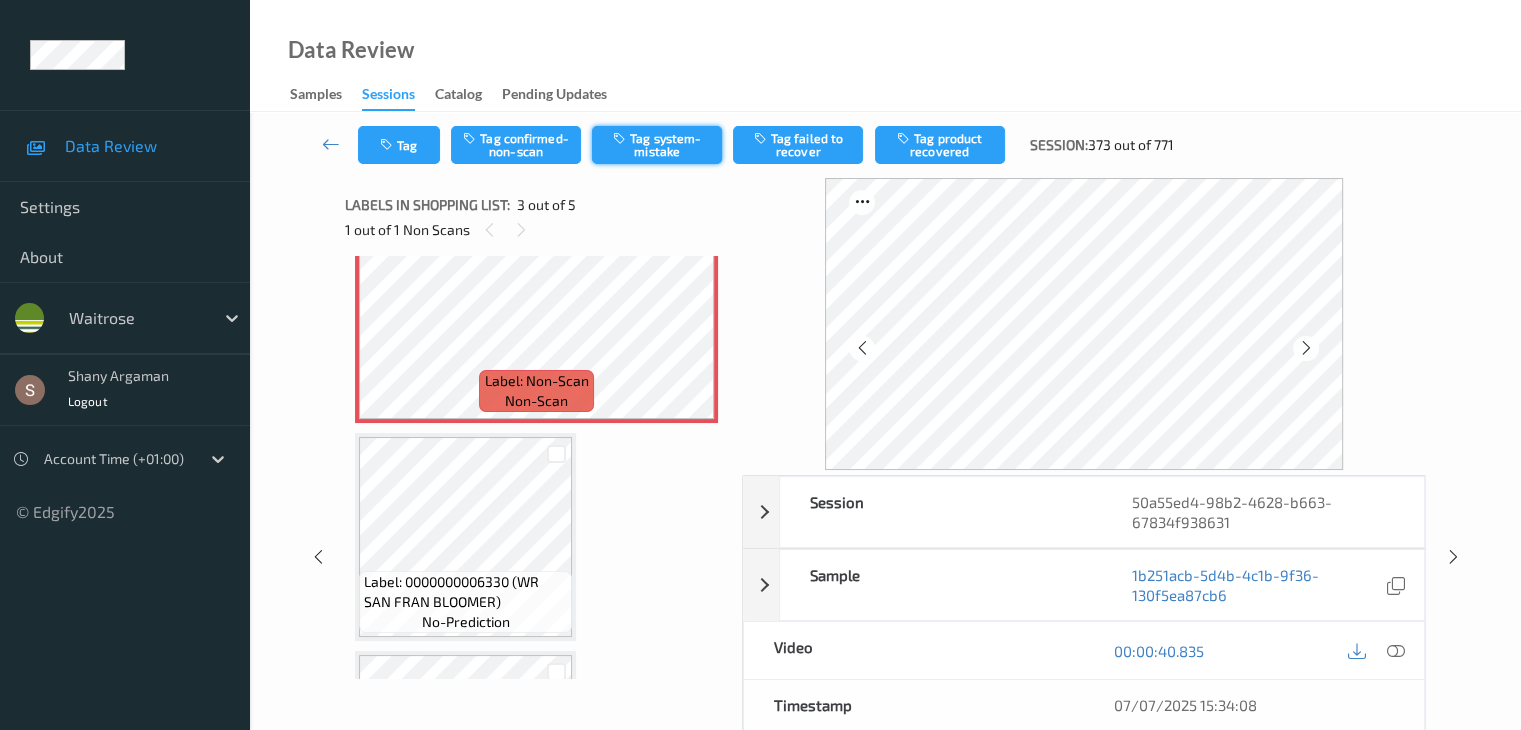 click on "Tag   system-mistake" at bounding box center (657, 145) 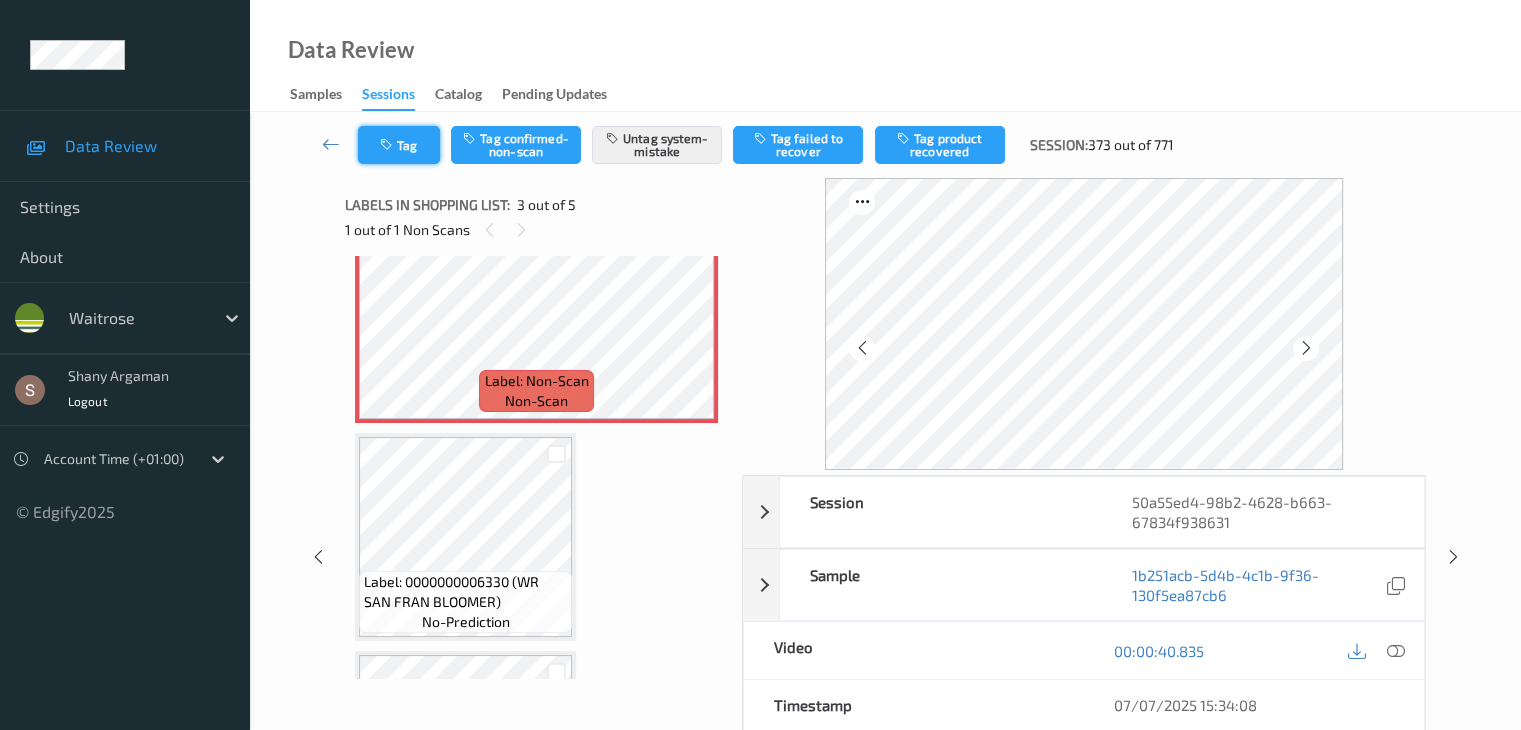 click on "Tag Tag   confirmed-non-scan Untag   system-mistake Tag   failed to recover Tag   product recovered Session: 373 out of 771" at bounding box center [885, 145] 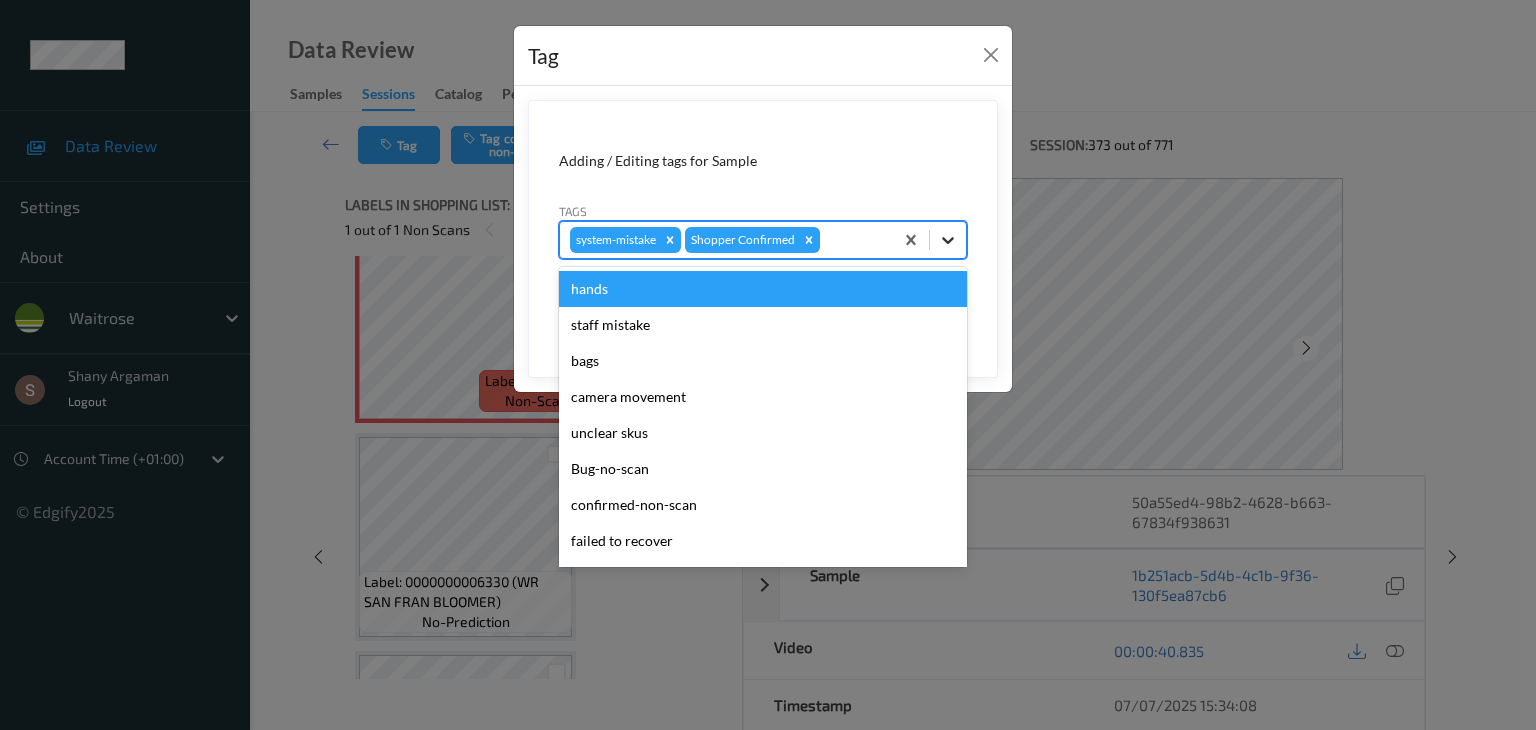 click 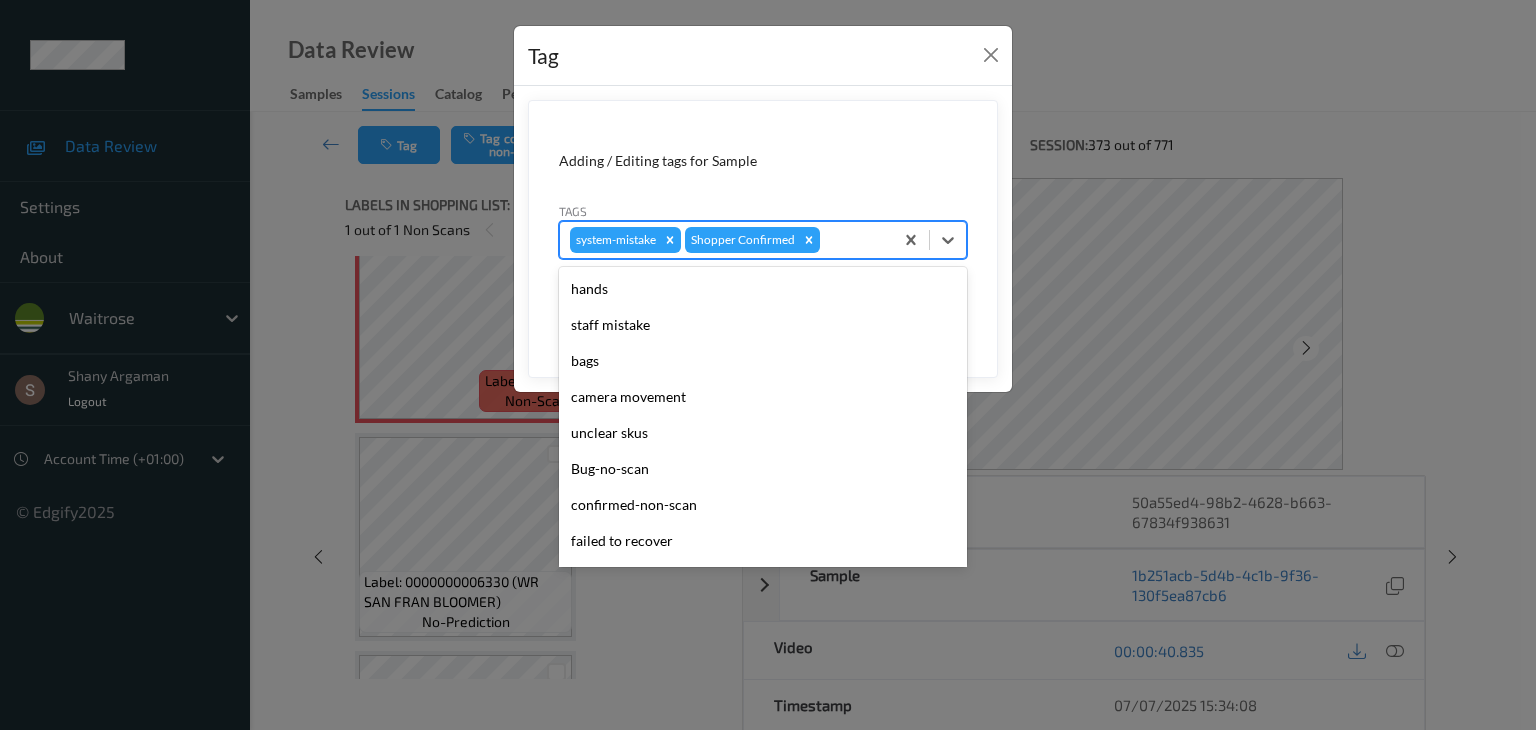 scroll, scrollTop: 320, scrollLeft: 0, axis: vertical 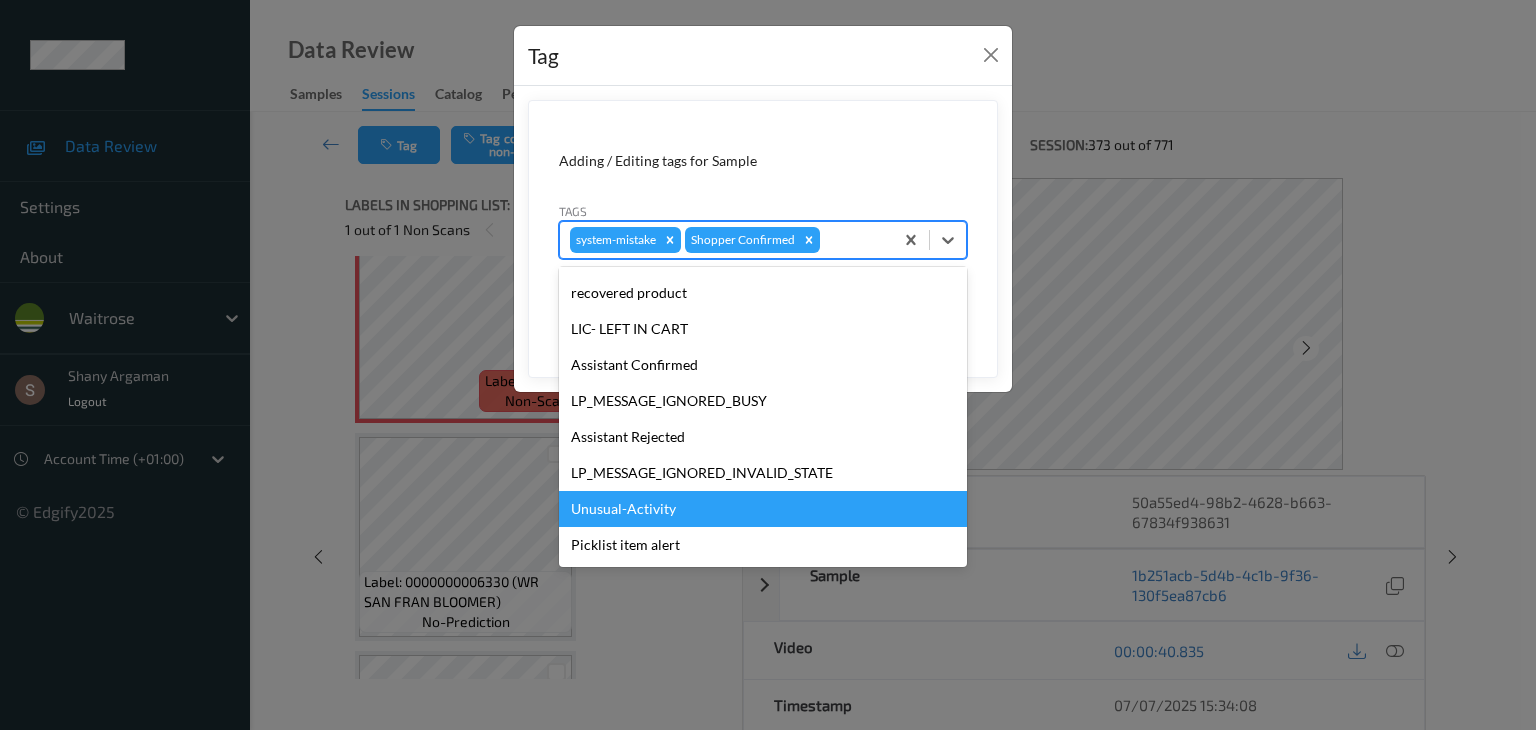 click on "Unusual-Activity" at bounding box center (763, 509) 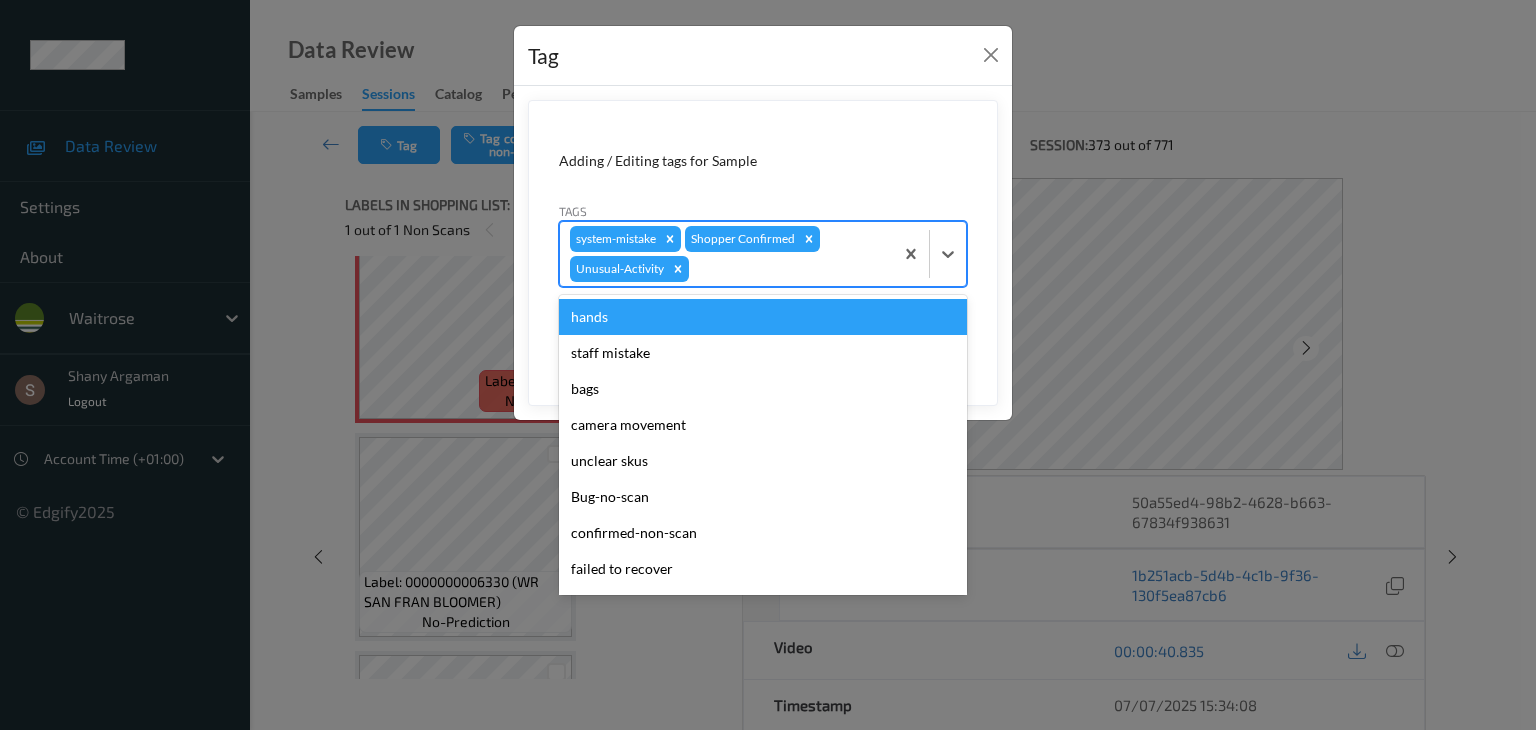 drag, startPoint x: 947, startPoint y: 240, endPoint x: 826, endPoint y: 406, distance: 205.41908 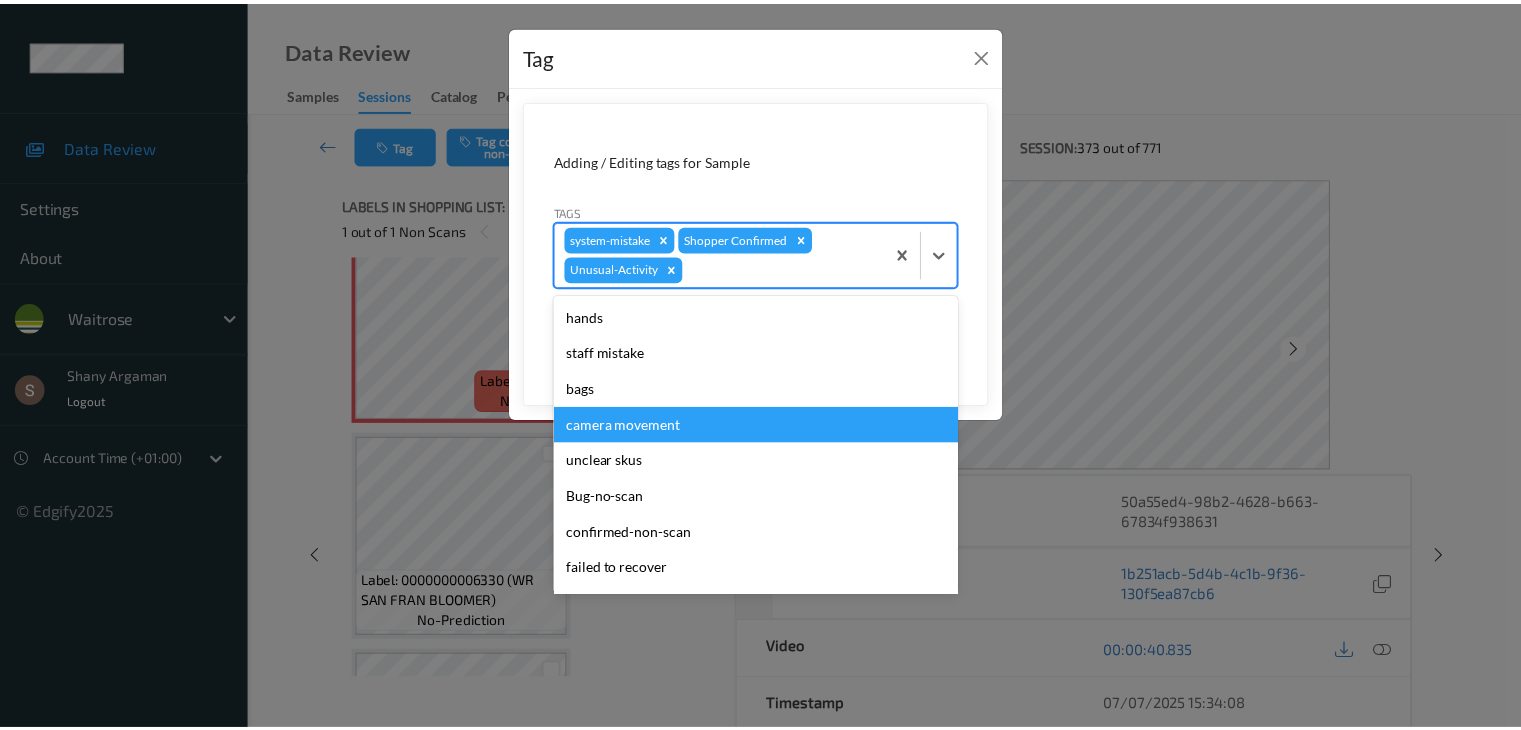 scroll, scrollTop: 284, scrollLeft: 0, axis: vertical 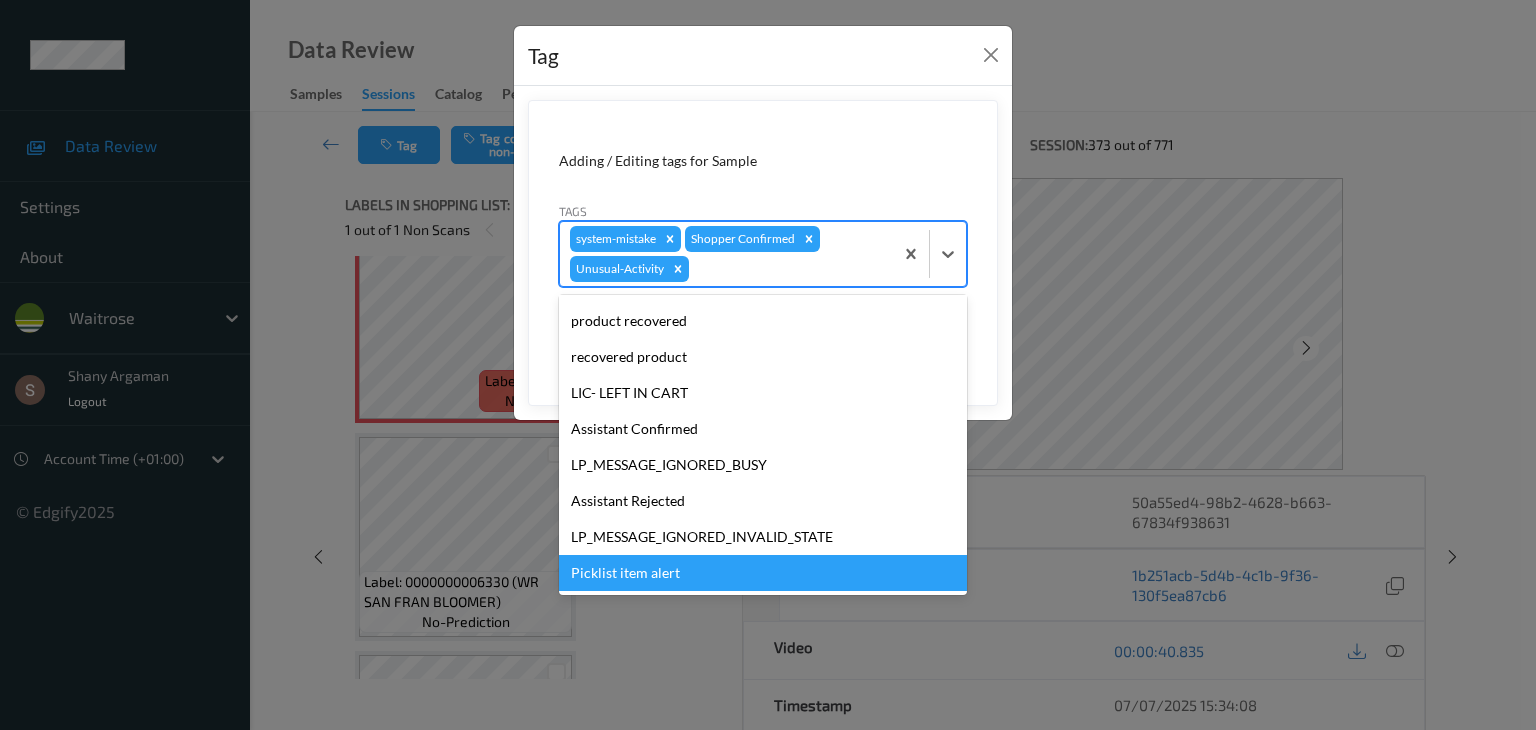 click on "Picklist item alert" at bounding box center [763, 573] 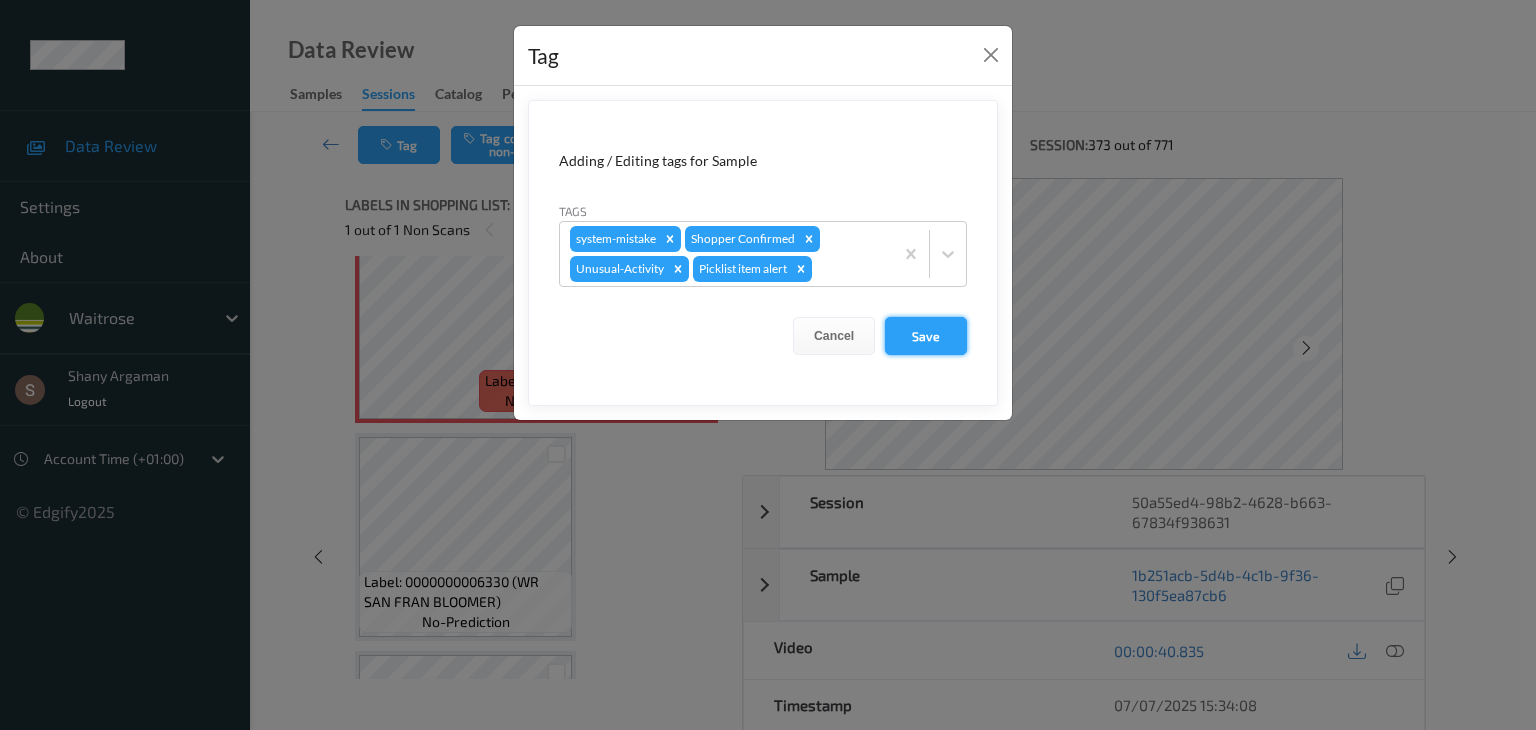 click on "Save" at bounding box center [926, 336] 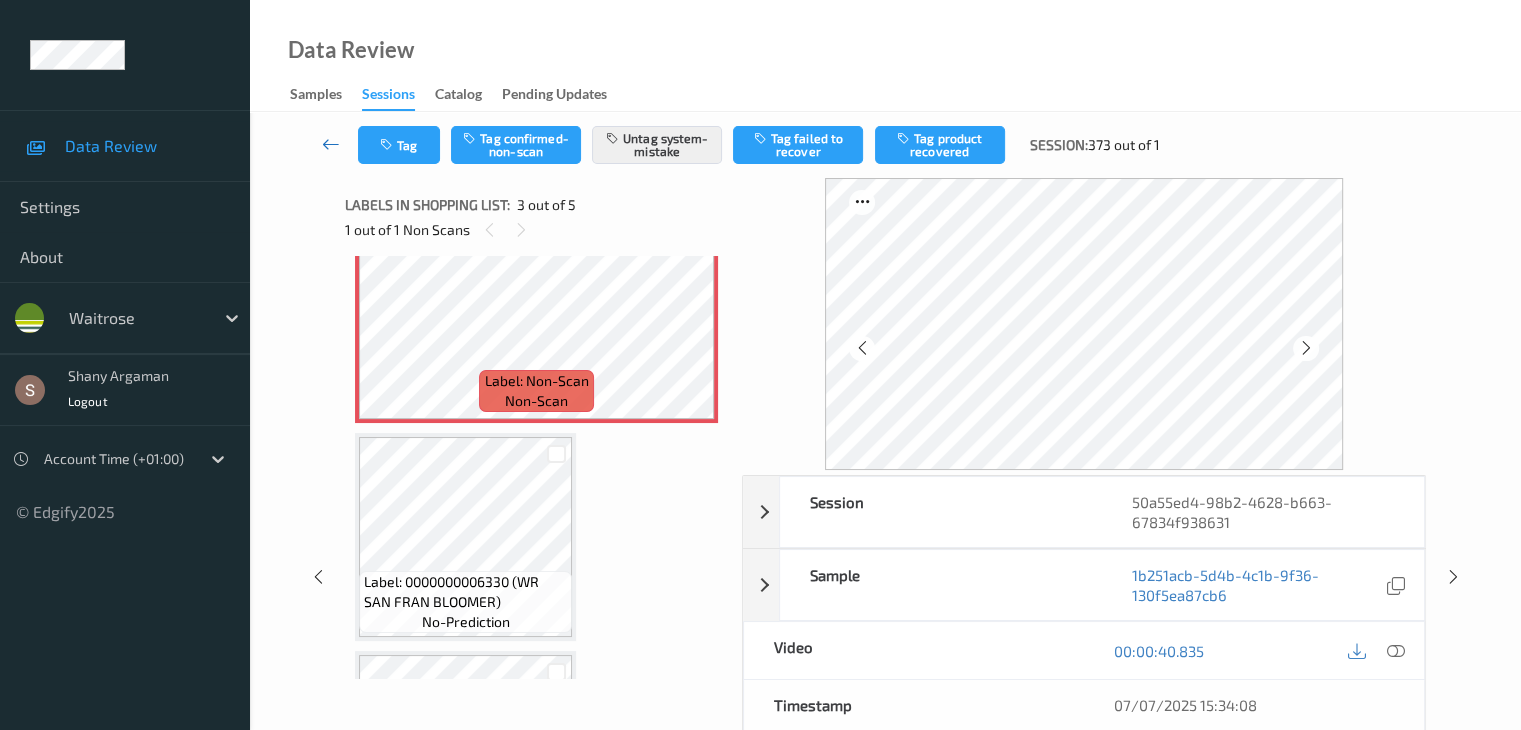click at bounding box center [331, 144] 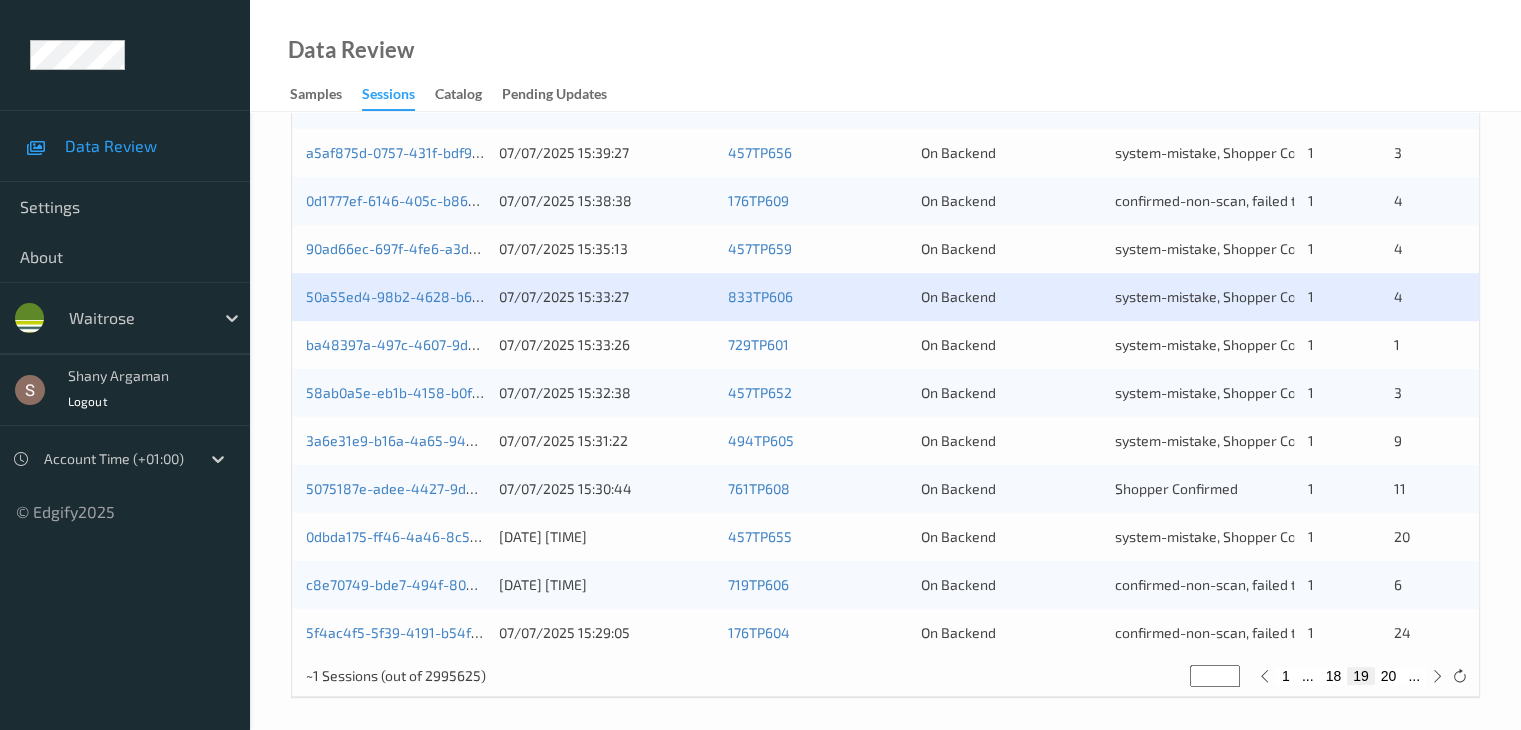 scroll, scrollTop: 932, scrollLeft: 0, axis: vertical 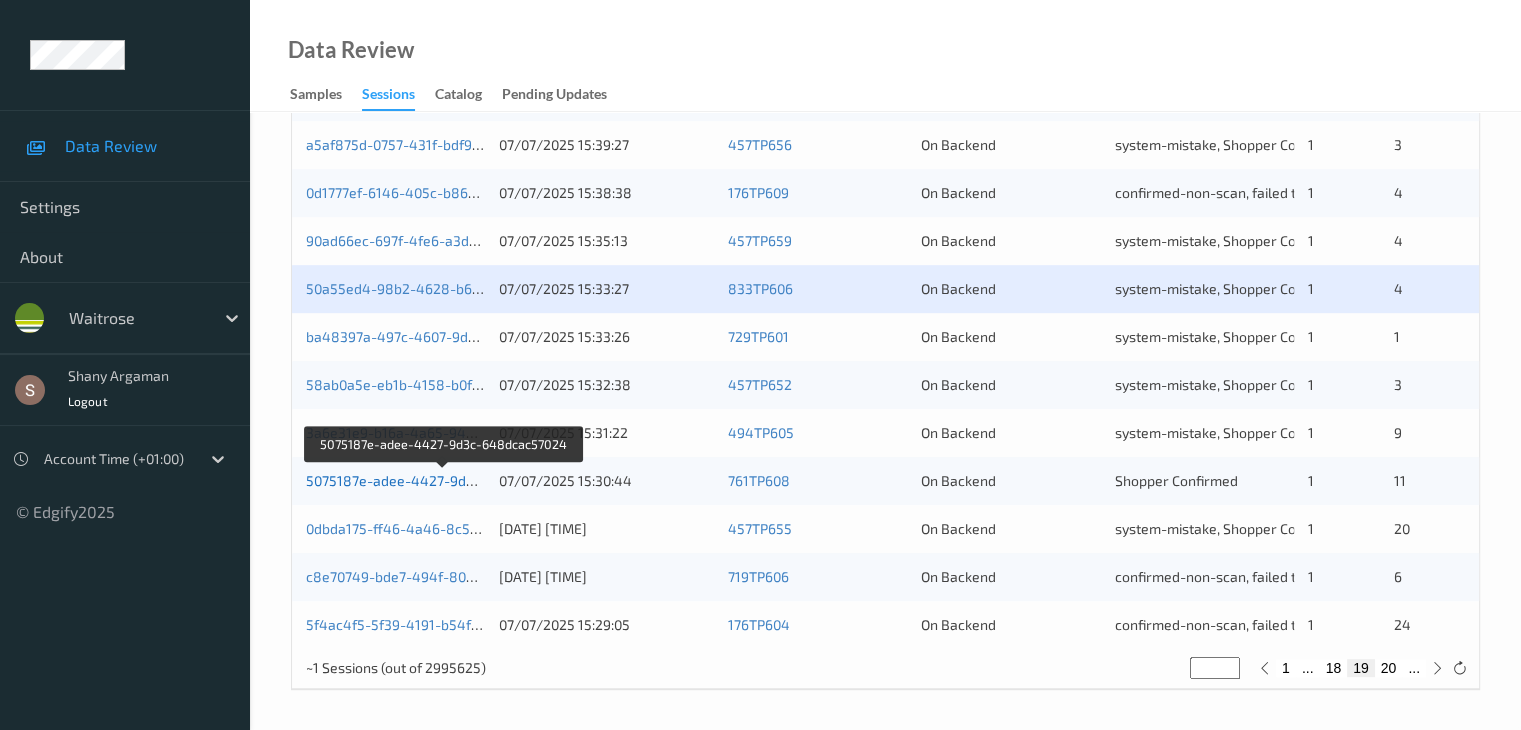 click on "5075187e-adee-4427-9d3c-648dcac57024" at bounding box center (444, 480) 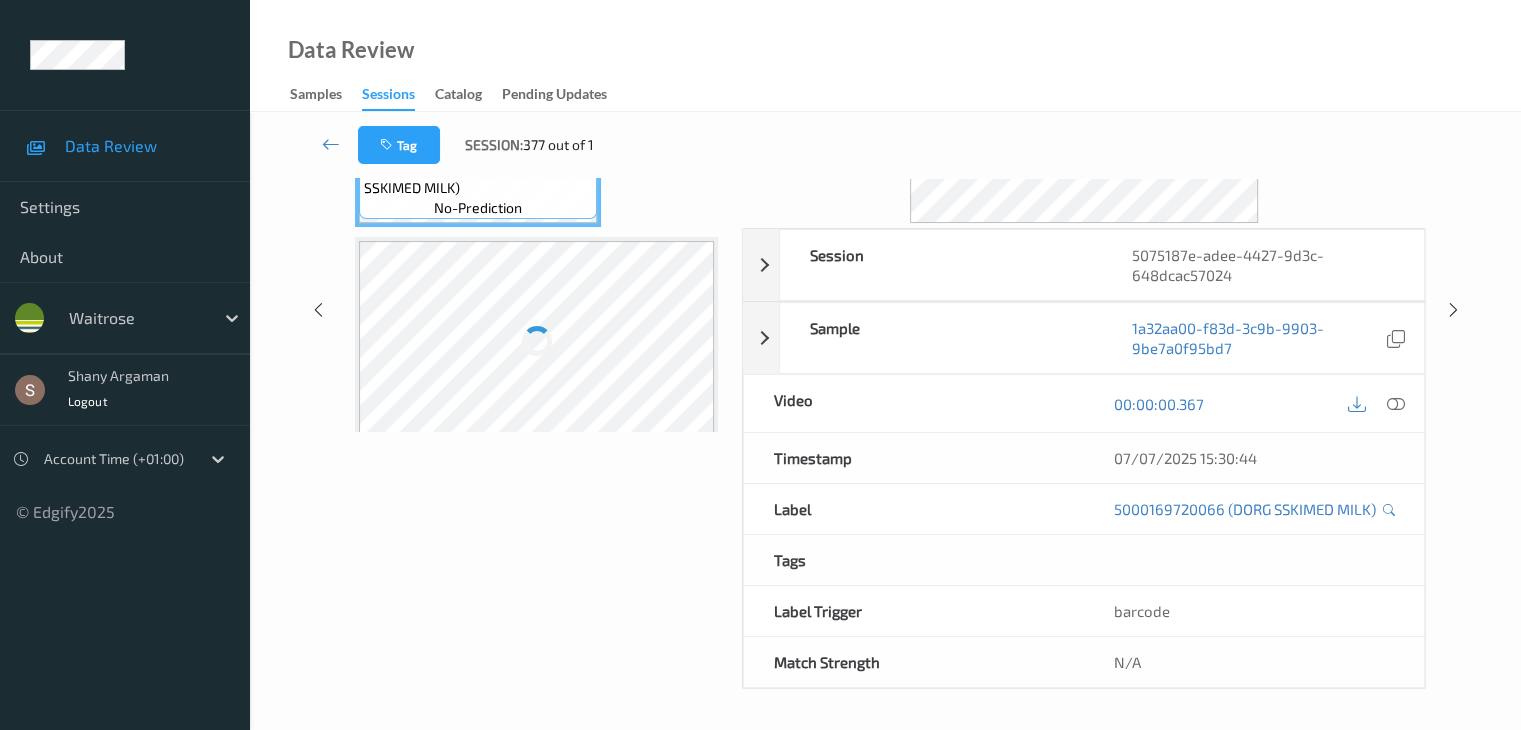 scroll, scrollTop: 0, scrollLeft: 0, axis: both 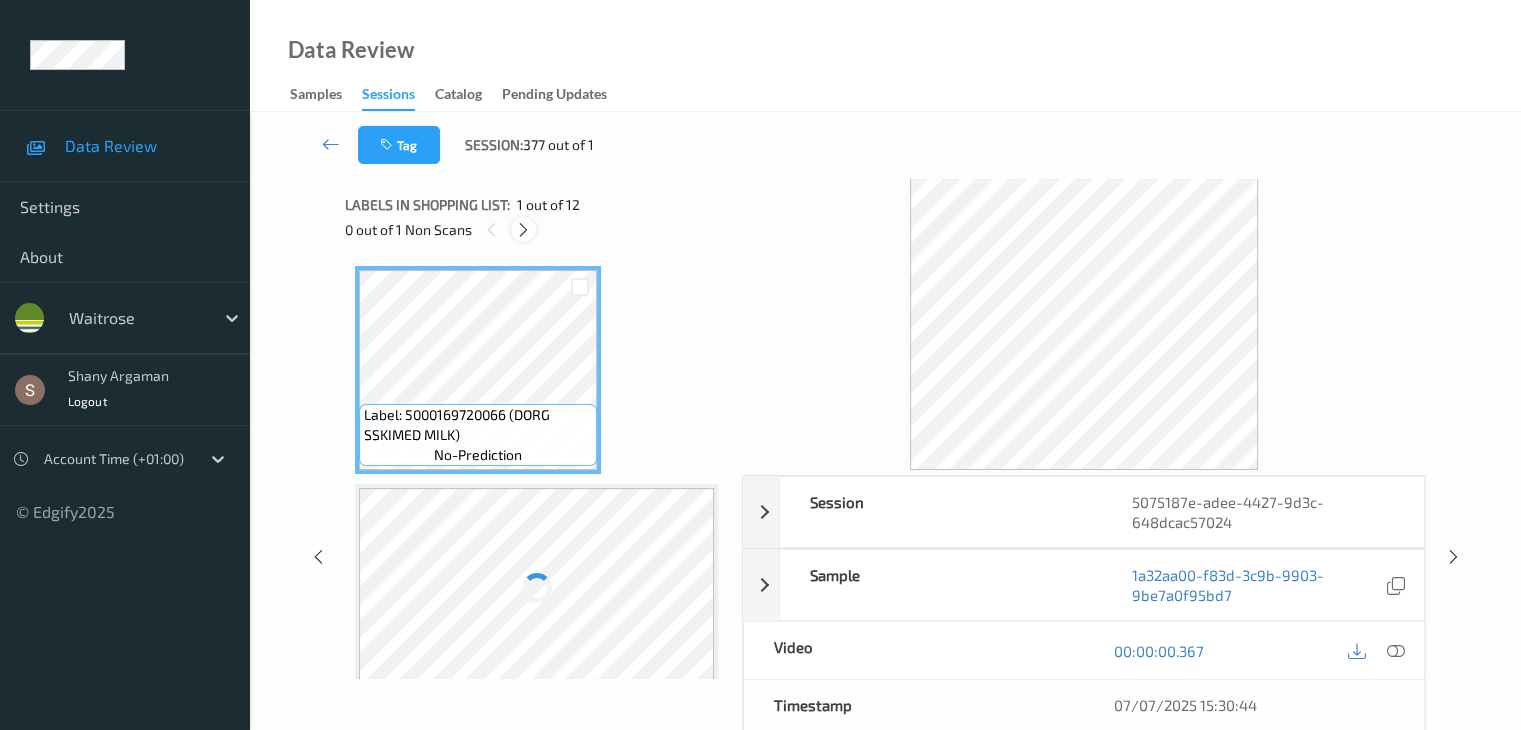 click at bounding box center (523, 230) 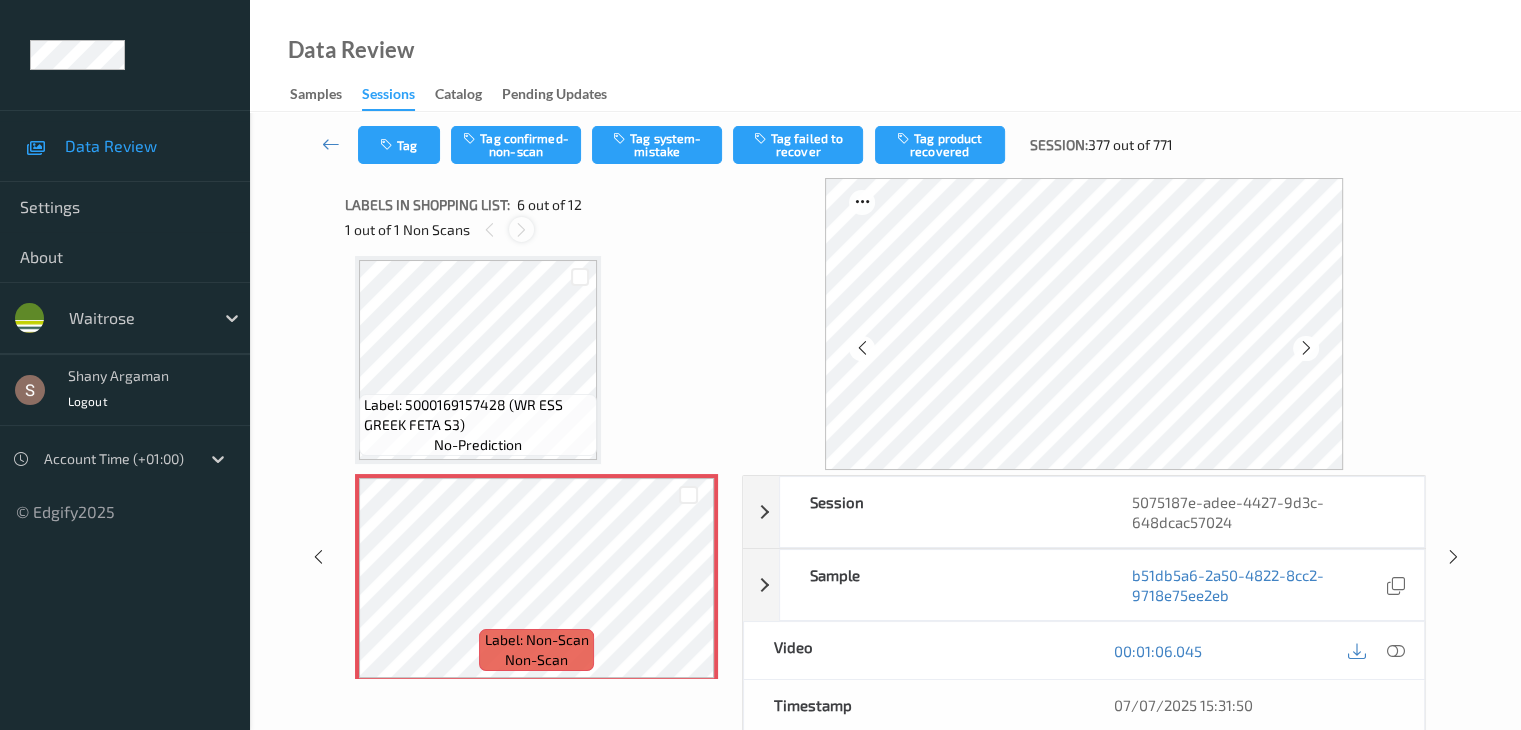 scroll, scrollTop: 883, scrollLeft: 0, axis: vertical 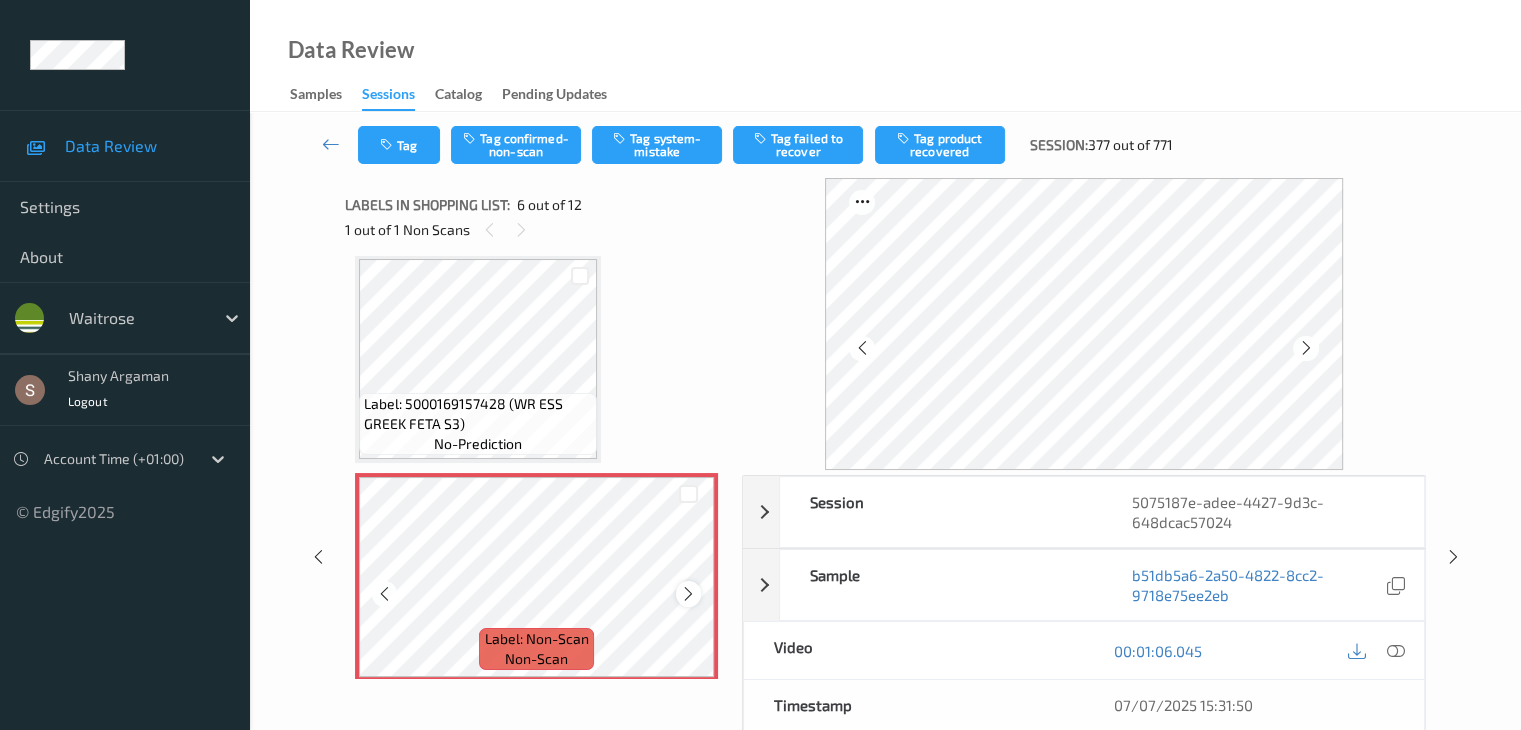 click at bounding box center [688, 593] 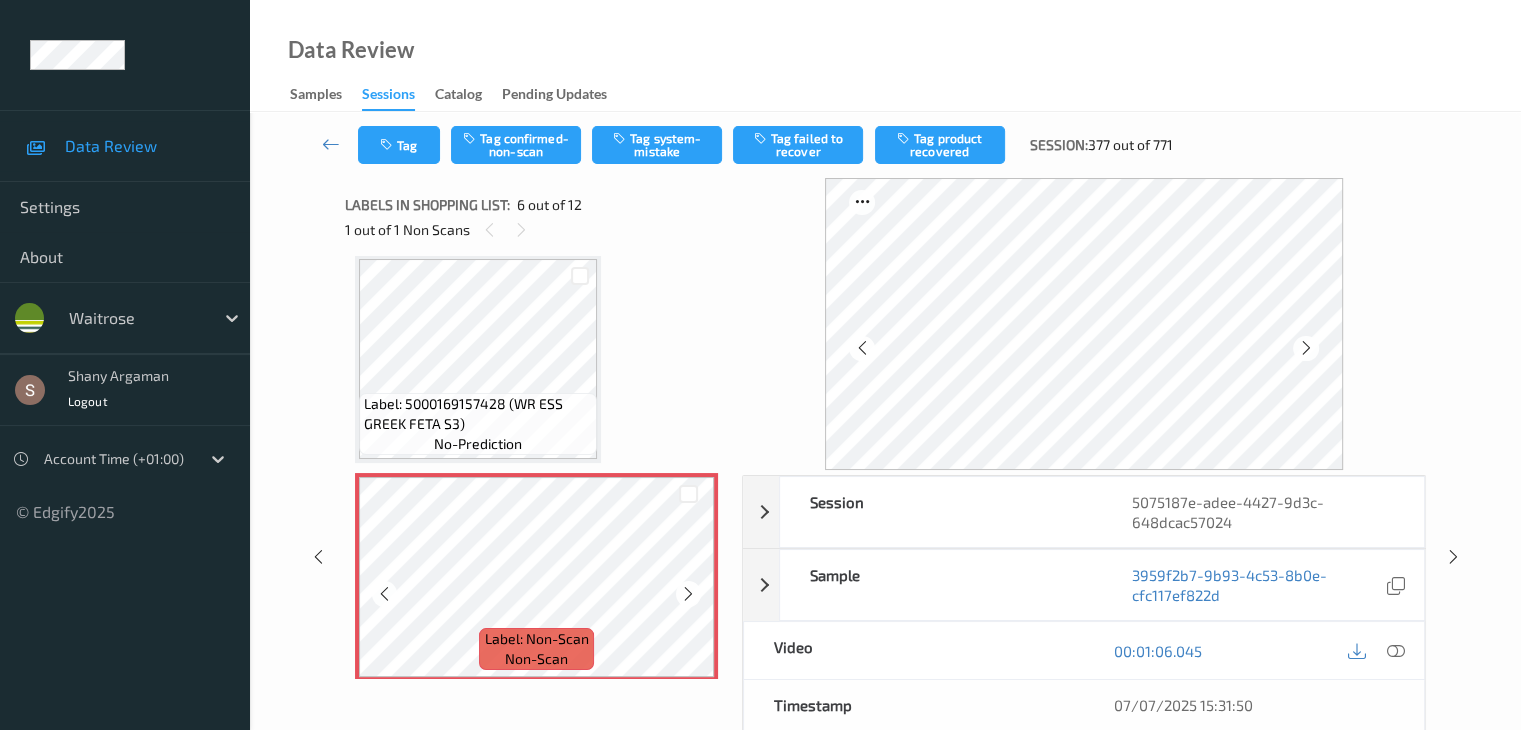 click at bounding box center (688, 593) 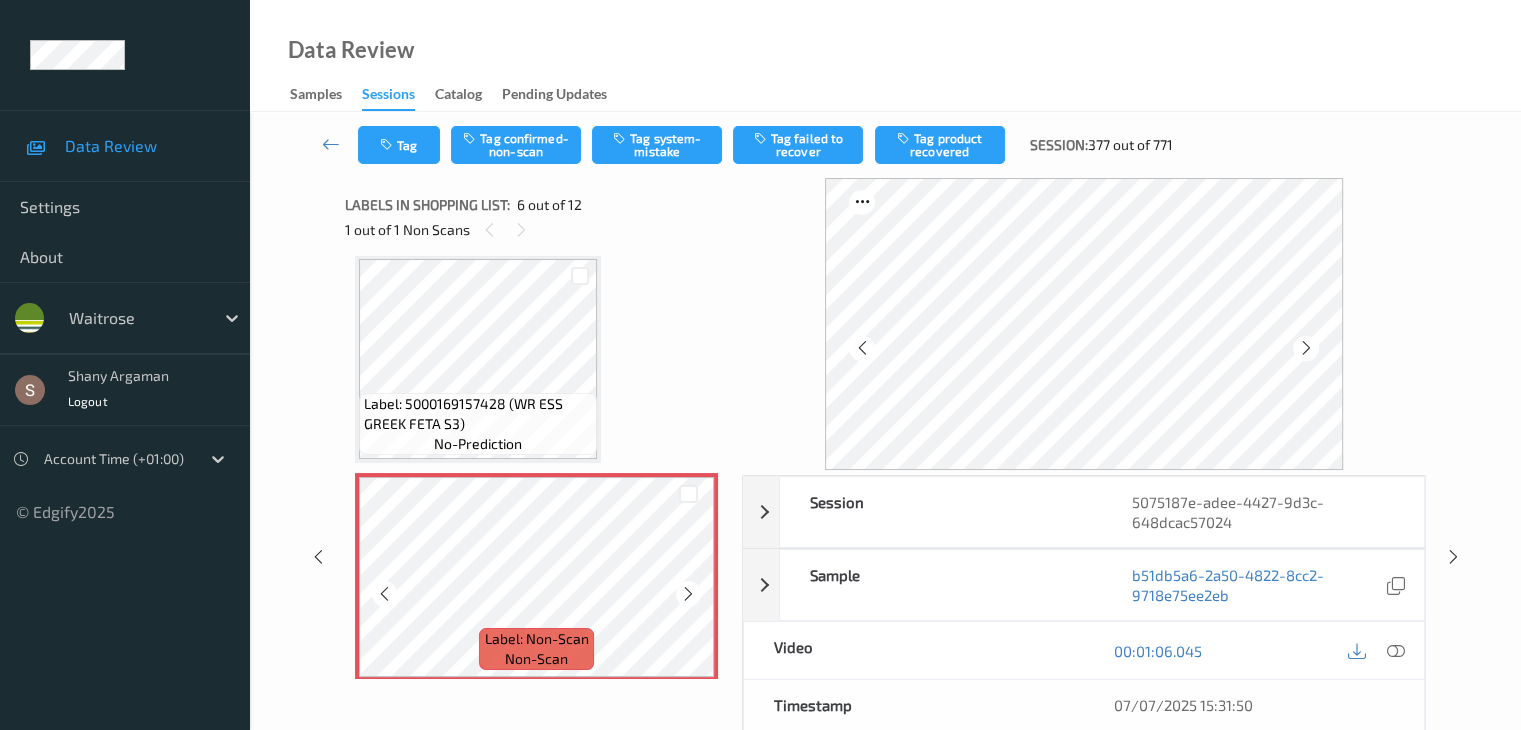click at bounding box center [688, 593] 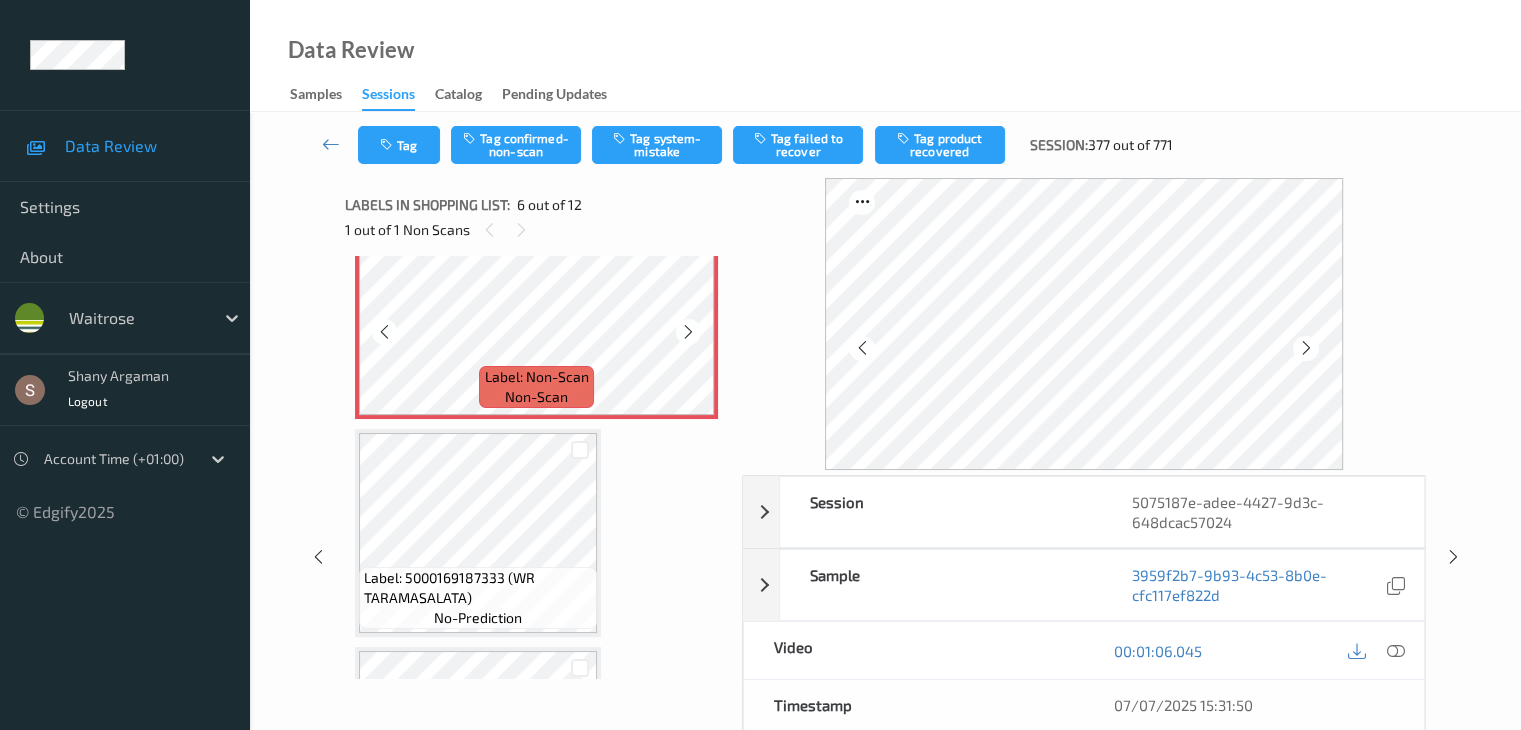scroll, scrollTop: 1146, scrollLeft: 0, axis: vertical 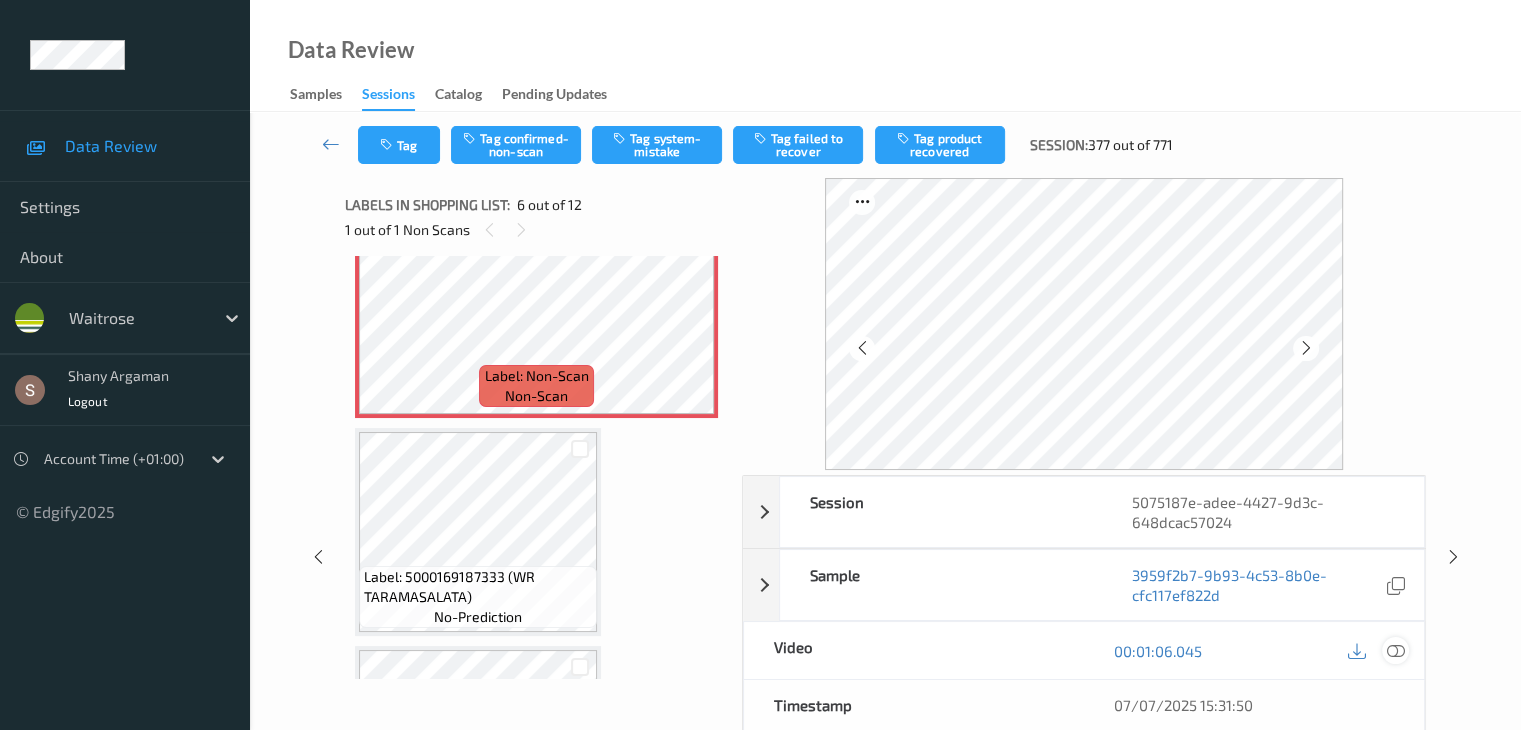 click at bounding box center (1395, 651) 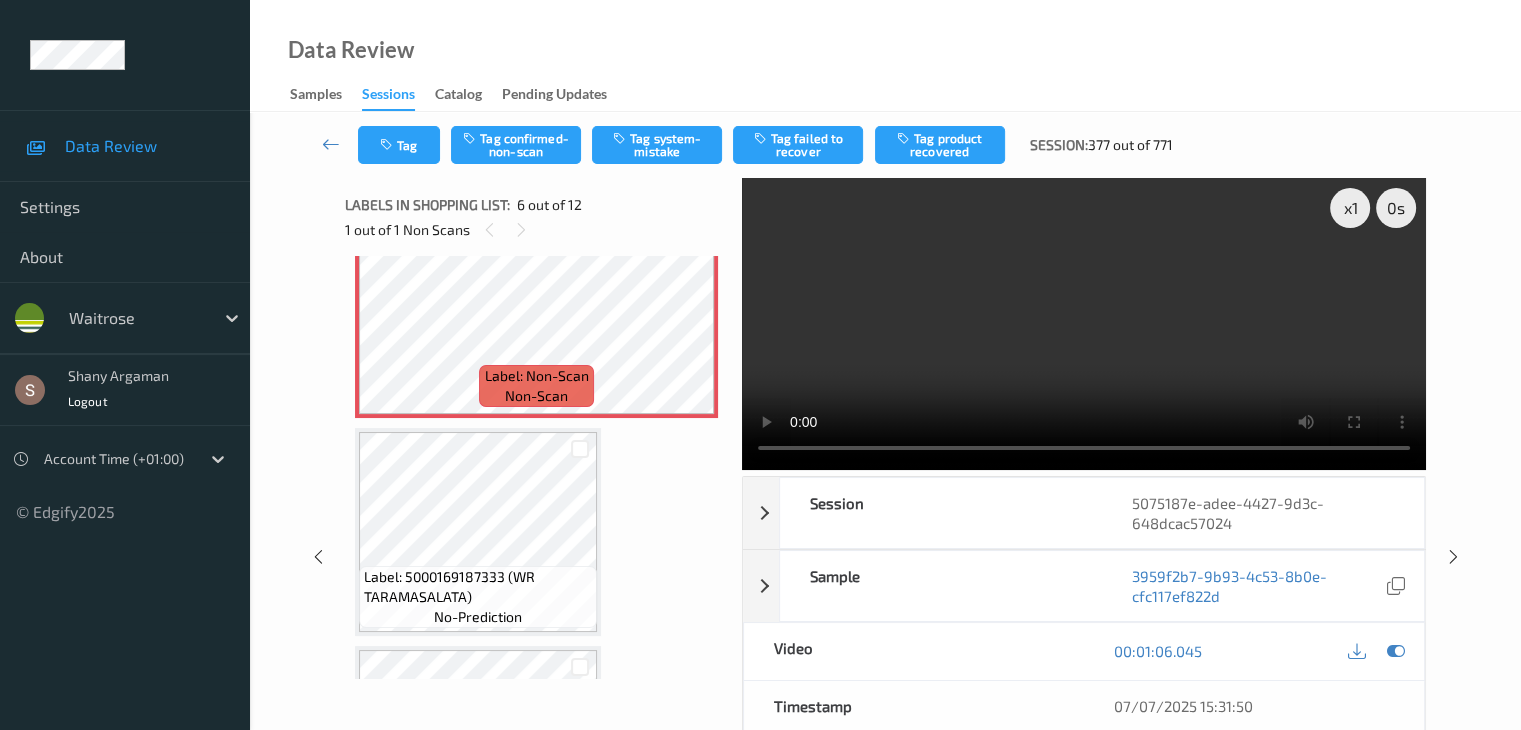 click at bounding box center [1084, 324] 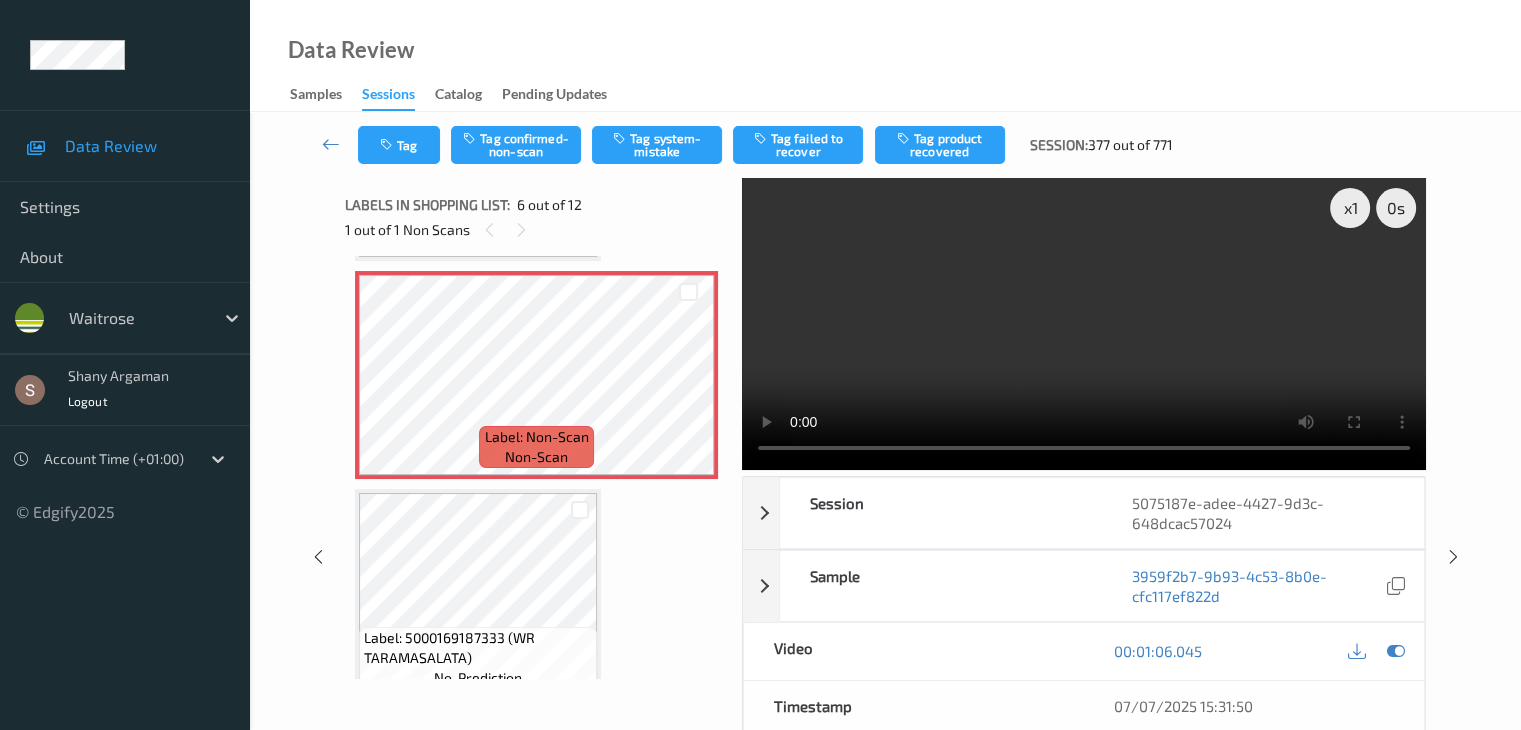 scroll, scrollTop: 1012, scrollLeft: 0, axis: vertical 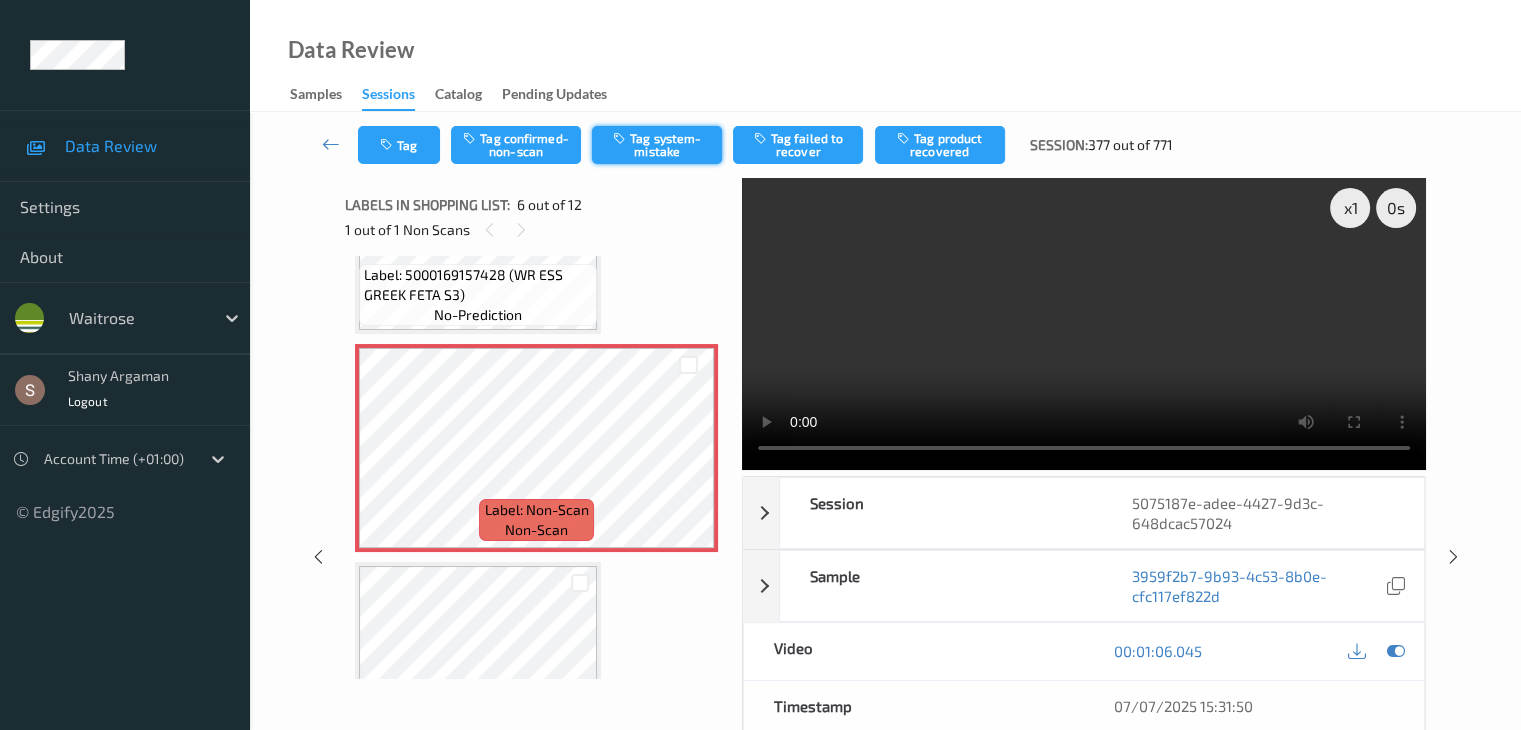 click on "Tag   system-mistake" at bounding box center [657, 145] 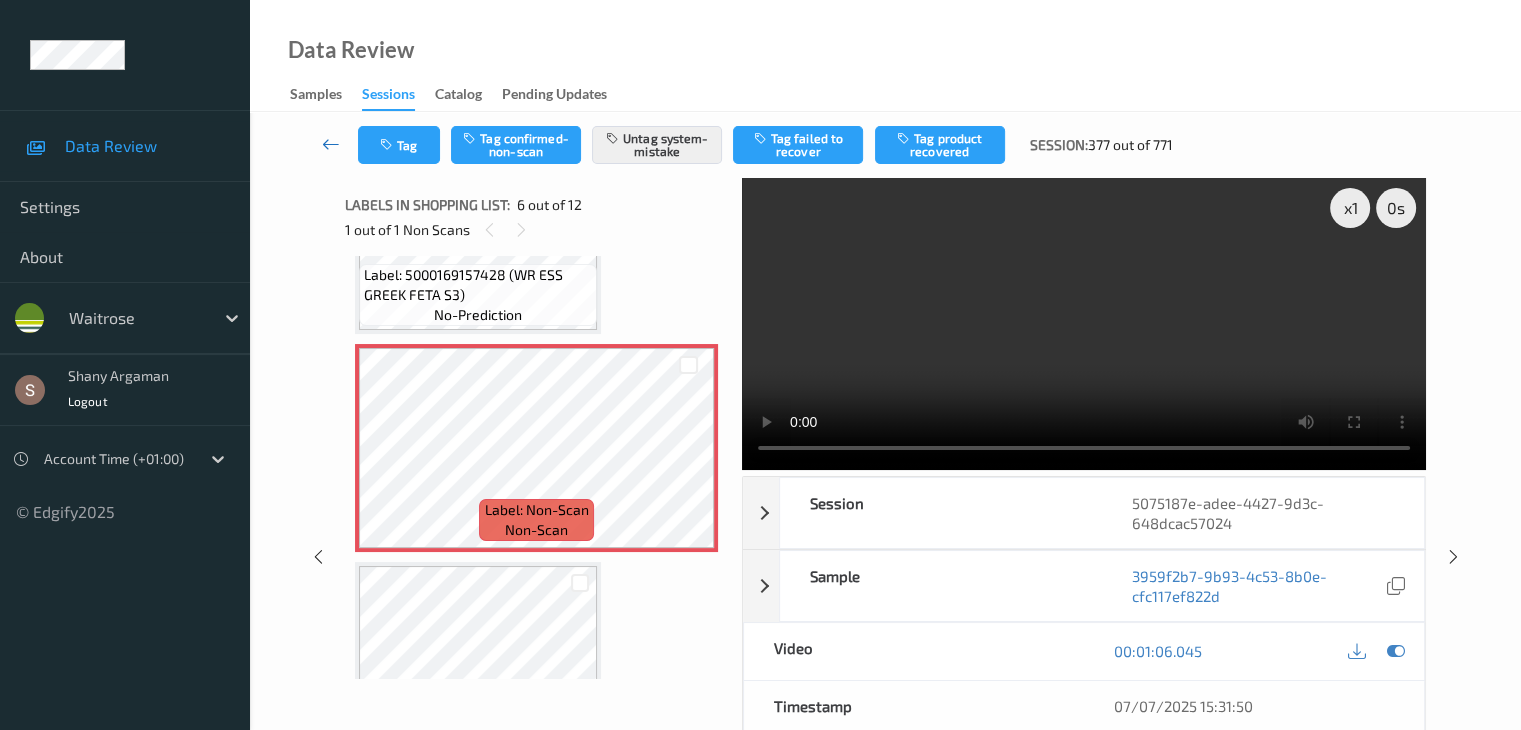 click at bounding box center [331, 144] 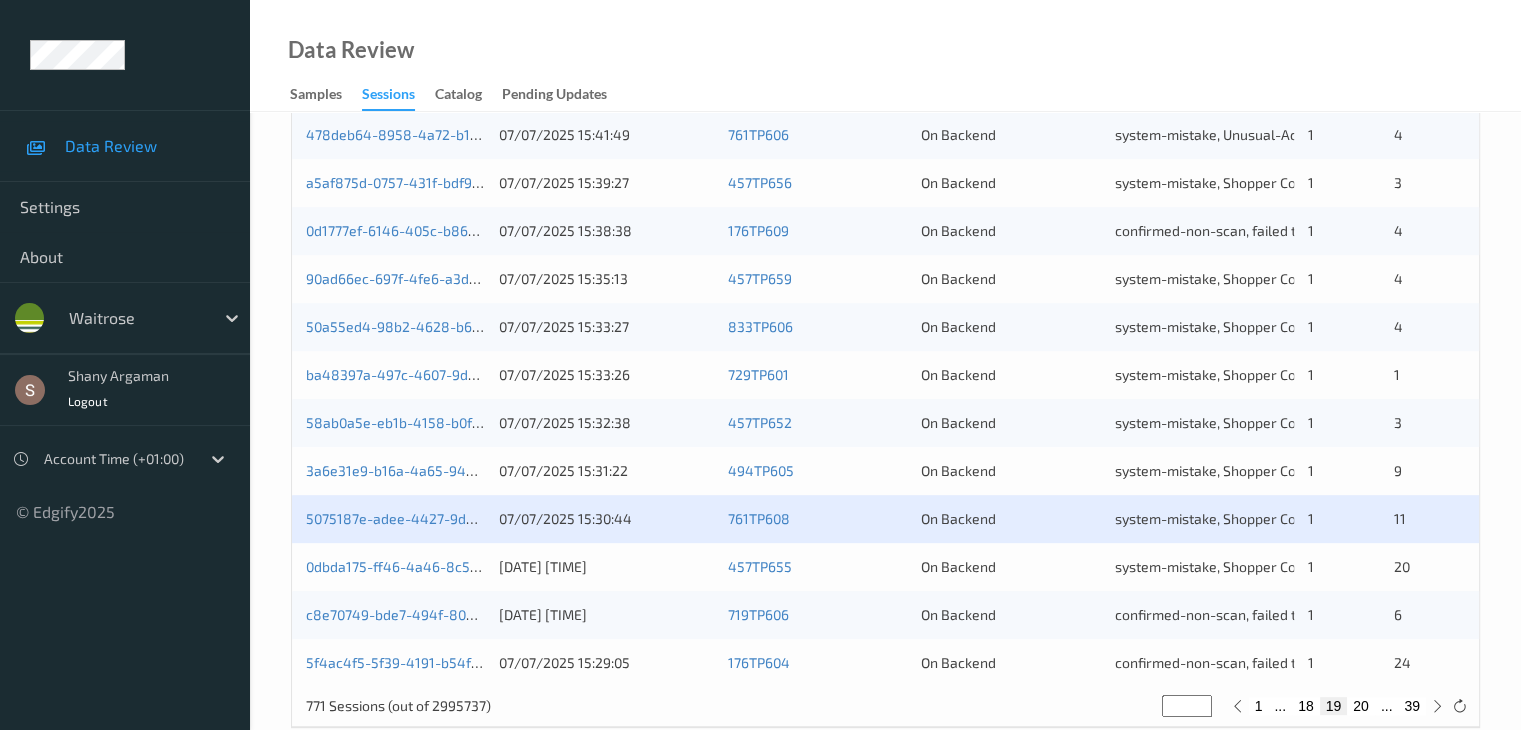 scroll, scrollTop: 932, scrollLeft: 0, axis: vertical 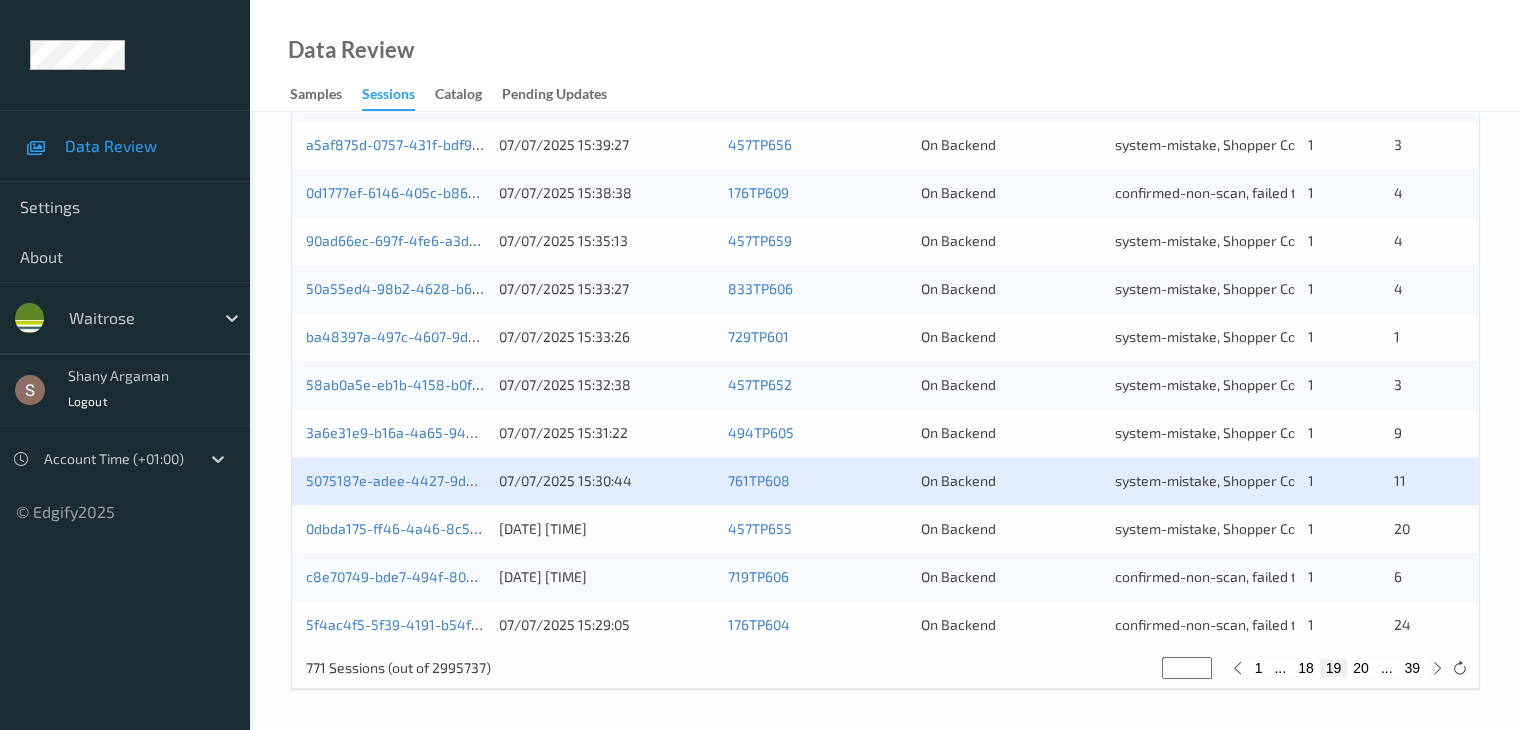 click on "20" at bounding box center (1361, 668) 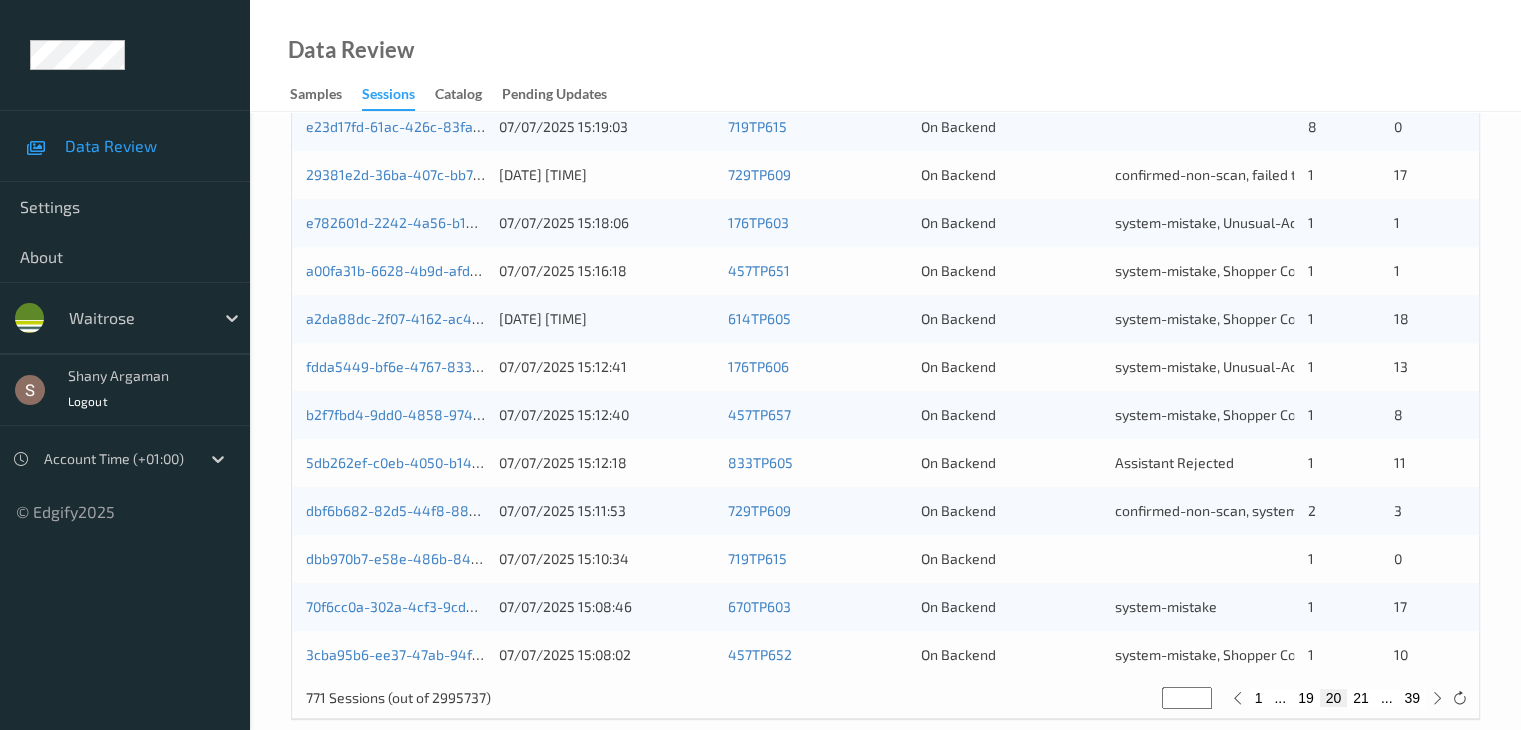 scroll, scrollTop: 932, scrollLeft: 0, axis: vertical 